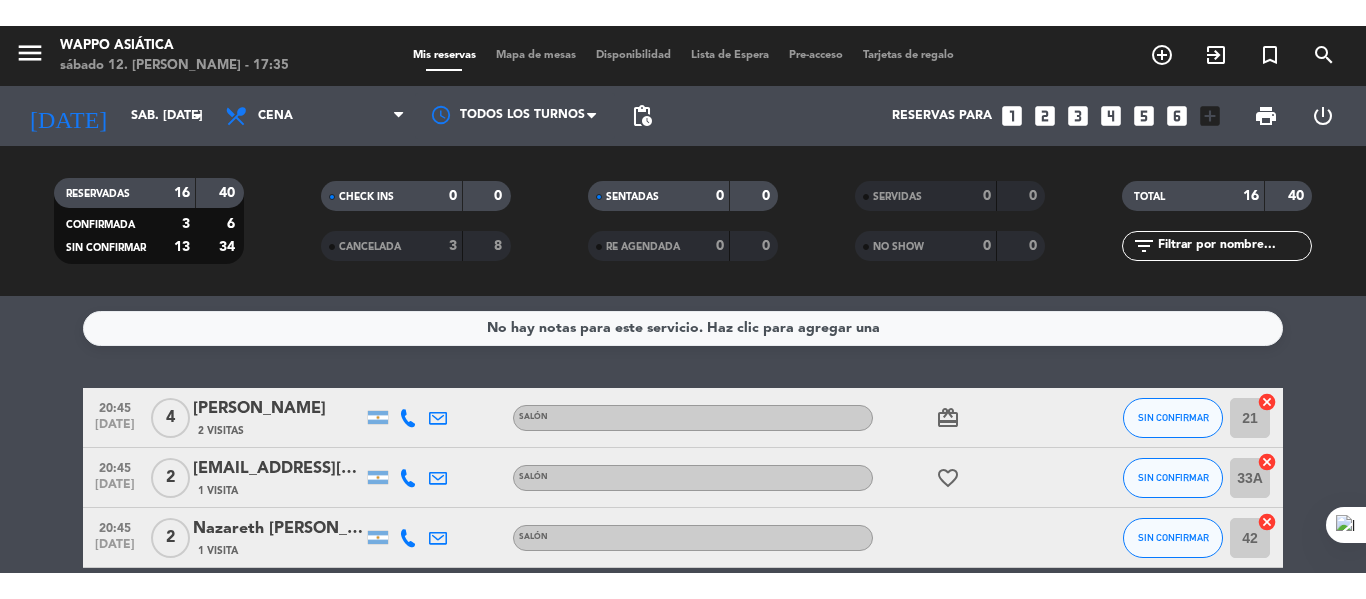 scroll, scrollTop: 0, scrollLeft: 0, axis: both 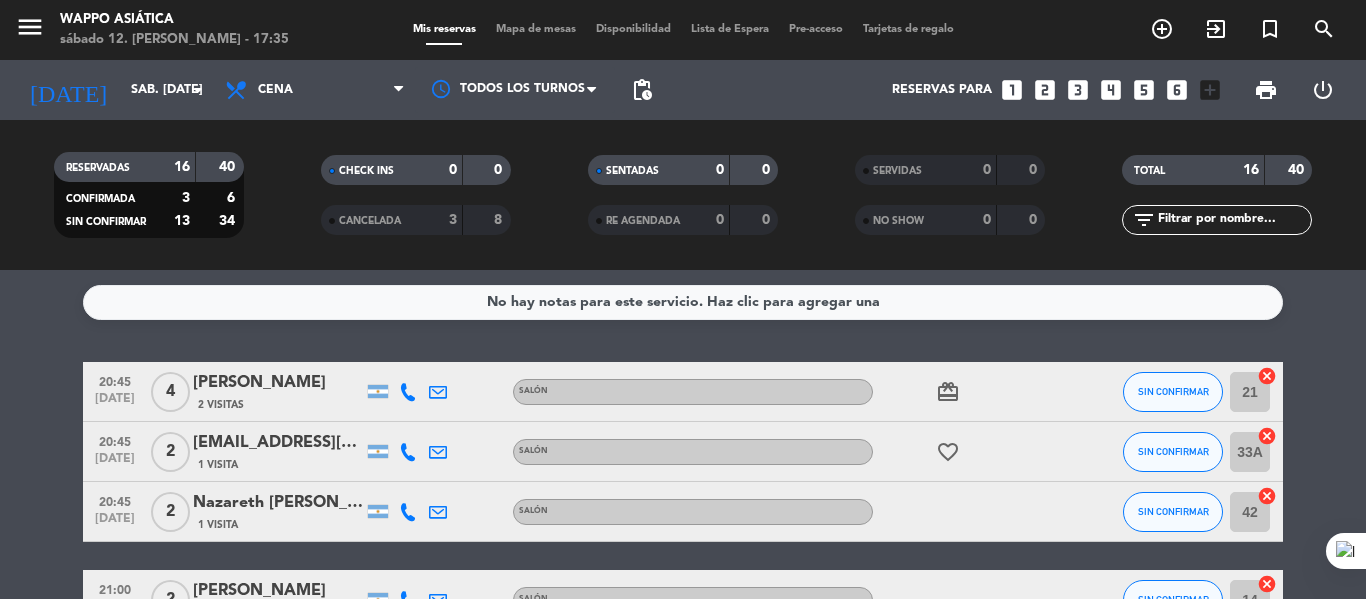 click on "Mapa de mesas" at bounding box center (536, 29) 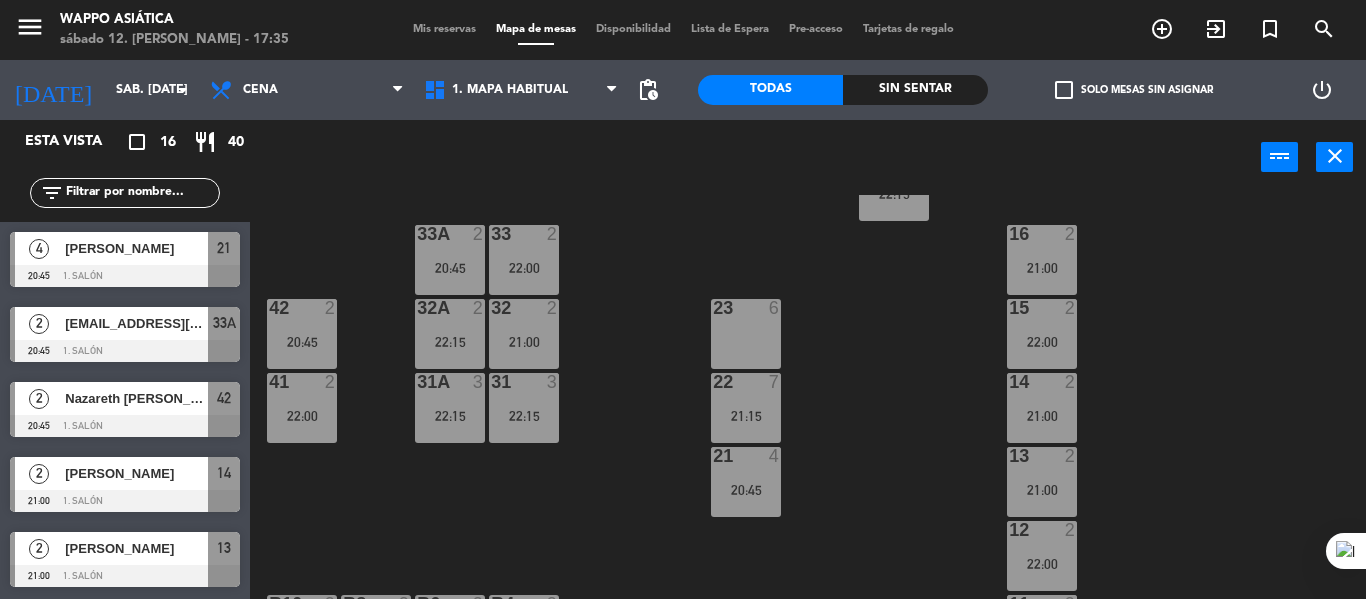 scroll, scrollTop: 226, scrollLeft: 0, axis: vertical 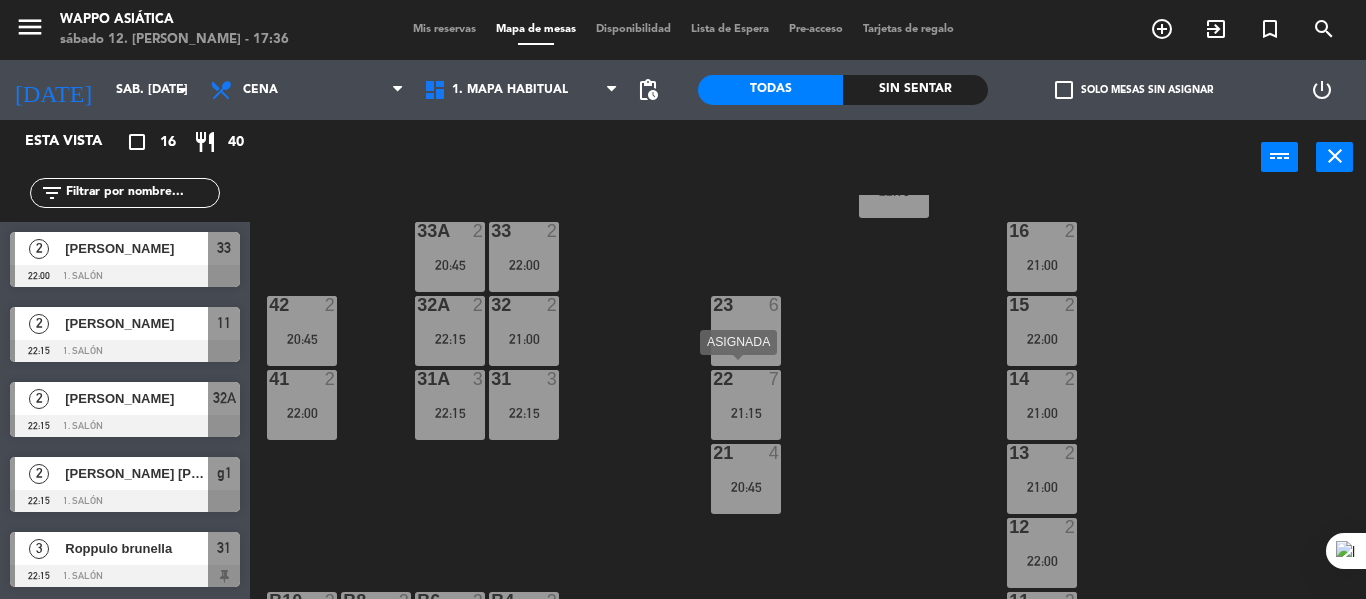 click on "21:15" at bounding box center [746, 413] 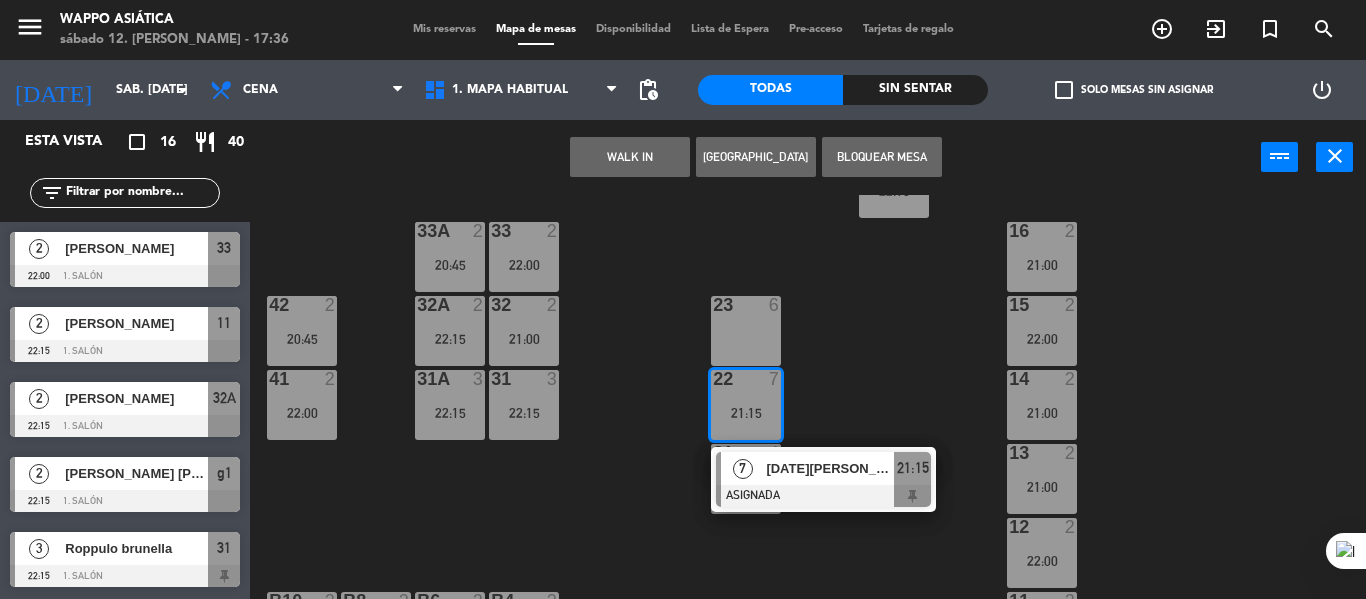 click on "23  6" at bounding box center (746, 331) 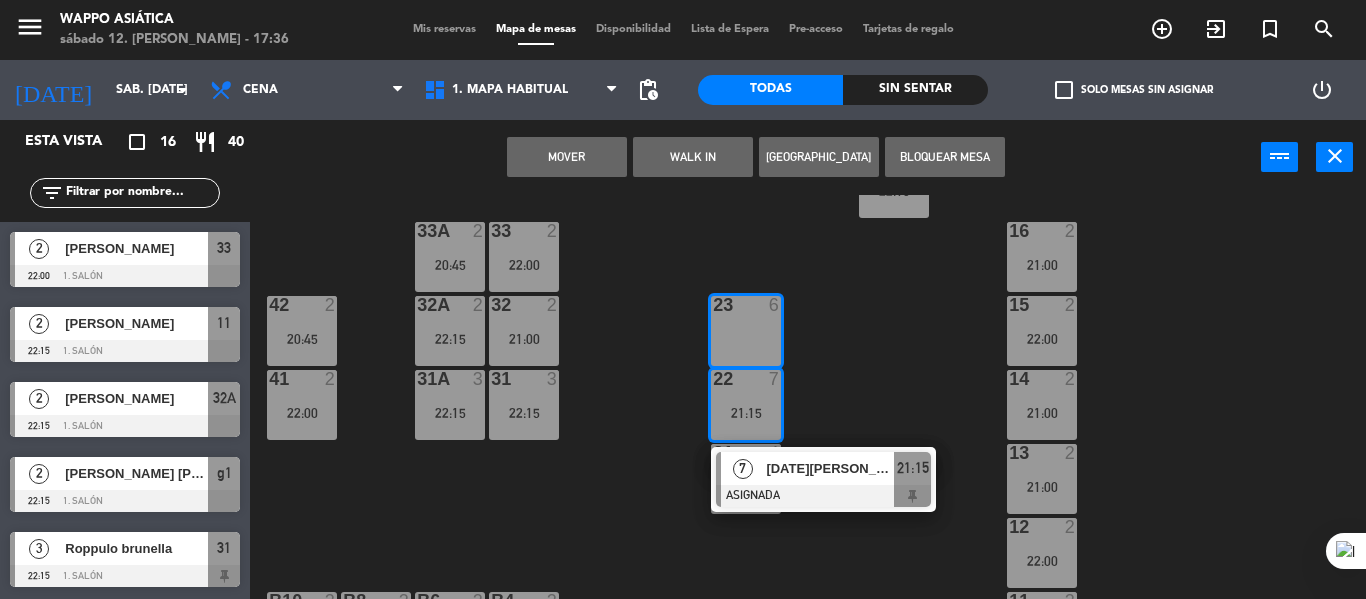 click on "Mover" at bounding box center [567, 157] 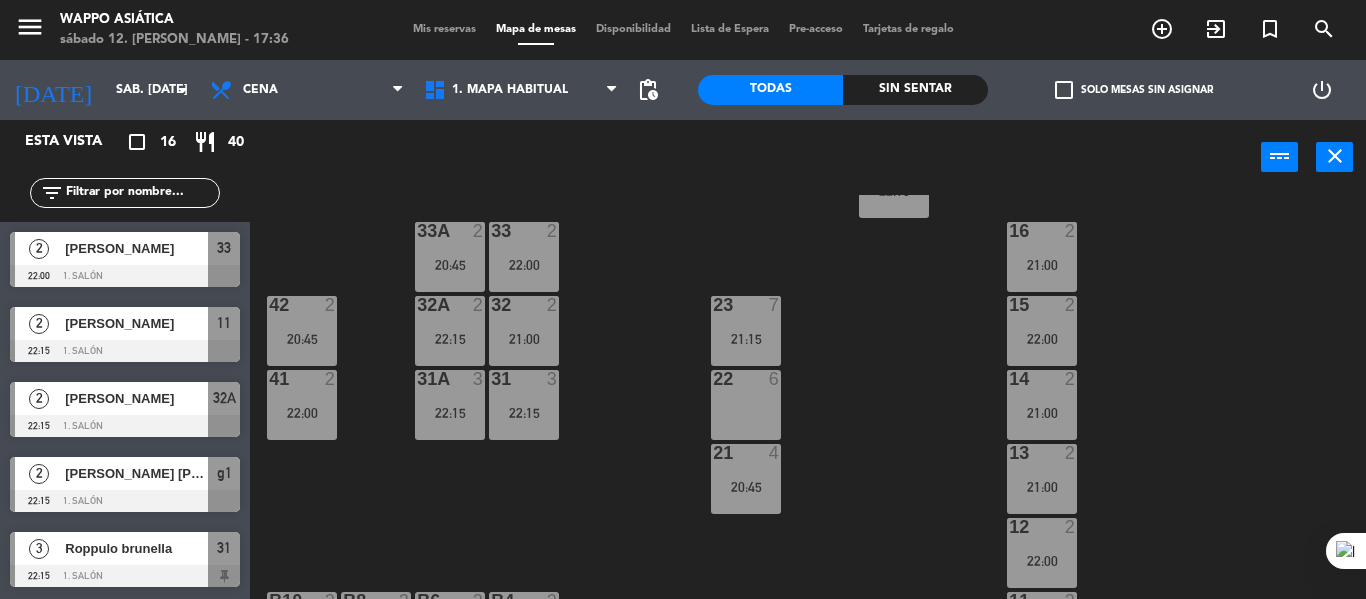 click on "g5  2  g4  2  g3  2  g2  2  g1  2   22:15  33  2   22:00  16  2   21:00  33A  2   20:45  42  2   20:45  32  2   21:00  23  7   21:15  15  2   22:00  32A  2   22:15  41  2   22:00  31  3   22:15  22  6  14  2   21:00  31A  3   22:15  21  4   20:45  13  2   21:00  12  2   22:00  11  2   22:15  B10  2  B8  2  B6  2  B4  2  B9  2  B7  2  B5  2  B3  2  B2  2  B1  2" 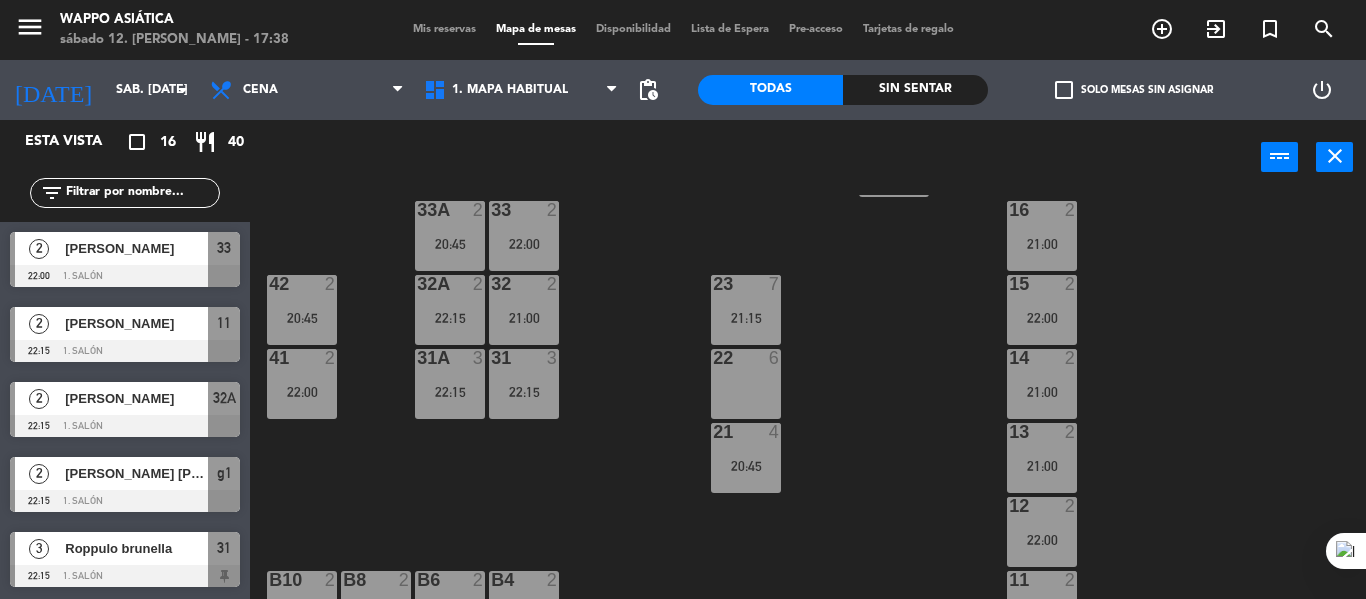 scroll, scrollTop: 252, scrollLeft: 0, axis: vertical 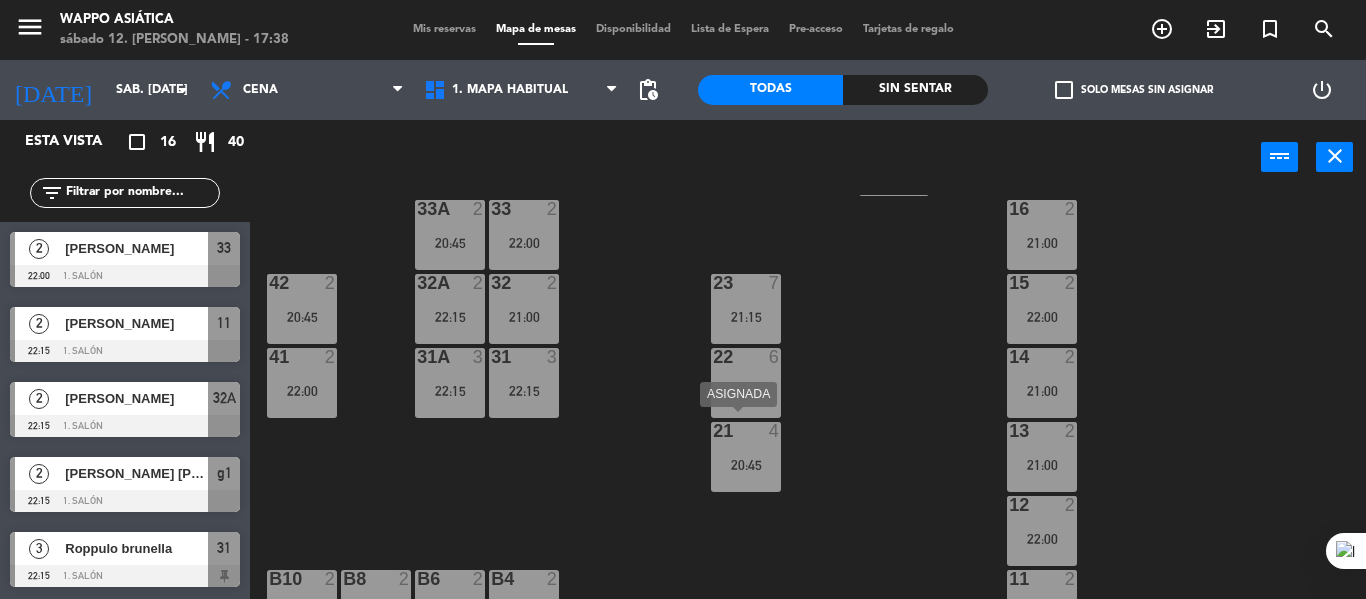 click on "21  4   20:45" at bounding box center (746, 457) 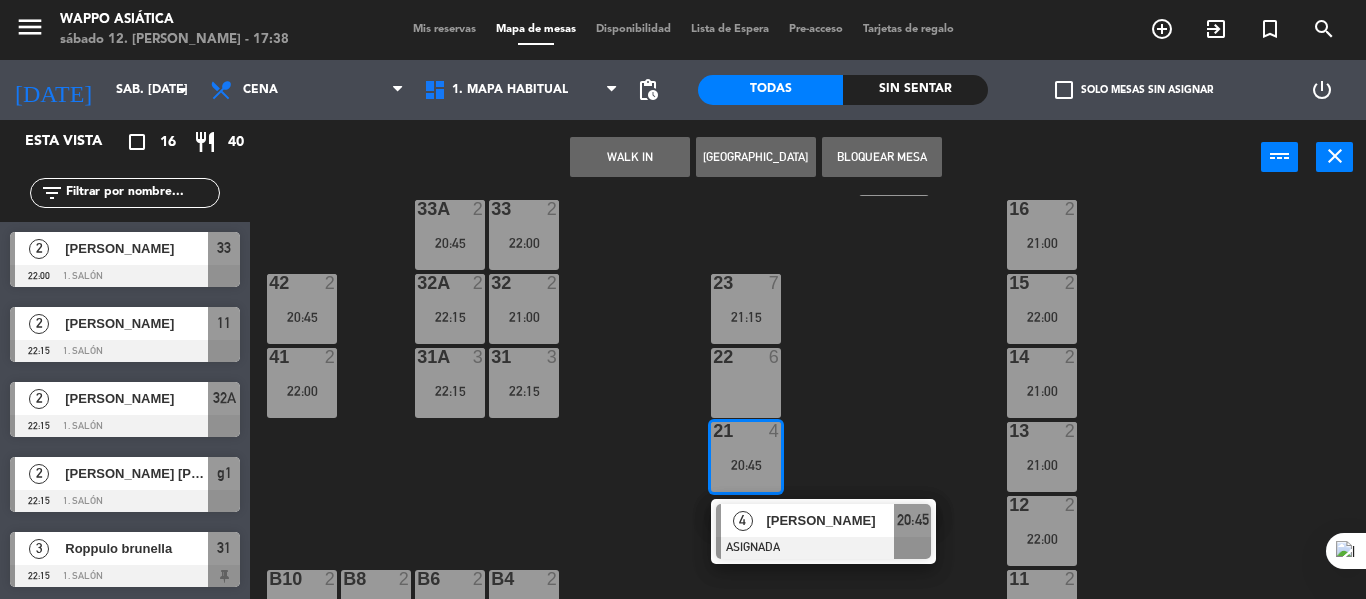click on "g5  2  g4  2  g3  2  g2  2  g1  2   22:15  33  2   22:00  16  2   21:00  33A  2   20:45  42  2   20:45  32  2   21:00  23  7   21:15  15  2   22:00  32A  2   22:15  41  2   22:00  31  3   22:15  22  6  14  2   21:00  31A  3   22:15  21  4   20:45   4   [PERSON_NAME]   ASIGNADA  20:45 13  2   21:00  12  2   22:00  11  2   22:15  B10  2  B8  2  B6  2  B4  2  B9  2  B7  2  B5  2  B3  2  B2  2  B1  2" 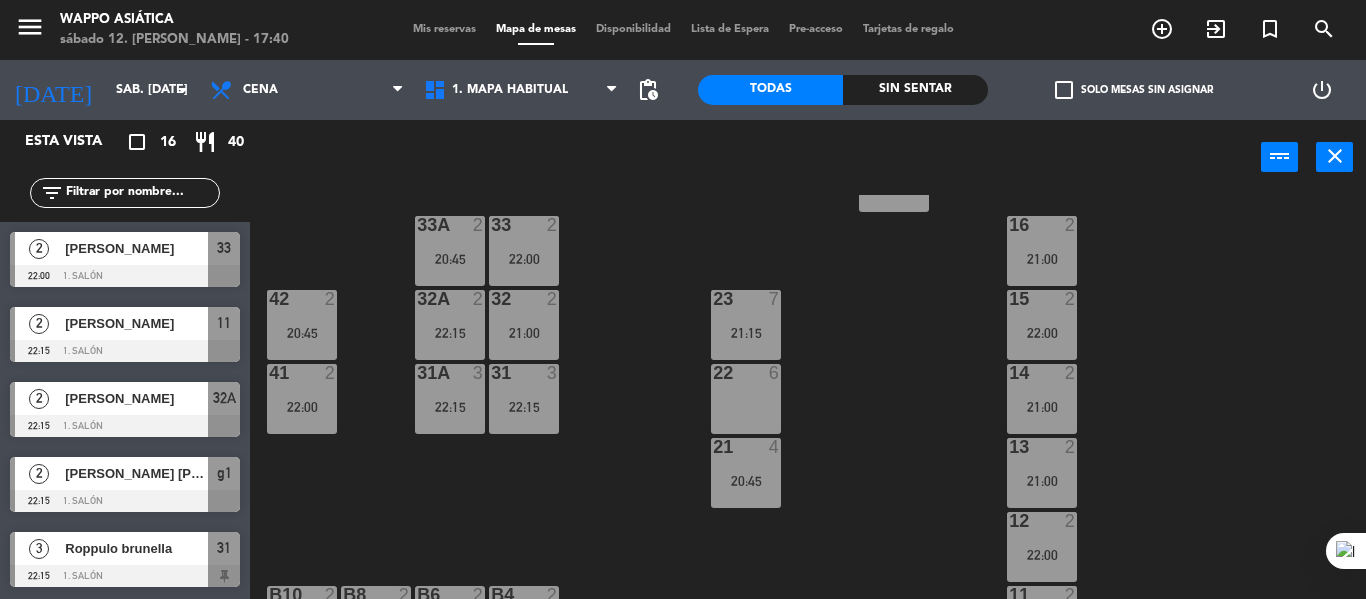 scroll, scrollTop: 0, scrollLeft: 0, axis: both 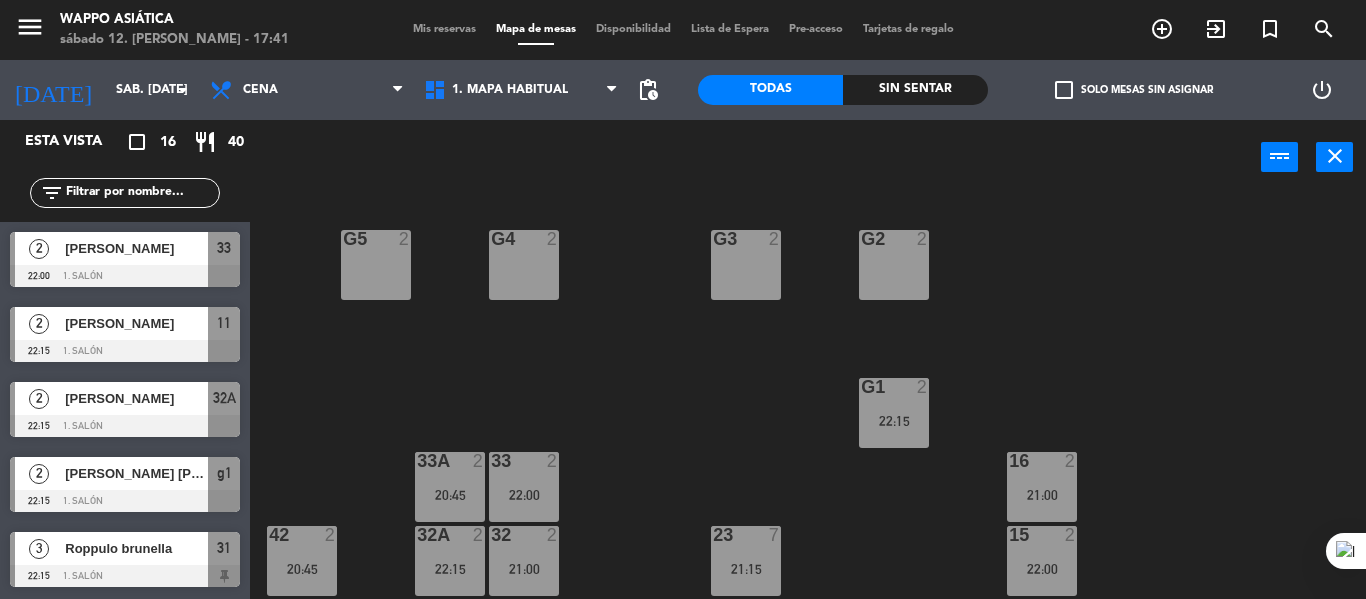 click on "Mis reservas" at bounding box center [444, 29] 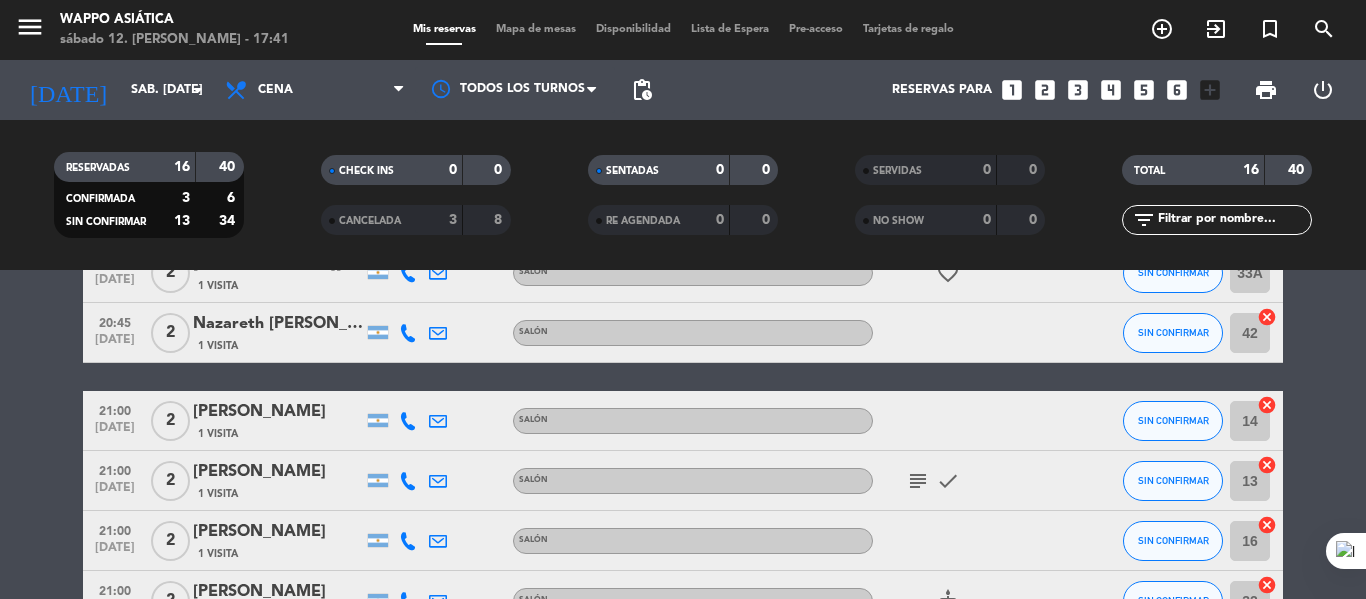 scroll, scrollTop: 0, scrollLeft: 0, axis: both 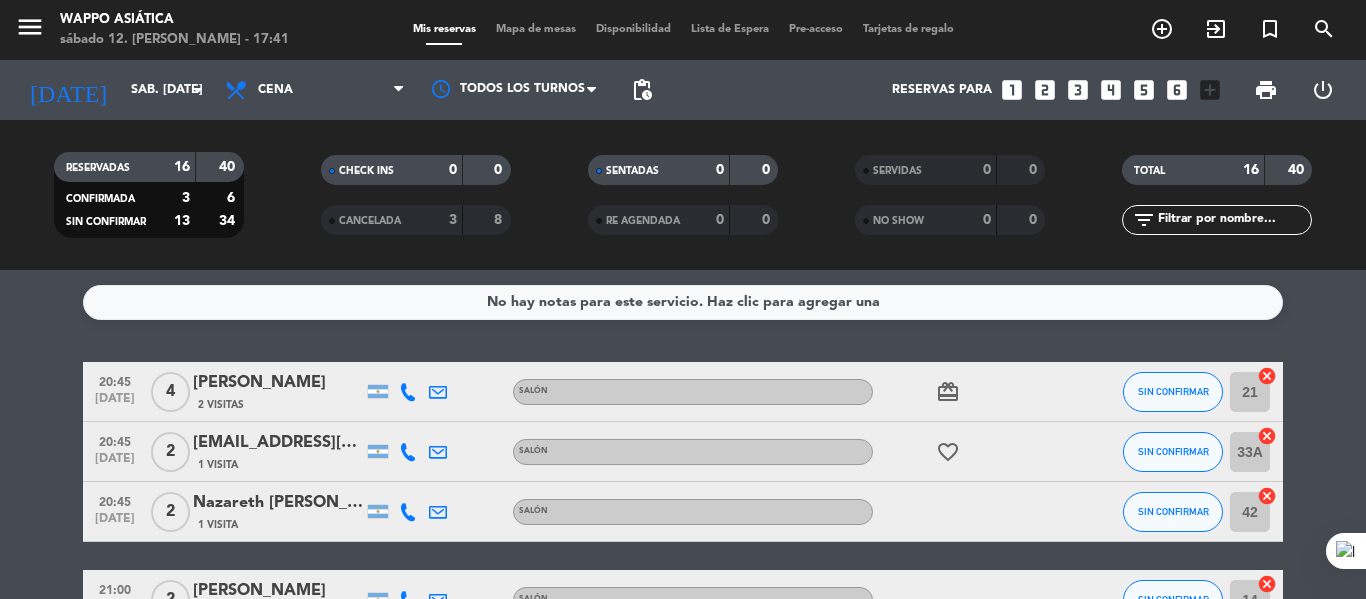 click on "Mapa de mesas" at bounding box center (536, 29) 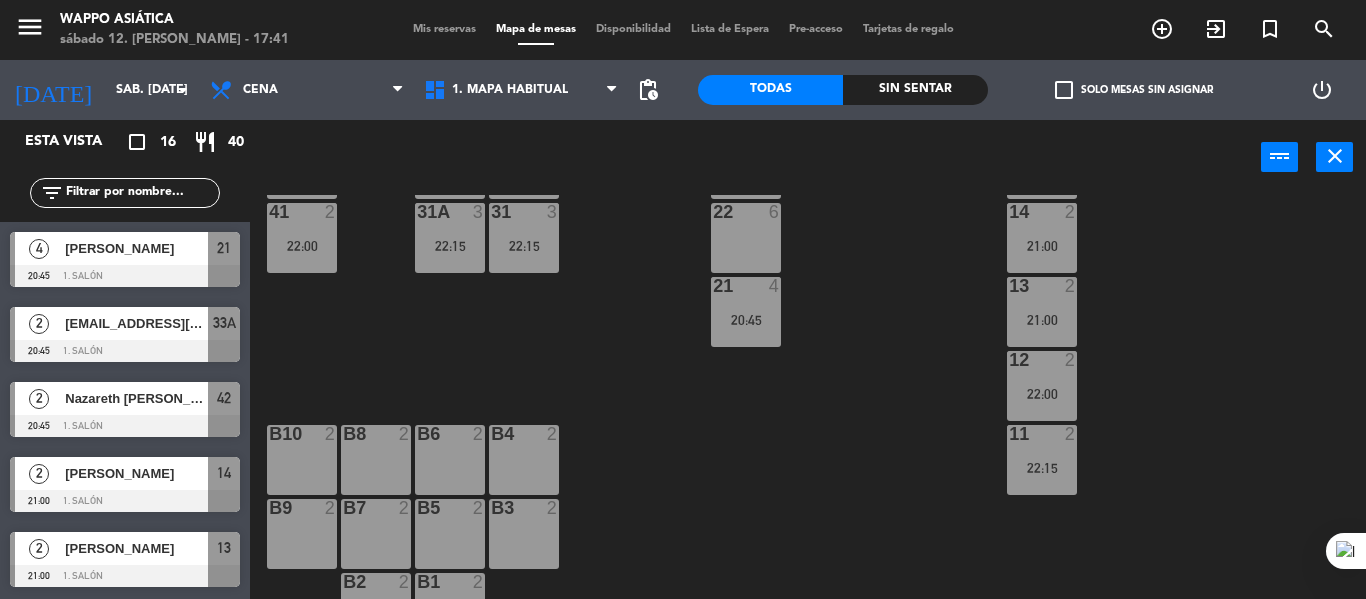 scroll, scrollTop: 441, scrollLeft: 0, axis: vertical 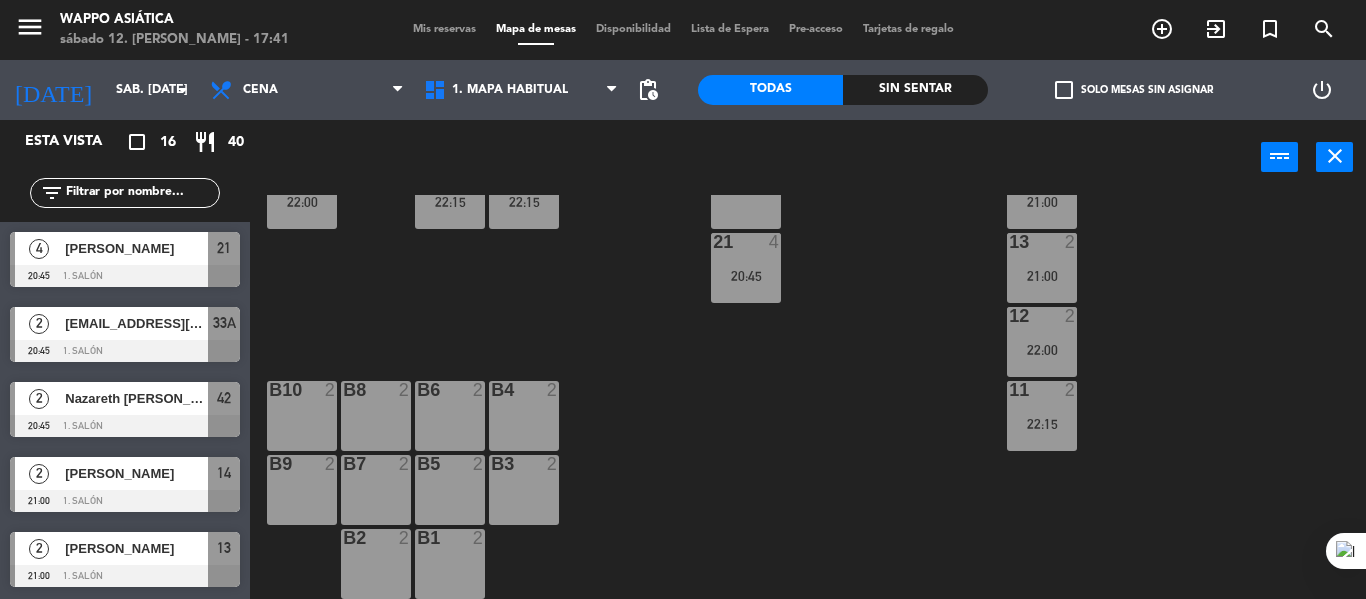 click on "B1  2" at bounding box center [450, 564] 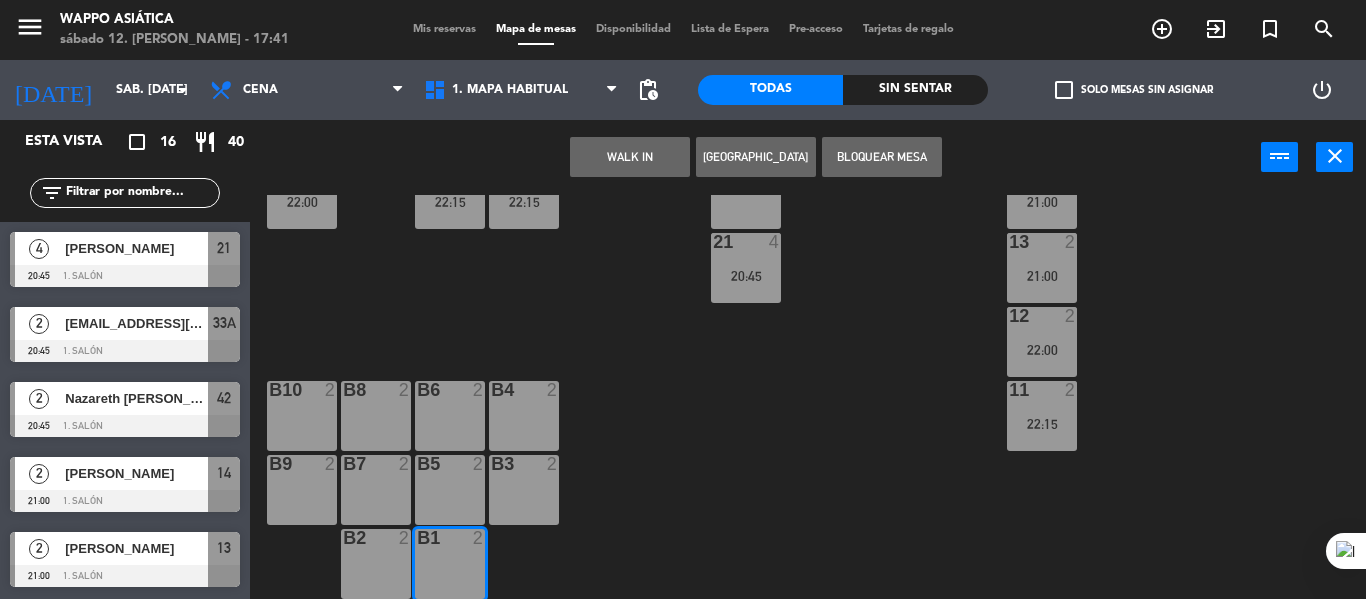 click on "B2  2" at bounding box center (376, 564) 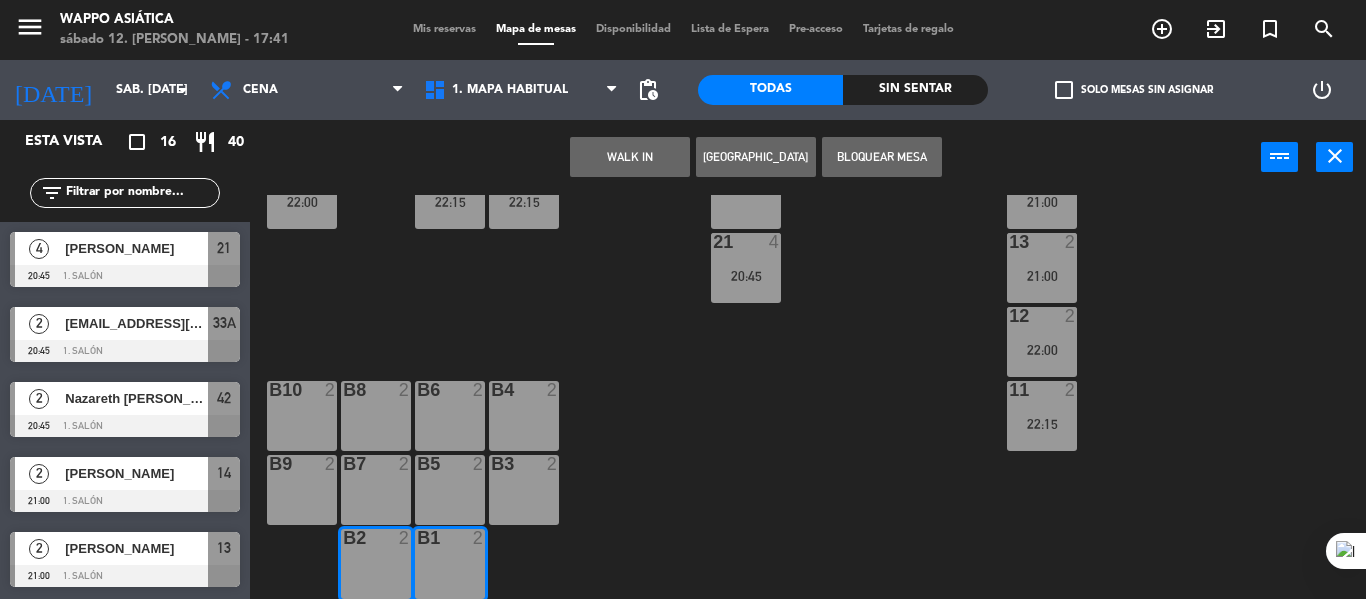 click on "Bloquear Mesa" at bounding box center [882, 157] 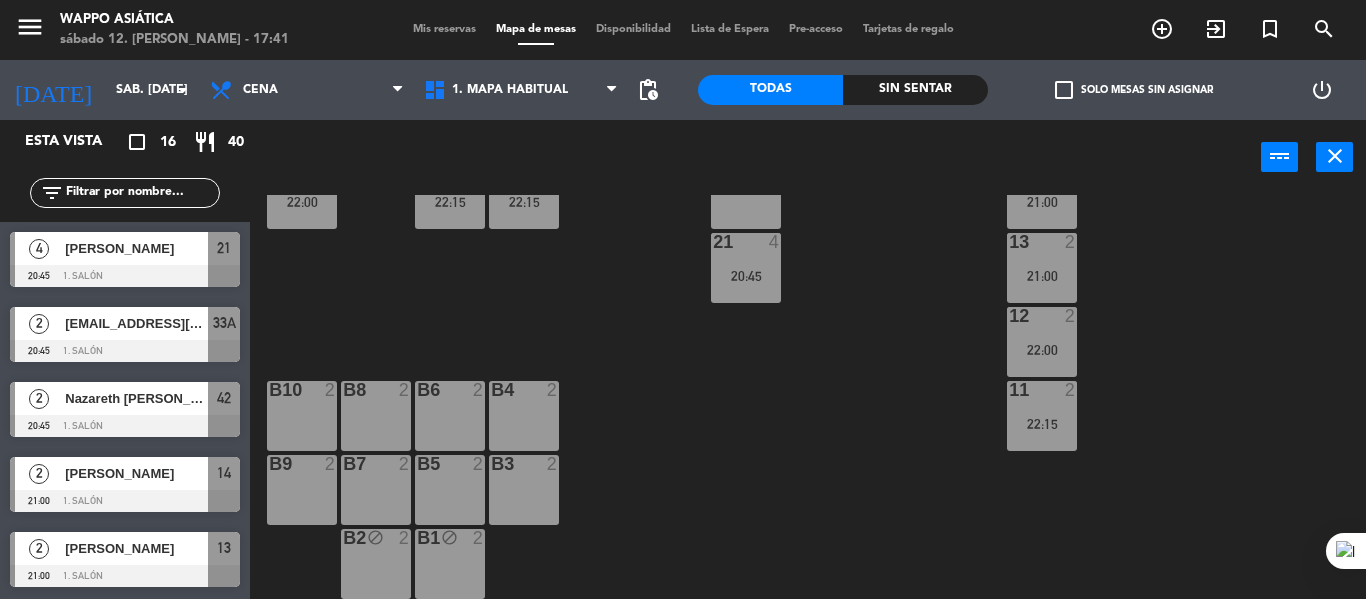 click on "B3  2" at bounding box center (524, 490) 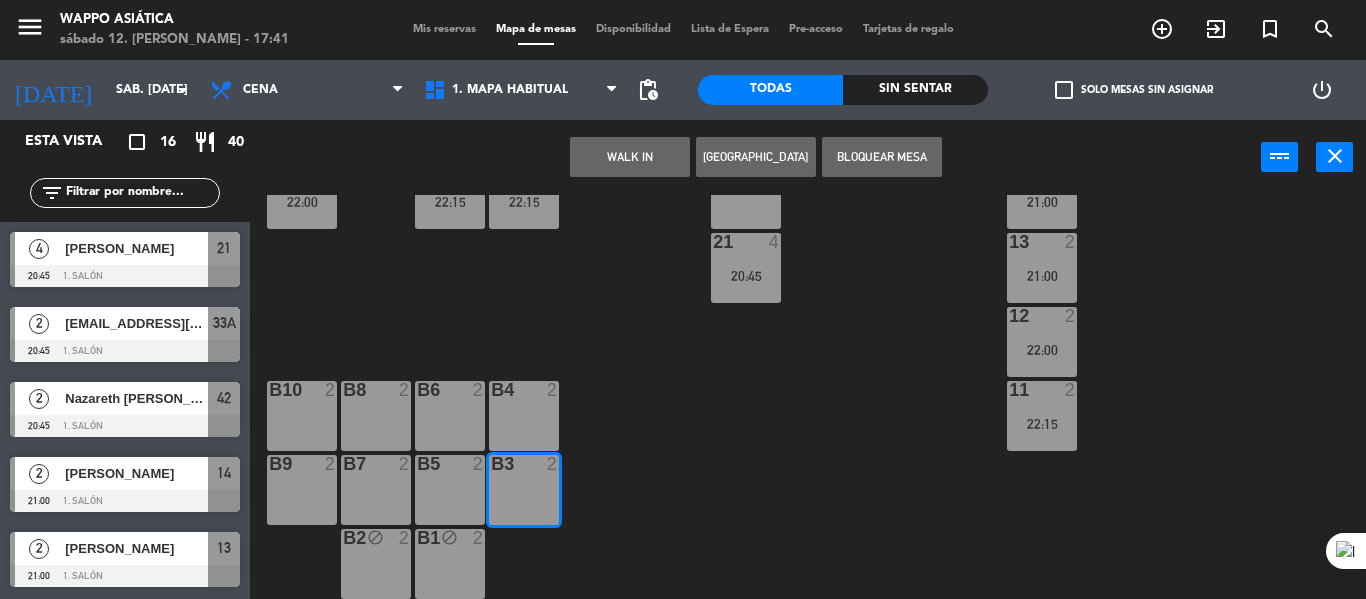 click on "B5  2" at bounding box center (450, 490) 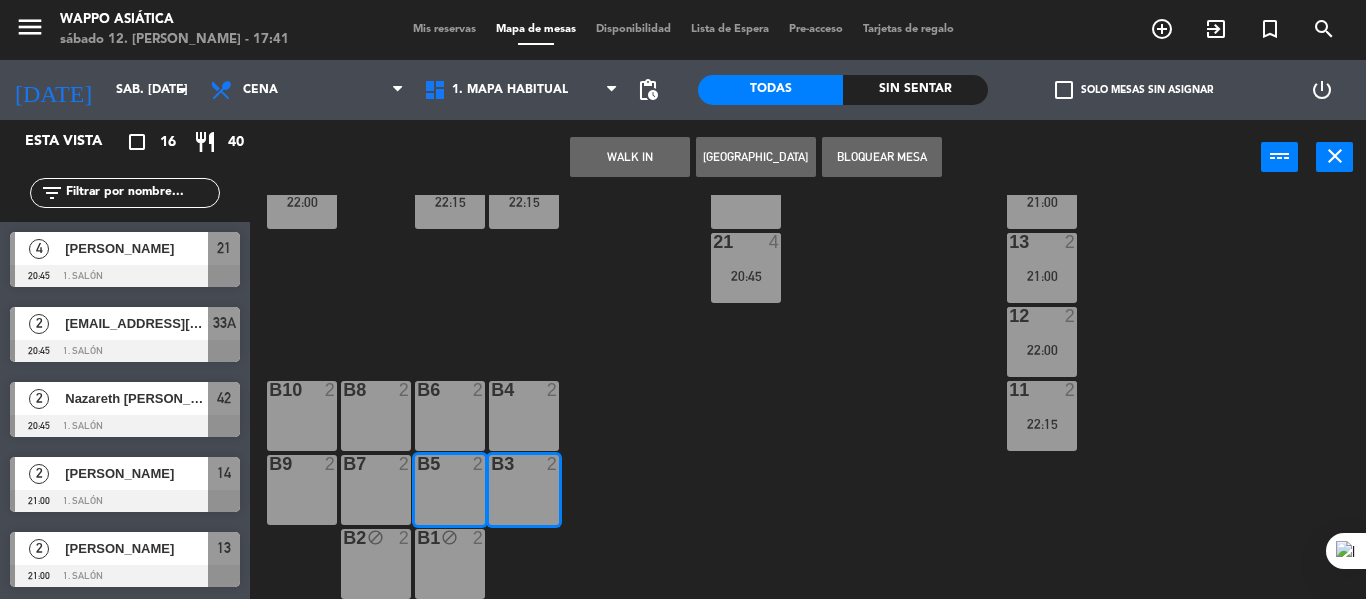 click on "B7  2" at bounding box center [376, 490] 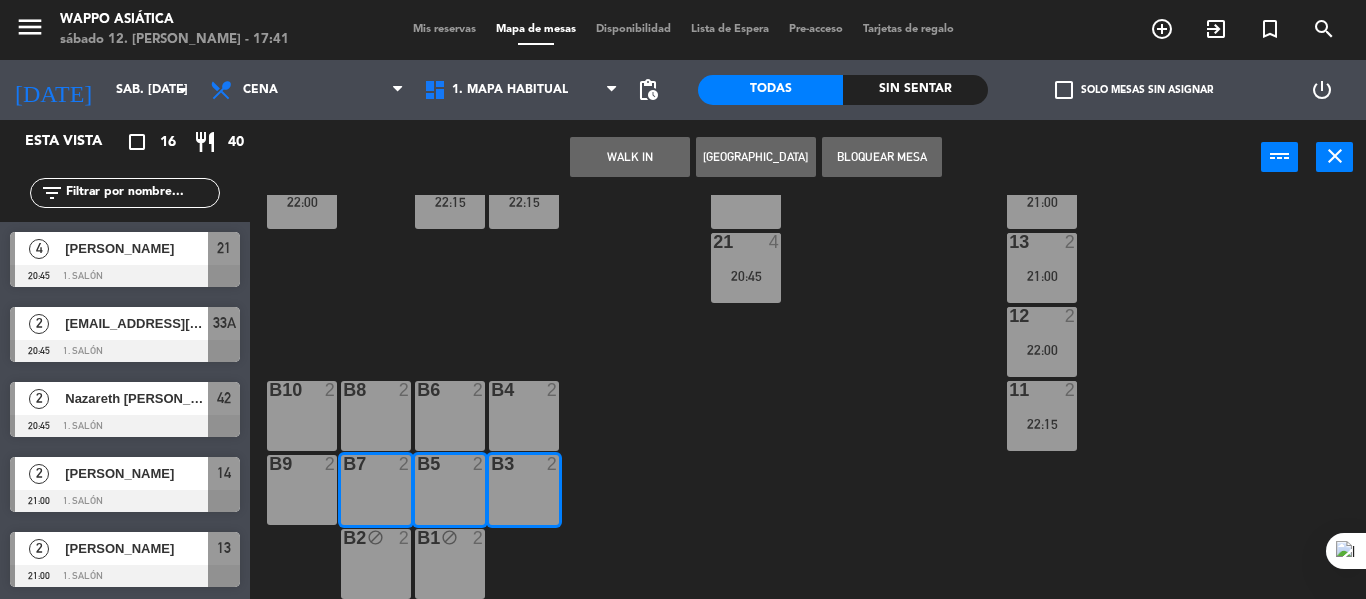 click on "Bloquear Mesa" at bounding box center [882, 157] 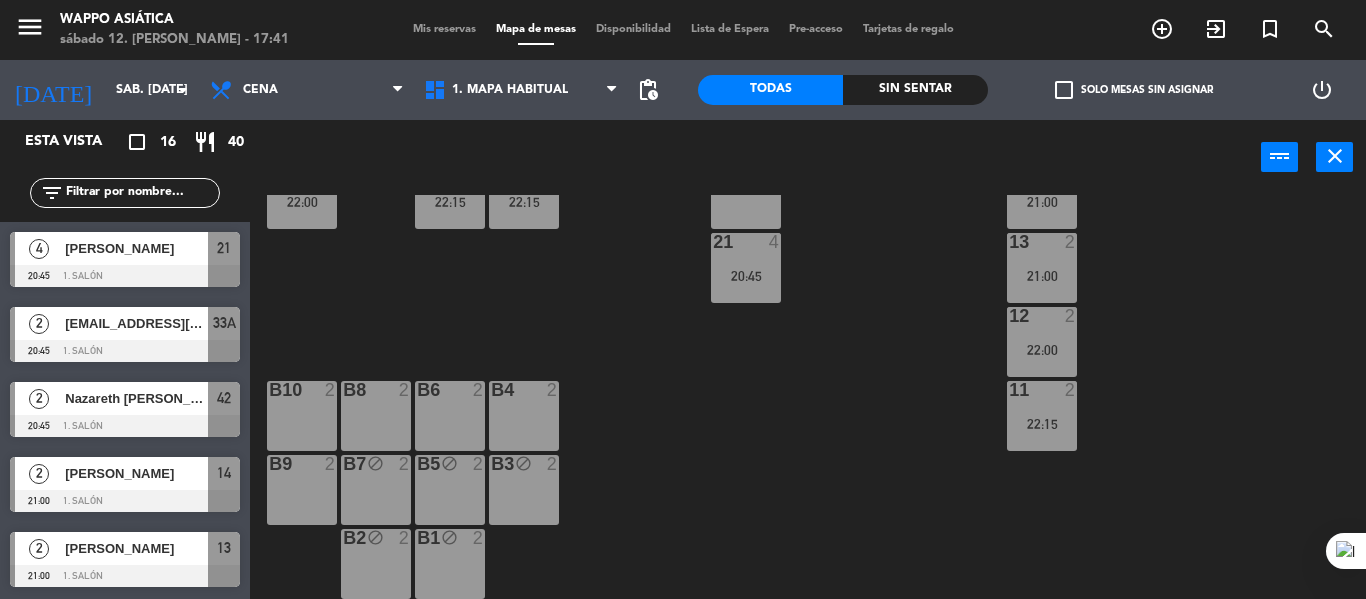 click on "B9  2" at bounding box center [302, 490] 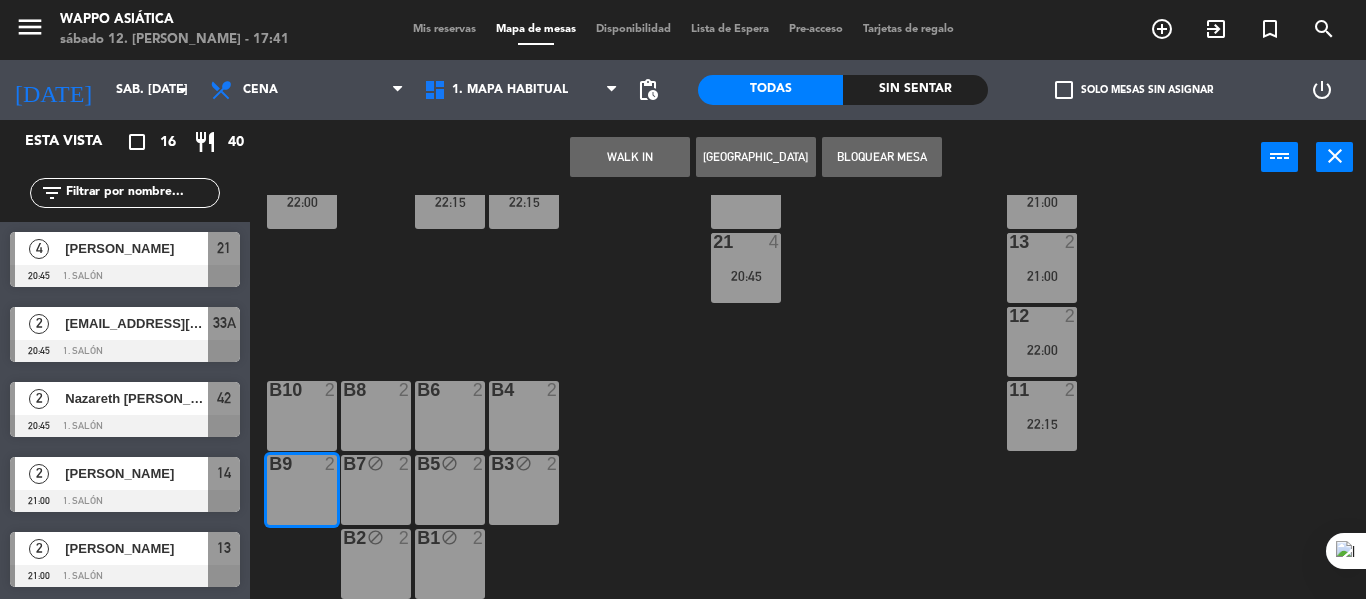 click on "Bloquear Mesa" at bounding box center (882, 157) 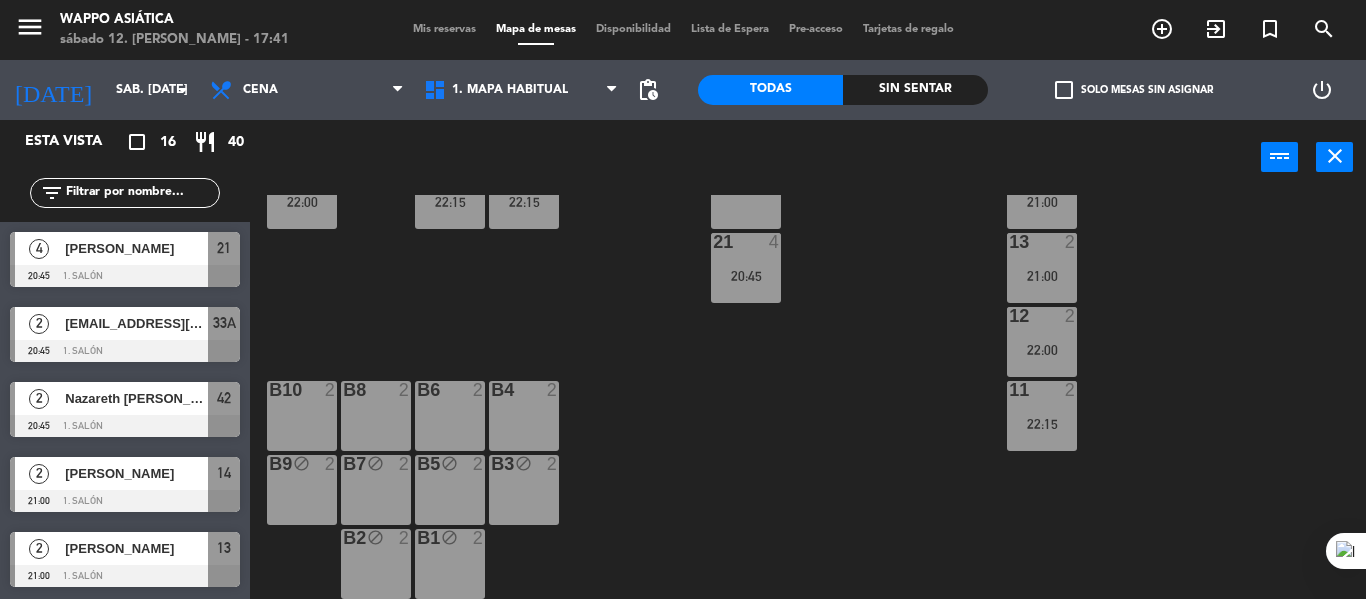 click on "g5  2  g4  2  g3  2  g2  2  g1  2   22:15  33  2   22:00  16  2   21:00  33A  2   20:45  42  2   20:45  32  2   21:00  23  7   21:15  15  2   22:00  32A  2   22:15  41  2   22:00  31  3   22:15  22  6  14  2   21:00  31A  3   22:15  21  4   20:45  13  2   21:00  12  2   22:00  11  2   22:15  B10  2  B8  2  B6  2  B4  2  B9 block  2  B7 block  2  B5 block  2  B3 block  2  B2 block  2  B1 block  2" 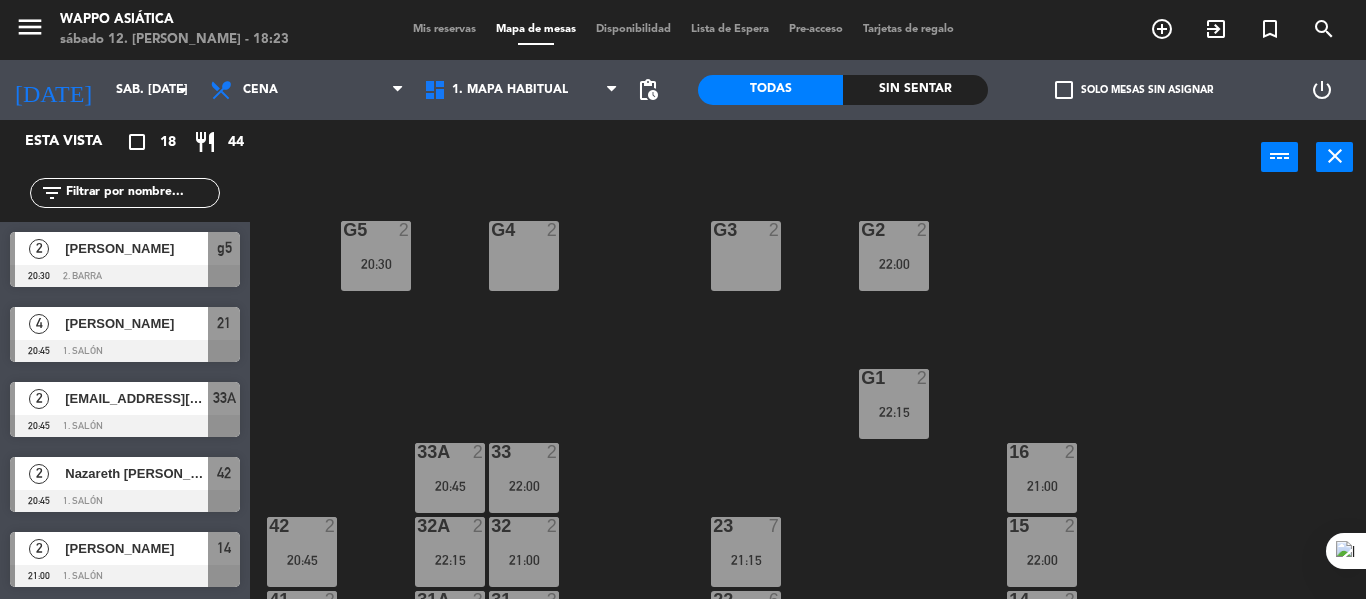 scroll, scrollTop: 0, scrollLeft: 0, axis: both 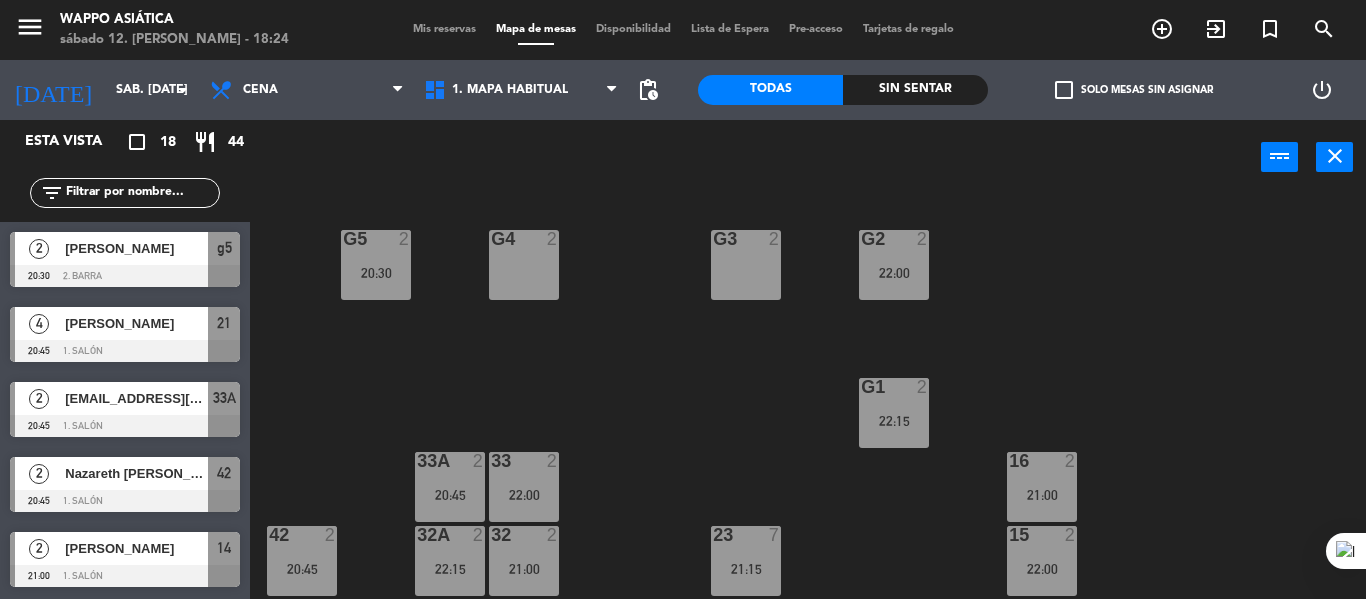 click on "Mis reservas" at bounding box center [444, 29] 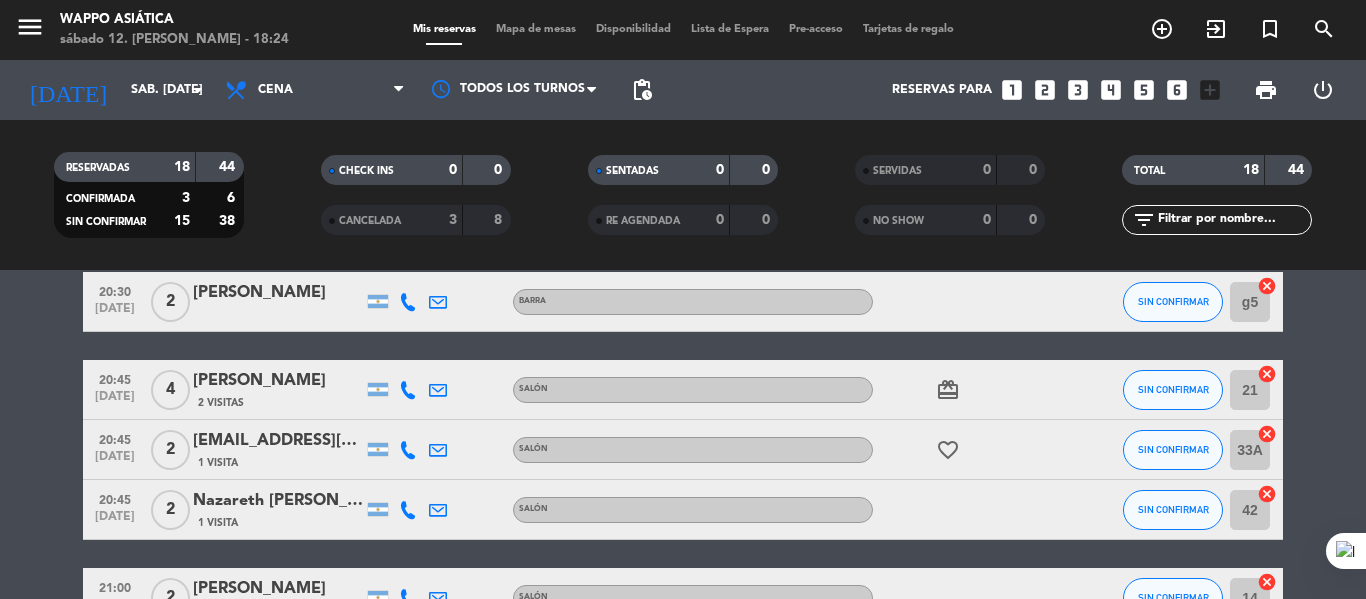 scroll, scrollTop: 95, scrollLeft: 0, axis: vertical 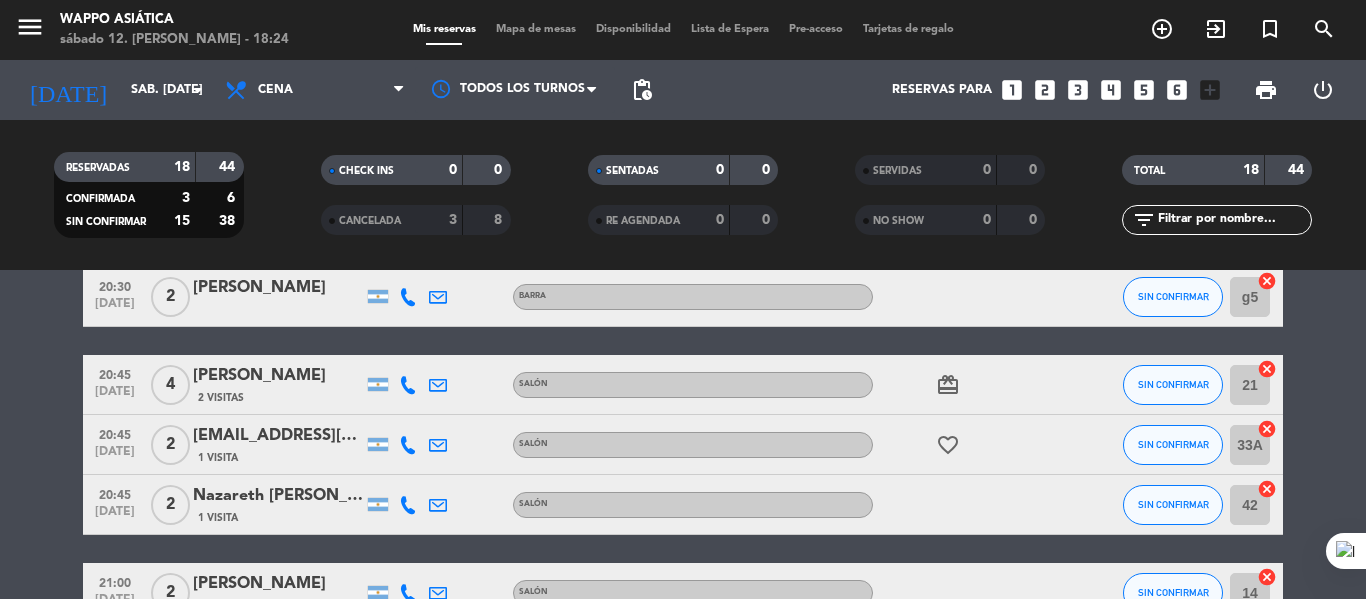 click 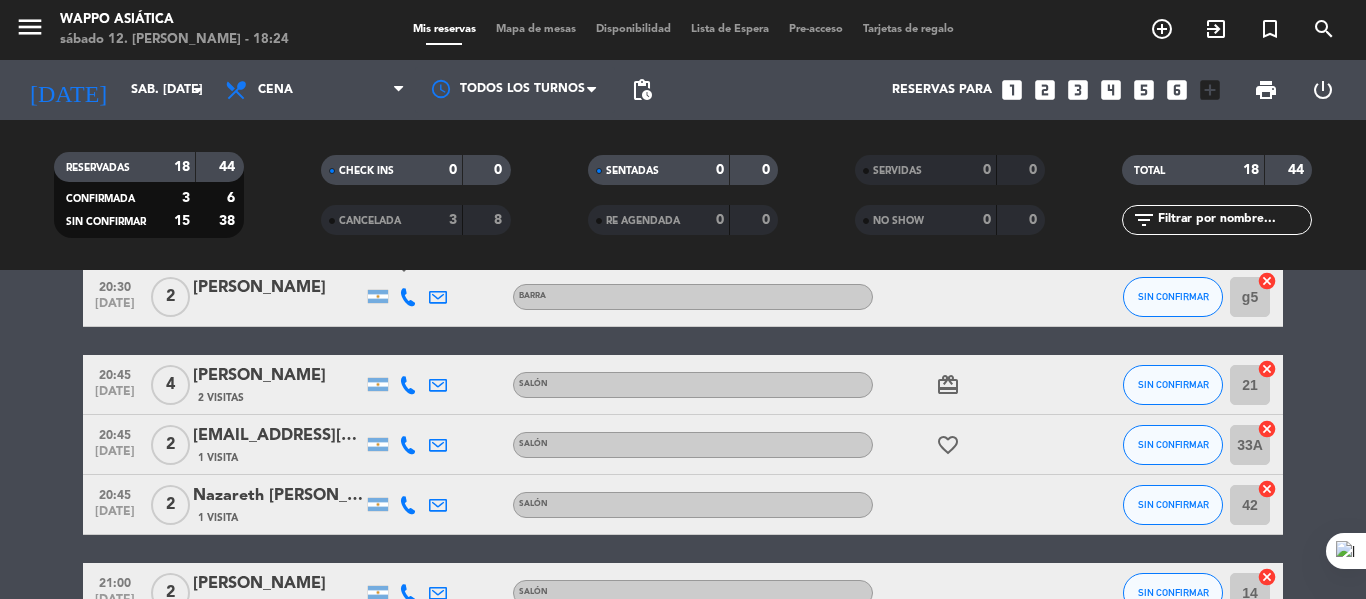 click on "Copiar" at bounding box center (378, 247) 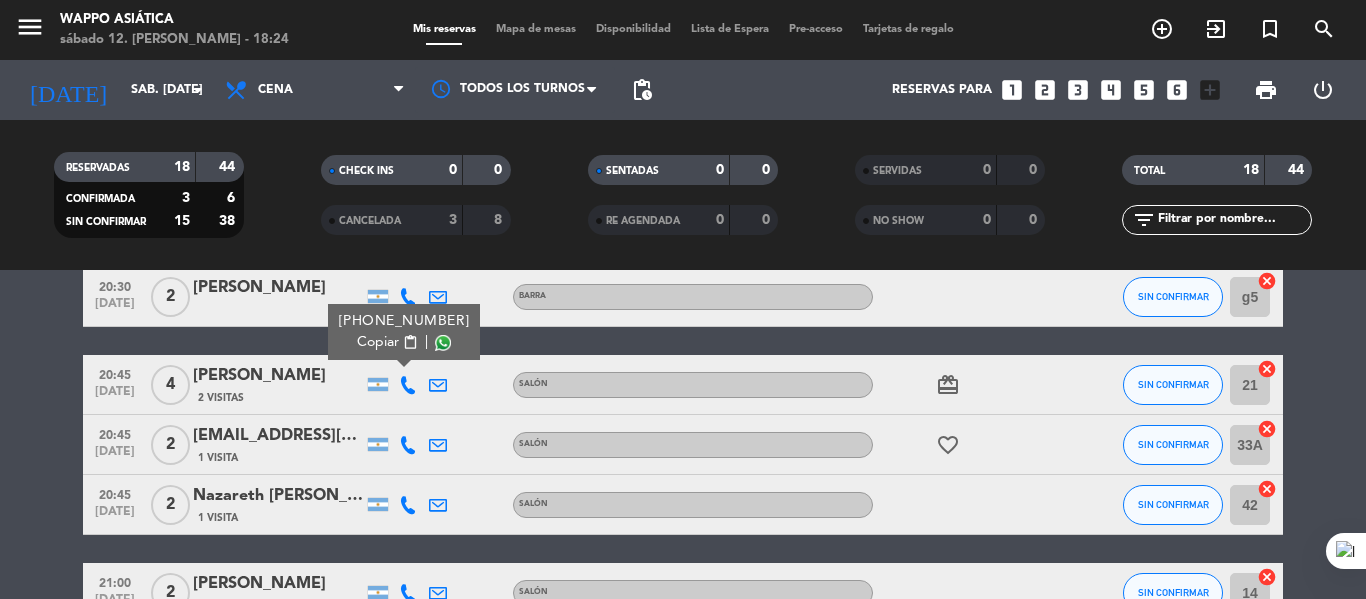 click on "Copiar" at bounding box center (378, 342) 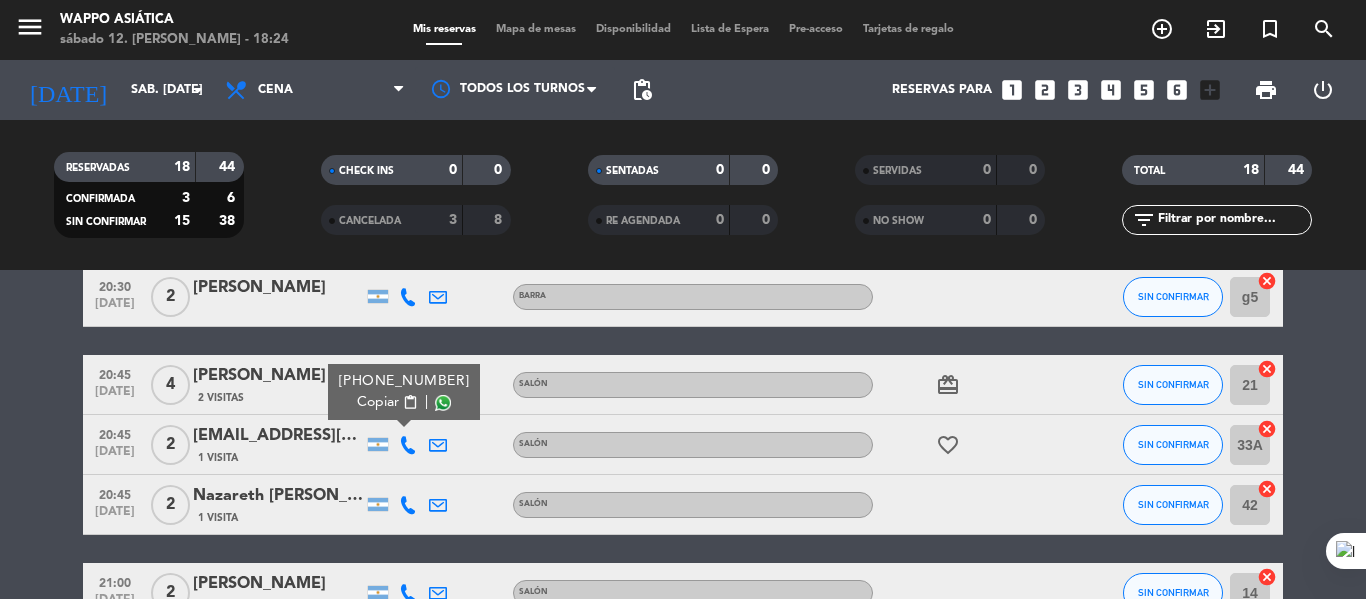 click on "Copiar" at bounding box center [378, 402] 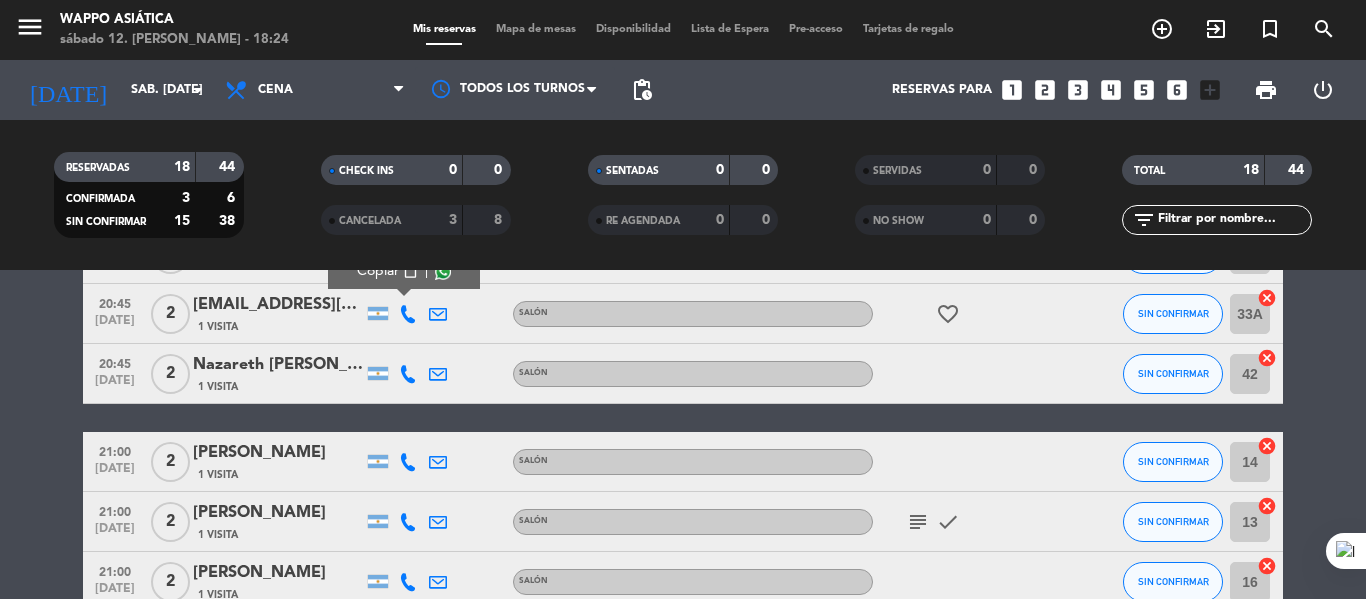 scroll, scrollTop: 227, scrollLeft: 0, axis: vertical 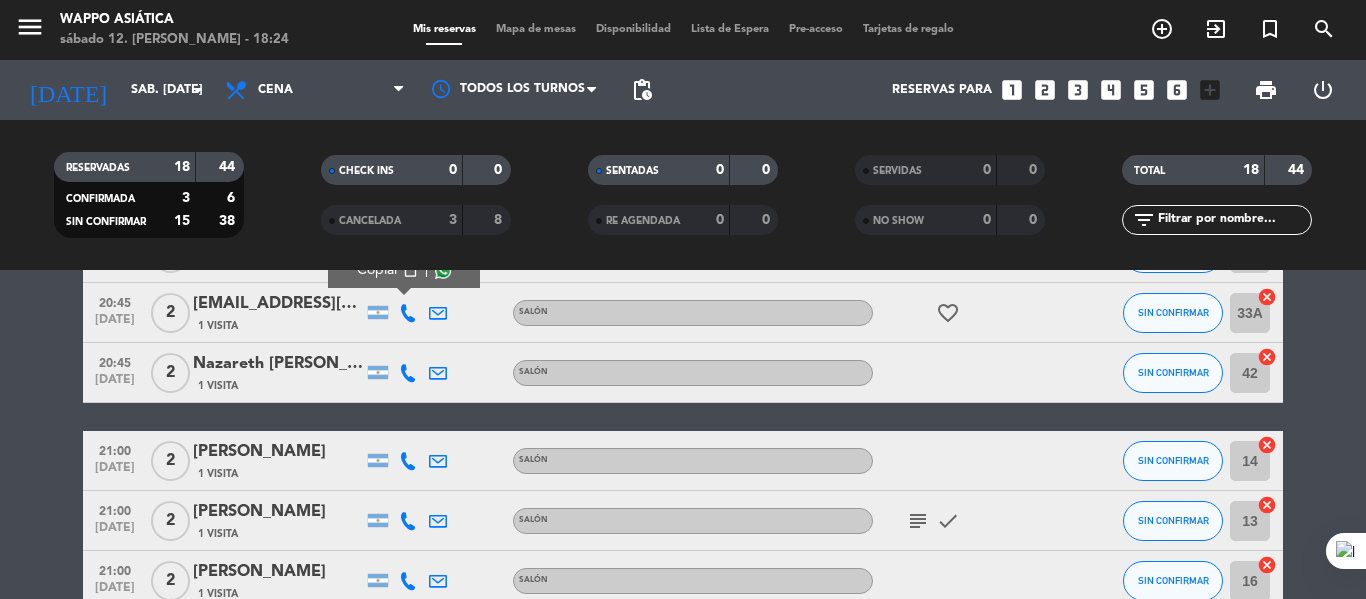click 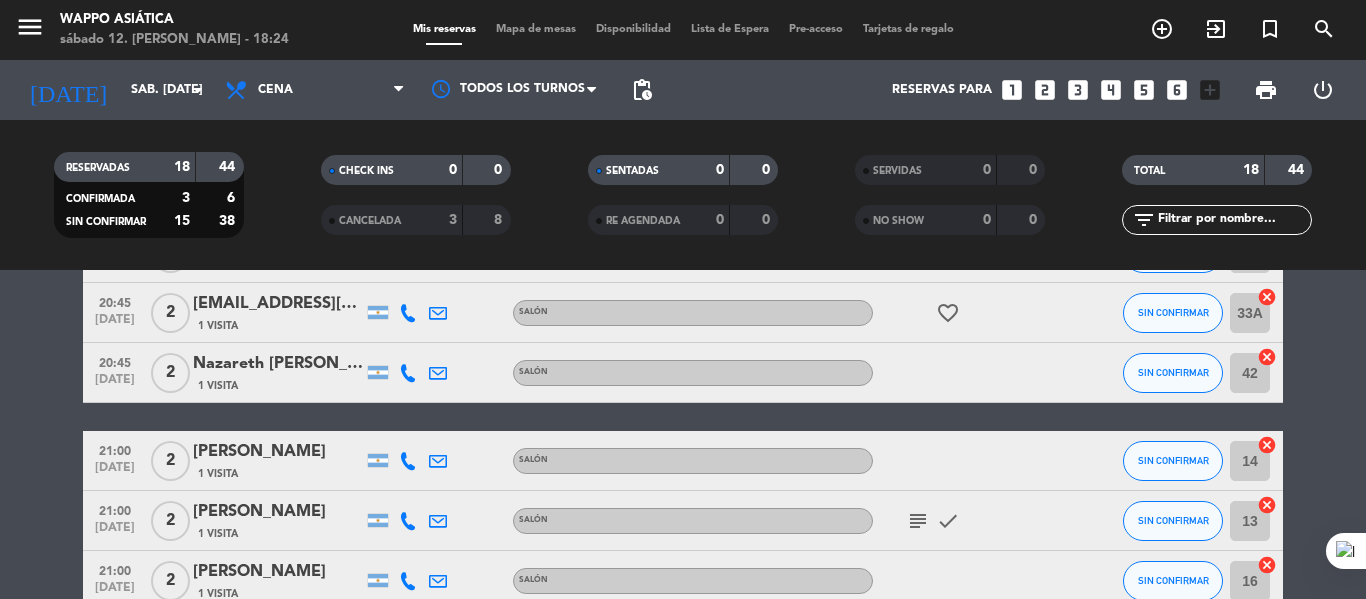 click 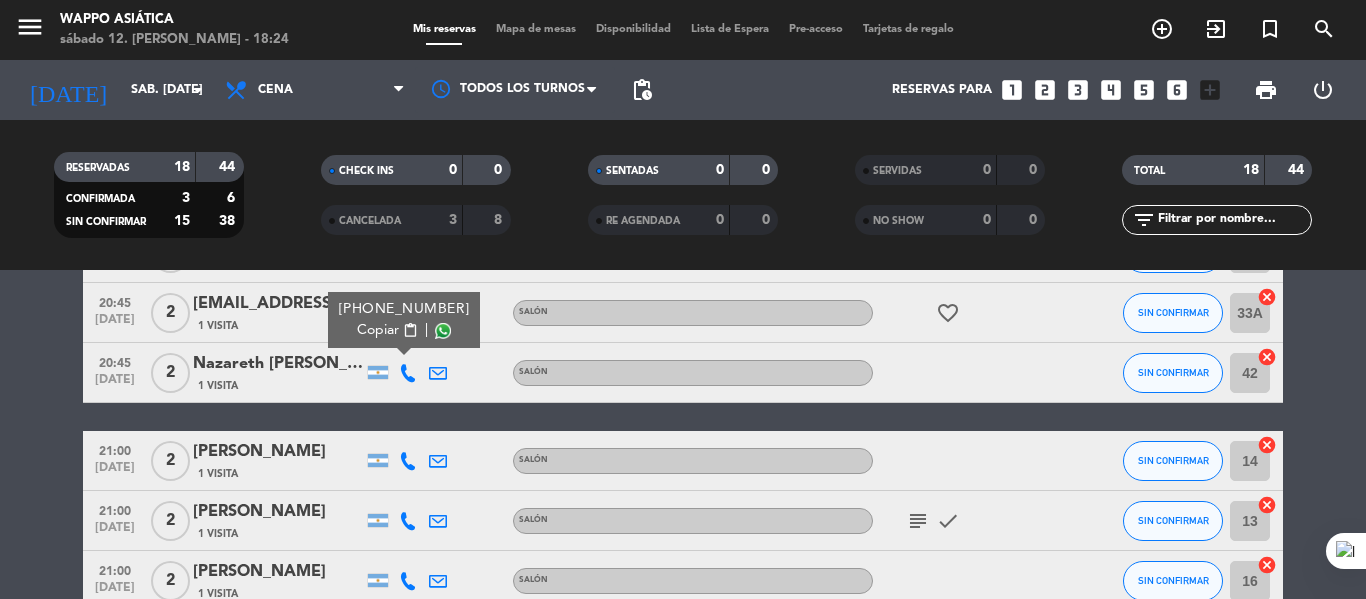 click on "Copiar" at bounding box center [378, 330] 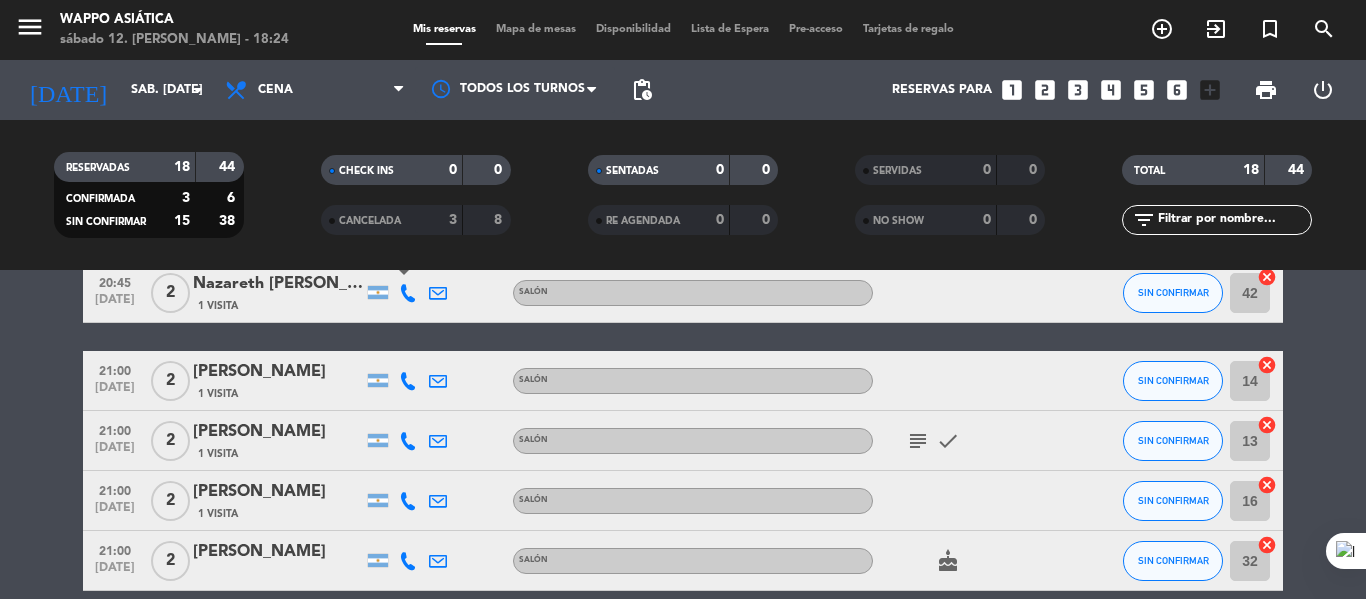scroll, scrollTop: 310, scrollLeft: 0, axis: vertical 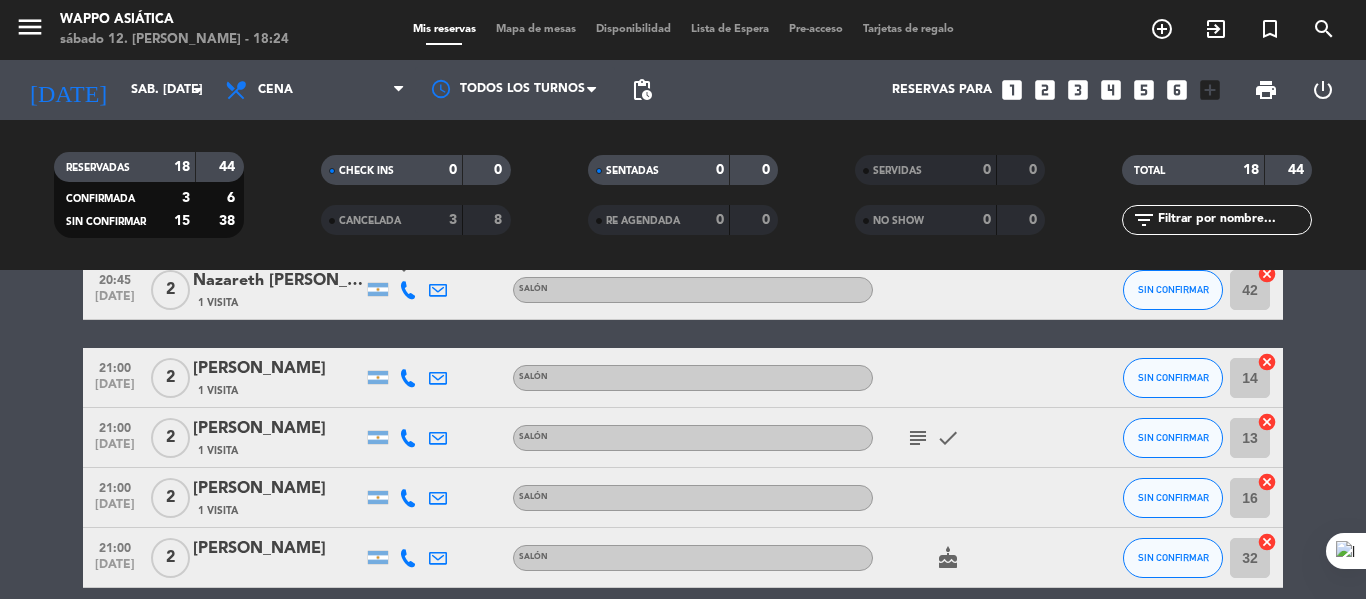 click 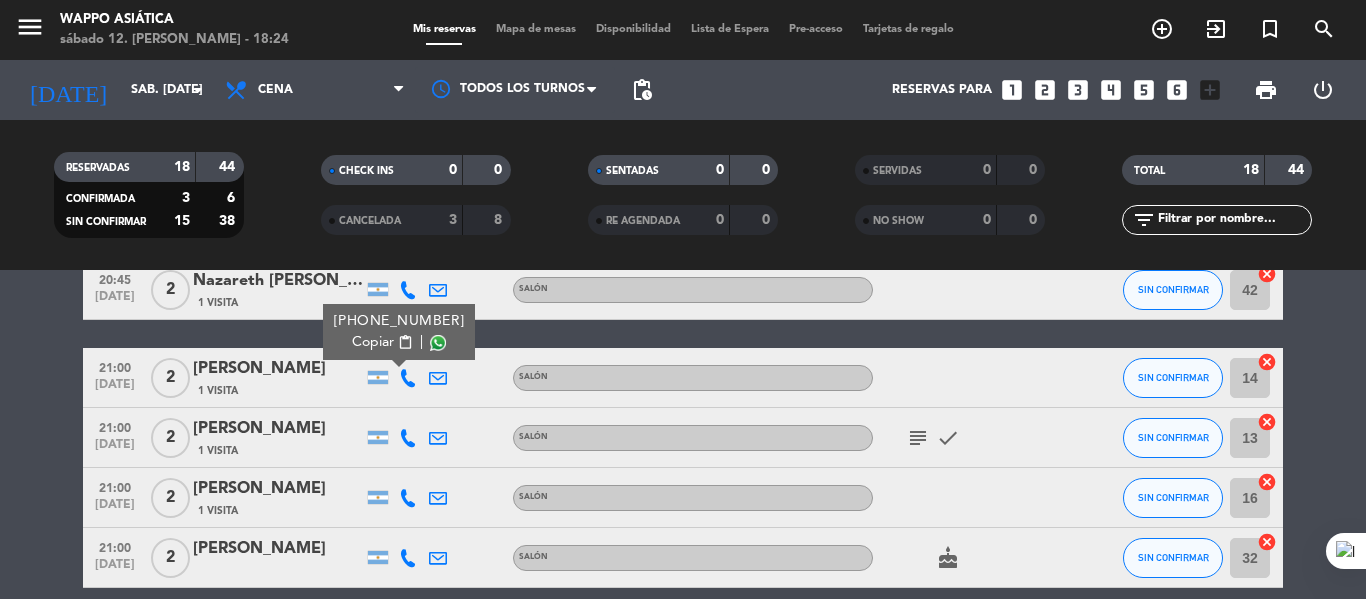 click on "Copiar" at bounding box center (373, 342) 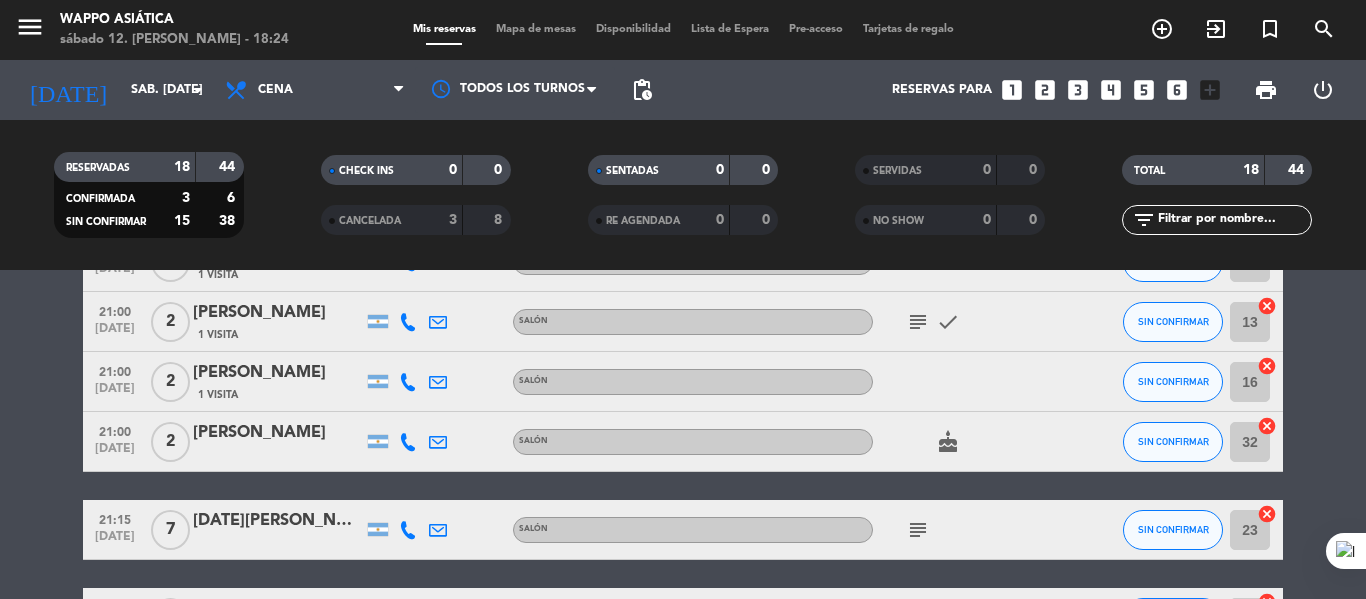 scroll, scrollTop: 428, scrollLeft: 0, axis: vertical 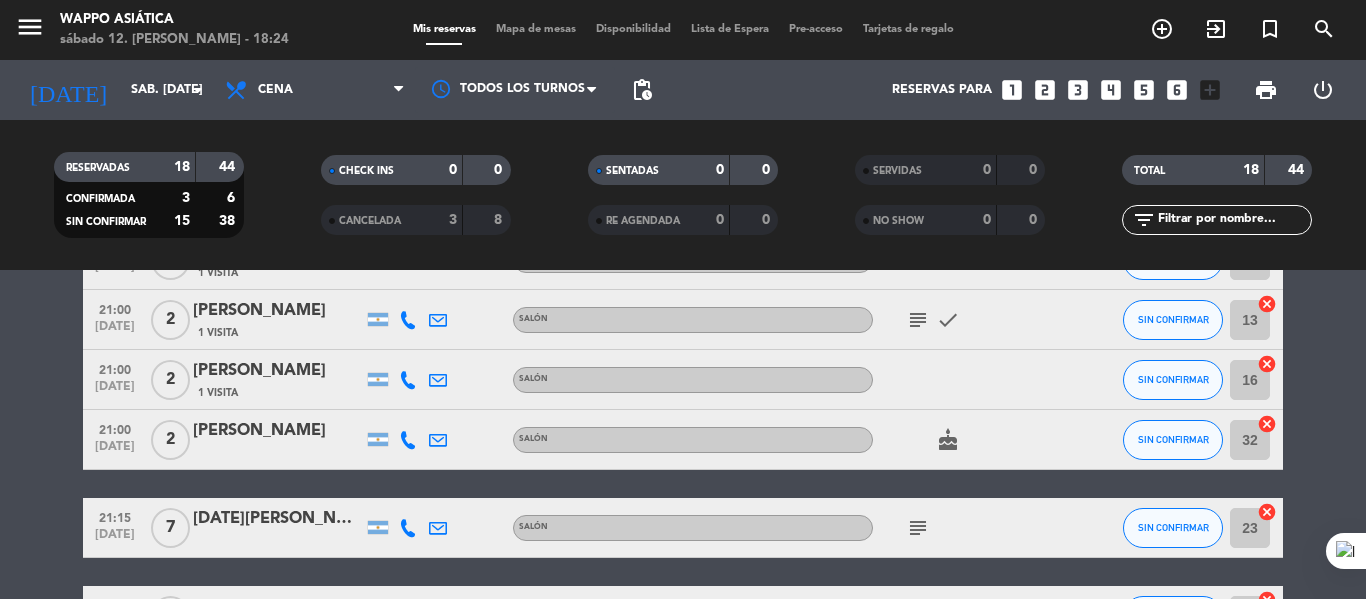 click 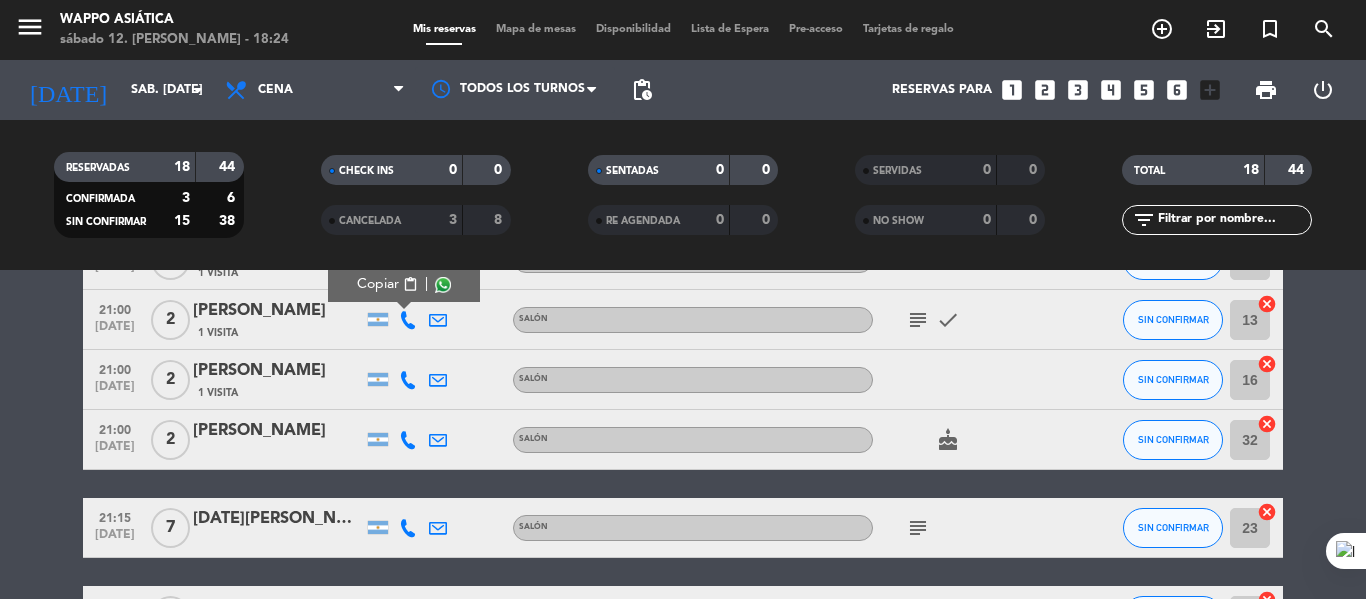 click on "Copiar" at bounding box center (378, 284) 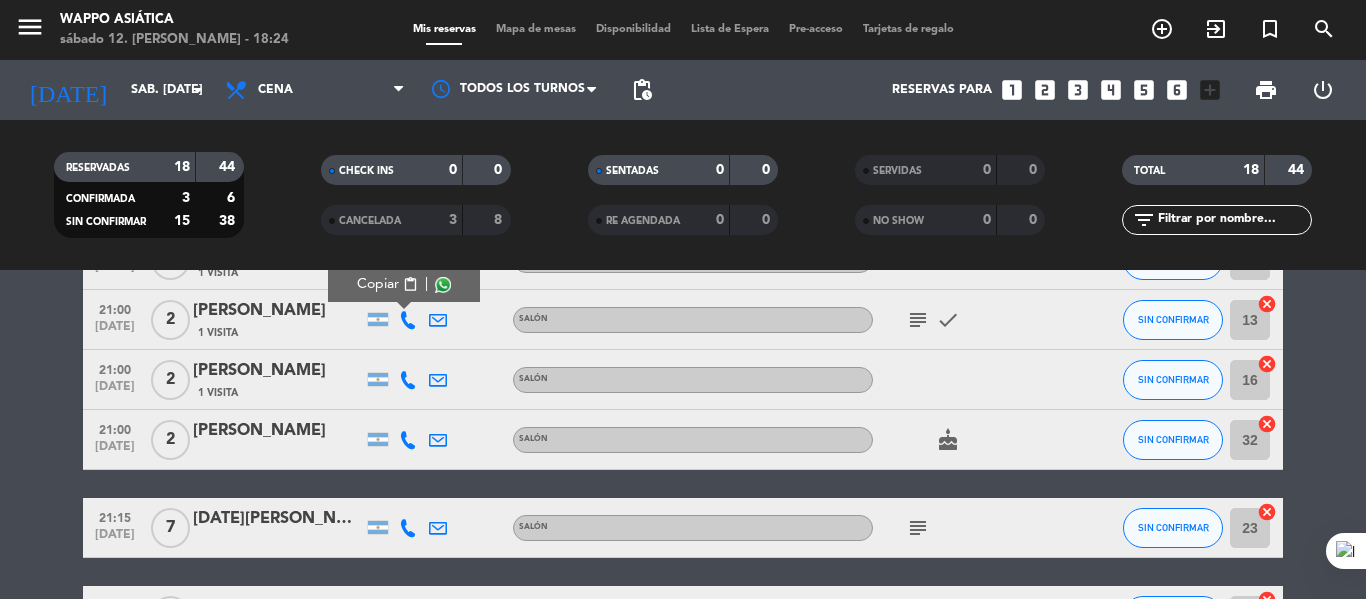 click 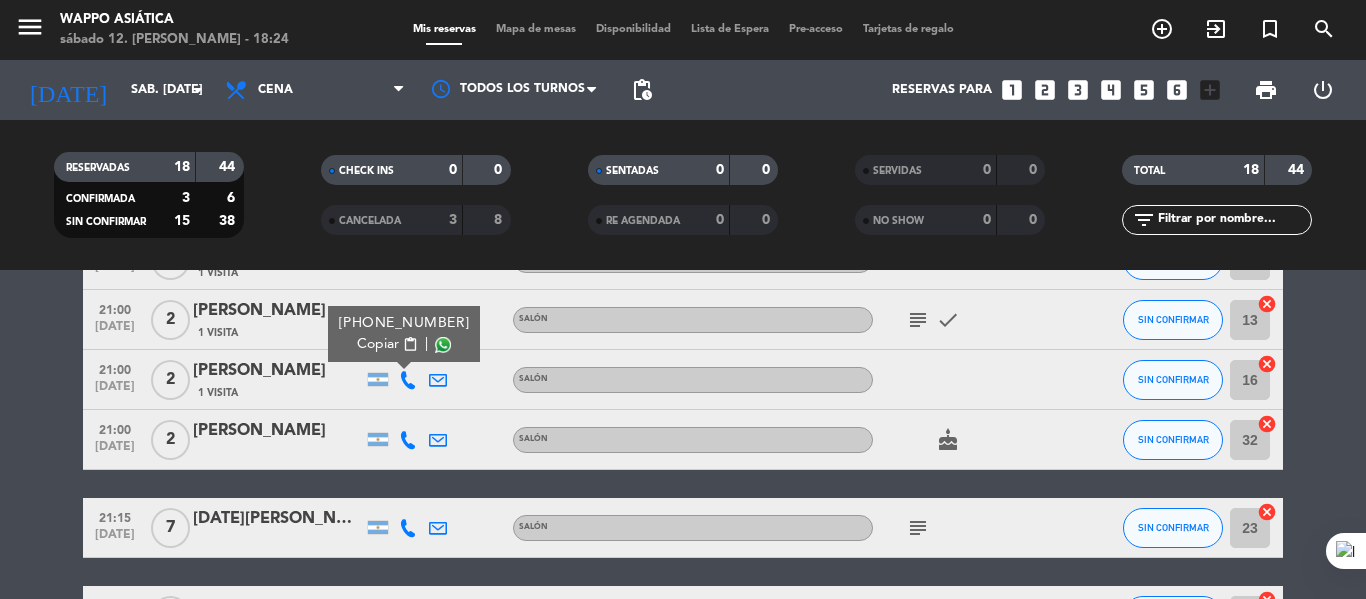 click on "Copiar" at bounding box center [378, 344] 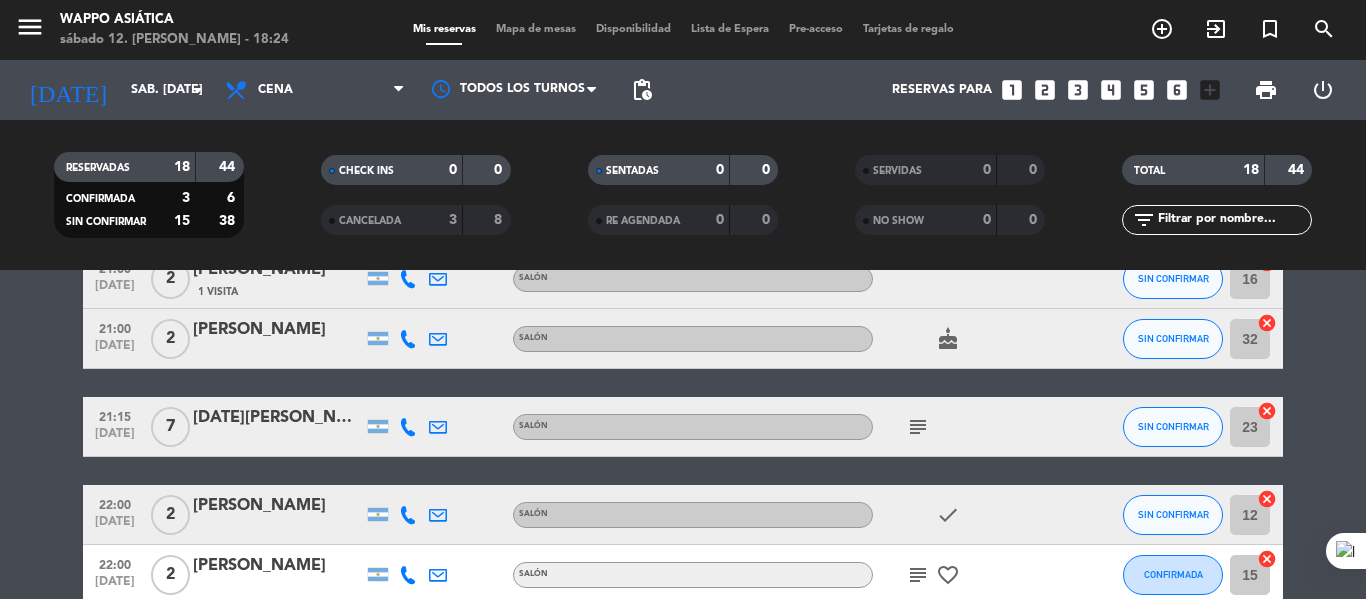 scroll, scrollTop: 530, scrollLeft: 0, axis: vertical 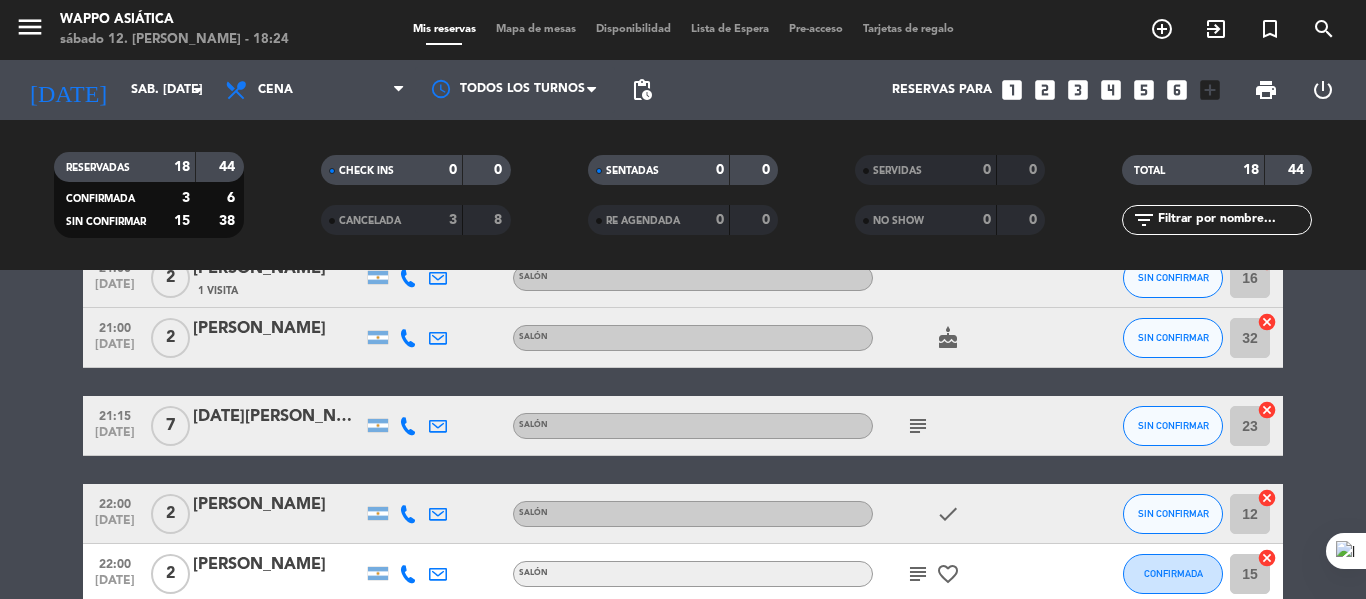 click 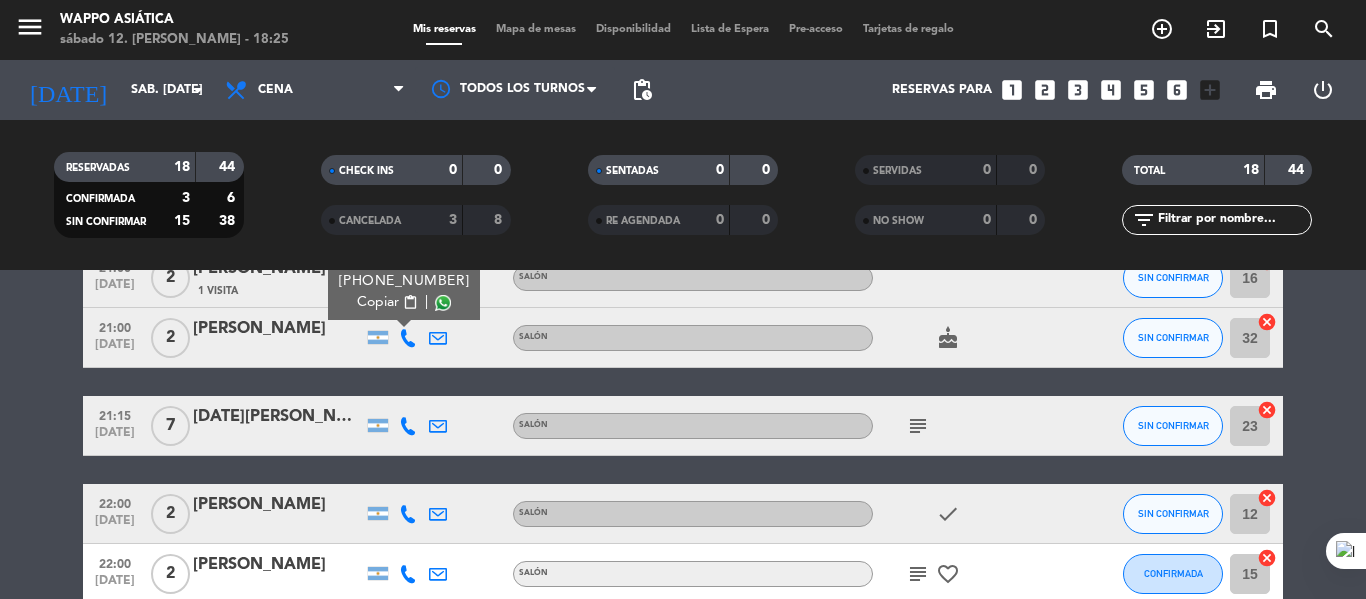 click on "Copiar" at bounding box center [378, 302] 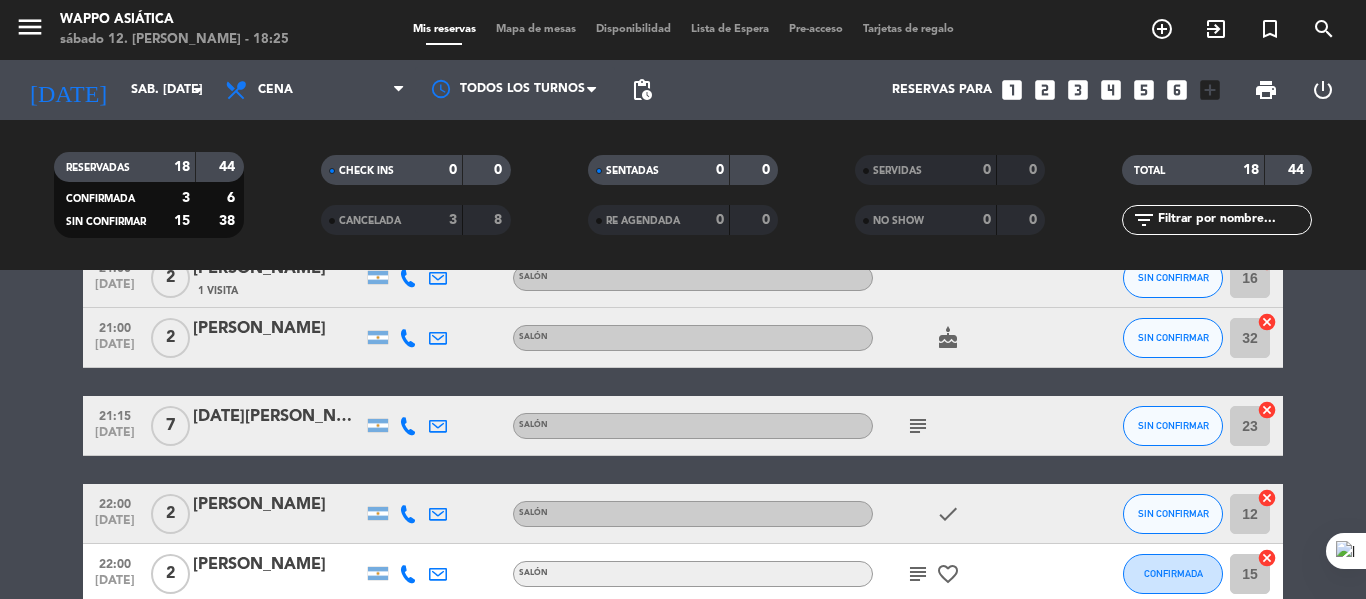 click 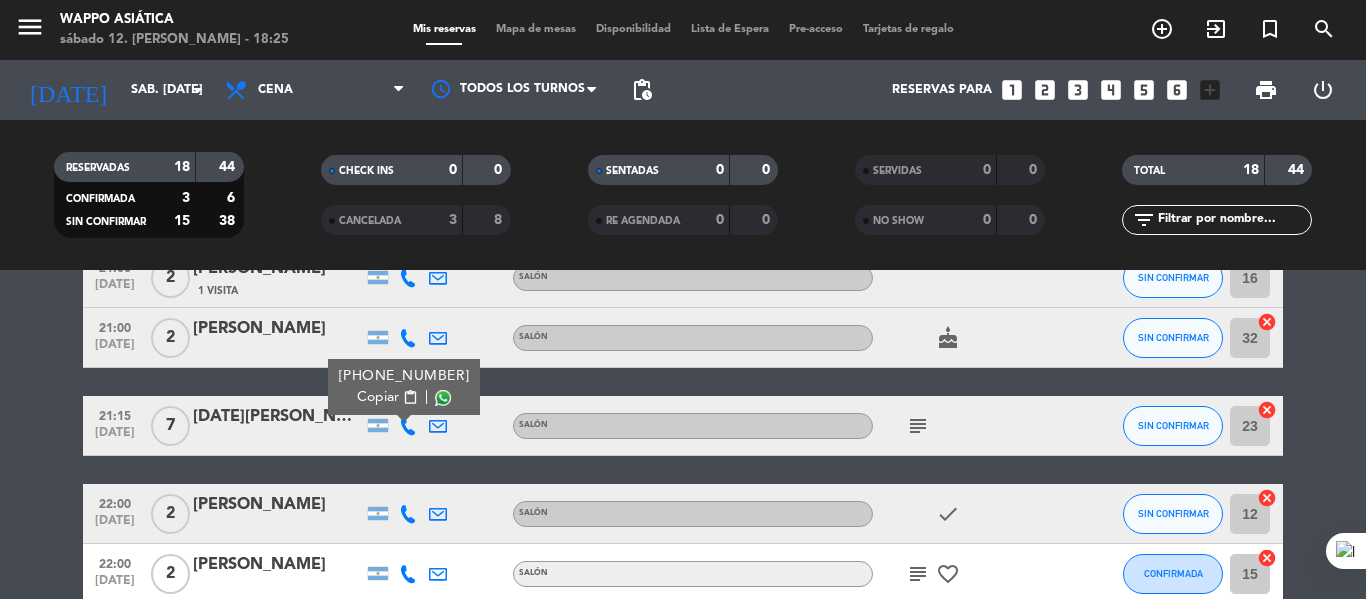 click on "Copiar" at bounding box center (378, 397) 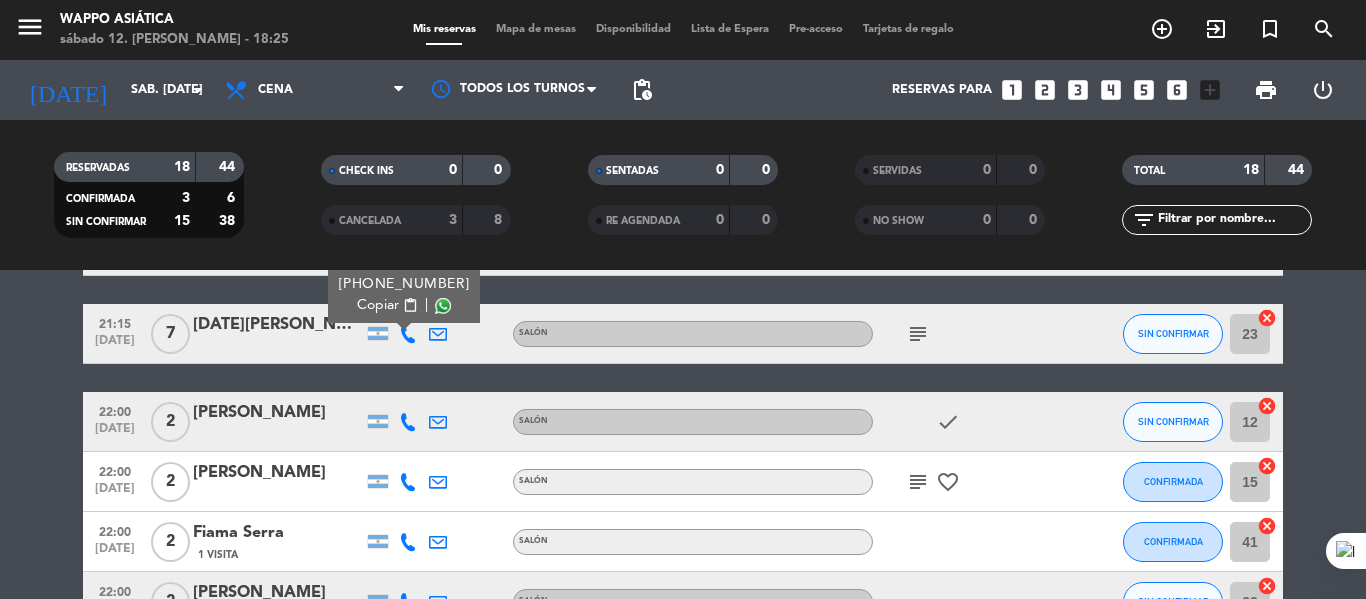 scroll, scrollTop: 619, scrollLeft: 0, axis: vertical 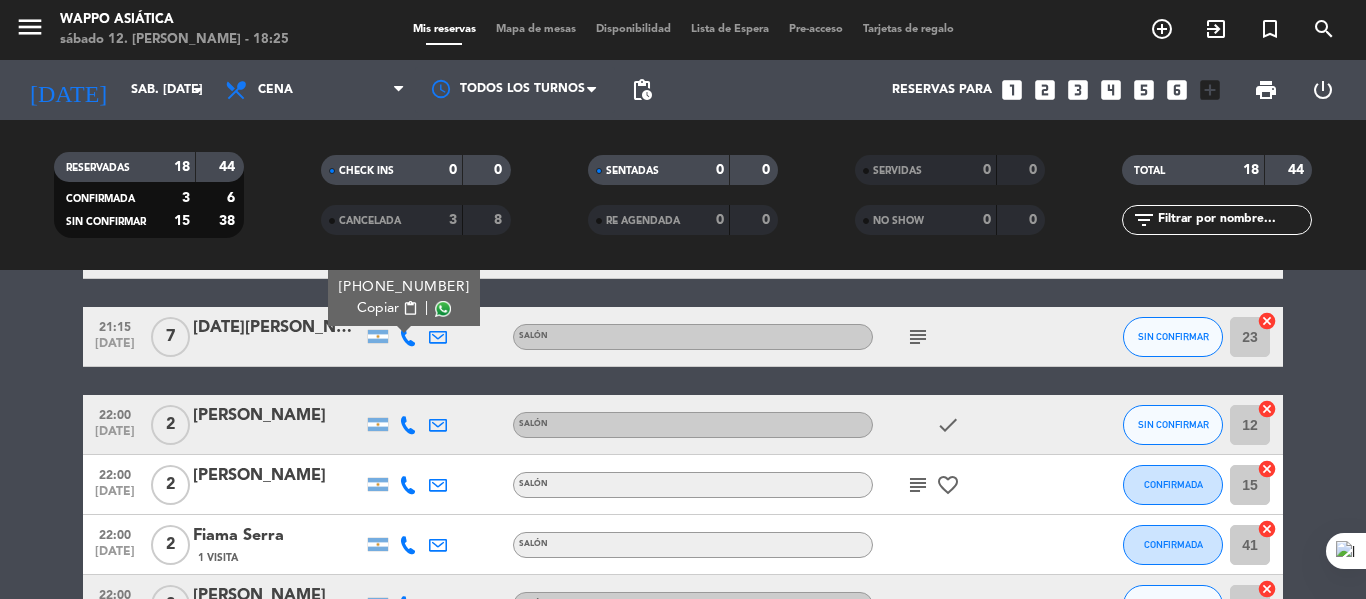 click on "subject" 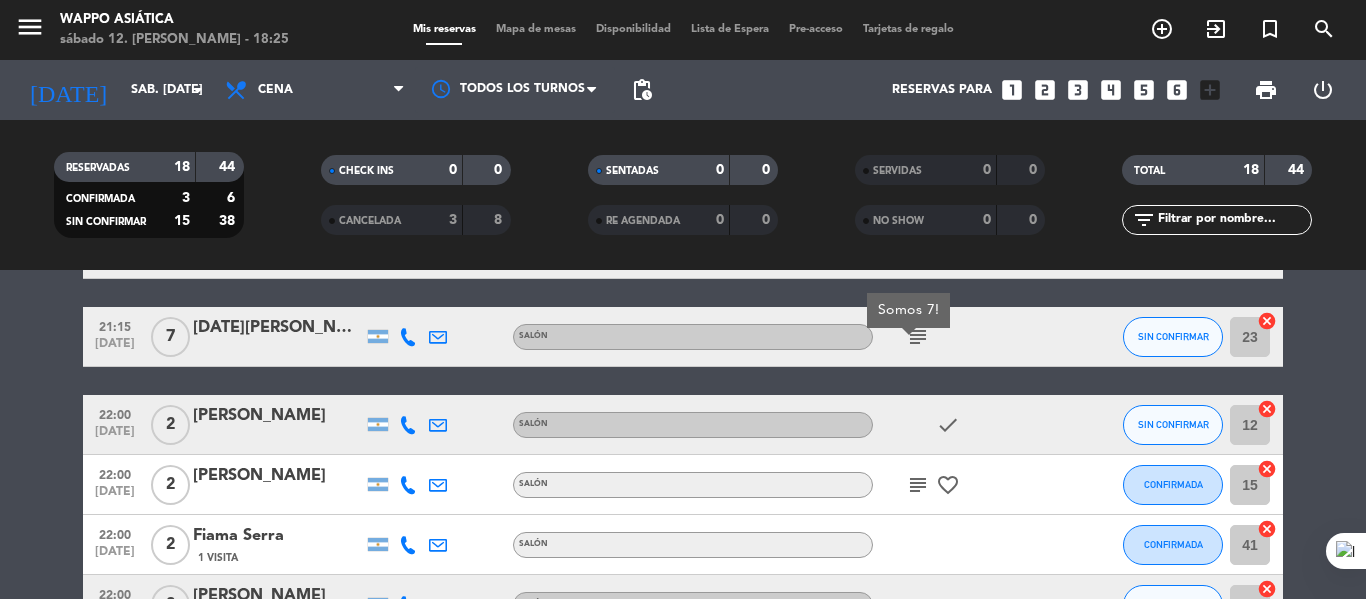 click on "subject" 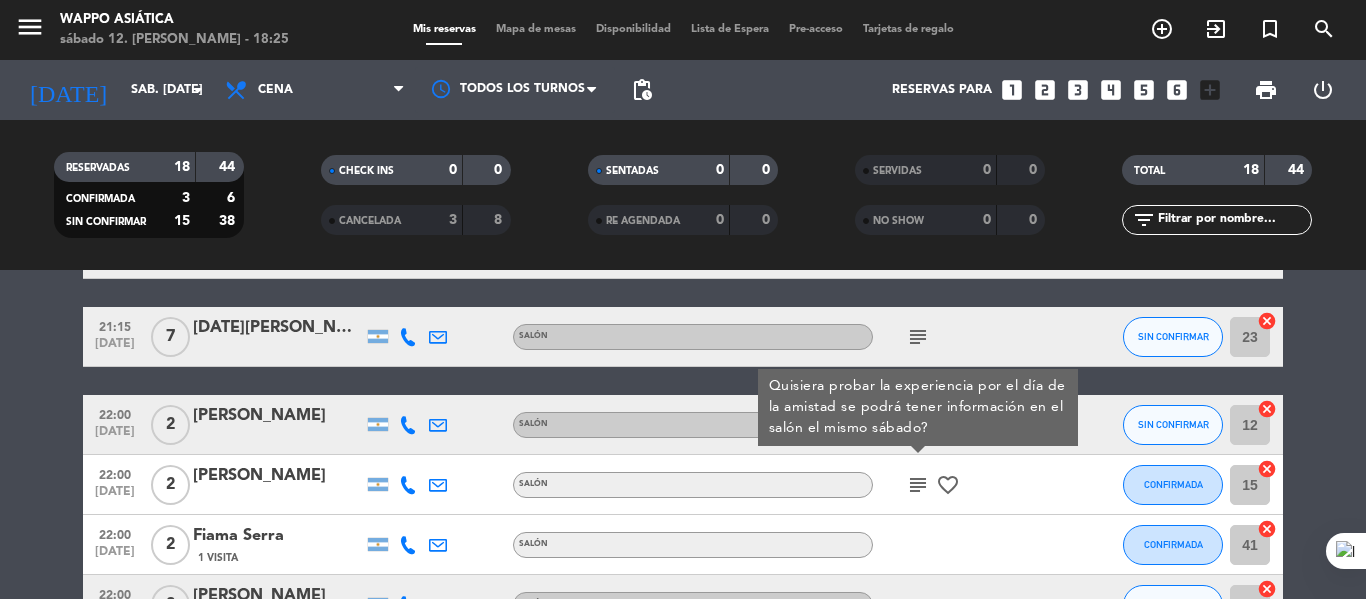 click on "20:30   [DATE]   2   [PERSON_NAME] SIN CONFIRMAR g5  cancel   20:45   [DATE]   4   [PERSON_NAME]   2 Visitas   Salón  card_giftcard  SIN CONFIRMAR 21  cancel   20:45   [DATE]   2   [EMAIL_ADDRESS][DOMAIN_NAME]   1 Visita   Salón  favorite_border  SIN CONFIRMAR 33A  cancel   20:45   [DATE]   2   Nazareth [PERSON_NAME]   1 Visita   Salón SIN CONFIRMAR 42  cancel   21:00   [DATE]   2   [PERSON_NAME]   1 Visita   Salón SIN CONFIRMAR 14  cancel   21:00   [DATE]   2   [PERSON_NAME]   1 Visita   Salón  subject   check  SIN CONFIRMAR 13  cancel   21:00   [DATE]   2   [PERSON_NAME]   1 Visita   Salón SIN CONFIRMAR 16  cancel   21:00   [DATE]   2   [PERSON_NAME]   Salón  cake  SIN CONFIRMAR 32  cancel   21:15   [DATE]   7   [DATE][PERSON_NAME]   Salón  subject  SIN CONFIRMAR 23  cancel   22:00   [DATE]   2   [PERSON_NAME]   Salón  check  SIN CONFIRMAR 12  cancel   22:00   [DATE]   2   [PERSON_NAME]   Salón  subject   favorite_border  CONFIRMADA 15  cancel   22:00   [DATE]   2   Fiama Serra  41  2" 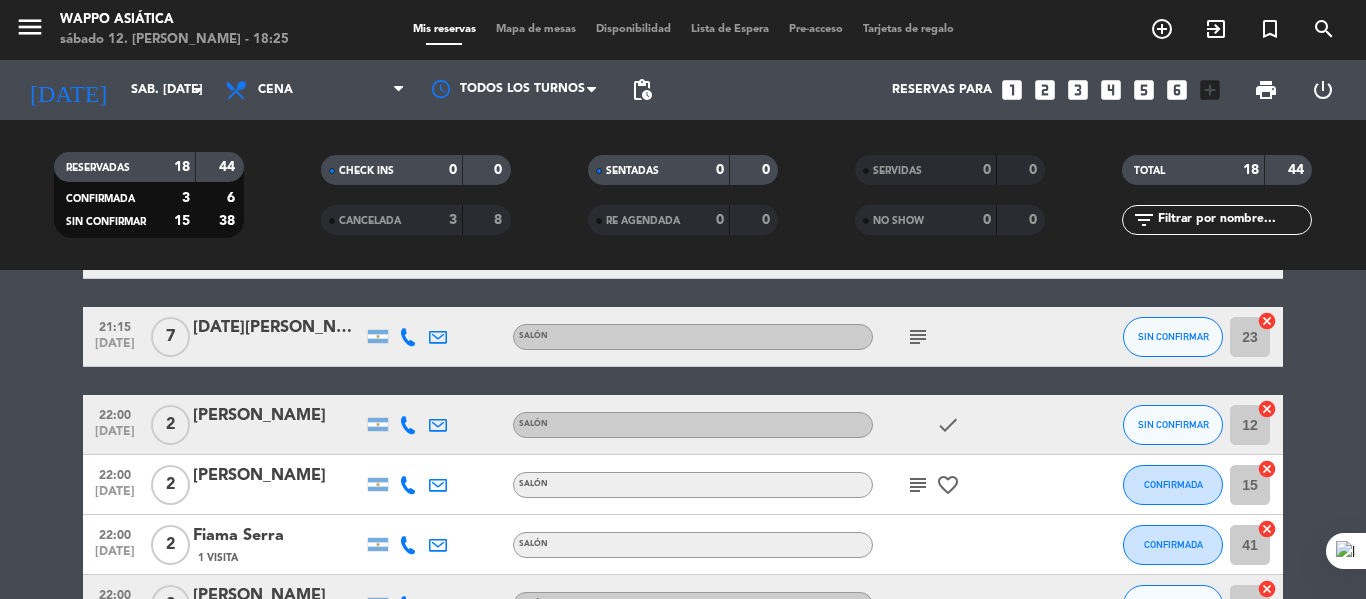 click 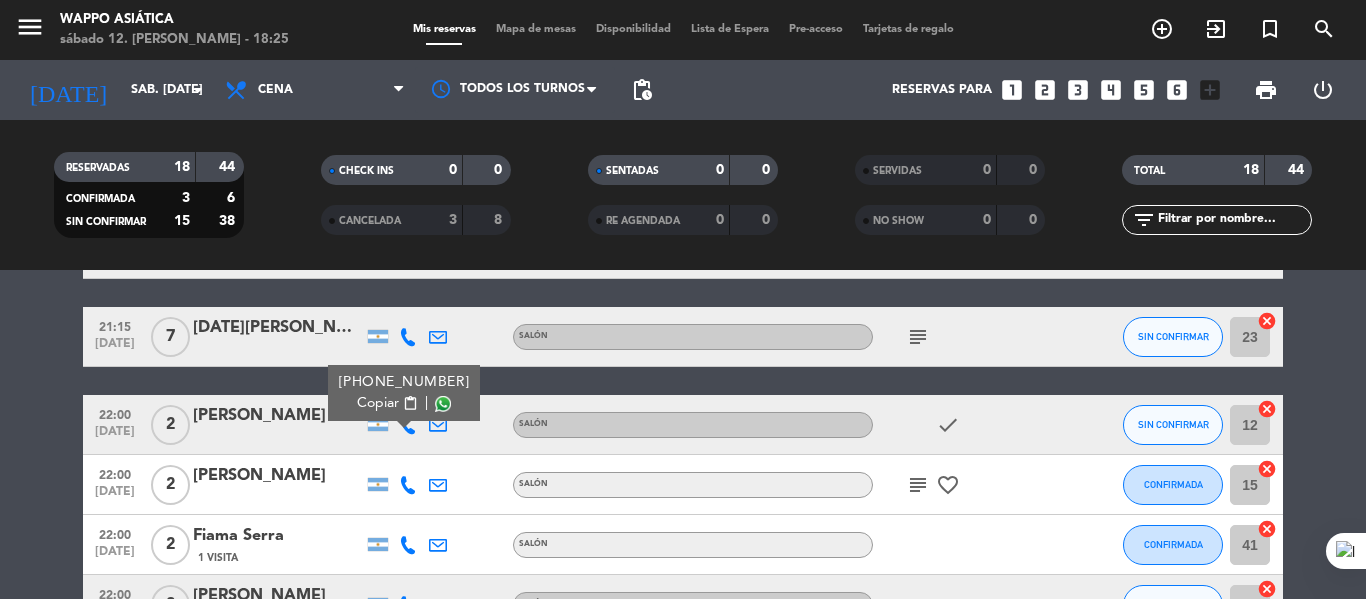 click on "[PHONE_NUMBER]" at bounding box center (404, 382) 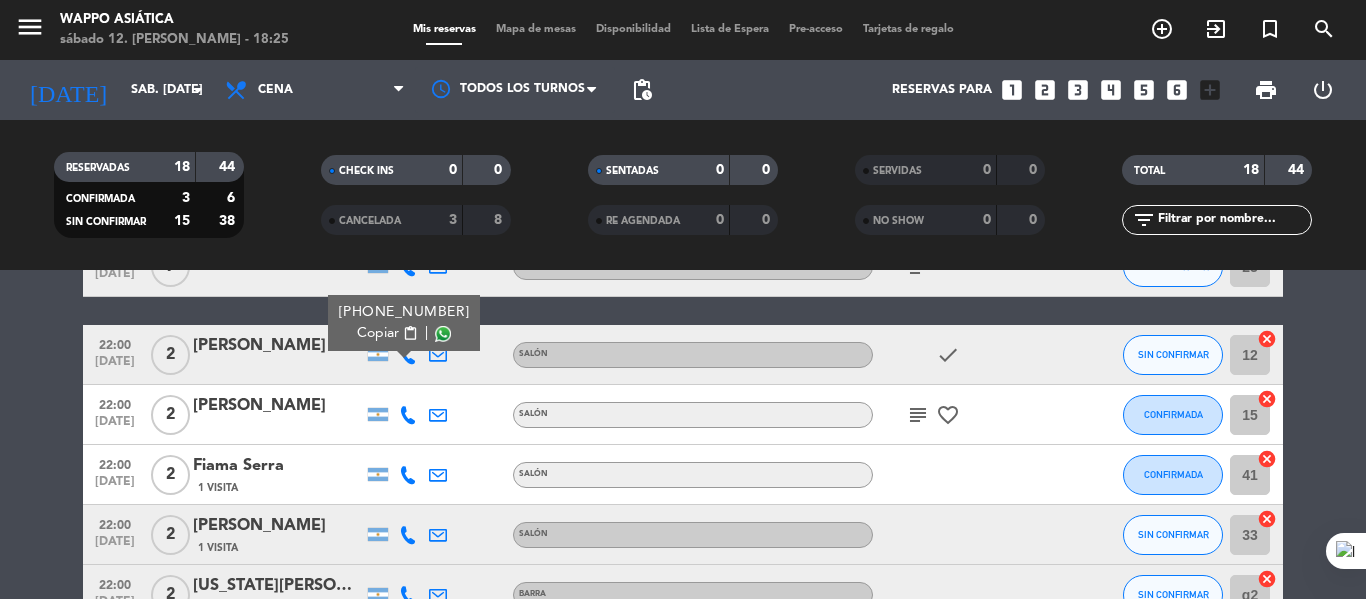 scroll, scrollTop: 727, scrollLeft: 0, axis: vertical 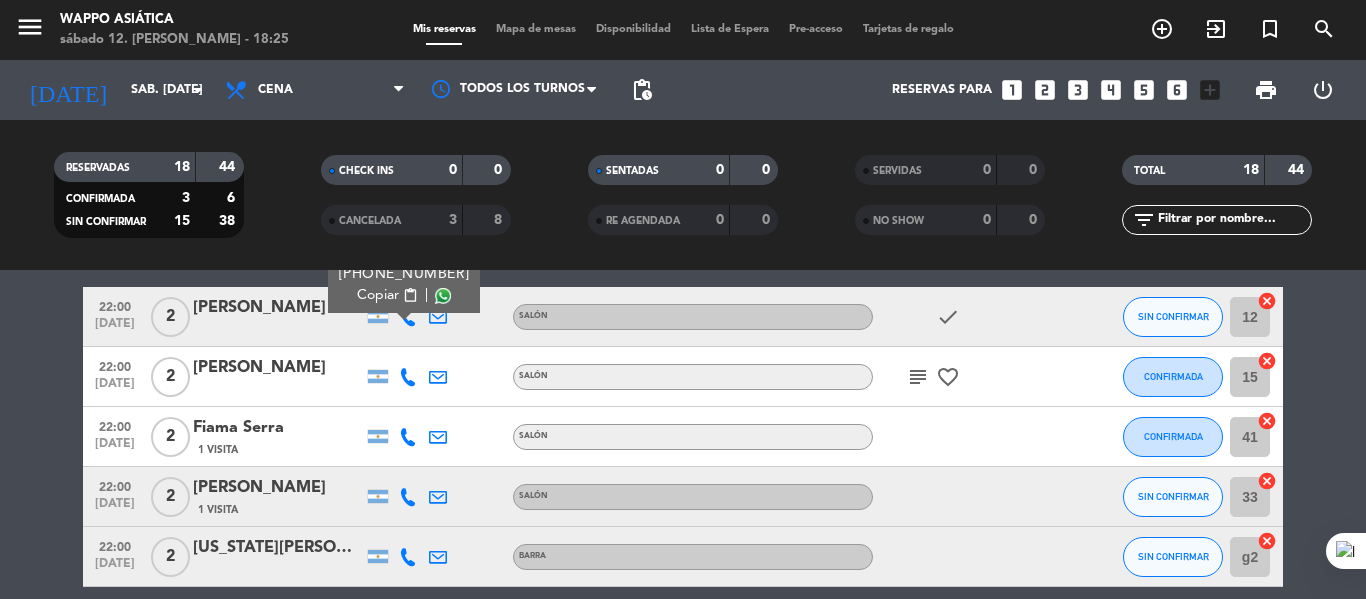 click 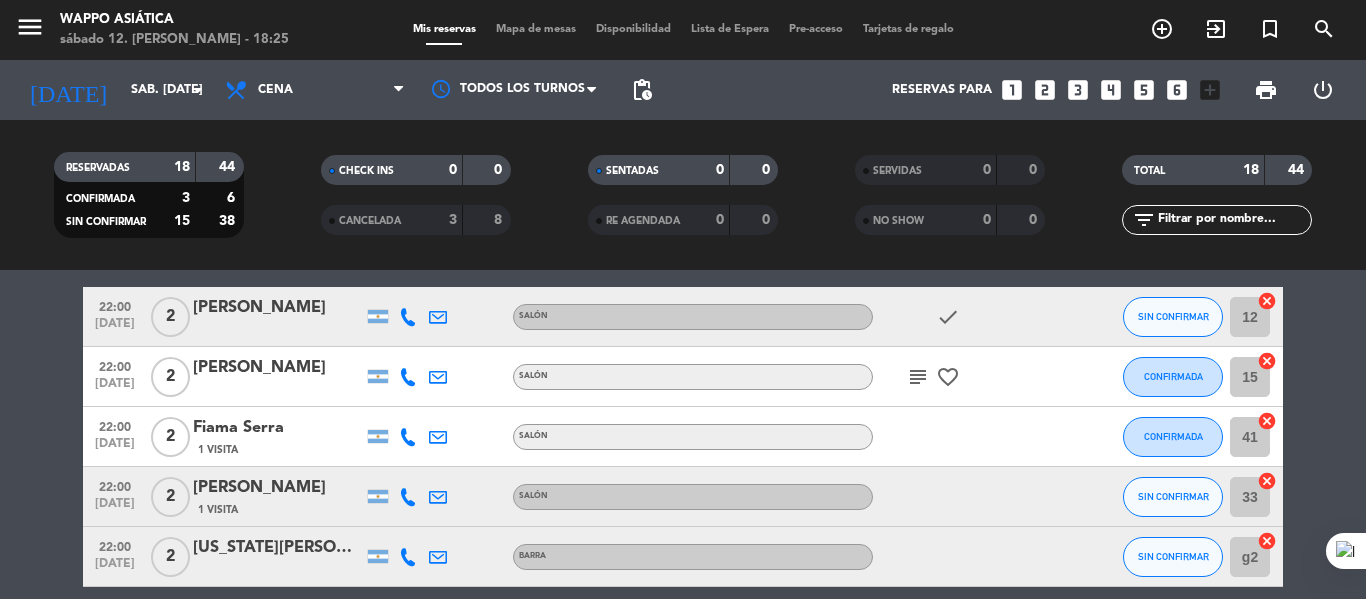 click 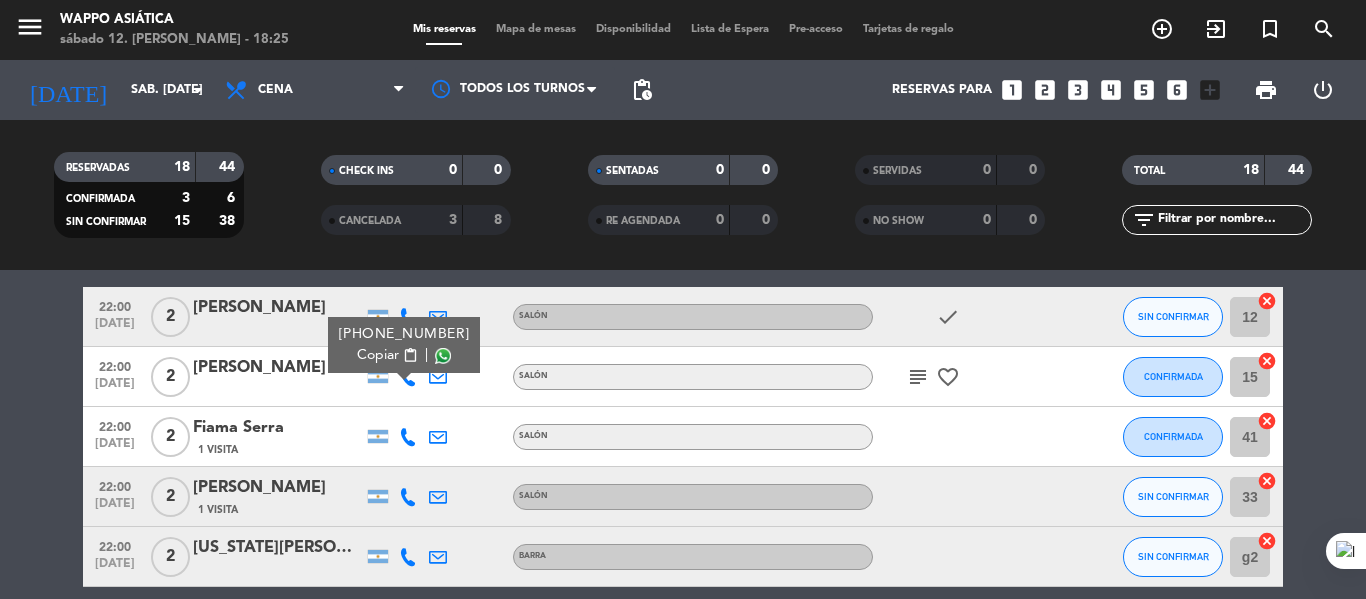 click on "Copiar" at bounding box center (378, 355) 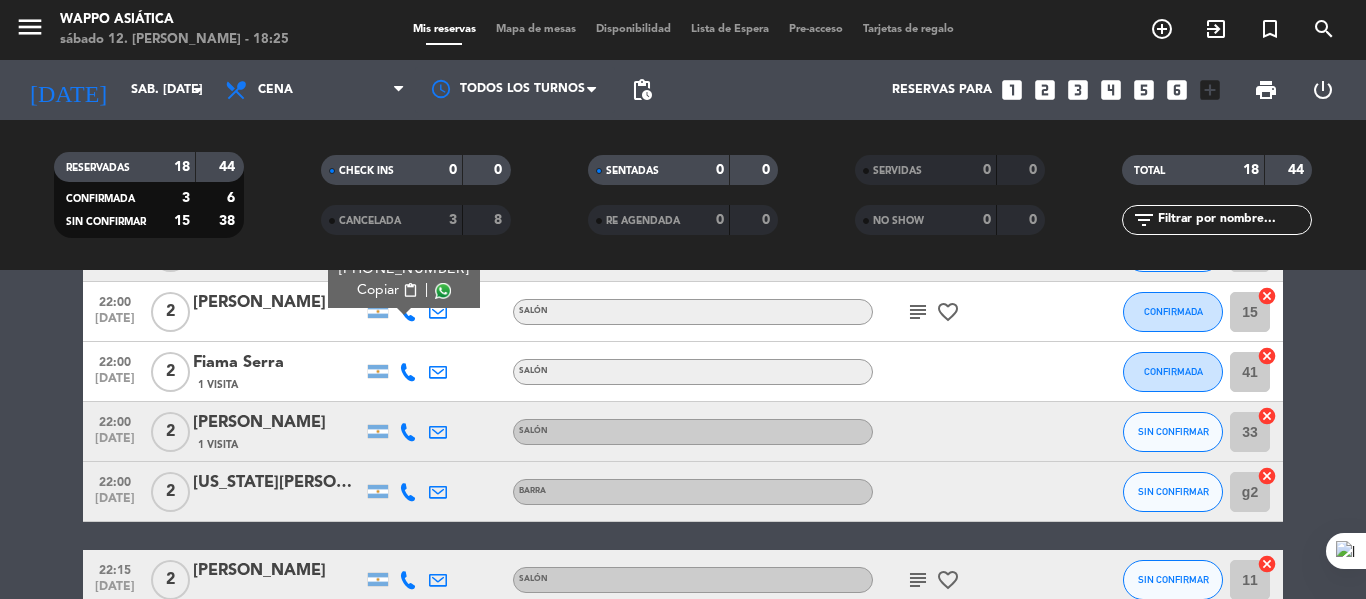 scroll, scrollTop: 816, scrollLeft: 0, axis: vertical 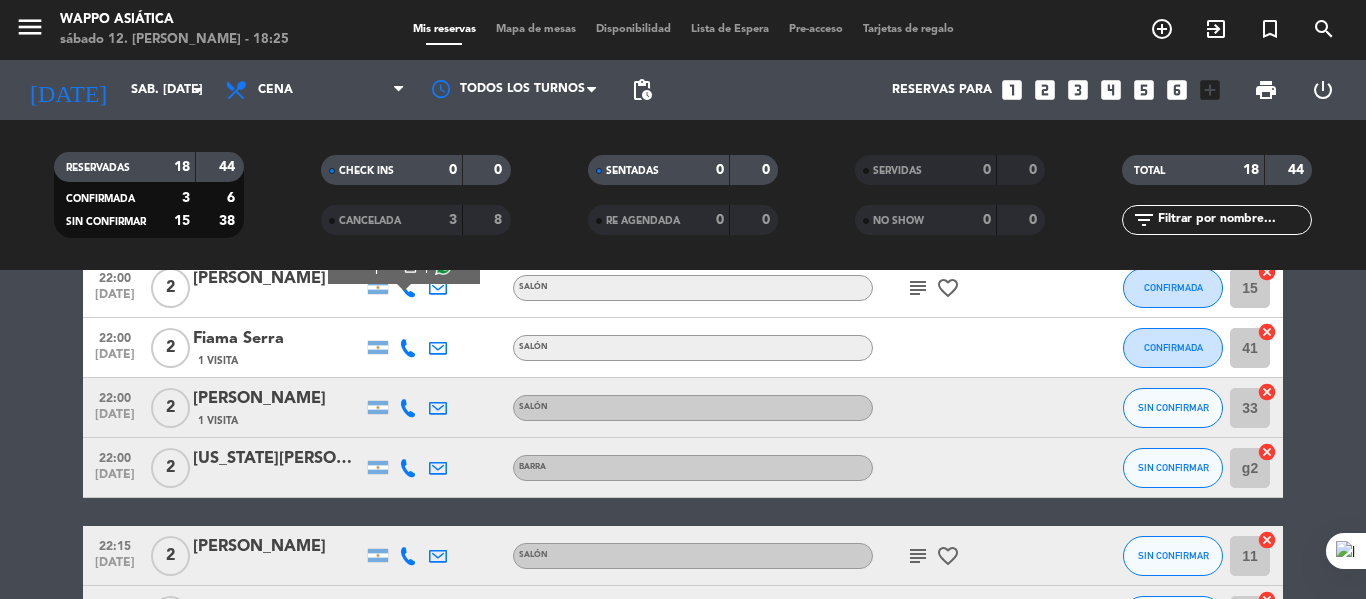 click 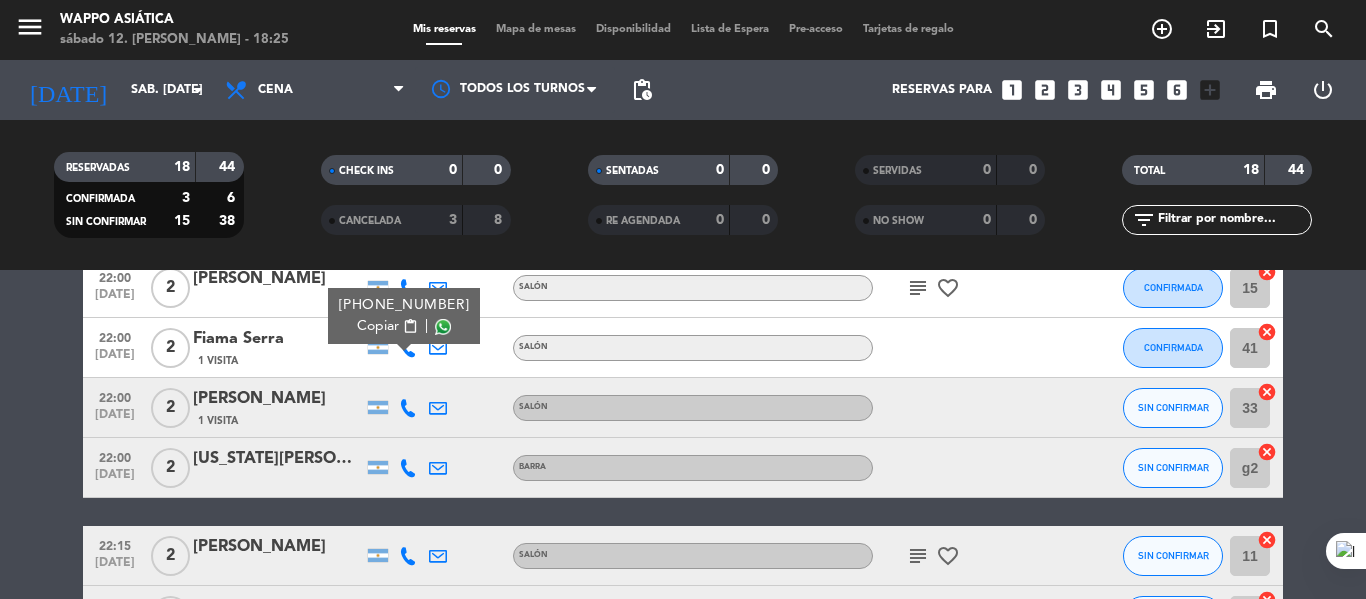 click on "Copiar" at bounding box center [378, 326] 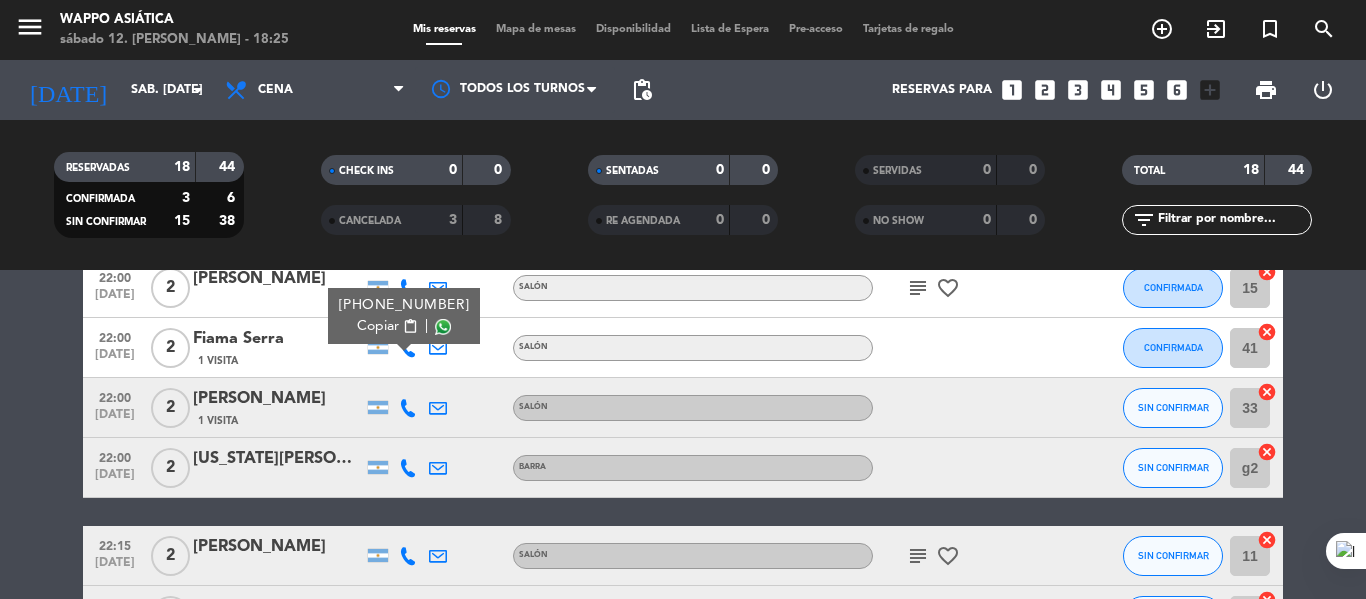 click 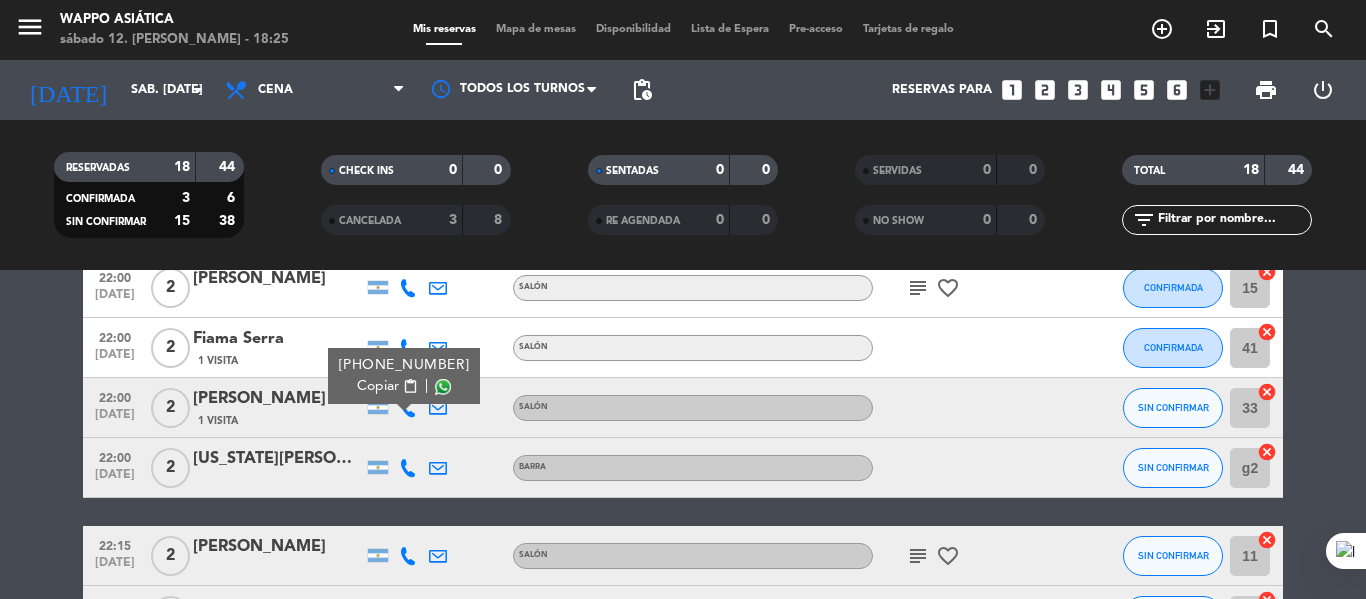 click on "Copiar" at bounding box center [378, 386] 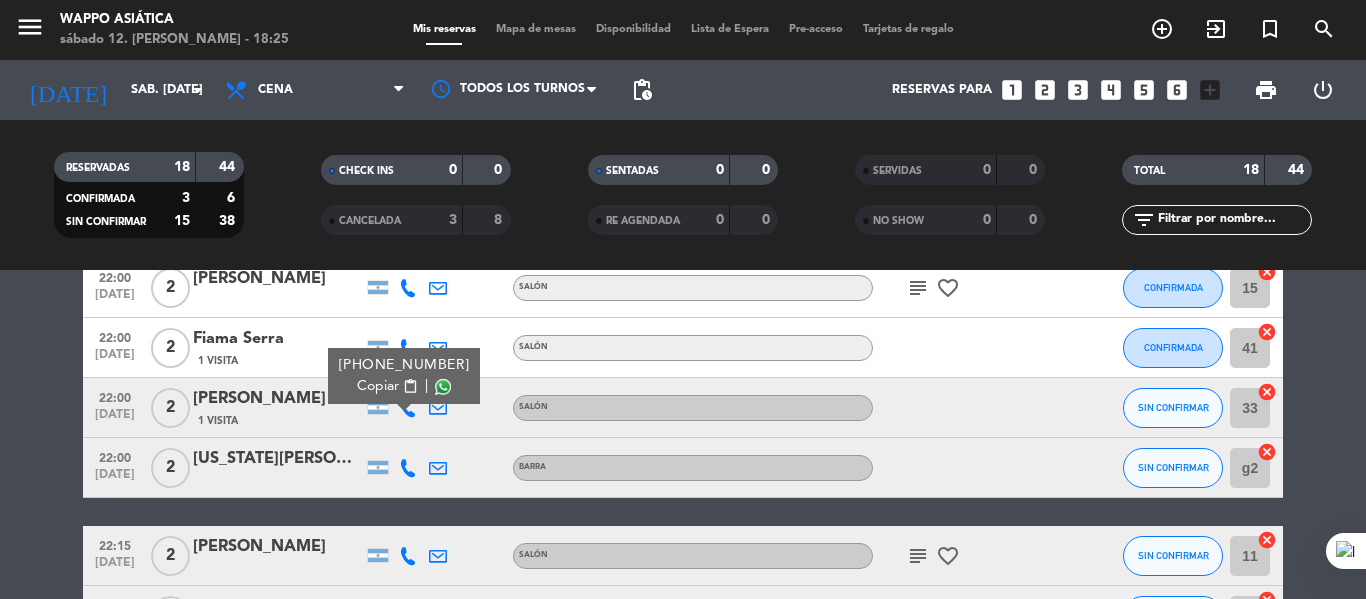 click 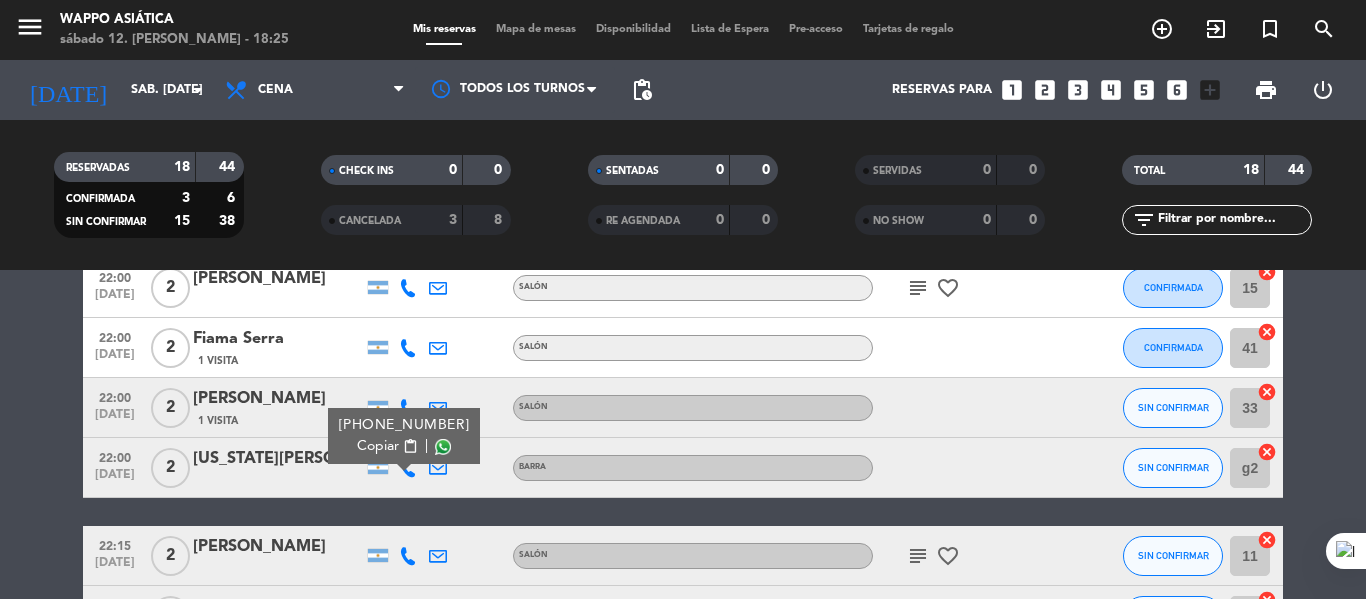 click on "Copiar" at bounding box center (378, 446) 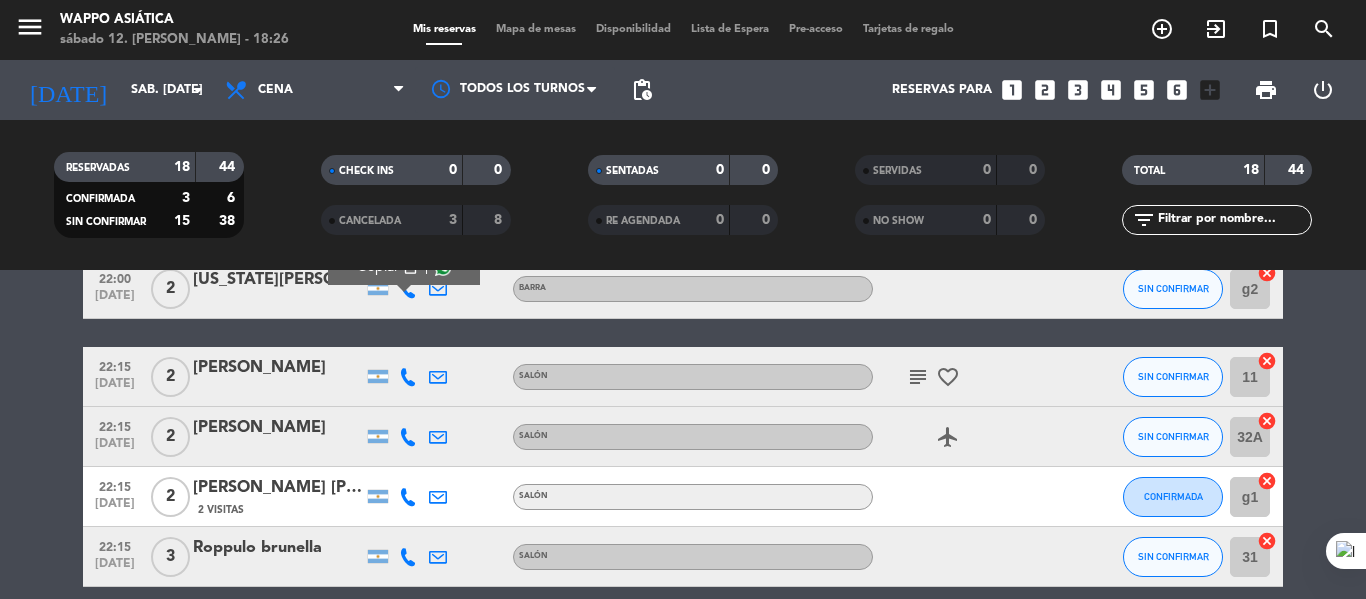 scroll, scrollTop: 994, scrollLeft: 0, axis: vertical 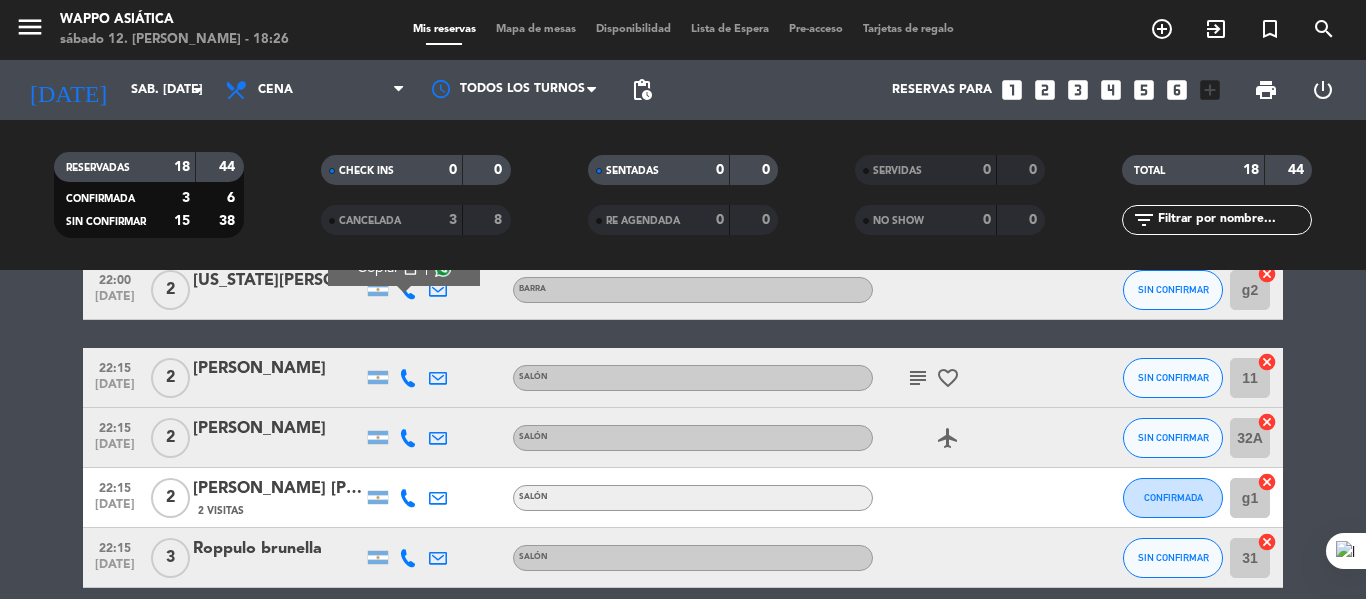 click 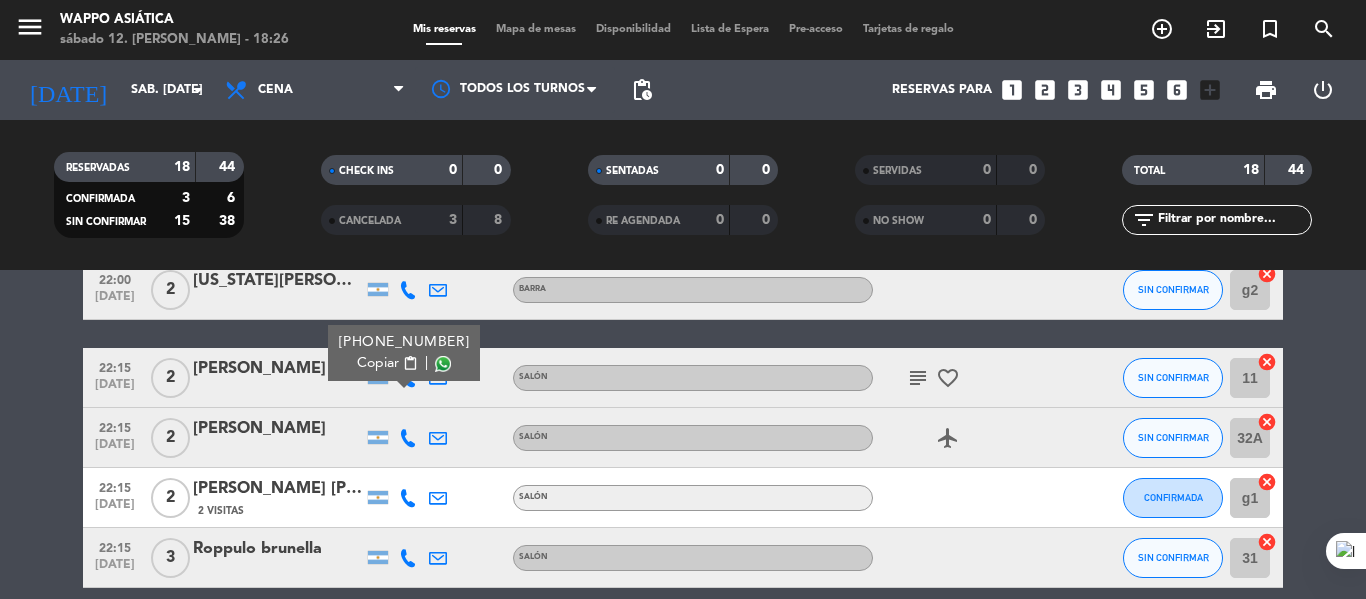 click on "Copiar" at bounding box center [378, 363] 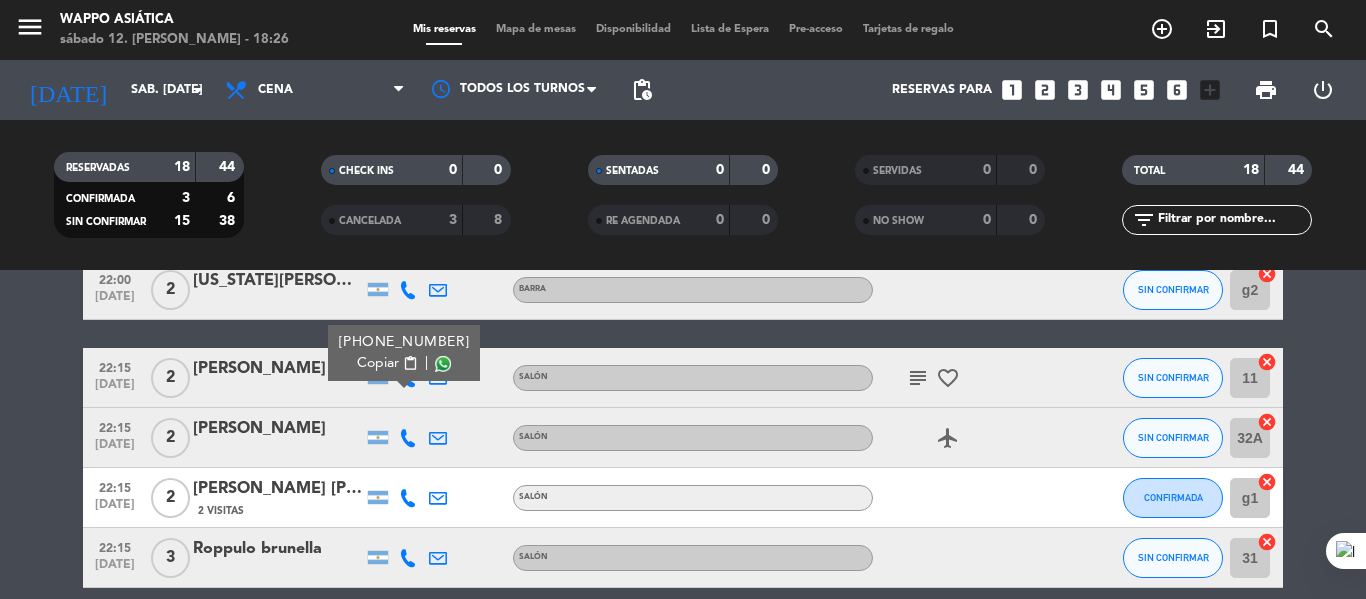 click 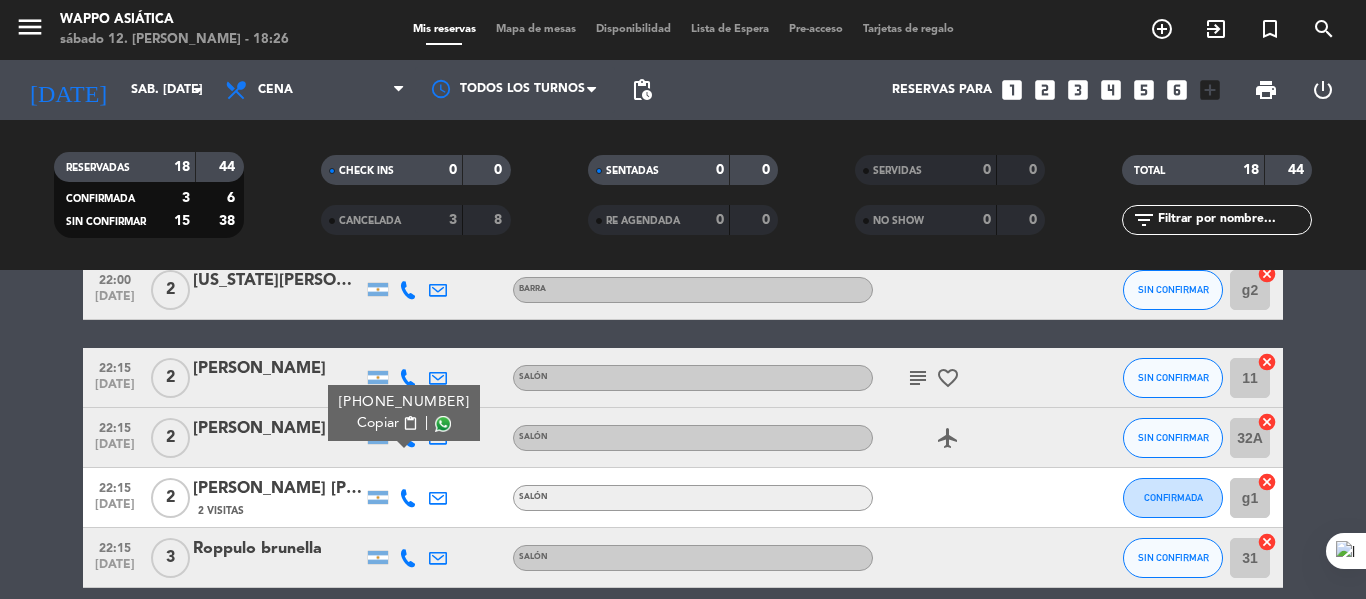 click on "Copiar" at bounding box center [378, 423] 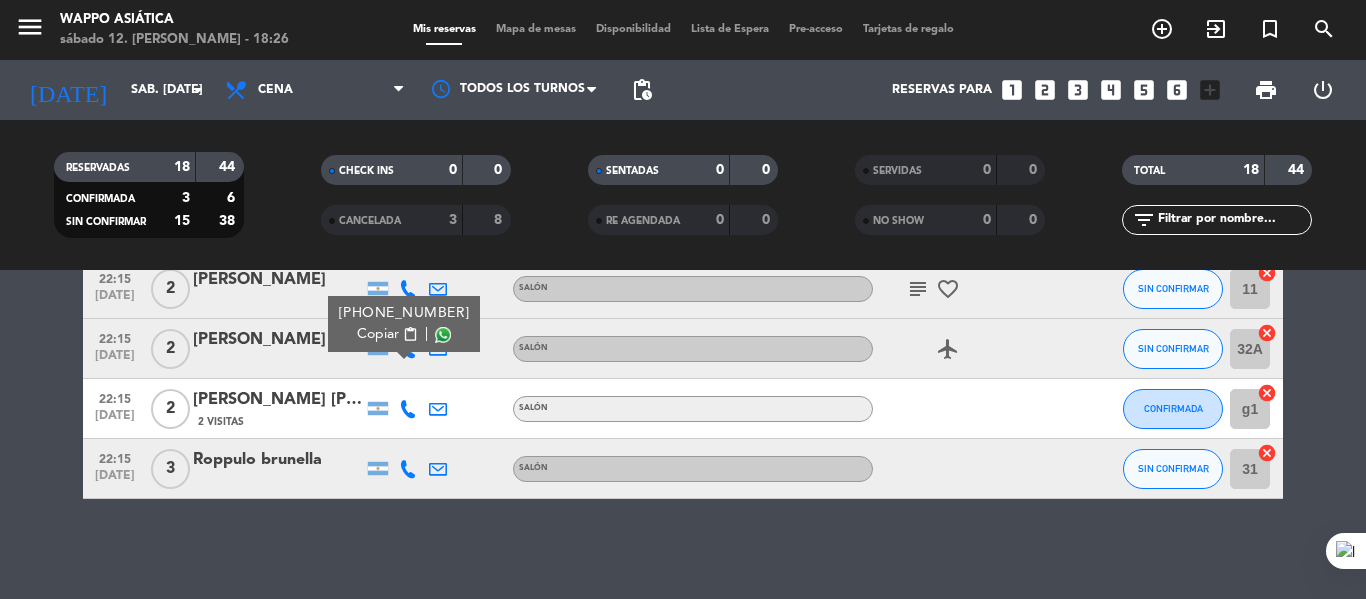 scroll, scrollTop: 1129, scrollLeft: 0, axis: vertical 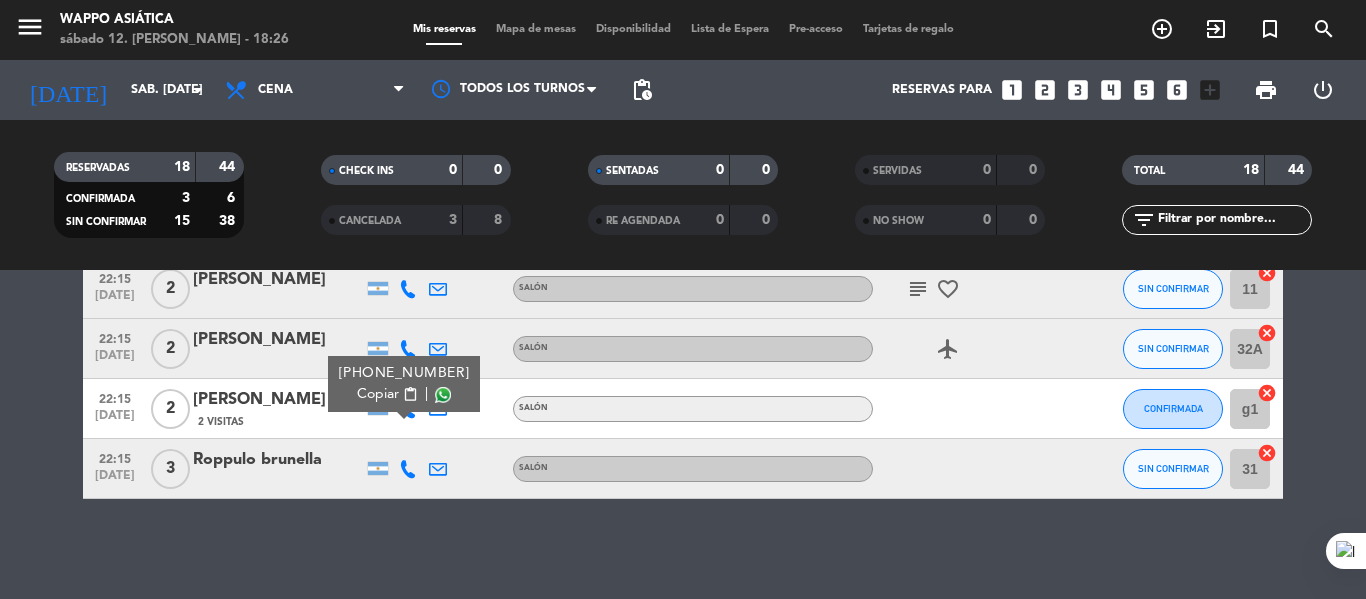 click on "Copiar" at bounding box center (378, 394) 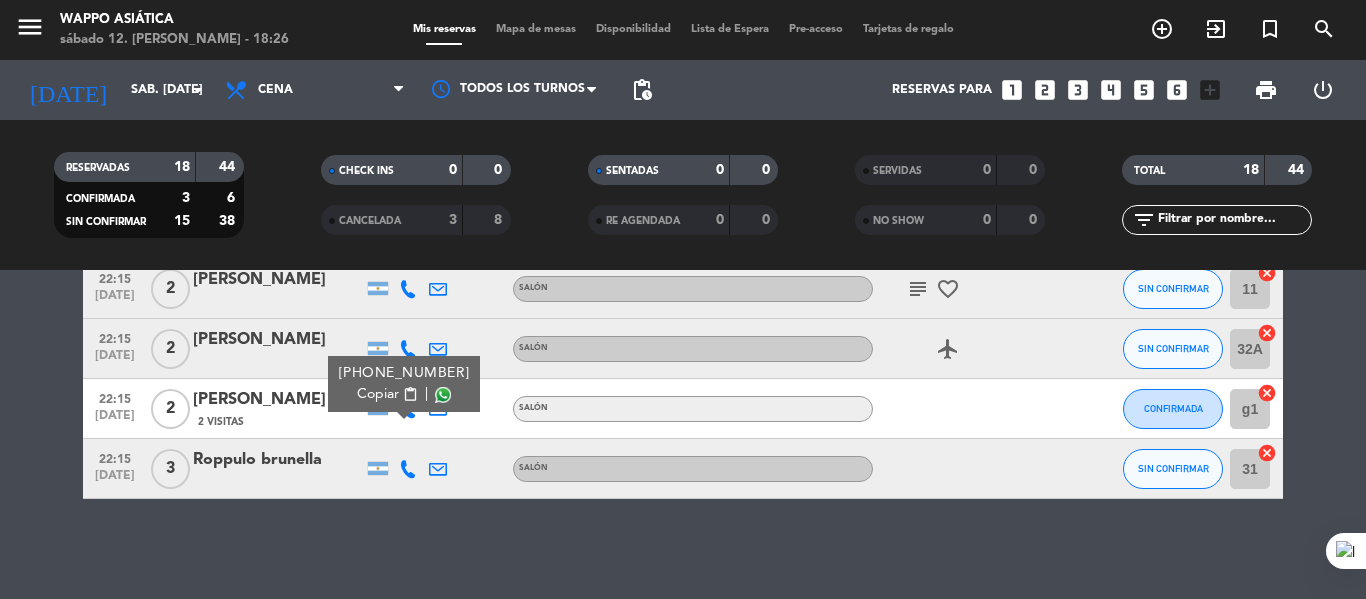 click 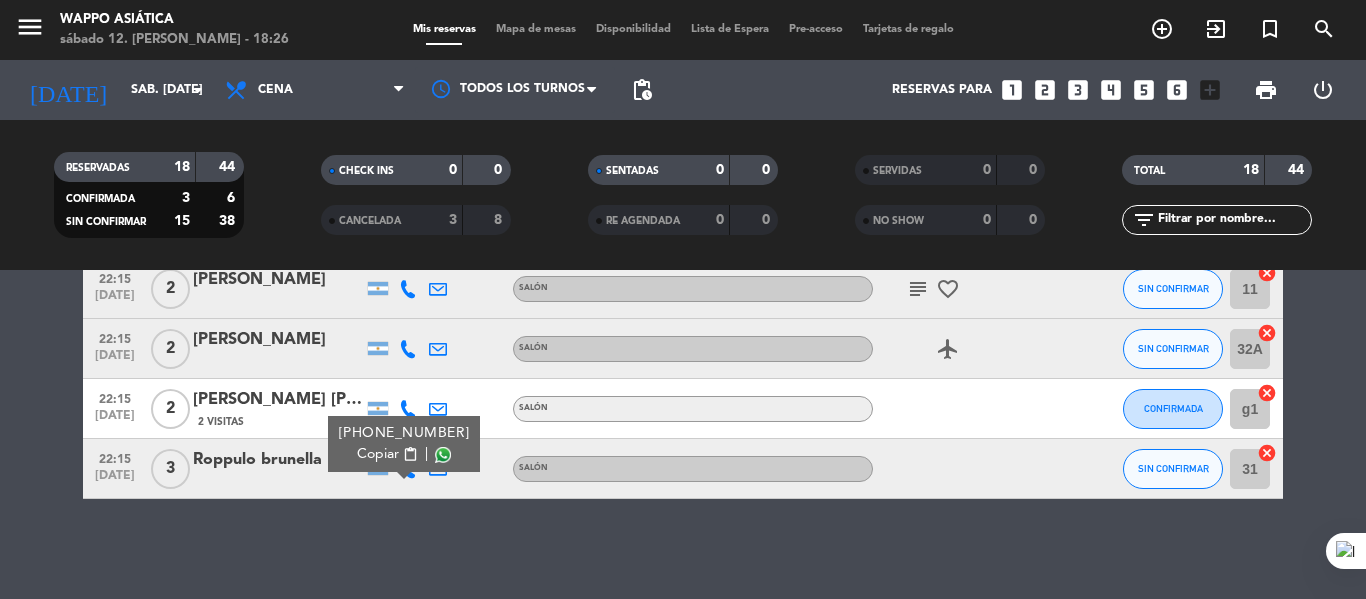 click on "Copiar" at bounding box center [378, 454] 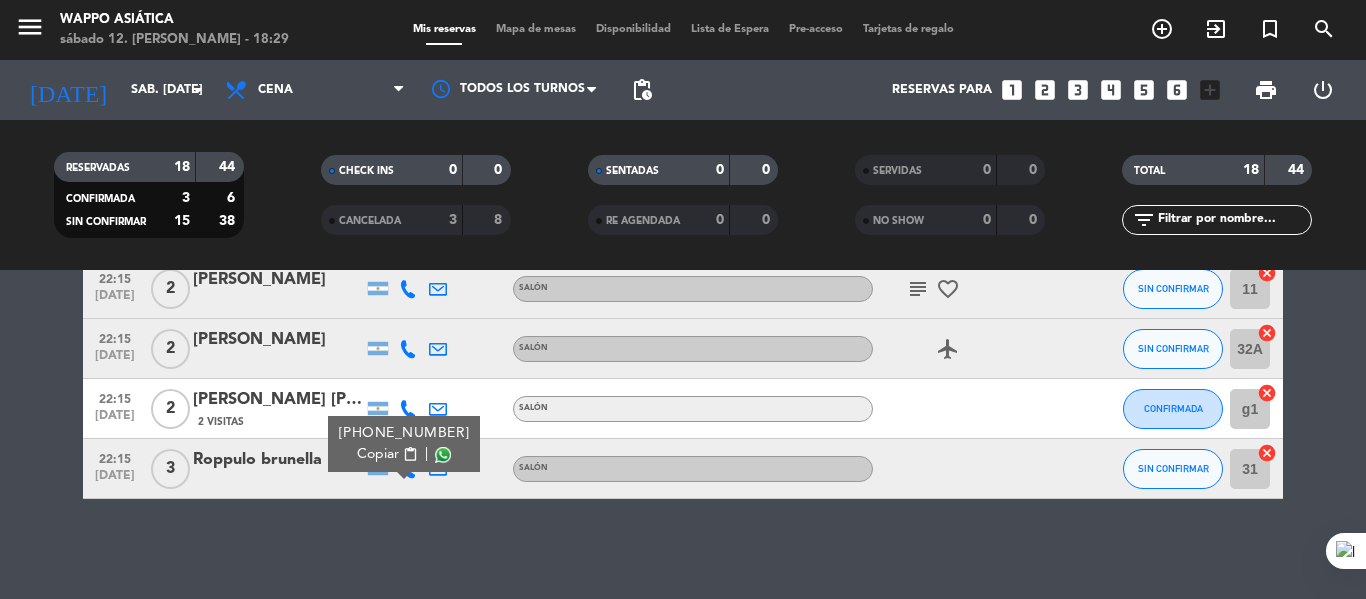 scroll, scrollTop: 1059, scrollLeft: 0, axis: vertical 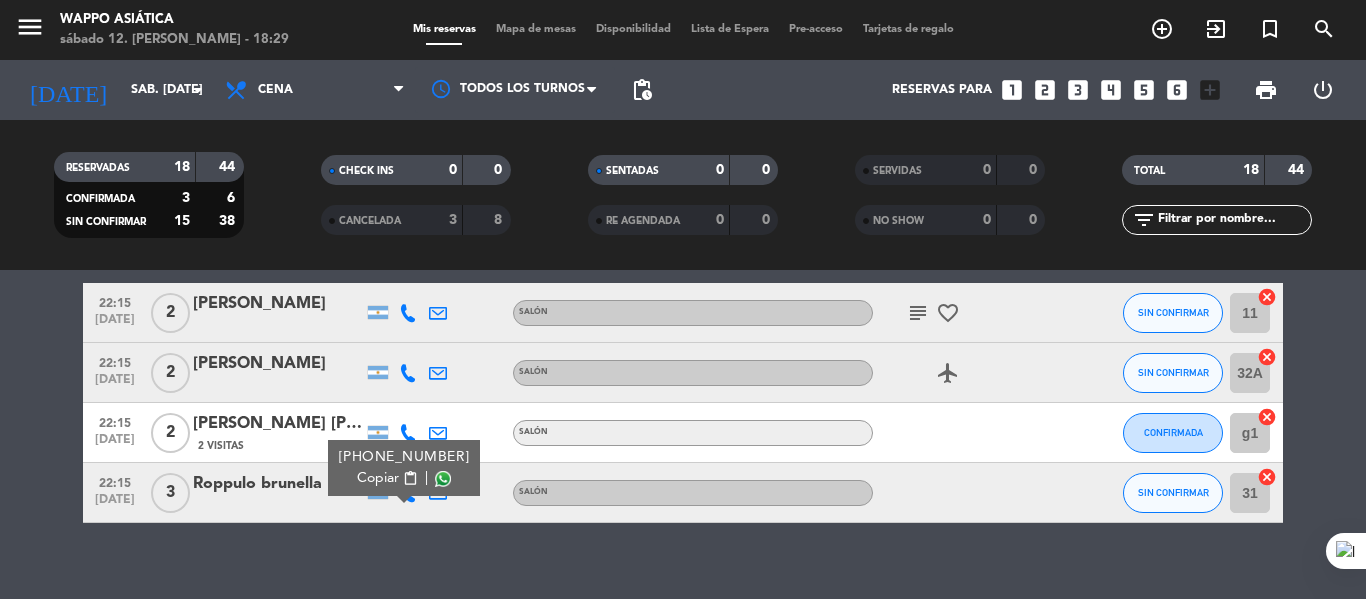 click on "20:30   [DATE]   2   [PERSON_NAME] SIN CONFIRMAR g5  cancel   20:45   [DATE]   4   [PERSON_NAME]   2 Visitas   Salón  card_giftcard  SIN CONFIRMAR 21  cancel   20:45   [DATE]   2   [EMAIL_ADDRESS][DOMAIN_NAME]   1 Visita   Salón  favorite_border  SIN CONFIRMAR 33A  cancel   20:45   [DATE]   2   Nazareth [PERSON_NAME]   1 Visita   Salón SIN CONFIRMAR 42  cancel   21:00   [DATE]   2   [PERSON_NAME]   1 Visita   Salón SIN CONFIRMAR 14  cancel   21:00   [DATE]   2   [PERSON_NAME]   1 Visita   Salón  subject   check  SIN CONFIRMAR 13  cancel   21:00   [DATE]   2   [PERSON_NAME]   1 Visita   Salón SIN CONFIRMAR 16  cancel   21:00   [DATE]   2   [PERSON_NAME]   Salón  cake  SIN CONFIRMAR 32  cancel   21:15   [DATE]   7   [DATE][PERSON_NAME]   Salón  subject  SIN CONFIRMAR 23  cancel   22:00   [DATE]   2   [PERSON_NAME]   Salón  check  SIN CONFIRMAR 12  cancel   22:00   [DATE]   2   [PERSON_NAME]   Salón  subject   favorite_border  CONFIRMADA 15  cancel   22:00   [DATE]   2   Fiama Serra  41  2" 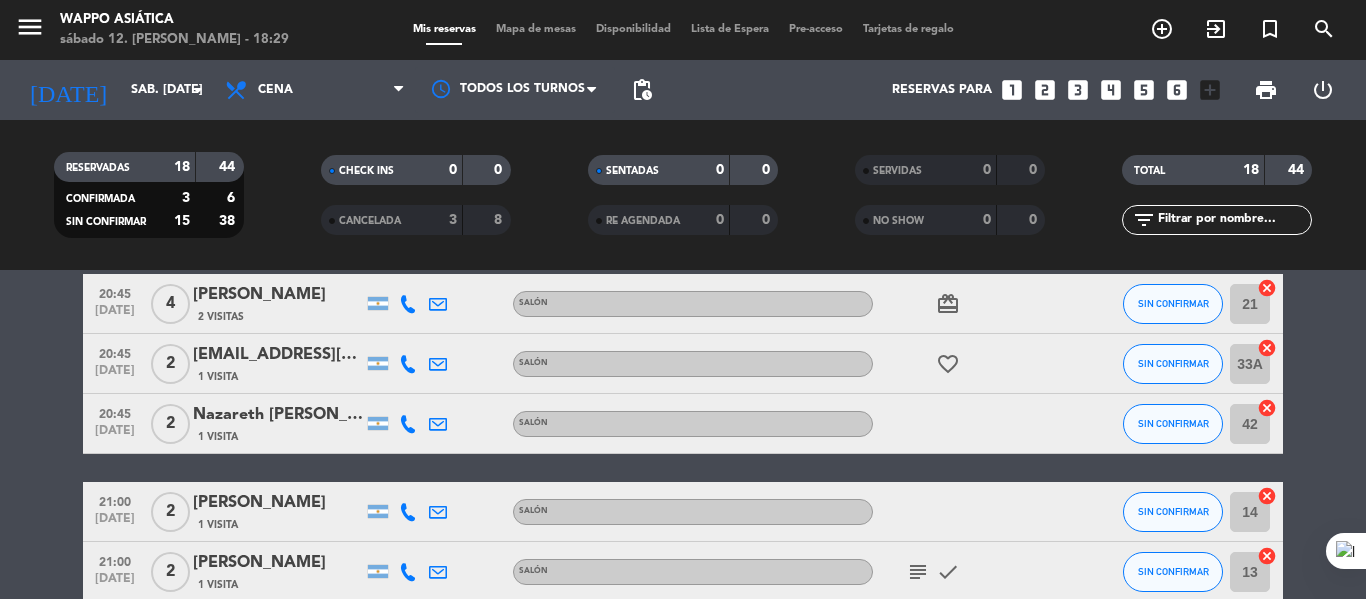 scroll, scrollTop: 0, scrollLeft: 0, axis: both 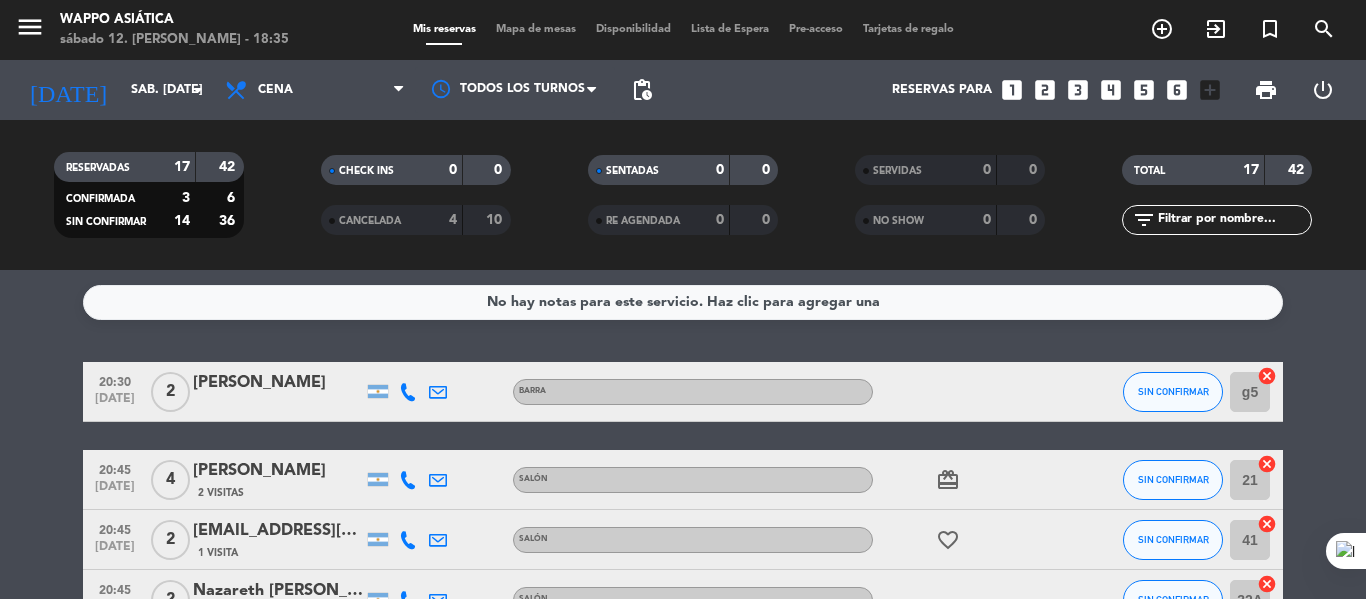 click 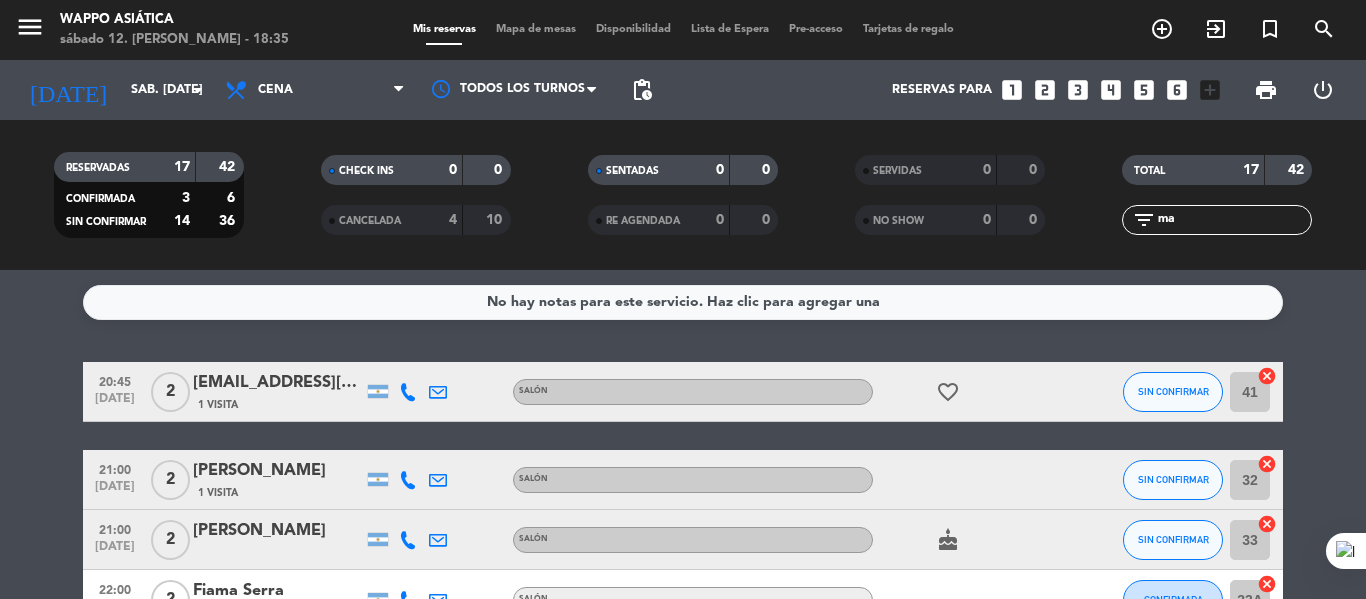 type on "m" 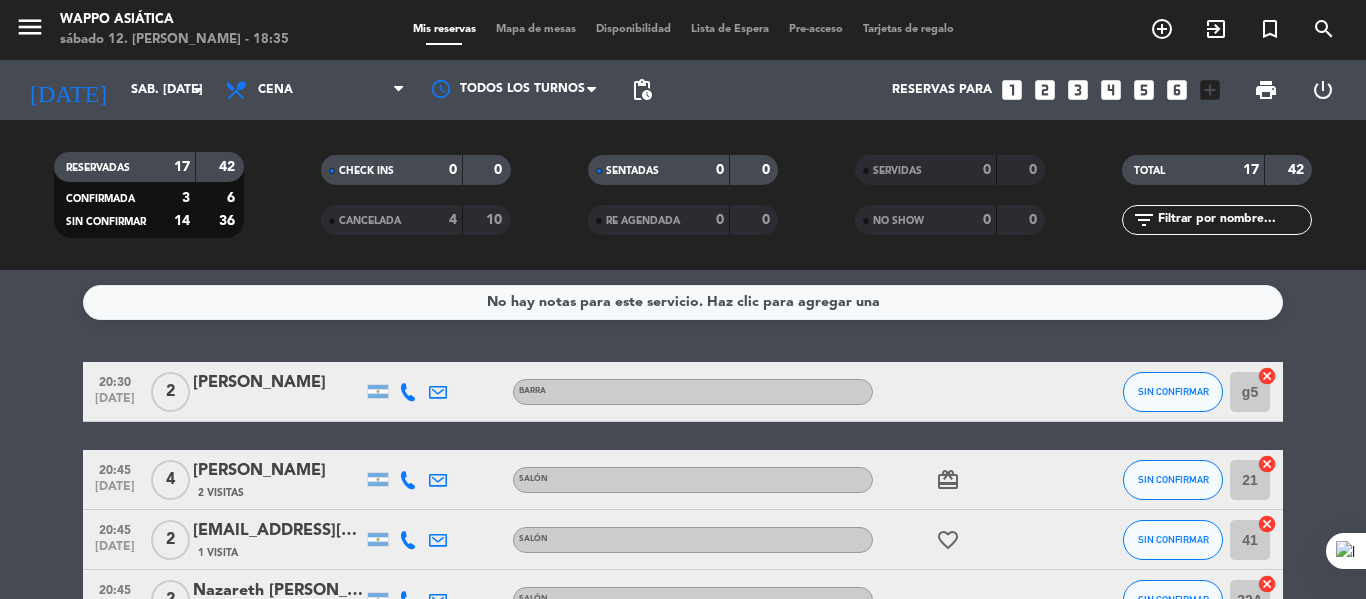 click on "10" 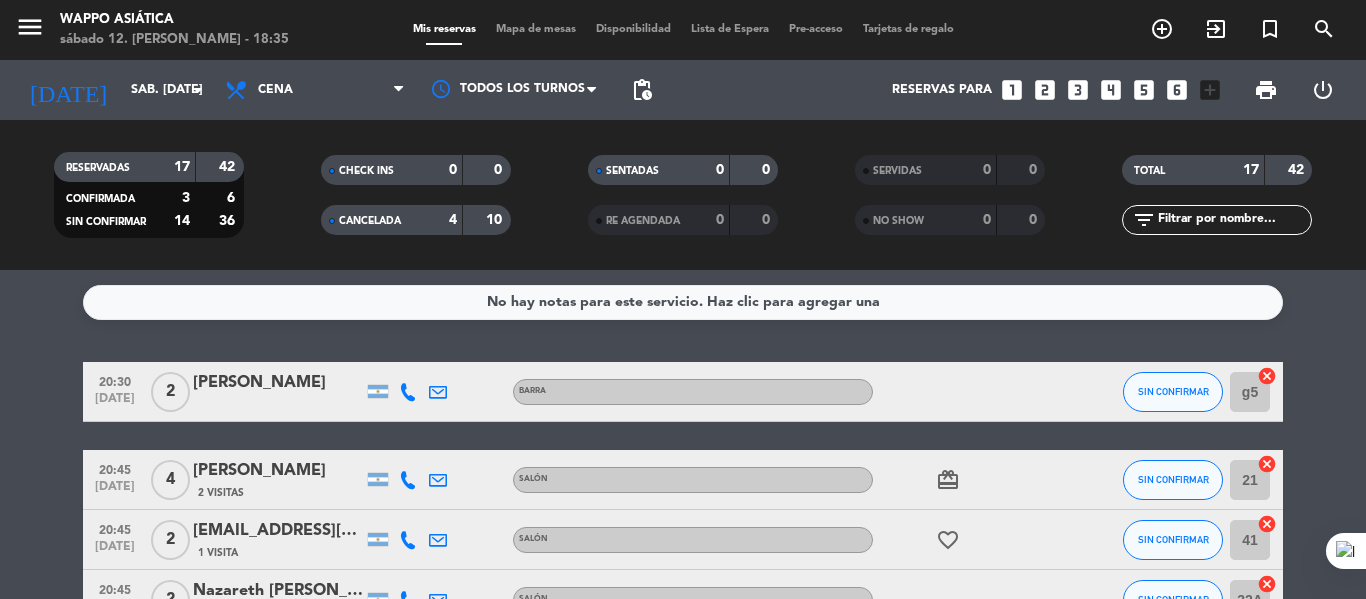 click 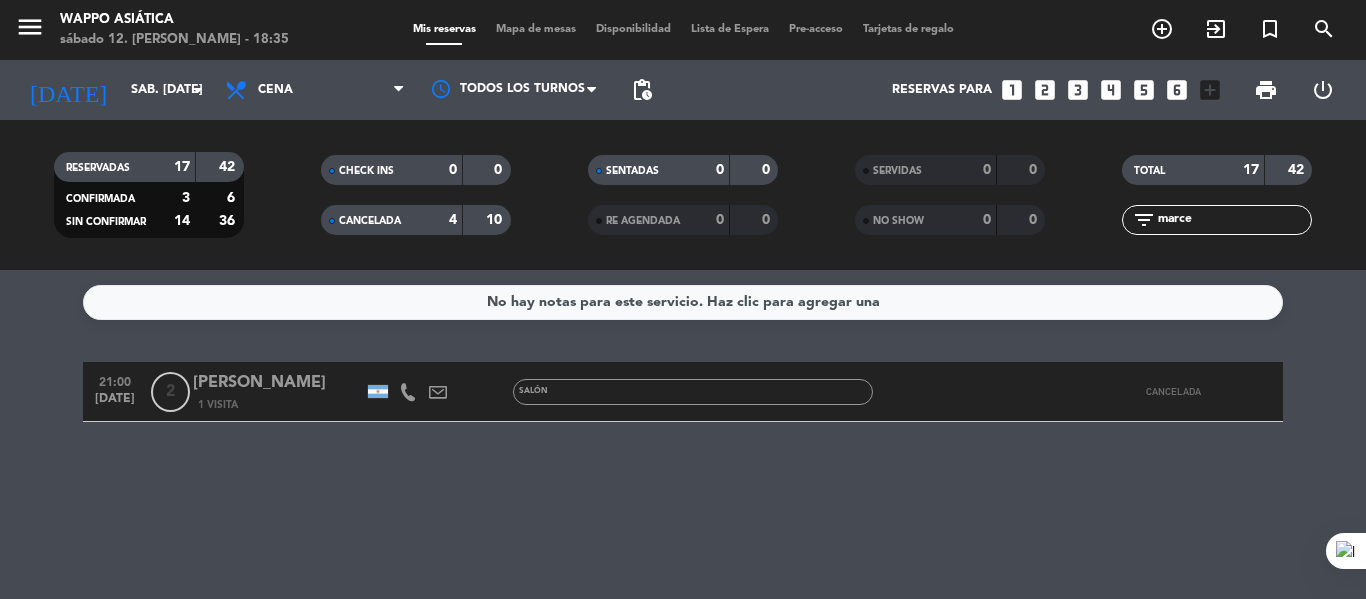type on "marce" 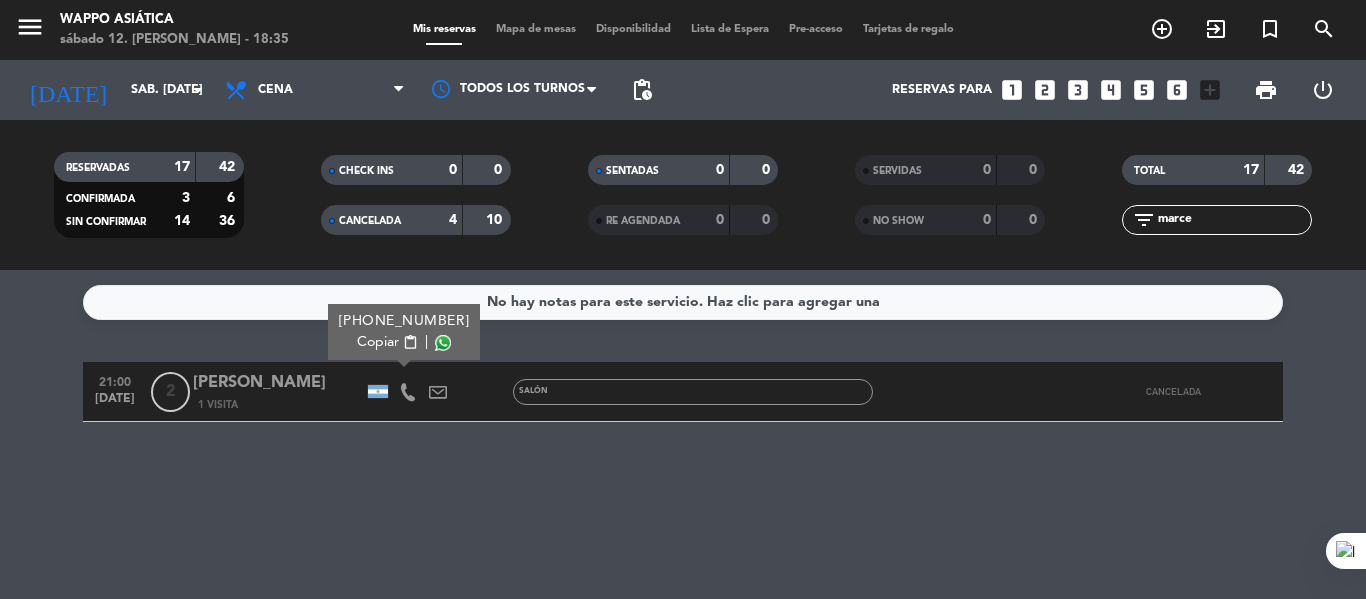 click on "No hay notas para este servicio. Haz clic para agregar una   21:00   [DATE]   2   [PERSON_NAME]   1 Visita   [PHONE_NUMBER]  Copiar content_paste |  Salón CANCELADA" 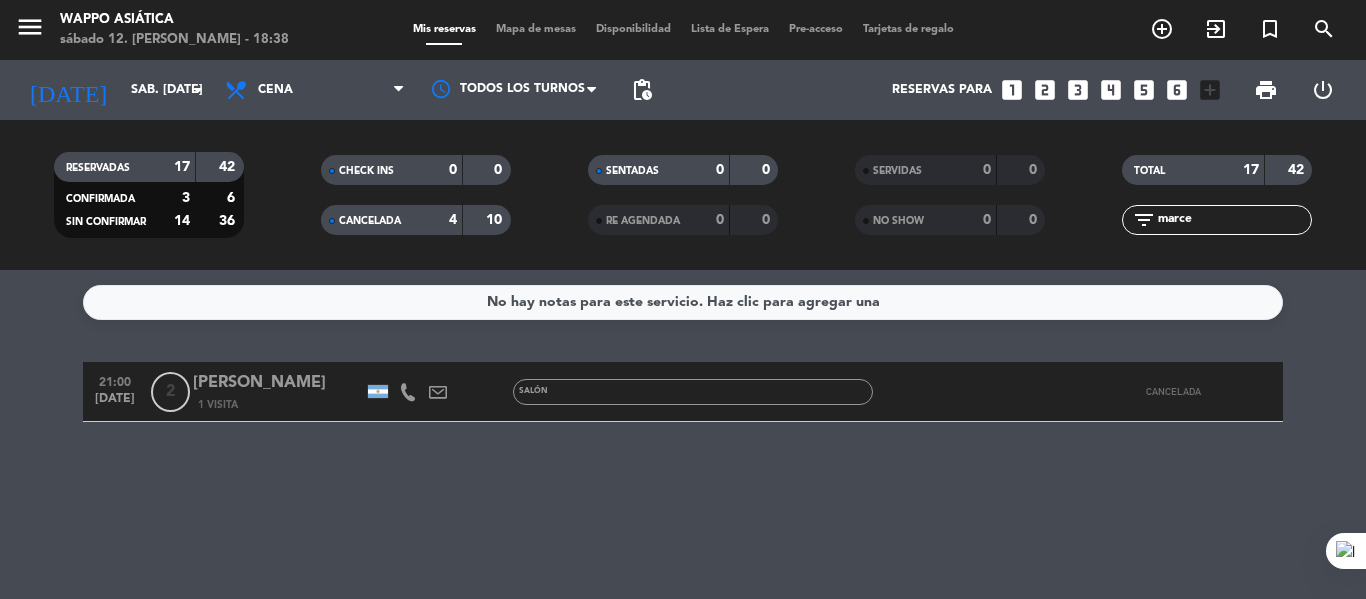 click on "Mapa de mesas" at bounding box center (536, 29) 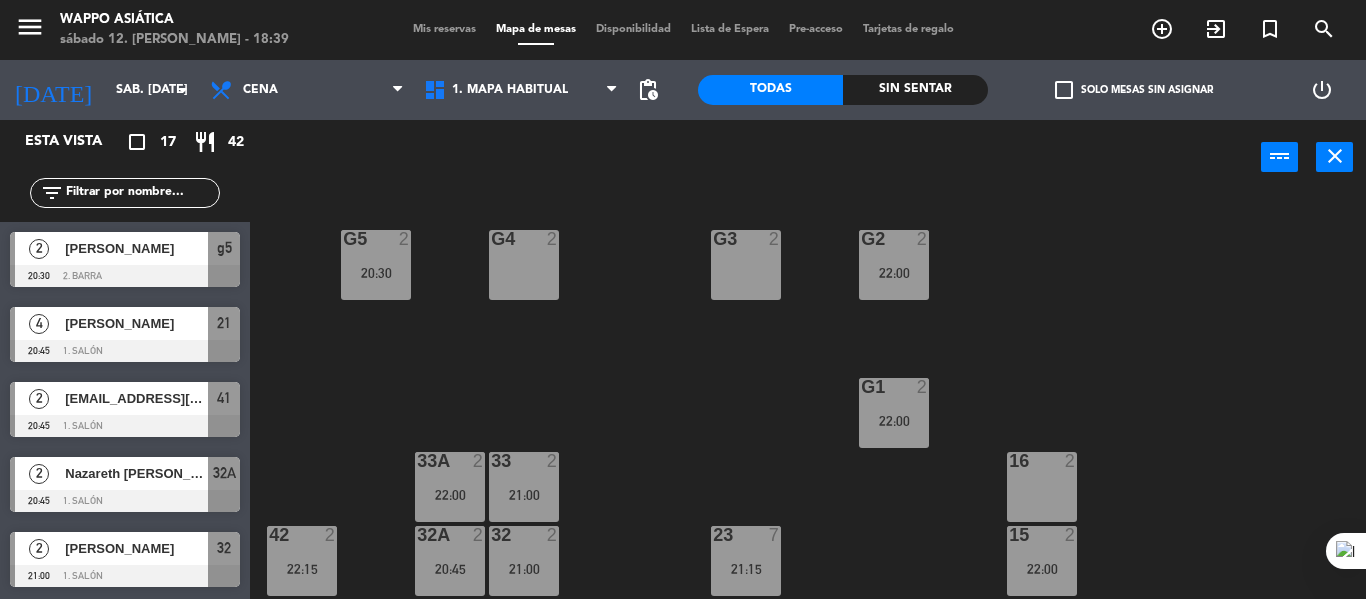 click on "g4  2" at bounding box center (524, 240) 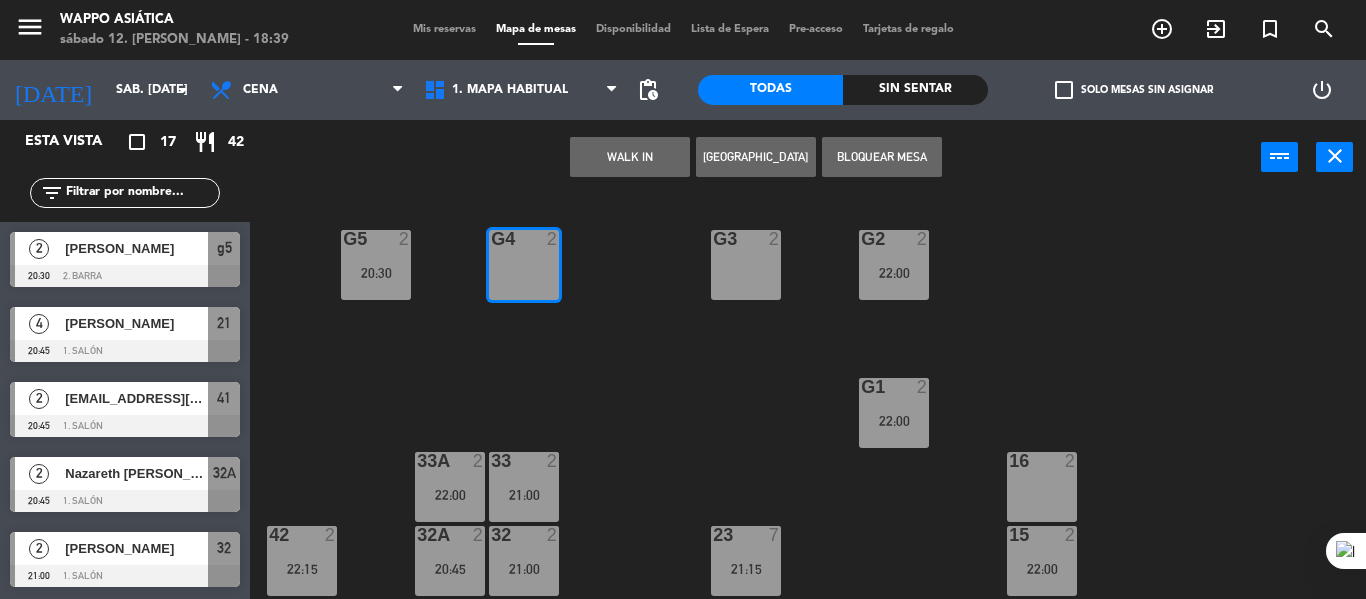click on "[GEOGRAPHIC_DATA]" at bounding box center [756, 157] 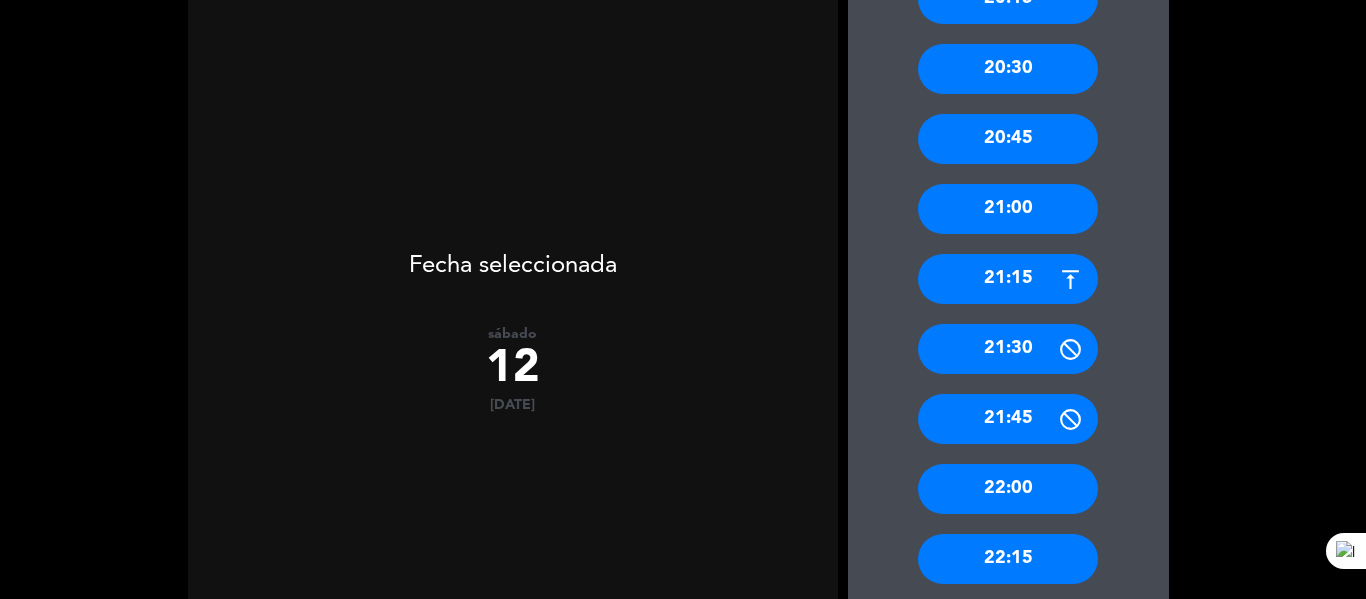scroll, scrollTop: 650, scrollLeft: 0, axis: vertical 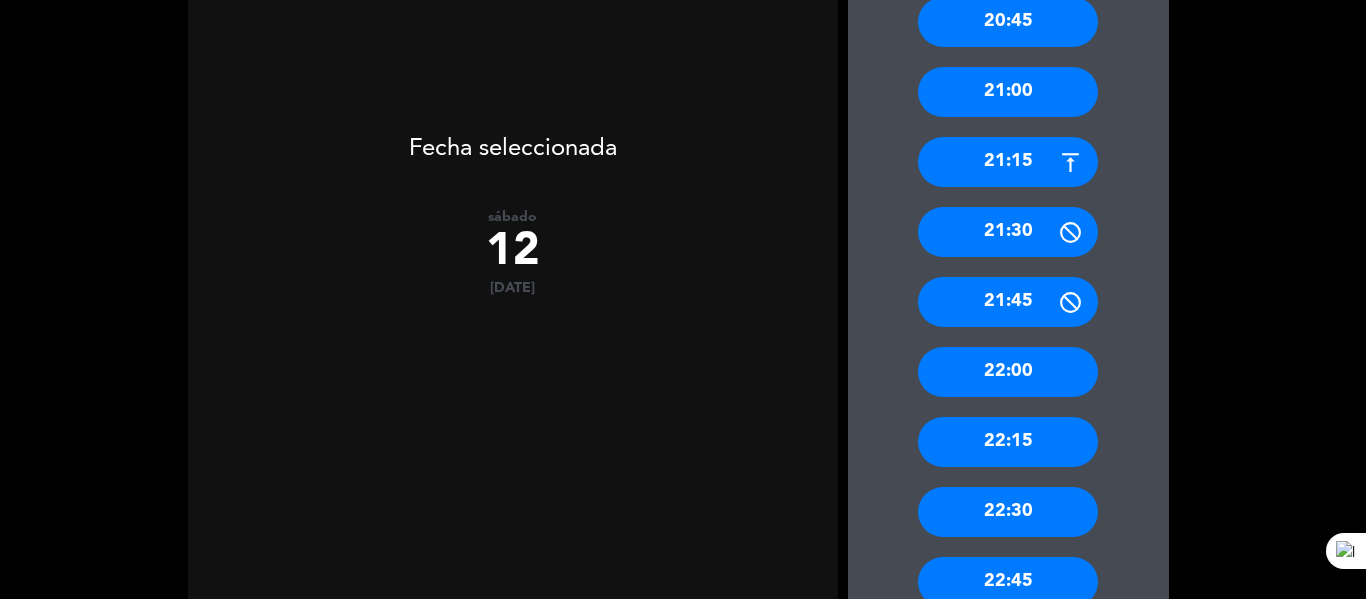 click on "22:00" at bounding box center [1008, 372] 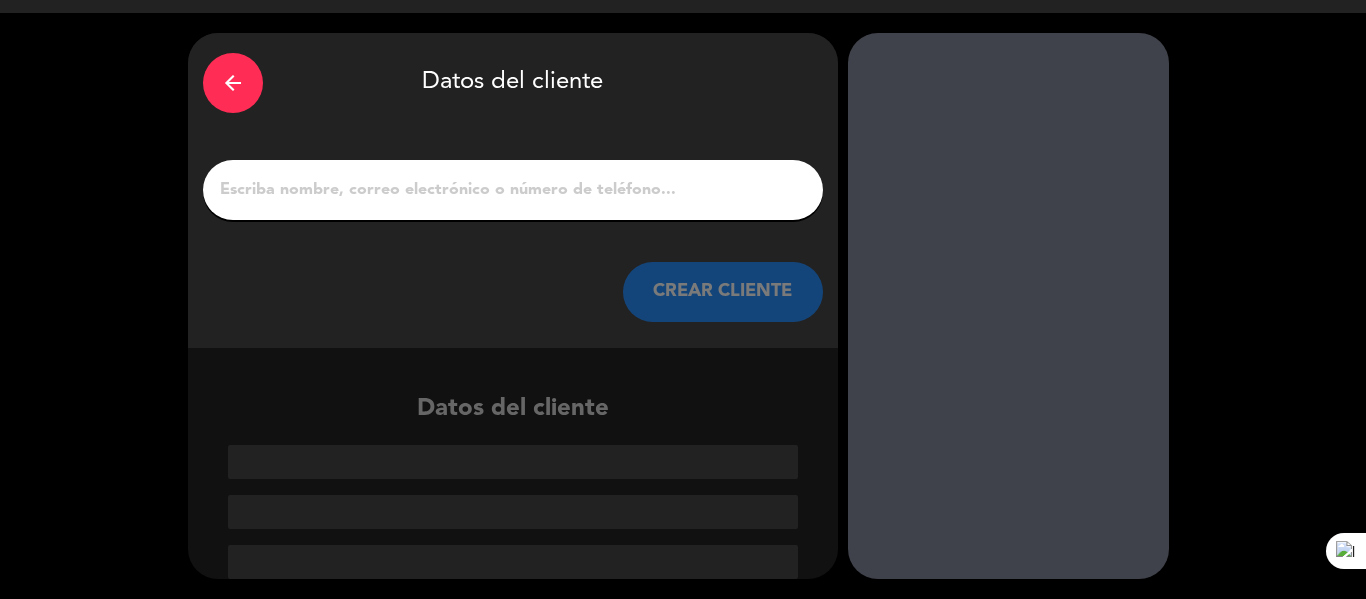 click on "1" at bounding box center [513, 190] 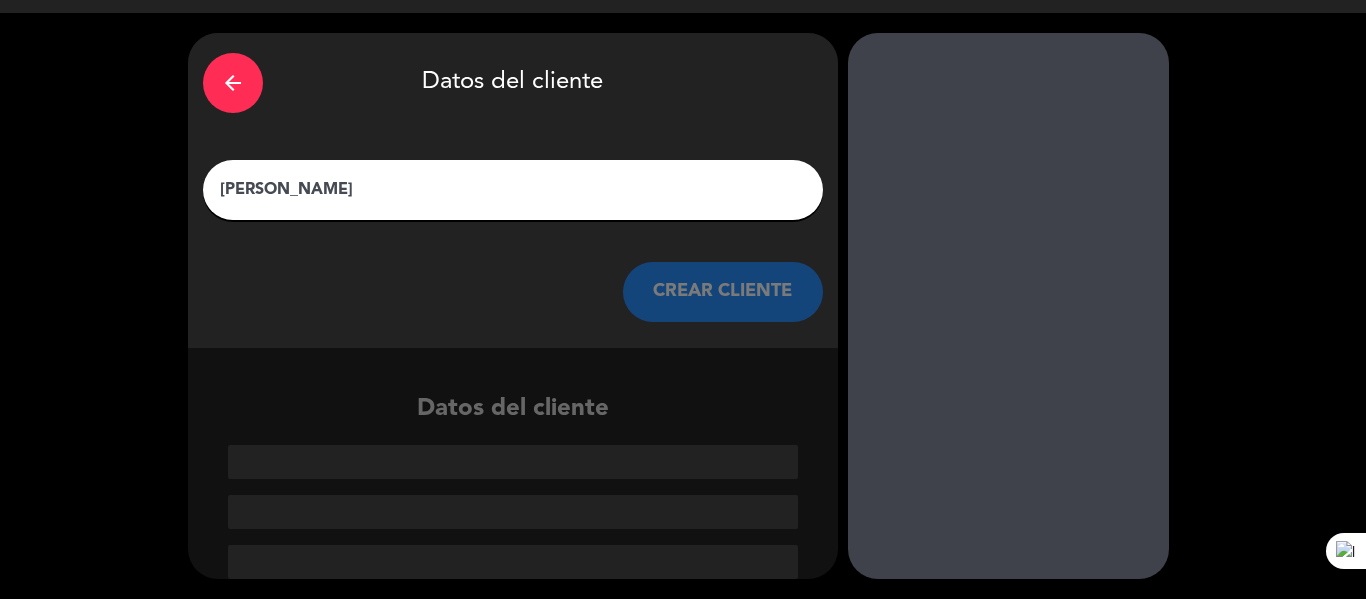 scroll, scrollTop: 1, scrollLeft: 0, axis: vertical 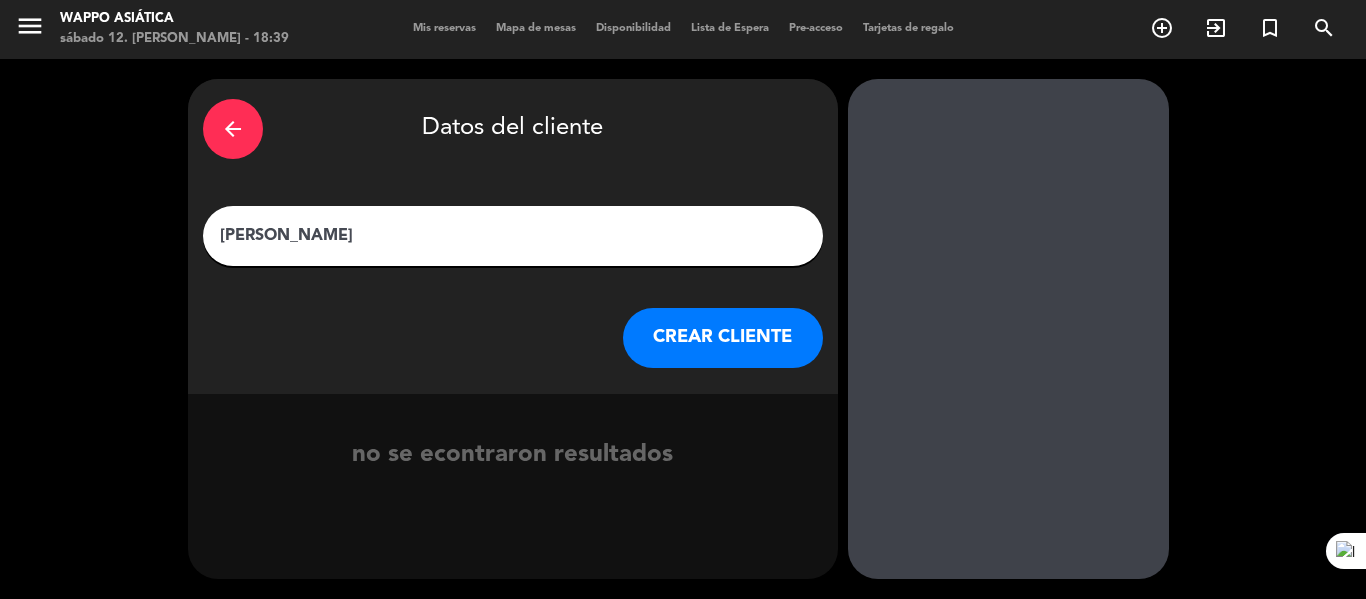 type on "[PERSON_NAME]" 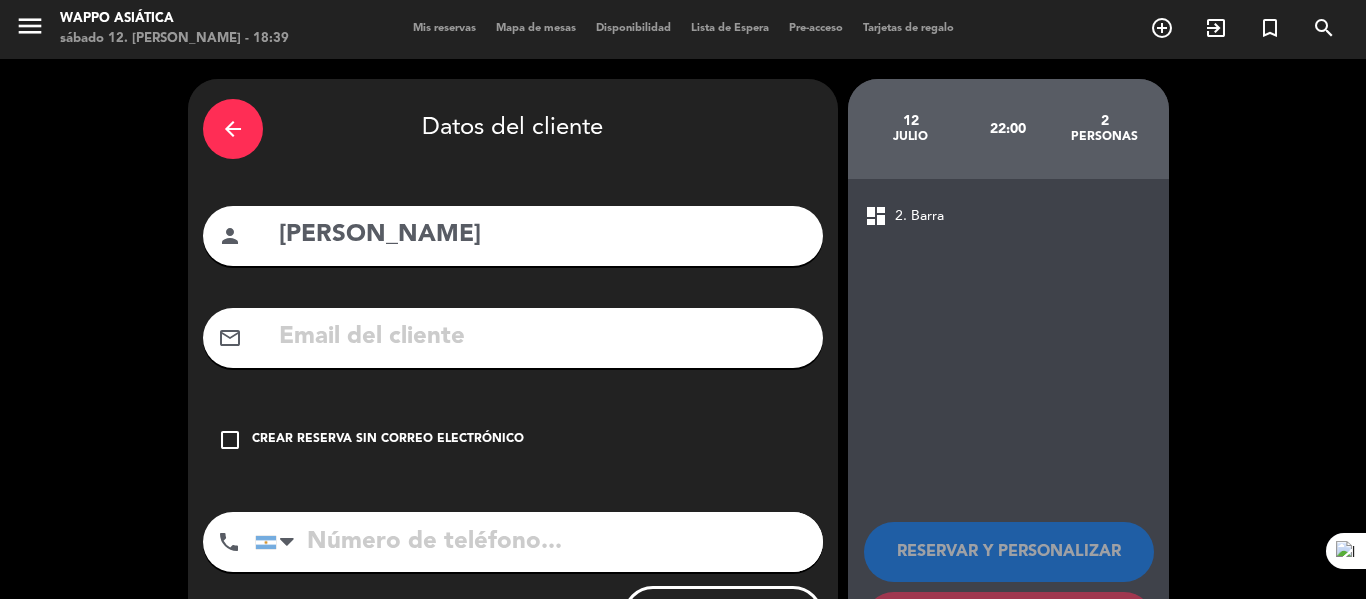 click at bounding box center [542, 337] 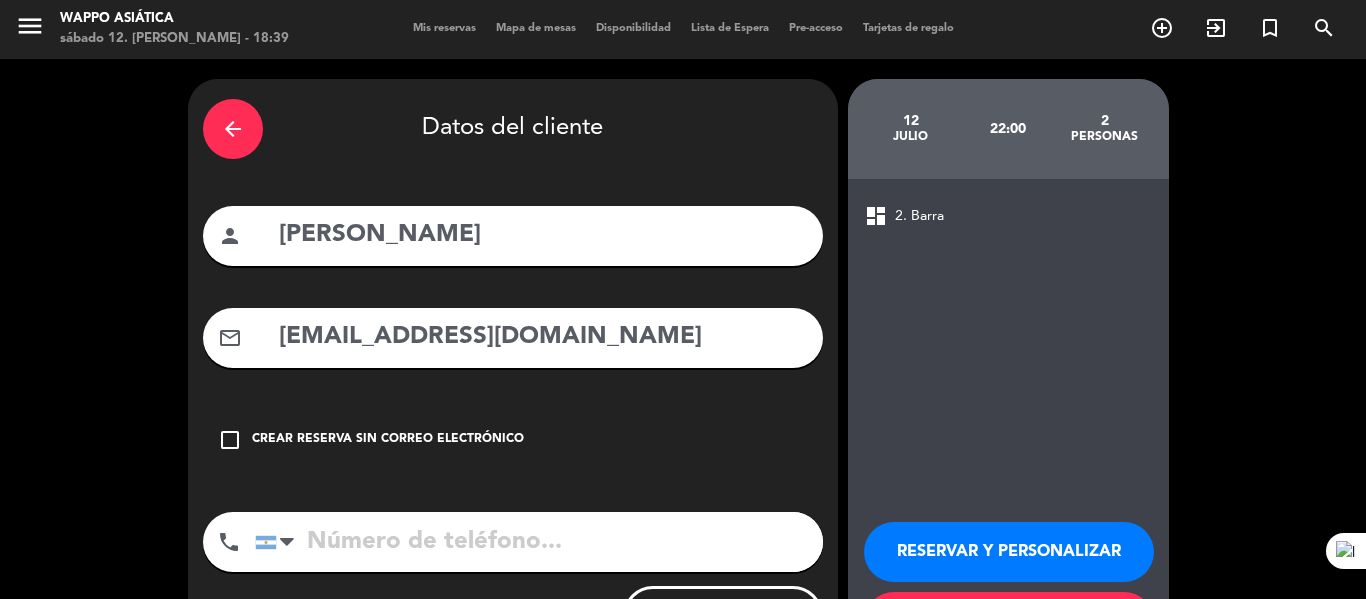 scroll, scrollTop: 144, scrollLeft: 0, axis: vertical 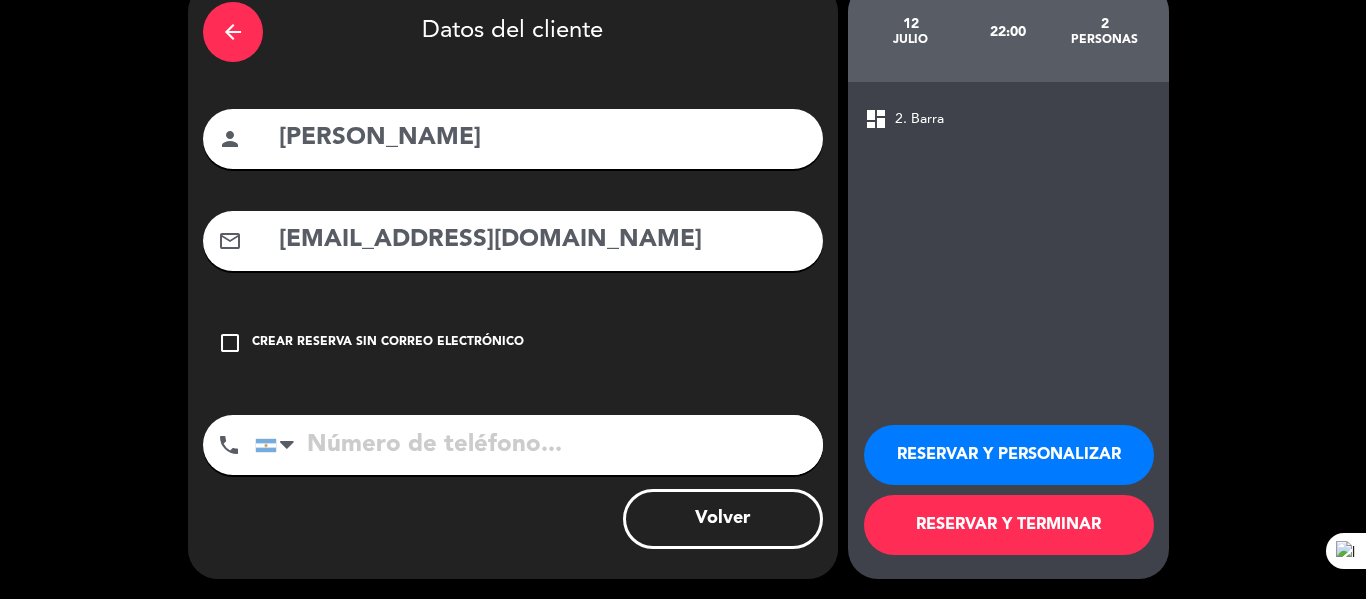 type on "[EMAIL_ADDRESS][DOMAIN_NAME]" 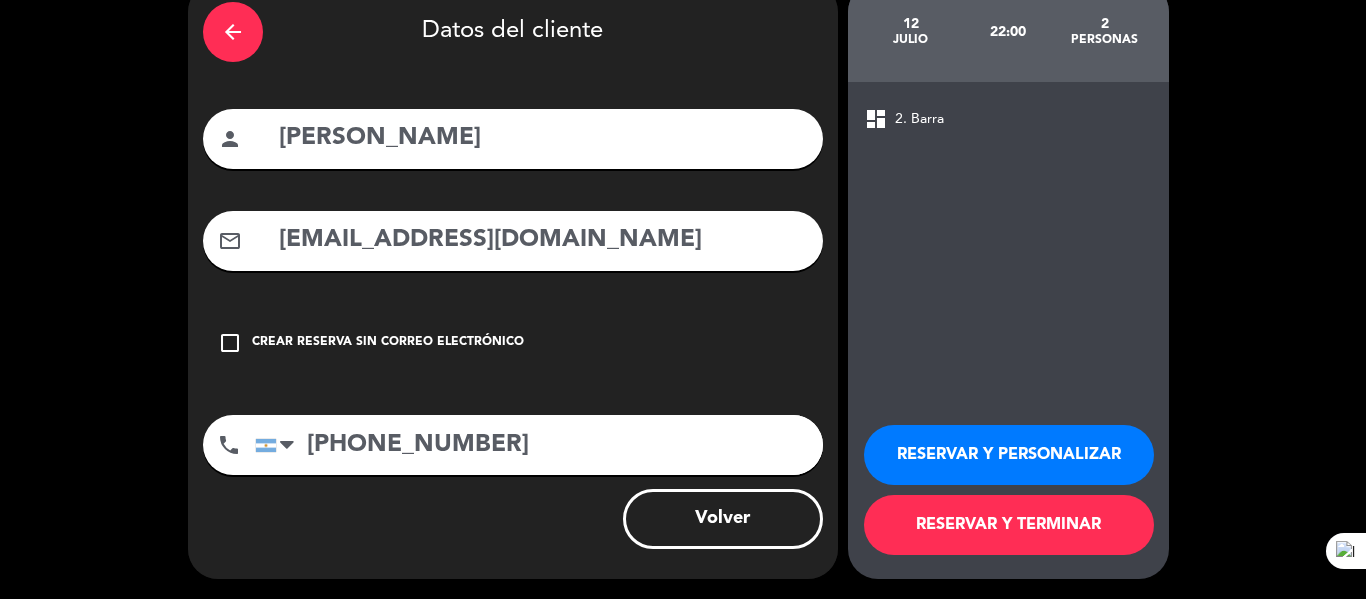 type on "[PHONE_NUMBER]" 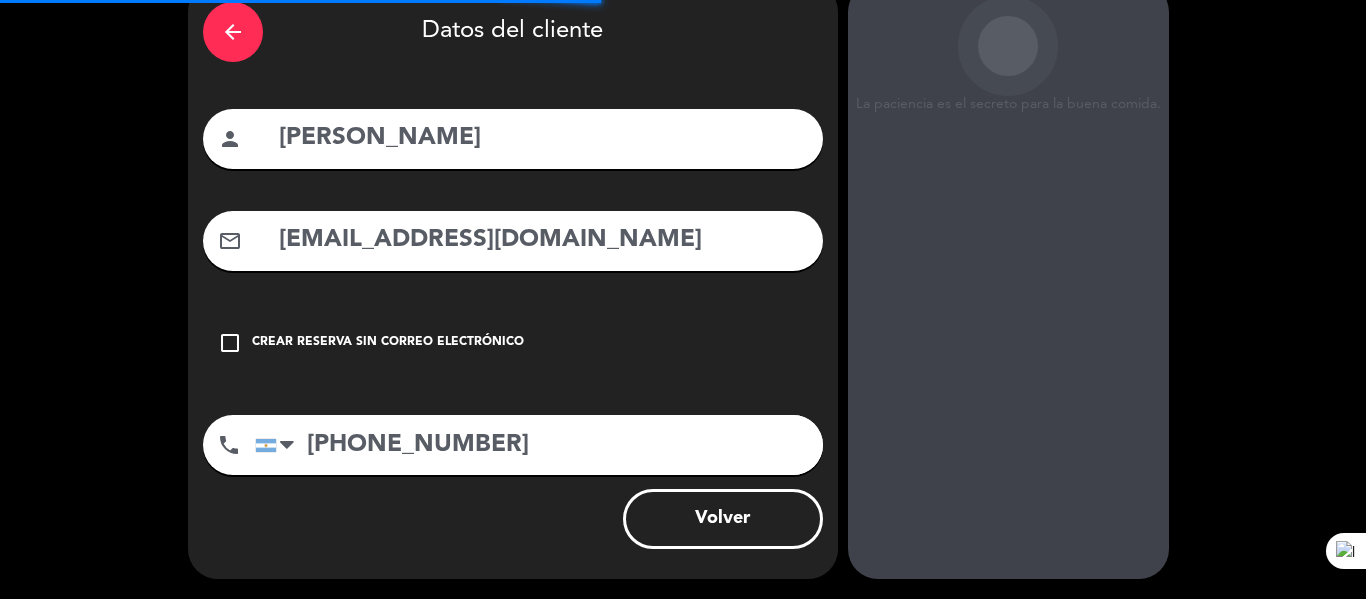 scroll, scrollTop: 0, scrollLeft: 0, axis: both 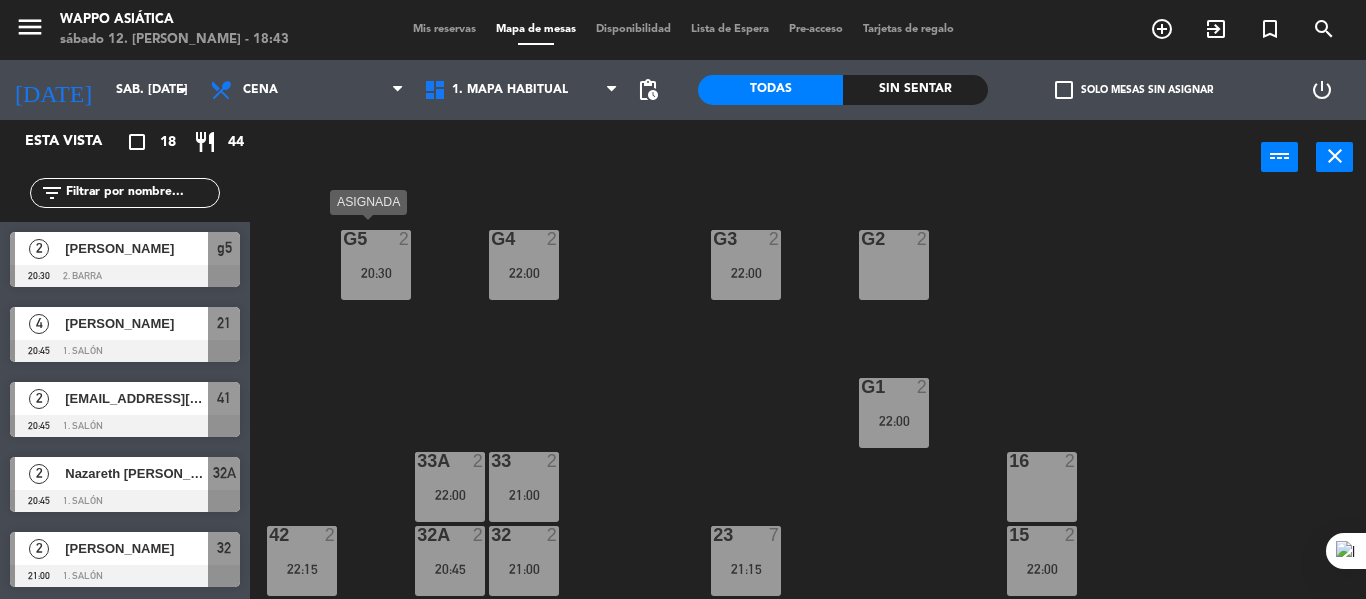 click on "g5  2   20:30" at bounding box center [376, 265] 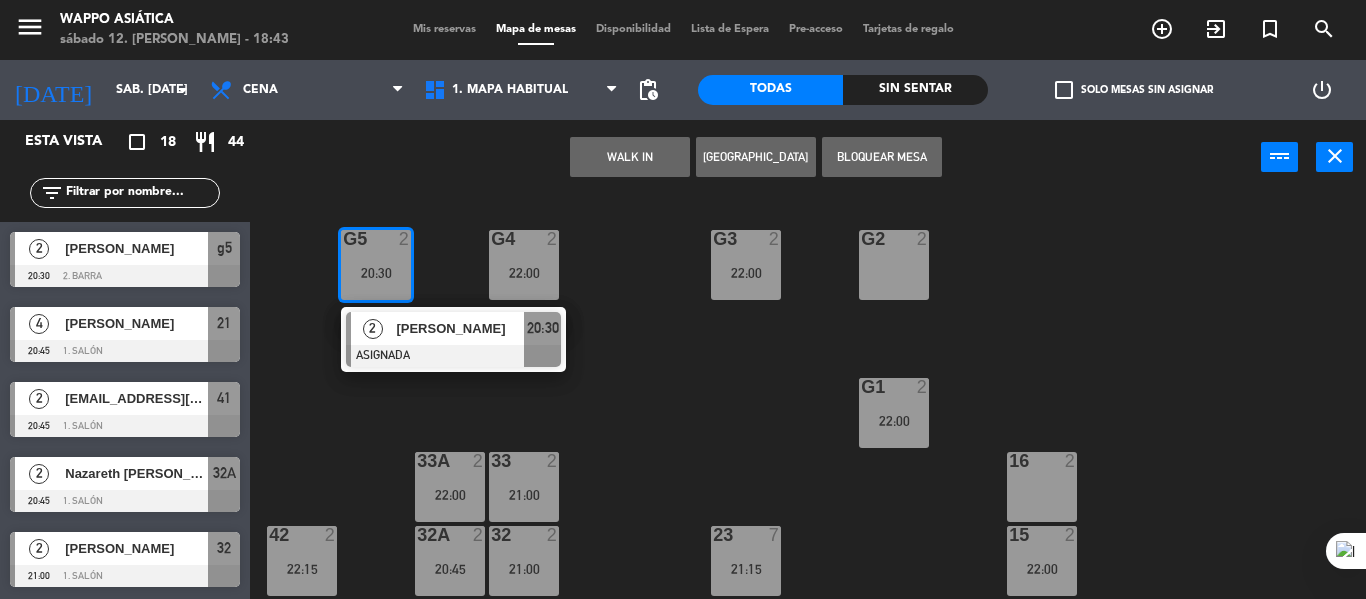 click on "g5  2   20:30   2   [PERSON_NAME]  20:30 g4  2   22:00  g3  2   22:00  g2  2  g1  2   22:00  33  2   21:00  16  2  33A  2   22:00  42  2   22:15  32  2   21:00  23  7   21:15  15  2   22:00  32A  2   20:45  41  2   20:45  31  3   22:15  22  6  14  2   22:15  31A  3   22:15  21  4   20:45  13  2   21:00  12  2   22:00  11  2   22:15  B10  2  B8  2  B6  2  B4  2  B9 block  2  B7 block  2  B5 block  2  B3 block  2  B2 block  2  B1 block  2" 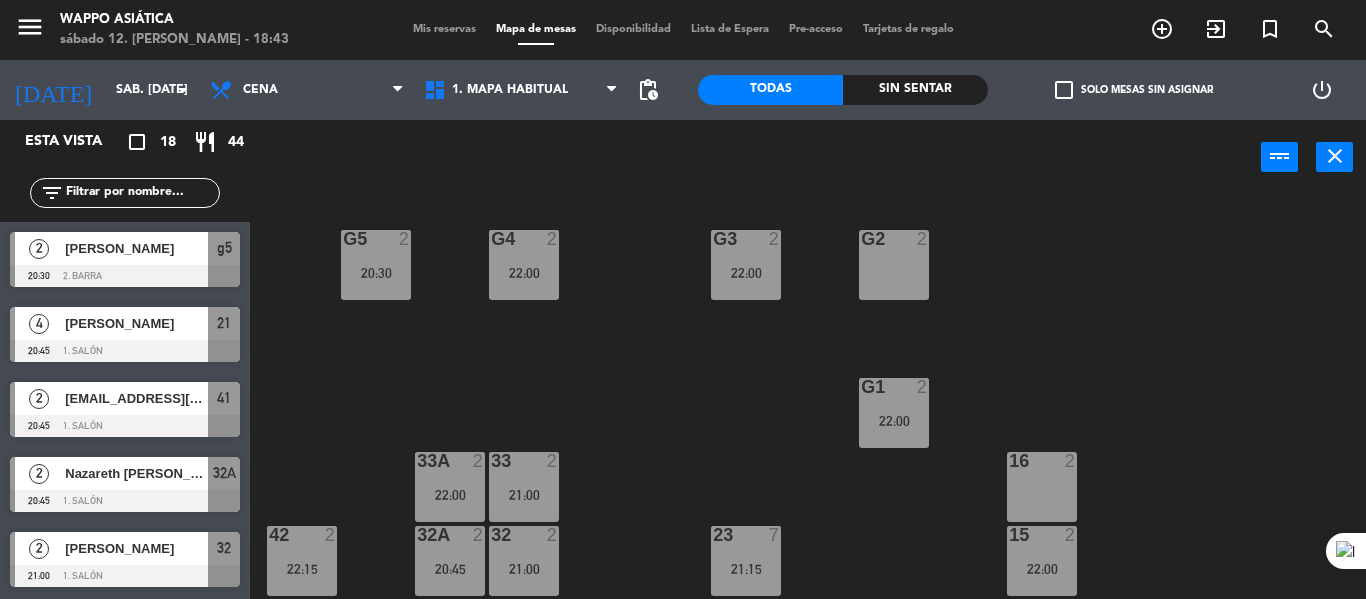 click on "g4  2   22:00" at bounding box center [524, 265] 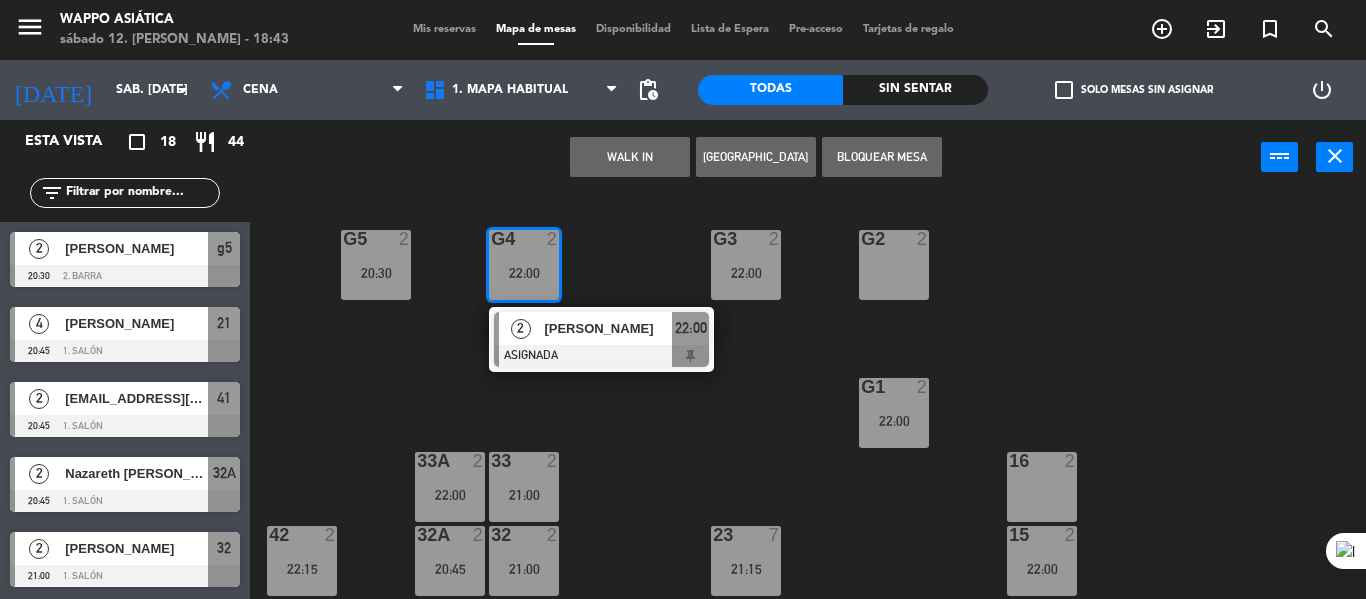 click on "g5  2   20:30  g4  2   22:00   2   [PERSON_NAME]   ASIGNADA  22:00 g3  2   22:00  g2  2  g1  2   22:00  33  2   21:00  16  2  33A  2   22:00  42  2   22:15  32  2   21:00  23  7   21:15  15  2   22:00  32A  2   20:45  41  2   20:45  31  3   22:15  22  6  14  2   22:15  31A  3   22:15  21  4   20:45  13  2   21:00  12  2   22:00  11  2   22:15  B10  2  B8  2  B6  2  B4  2  B9 block  2  B7 block  2  B5 block  2  B3 block  2  B2 block  2  B1 block  2" 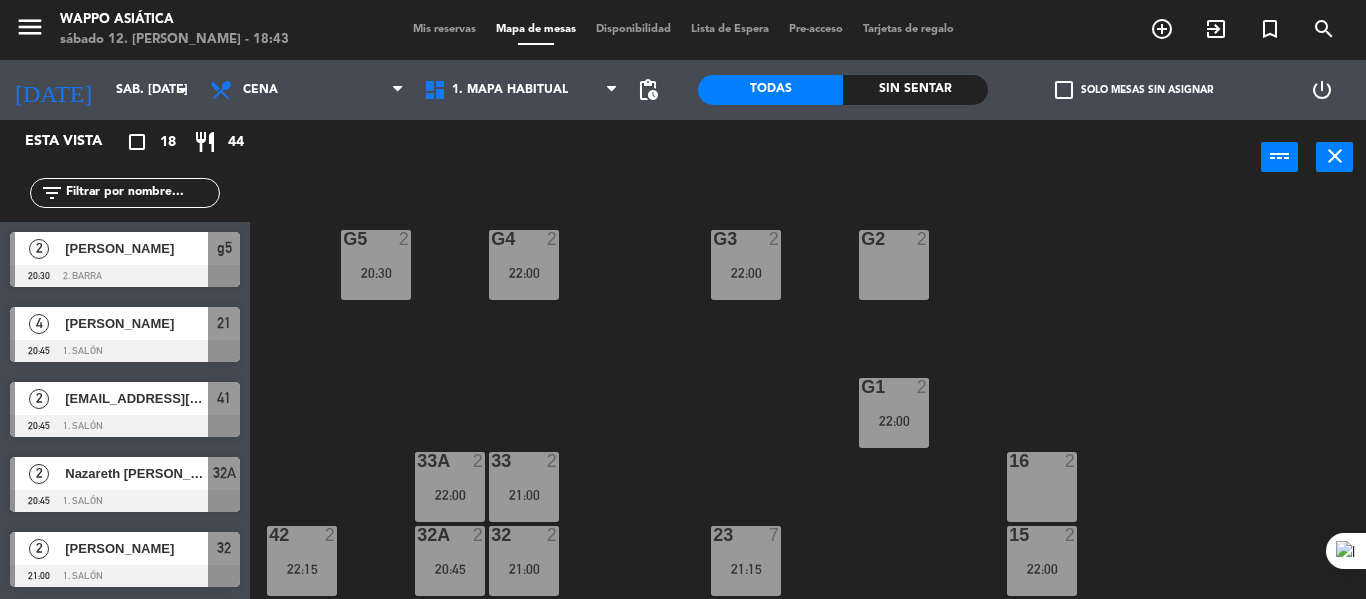 click on "22:00" at bounding box center (746, 273) 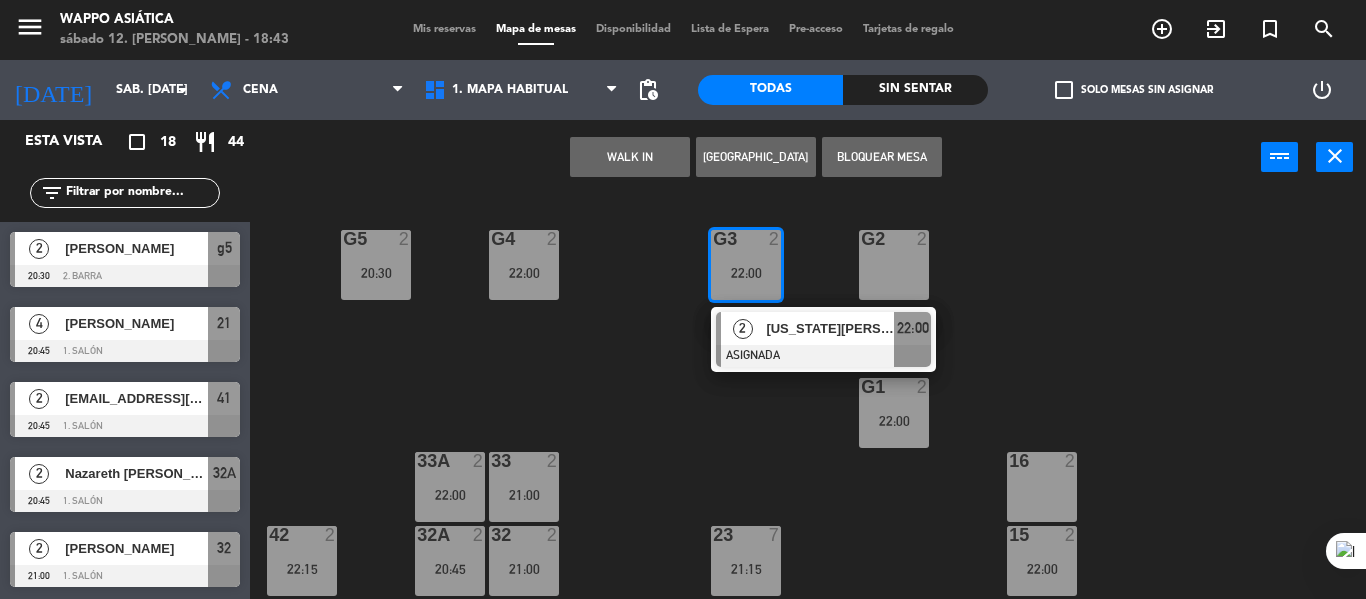 click on "g5  2   20:30  g4  2   22:00  g3  2   22:00   2   [US_STATE][PERSON_NAME]   ASIGNADA  22:00 g2  2  g1  2   22:00  33  2   21:00  16  2  33A  2   22:00  42  2   22:15  32  2   21:00  23  7   21:15  15  2   22:00  32A  2   20:45  41  2   20:45  31  3   22:15  22  6  14  2   22:15  31A  3   22:15  21  4   20:45  13  2   21:00  12  2   22:00  11  2   22:15  B10  2  B8  2  B6  2  B4  2  B9 block  2  B7 block  2  B5 block  2  B3 block  2  B2 block  2  B1 block  2" 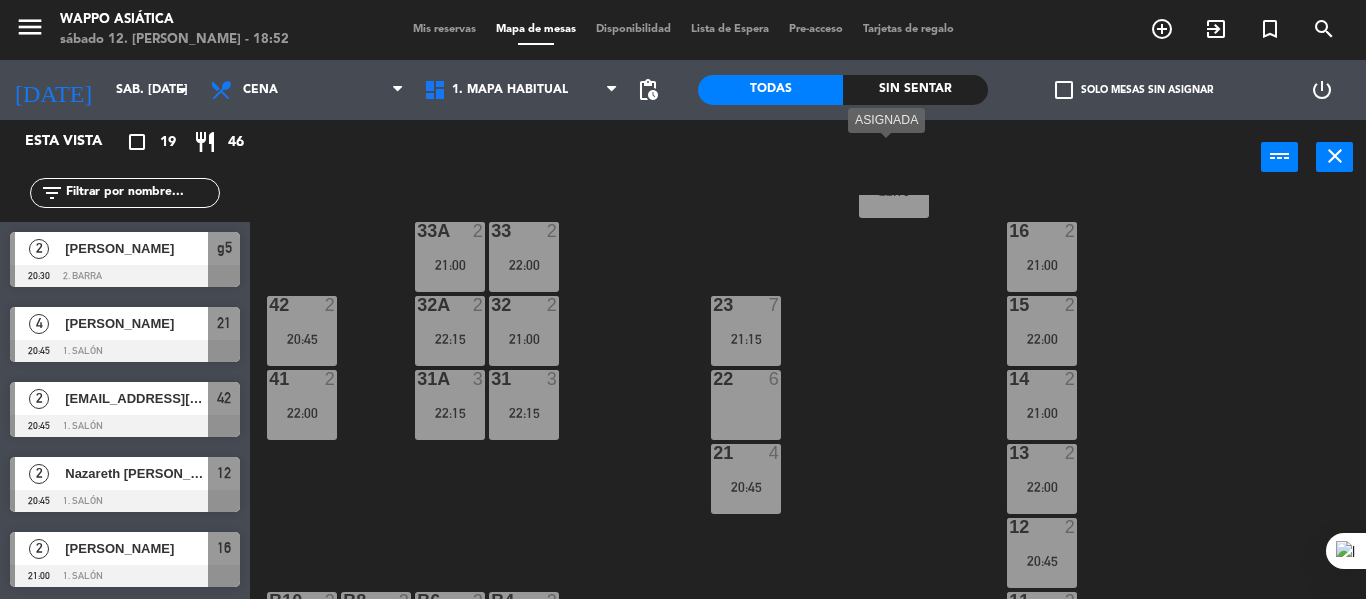 scroll, scrollTop: 0, scrollLeft: 0, axis: both 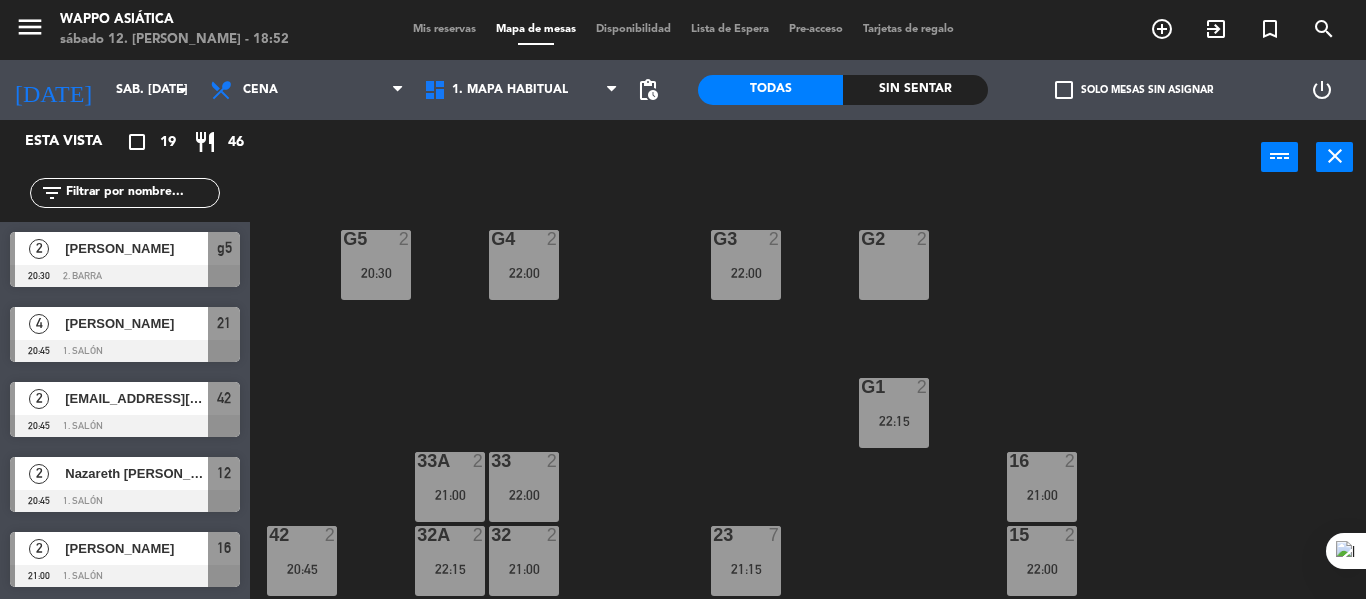 click on "g2  2" at bounding box center [894, 265] 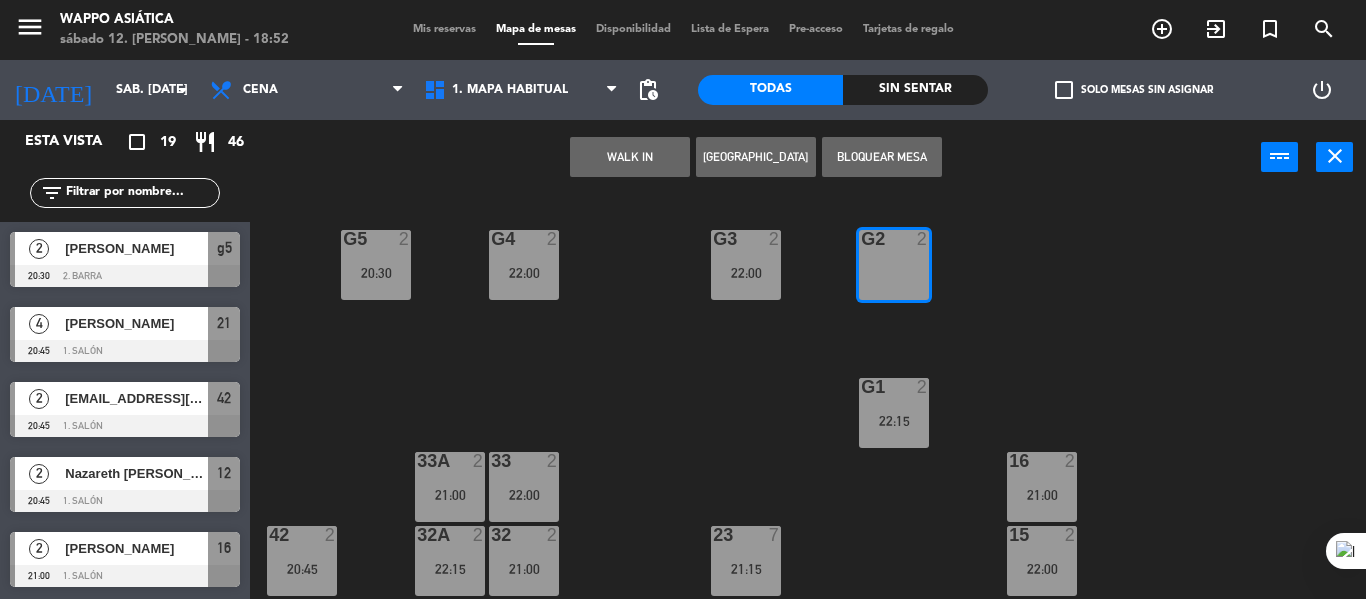 click on "Bloquear Mesa" at bounding box center [882, 157] 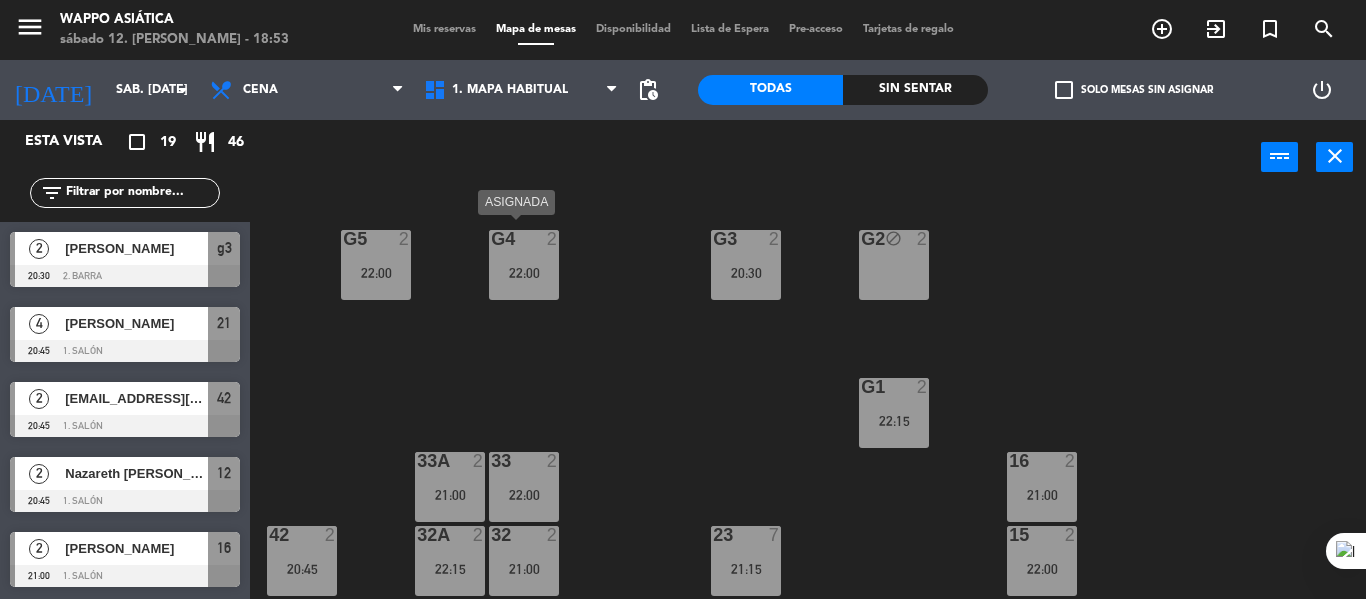 click on "g4  2   22:00" at bounding box center (524, 265) 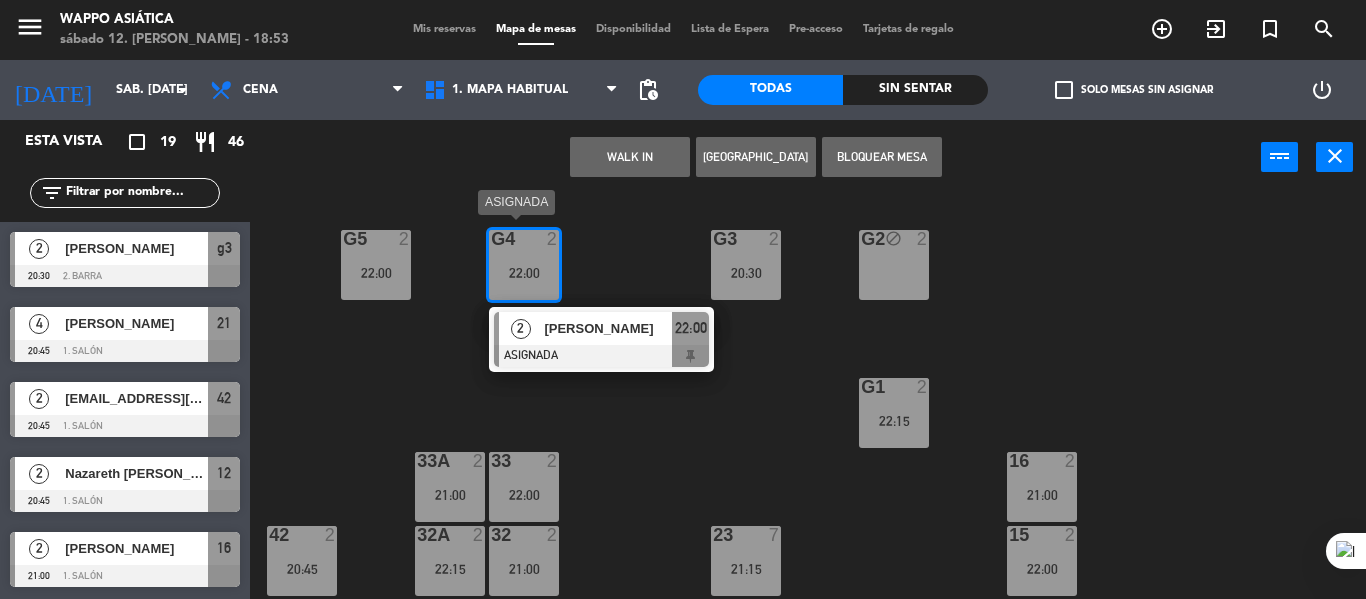 click on "[PERSON_NAME]" at bounding box center [608, 328] 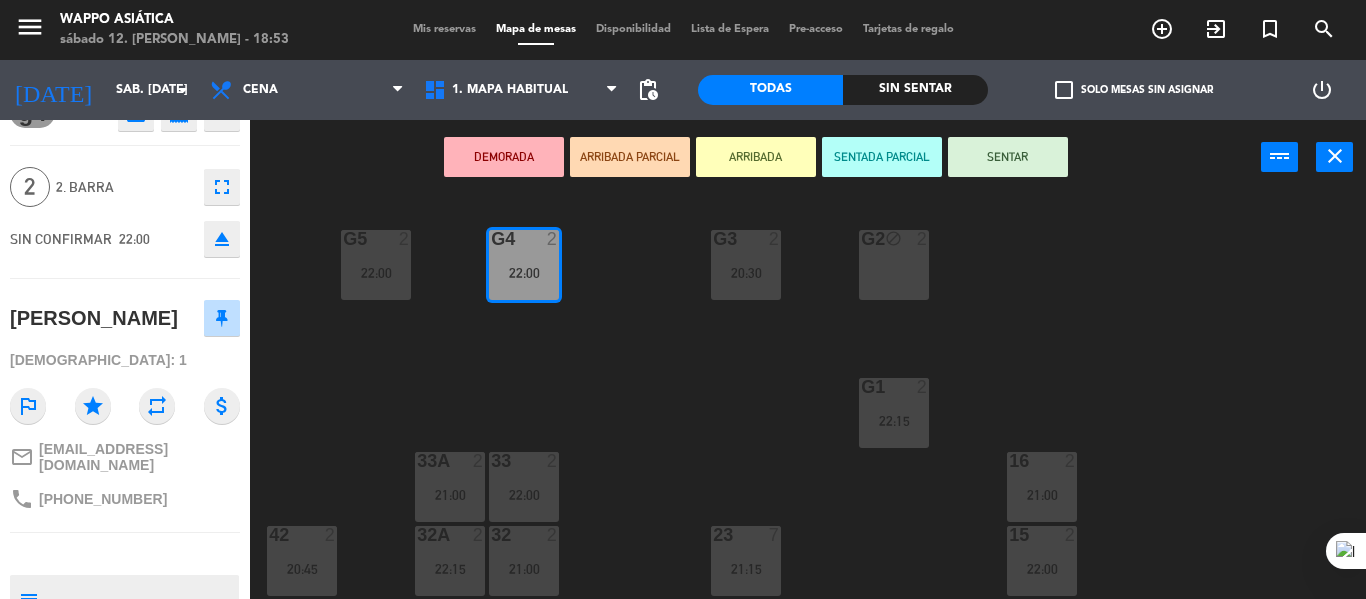 scroll, scrollTop: 36, scrollLeft: 0, axis: vertical 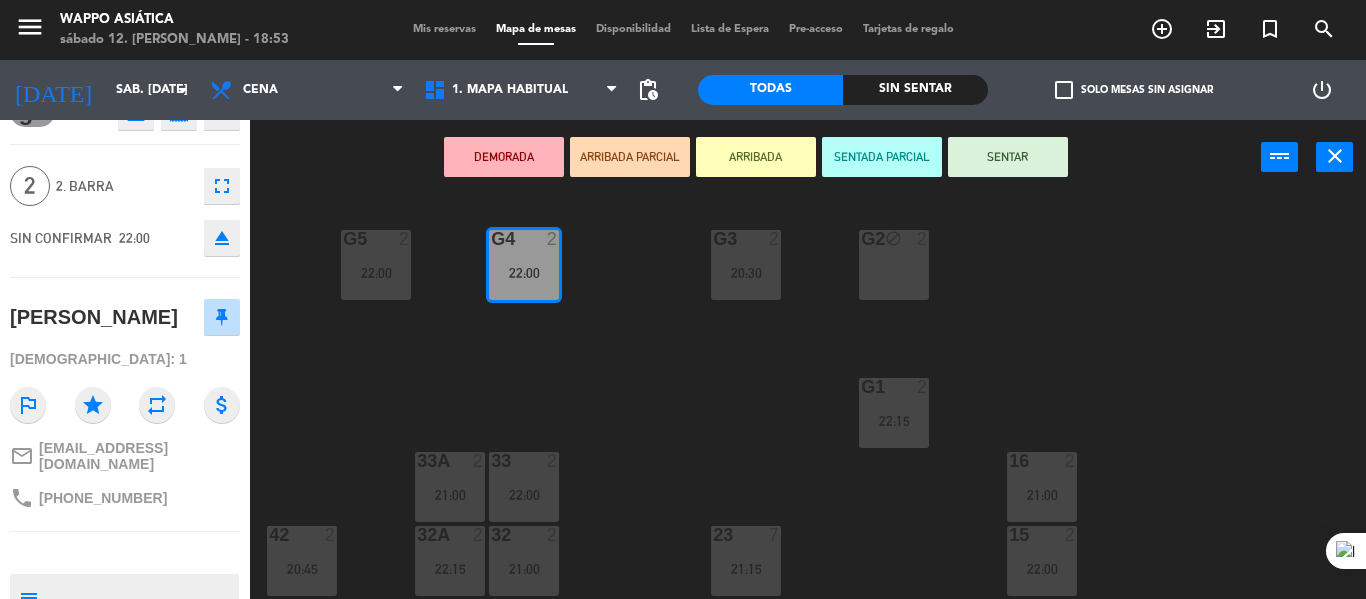 click on "g5  2   22:00  g4  2   22:00  g3  2   20:30  g2 block  2  g1  2   22:15  33  2   22:00  16  2   21:00  33A  2   21:00  42  2   20:45  32  2   21:00  23  7   21:15  15  2   22:00  32A  2   22:15  41  2   22:00  31  3   22:15  22  6  14  2   21:00  31A  3   22:15  21  4   20:45  13  2   22:00  12  2   20:45  11  2   22:15  B10  2  B8  2  B6  2  B4  2  B9 block  2  B7 block  2  B5 block  2  B3 block  2  B2 block  2  B1 block  2" 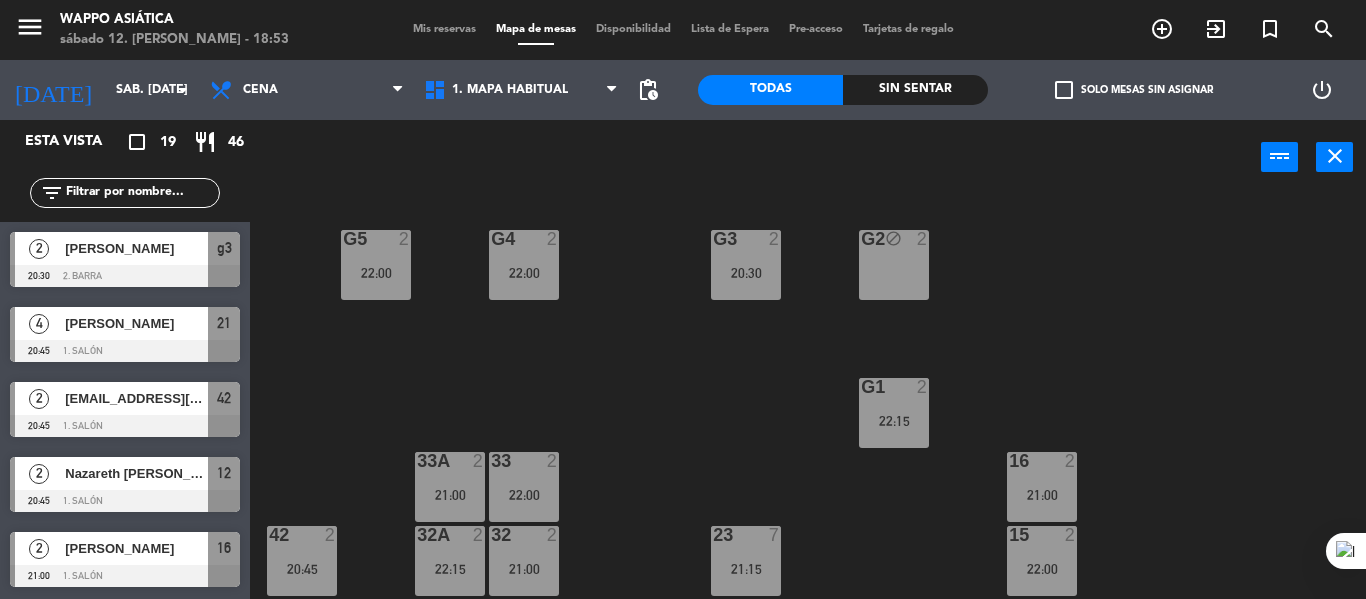 scroll, scrollTop: 10, scrollLeft: 0, axis: vertical 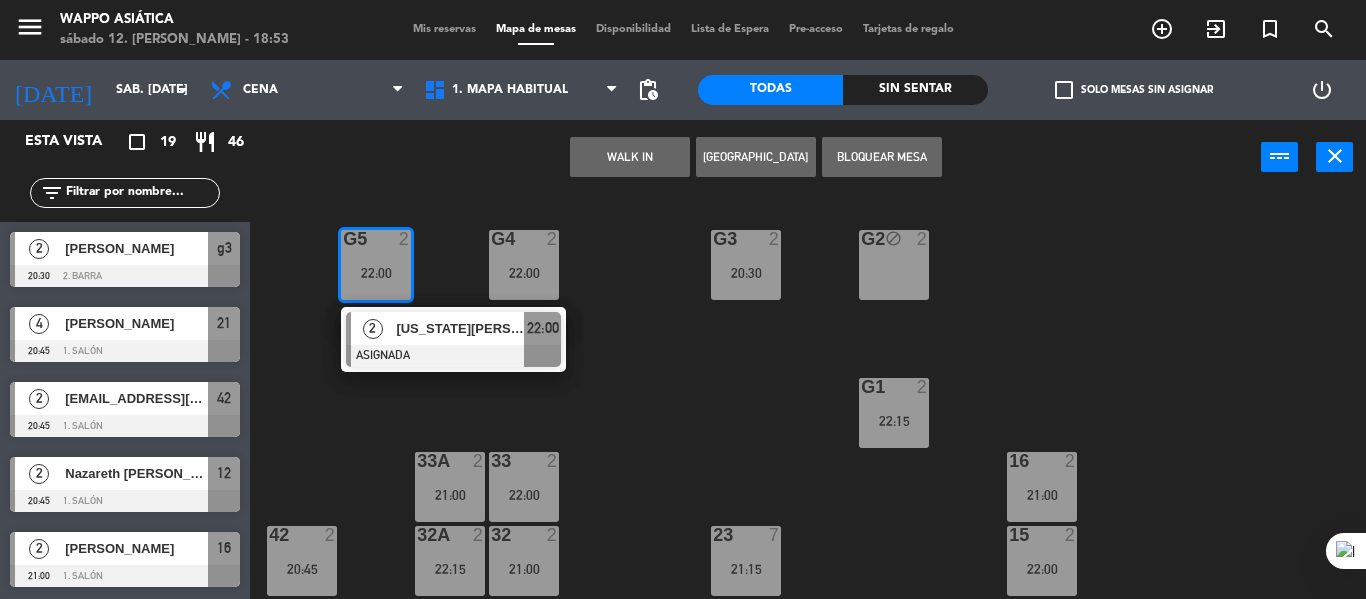 click on "2" at bounding box center [372, 328] 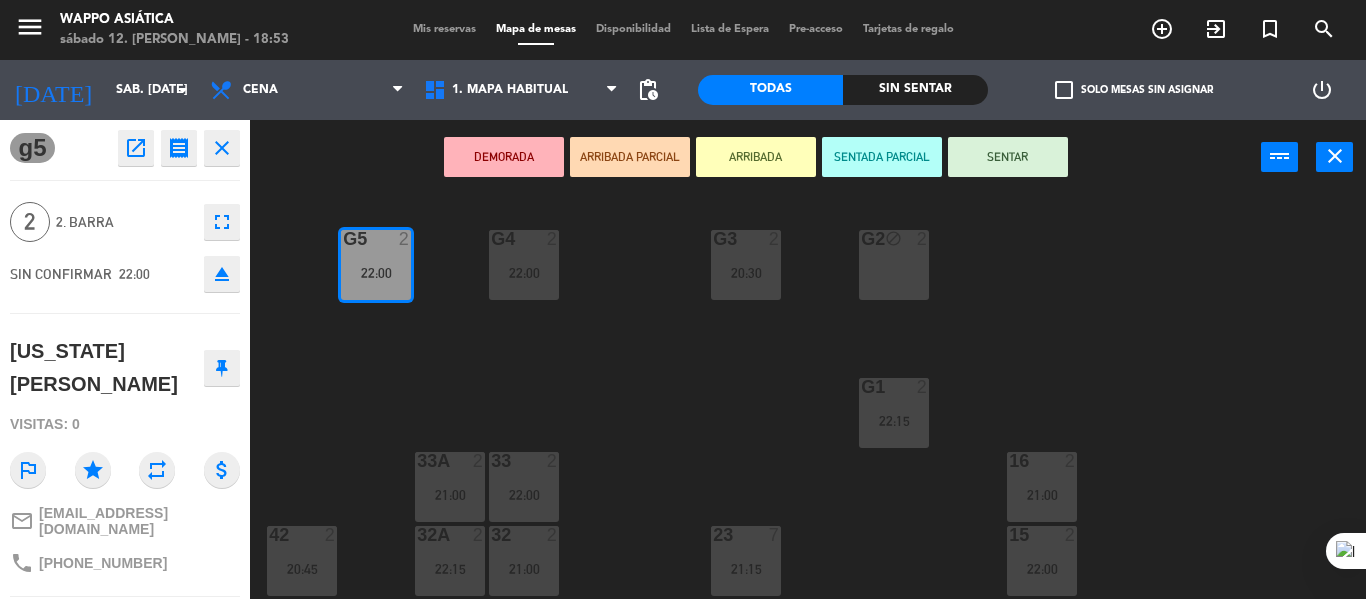 scroll, scrollTop: 0, scrollLeft: 0, axis: both 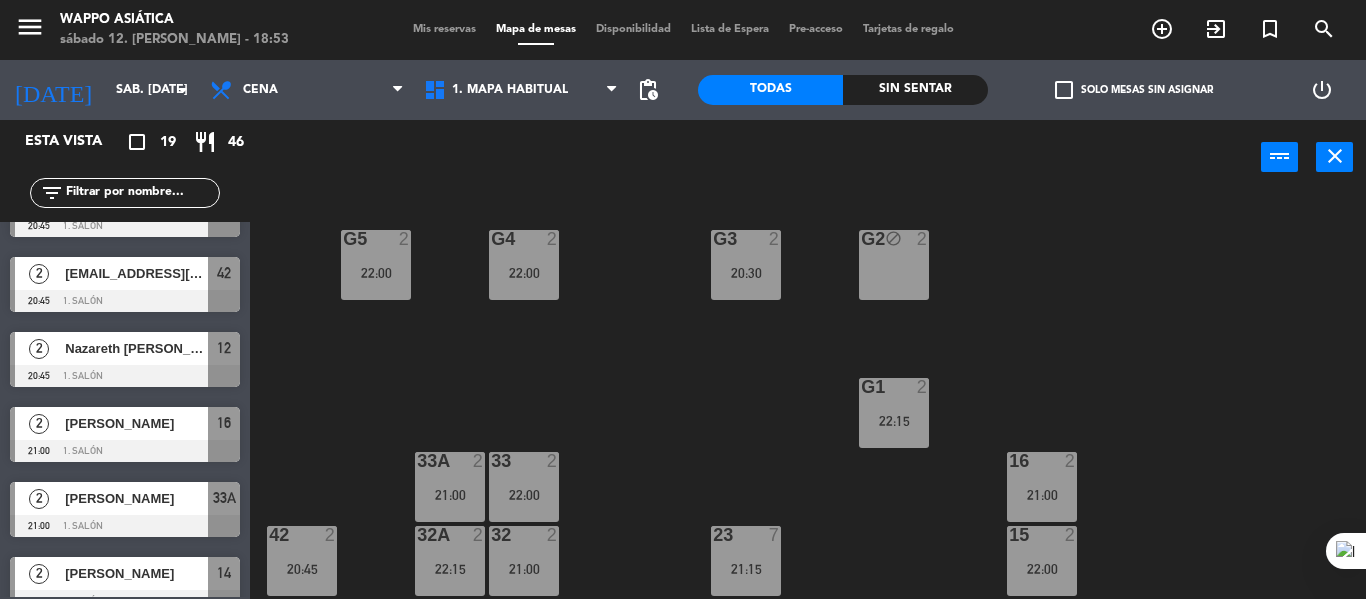 click at bounding box center [745, 239] 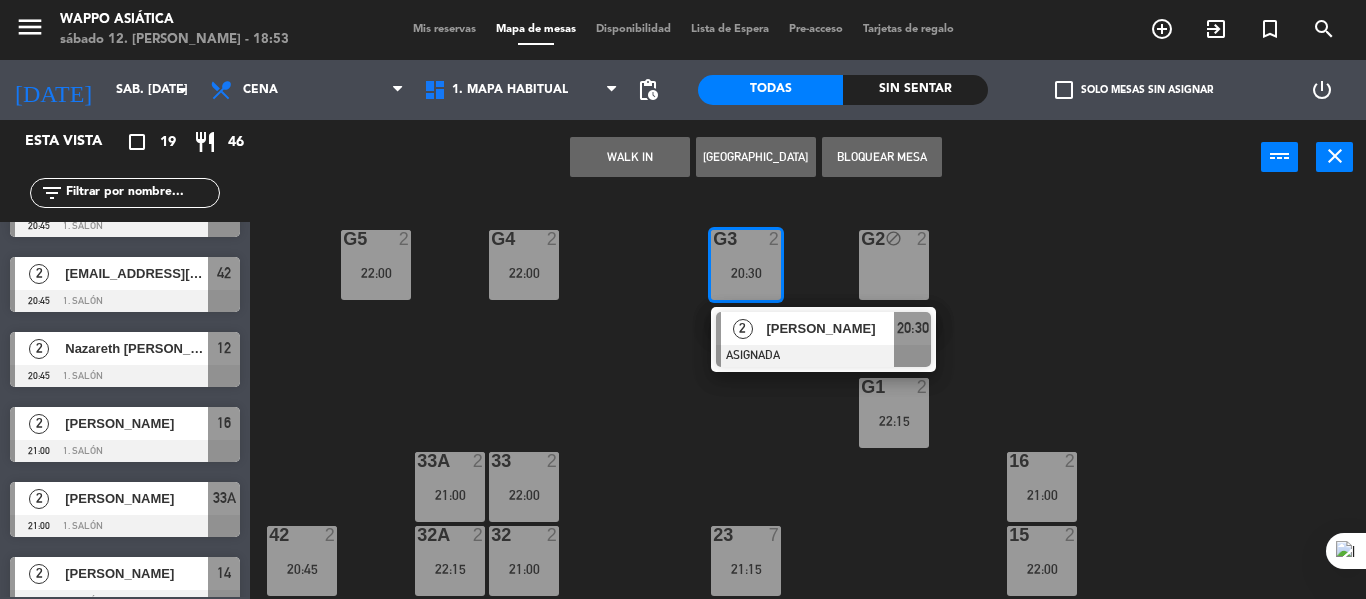 click on "[PERSON_NAME]" at bounding box center [830, 328] 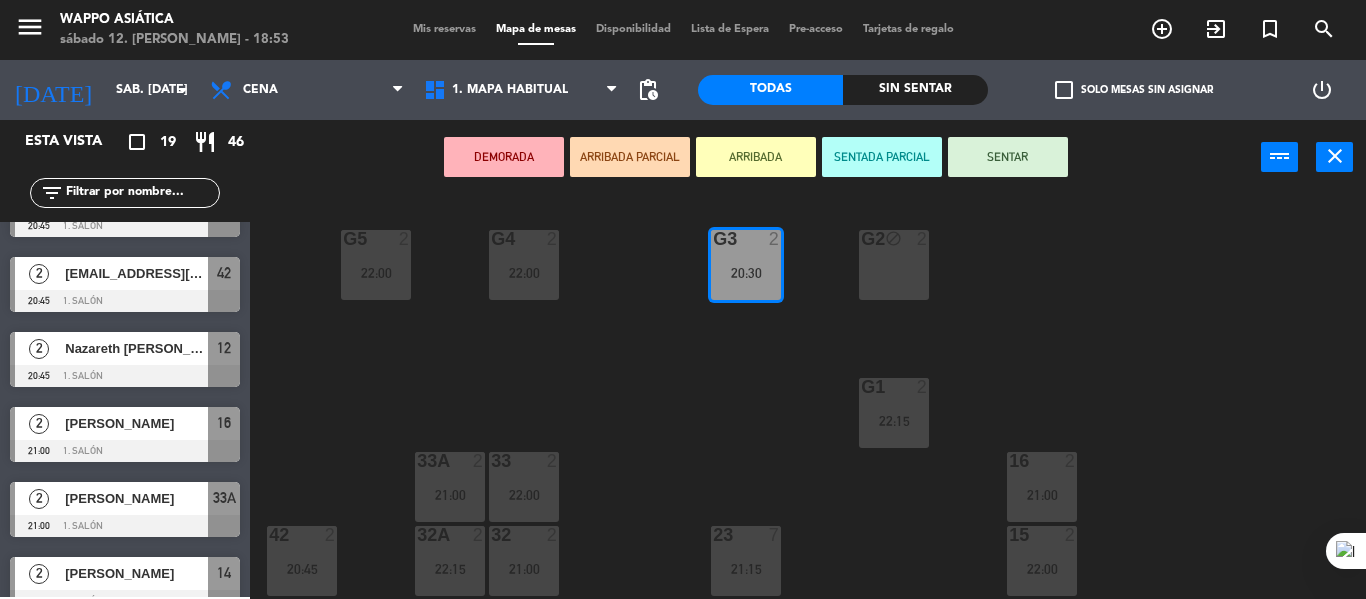 scroll, scrollTop: 0, scrollLeft: 0, axis: both 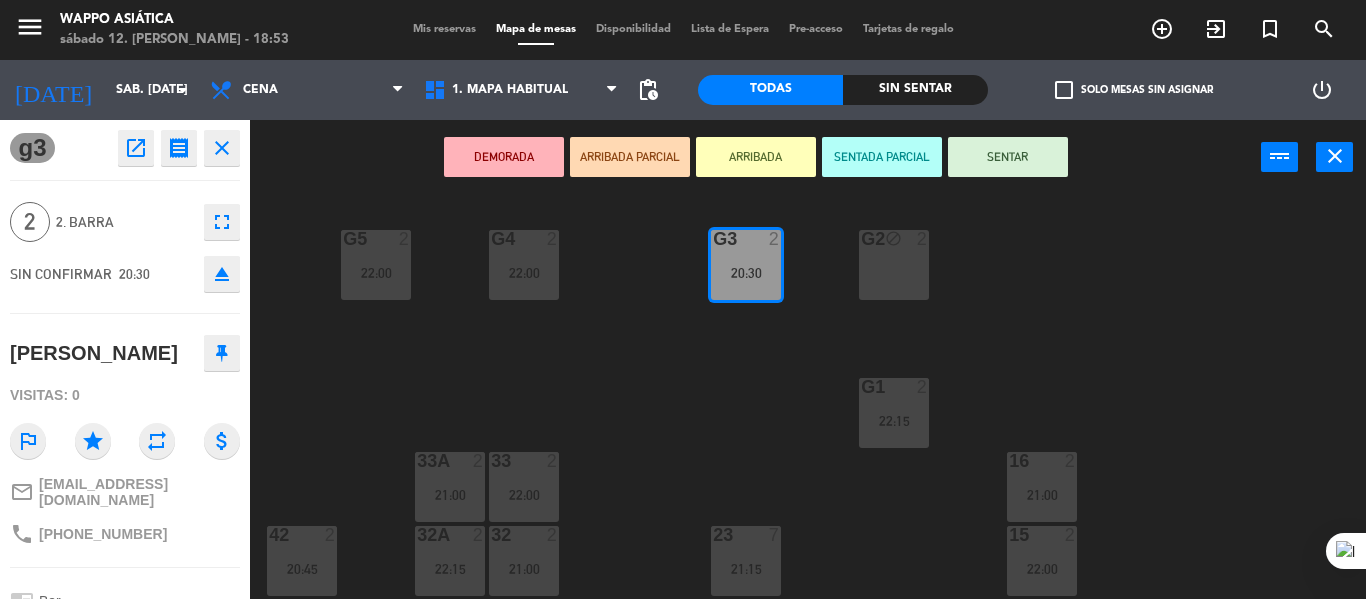 click on "g5  2   22:00  g4  2   22:00  g3  2   20:30  g2 block  2  g1  2   22:15  33  2   22:00  16  2   21:00  33A  2   21:00  42  2   20:45  32  2   21:00  23  7   21:15  15  2   22:00  32A  2   22:15  41  2   22:00  31  3   22:15  22  6  14  2   21:00  31A  3   22:15  21  4   20:45  13  2   22:00  12  2   20:45  11  2   22:15  B10  2  B8  2  B6  2  B4  2  B9 block  2  B7 block  2  B5 block  2  B3 block  2  B2 block  2  B1 block  2" 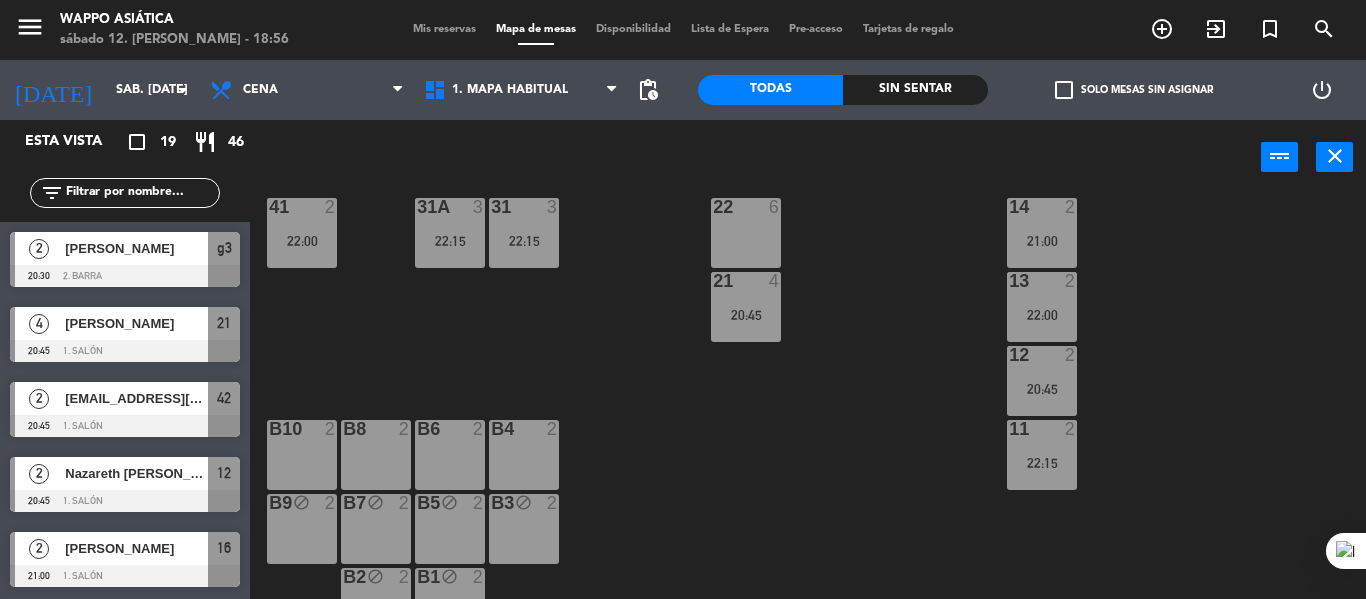 scroll, scrollTop: 441, scrollLeft: 0, axis: vertical 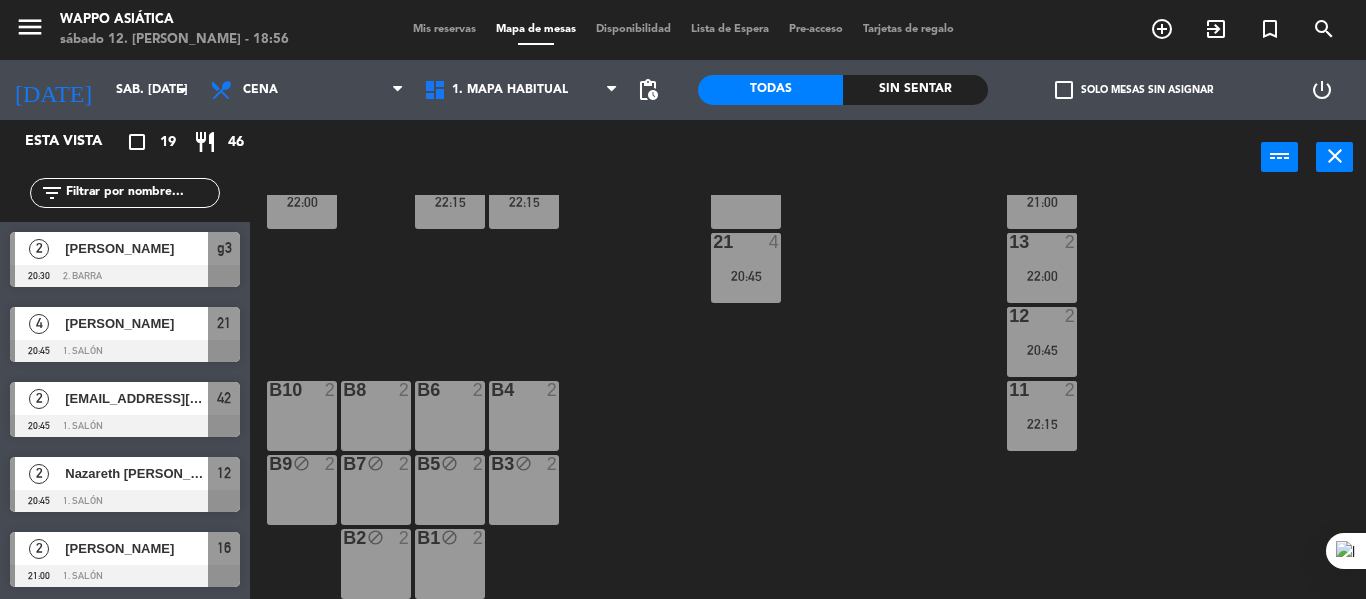 click on "g5  2   22:00  g4  2   22:00  g3  2   20:30  g2 block  2  g1  2   22:15  33  2   22:00  16  2   21:00  33A  2   21:00  42  2   20:45  32  2   21:00  23  7   21:15  15  2   22:00  32A  2   22:15  41  2   22:00  31  3   22:15  22  6  14  2   21:00  31A  3   22:15  21  4   20:45  13  2   22:00  12  2   20:45  11  2   22:15  B10  2  B8  2  B6  2  B4  2  B9 block  2  B7 block  2  B5 block  2  B3 block  2  B2 block  2  B1 block  2" 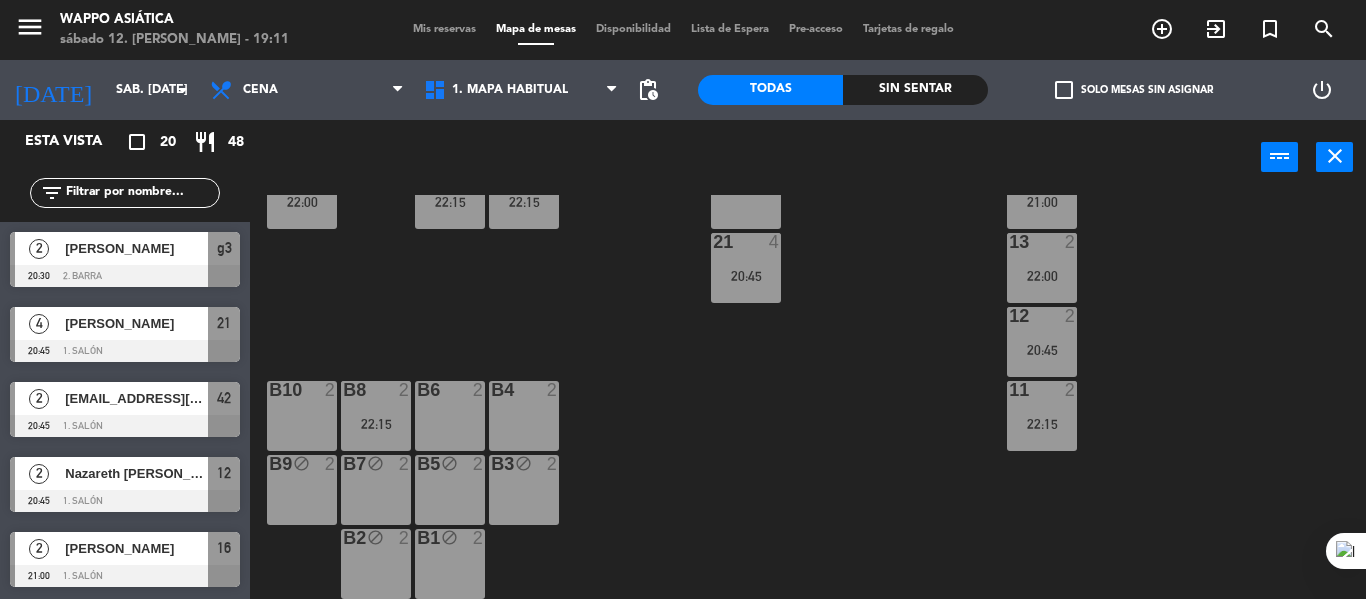 click on "B4  2" at bounding box center (524, 416) 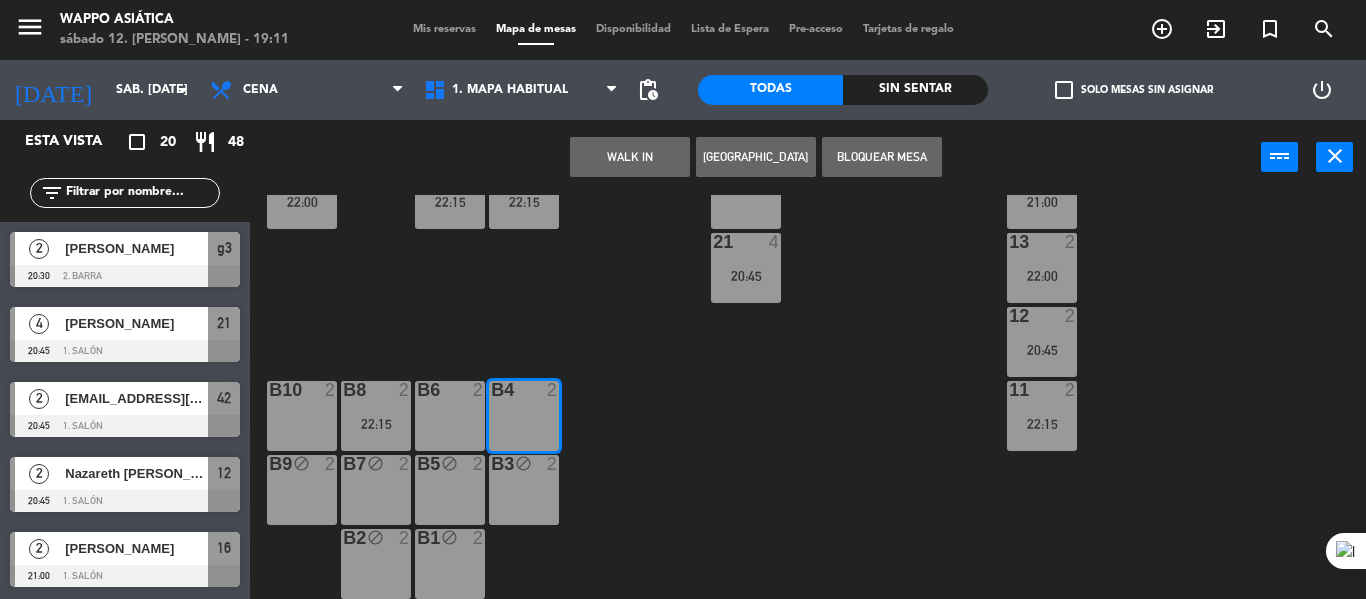 click on "B4  2" at bounding box center [524, 416] 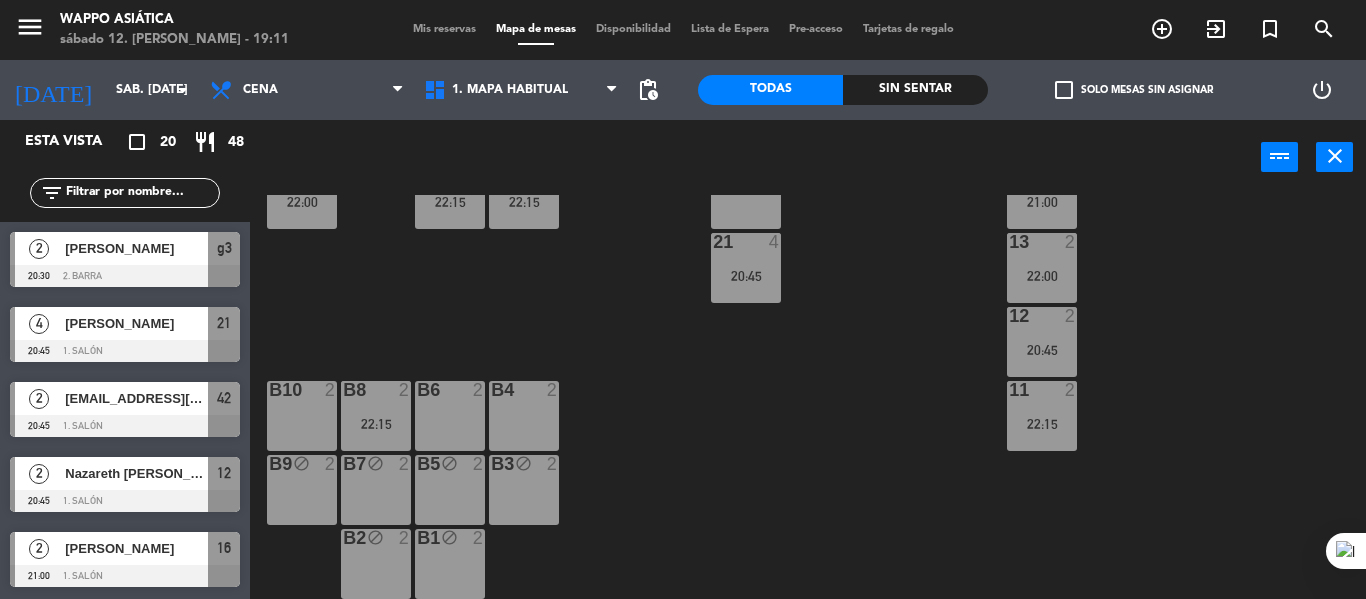 click on "B4  2" at bounding box center [524, 416] 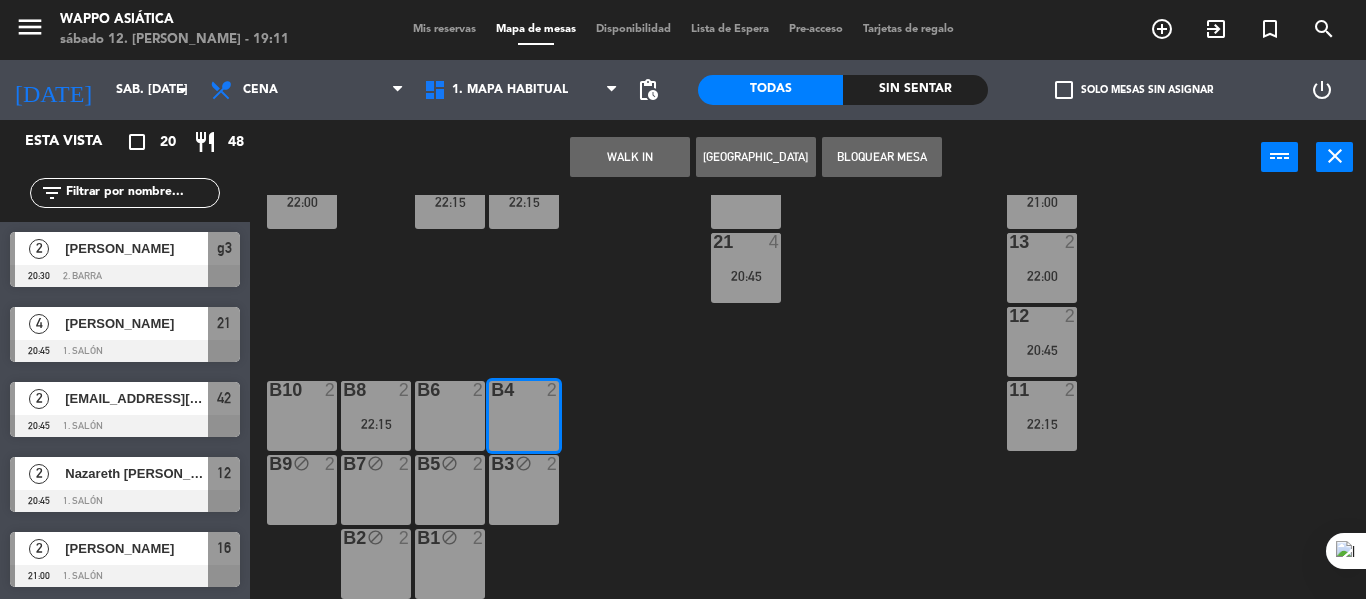 click on "B6  2" at bounding box center [450, 416] 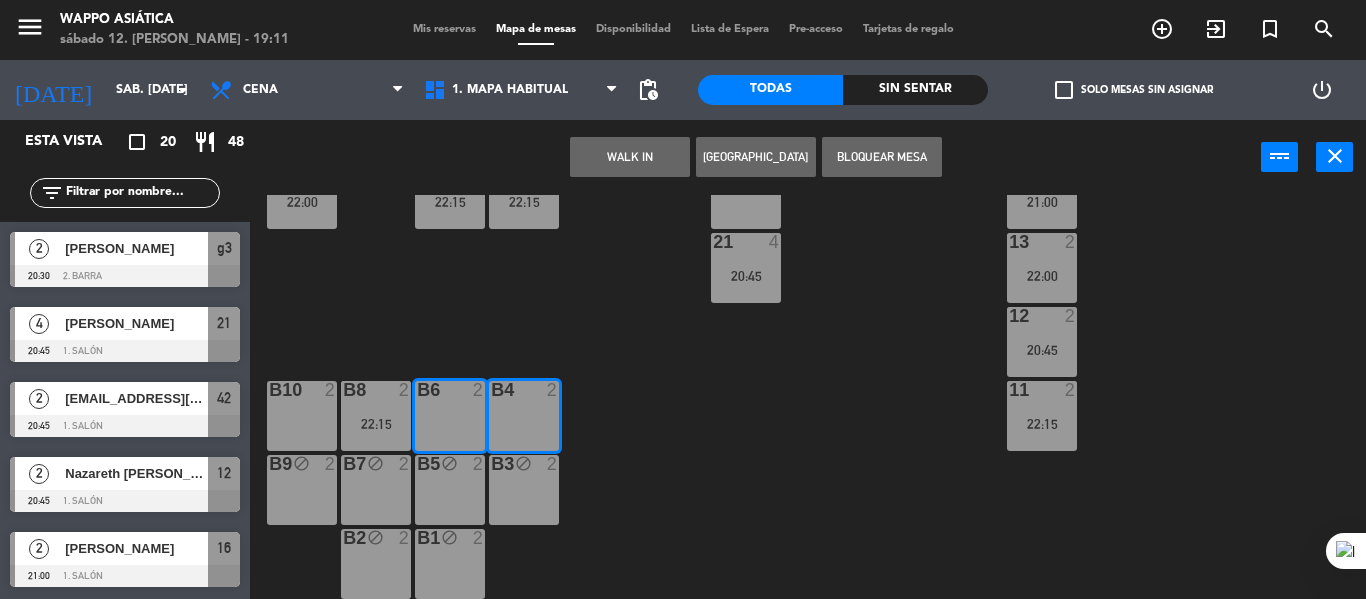 click on "Bloquear Mesa" at bounding box center (882, 157) 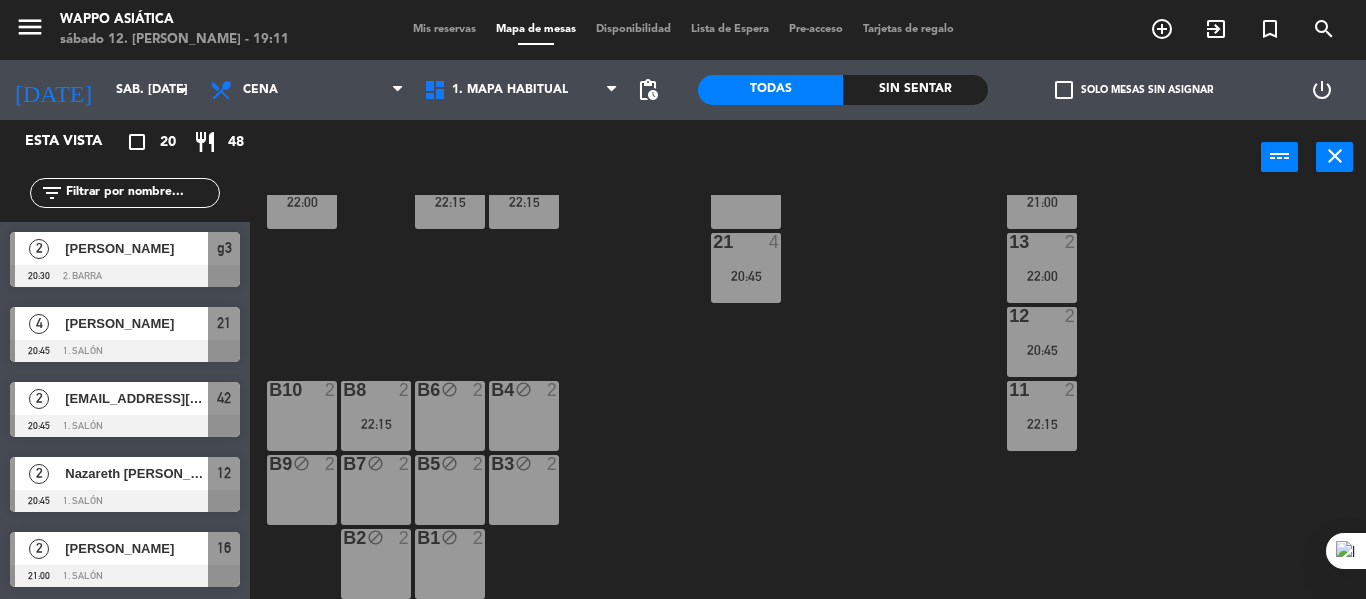 click on "B10  2" at bounding box center (302, 416) 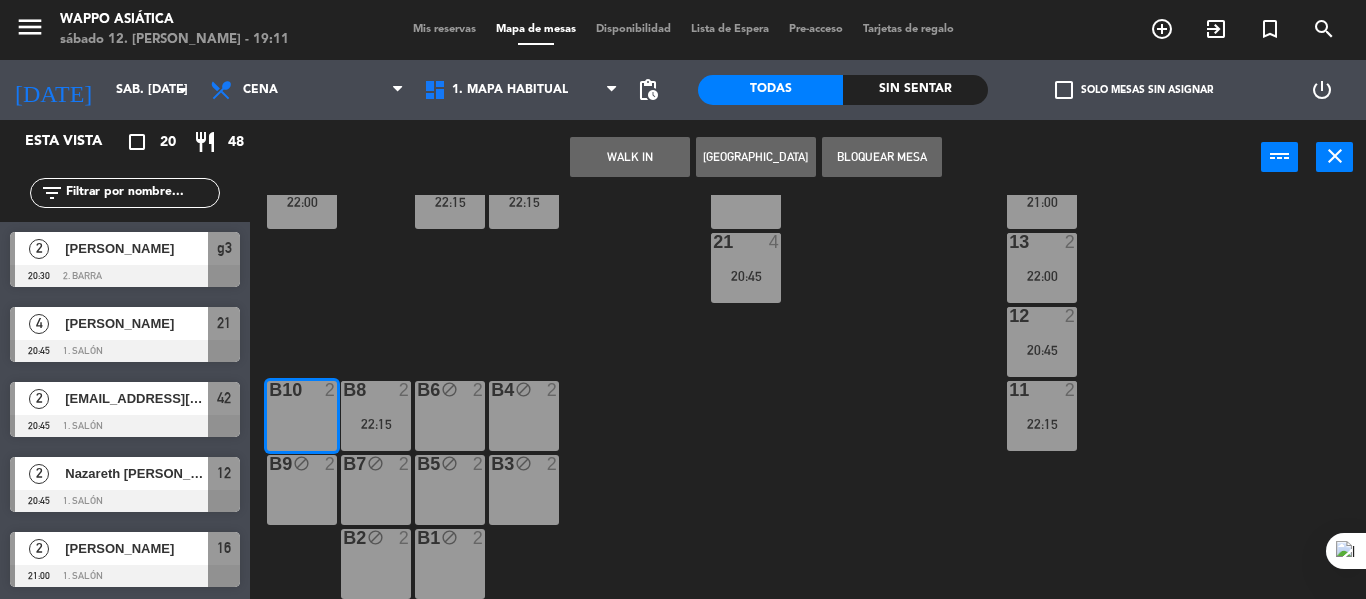 click on "Bloquear Mesa" at bounding box center (882, 157) 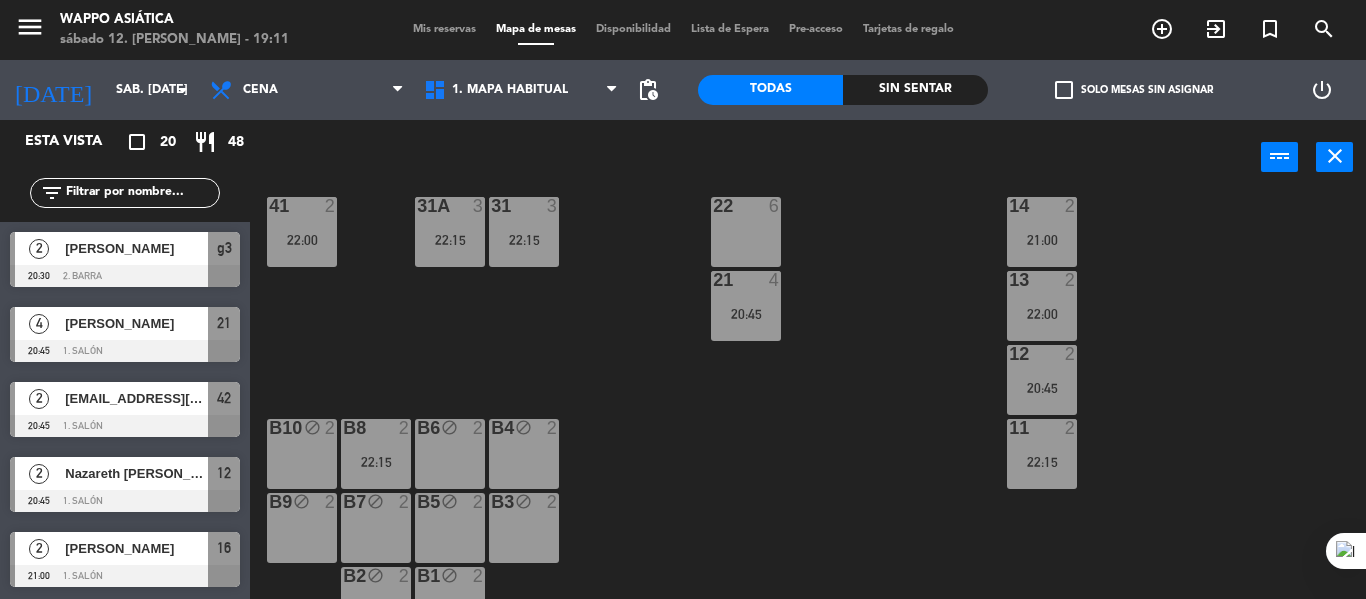 scroll, scrollTop: 404, scrollLeft: 0, axis: vertical 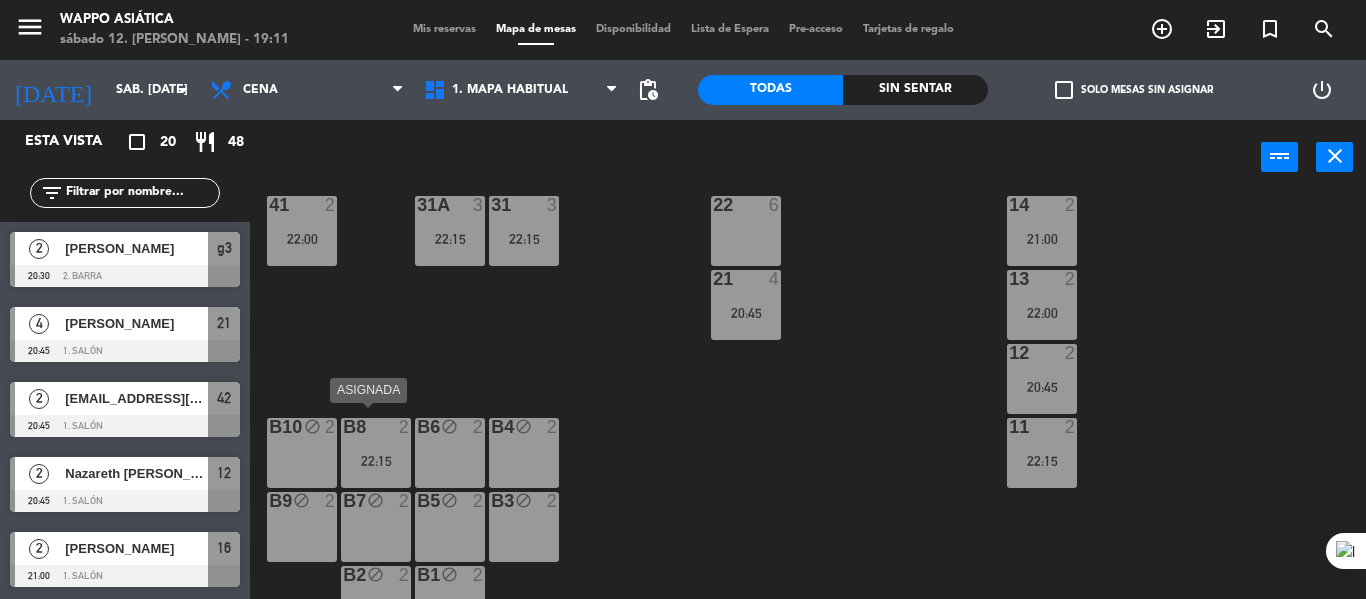 click on "22:15" at bounding box center (376, 461) 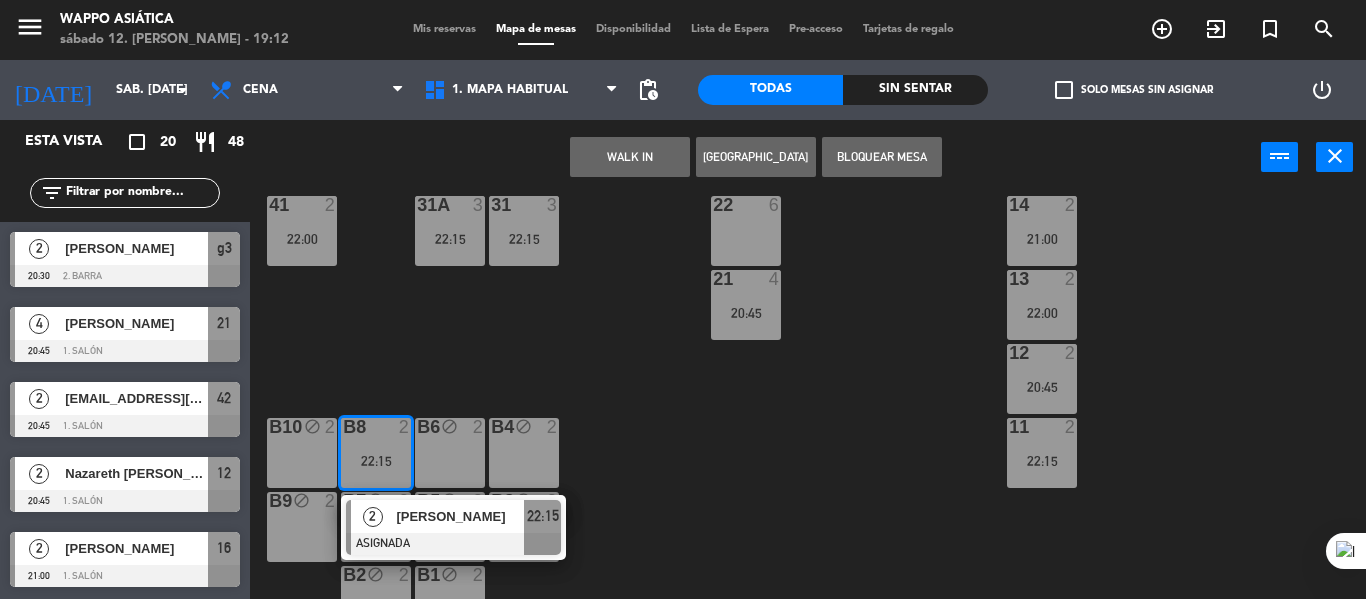 scroll, scrollTop: 0, scrollLeft: 0, axis: both 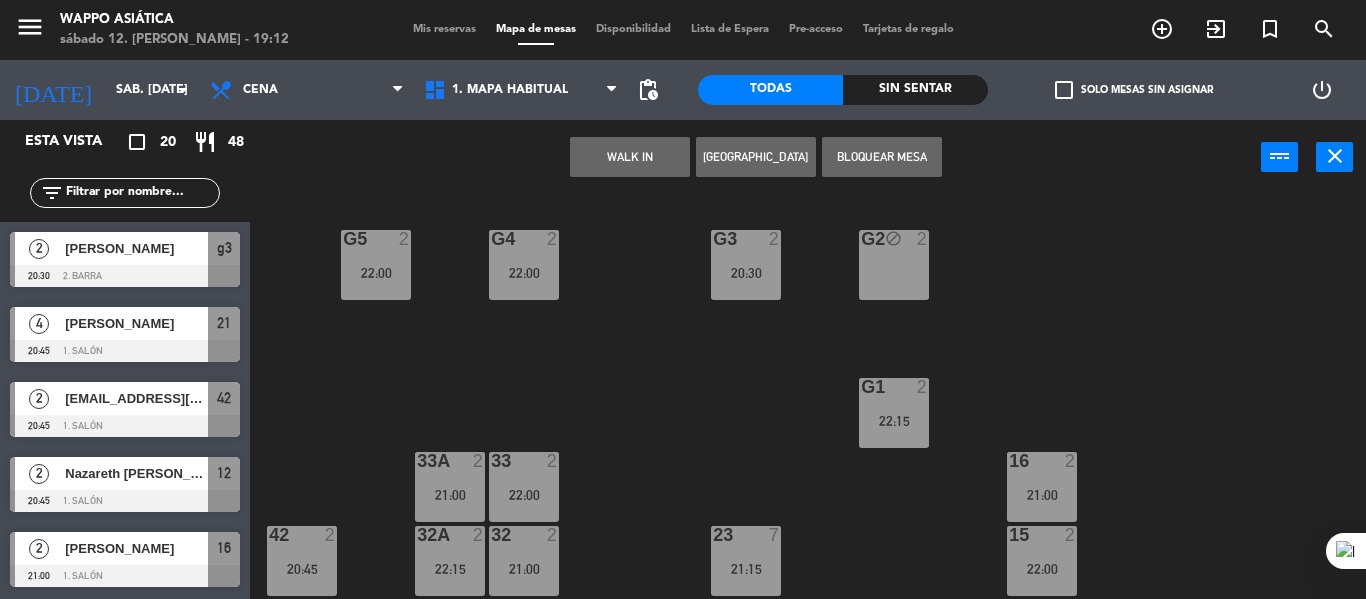 click on "g2 block  2" at bounding box center [894, 265] 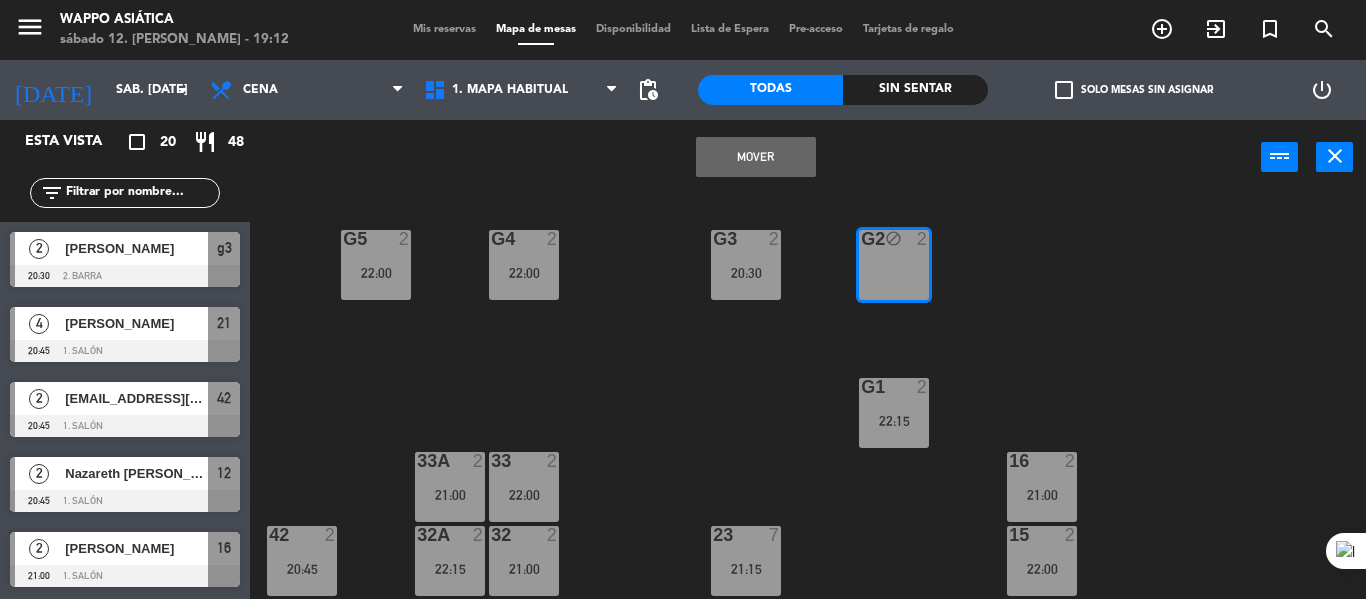 click on "Mover" at bounding box center [756, 157] 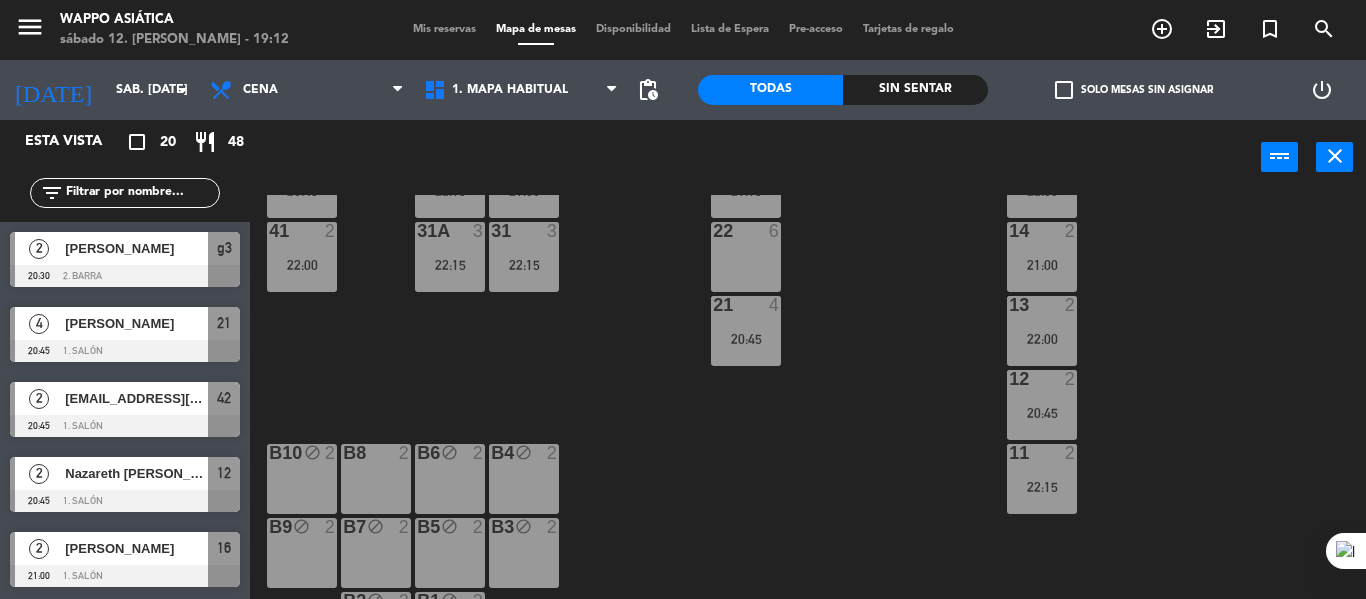scroll, scrollTop: 379, scrollLeft: 0, axis: vertical 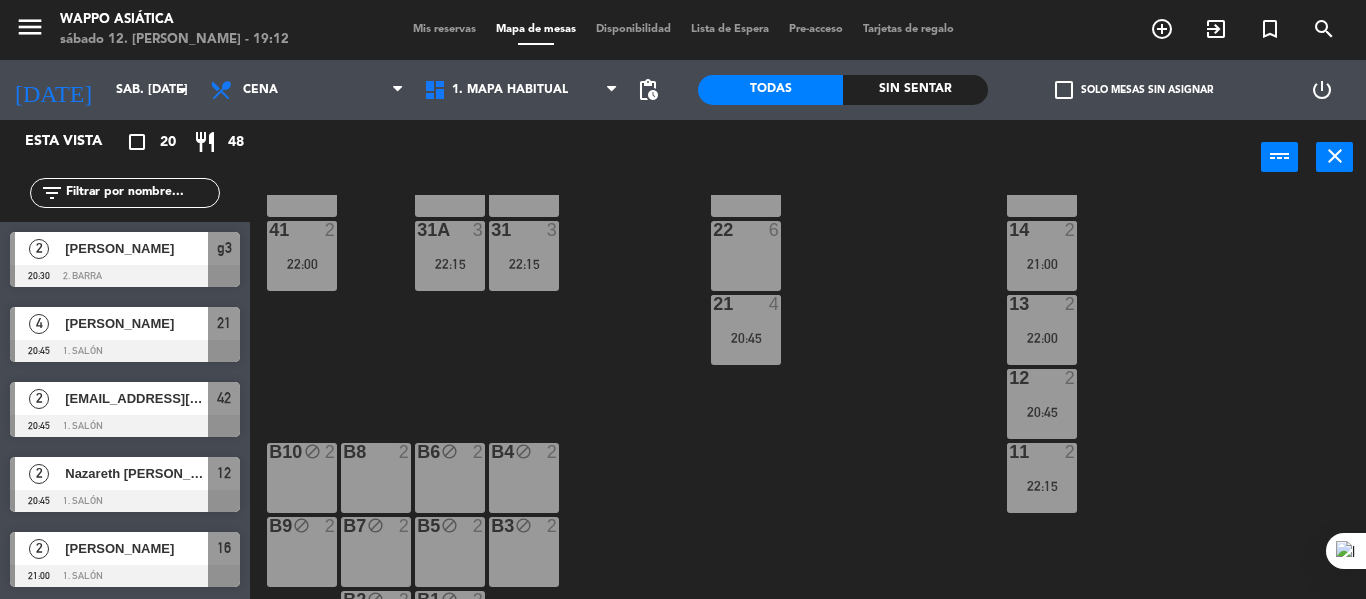 click on "B8  2" at bounding box center [376, 478] 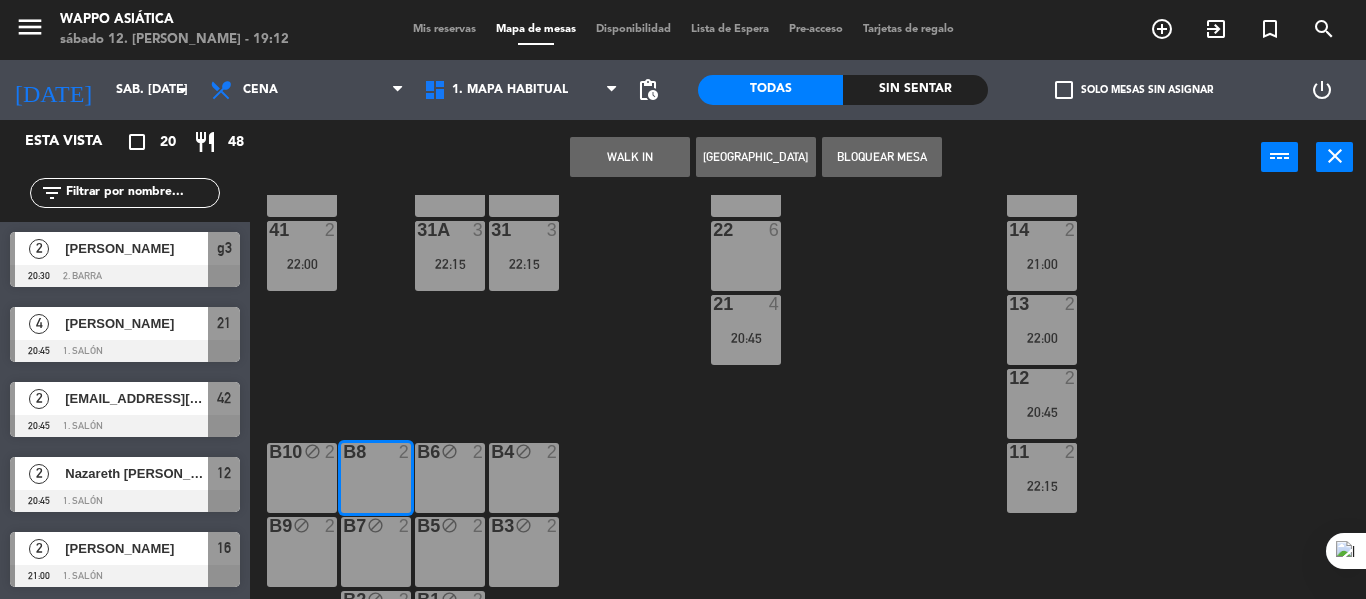 click on "Bloquear Mesa" at bounding box center (882, 157) 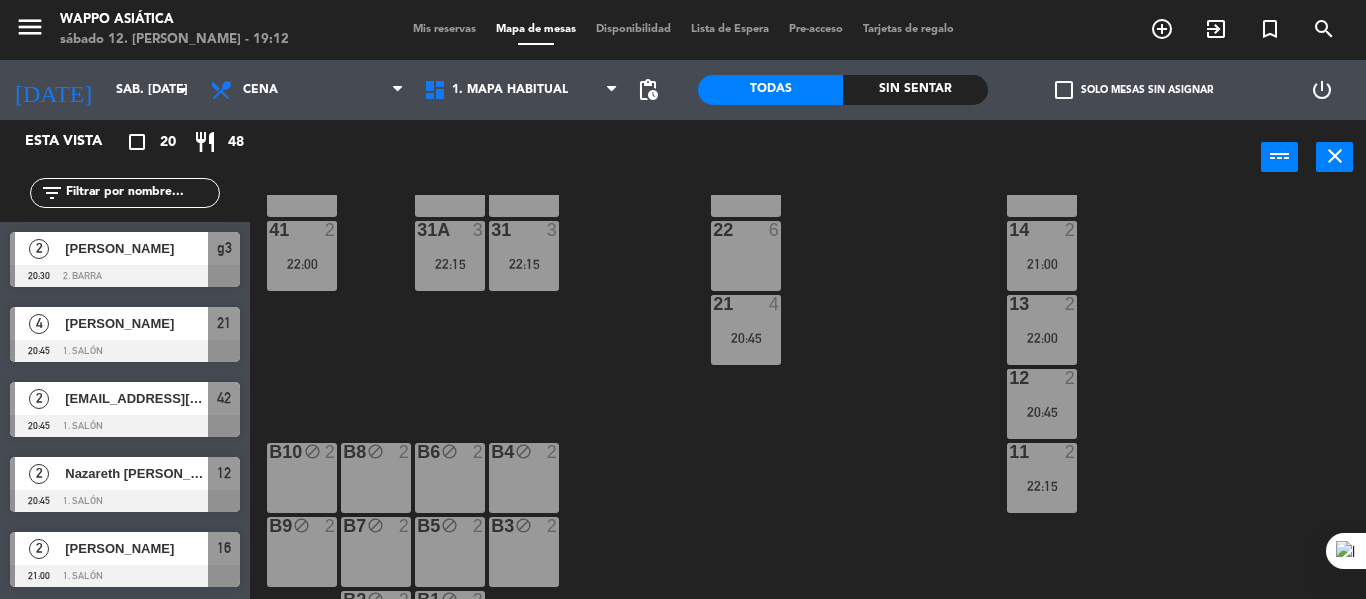 scroll, scrollTop: 0, scrollLeft: 0, axis: both 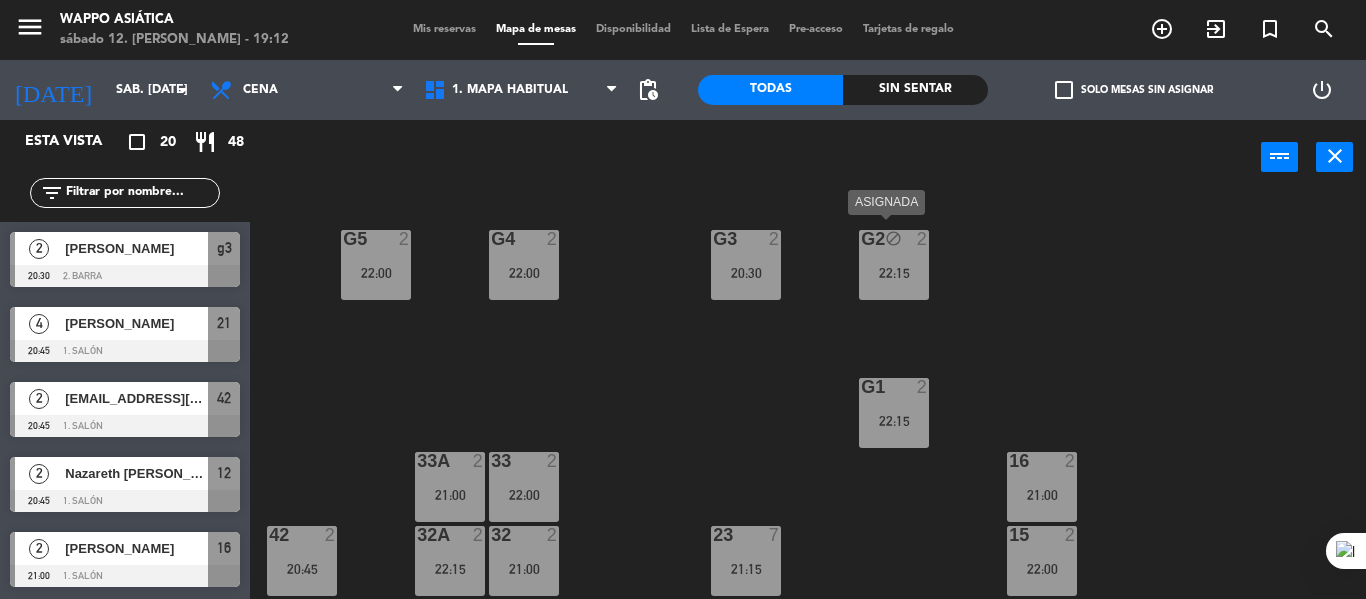 click on "g2 block  2   22:15" at bounding box center (894, 265) 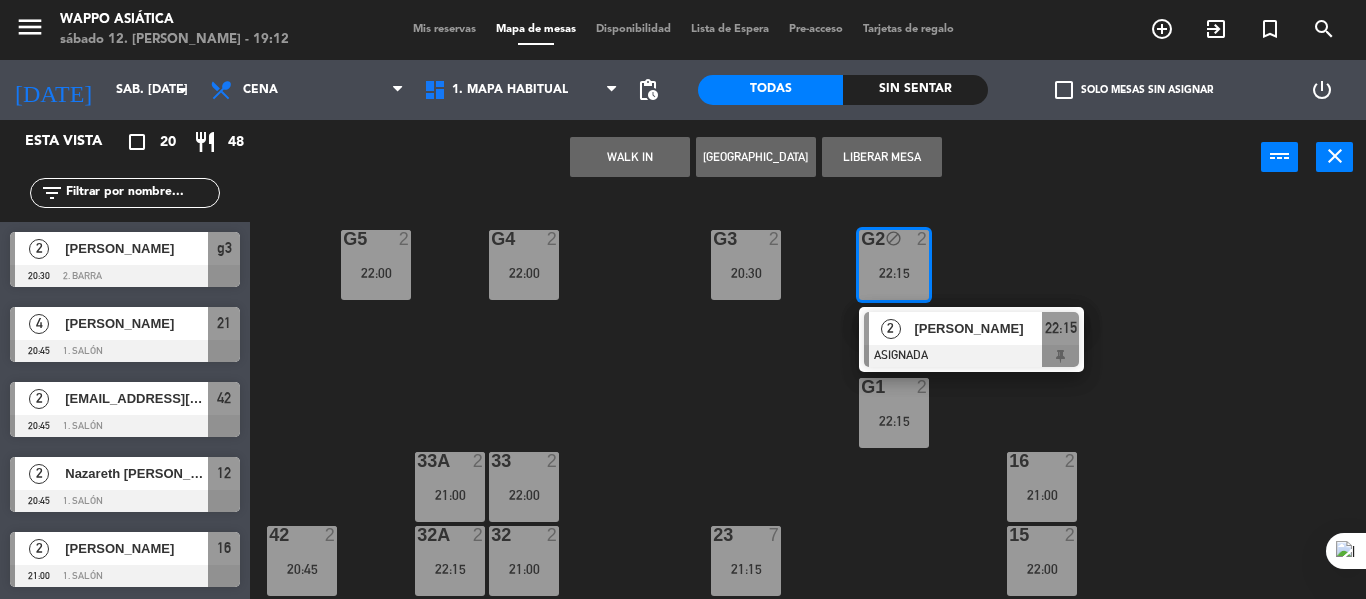 click on "Liberar Mesa" at bounding box center [882, 157] 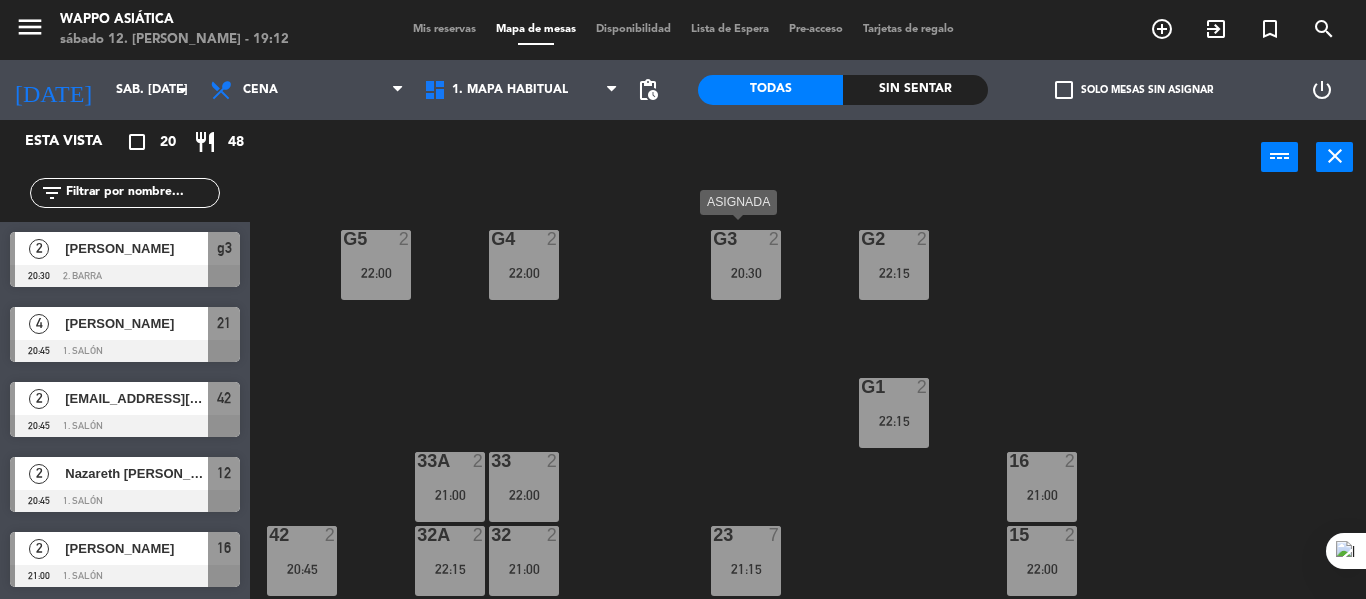 click on "20:30" at bounding box center [746, 273] 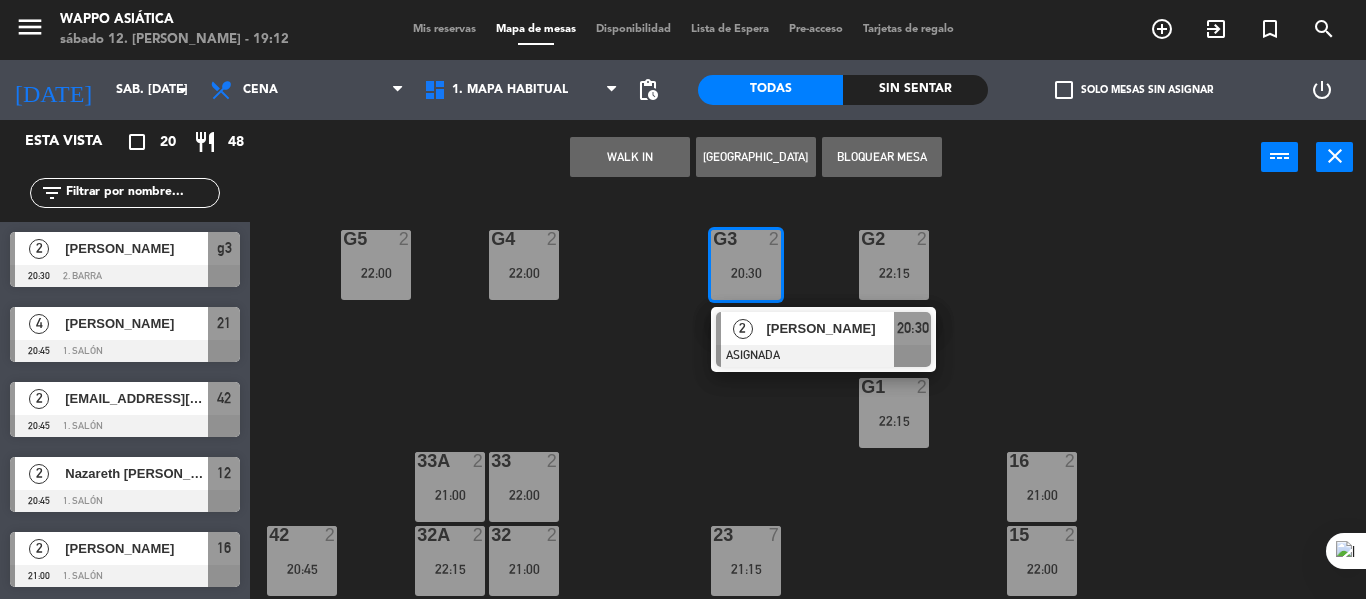 click on "[PERSON_NAME]" at bounding box center (830, 328) 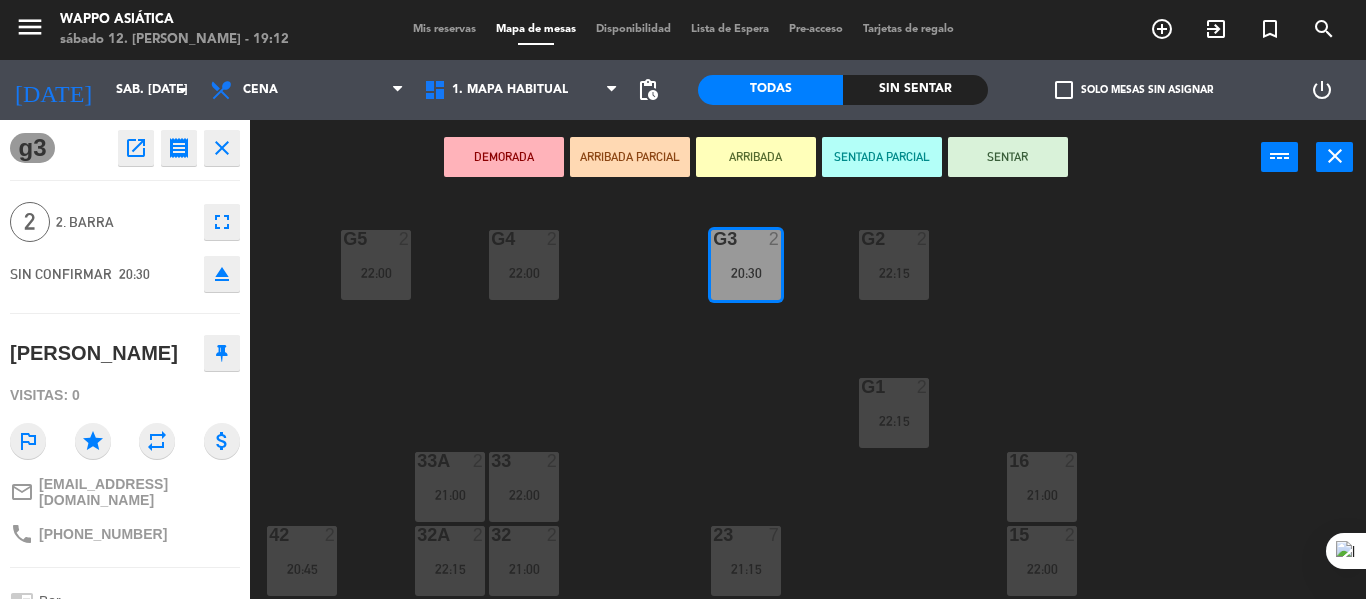 click on "g5  2   22:00  g4  2   22:00  g3  2   20:30  g2  2   22:15  g1  2   22:15  33  2   22:00  16  2   21:00  33A  2   21:00  42  2   20:45  32  2   21:00  23  7   21:15  15  2   22:00  32A  2   22:15  41  2   22:00  31  3   22:15  22  6  14  2   21:00  31A  3   22:15  21  4   20:45  13  2   22:00  12  2   20:45  11  2   22:15  B10 block  2  B8 block  2  B6 block  2  B4 block  2  B9 block  2  B7 block  2  B5 block  2  B3 block  2  B2 block  2  B1 block  2" 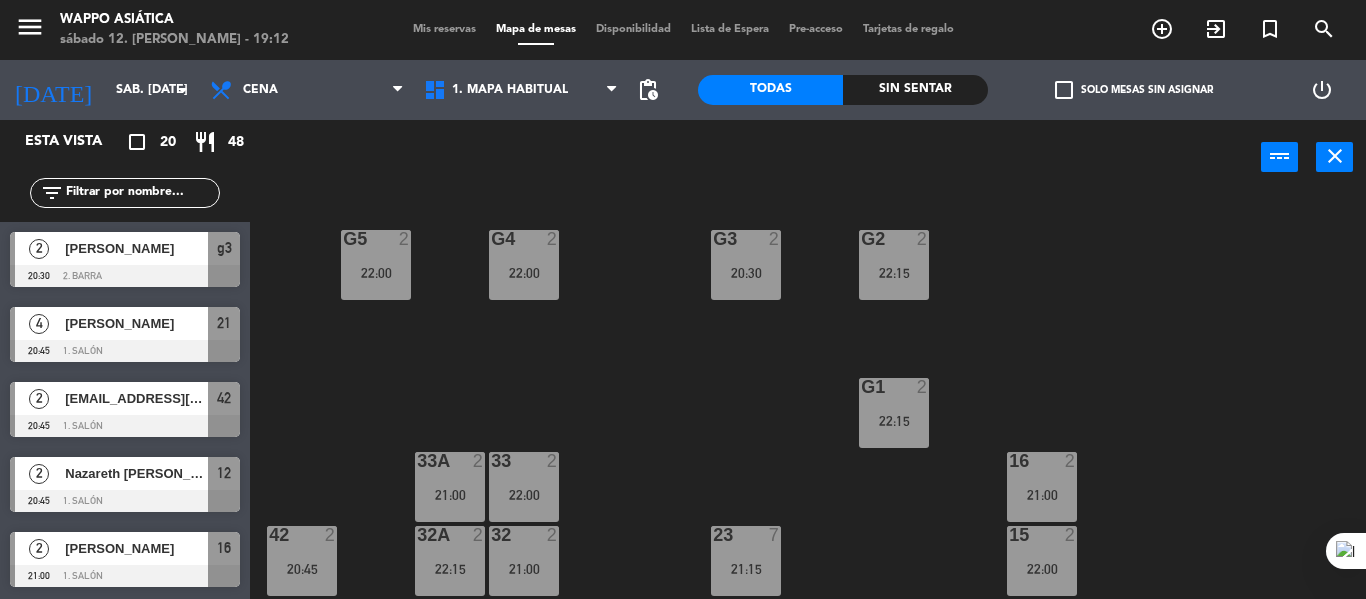 click on "g2  2   22:15" at bounding box center (894, 265) 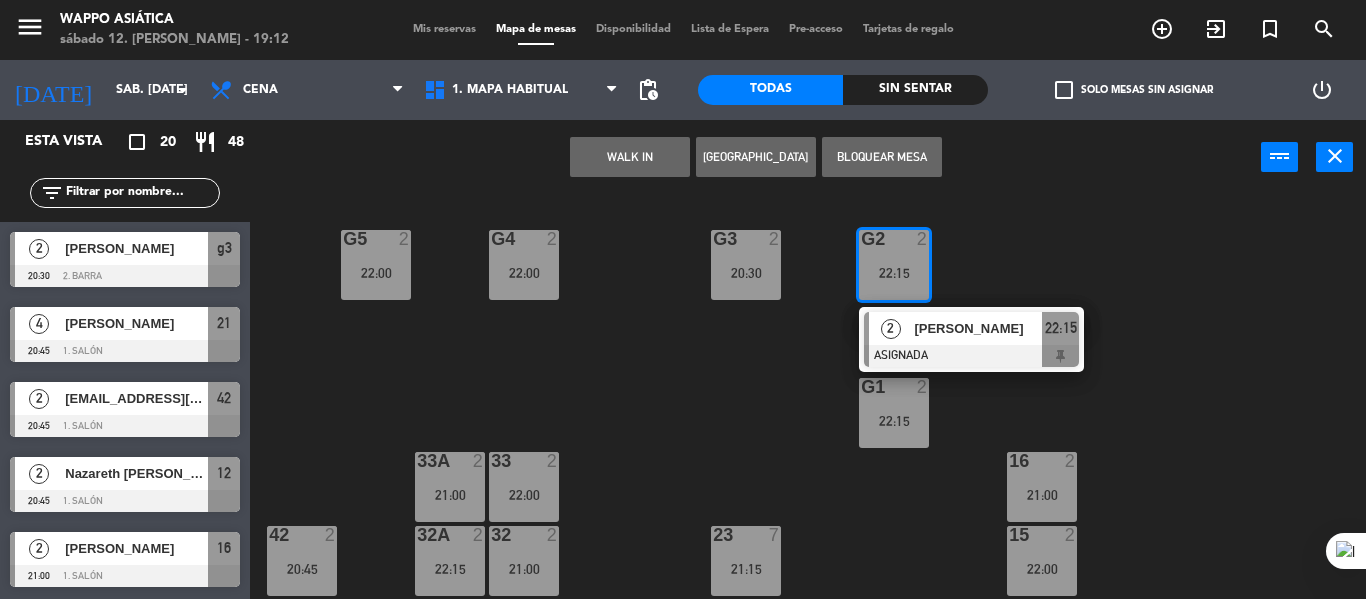 click on "[PERSON_NAME]" at bounding box center [978, 328] 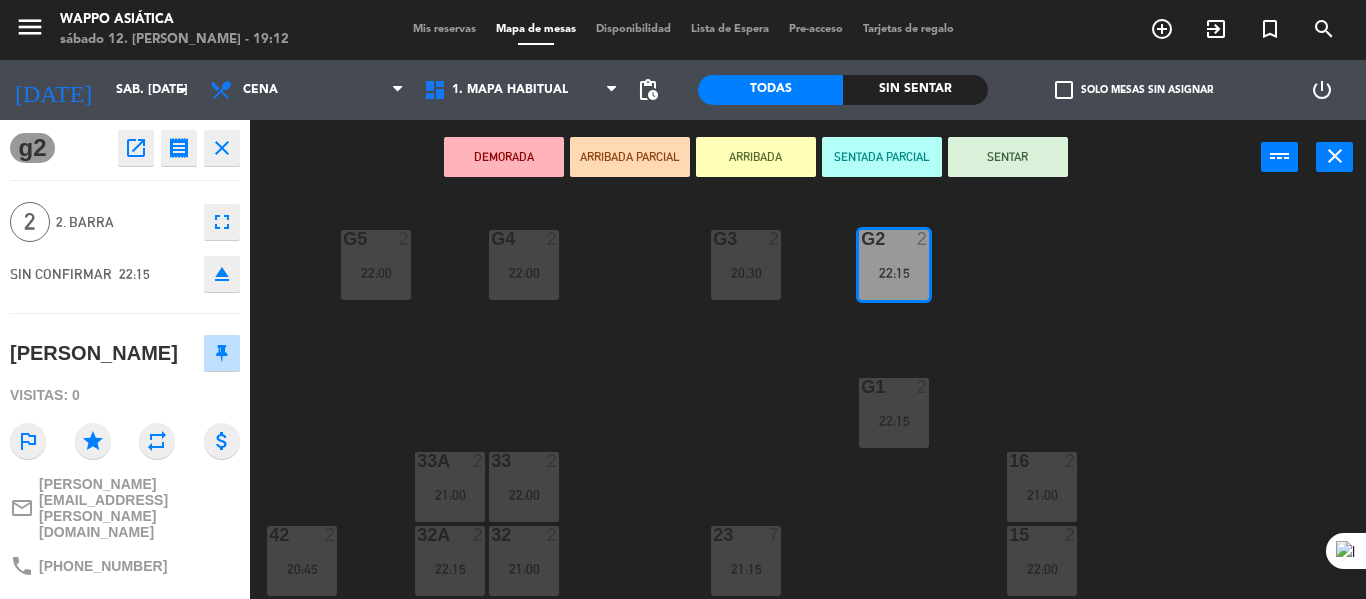 click on "g5  2   22:00  g4  2   22:00  g3  2   20:30  g2  2   22:15  g1  2   22:15  33  2   22:00  16  2   21:00  33A  2   21:00  42  2   20:45  32  2   21:00  23  7   21:15  15  2   22:00  32A  2   22:15  41  2   22:00  31  3   22:15  22  6  14  2   21:00  31A  3   22:15  21  4   20:45  13  2   22:00  12  2   20:45  11  2   22:15  B10 block  2  B8 block  2  B6 block  2  B4 block  2  B9 block  2  B7 block  2  B5 block  2  B3 block  2  B2 block  2  B1 block  2" 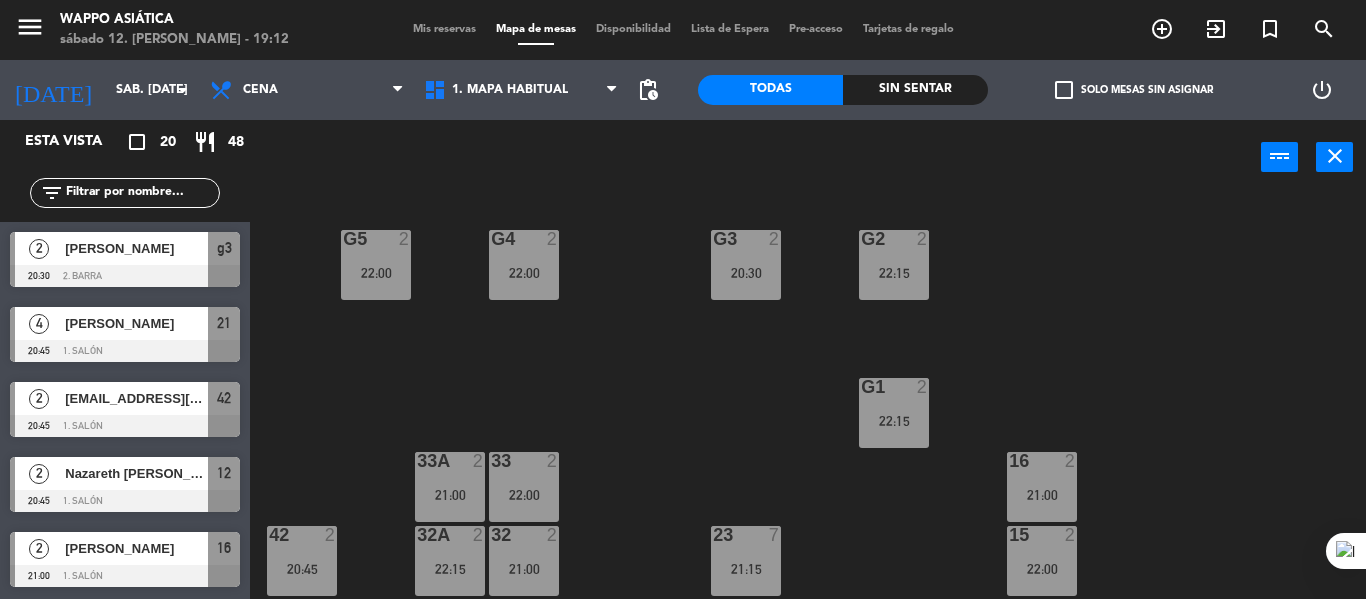 scroll, scrollTop: 226, scrollLeft: 0, axis: vertical 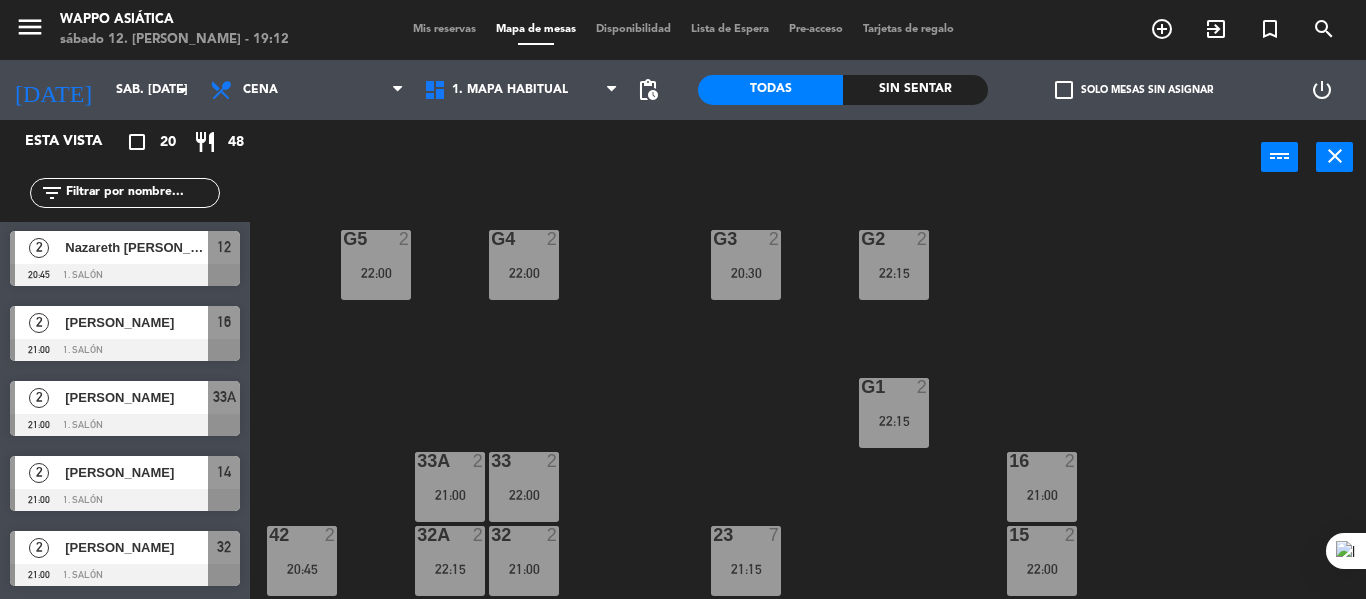 click on "22:00" at bounding box center [524, 273] 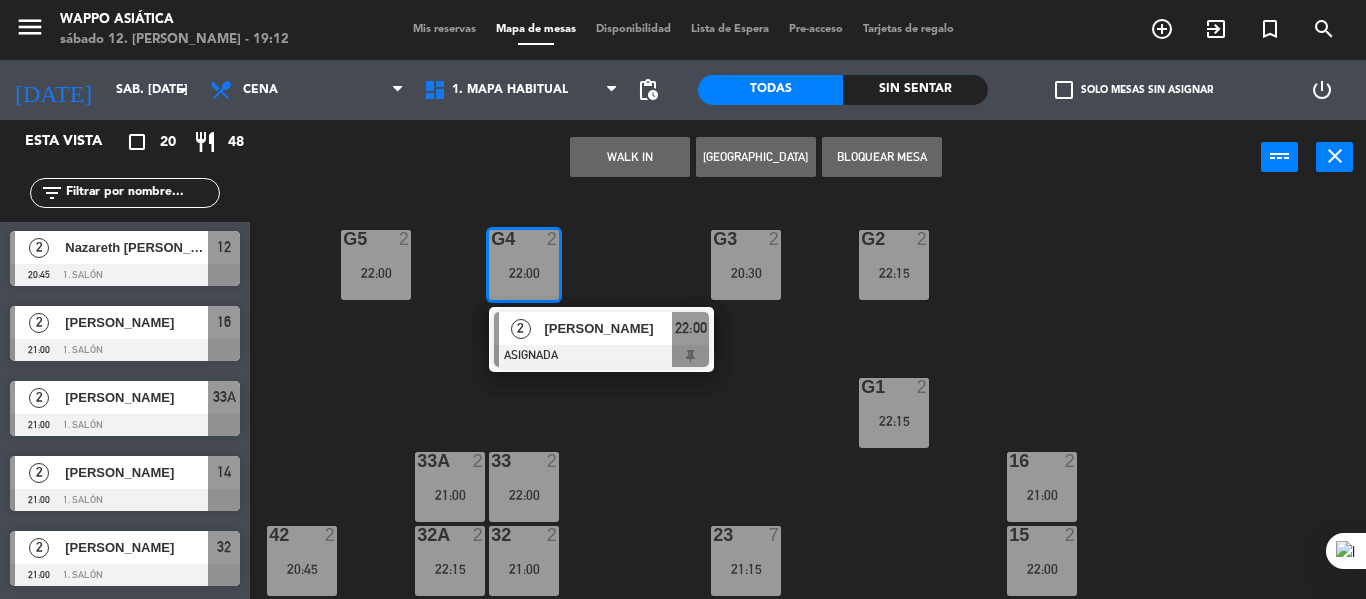 click on "[PERSON_NAME]" at bounding box center [607, 328] 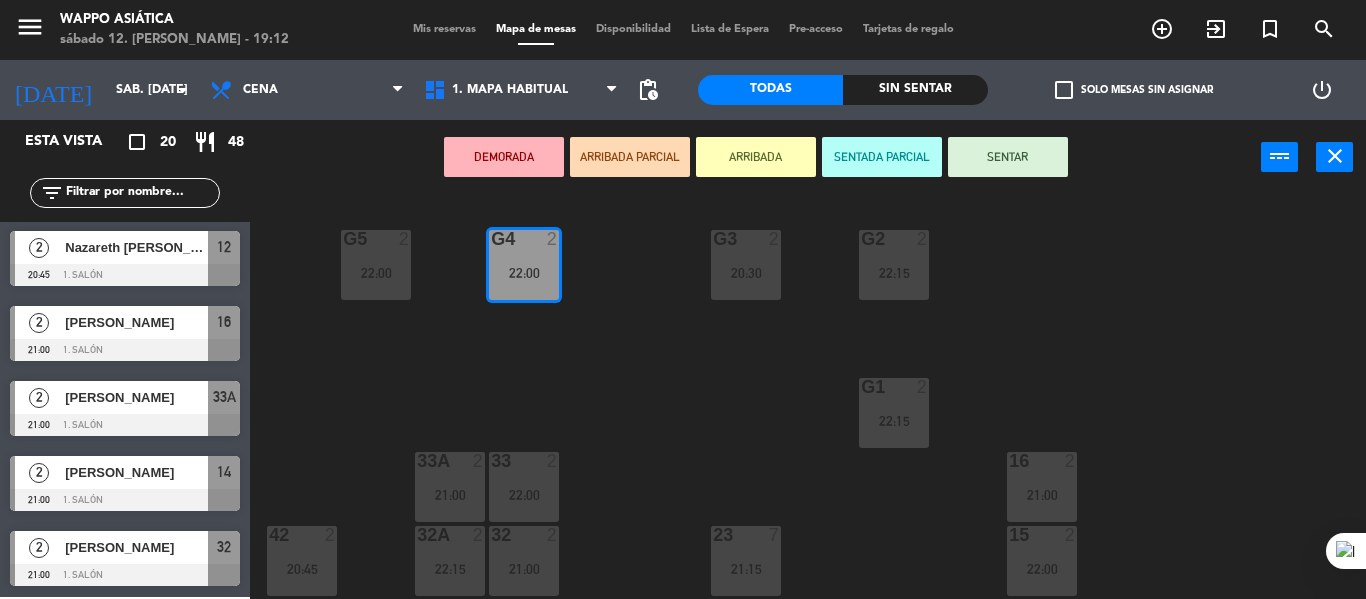 scroll, scrollTop: 0, scrollLeft: 0, axis: both 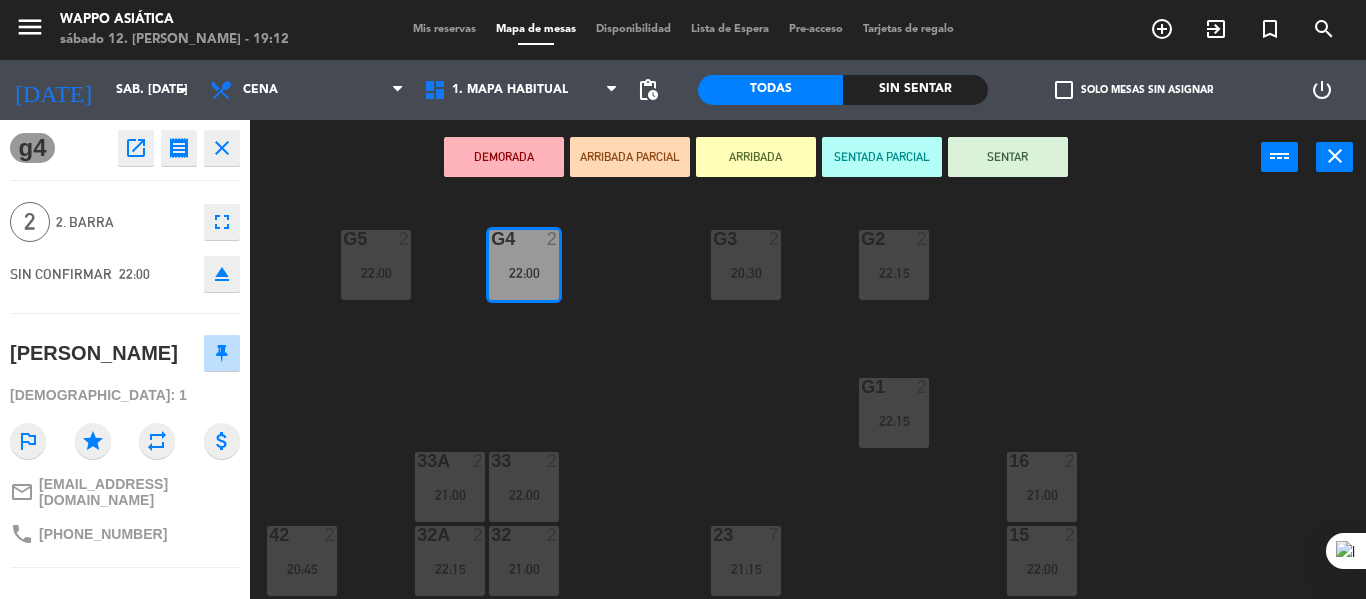 click on "g5  2   22:00  g4  2   22:00  g3  2   20:30  g2  2   22:15  g1  2   22:15  33  2   22:00  16  2   21:00  33A  2   21:00  42  2   20:45  32  2   21:00  23  7   21:15  15  2   22:00  32A  2   22:15  41  2   22:00  31  3   22:15  22  6  14  2   21:00  31A  3   22:15  21  4   20:45  13  2   22:00  12  2   20:45  11  2   22:15  B10 block  2  B8 block  2  B6 block  2  B4 block  2  B9 block  2  B7 block  2  B5 block  2  B3 block  2  B2 block  2  B1 block  2" 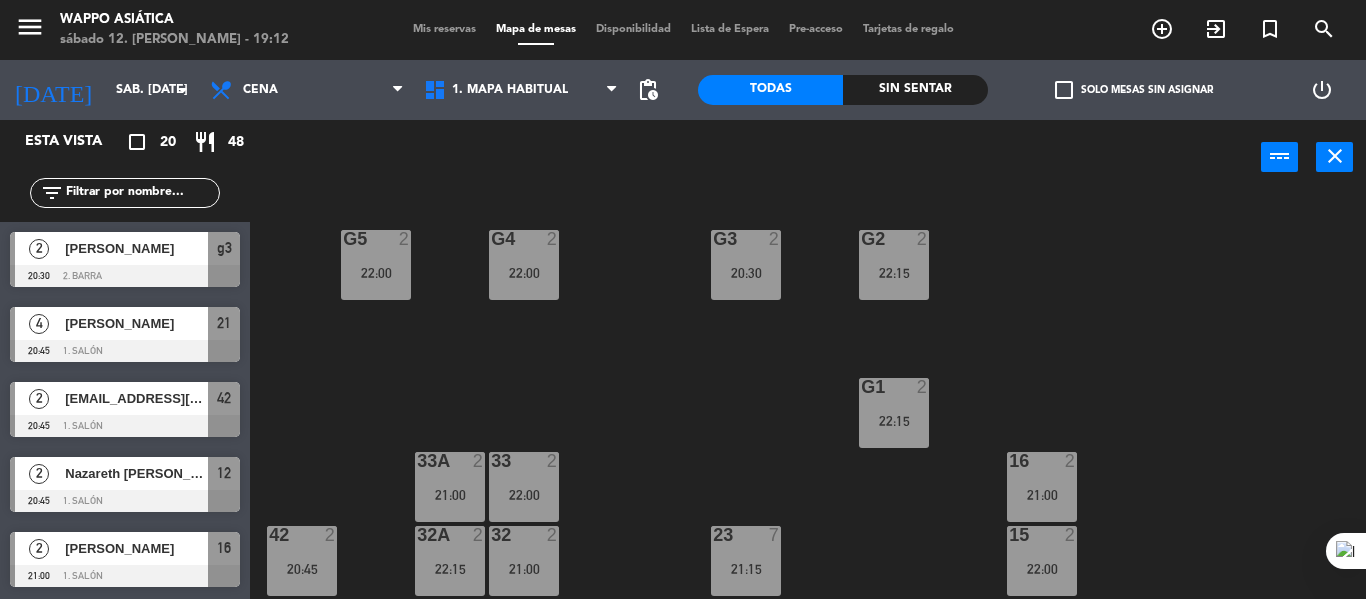 scroll, scrollTop: 10, scrollLeft: 0, axis: vertical 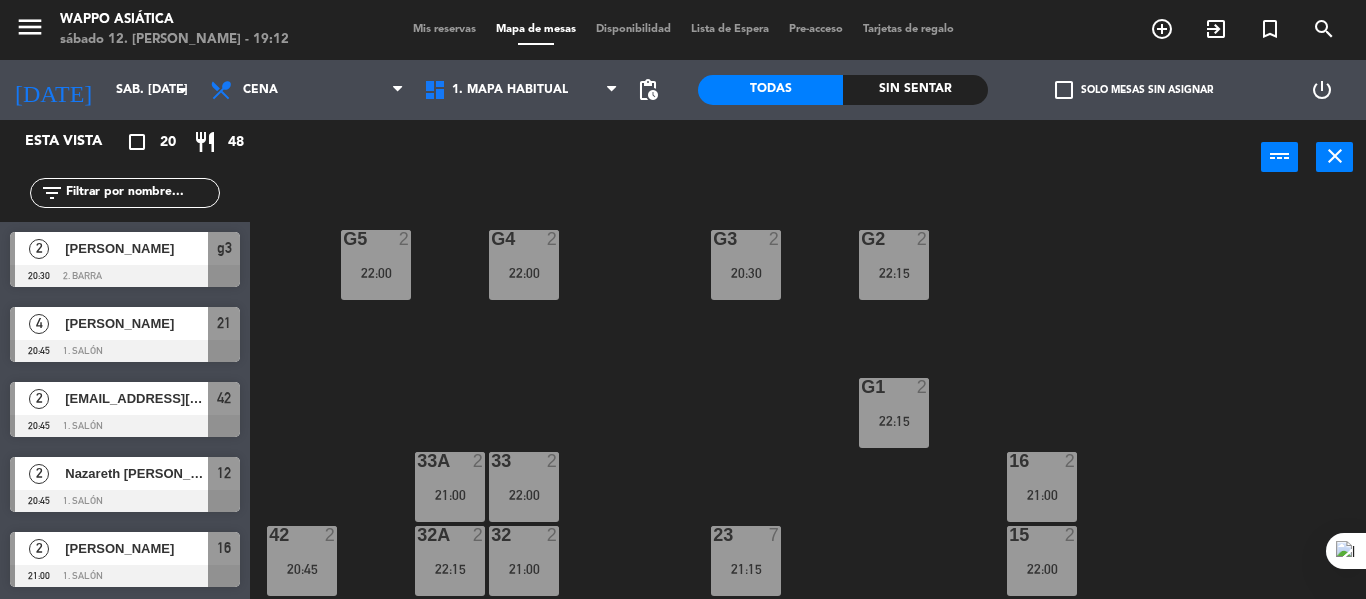 click on "22:00" at bounding box center [376, 273] 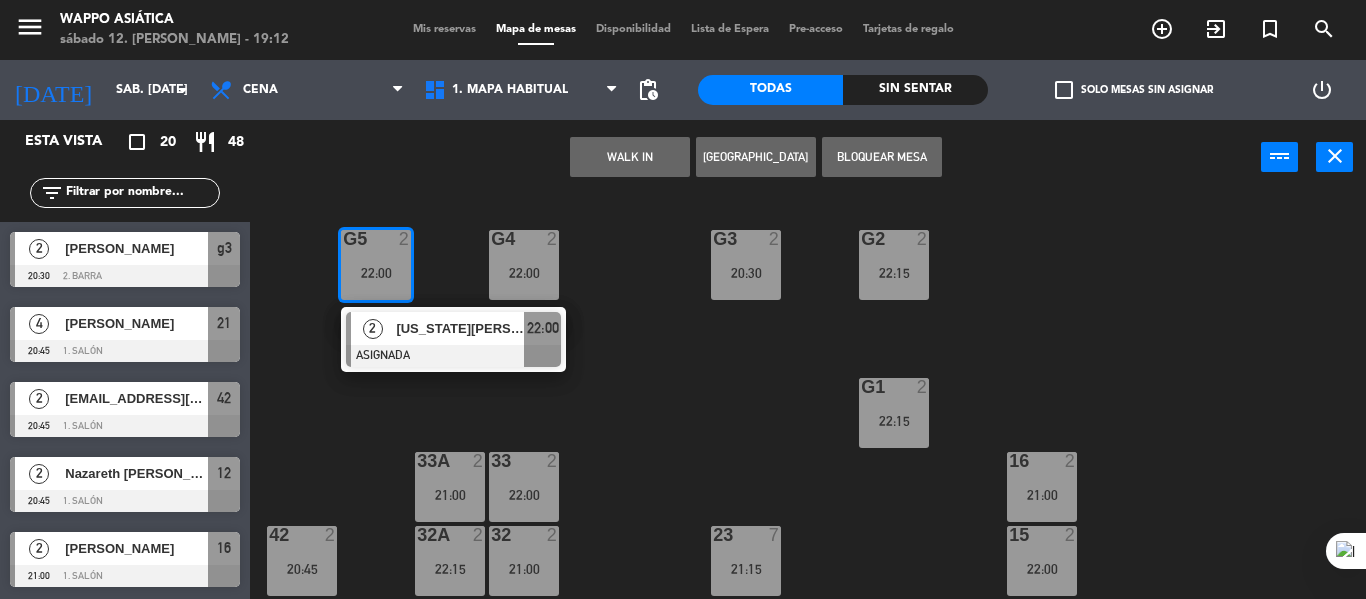 click on "[US_STATE][PERSON_NAME]" at bounding box center (460, 328) 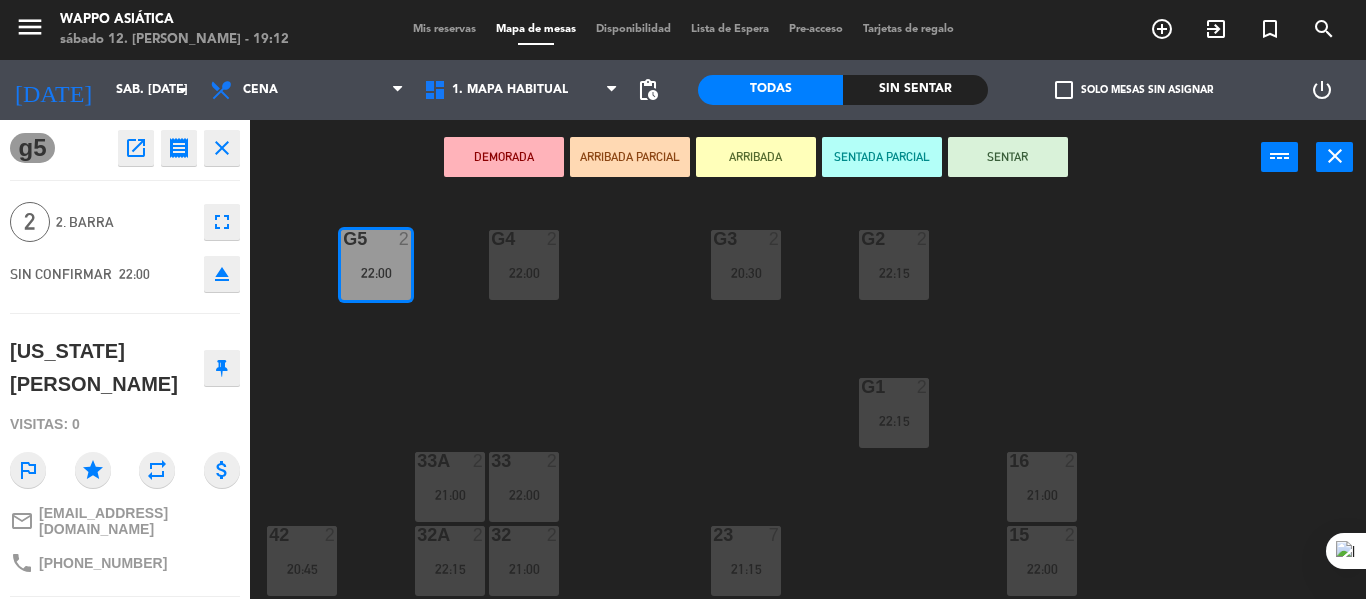 scroll, scrollTop: 0, scrollLeft: 0, axis: both 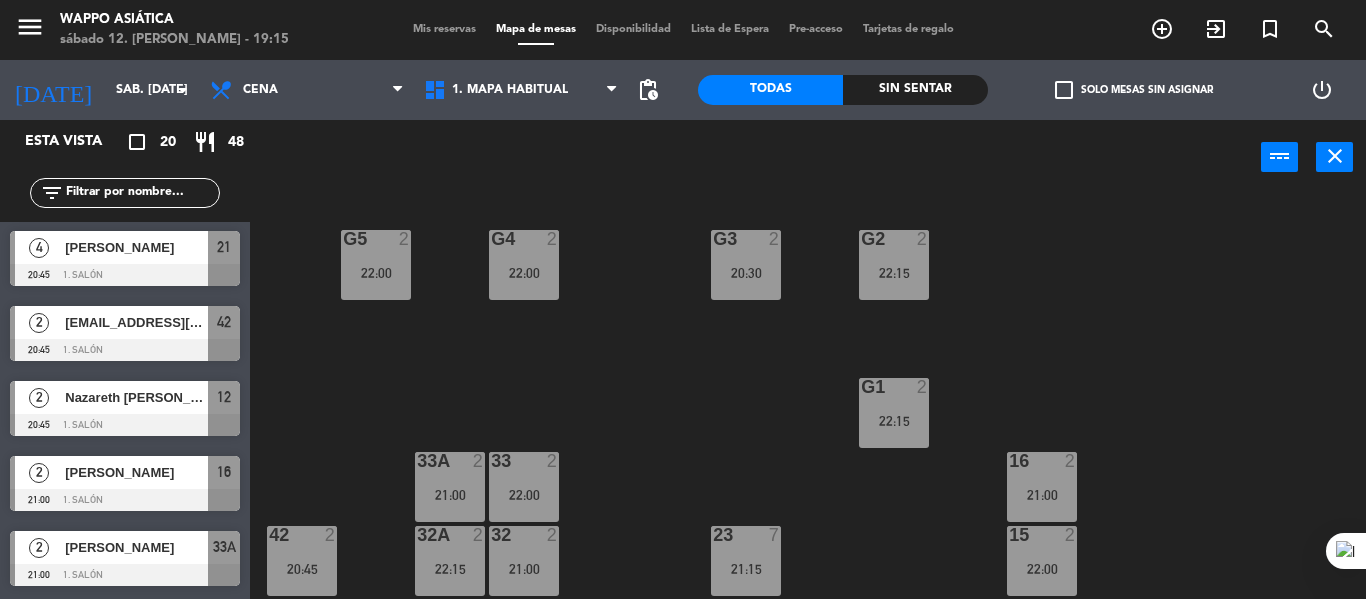 click on "g5  2   22:00  g4  2   22:00  g3  2   20:30  g2  2   22:15  g1  2   22:15  33  2   22:00  16  2   21:00  33A  2   21:00  42  2   20:45  32  2   21:00  23  7   21:15  15  2   22:00  32A  2   22:15  41  2   22:00  31  3   22:15  22  6  14  2   21:00  31A  3   22:15  21  4   20:45  13  2   22:00  12  2   20:45  11  2   22:15  B10 block  2  B8 block  2  B6 block  2  B4 block  2  B9 block  2  B7 block  2  B5 block  2  B3 block  2  B2 block  2  B1 block  2" 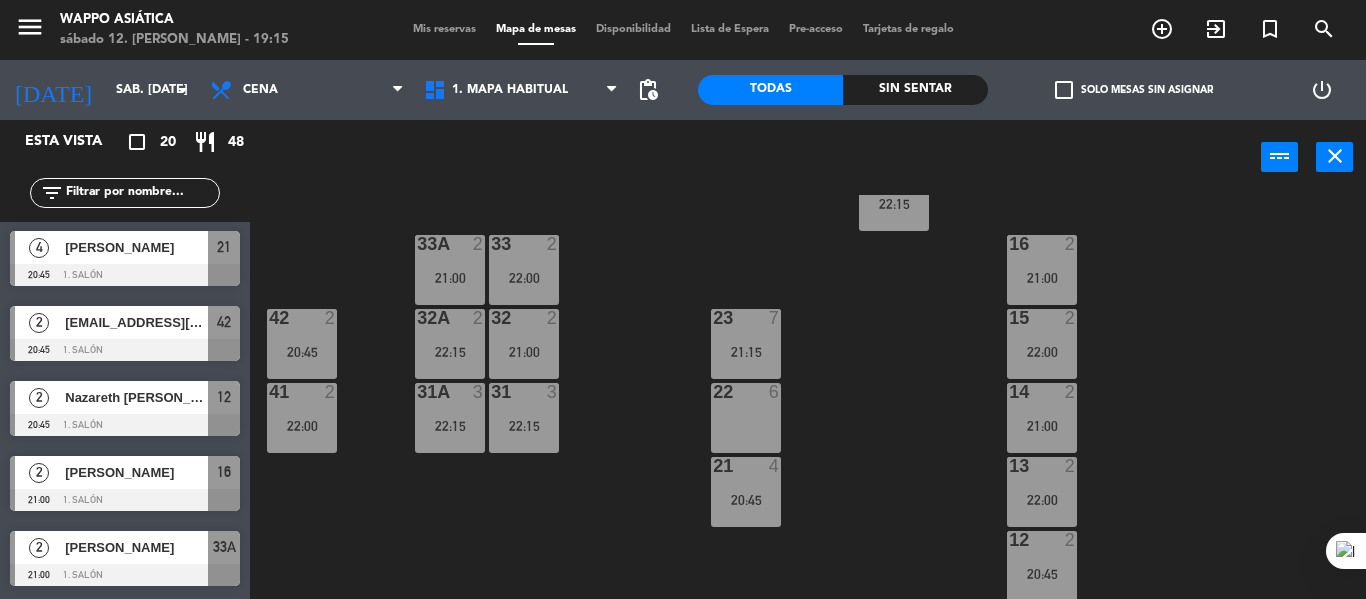 scroll, scrollTop: 0, scrollLeft: 0, axis: both 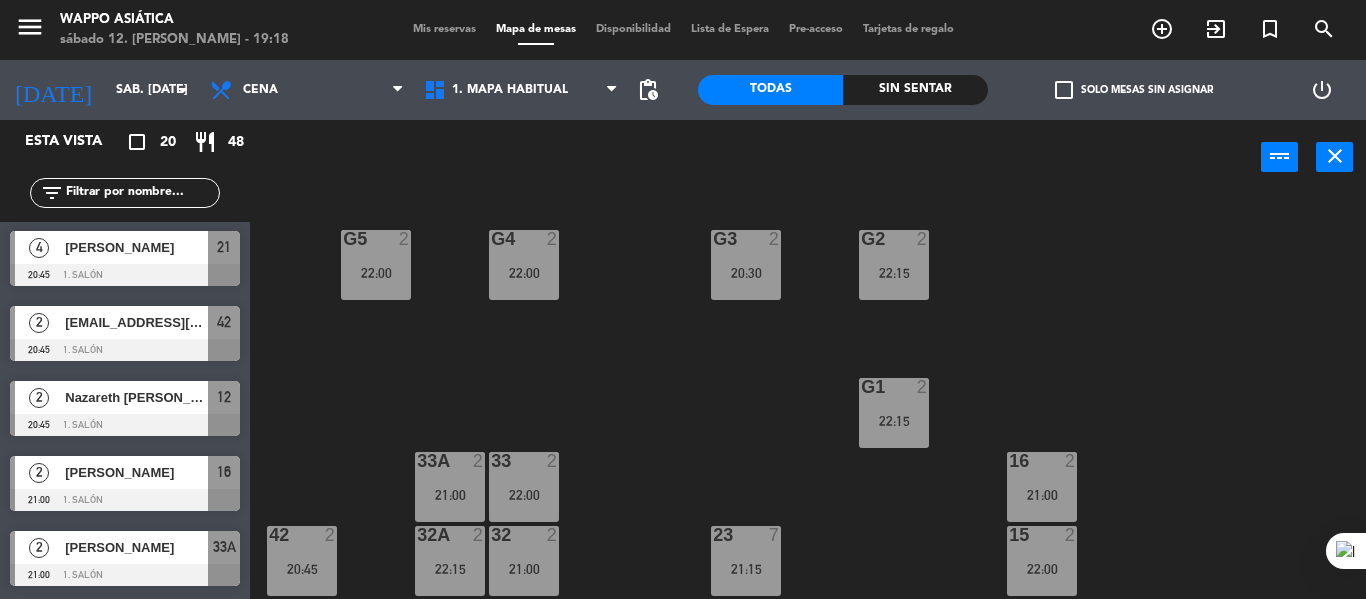 click on "Mis reservas" at bounding box center (444, 29) 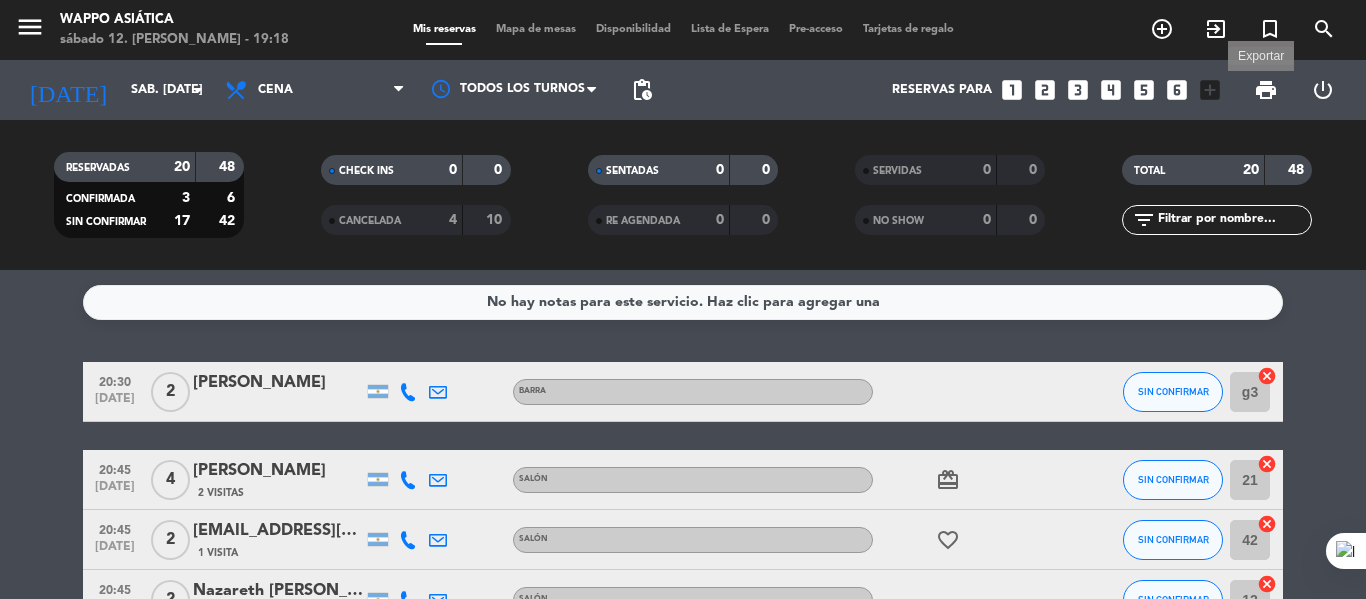 click on "print" at bounding box center (1266, 90) 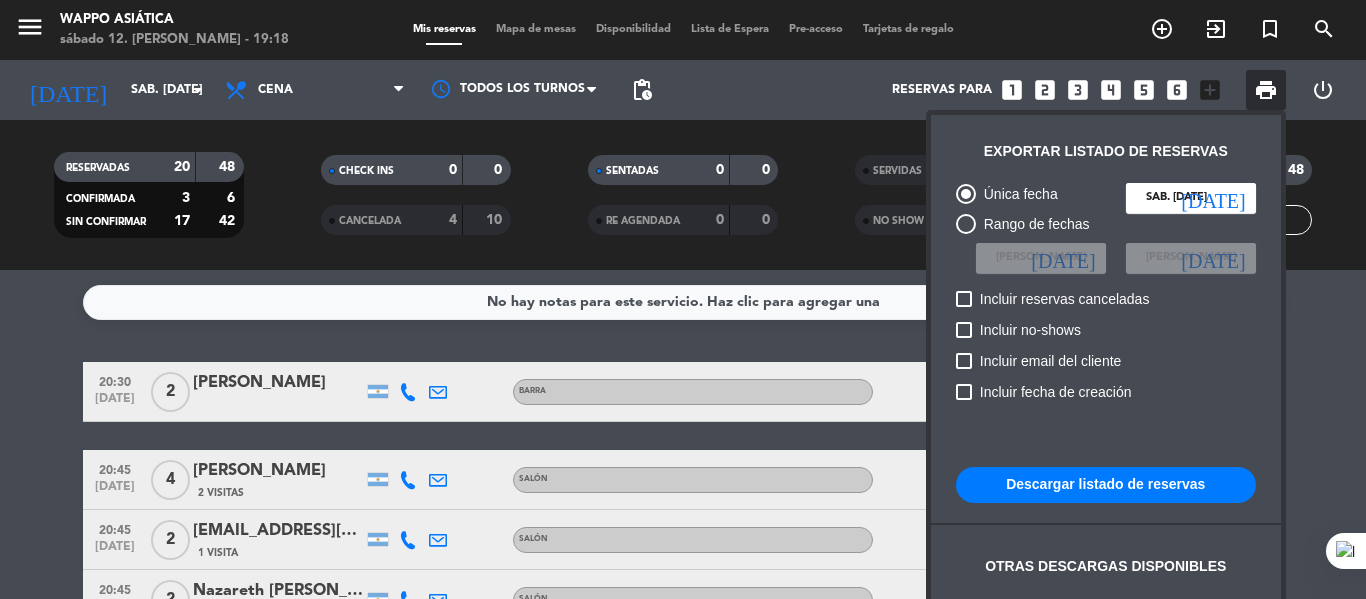 click on "Descargar listado de reservas" at bounding box center [1106, 485] 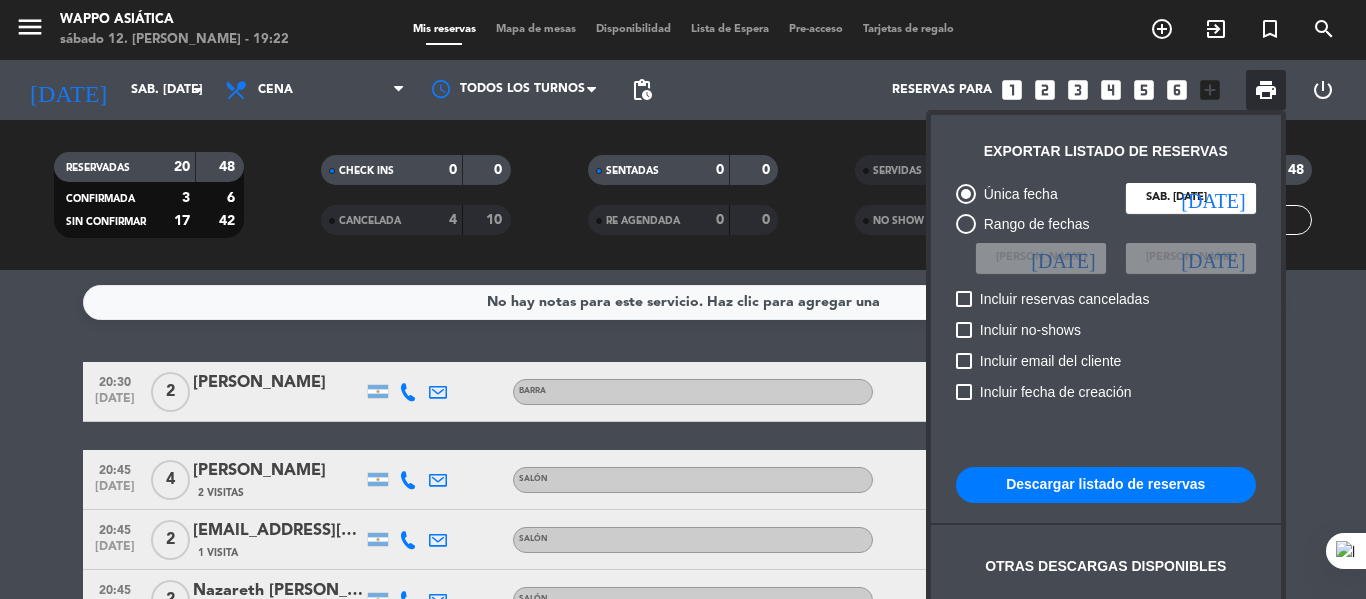 click at bounding box center (683, 299) 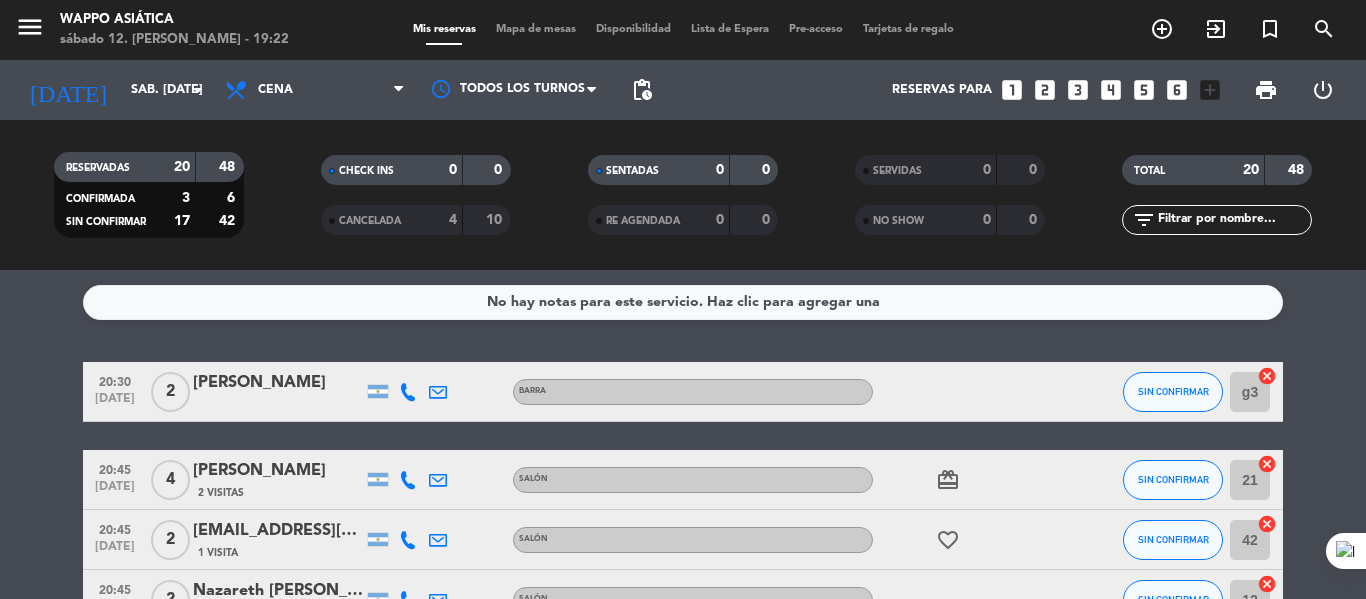 click on "Mapa de mesas" at bounding box center [536, 29] 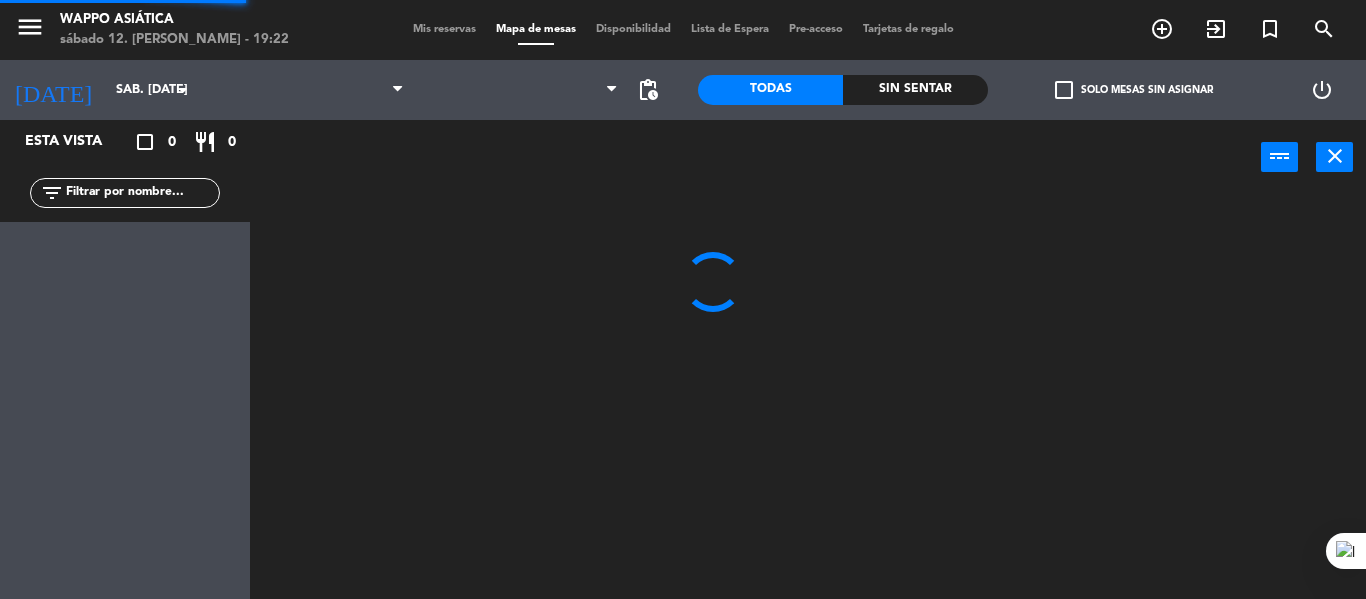 scroll, scrollTop: 0, scrollLeft: 0, axis: both 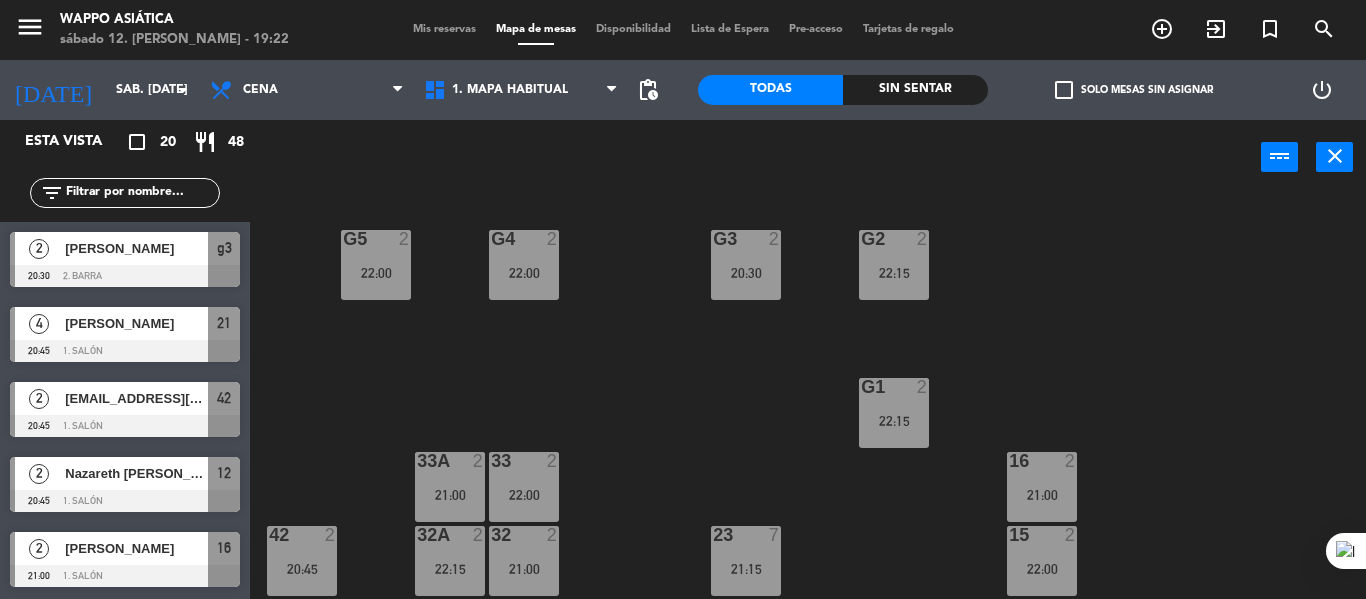 click on "g5  2   22:00  g4  2   22:00  g3  2   20:30  g2  2   22:15  g1  2   22:15  33  2   22:00  16  2   21:00  33A  2   21:00  42  2   20:45  32  2   21:00  23  7   21:15  15  2   22:00  32A  2   22:15  41  2   22:00  31  3   22:15  22  6  14  2   21:00  31A  3   22:15  21  4   20:45  13  2   22:00  12  2   20:45  11  2   22:15  B10 block  2  B8 block  2  B6 block  2  B4 block  2  B9 block  2  B7 block  2  B5 block  2  B3 block  2  B2 block  2  B1 block  2" 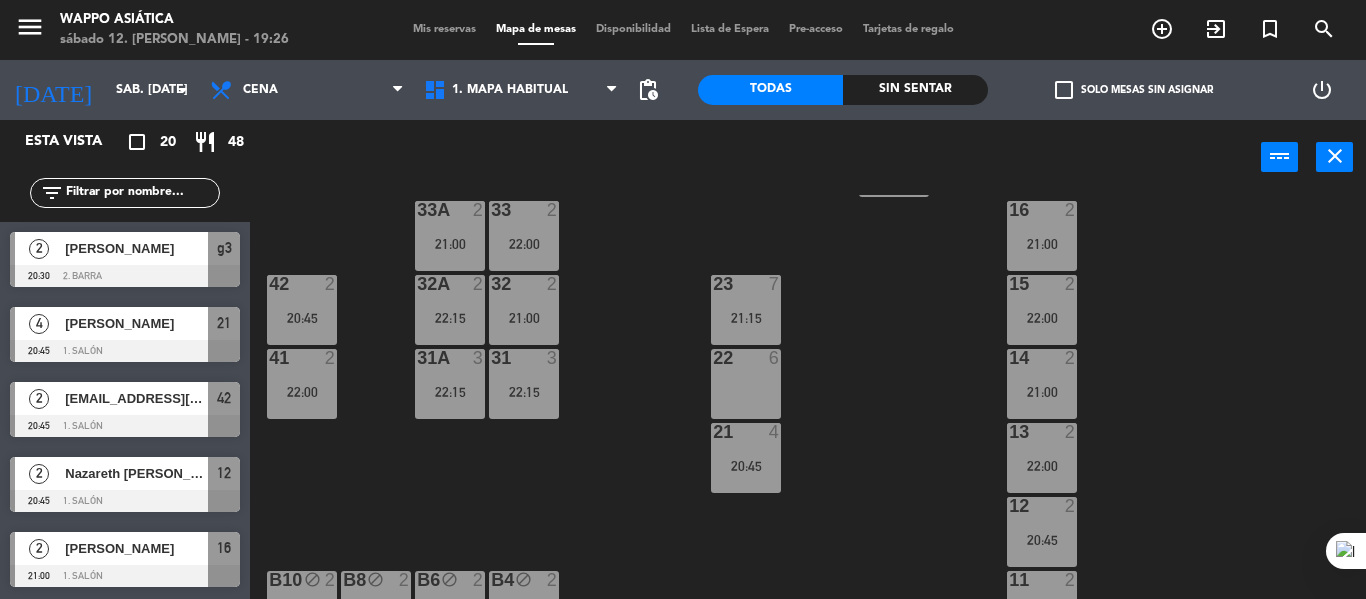 scroll, scrollTop: 0, scrollLeft: 0, axis: both 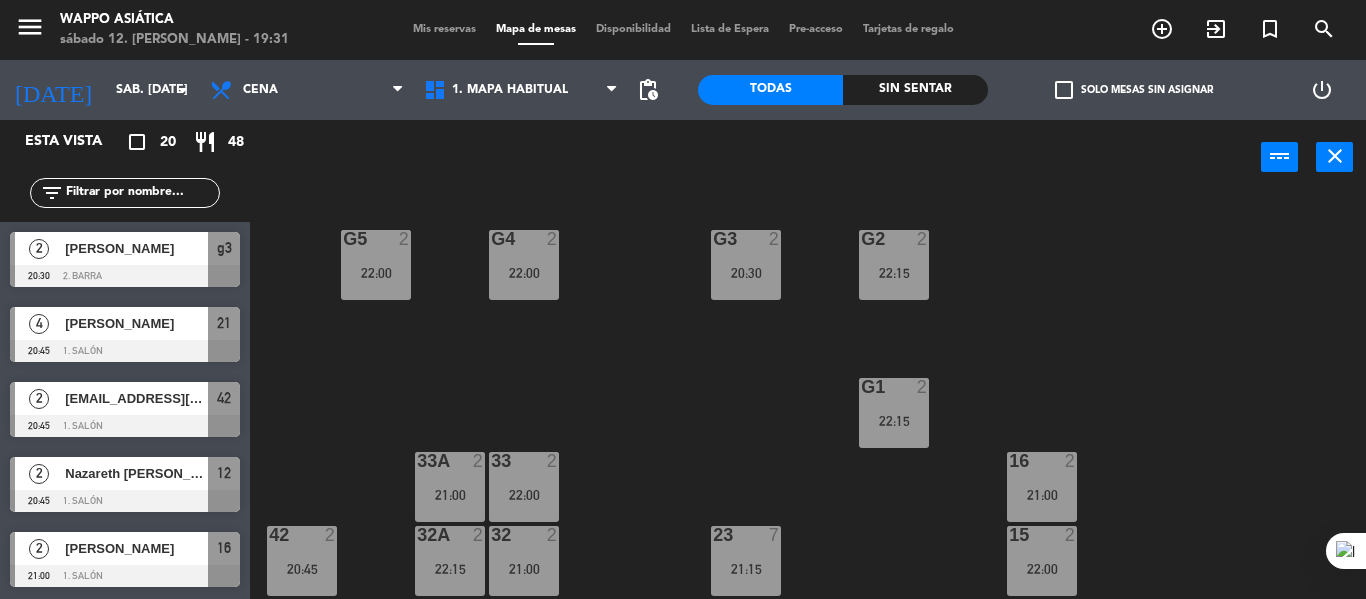 click 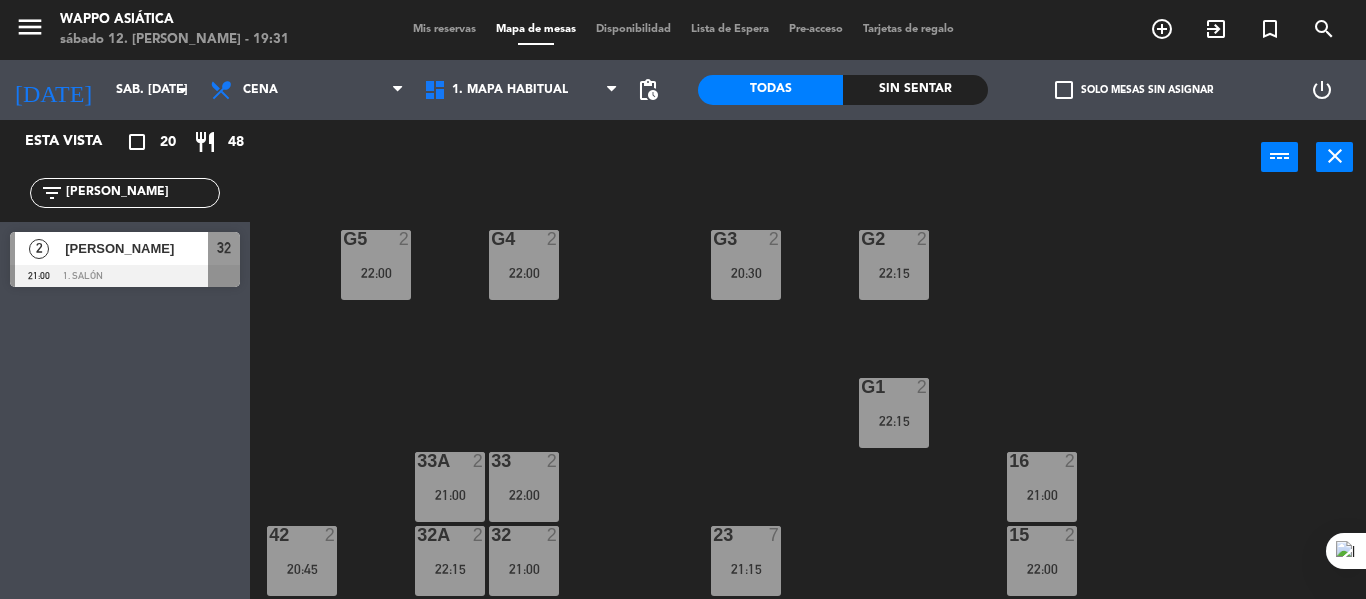 type on "[PERSON_NAME]" 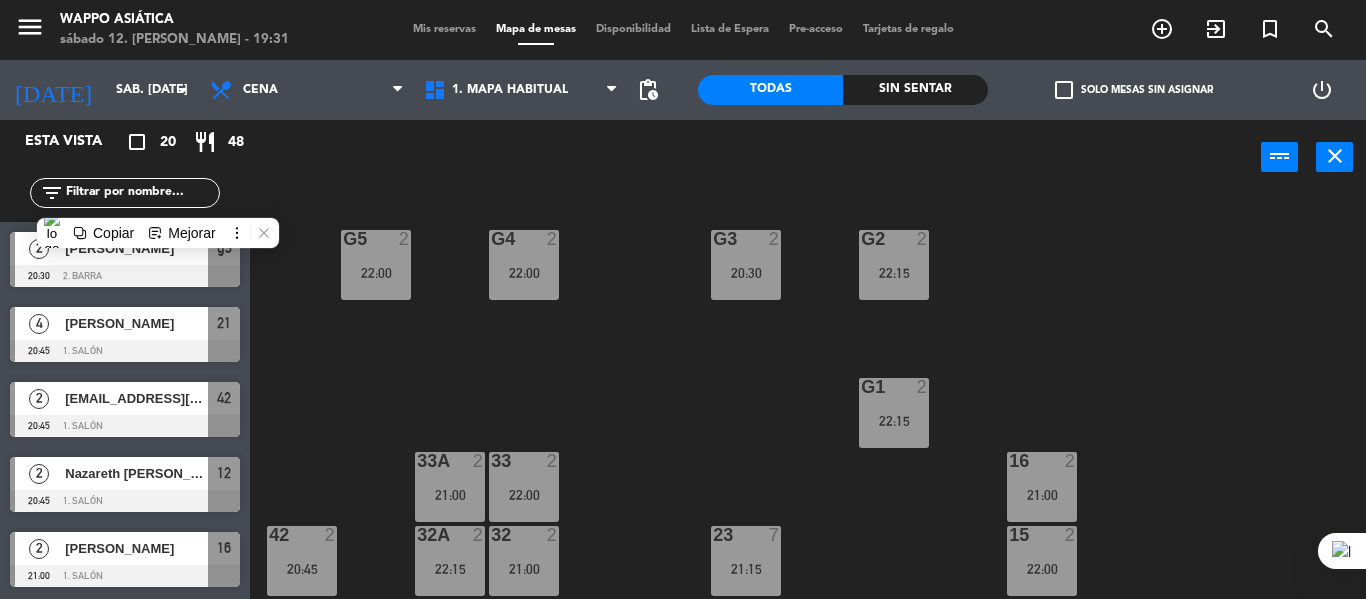 type 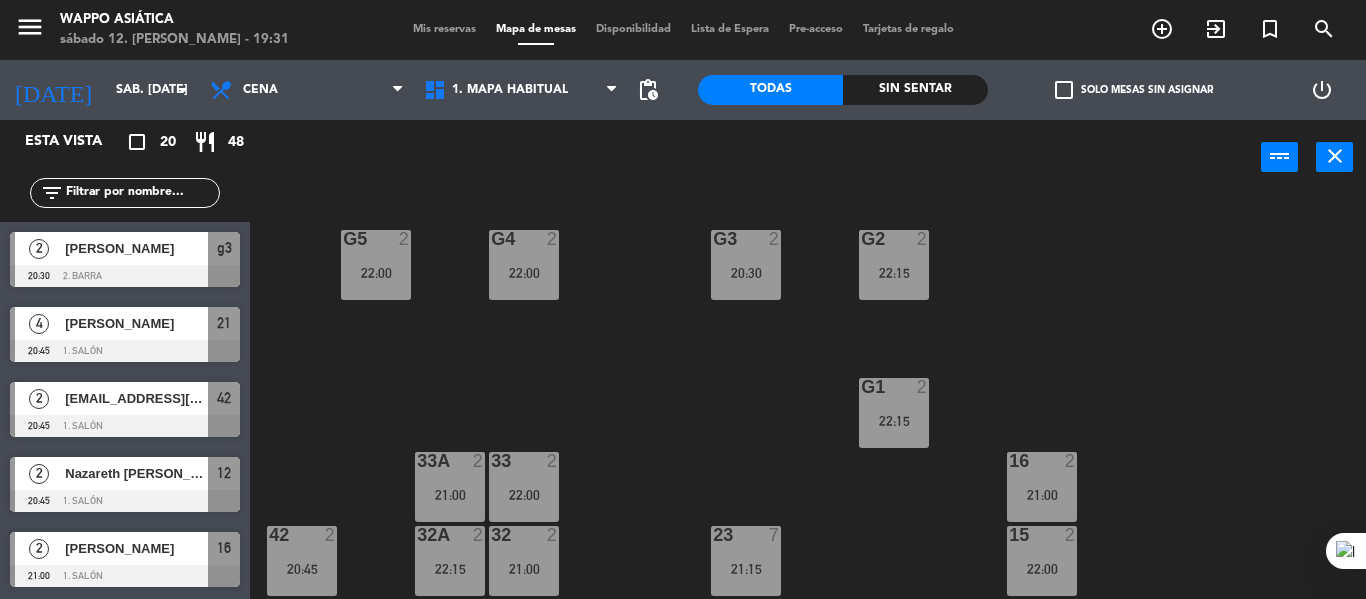 click on "Mis reservas   Mapa de mesas   Disponibilidad   Lista de Espera   Pre-acceso   Tarjetas de regalo" at bounding box center (683, 30) 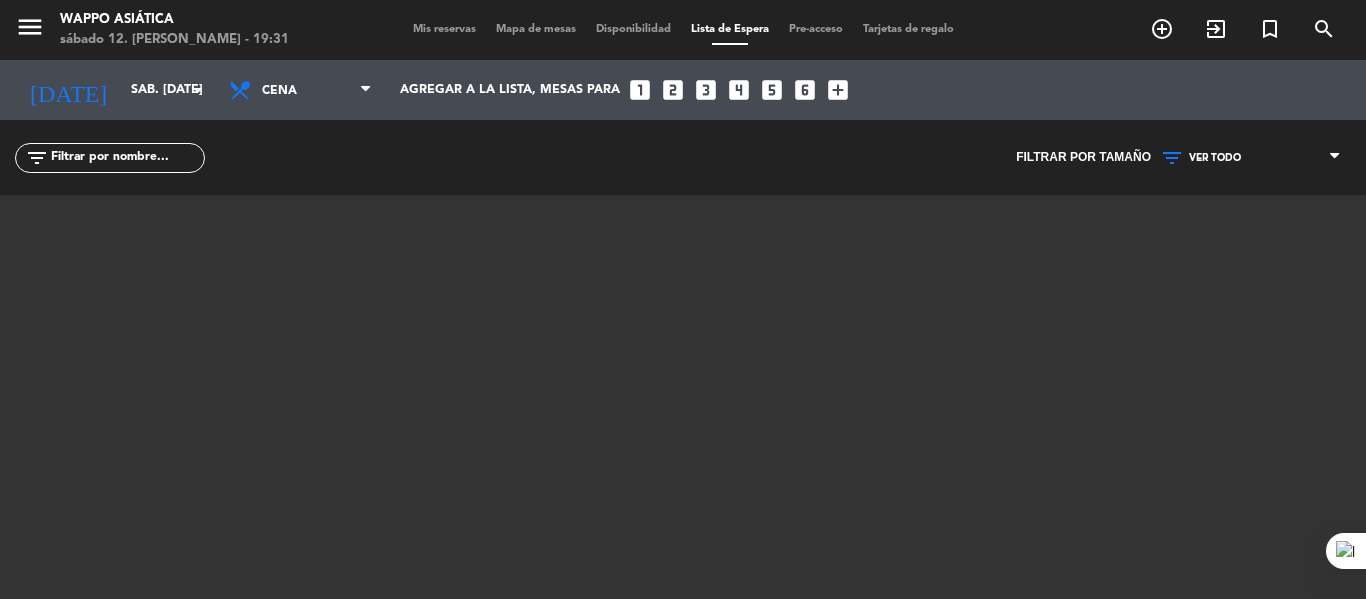click on "looks_3" 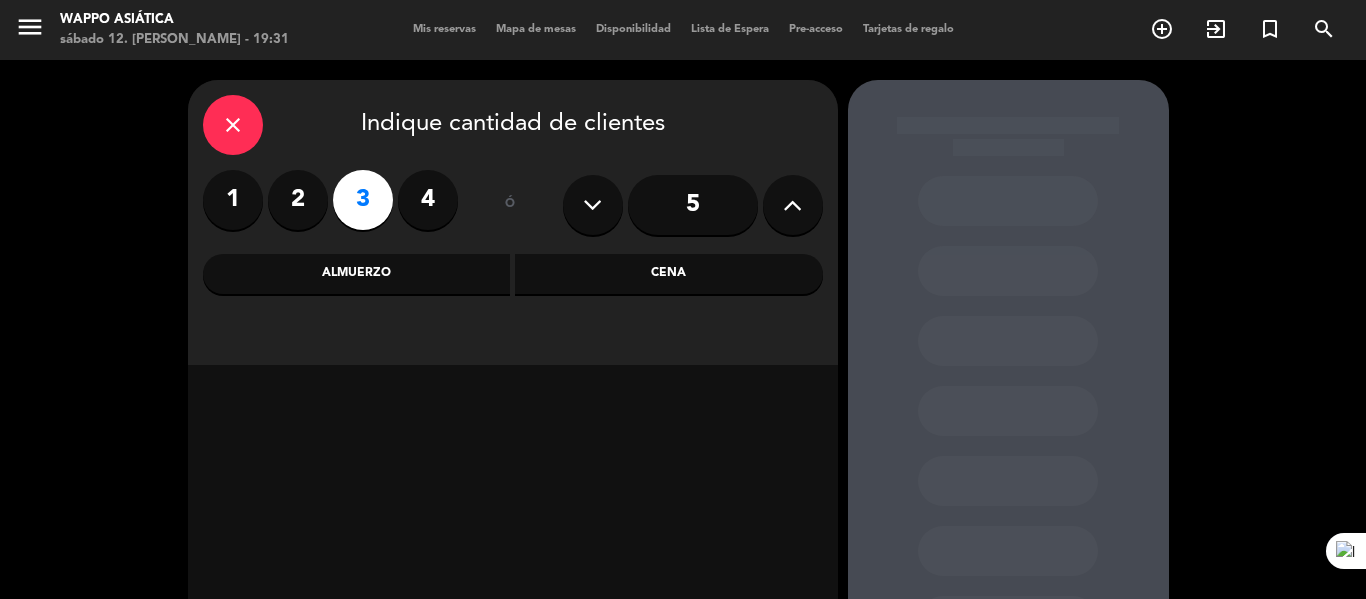 click on "Cena" at bounding box center [669, 274] 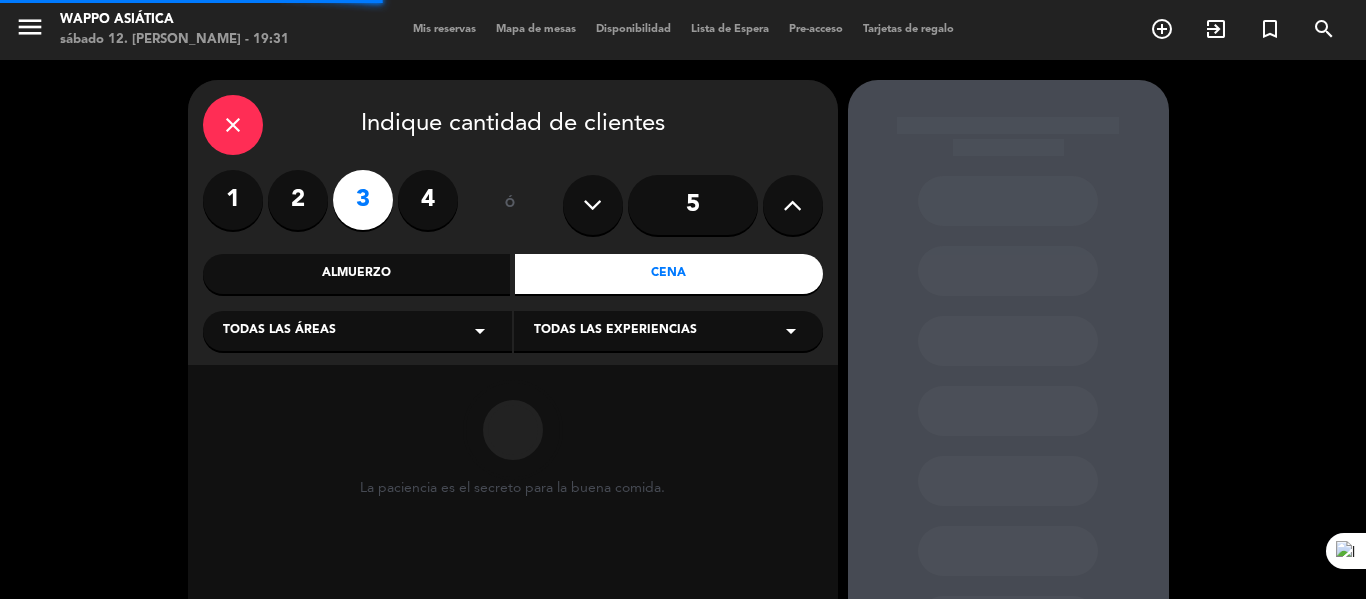click on "Todas las áreas   arrow_drop_down" at bounding box center (357, 331) 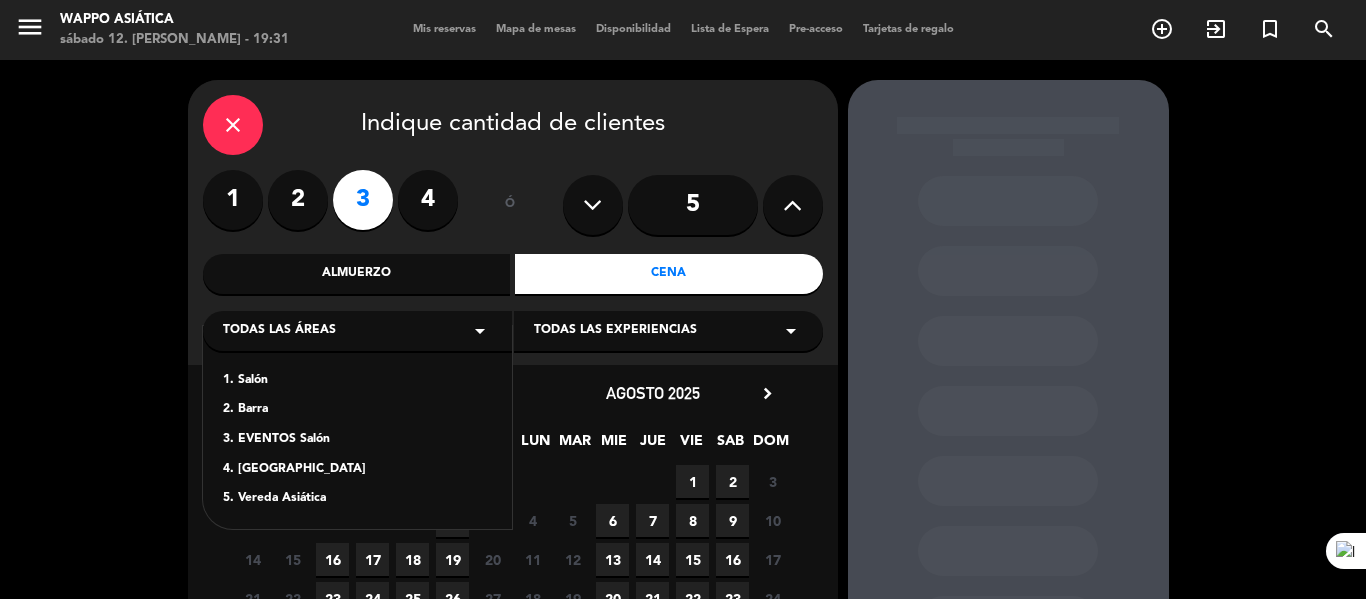 click on "1. Salón" at bounding box center (357, 381) 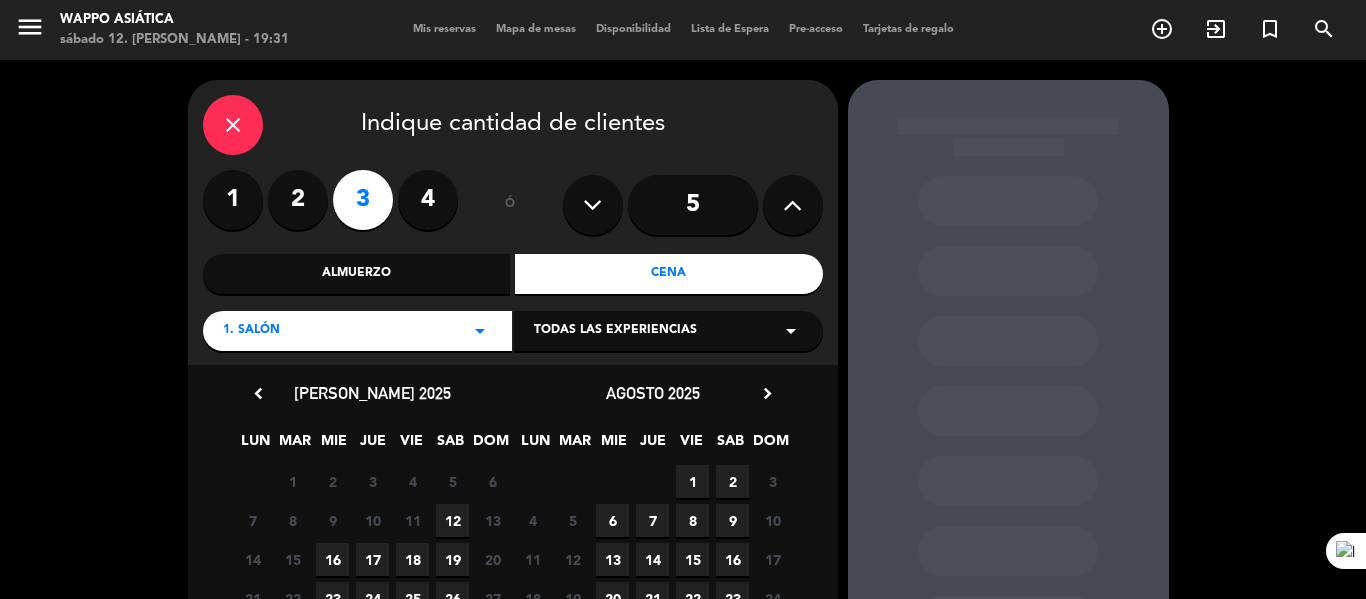 scroll, scrollTop: 189, scrollLeft: 0, axis: vertical 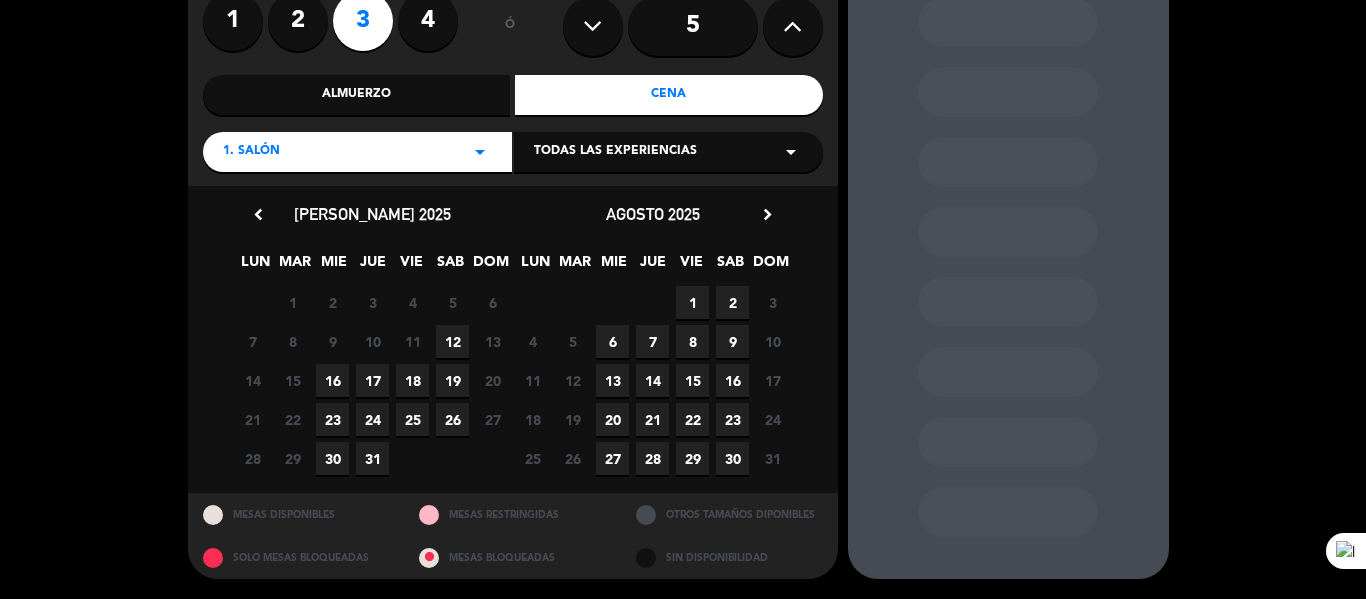 click on "12" at bounding box center [452, 341] 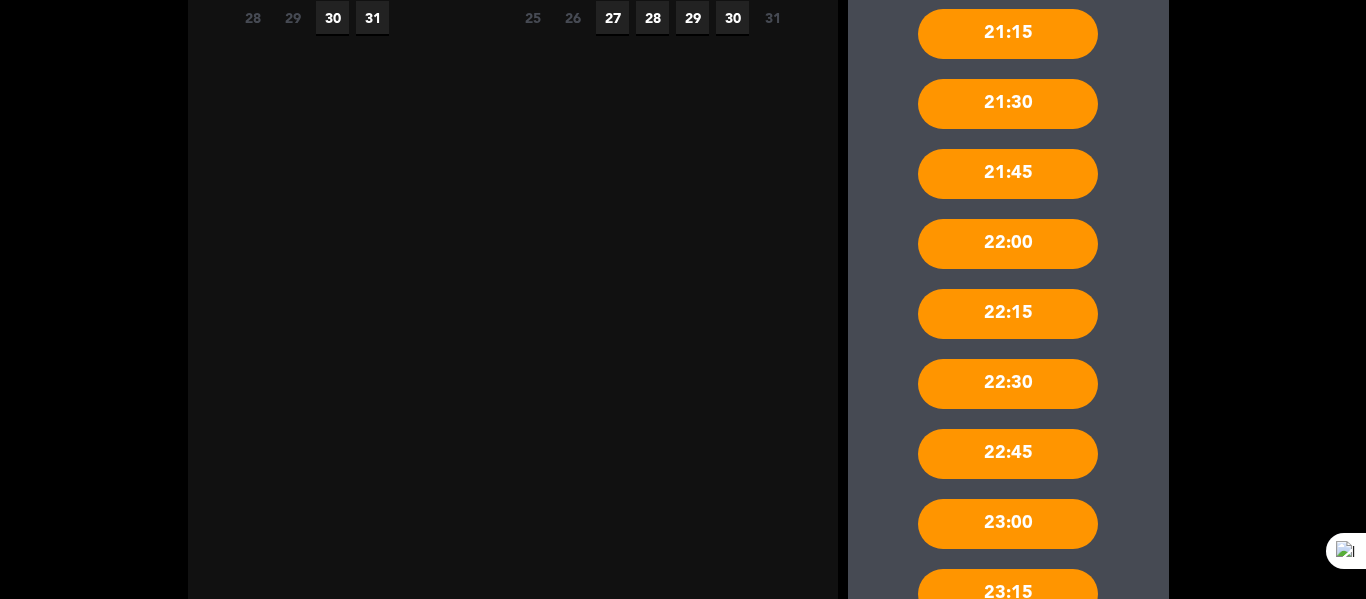 scroll, scrollTop: 627, scrollLeft: 0, axis: vertical 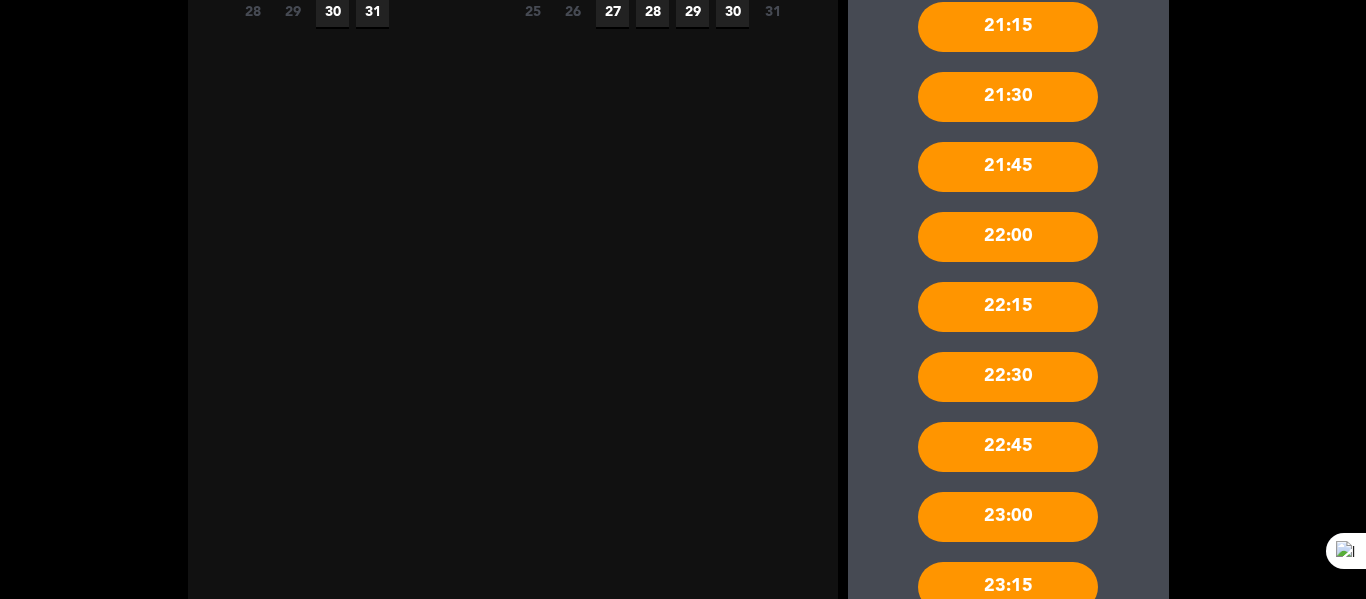 click on "22:30" at bounding box center (1008, 377) 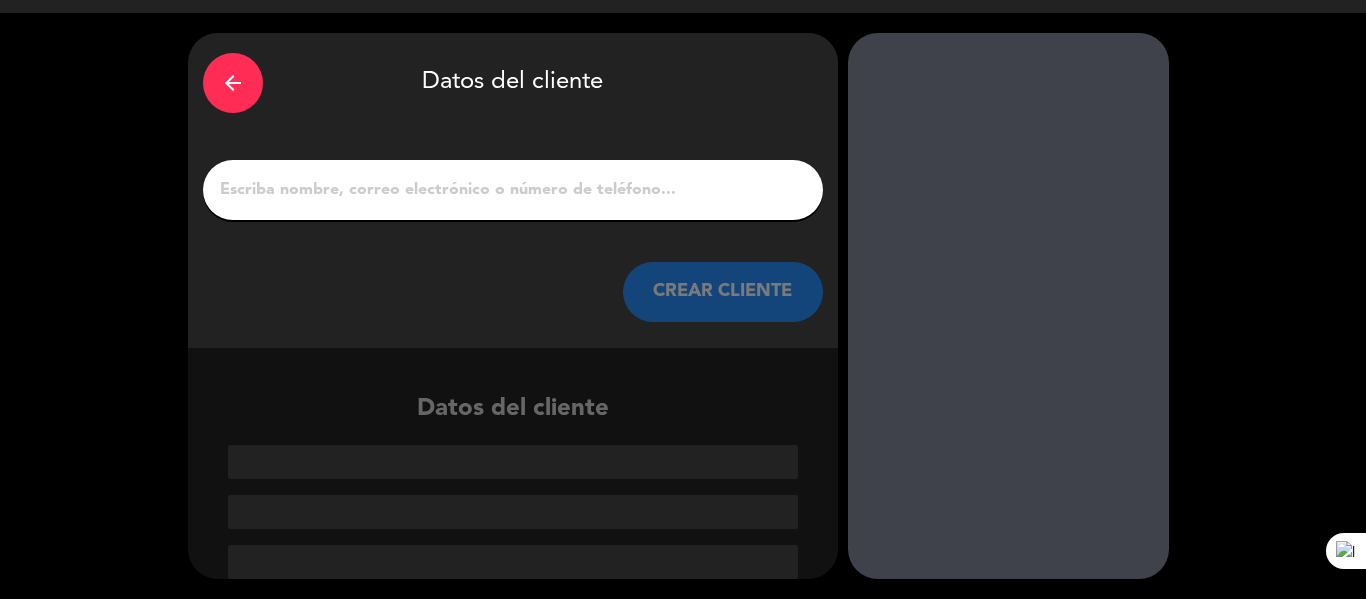 scroll, scrollTop: 58, scrollLeft: 0, axis: vertical 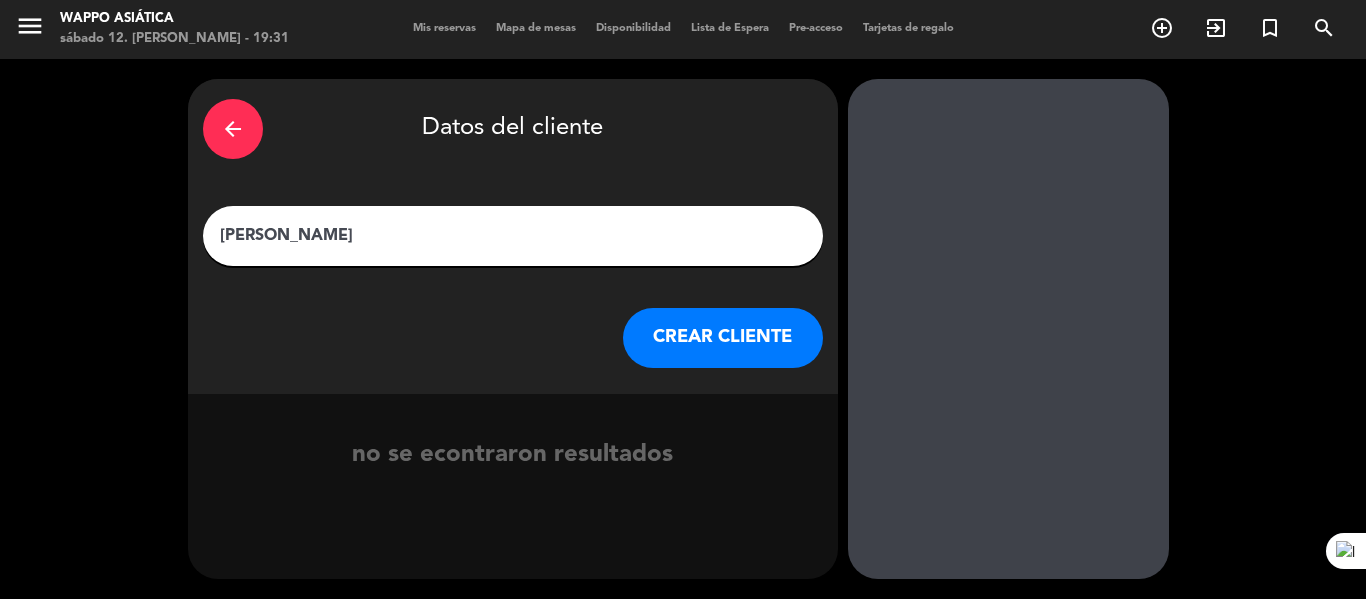 type on "[PERSON_NAME]" 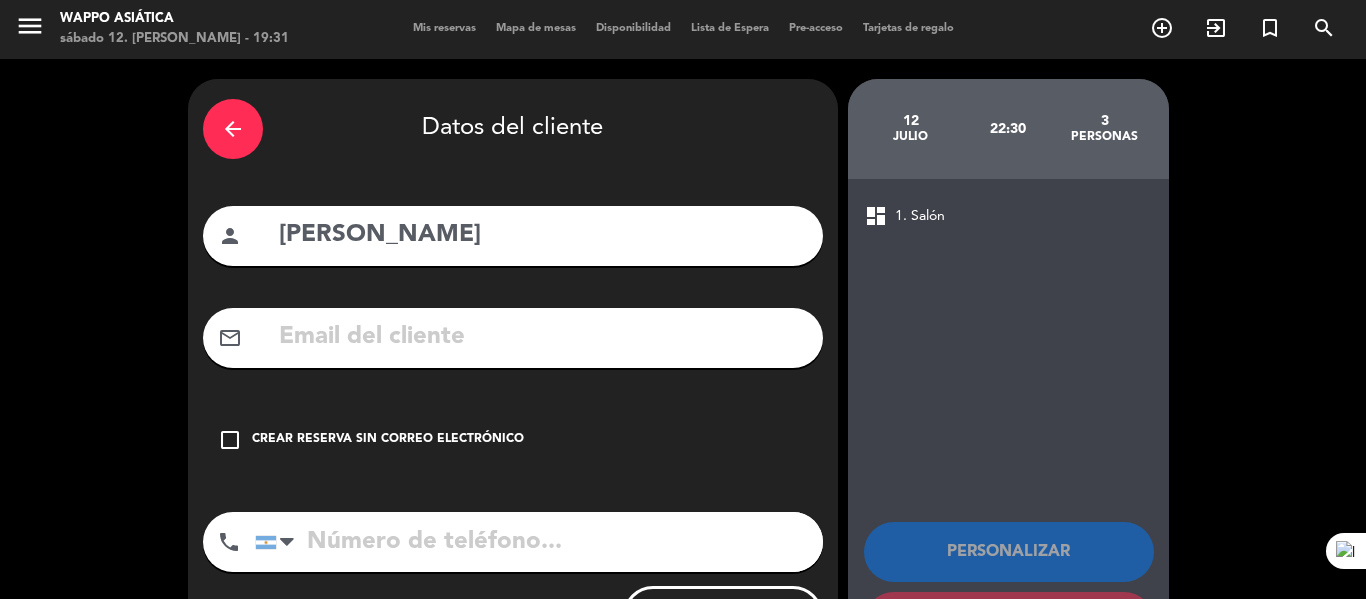 click at bounding box center [542, 337] 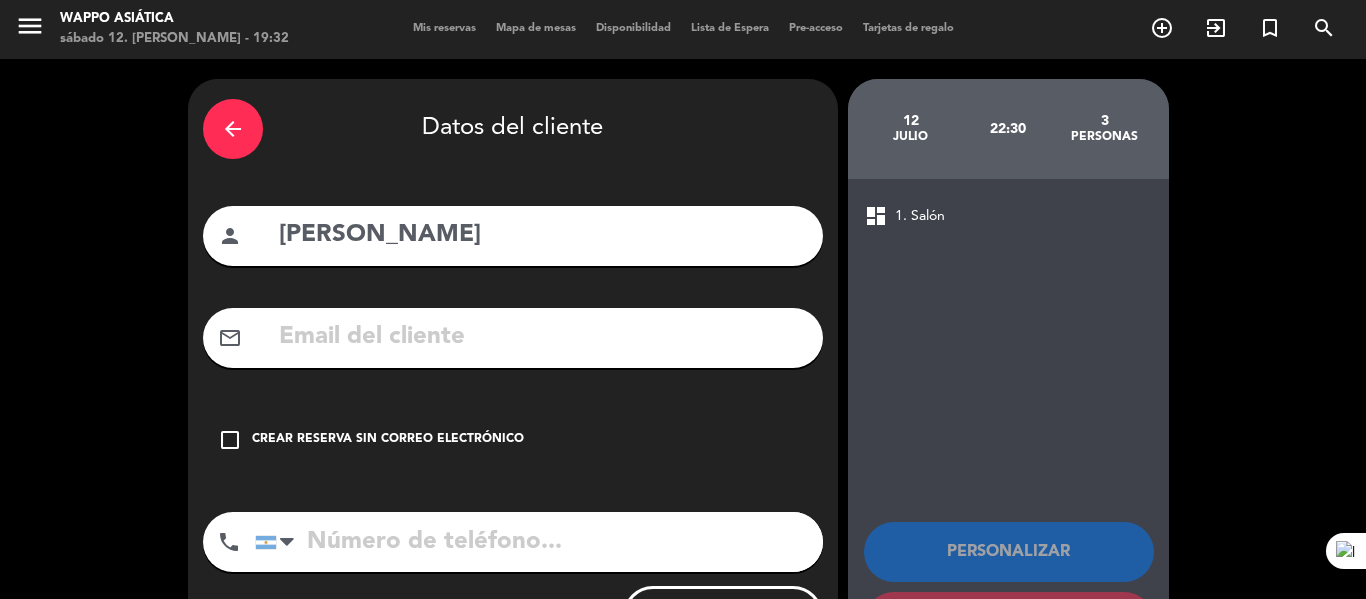 paste on "[EMAIL_ADDRESS][DOMAIN_NAME]" 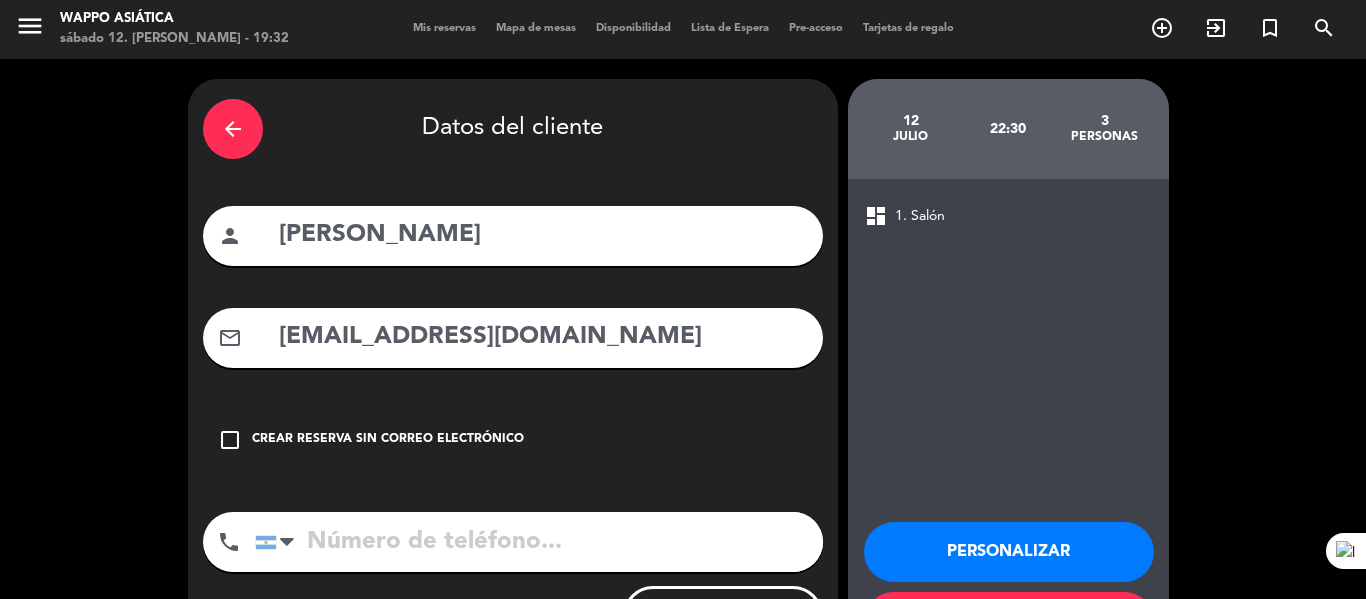 scroll, scrollTop: 144, scrollLeft: 0, axis: vertical 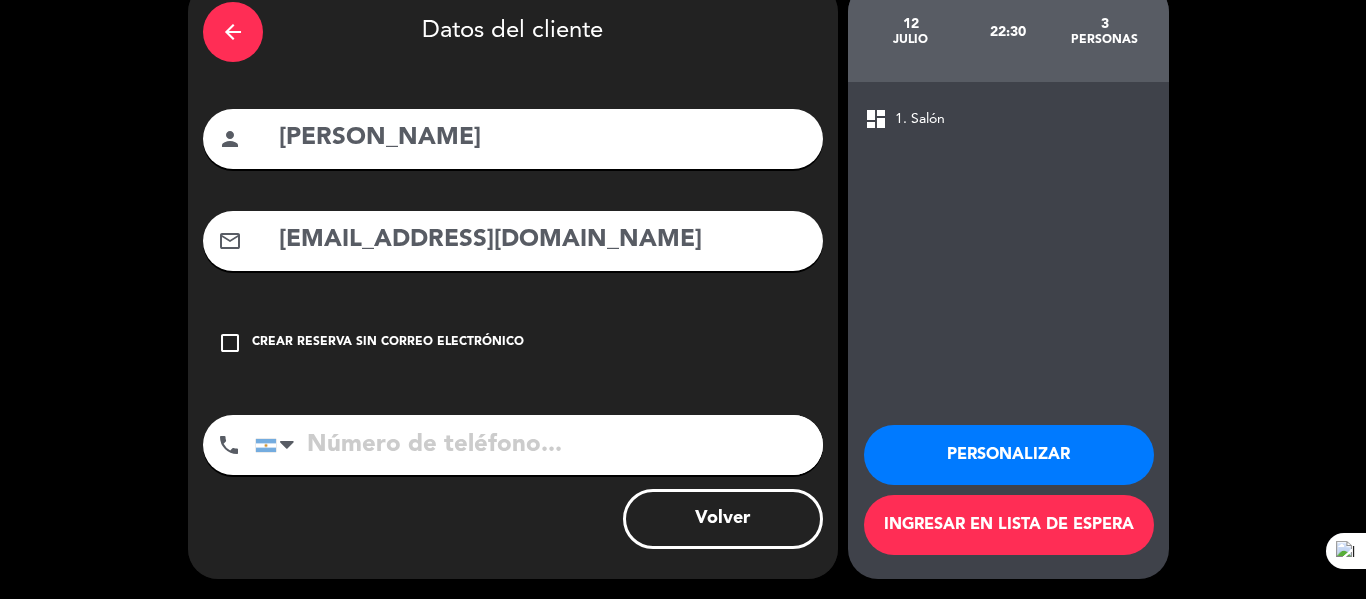 type on "[EMAIL_ADDRESS][DOMAIN_NAME]" 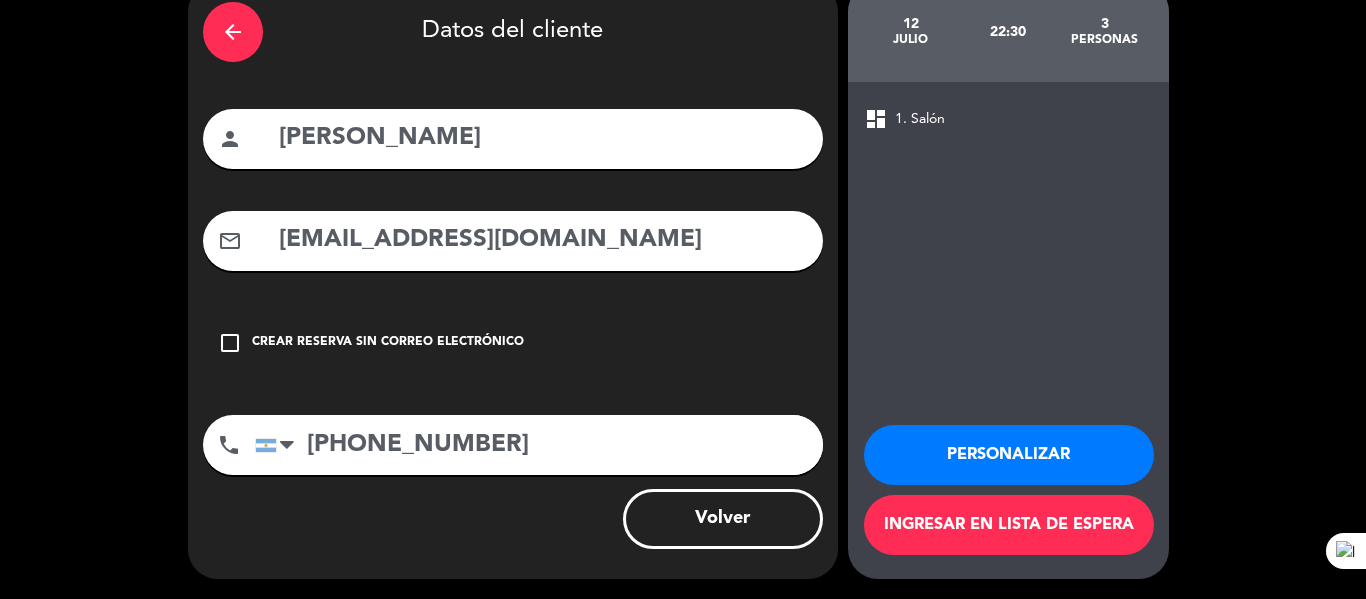 type on "[PHONE_NUMBER]" 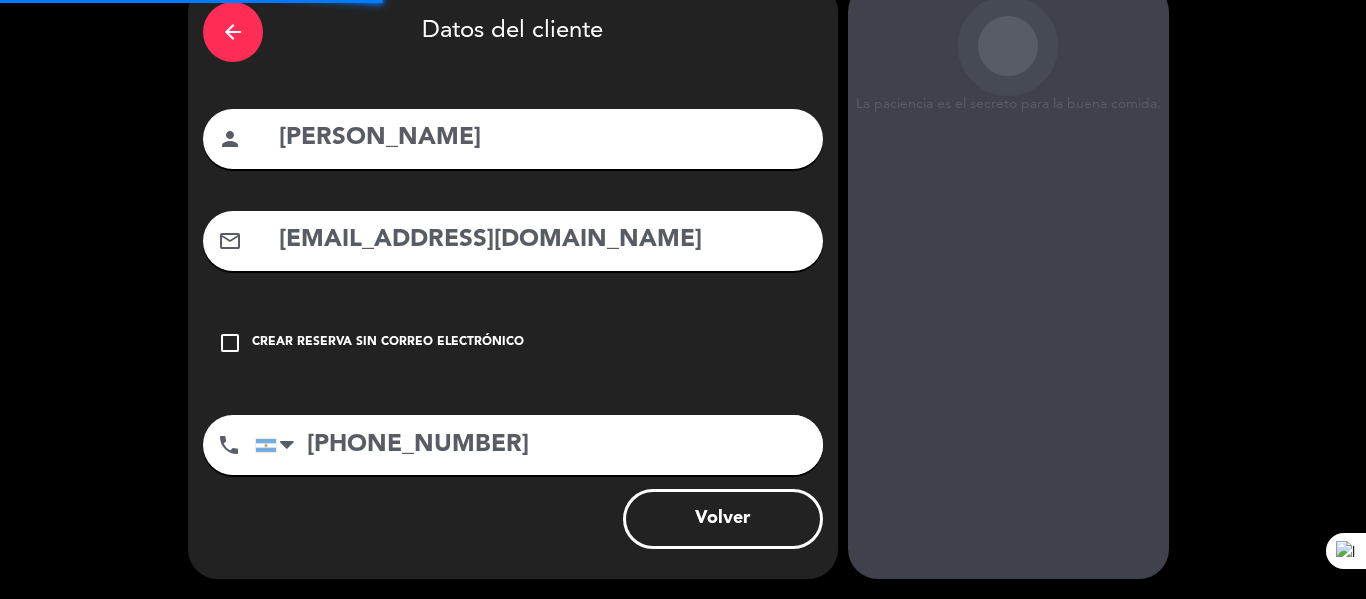 scroll, scrollTop: 0, scrollLeft: 0, axis: both 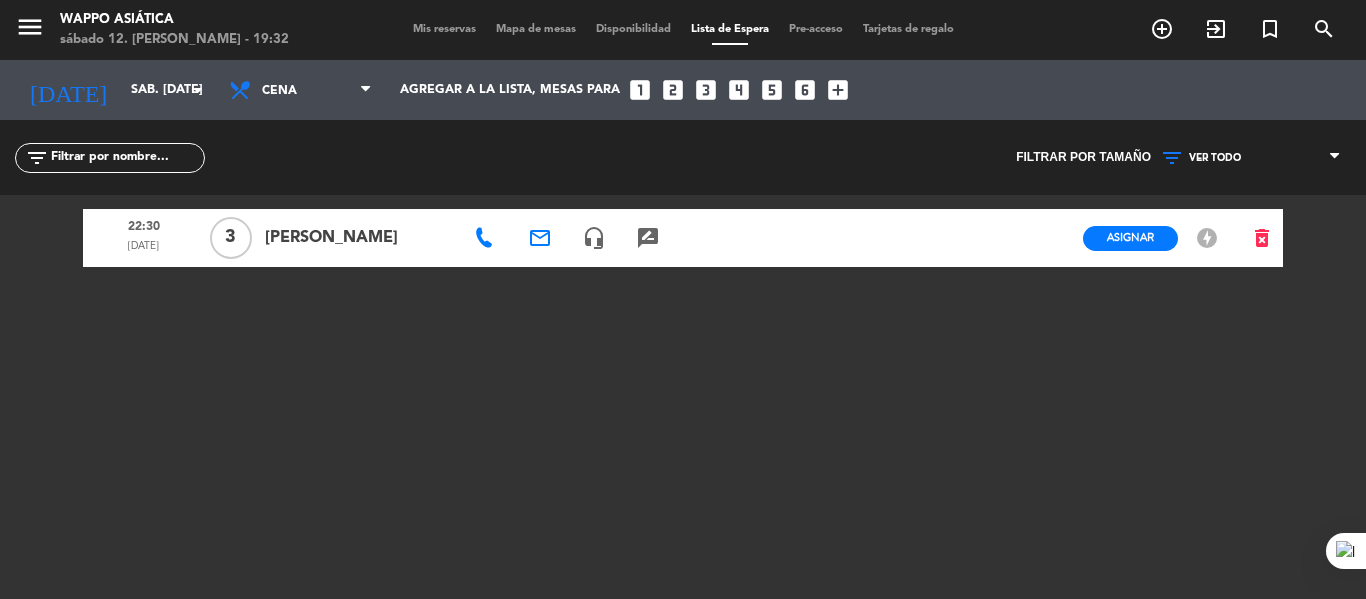 click on "Mapa de mesas" at bounding box center (536, 29) 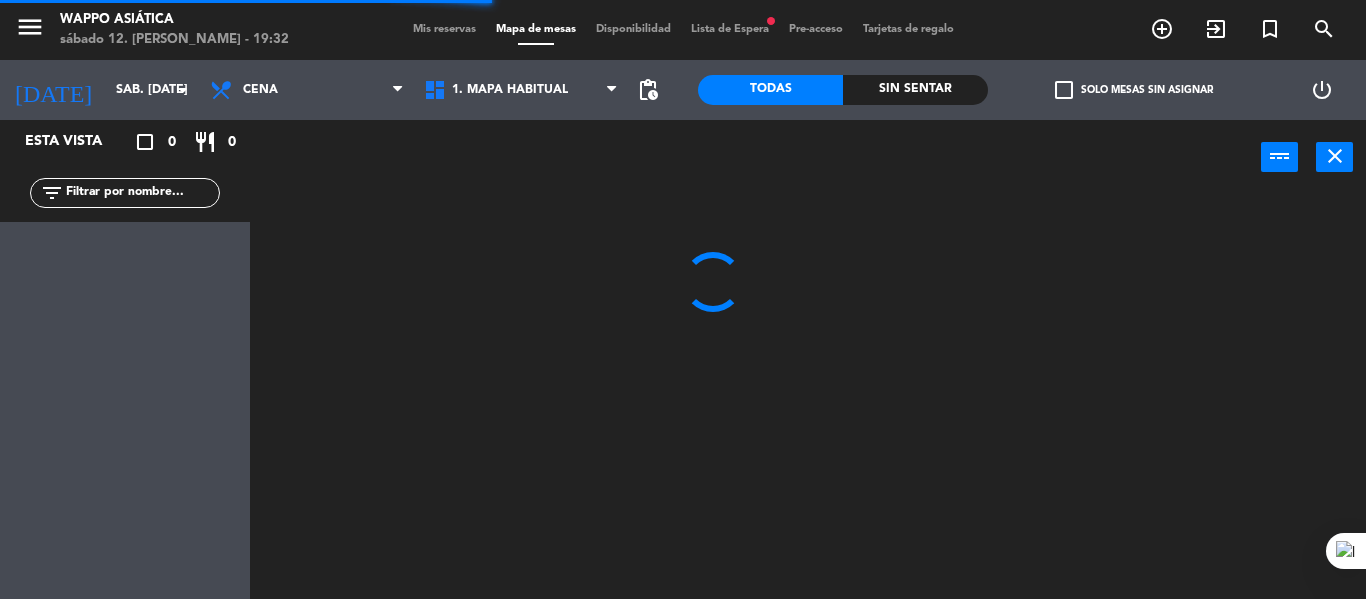 click on "Sin sentar" 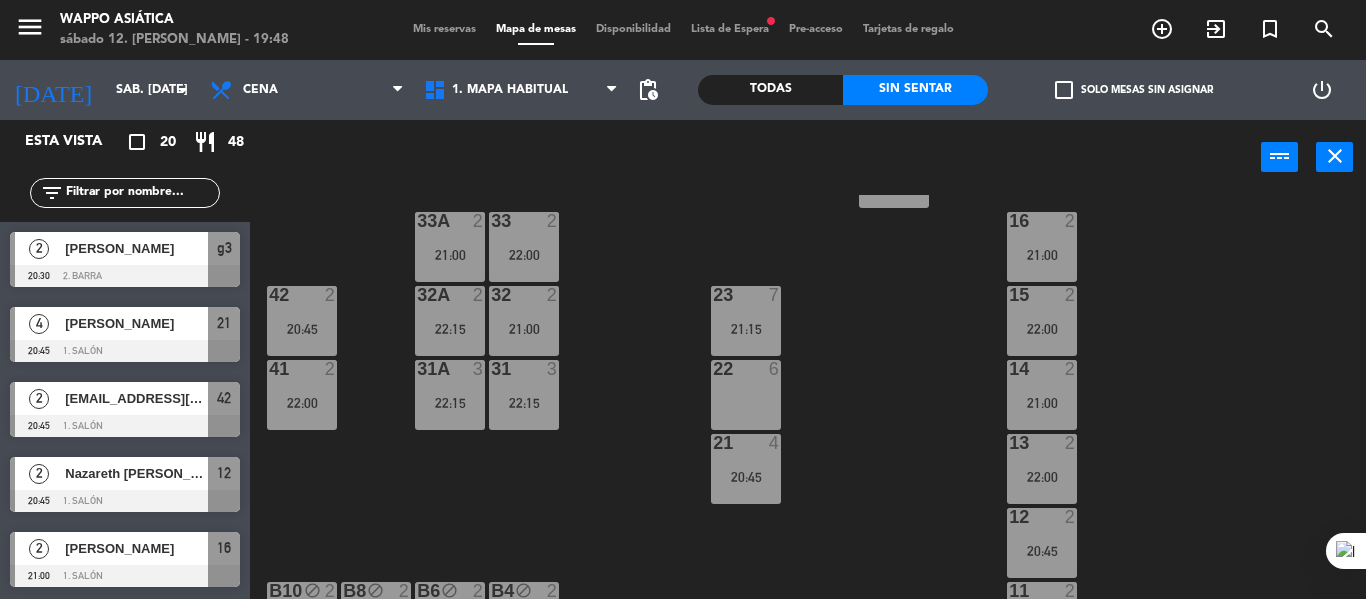 scroll, scrollTop: 243, scrollLeft: 0, axis: vertical 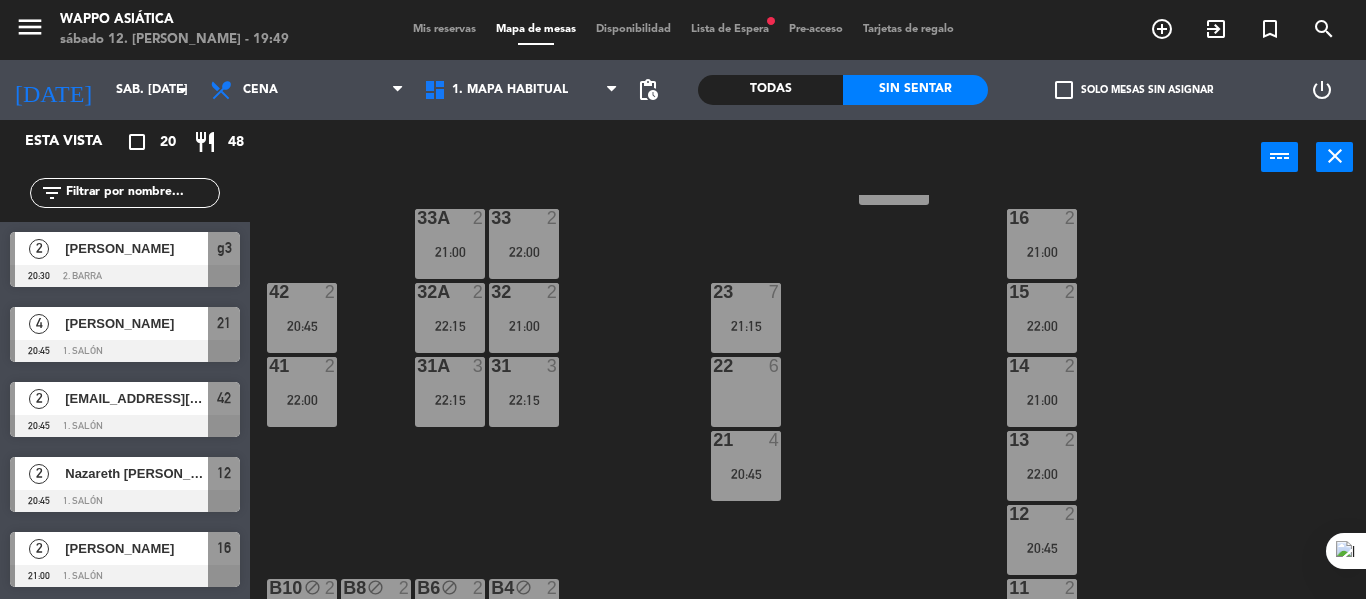 click on "22  6" at bounding box center [746, 392] 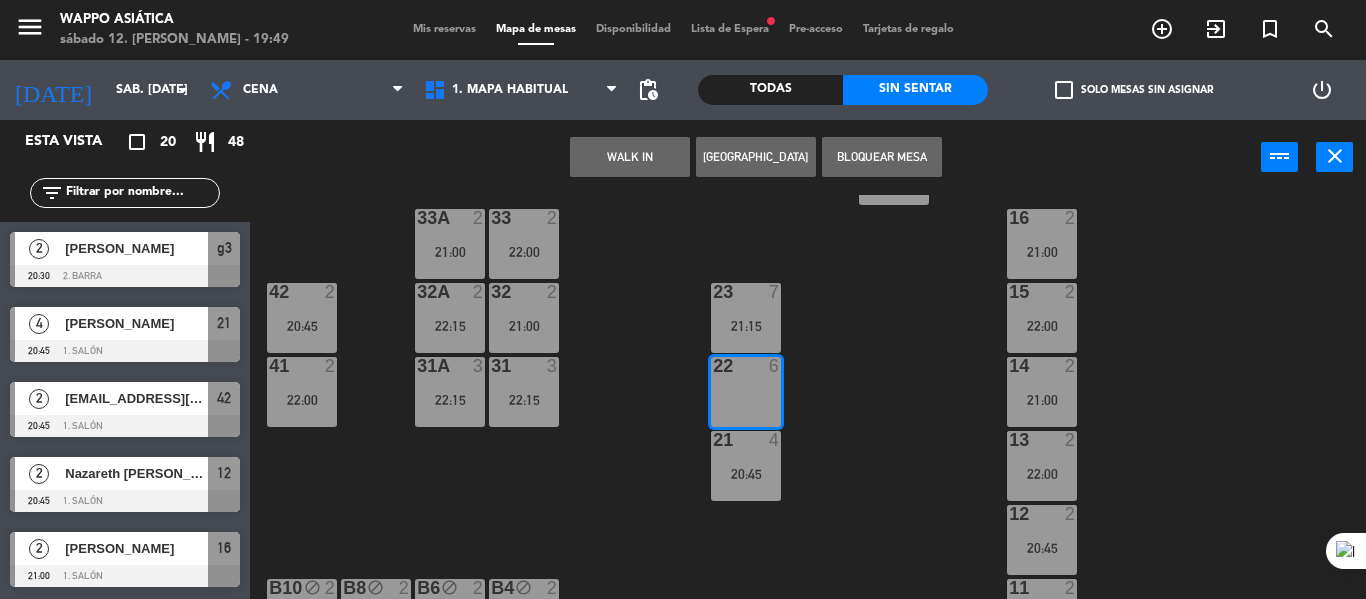 click on "Bloquear Mesa" at bounding box center (882, 157) 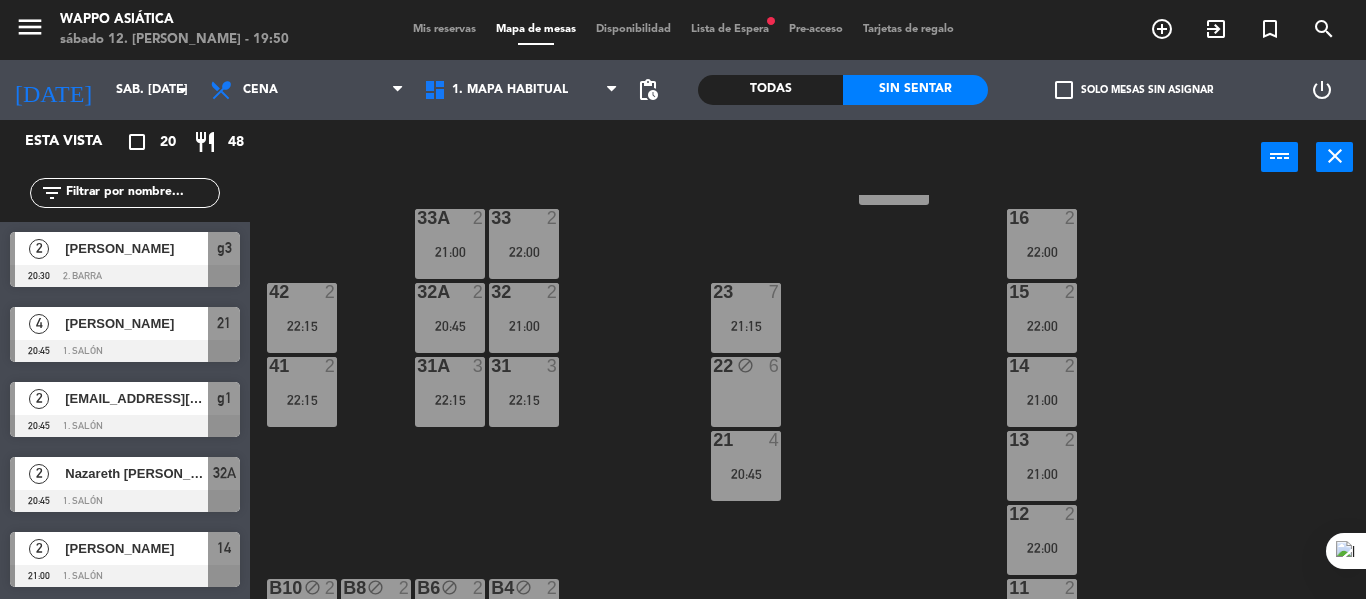 click on "Lista de Espera   fiber_manual_record" at bounding box center (730, 29) 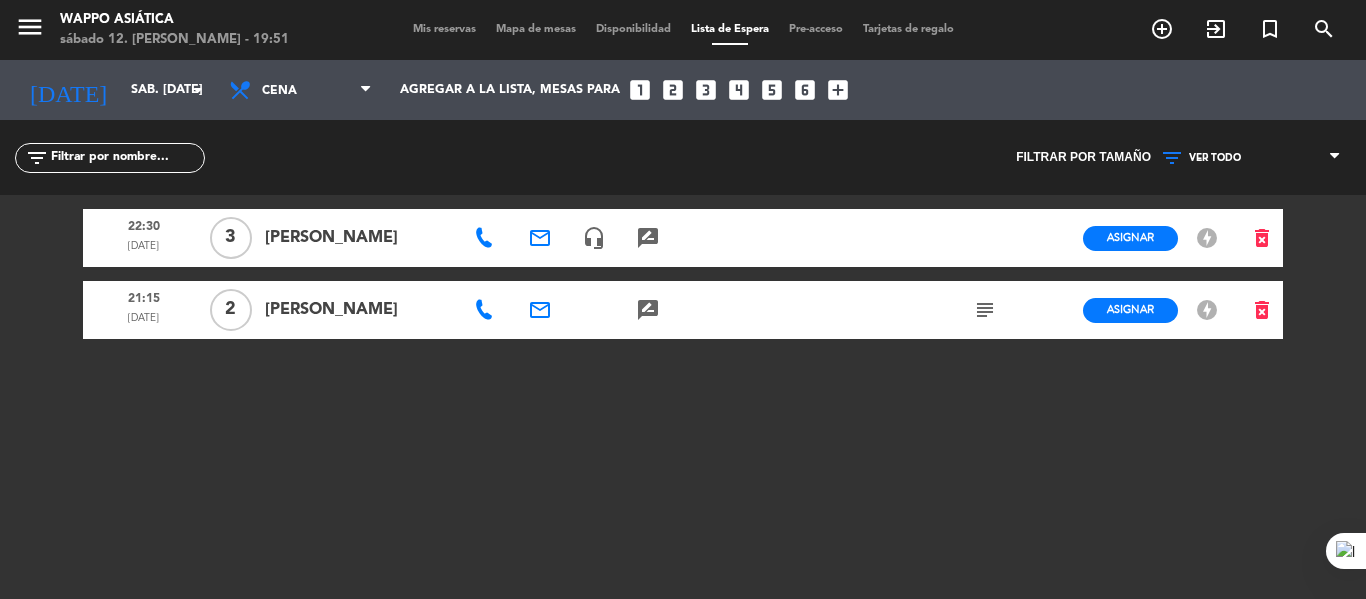 click on "looks_two" 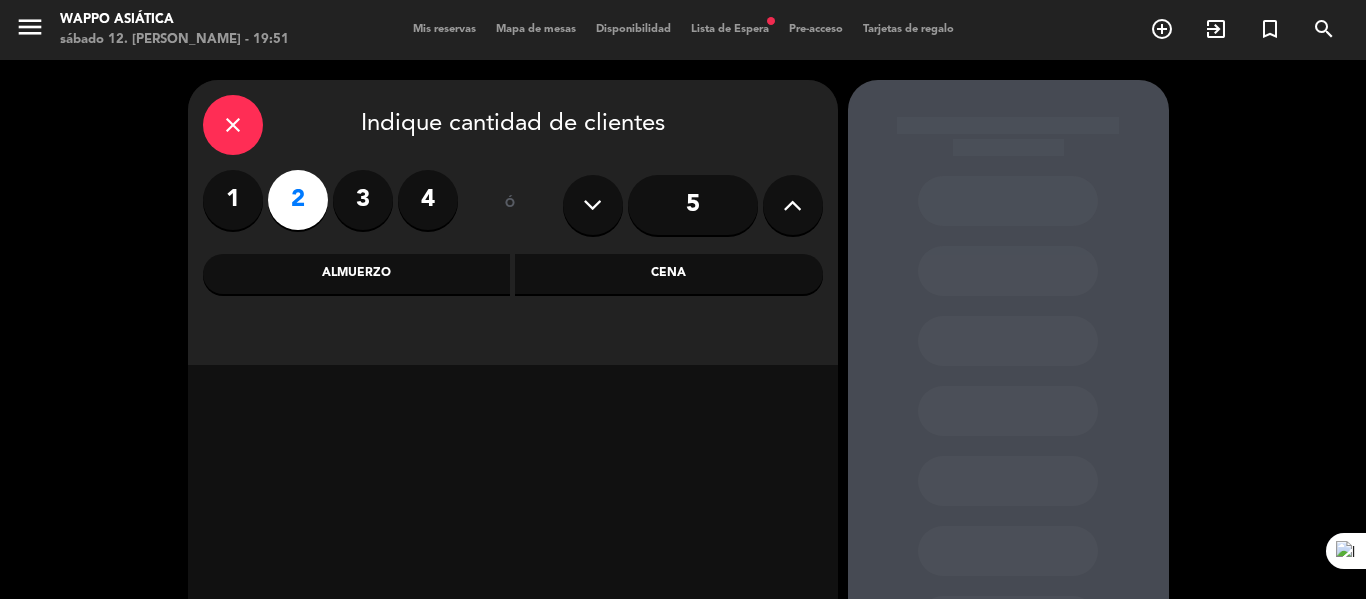 click on "close" at bounding box center (233, 125) 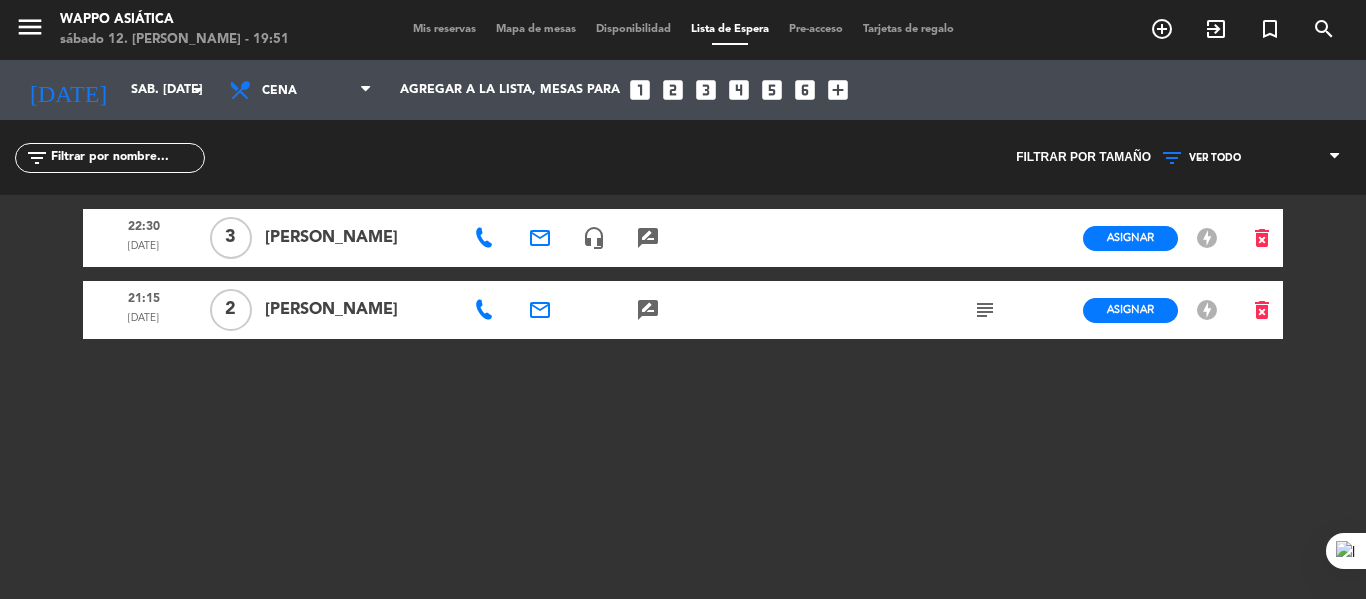 click on "22:30   [DATE]  3  [PERSON_NAME]   email   headset_mic  rate_review  credit_card   Asignar   EN ESPERA  offline_bolt  delete_forever   21:15   [DATE]  2  [PERSON_NAME]   email  rate_review  credit_card   subject   Asignar   EN ESPERA  offline_bolt  delete_forever" 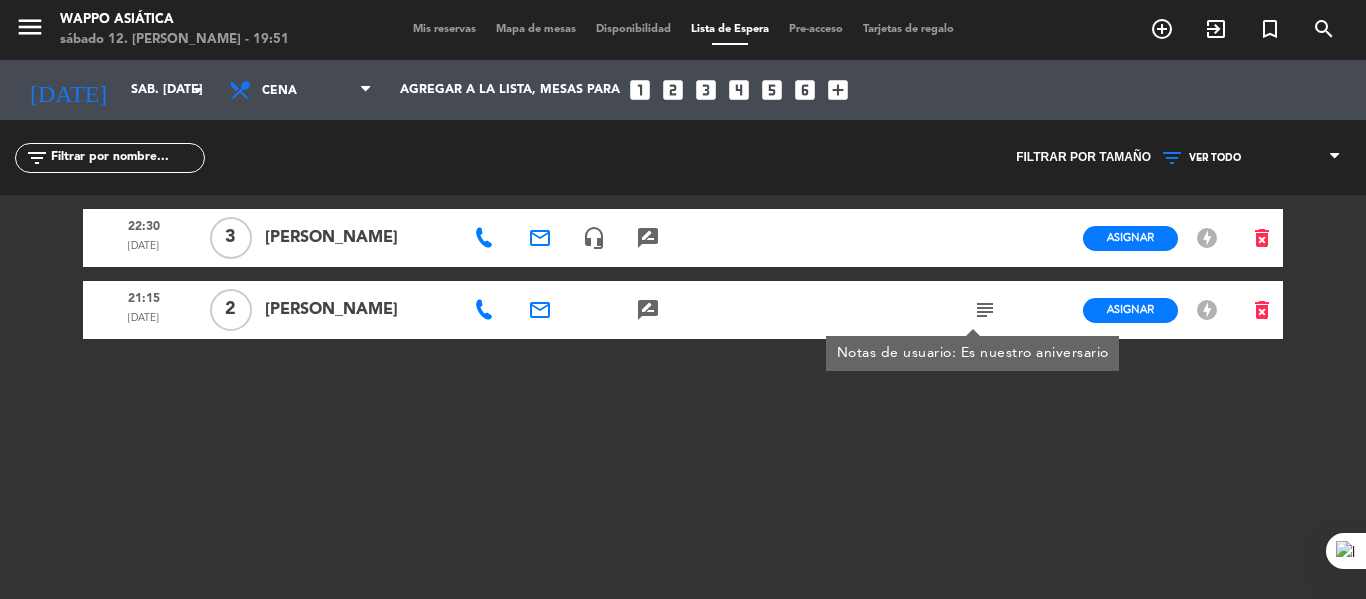 click on "Mapa de mesas" at bounding box center [536, 29] 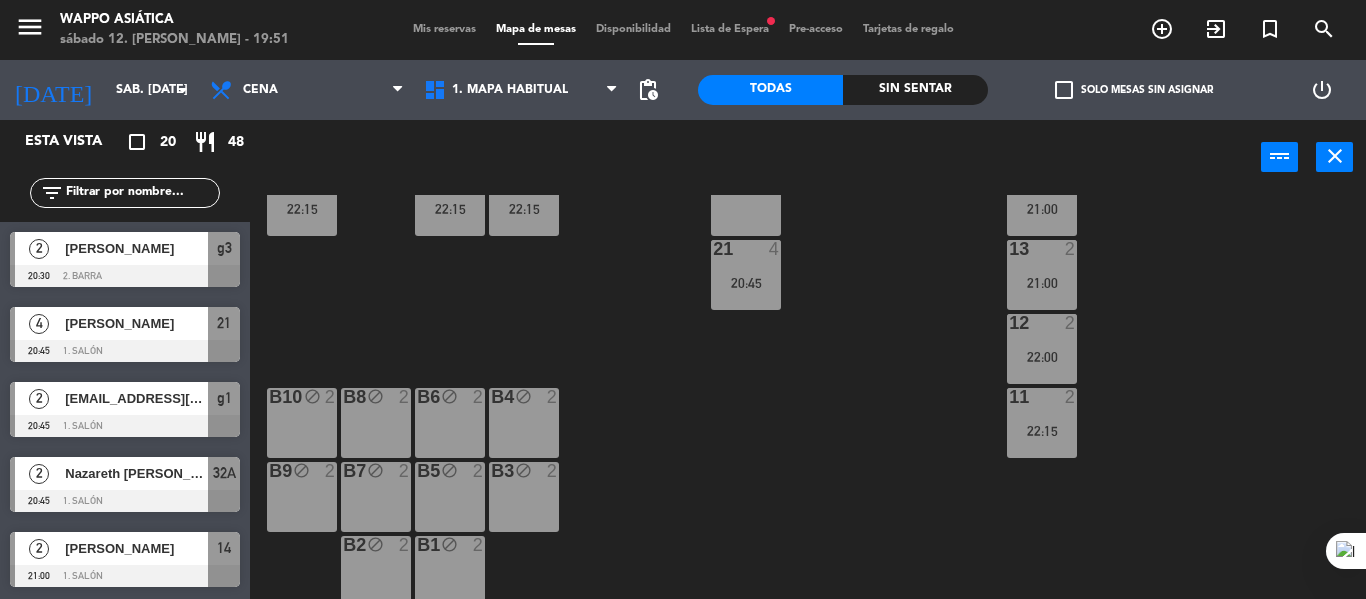 scroll, scrollTop: 441, scrollLeft: 0, axis: vertical 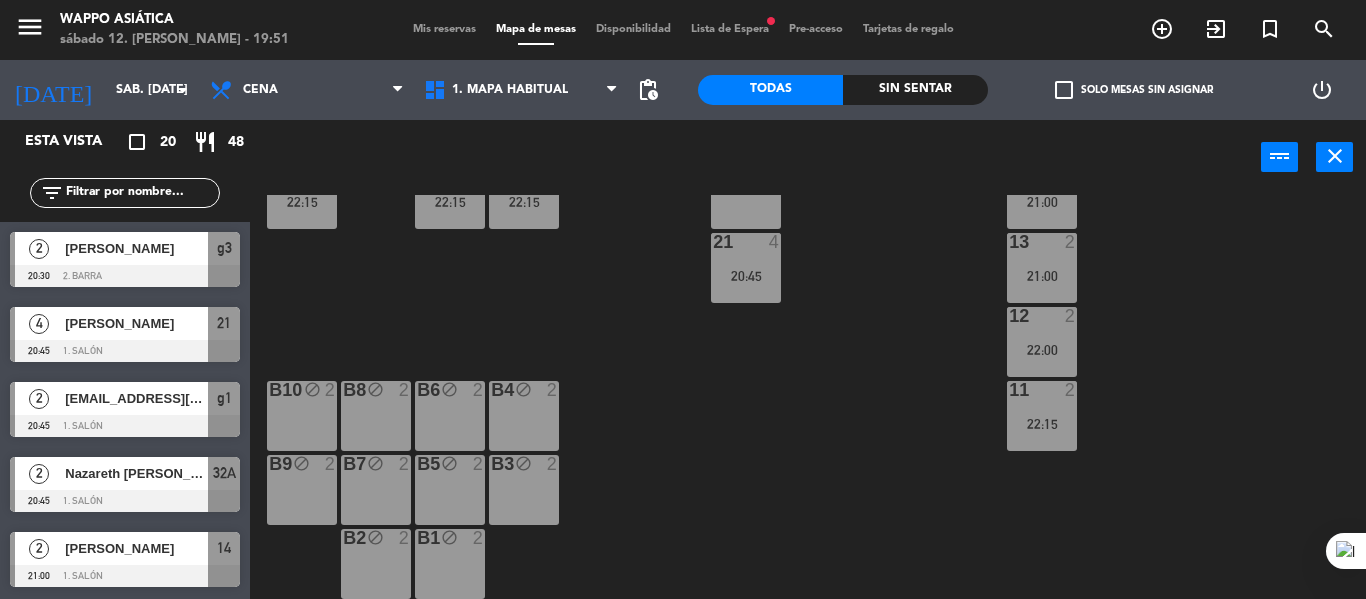 click on "Lista de Espera   fiber_manual_record" at bounding box center (730, 29) 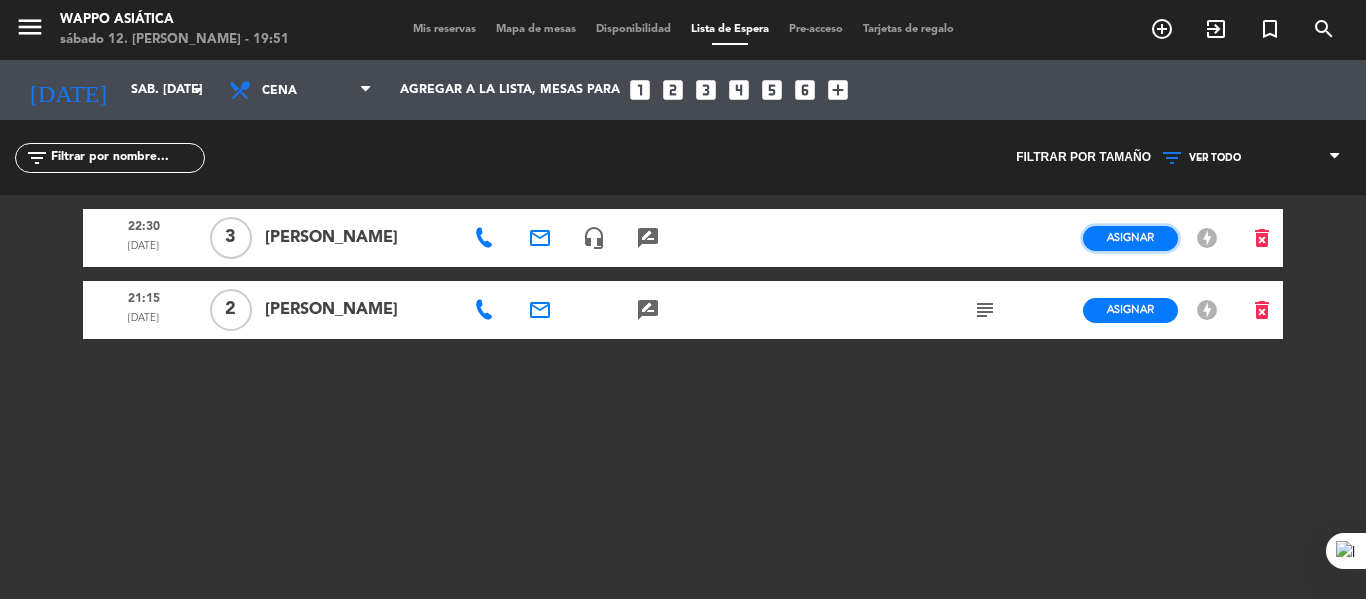 click on "Asignar" 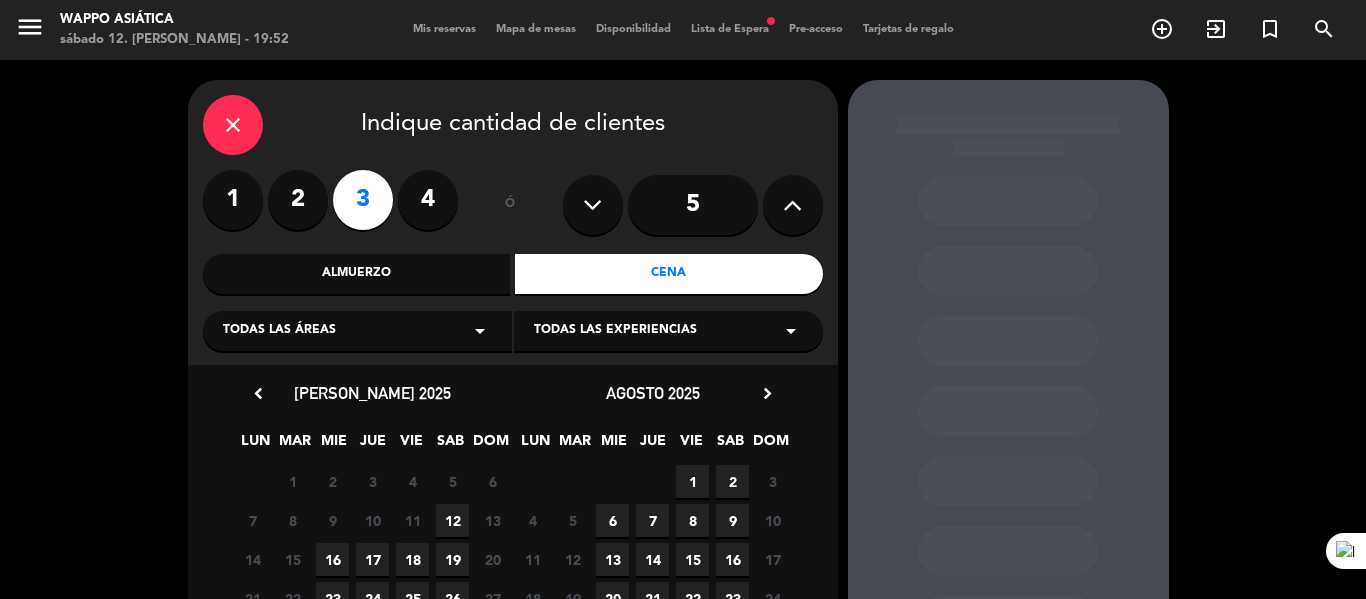 click on "Todas las áreas   arrow_drop_down" at bounding box center [357, 331] 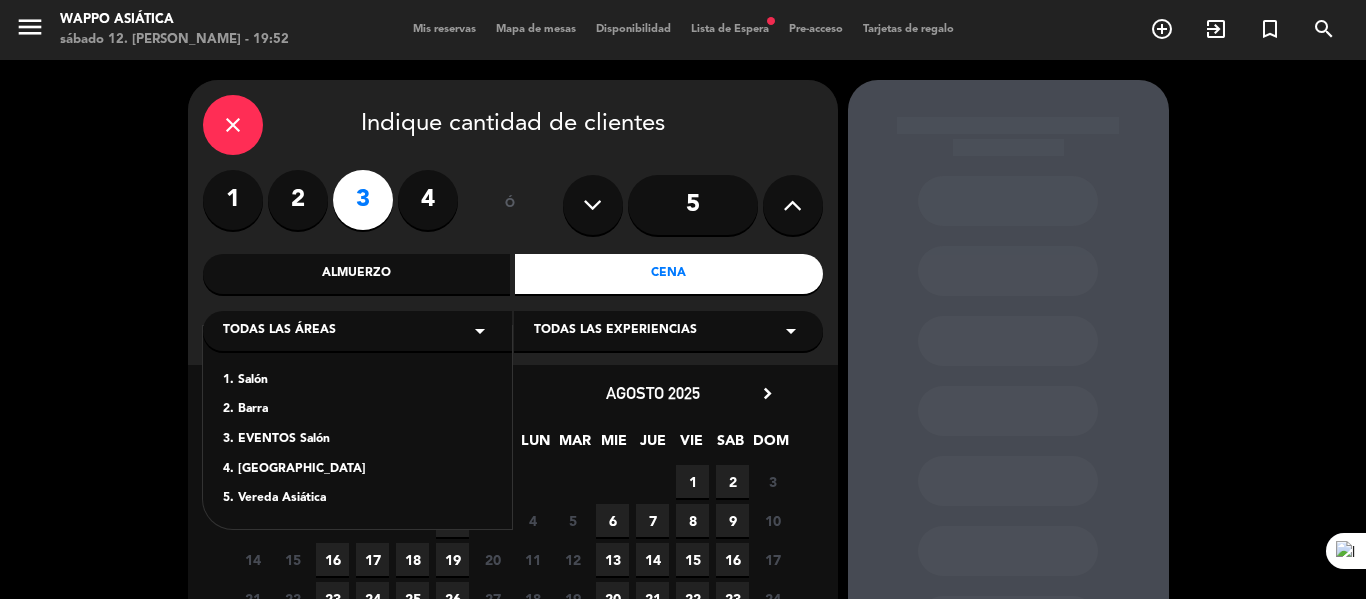 click on "1. Salón" at bounding box center (357, 381) 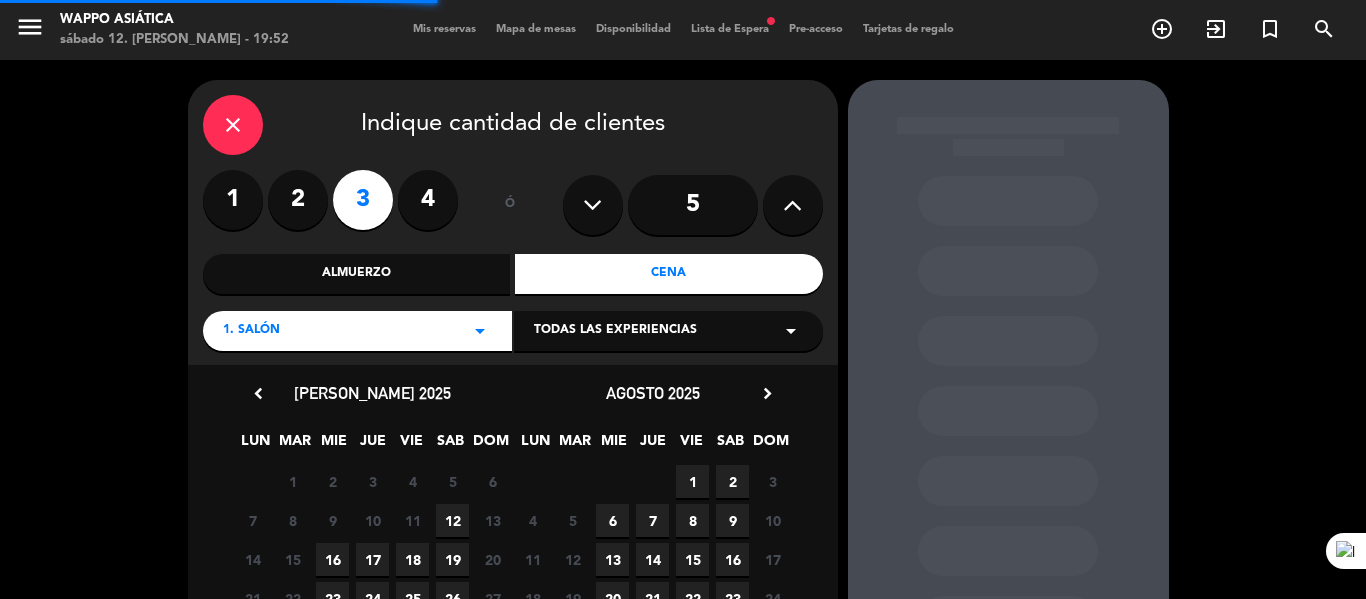 scroll, scrollTop: 176, scrollLeft: 0, axis: vertical 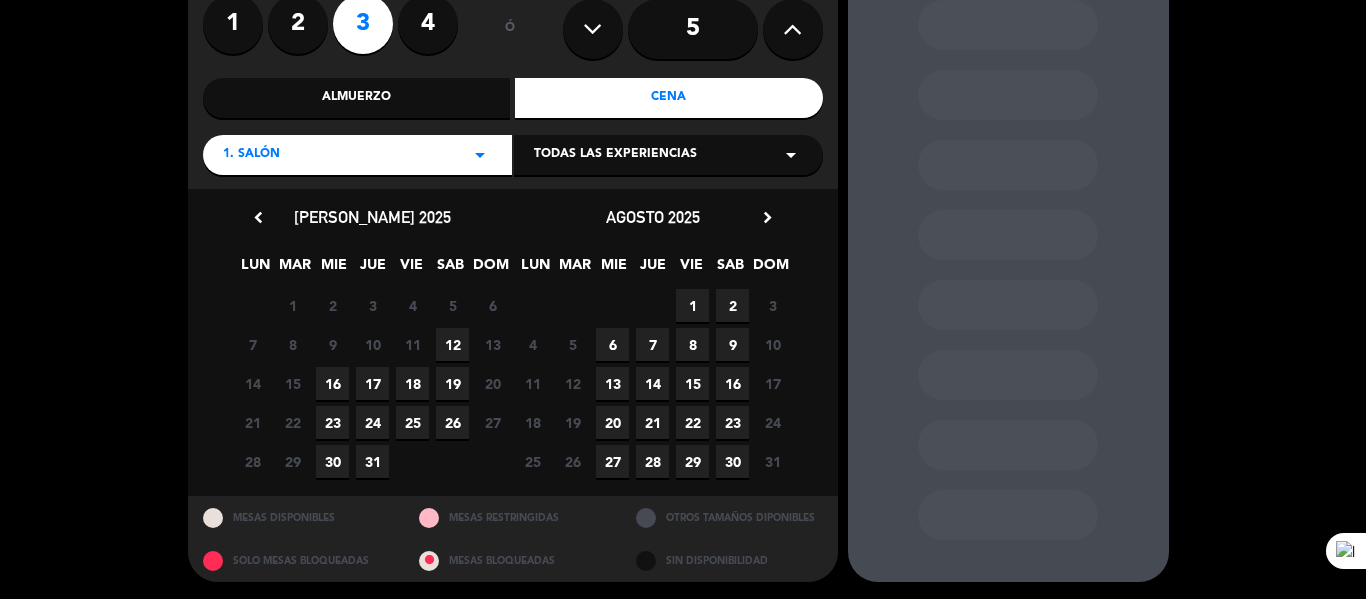 click on "12" at bounding box center (452, 344) 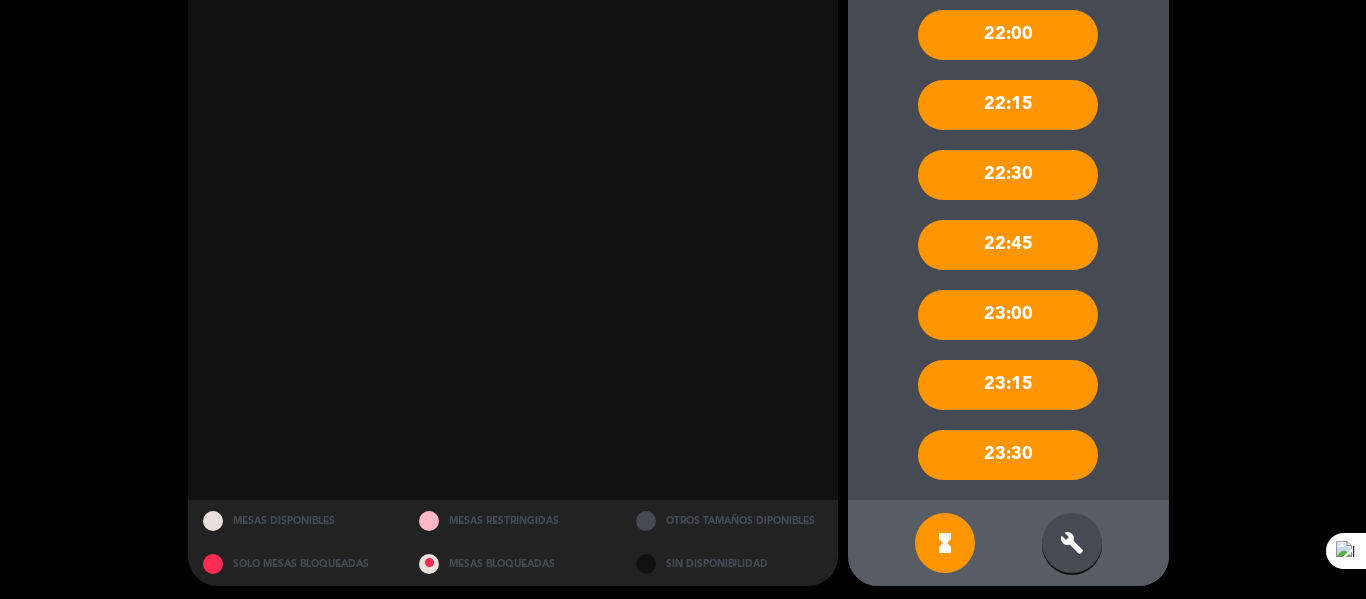 scroll, scrollTop: 766, scrollLeft: 0, axis: vertical 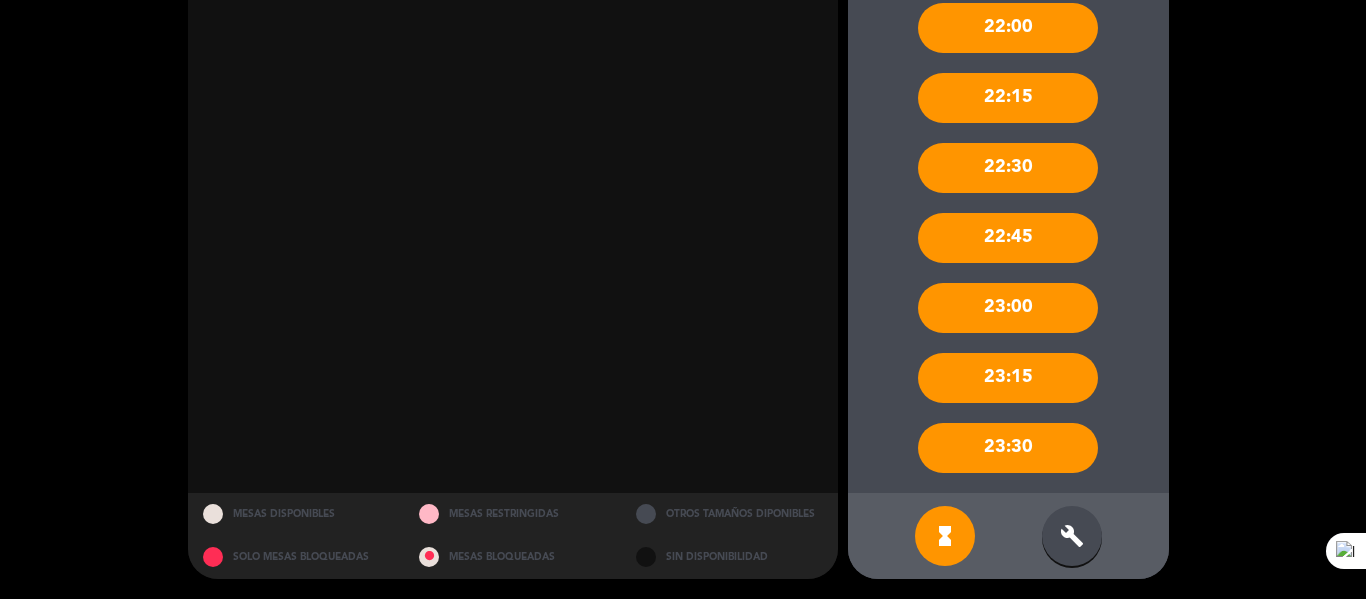 click on "build" at bounding box center [1072, 536] 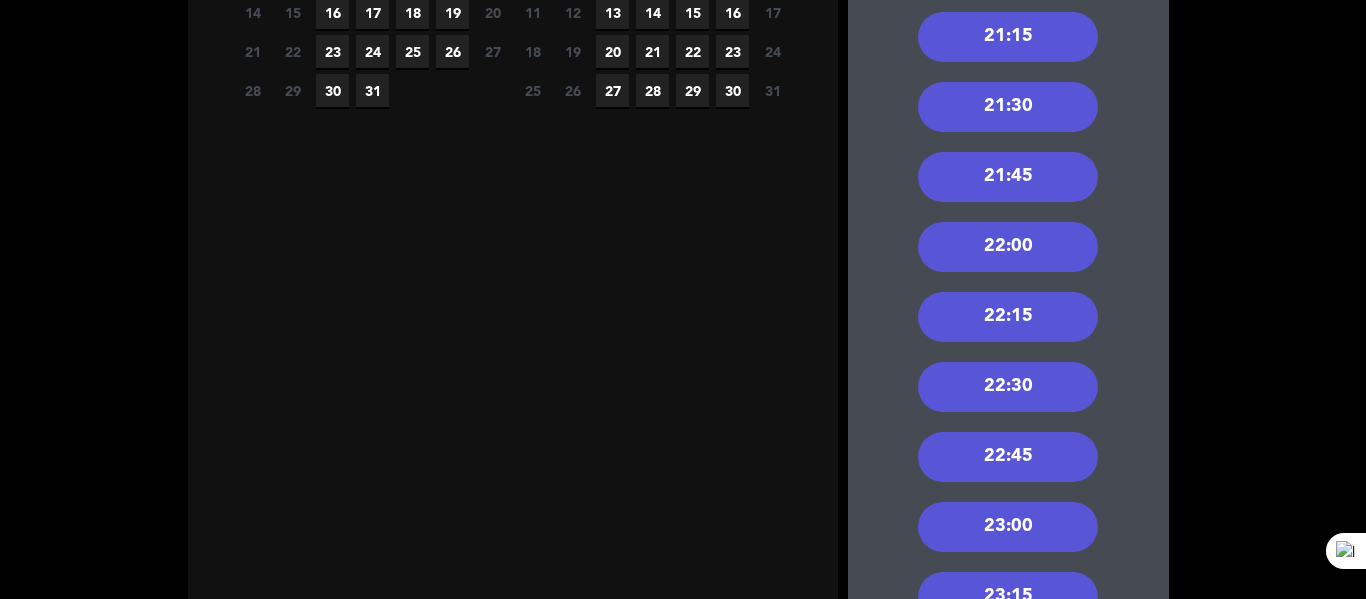click on "22:00" at bounding box center (1008, 247) 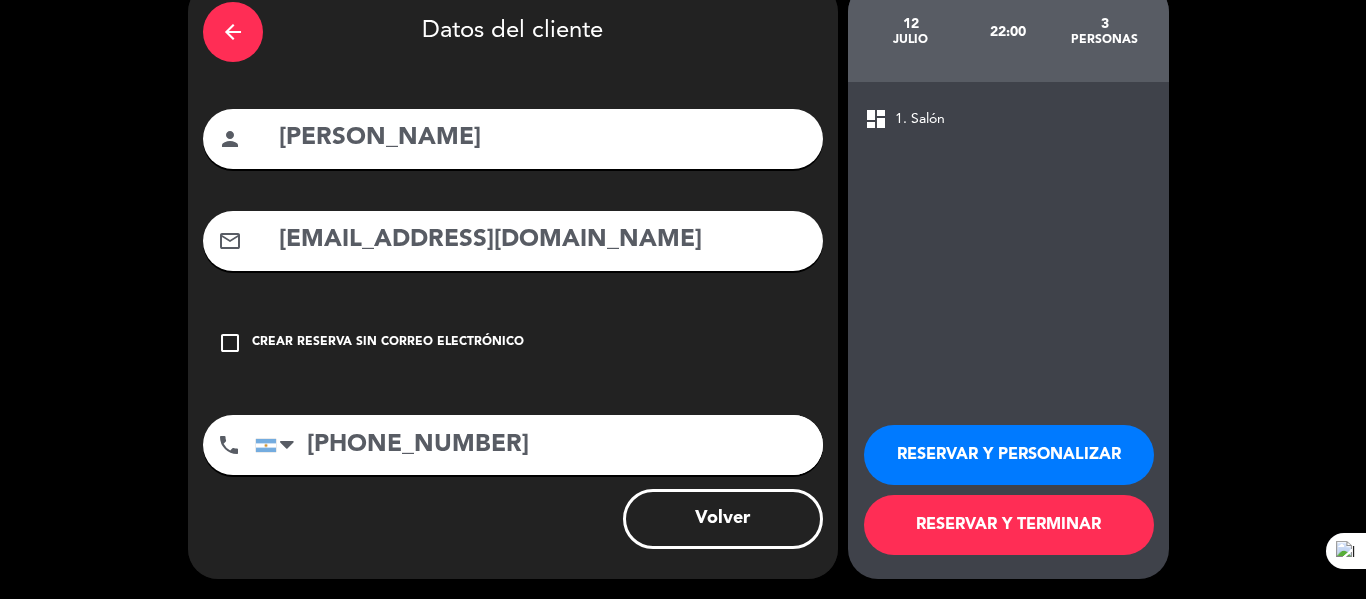 click on "RESERVAR Y TERMINAR" at bounding box center (1009, 525) 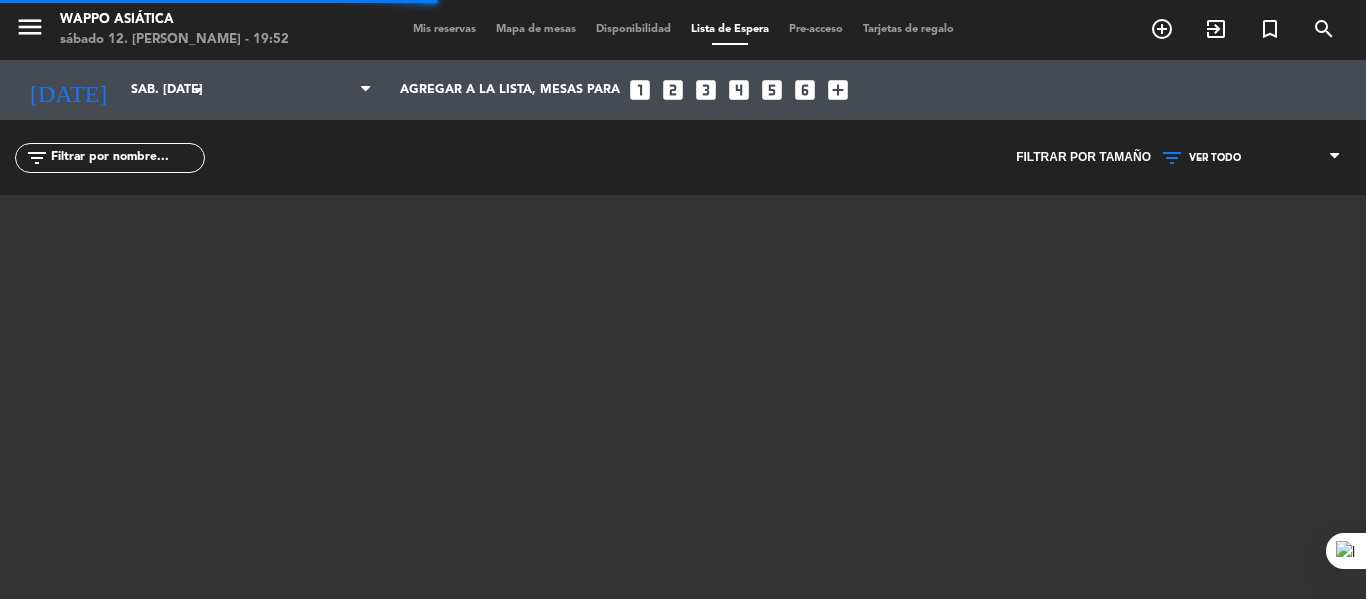 scroll, scrollTop: 0, scrollLeft: 0, axis: both 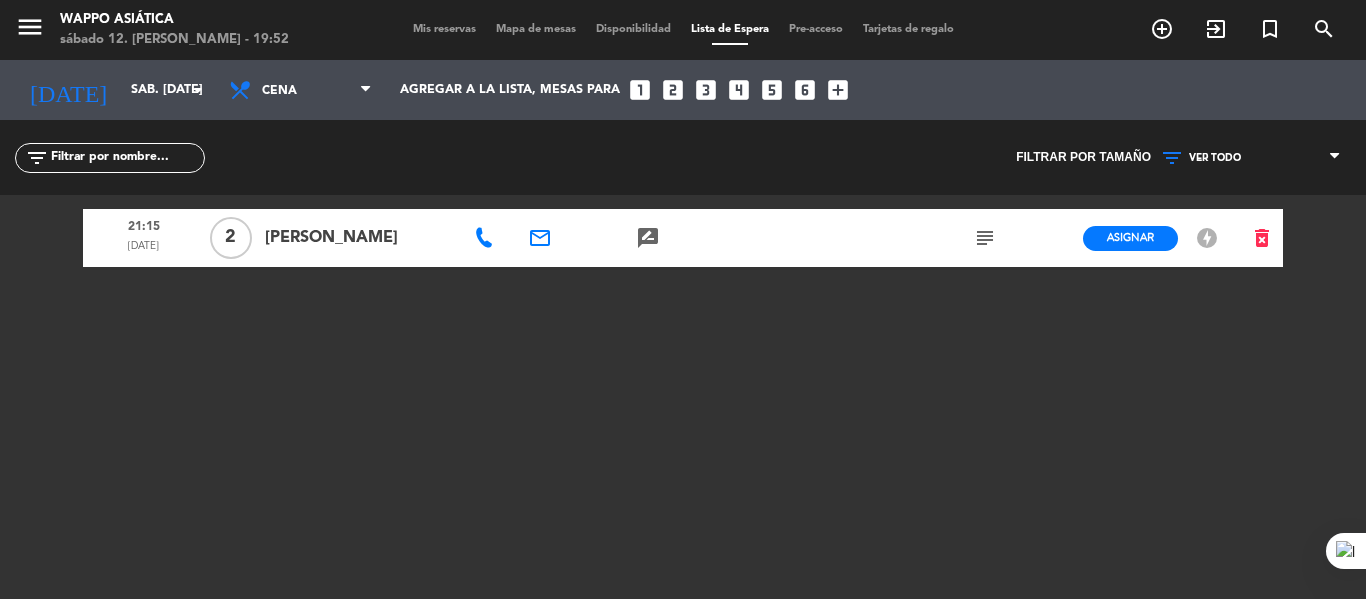 click on "Mapa de mesas" at bounding box center [536, 29] 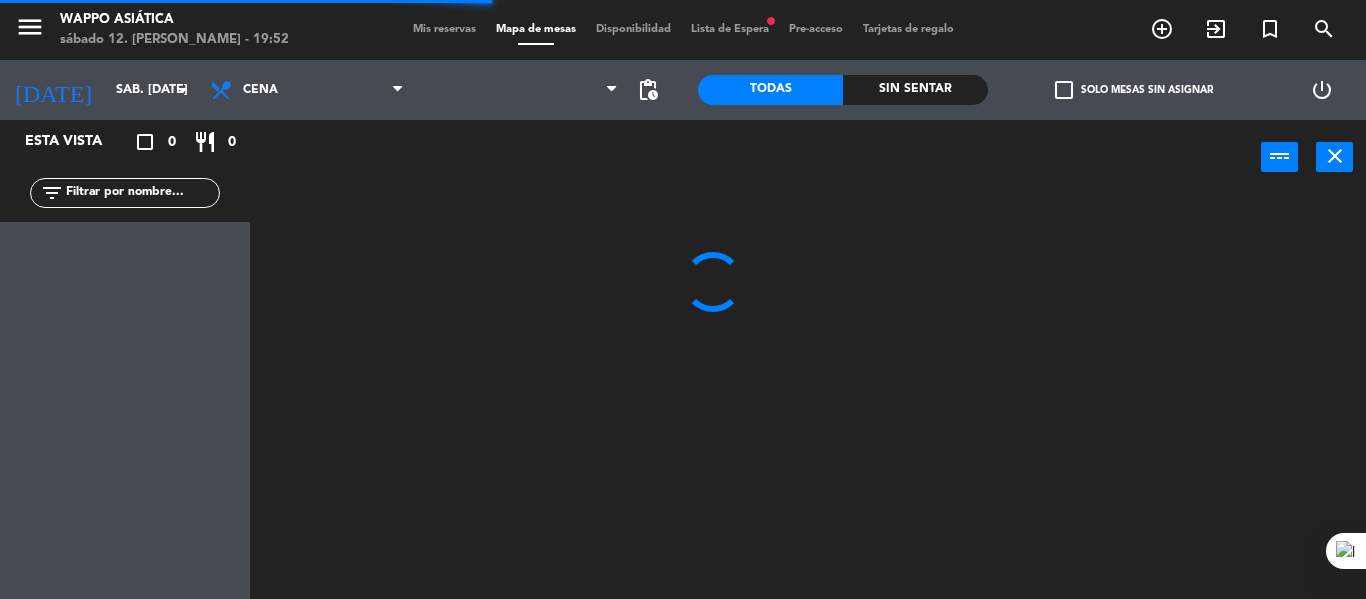 click on "Sin sentar" 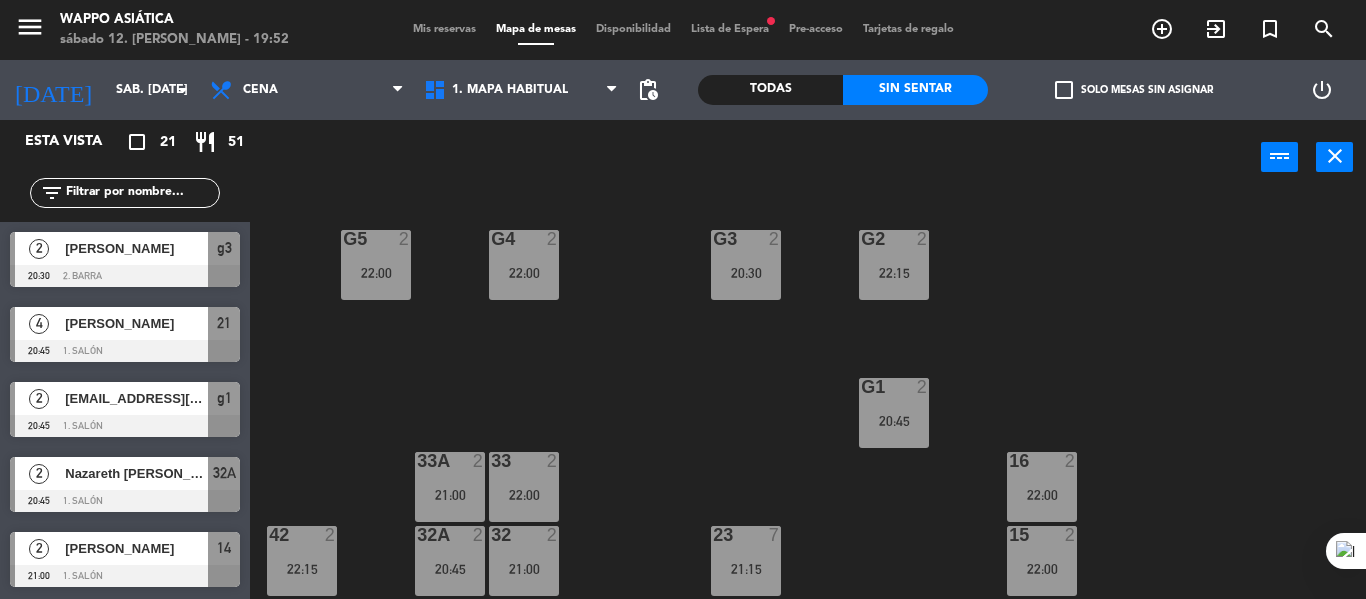 click 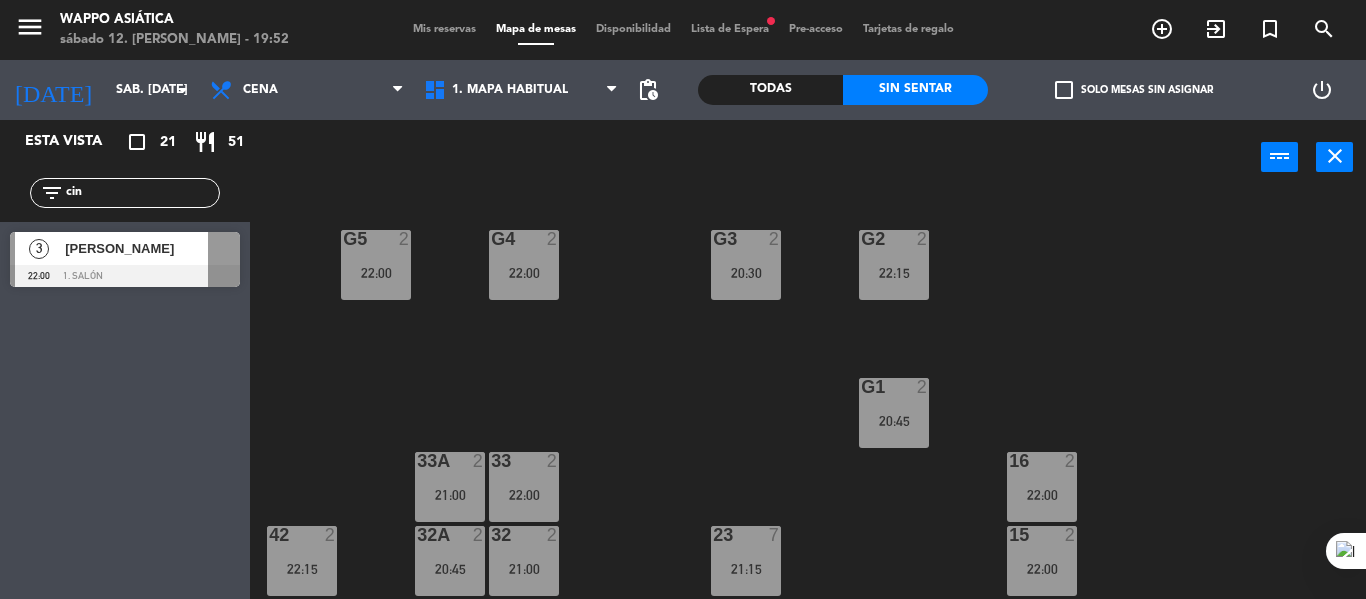 type on "cin" 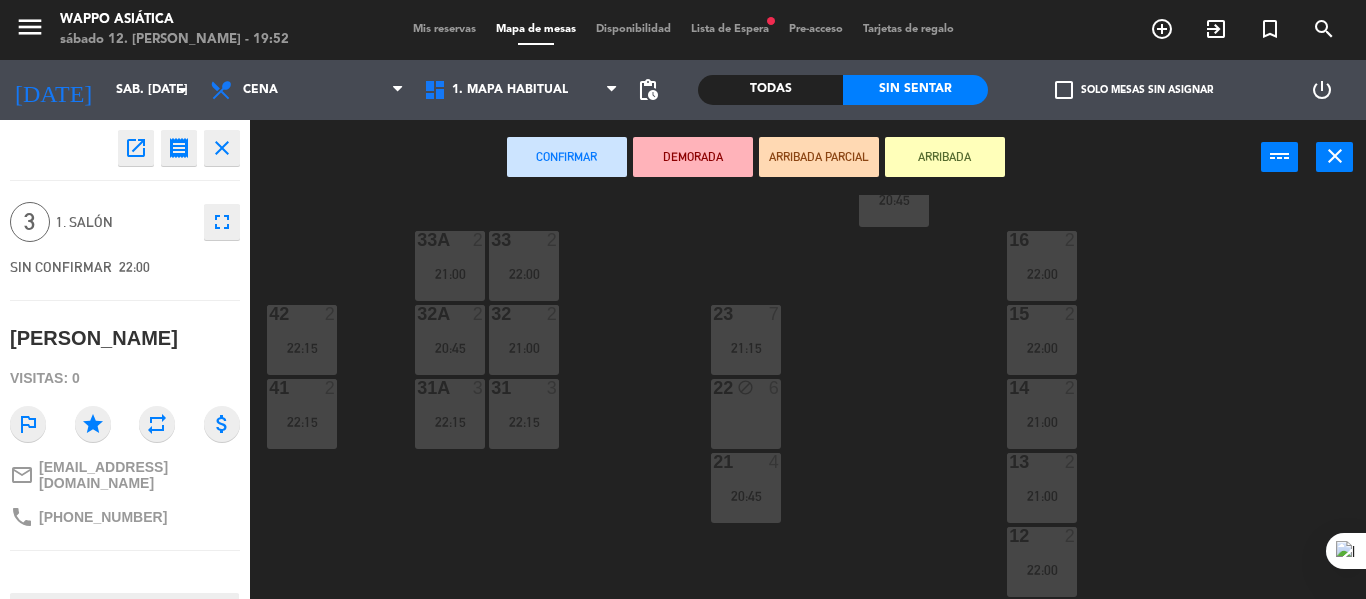 scroll, scrollTop: 233, scrollLeft: 0, axis: vertical 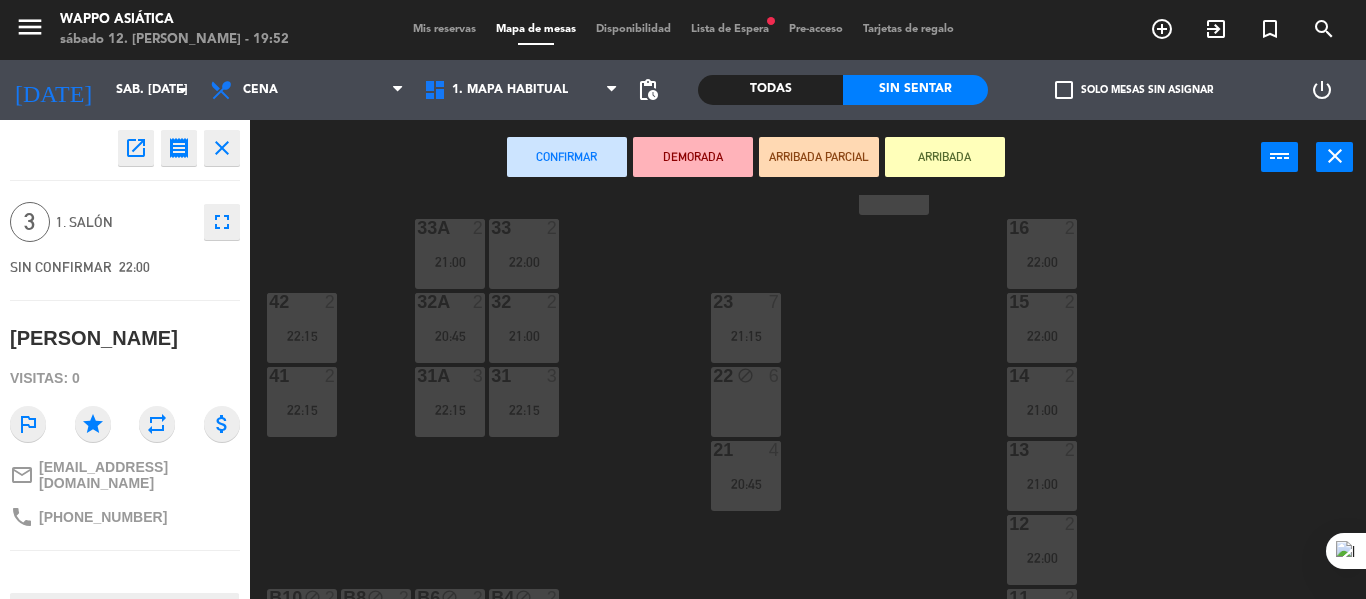 click on "22 block  6" at bounding box center [746, 402] 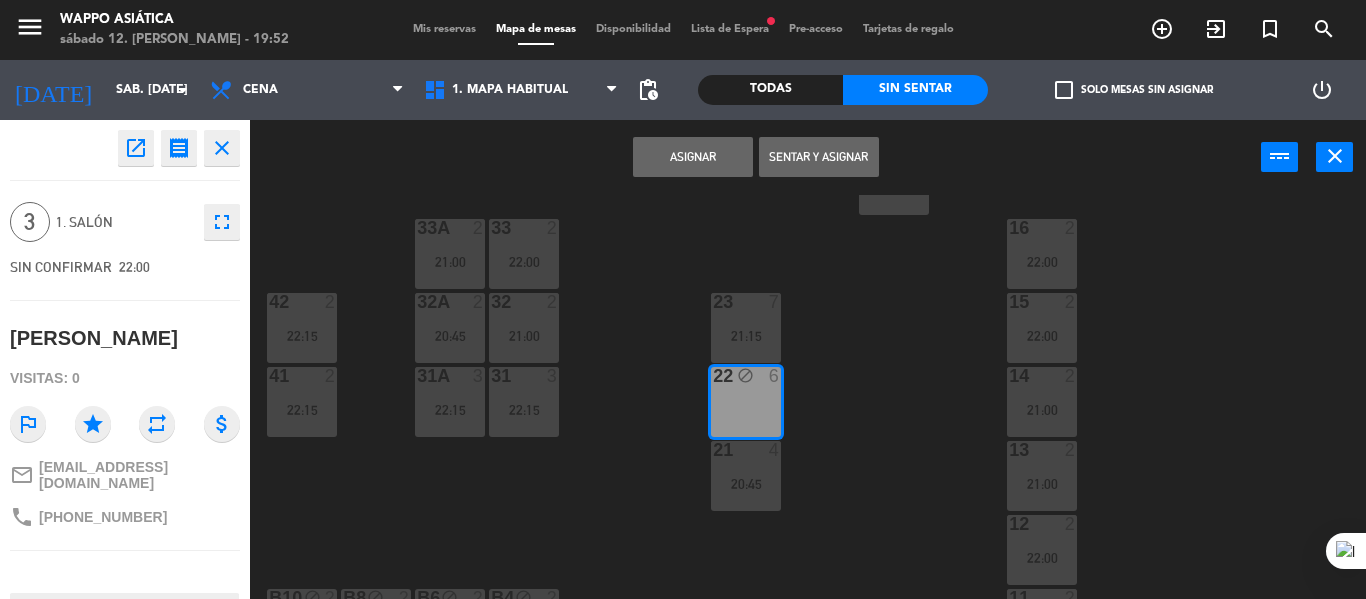click on "Asignar" at bounding box center (693, 157) 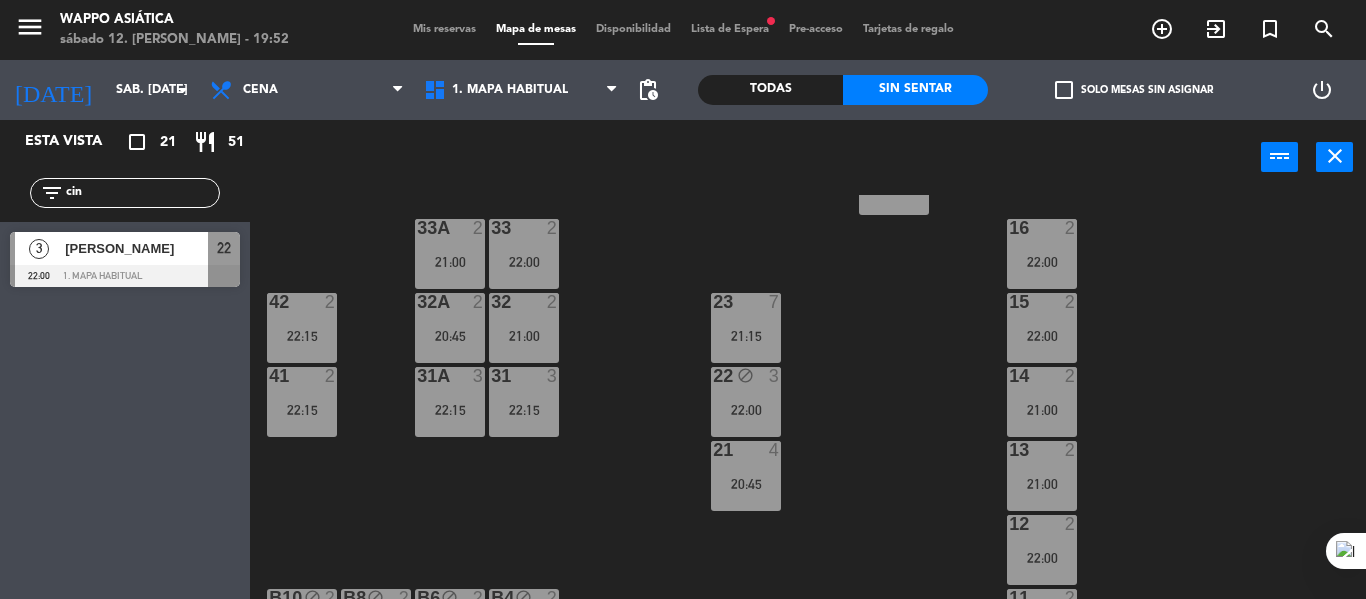 click on "g5  2   22:00  g4  2   22:00  g3  2   20:30  g2  2   22:15  g1  2   20:45  33  2   22:00  16  2   22:00  33A  2   21:00  42  2   22:15  32  2   21:00  23  7   21:15  15  2   22:00  32A  2   20:45  41  2   22:15  31  3   22:15  22 block  3   22:00  14  2   21:00  31A  3   22:15  21  4   20:45  13  2   21:00  12  2   22:00  11  2   22:15  B10 block  2  B8 block  2  B6 block  2  B4 block  2  B9 block  2  B7 block  2  B5 block  2  B3 block  2  B2 block  2  B1 block  2" 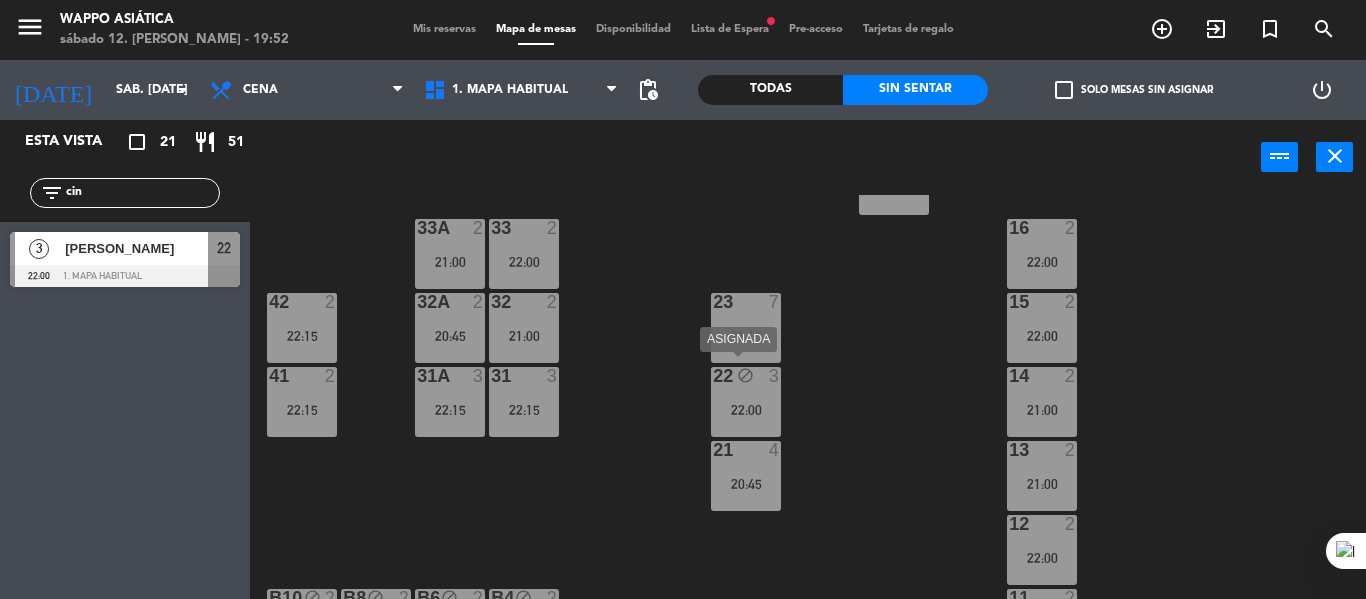 click on "22 block  3   22:00" at bounding box center [746, 402] 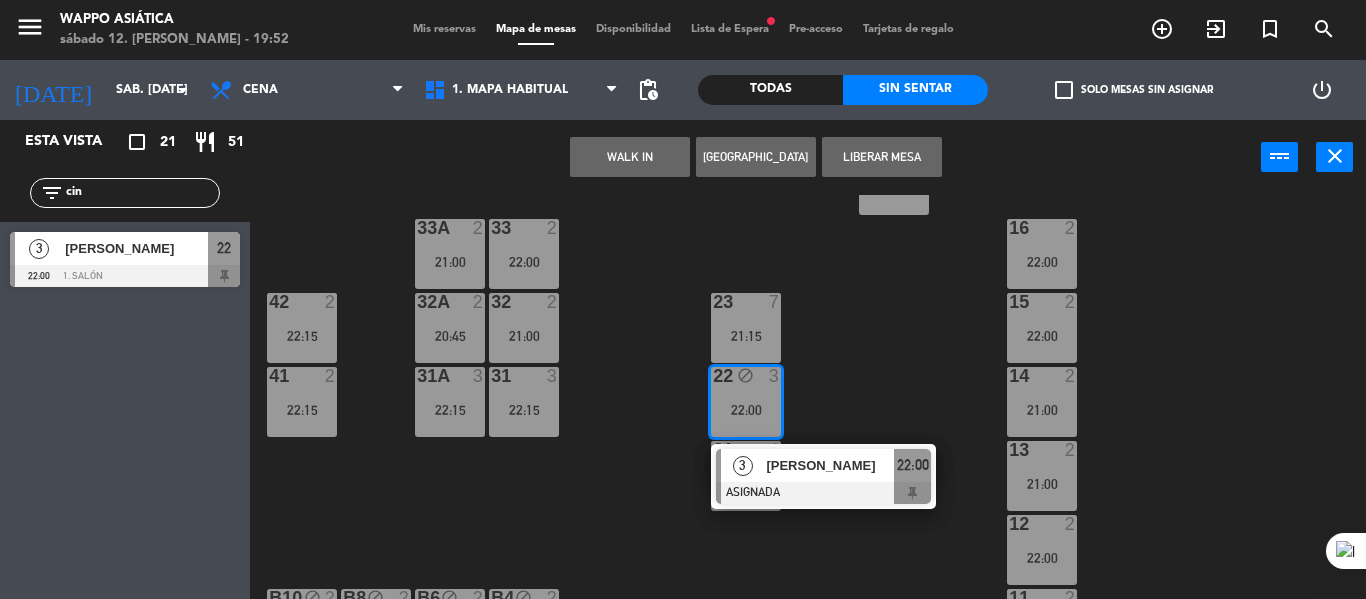 click on "Liberar Mesa" at bounding box center [882, 157] 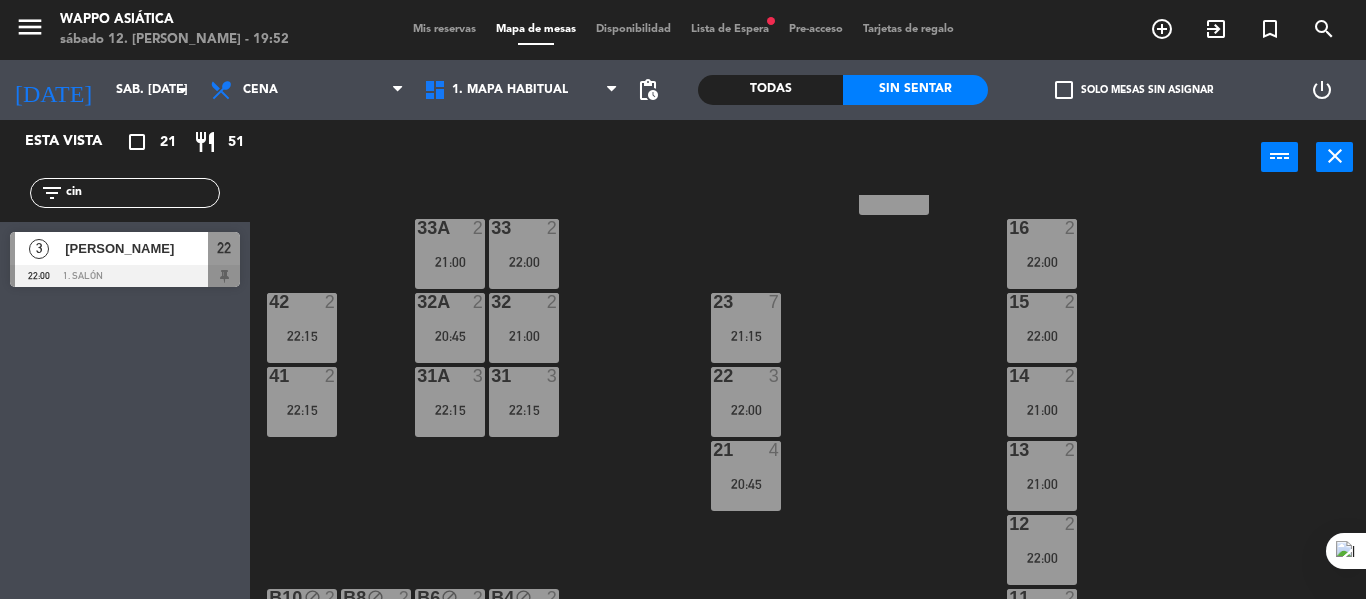 click on "cin" 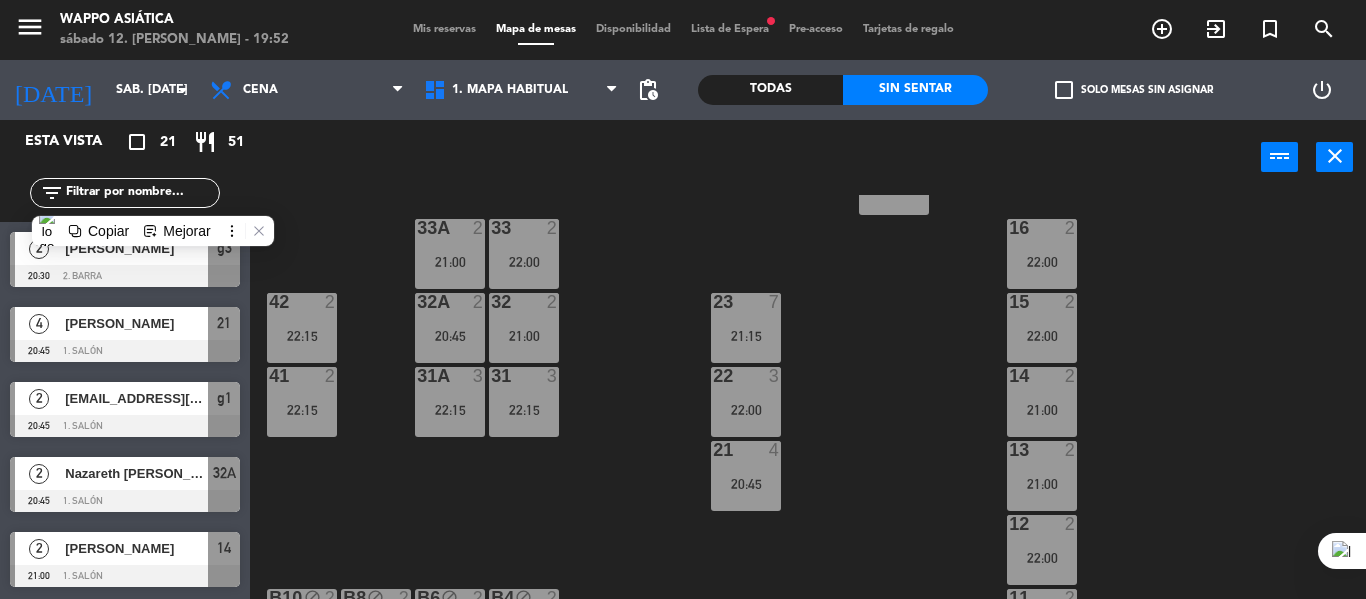 type 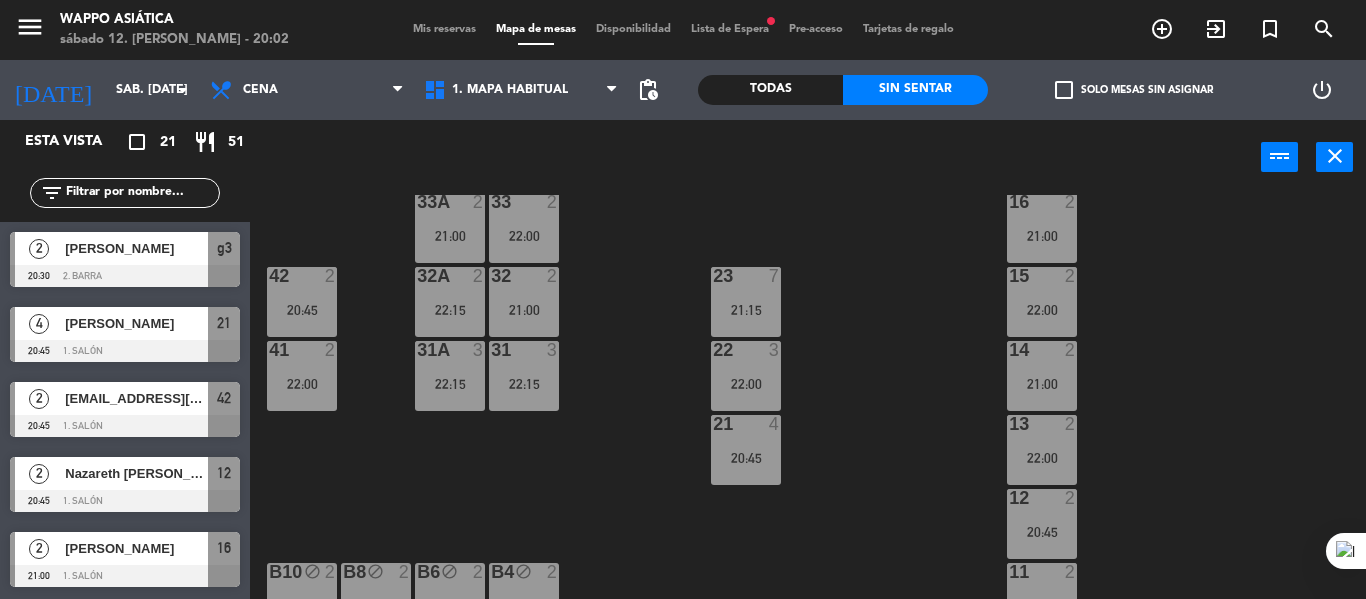 scroll, scrollTop: 258, scrollLeft: 0, axis: vertical 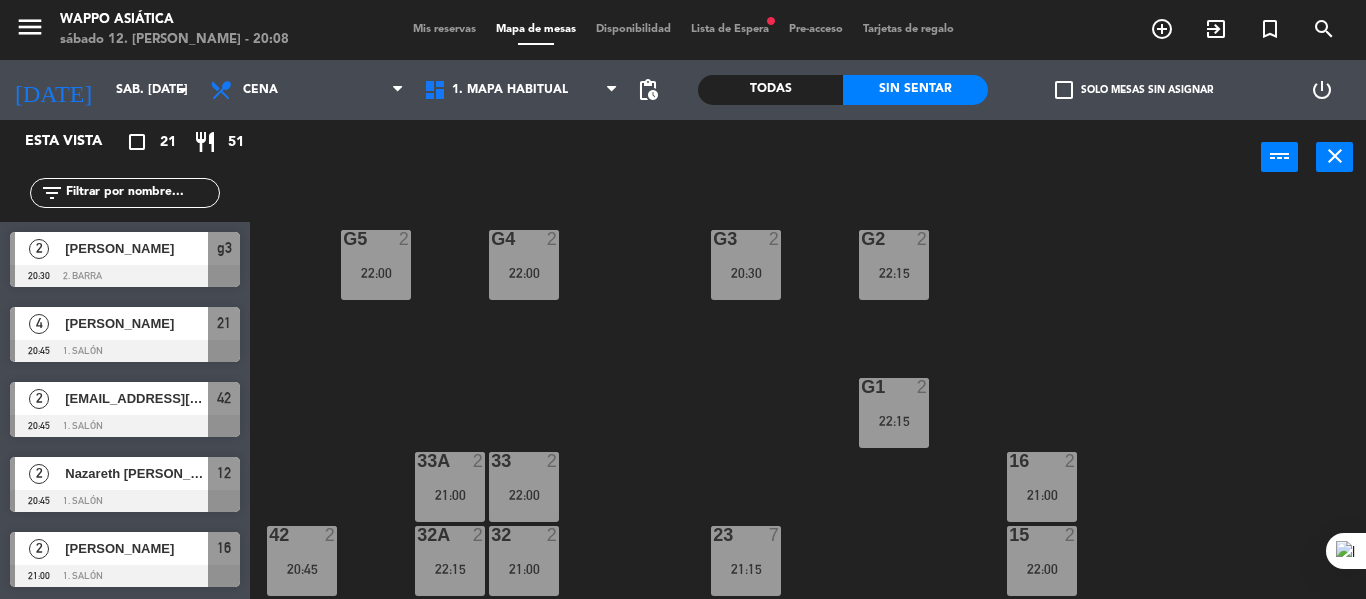 click on "g5  2   22:00  g4  2   22:00  g3  2   20:30  g2  2   22:15  g1  2   22:15  33  2   22:00  16  2   21:00  33A  2   21:00  42  2   20:45  32  2   21:00  23  7   21:15  15  2   22:00  32A  2   22:15  41  2   22:00  31  3   22:15  22  3   22:00  14  2   21:00  31A  3   22:15  21  4   20:45  13  2   22:00  12  2   20:45  11  2   22:15  B10 block  2  B8 block  2  B6 block  2  B4 block  2  B9 block  2  B7 block  2  B5 block  2  B3 block  2  B2 block  2  B1 block  2" 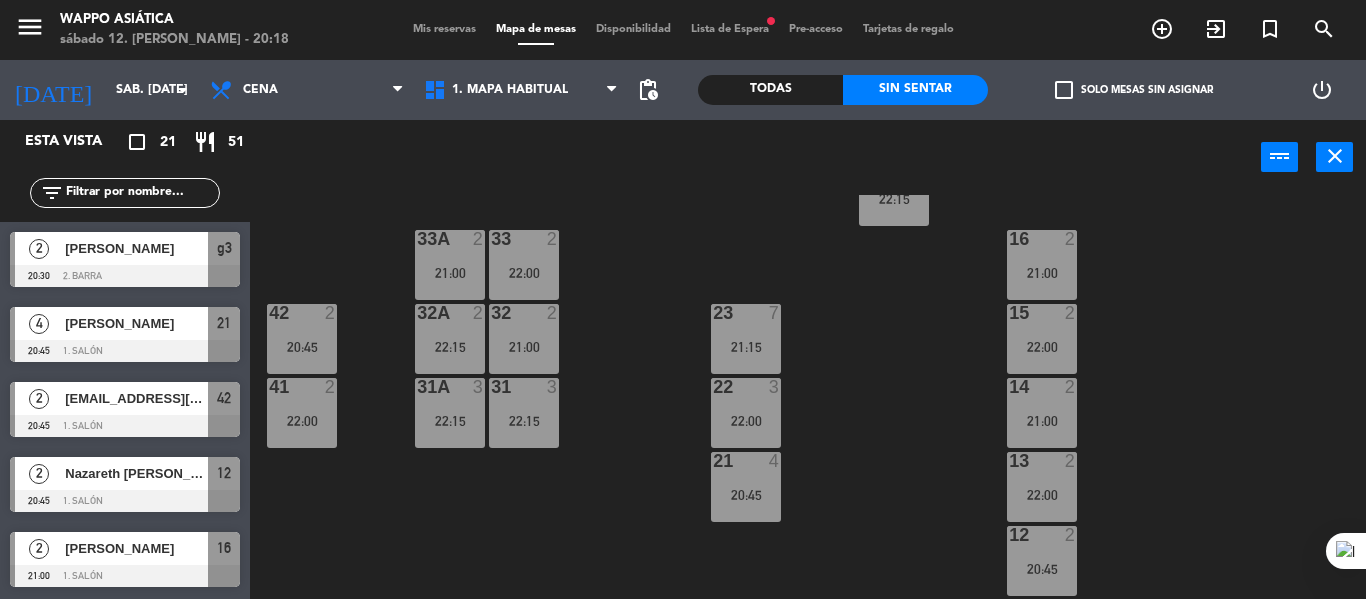 scroll, scrollTop: 0, scrollLeft: 0, axis: both 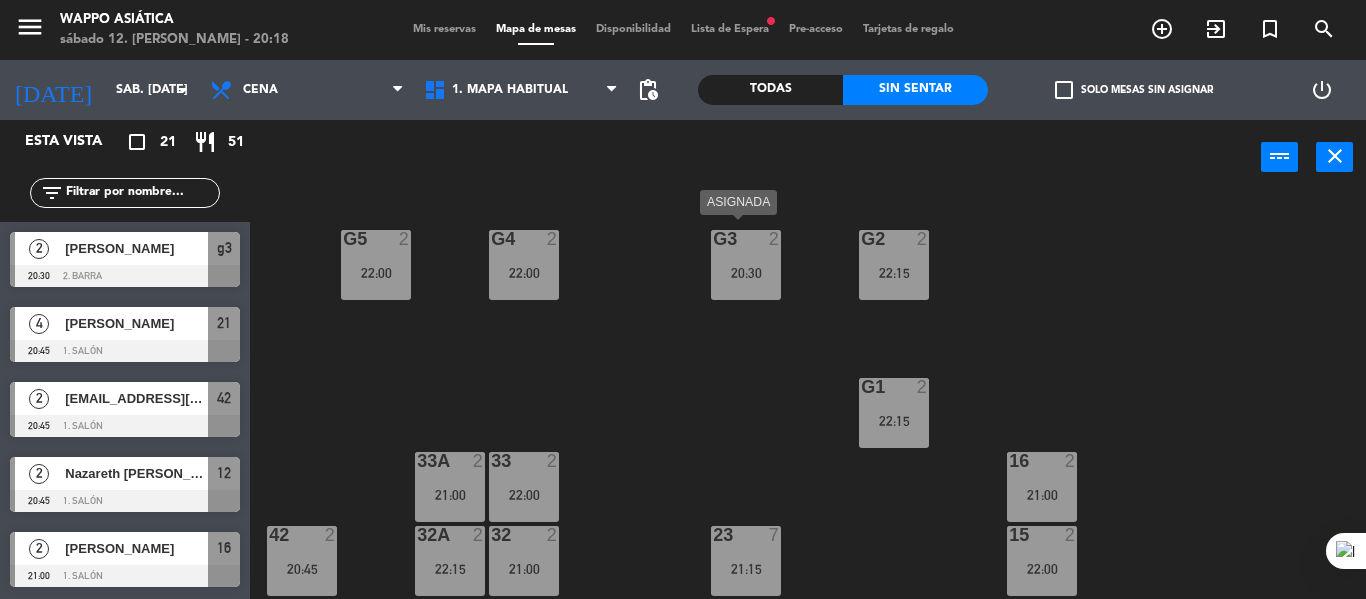 click on "20:30" at bounding box center (746, 273) 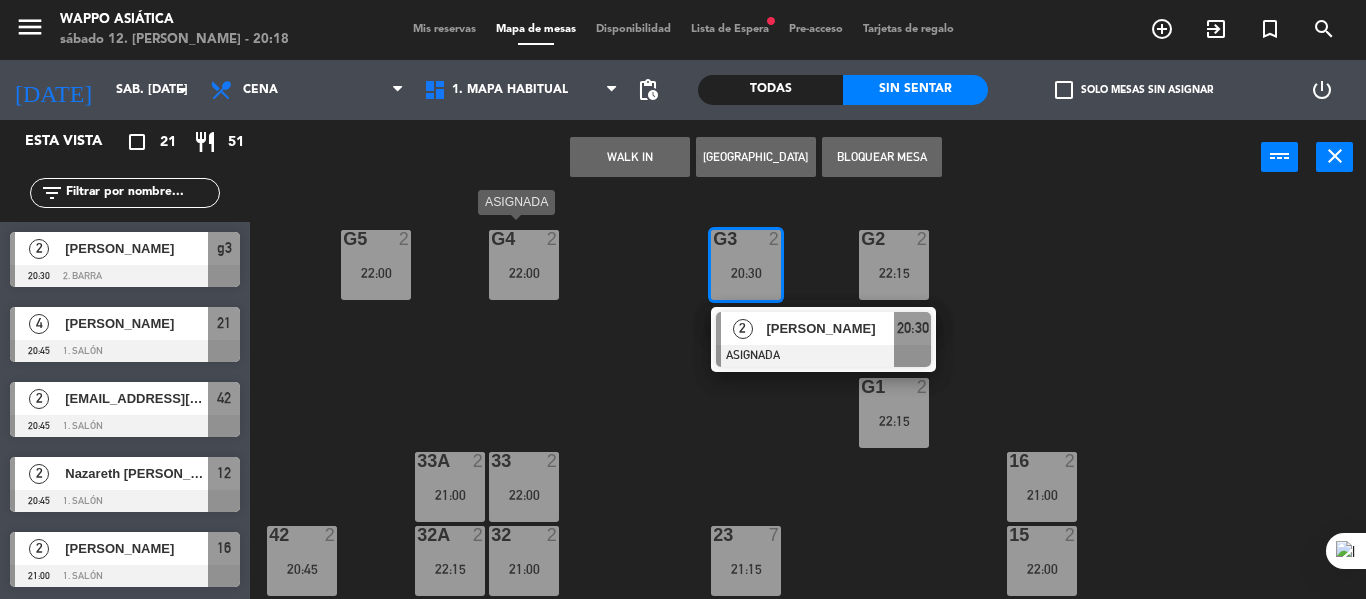 click on "22:00" at bounding box center (524, 273) 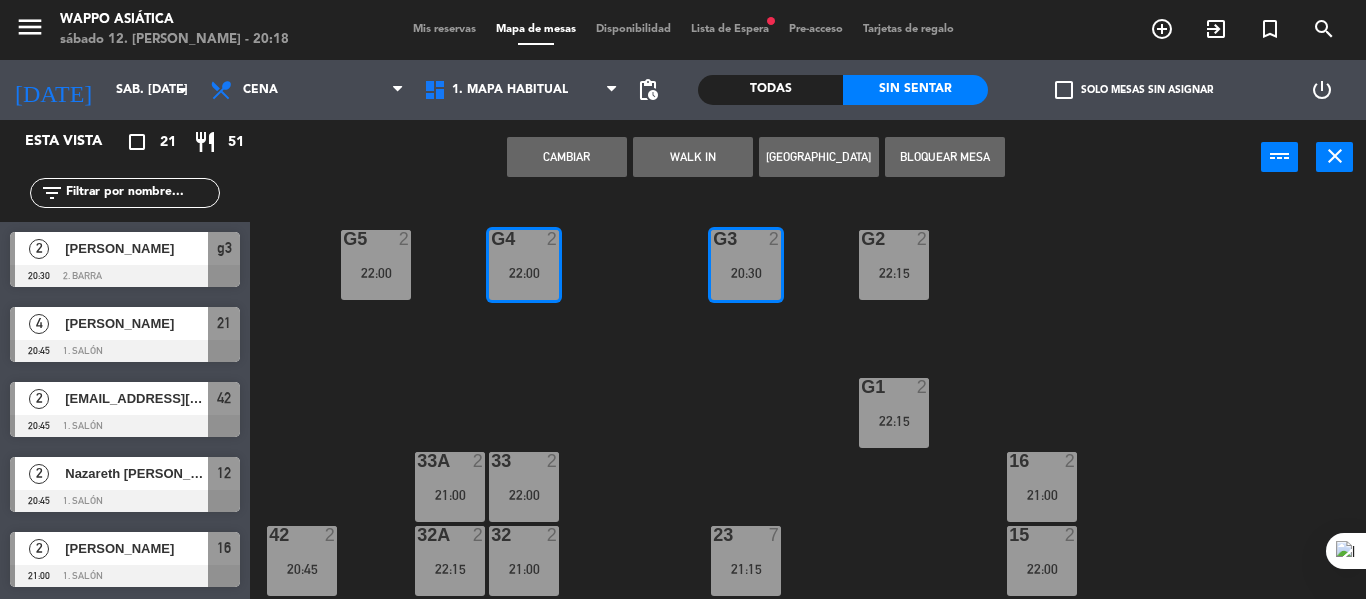 click on "Cambiar" at bounding box center [567, 157] 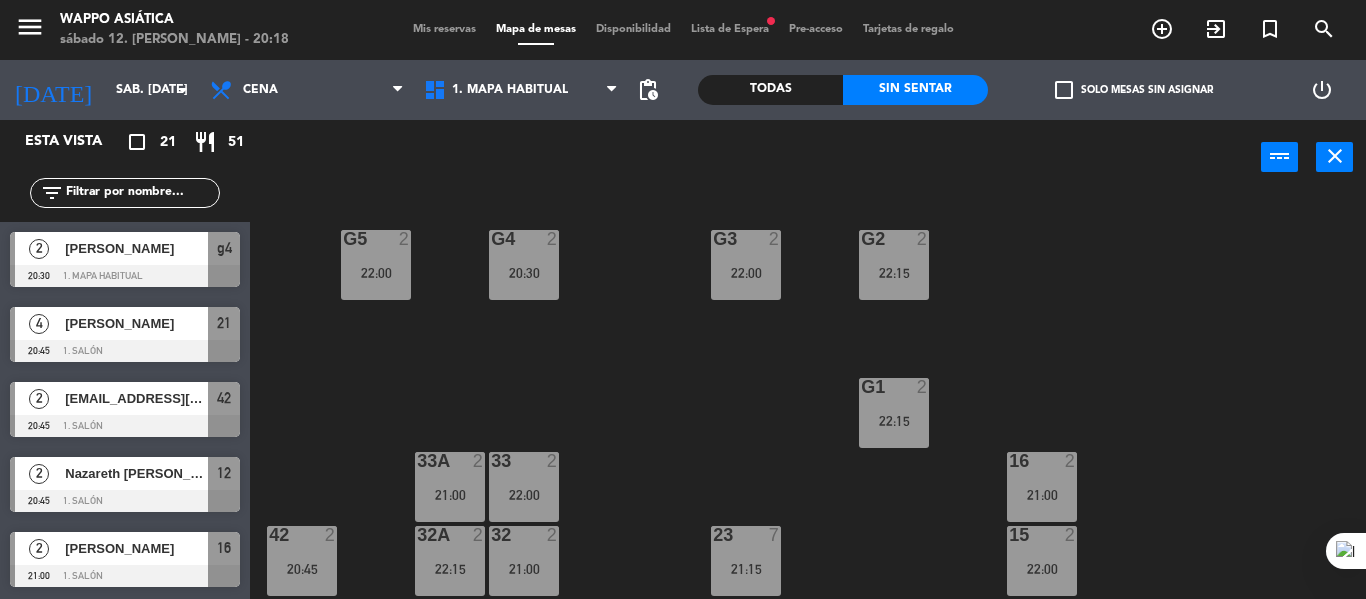 click on "22:00" at bounding box center (376, 273) 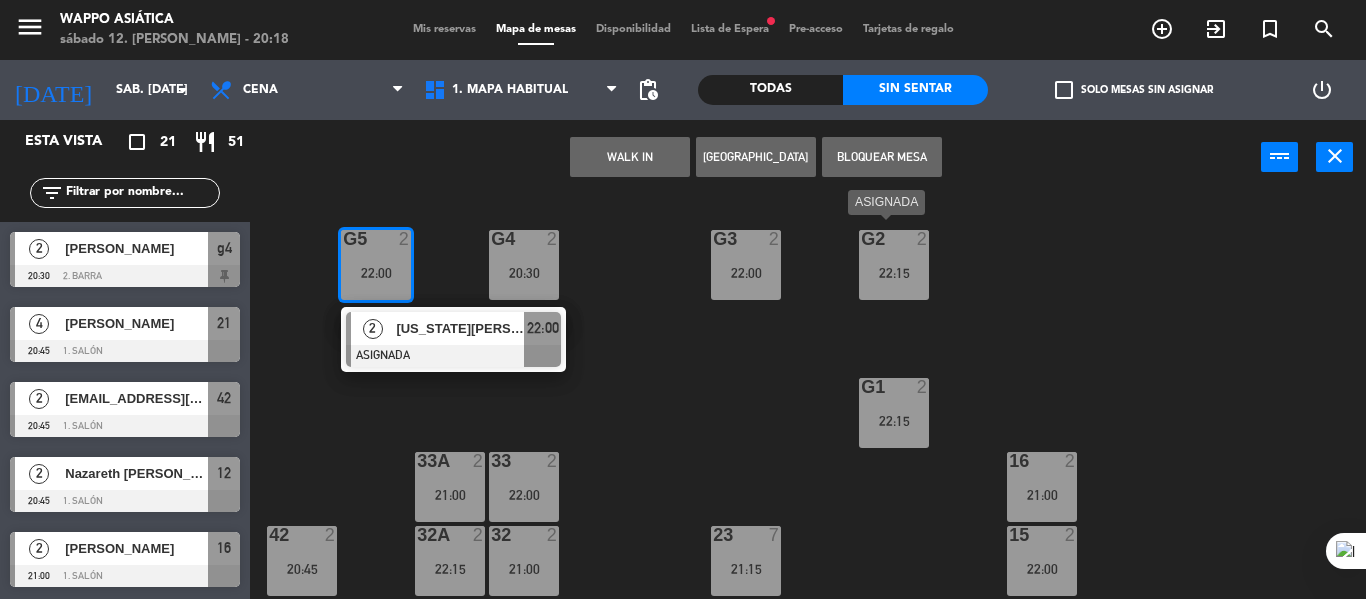 click on "22:15" at bounding box center (894, 273) 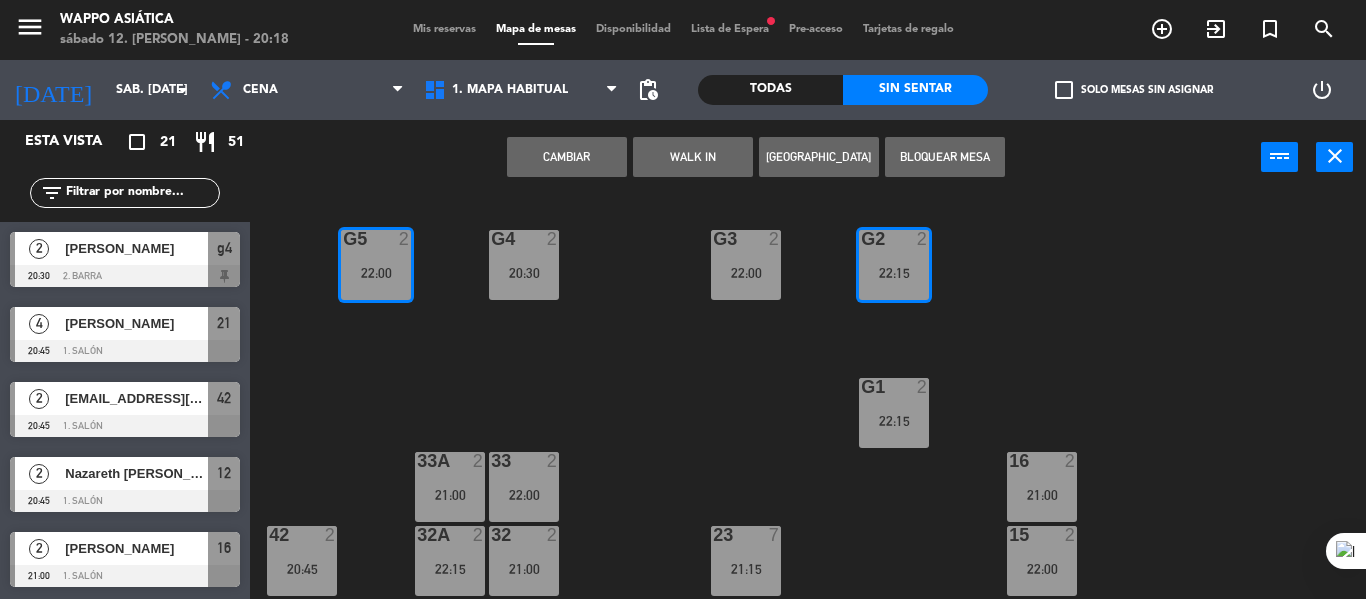 click on "Cambiar" at bounding box center (567, 157) 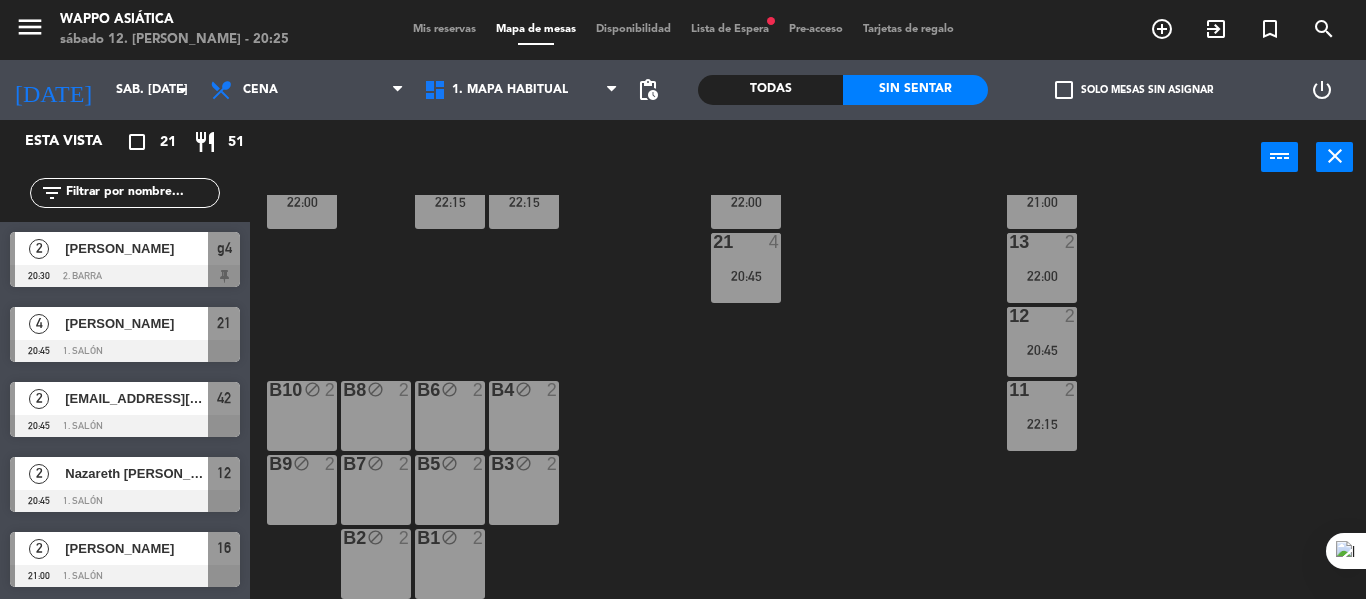scroll, scrollTop: 0, scrollLeft: 0, axis: both 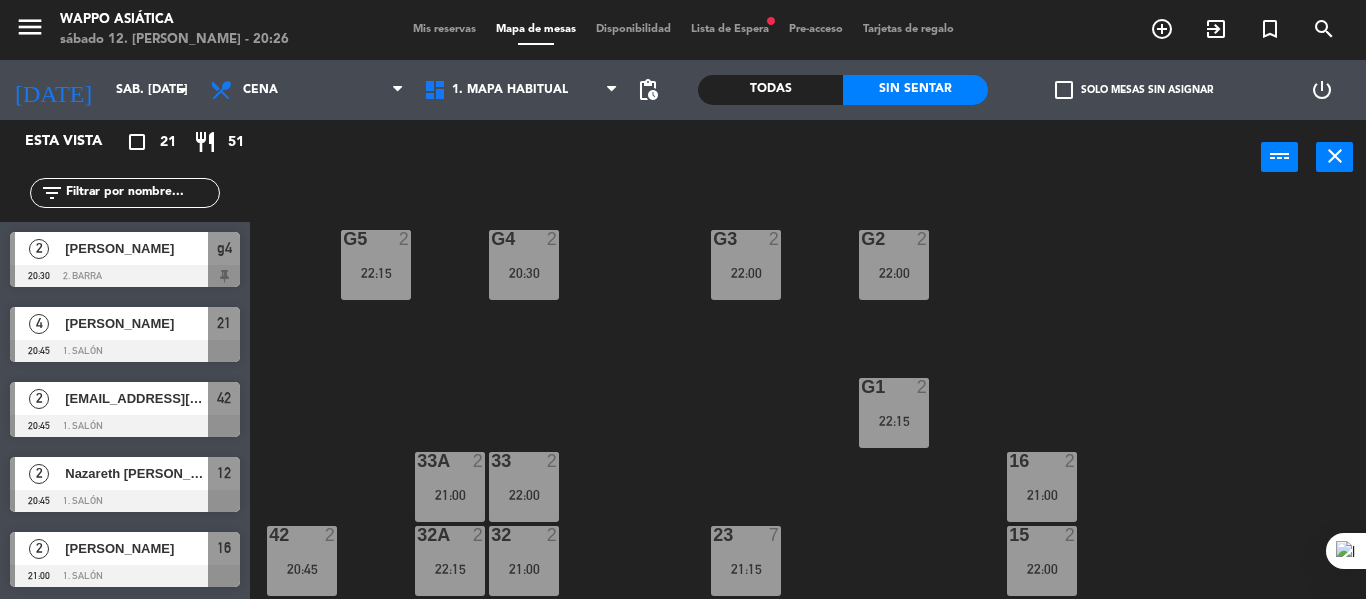 click on "g5  2   22:15  g4  2   20:30  g3  2   22:00  g2  2   22:00  g1  2   22:15  33  2   22:00  16  2   21:00  33A  2   21:00  42  2   20:45  32  2   21:00  23  7   21:15  15  2   22:00  32A  2   22:15  41  2   22:00  31  3   22:15  22  3   22:00  14  2   21:00  31A  3   22:15  21  4   20:45  13  2   22:00  12  2   20:45  11  2   22:15  B10 block  2  B8 block  2  B6 block  2  B4 block  2  B9 block  2  B7 block  2  B5 block  2  B3 block  2  B2 block  2  B1 block  2" 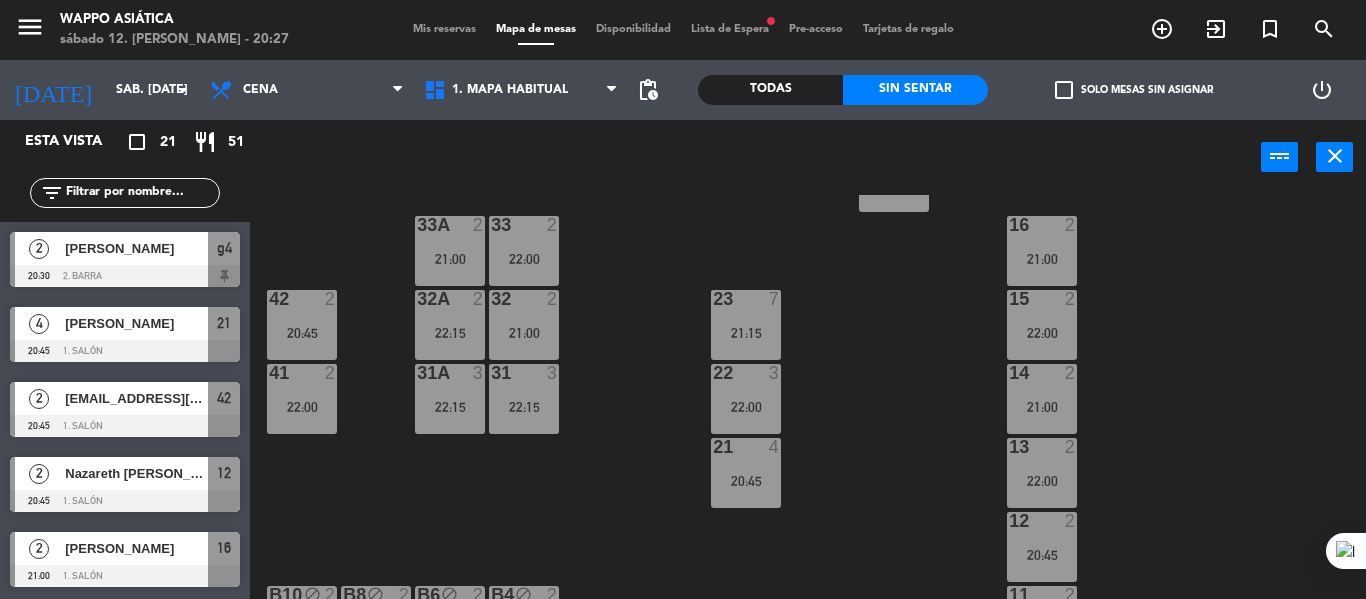 scroll, scrollTop: 0, scrollLeft: 0, axis: both 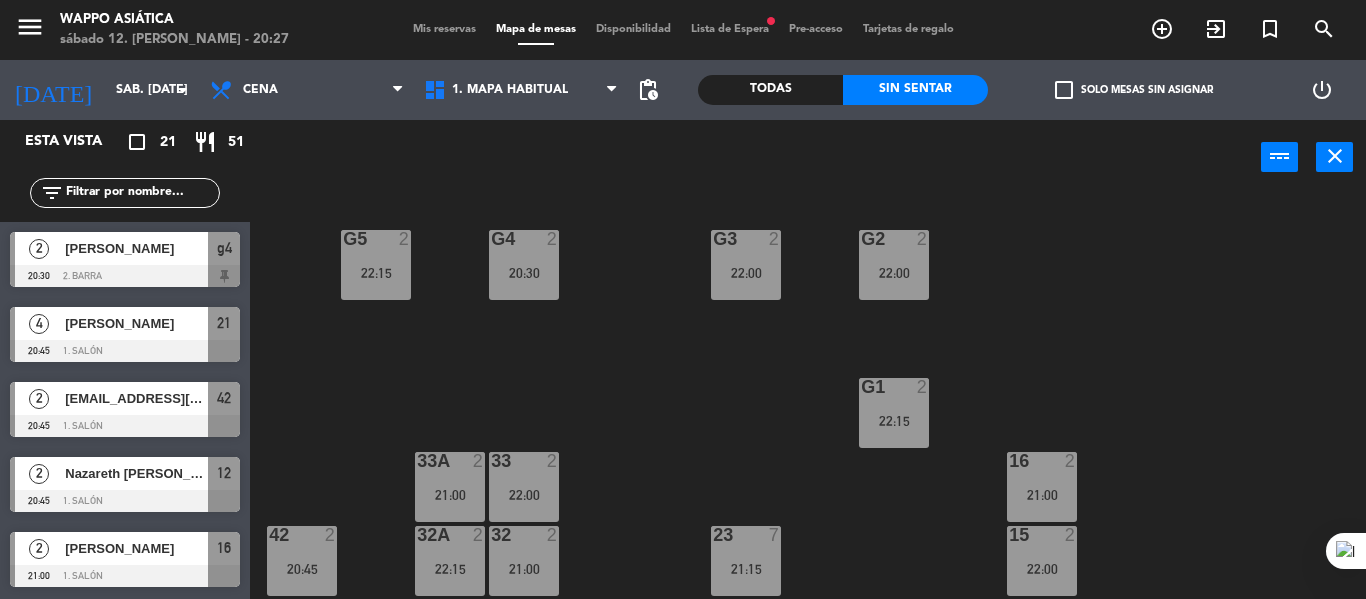 click on "g5  2   22:15  g4  2   20:30  g3  2   22:00  g2  2   22:00  g1  2   22:15  33  2   22:00  16  2   21:00  33A  2   21:00  42  2   20:45  32  2   21:00  23  7   21:15  15  2   22:00  32A  2   22:15  41  2   22:00  31  3   22:15  22  3   22:00  14  2   21:00  31A  3   22:15  21  4   20:45  13  2   22:00  12  2   20:45  11  2   22:15  B10 block  2  B8 block  2  B6 block  2  B4 block  2  B9 block  2  B7 block  2  B5 block  2  B3 block  2  B2 block  2  B1 block  2" 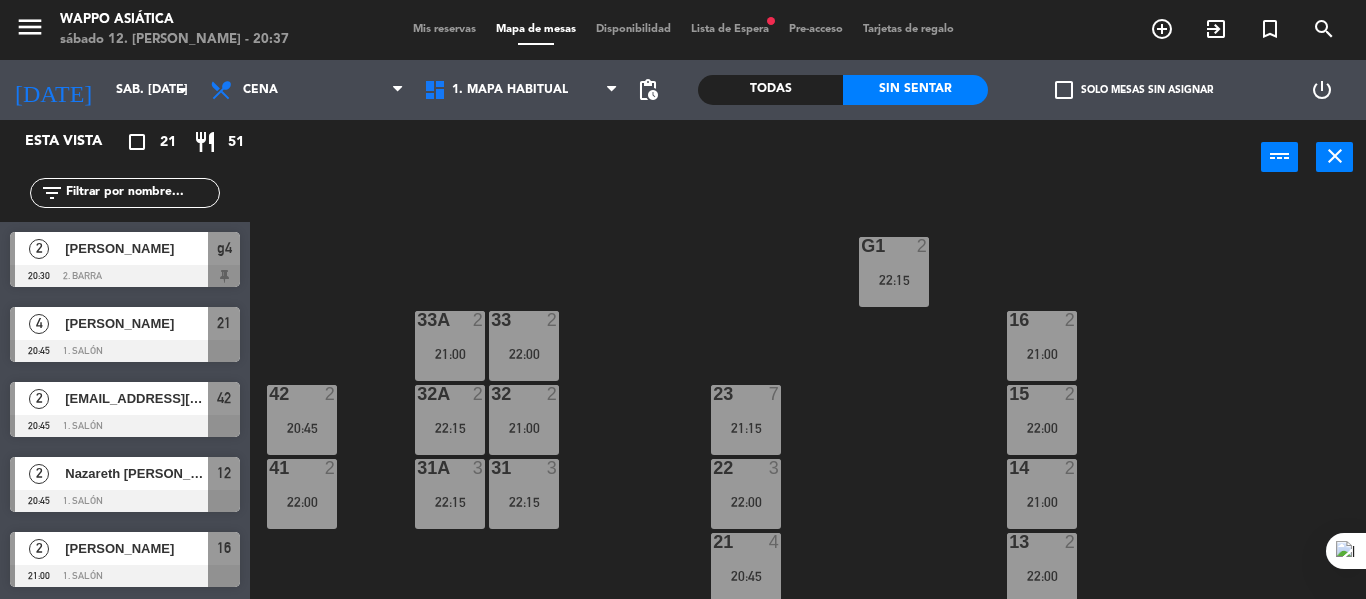 scroll, scrollTop: 0, scrollLeft: 0, axis: both 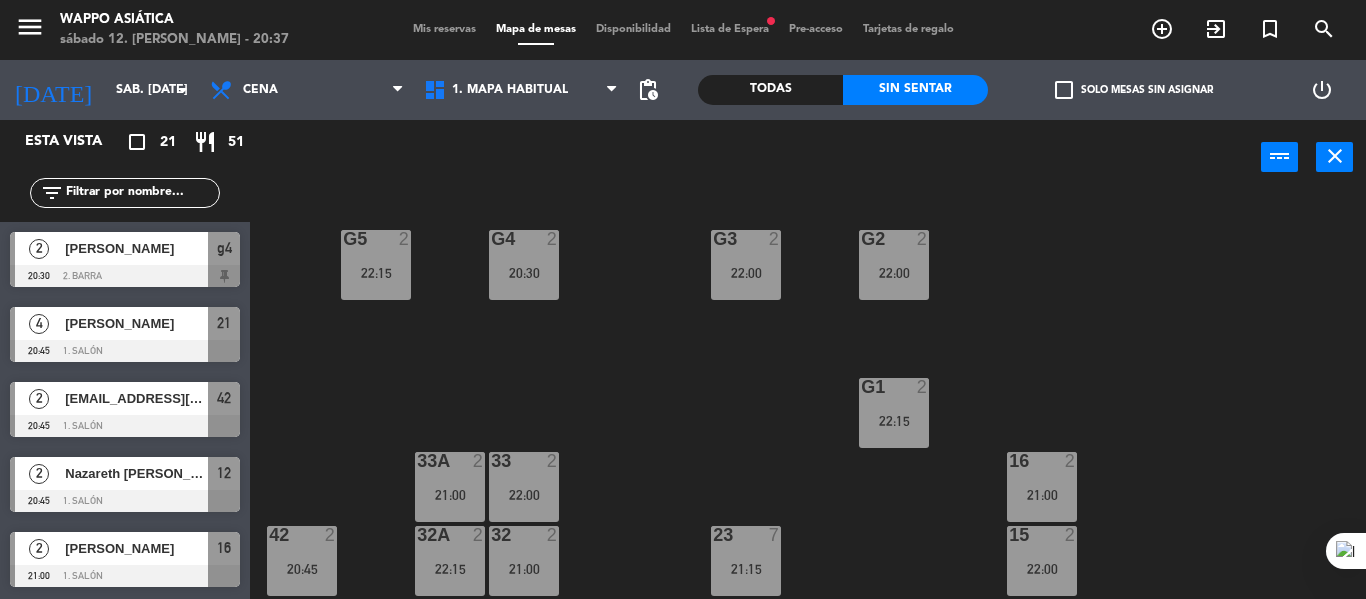 click on "[PERSON_NAME]" at bounding box center [136, 248] 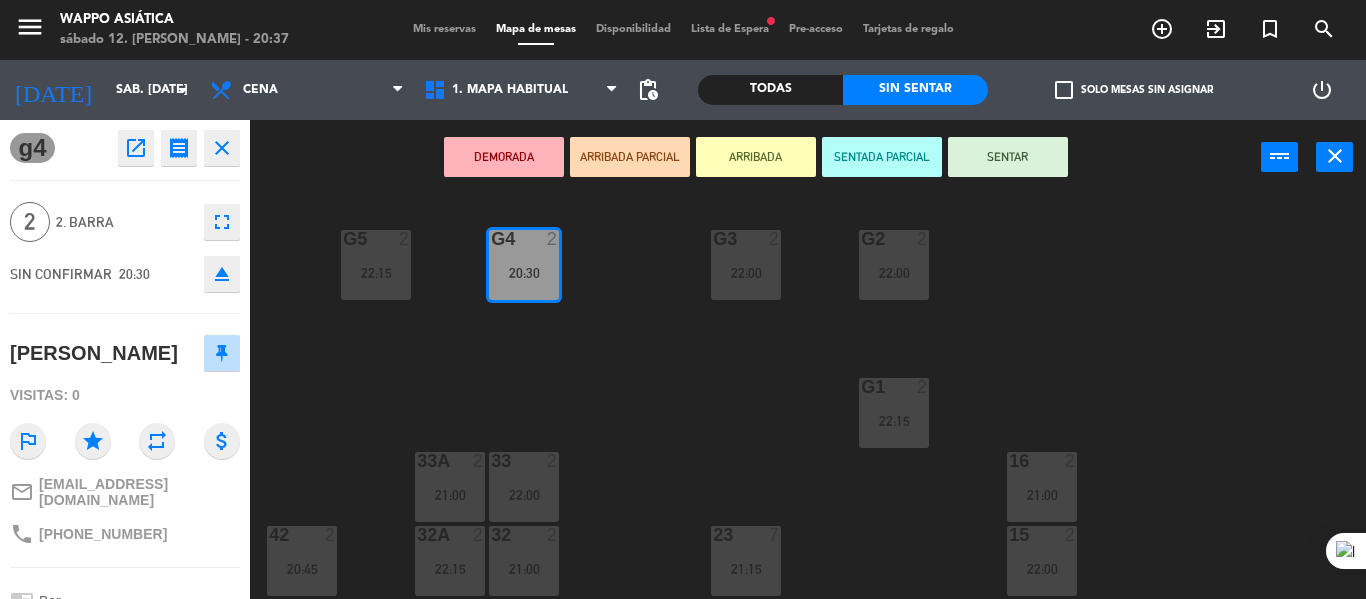click on "g5  2   22:15  g4  2   20:30  g3  2   22:00  g2  2   22:00  g1  2   22:15  33  2   22:00  16  2   21:00  33A  2   21:00  42  2   20:45  32  2   21:00  23  7   21:15  15  2   22:00  32A  2   22:15  41  2   22:00  31  3   22:15  22  3   22:00  14  2   21:00  31A  3   22:15  21  4   20:45  13  2   22:00  12  2   20:45  11  2   22:15  B10 block  2  B8 block  2  B6 block  2  B4 block  2  B9 block  2  B7 block  2  B5 block  2  B3 block  2  B2 block  2  B1 block  2" 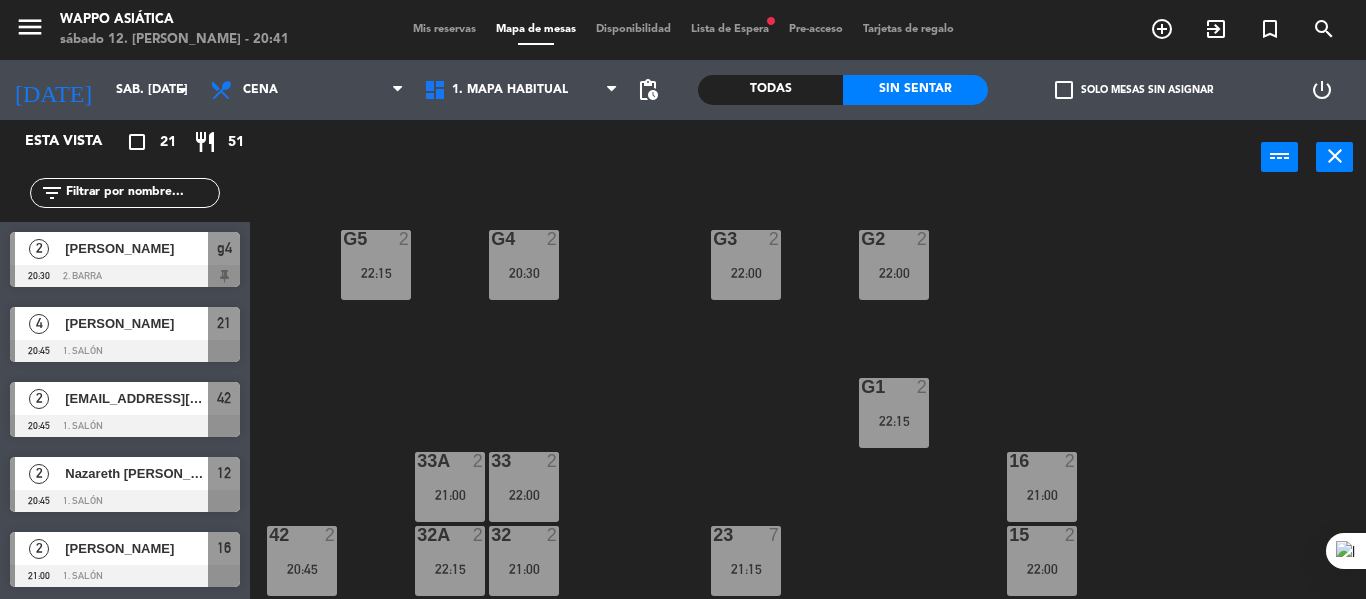 click on "[PERSON_NAME]" at bounding box center [136, 248] 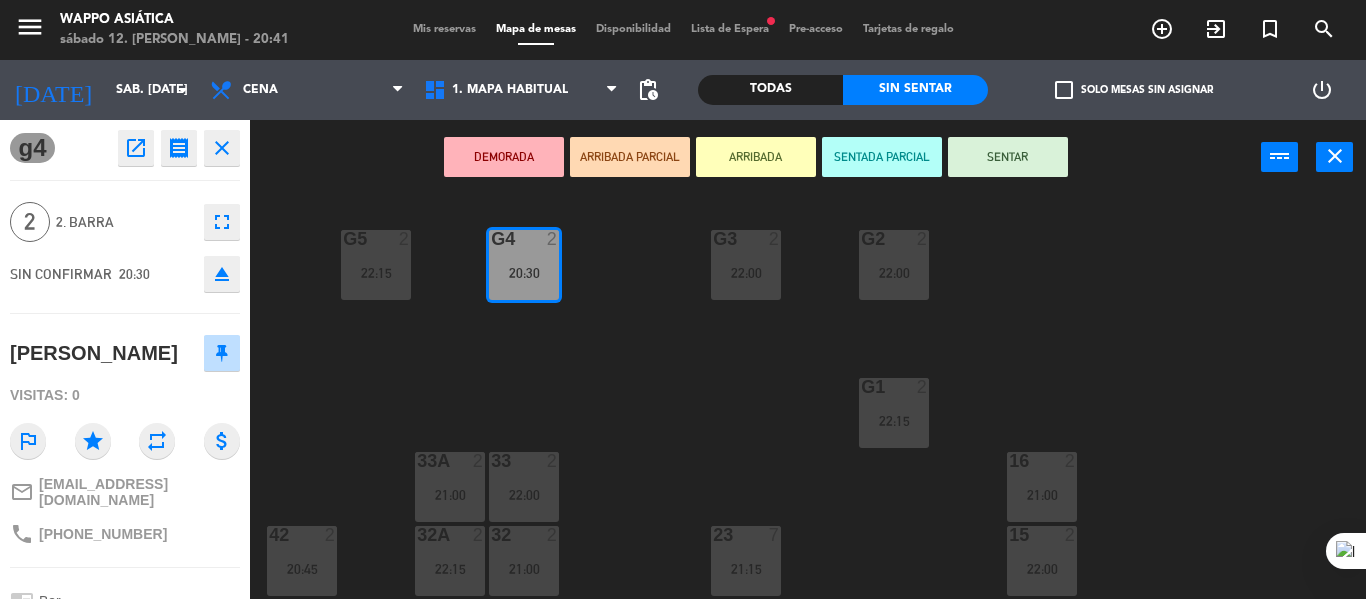 click on "SENTAR" at bounding box center (1008, 157) 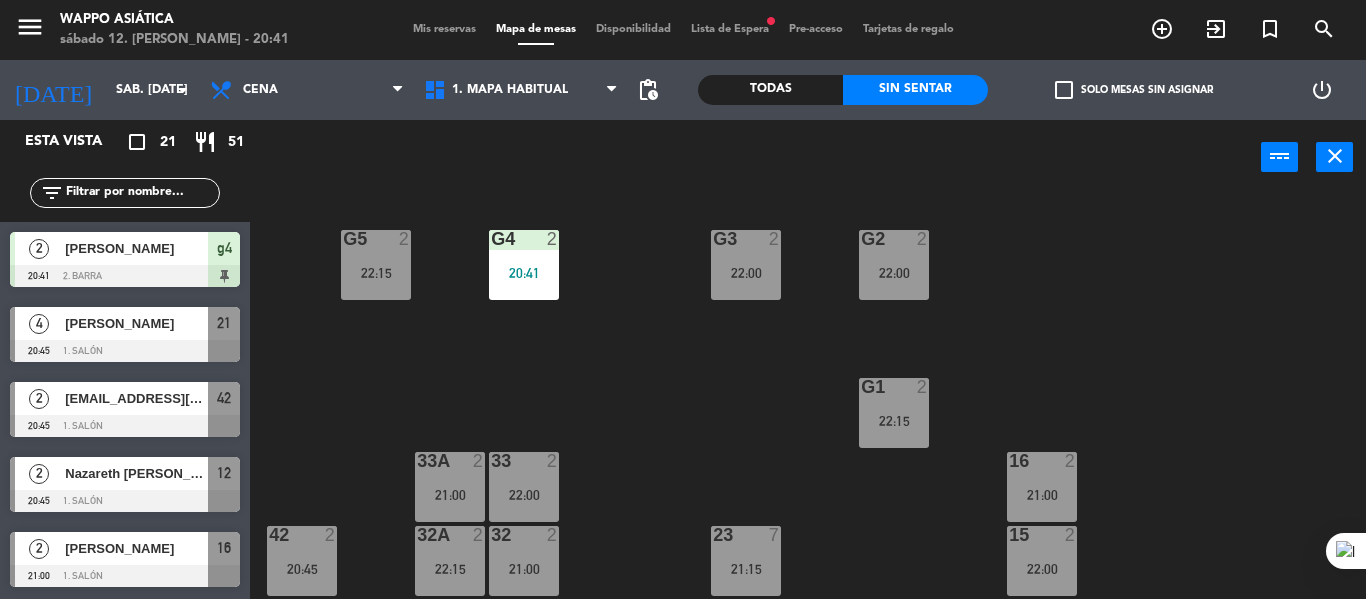 click on "g5  2   22:15  g4  2   20:41  g3  2   22:00  g2  2   22:00  g1  2   22:15  33  2   22:00  16  2   21:00  33A  2   21:00  42  2   20:45  32  2   21:00  23  7   21:15  15  2   22:00  32A  2   22:15  41  2   22:00  31  3   22:15  22  3   22:00  14  2   21:00  31A  3   22:15  21  4   20:45  13  2   22:00  12  2   20:45  11  2   22:15  B10 block  2  B8 block  2  B6 block  2  B4 block  2  B9 block  2  B7 block  2  B5 block  2  B3 block  2  B2 block  2  B1 block  2" 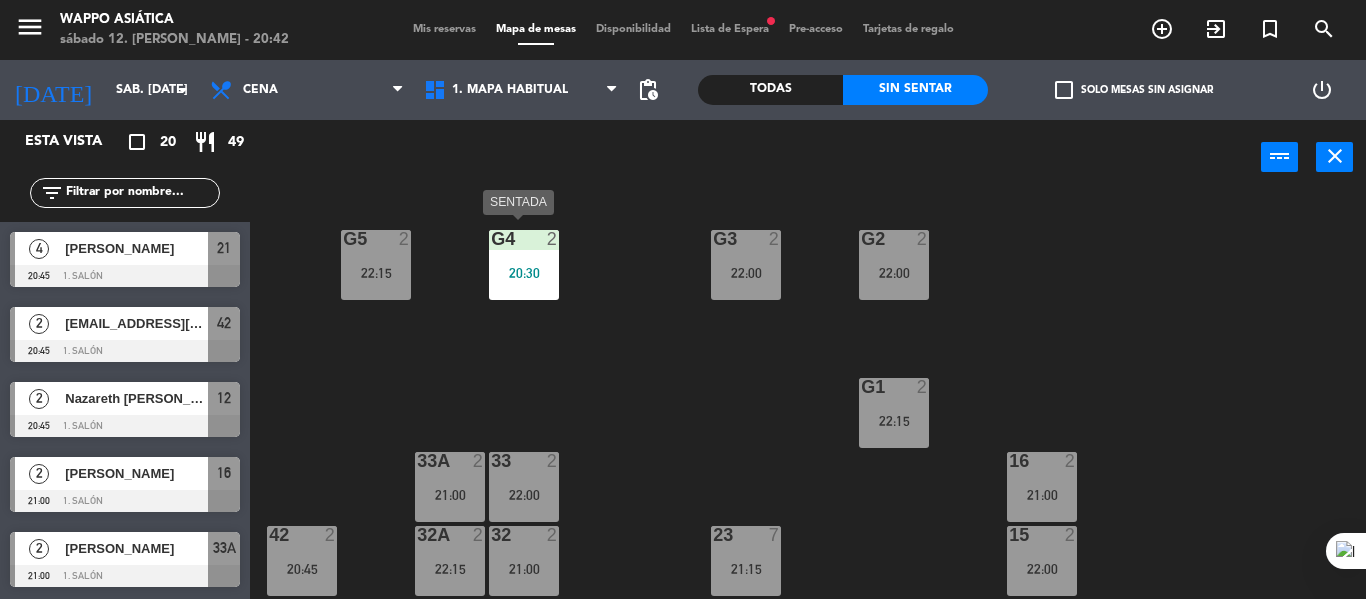 click on "20:30" at bounding box center [524, 273] 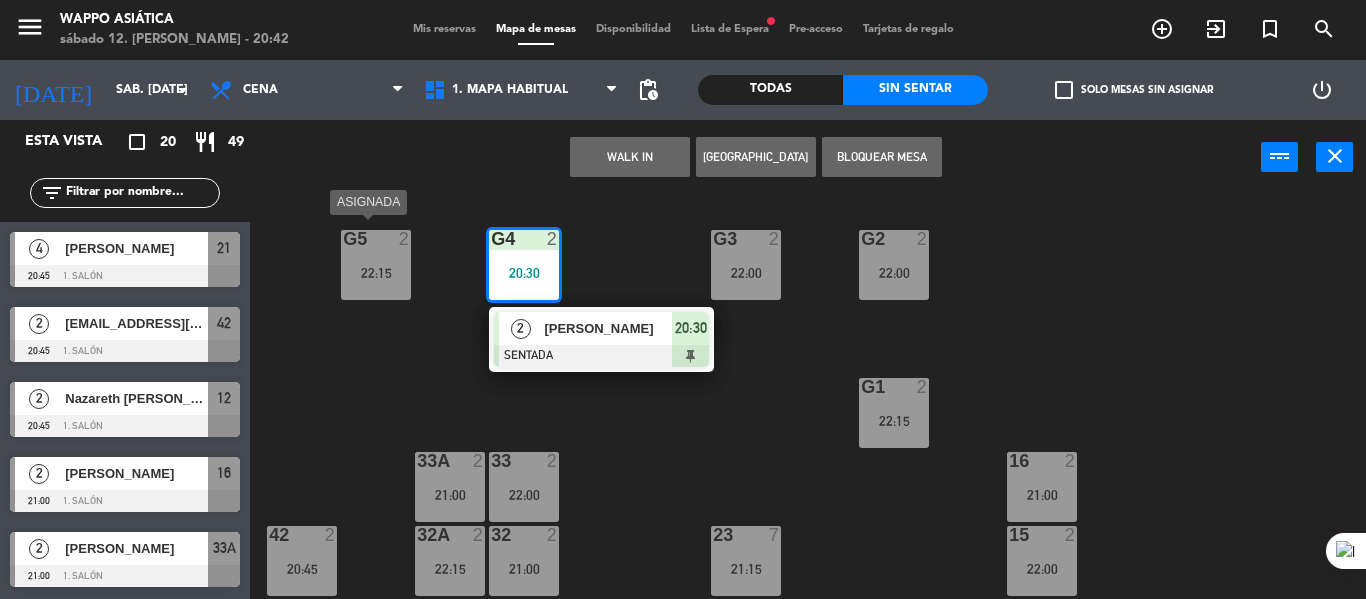 click on "22:15" at bounding box center [376, 273] 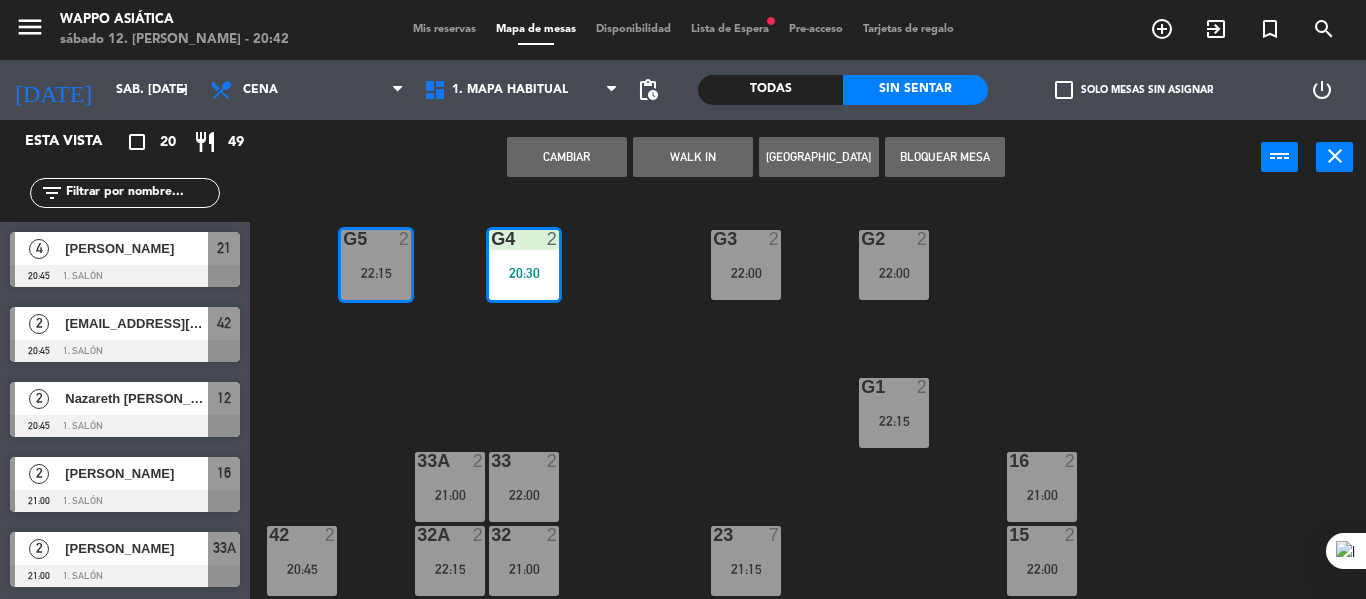 click on "Cambiar" at bounding box center [567, 157] 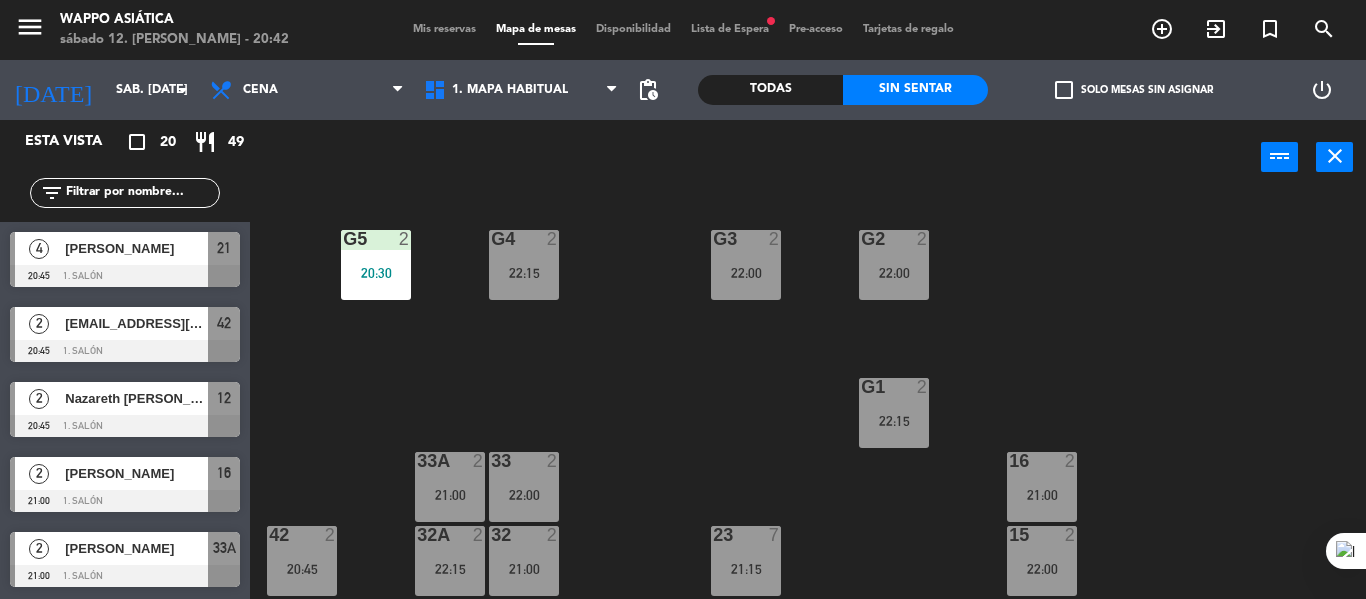 click on "g5  2   20:30  g4  2   22:15  g3  2   22:00  g2  2   22:00  g1  2   22:15  33  2   22:00  16  2   21:00  33A  2   21:00  42  2   20:45  32  2   21:00  23  7   21:15  15  2   22:00  32A  2   22:15  41  2   22:00  31  3   22:15  22  3   22:00  14  2   21:00  31A  3   22:15  21  4   20:45  13  2   22:00  12  2   20:45  11  2   22:15  B10 block  2  B8 block  2  B6 block  2  B4 block  2  B9 block  2  B7 block  2  B5 block  2  B3 block  2  B2 block  2  B1 block  2" 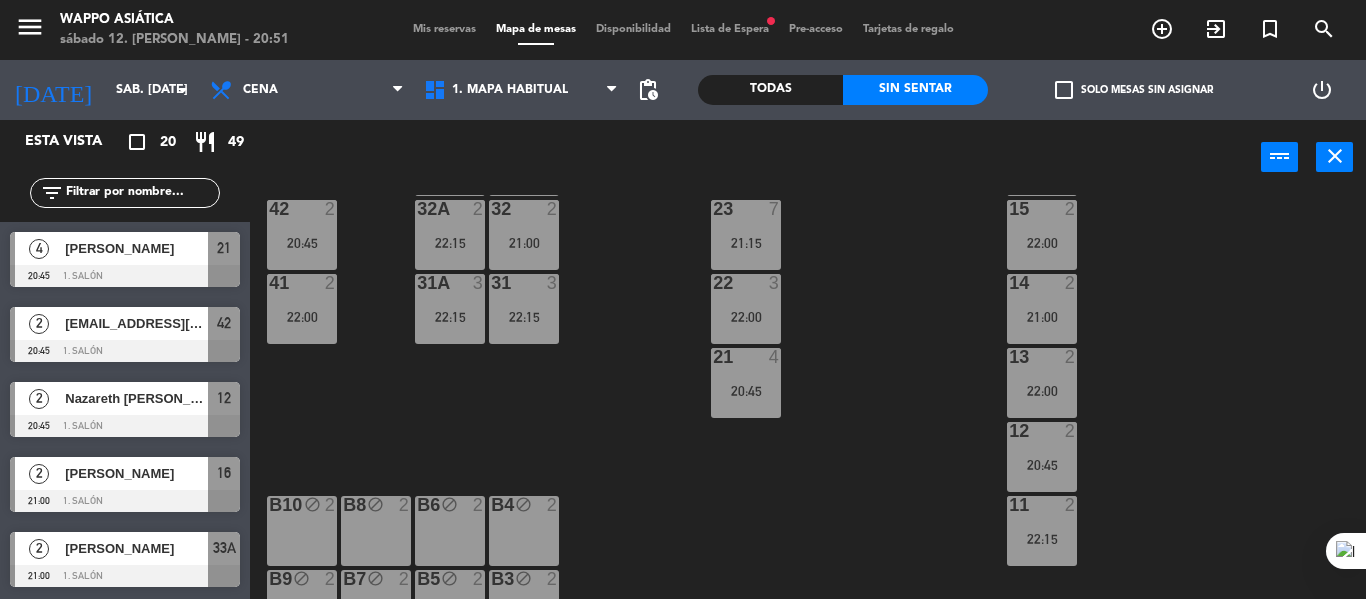 scroll, scrollTop: 327, scrollLeft: 0, axis: vertical 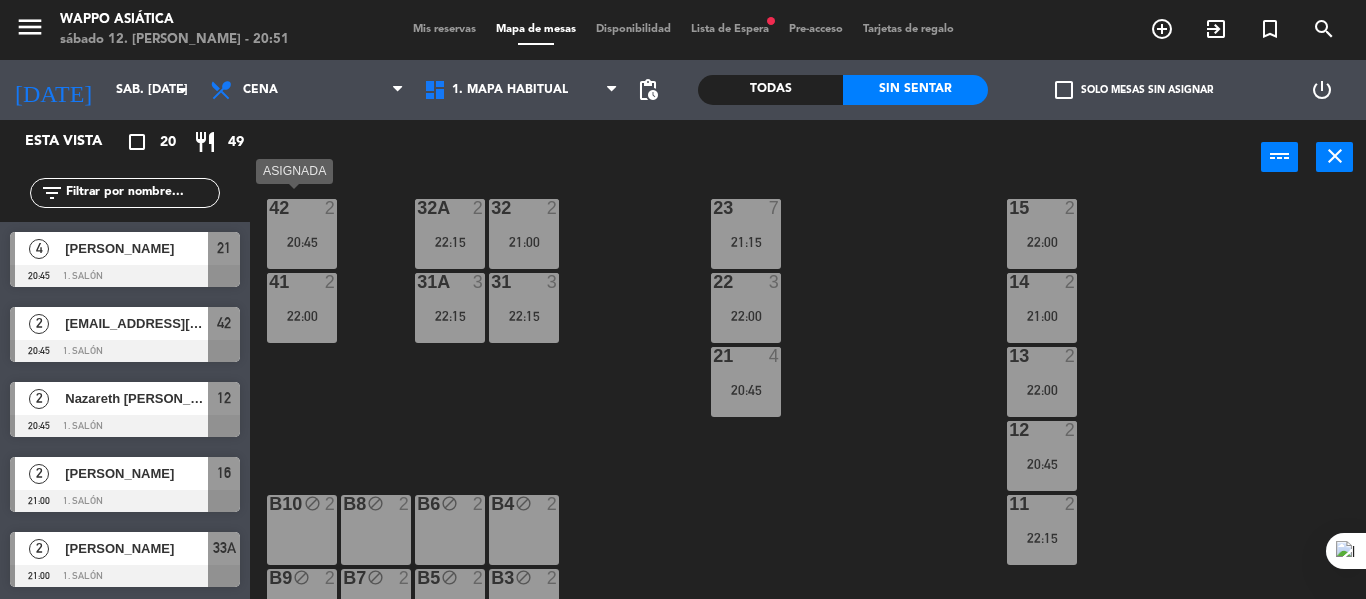 click on "20:45" at bounding box center [302, 242] 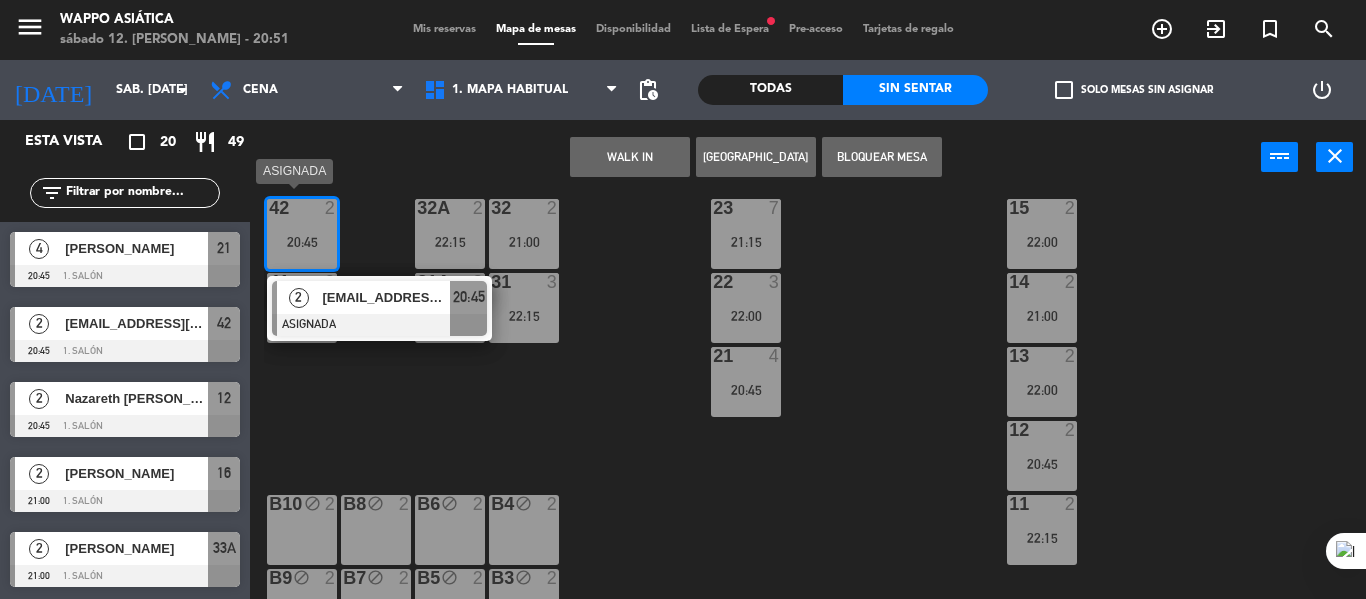 click on "[EMAIL_ADDRESS][DOMAIN_NAME]" at bounding box center [386, 297] 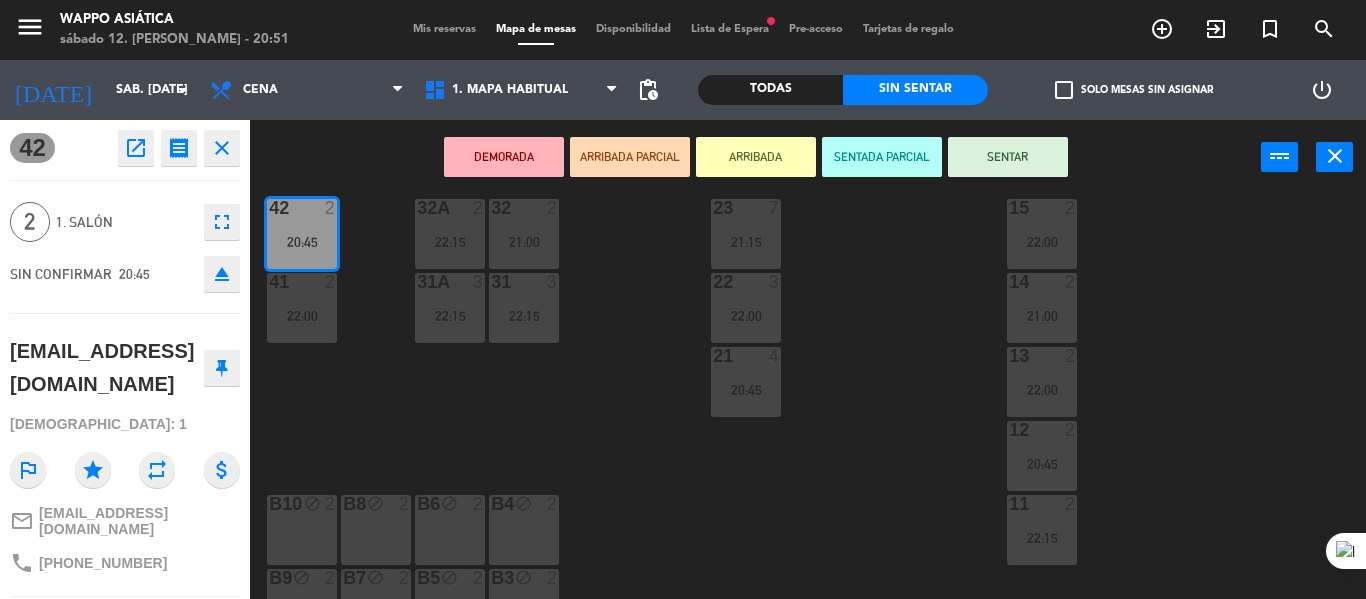 click on "SENTAR" at bounding box center (1008, 157) 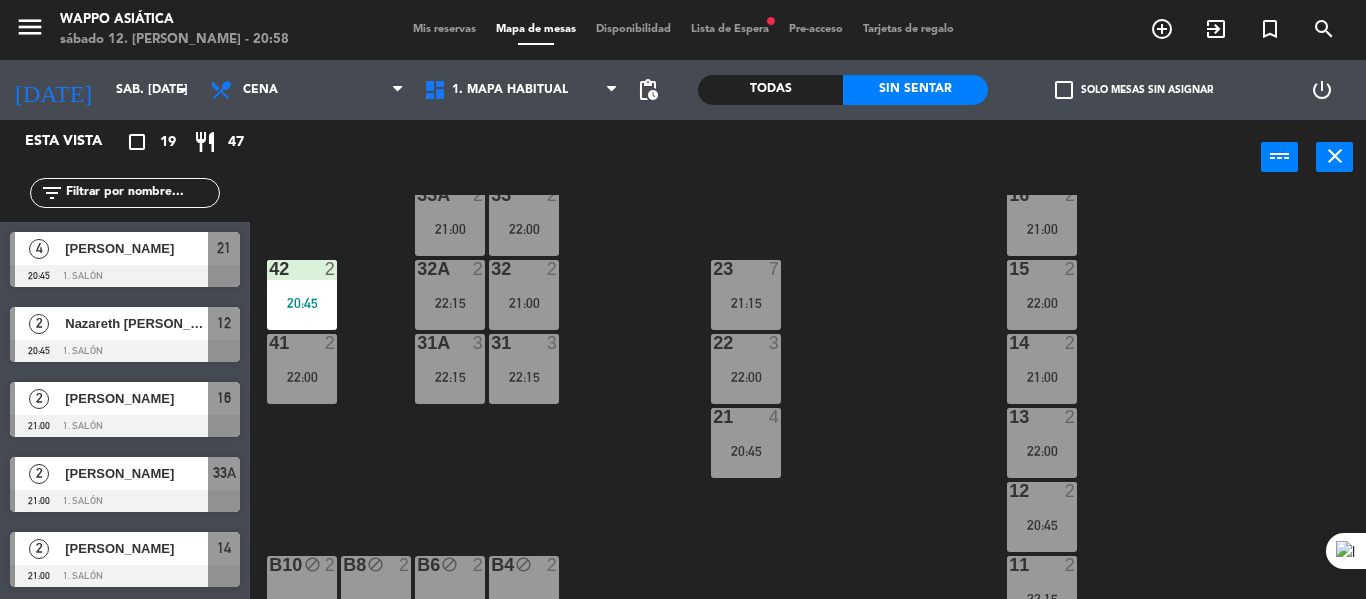 scroll, scrollTop: 265, scrollLeft: 0, axis: vertical 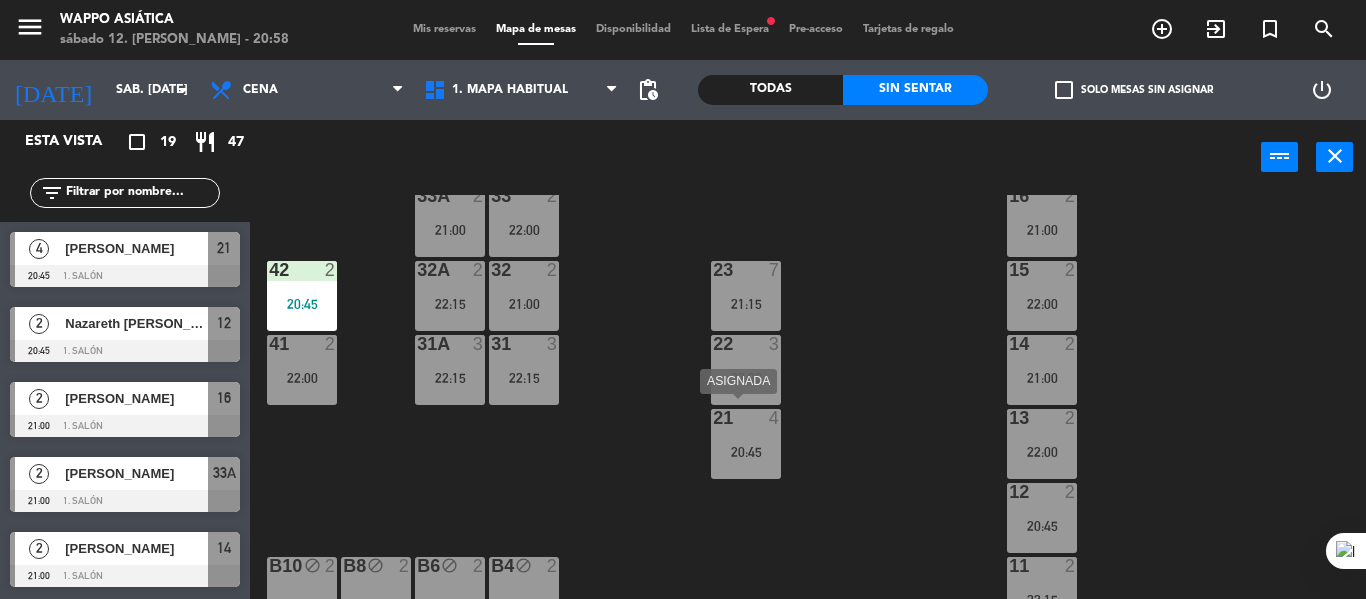 click on "20:45" at bounding box center (746, 452) 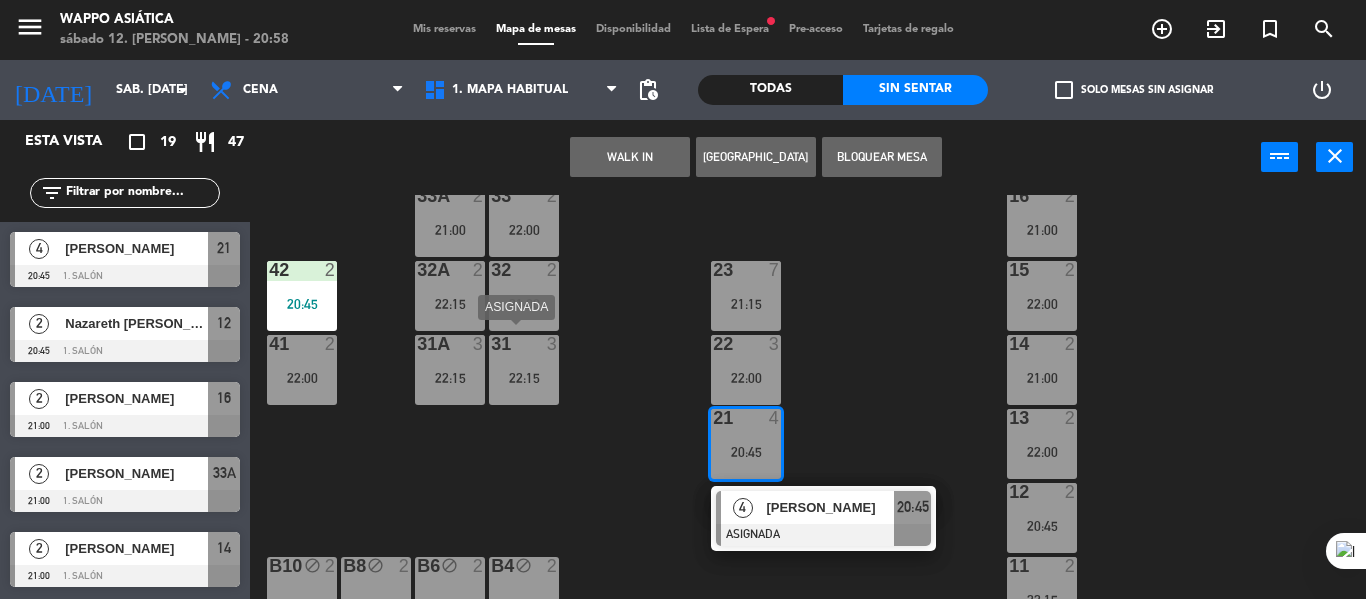click on "22:15" at bounding box center [524, 378] 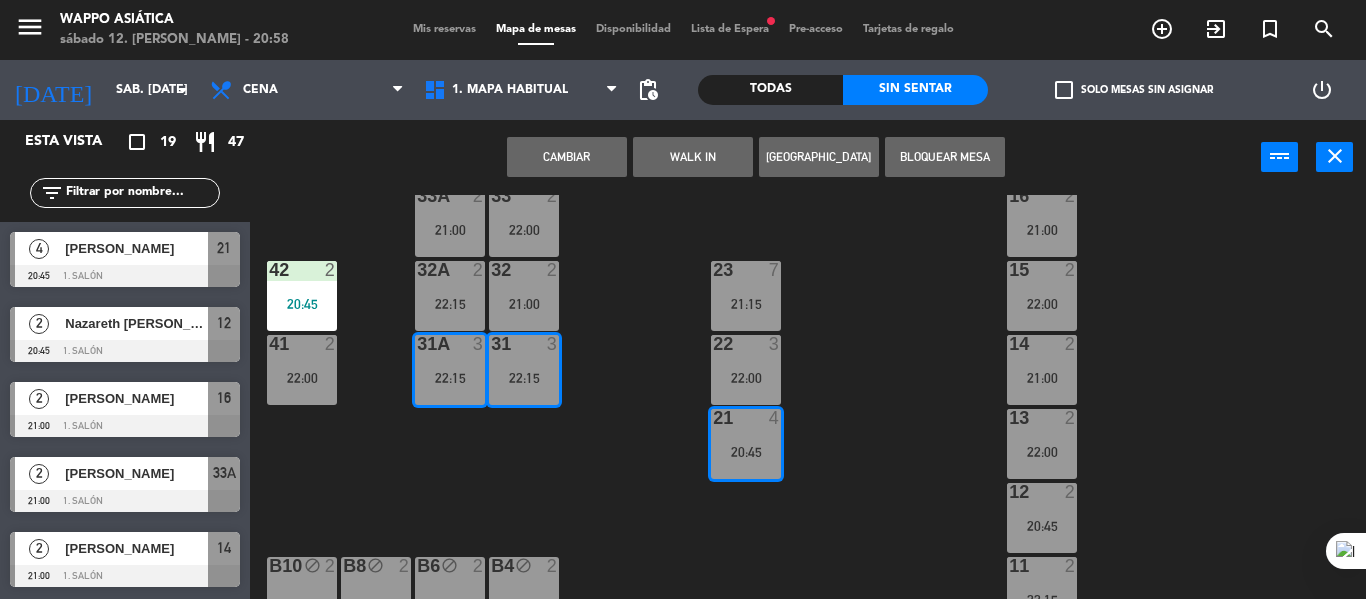 click on "Cambiar" at bounding box center (567, 157) 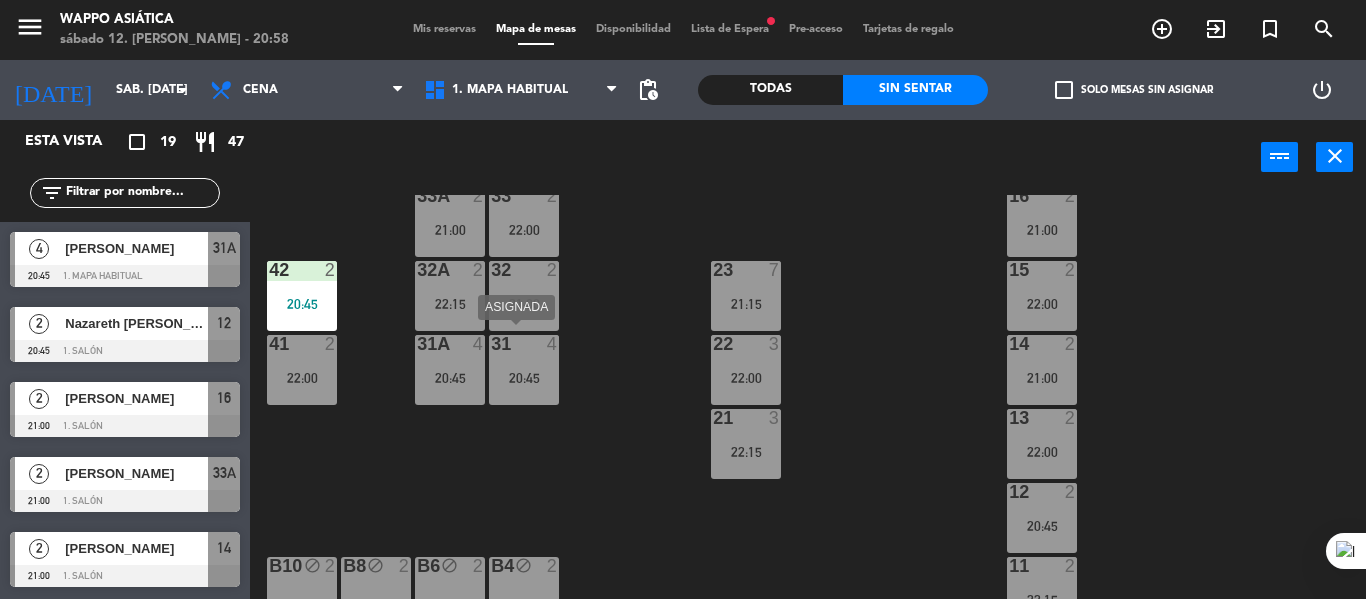 click on "31  4" at bounding box center [524, 345] 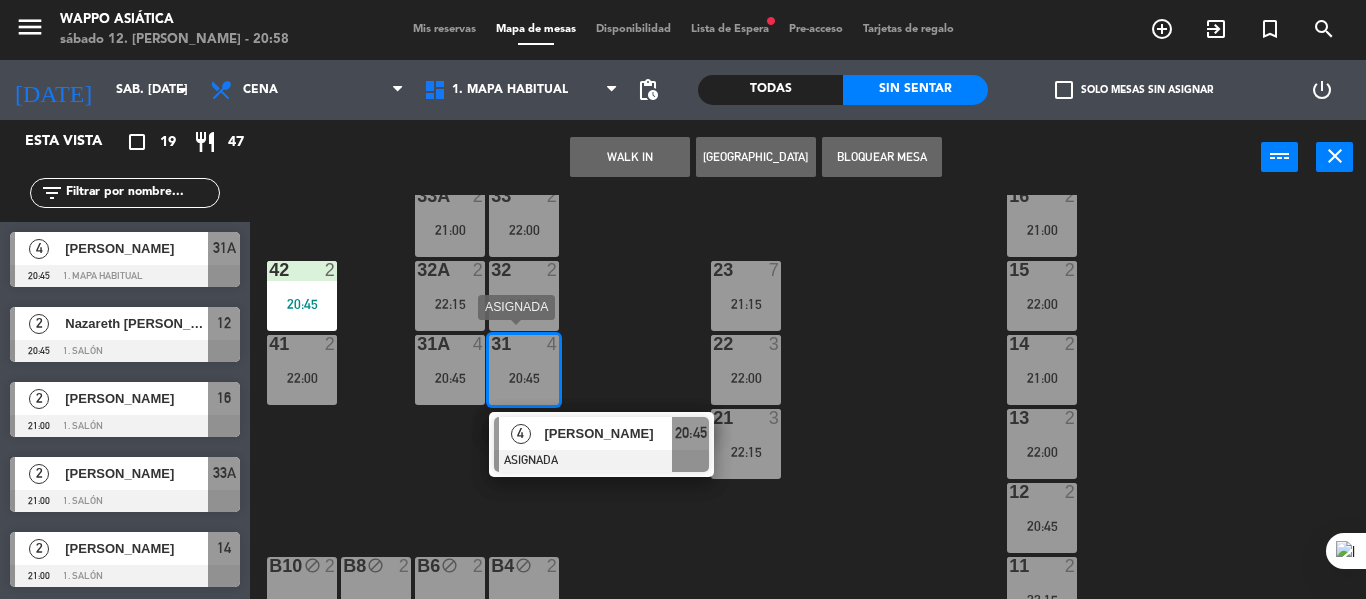 click on "4   [PERSON_NAME]  20:45" at bounding box center [601, 444] 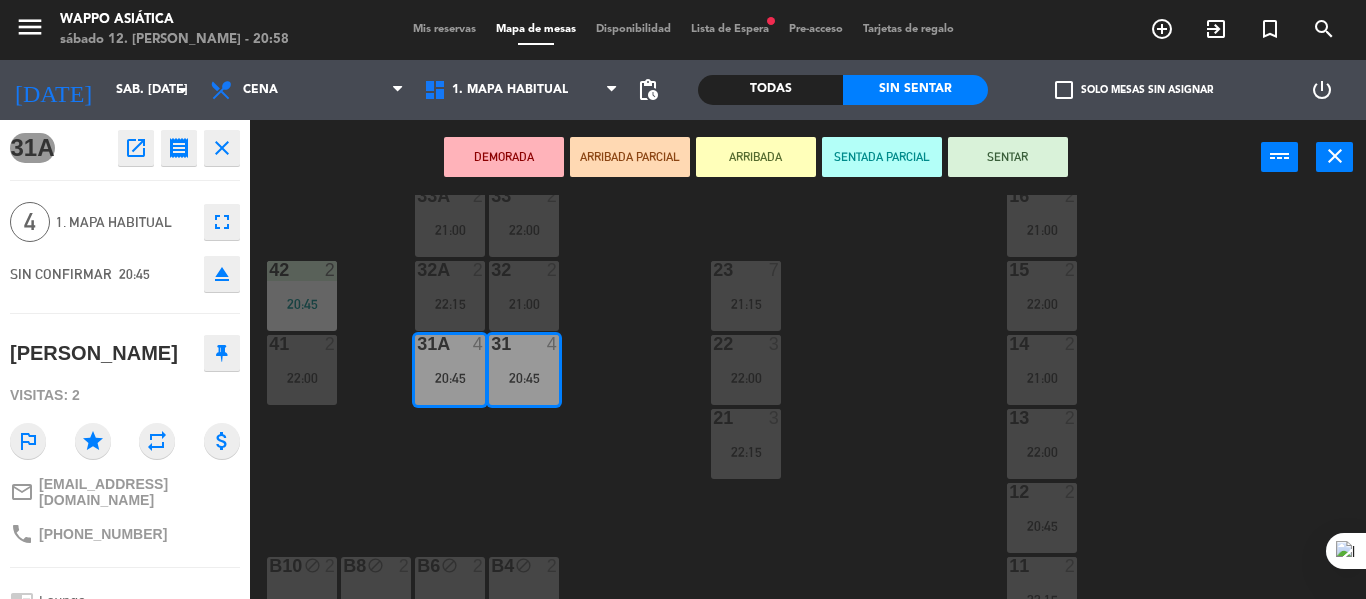 click on "SENTAR" at bounding box center [1008, 157] 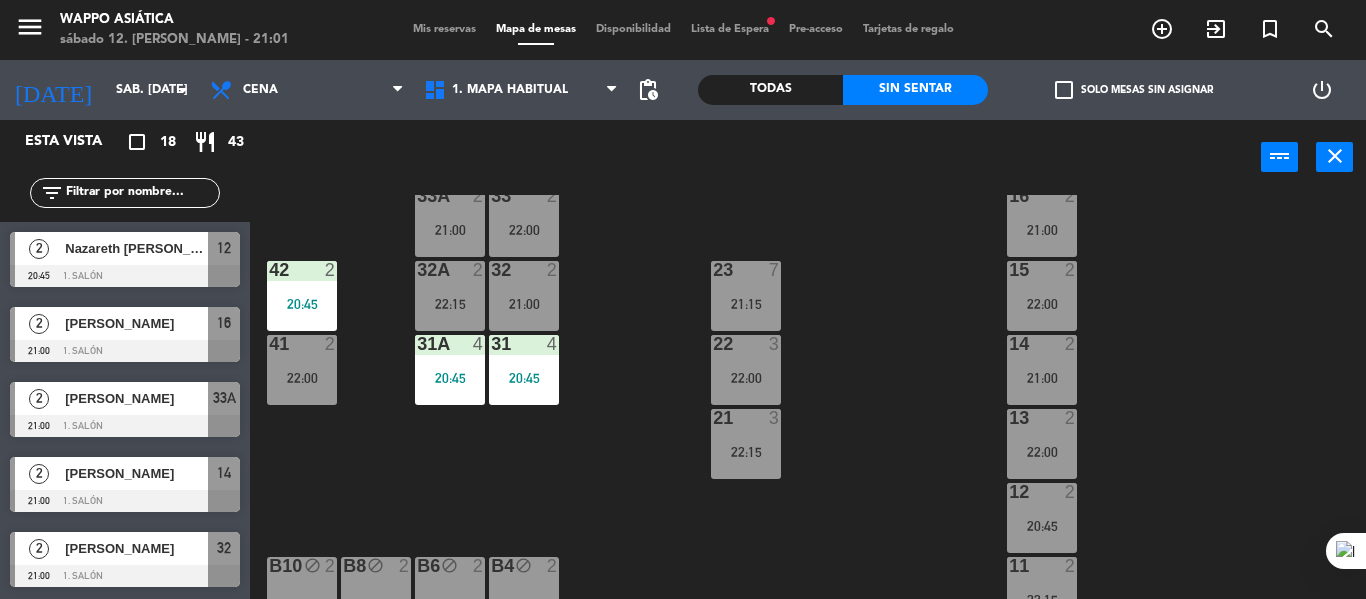 click on "[PERSON_NAME]" at bounding box center [136, 473] 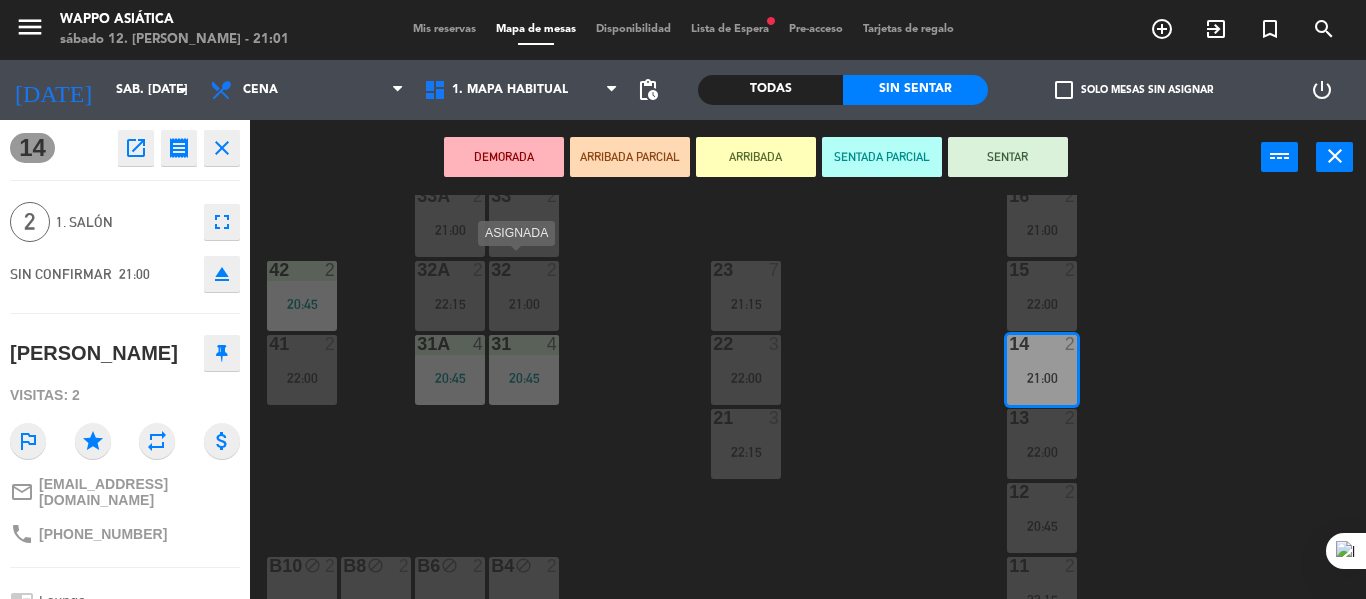 click on "21:00" at bounding box center [524, 304] 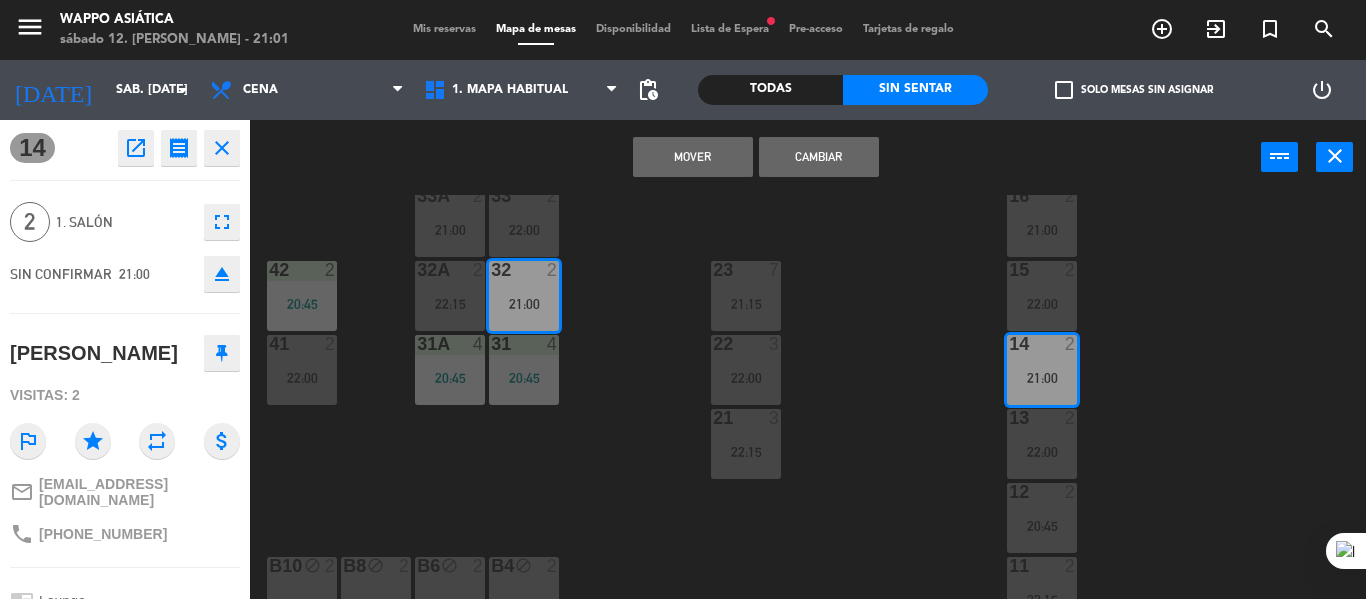 click on "Cambiar" at bounding box center (819, 157) 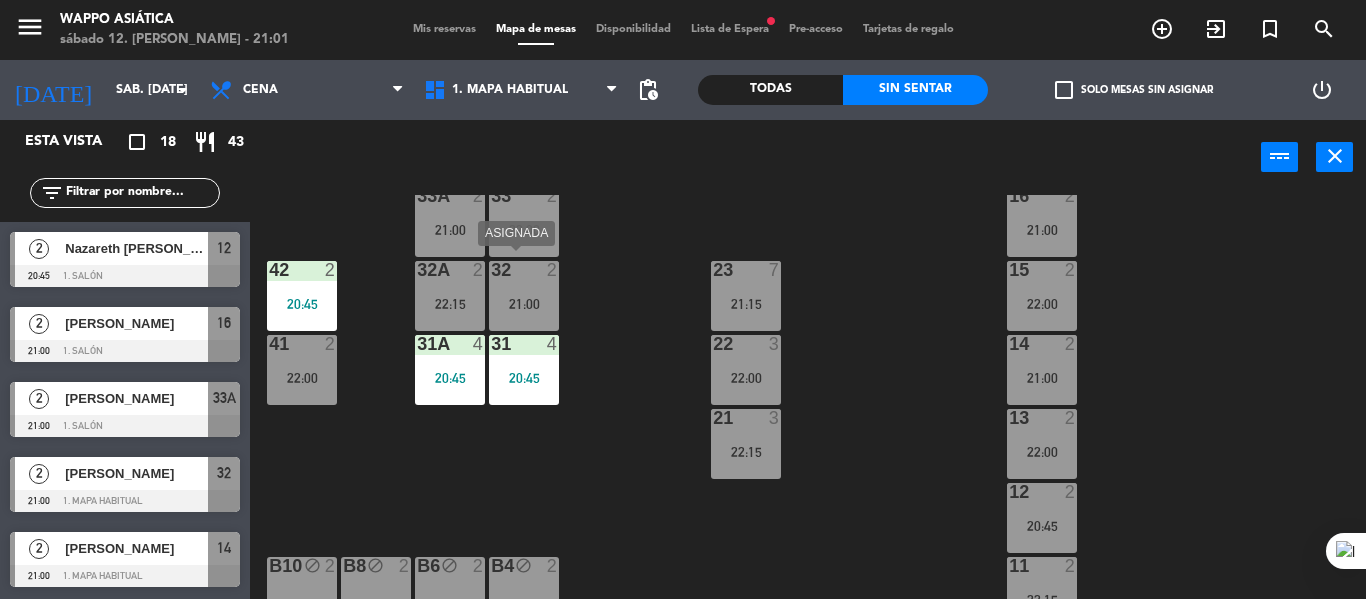click on "21:00" at bounding box center [524, 304] 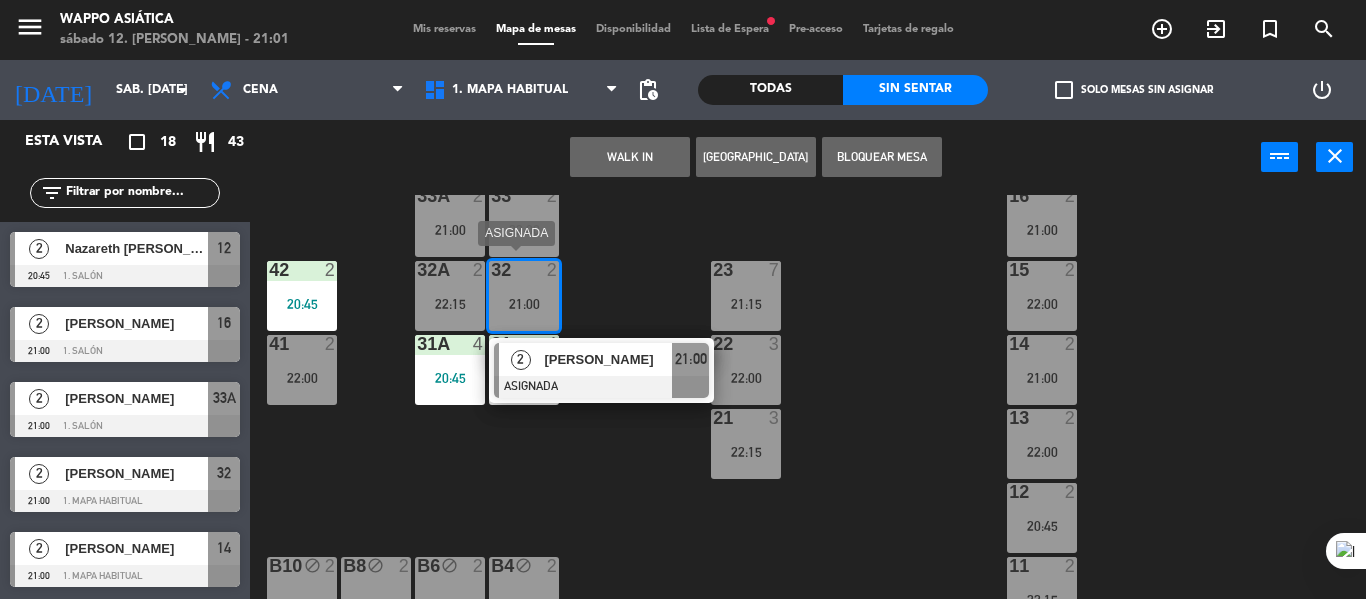 click at bounding box center (601, 387) 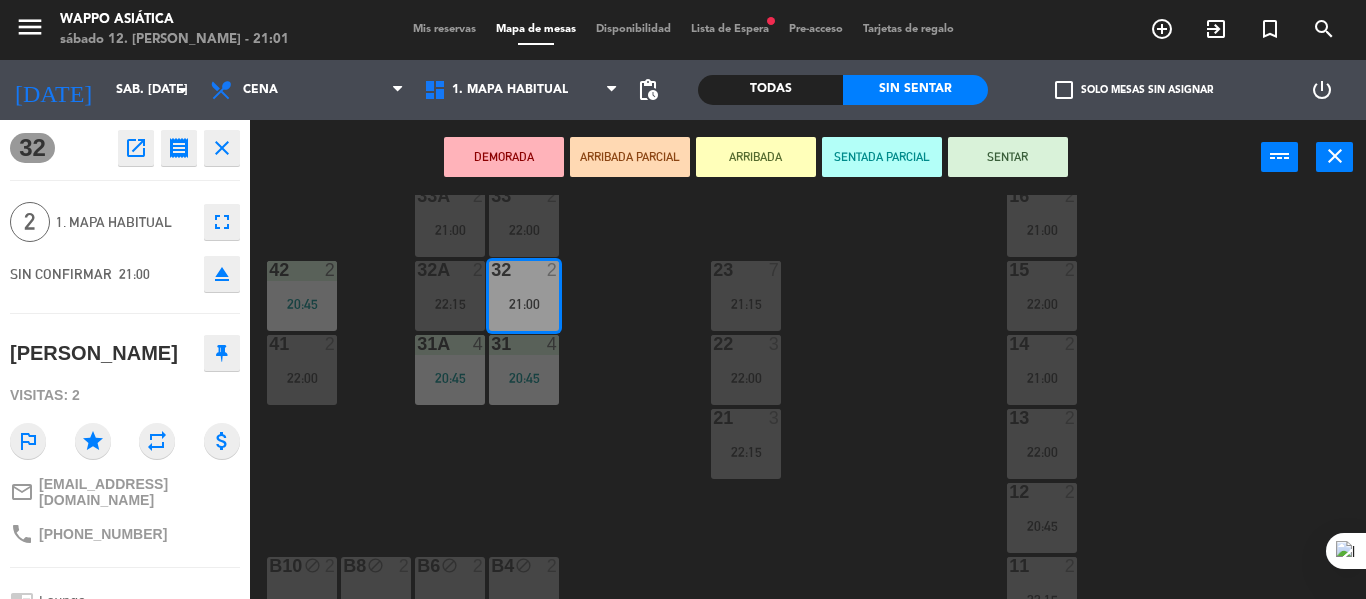 click on "SENTAR" at bounding box center (1008, 157) 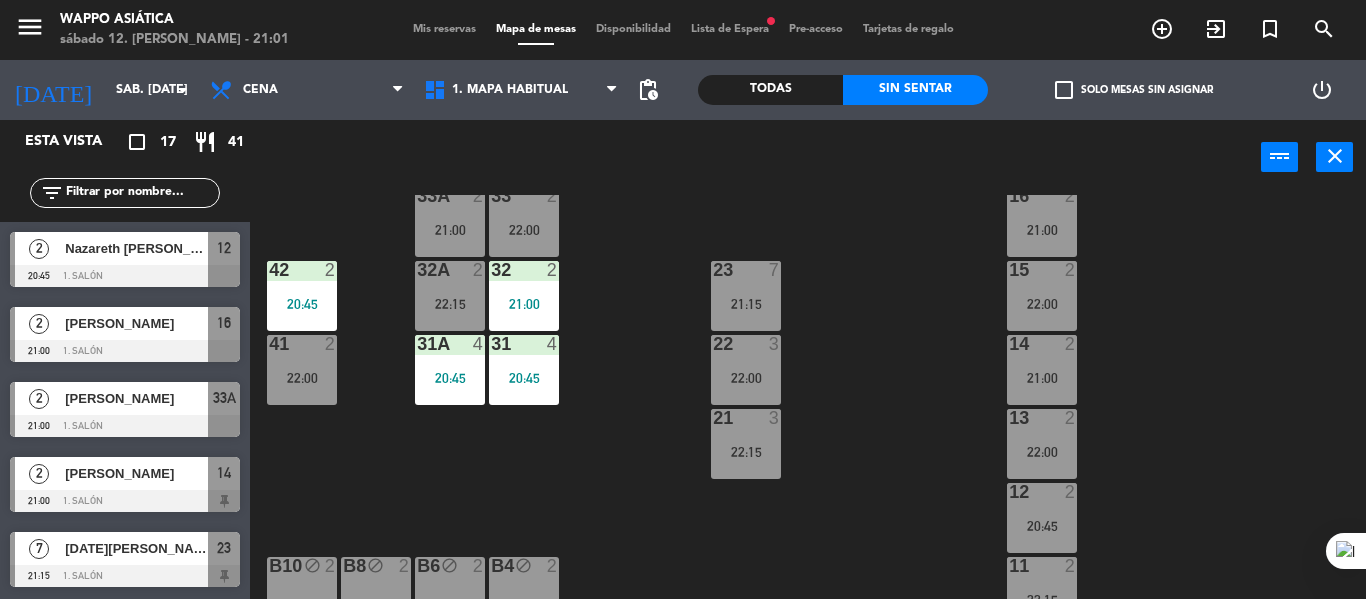 click on "Nazareth [PERSON_NAME]" at bounding box center (136, 248) 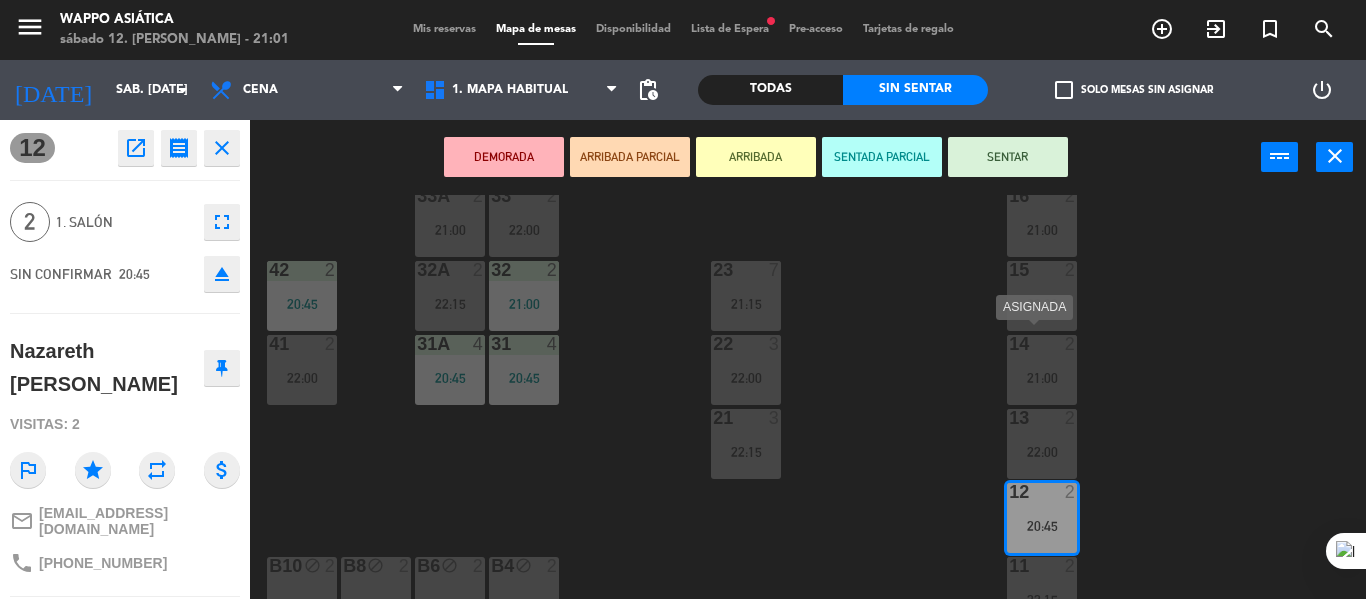 click on "14  2" at bounding box center [1042, 345] 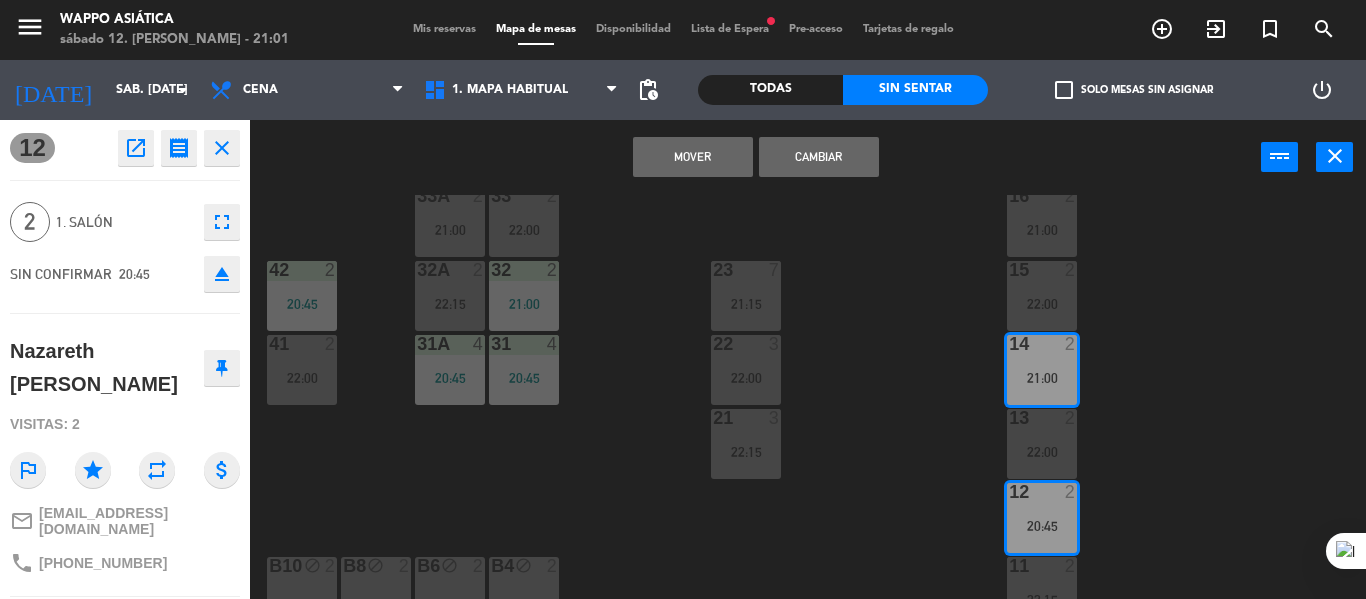 click on "Cambiar" at bounding box center (819, 157) 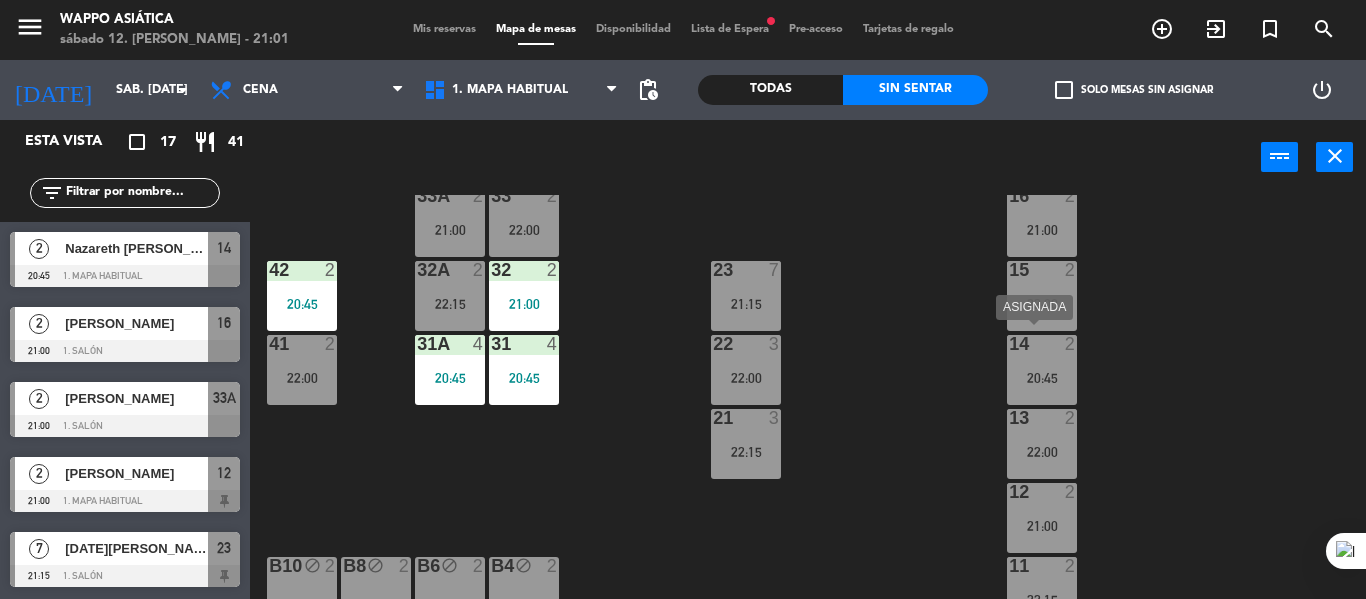 click on "20:45" at bounding box center [1042, 378] 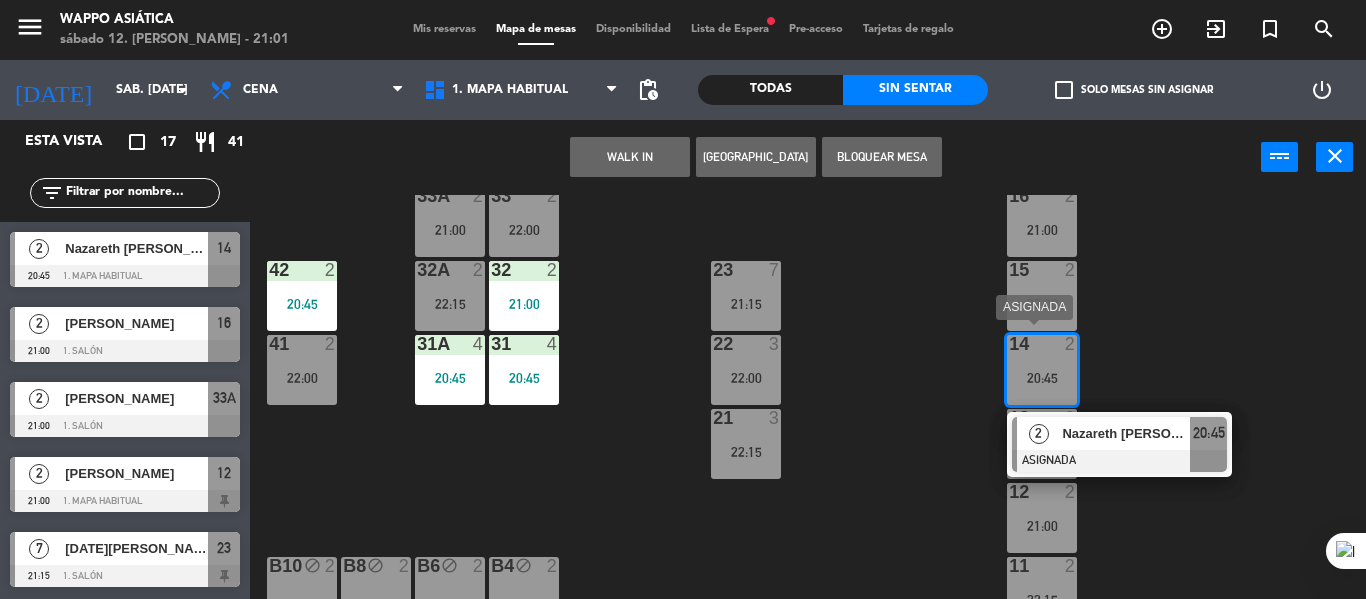 click on "Nazareth [PERSON_NAME]" at bounding box center [1126, 433] 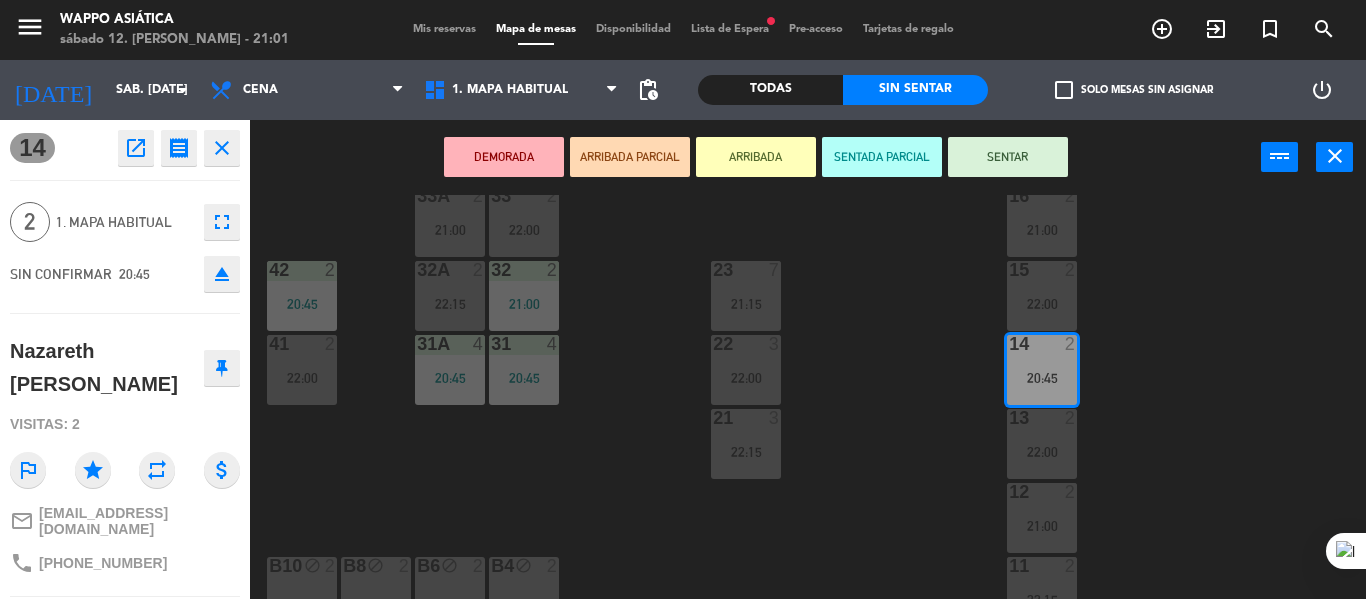 click on "SENTAR" at bounding box center [1008, 157] 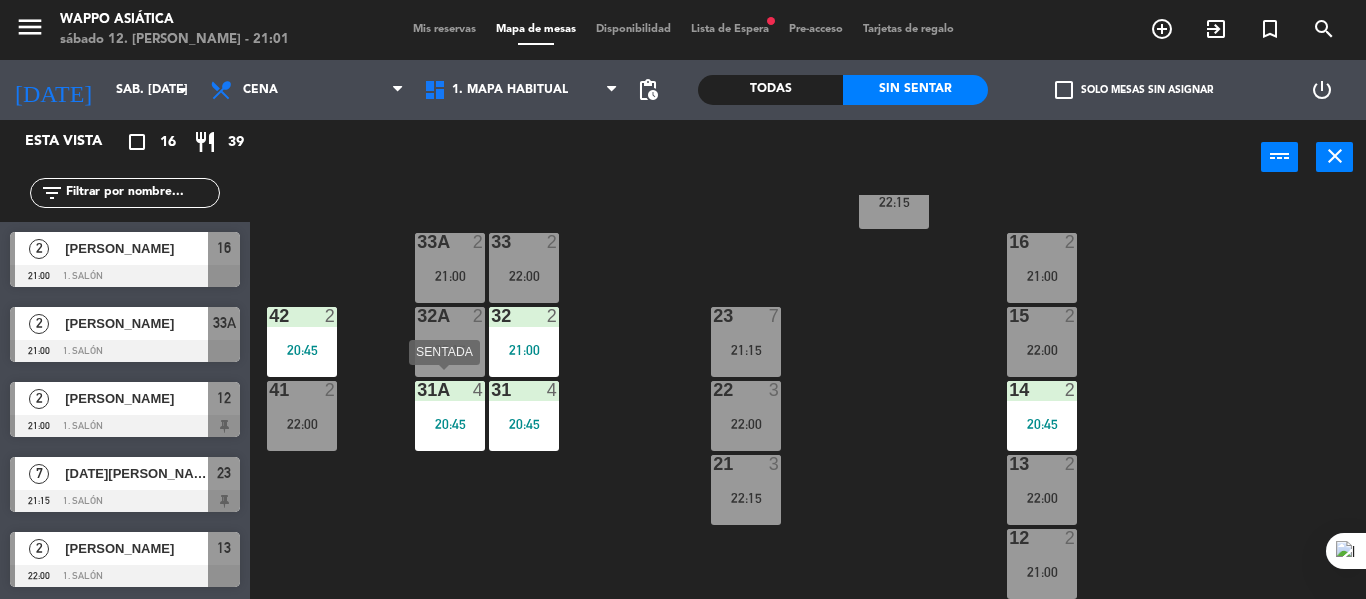 scroll, scrollTop: 220, scrollLeft: 0, axis: vertical 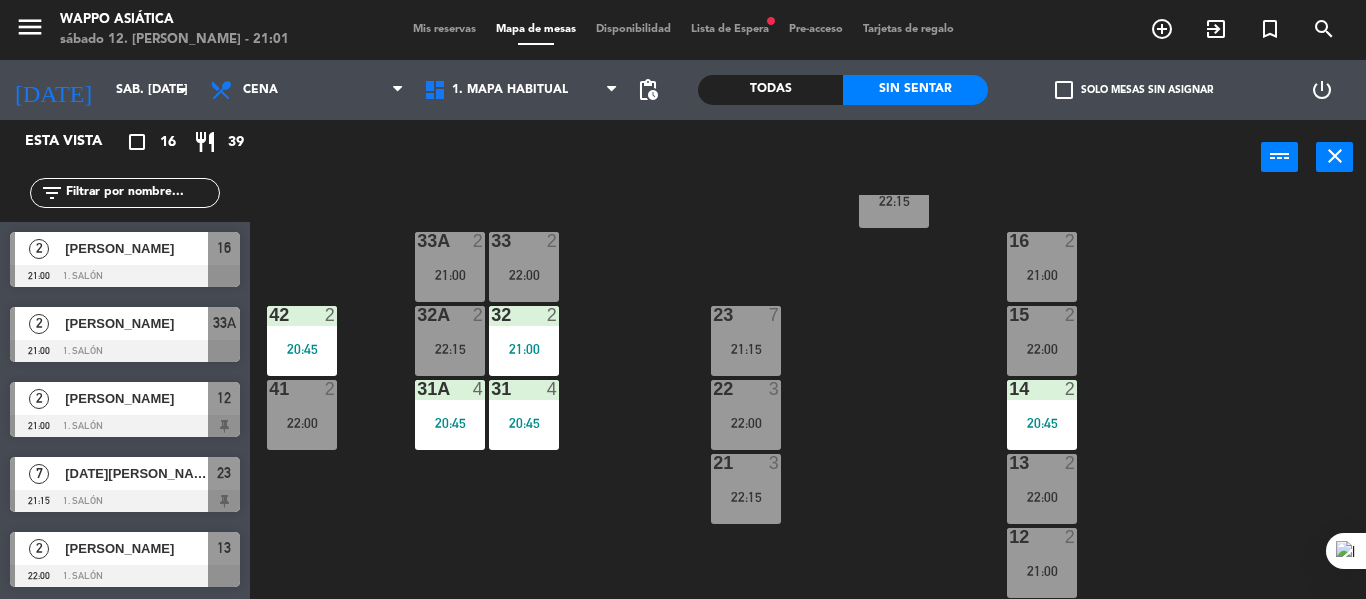 click on "[PERSON_NAME]" at bounding box center [135, 398] 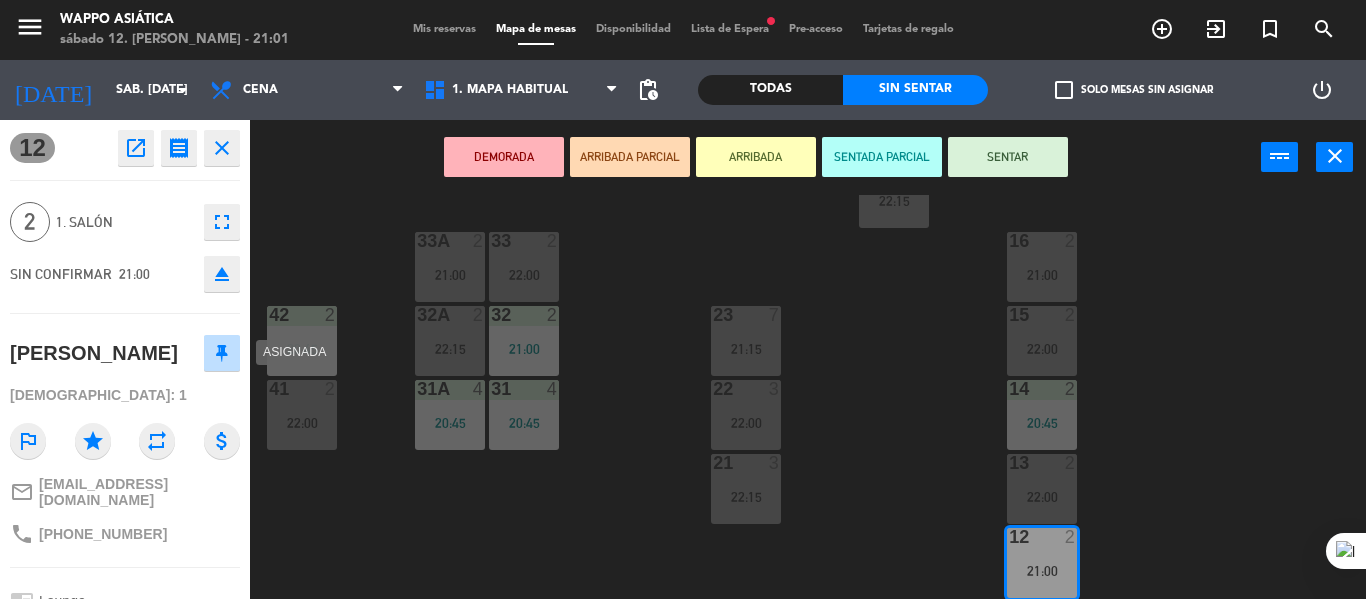 click on "22:00" at bounding box center (302, 423) 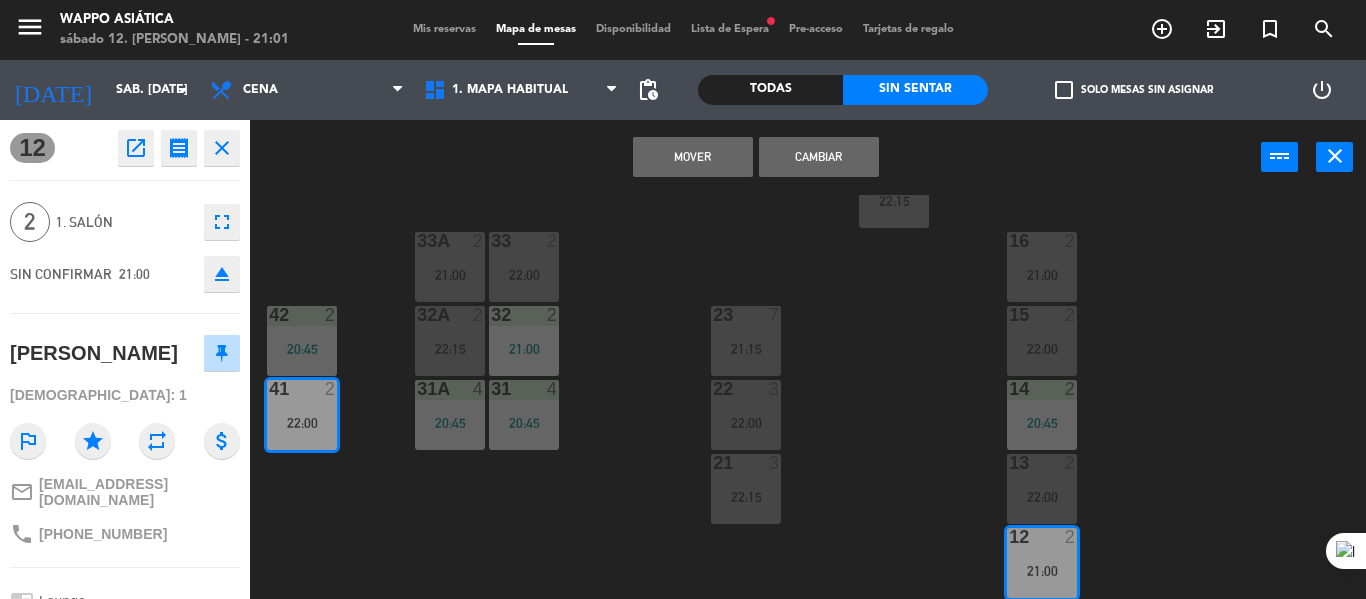 click on "Cambiar" at bounding box center [819, 157] 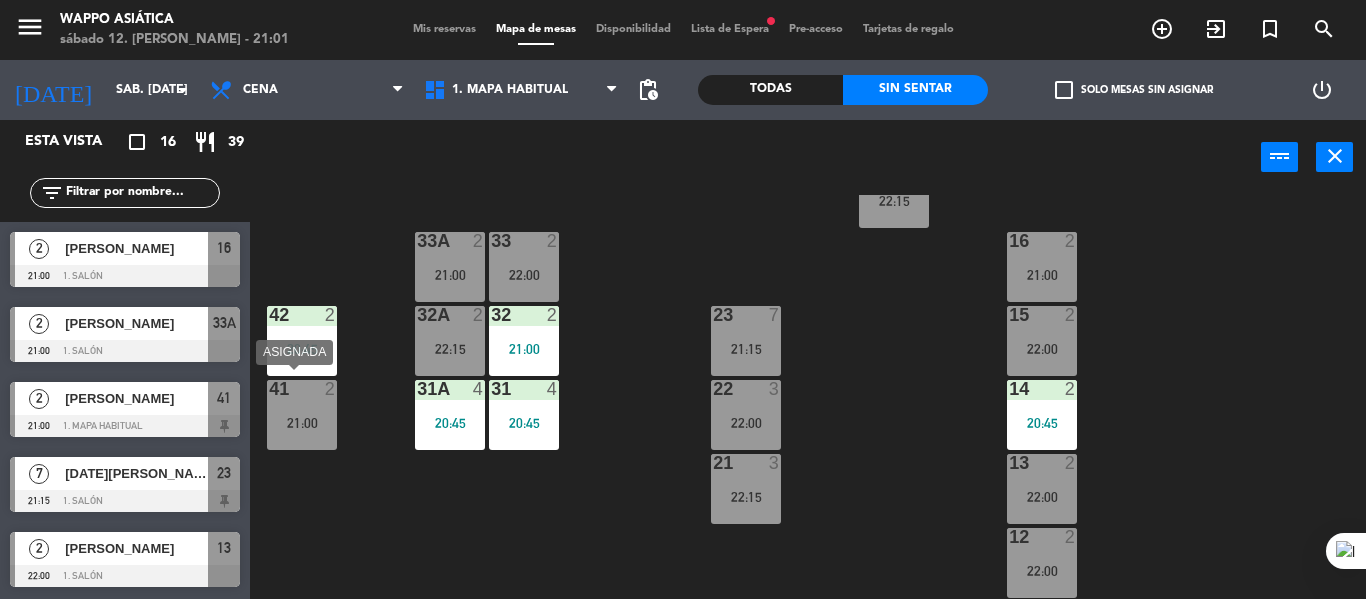 click on "41  2   21:00" at bounding box center (302, 415) 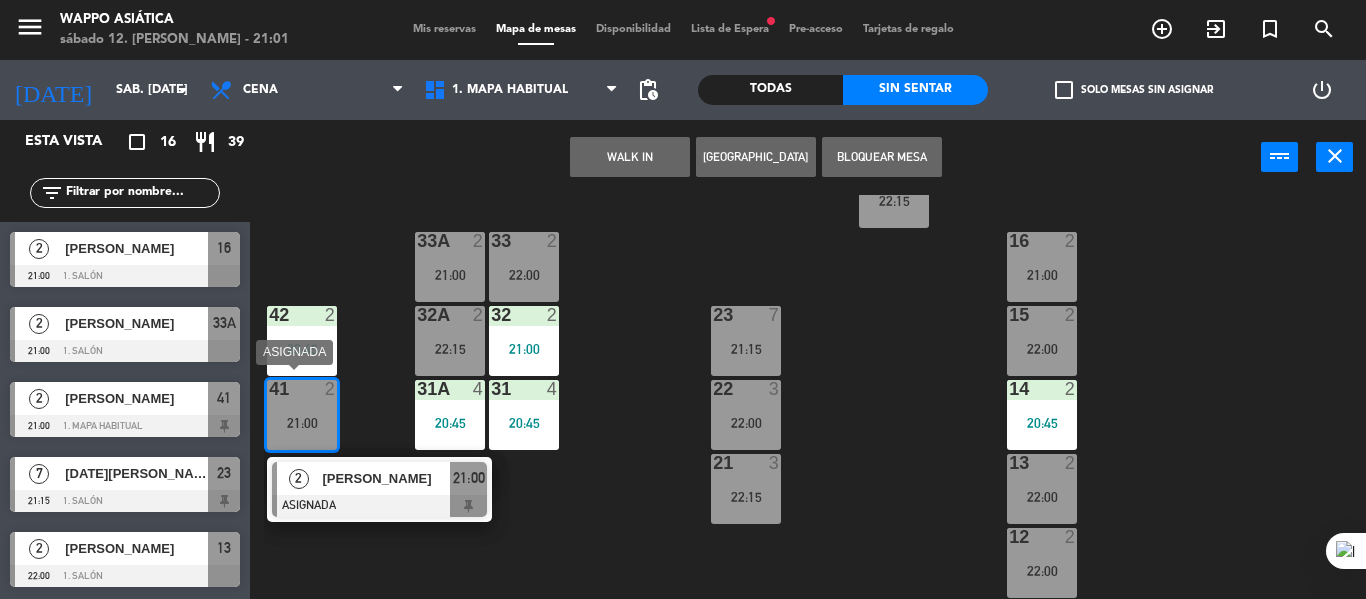 click on "[PERSON_NAME]" at bounding box center (385, 478) 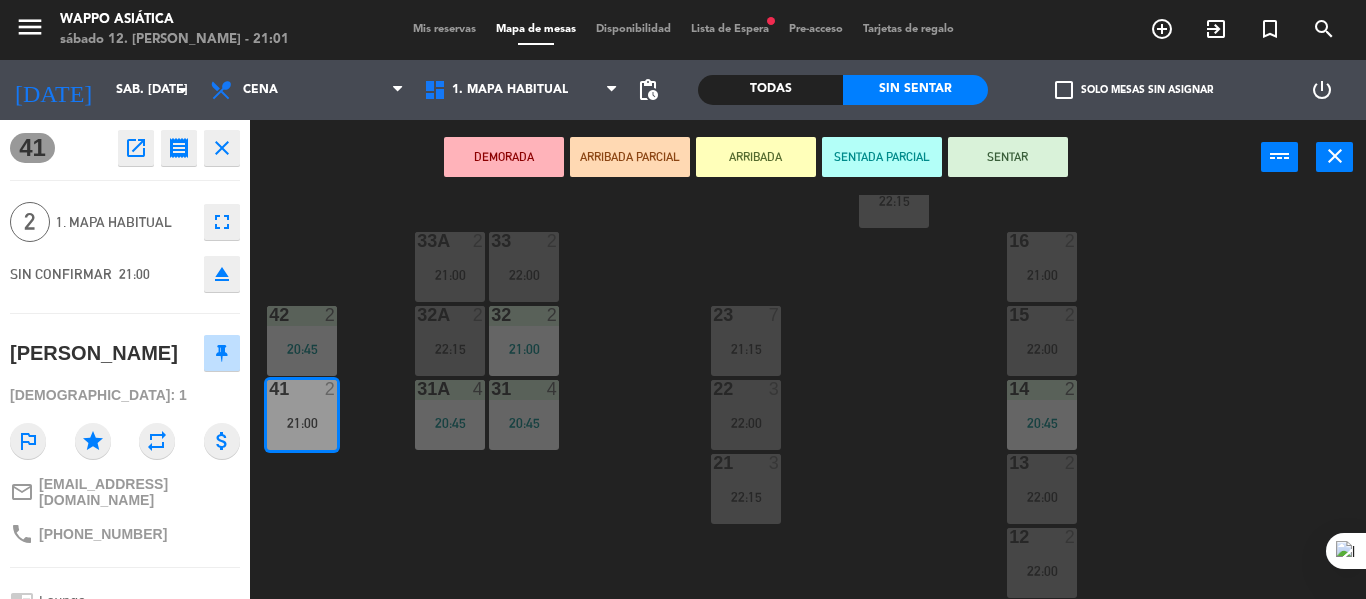 click on "SENTAR" at bounding box center [1008, 157] 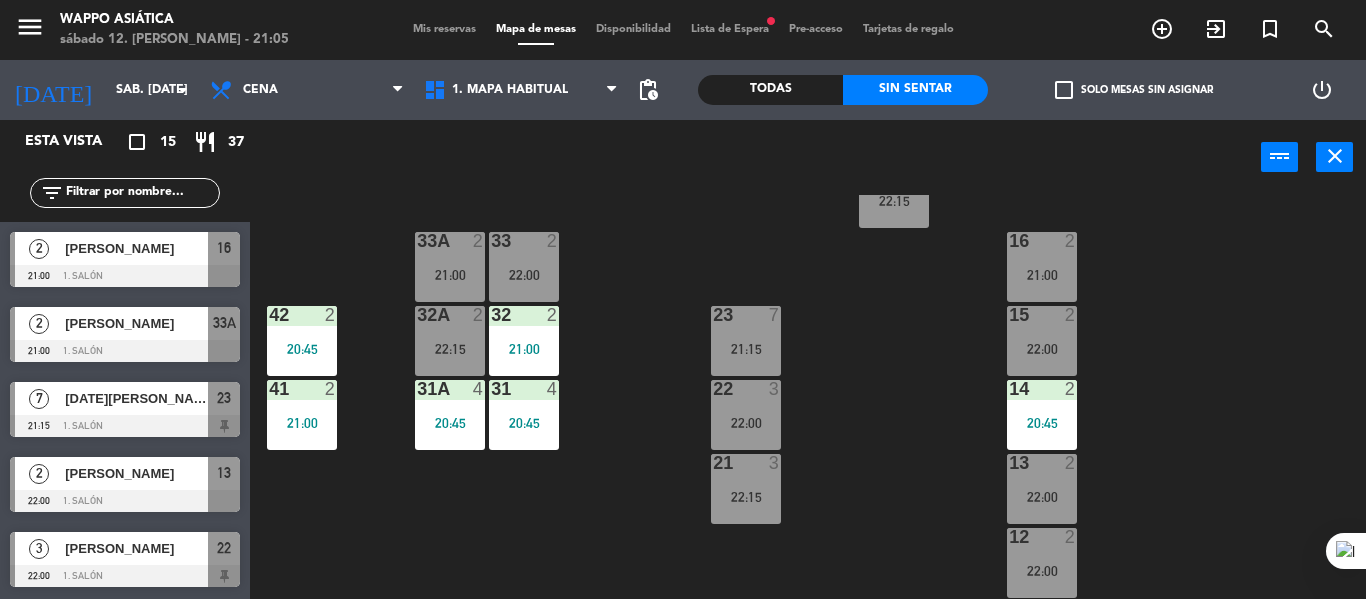 click 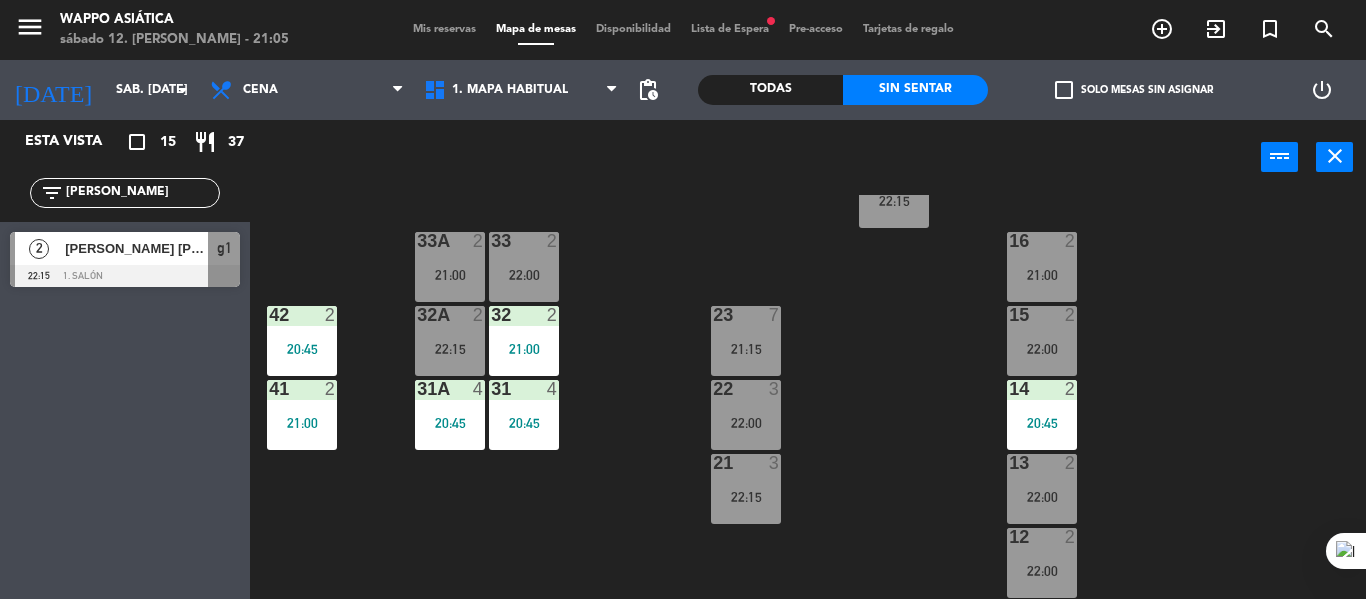 type on "[PERSON_NAME]" 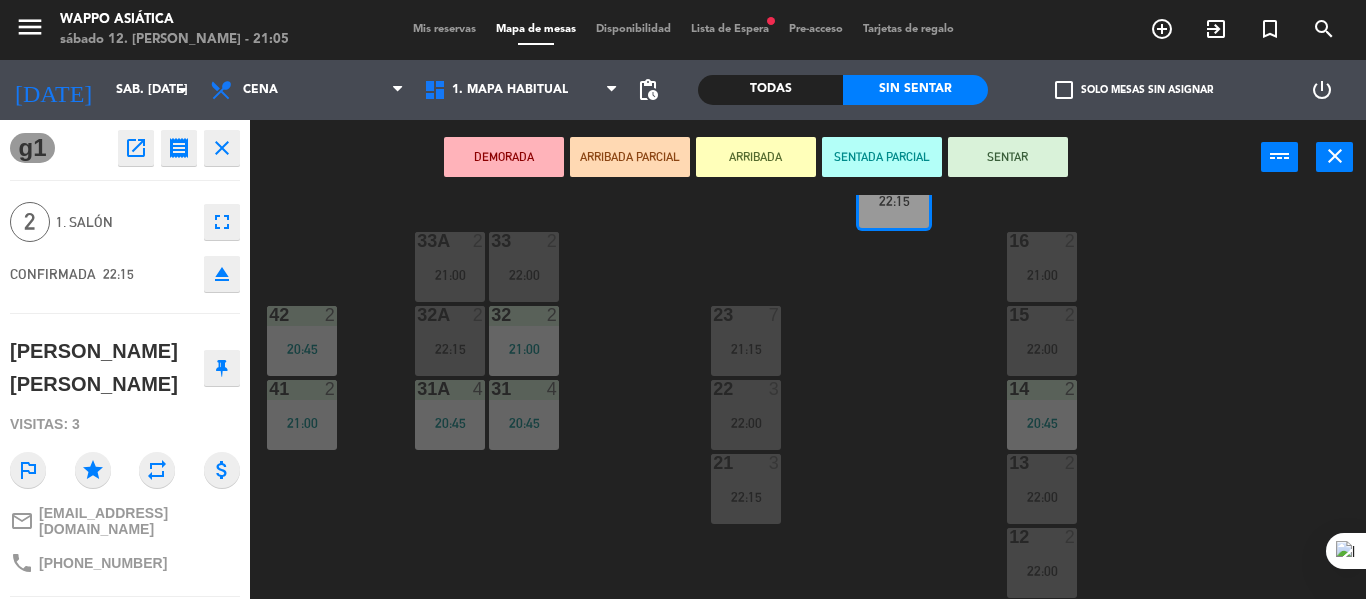 scroll, scrollTop: 257, scrollLeft: 0, axis: vertical 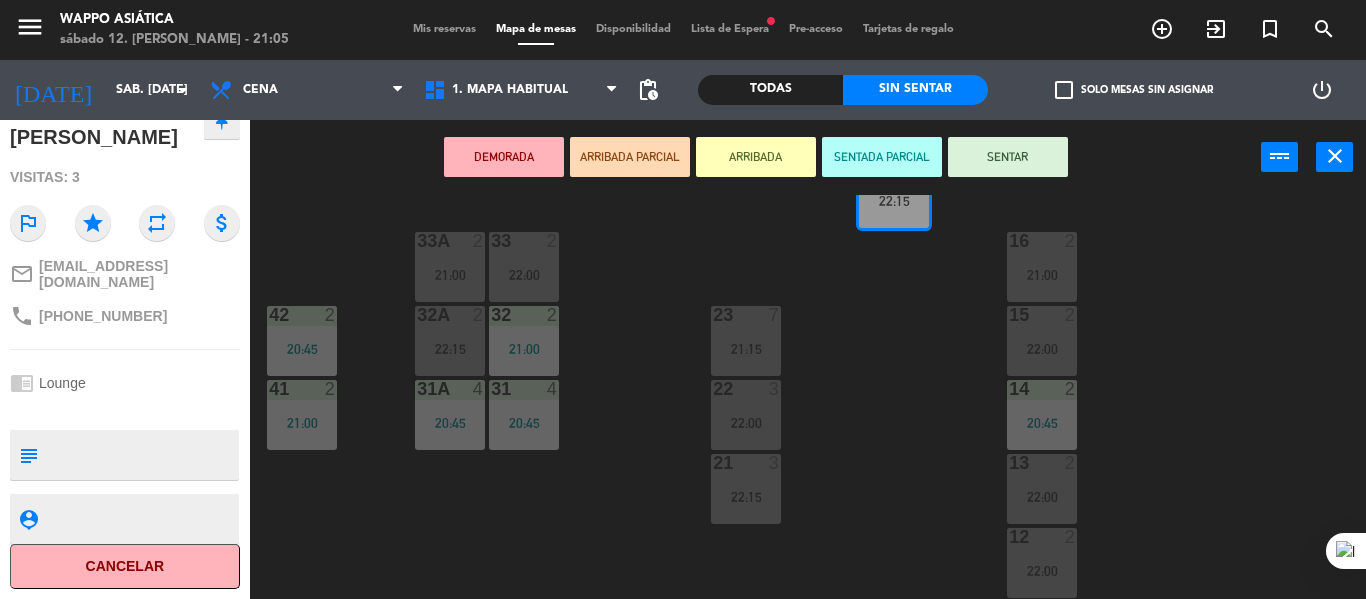 click on "Cancelar" 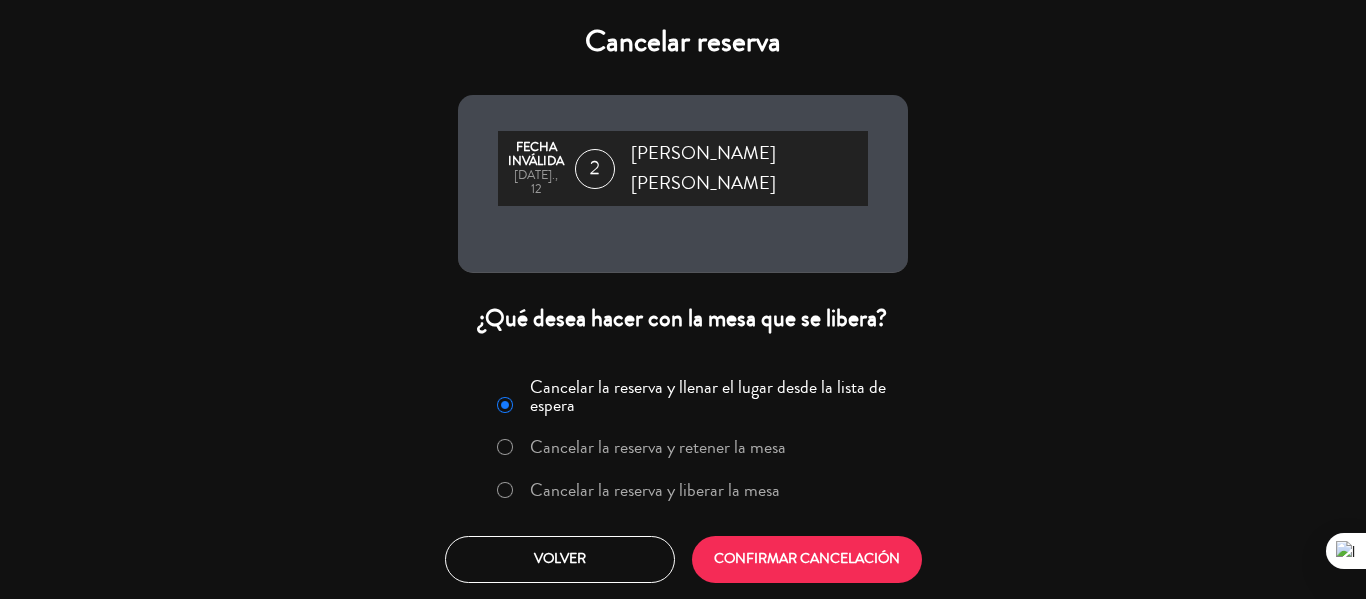 scroll, scrollTop: 66, scrollLeft: 0, axis: vertical 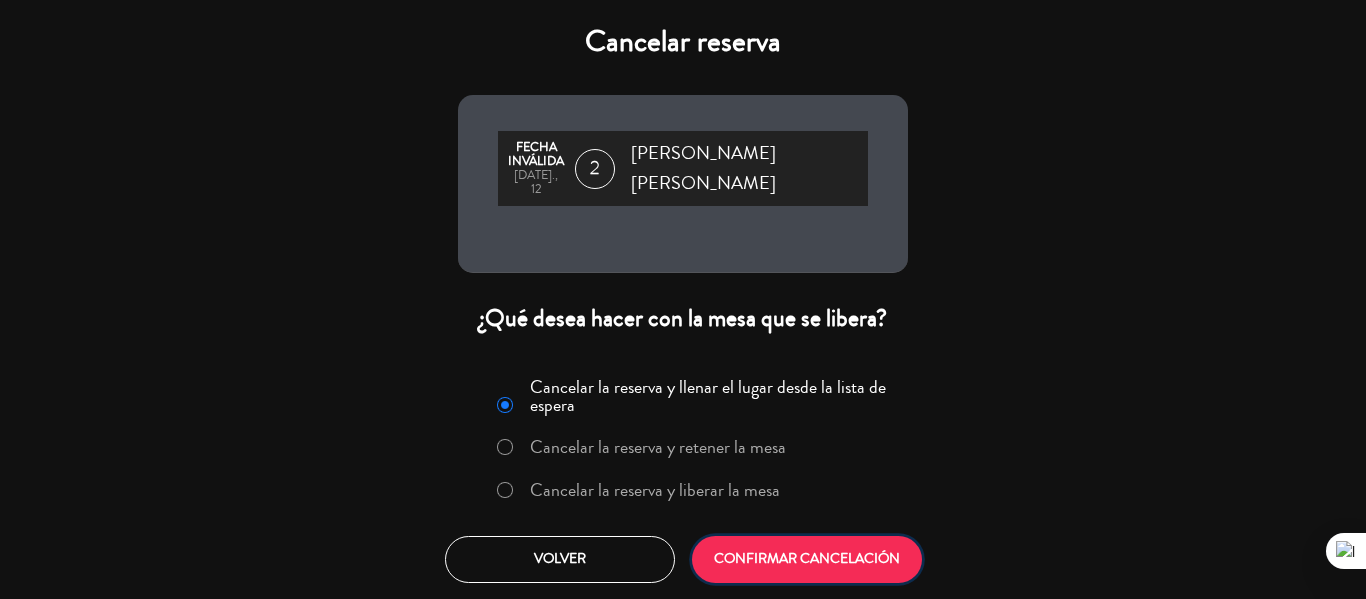 click on "CONFIRMAR CANCELACIÓN" 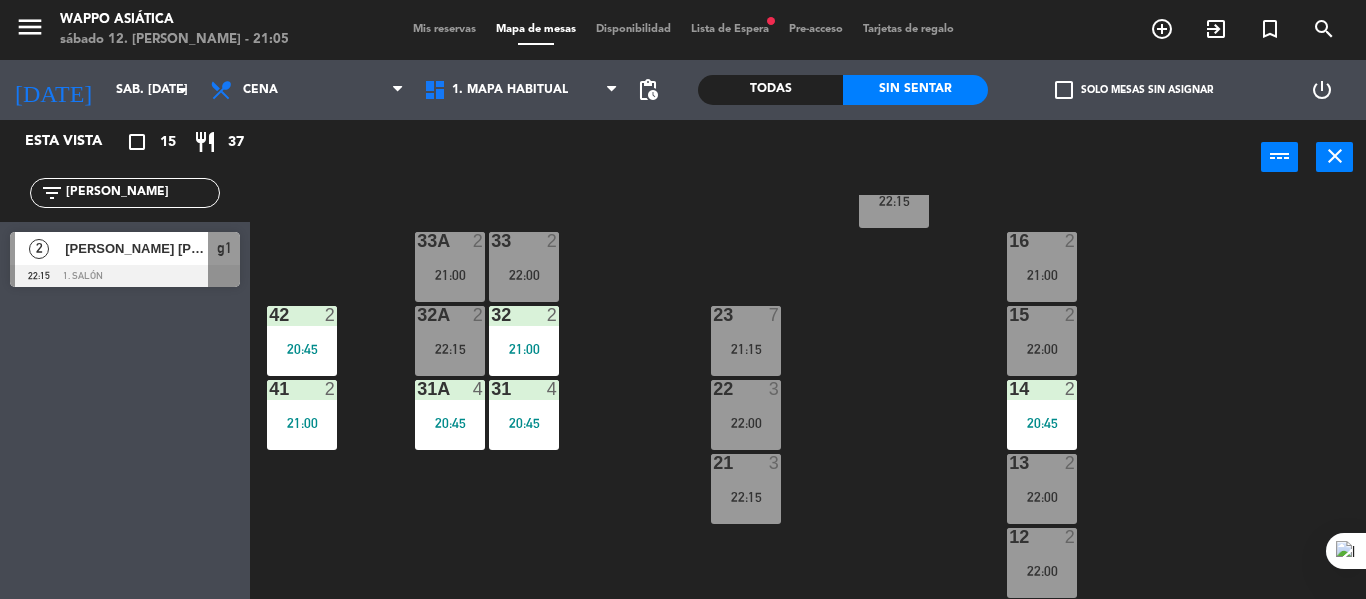click on "g5  2   20:30  g4  2   22:15  g3  2   22:00  g2  2   22:00  g1  2   22:15  33  2   22:00  16  2   21:00  33A  2   21:00  42  2   20:45  32  2   21:00  23  7   21:15  15  2   22:00  32A  2   22:15  41  2   21:00  31  4   20:45  22  3   22:00  14  2   20:45  31A  4   20:45  21  3   22:15  13  2   22:00  12  2   22:00  11  2   22:15  B10 block  2  B8 block  2  B6 block  2  B4 block  2  B9 block  2  B7 block  2  B5 block  2  B3 block  2  B2 block  2  B1 block  2" 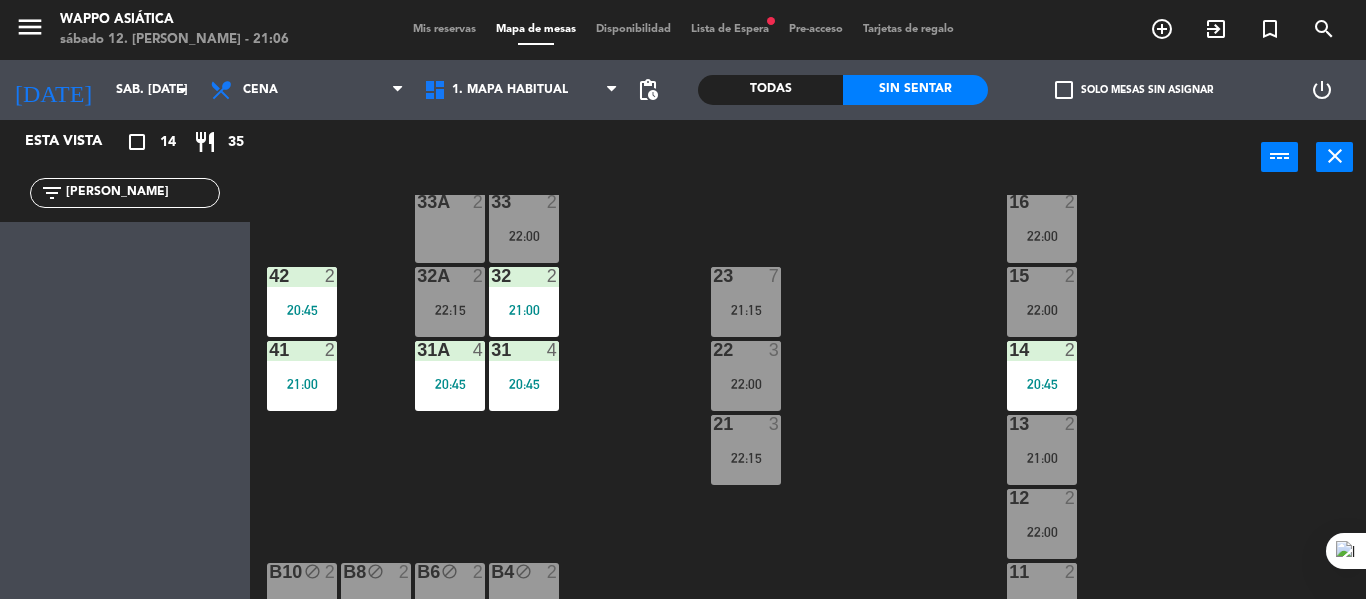 scroll, scrollTop: 244, scrollLeft: 0, axis: vertical 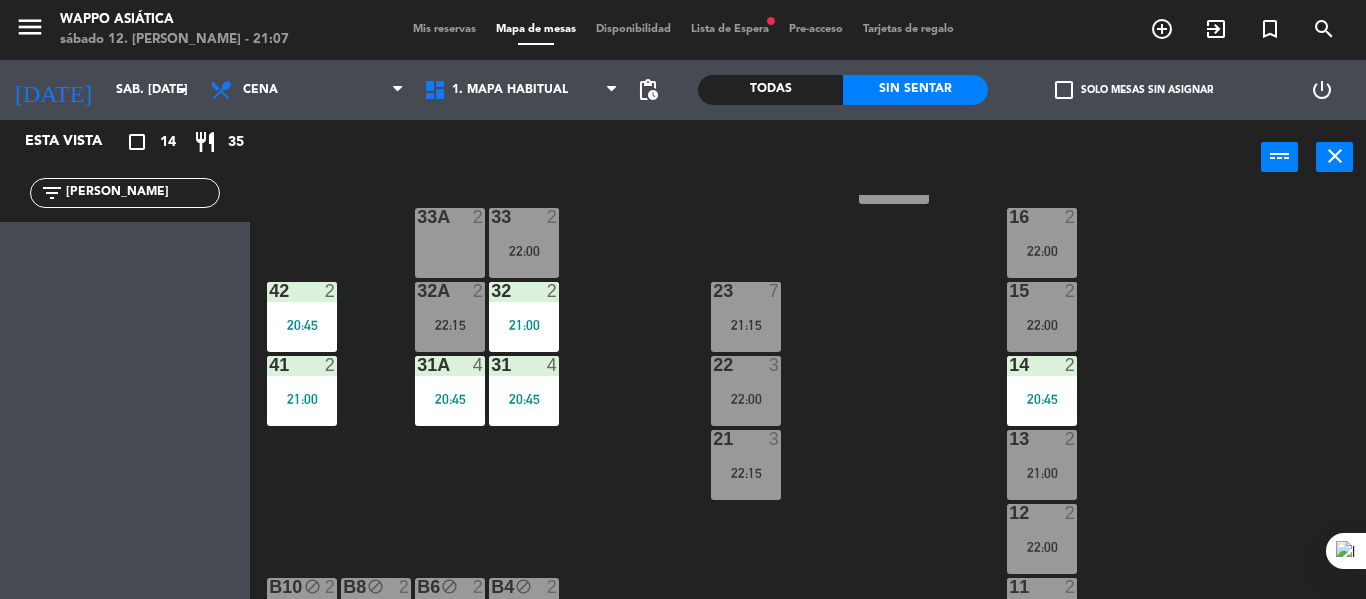 click on "[PERSON_NAME]" 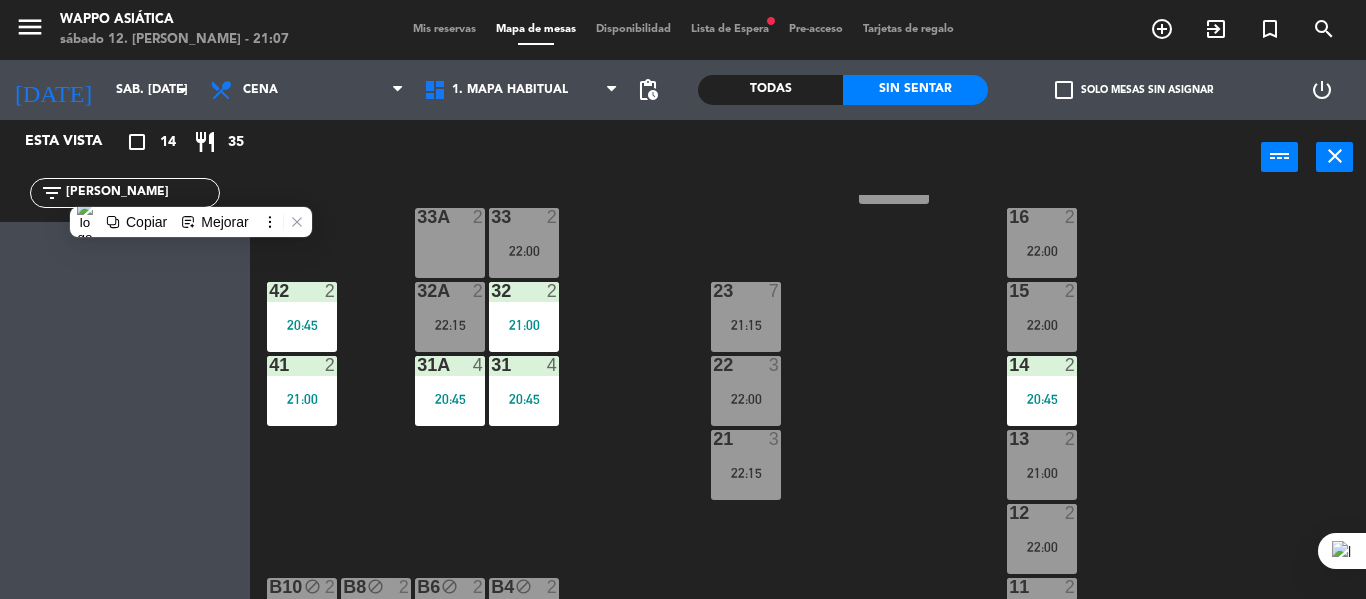 click on "[PERSON_NAME]" 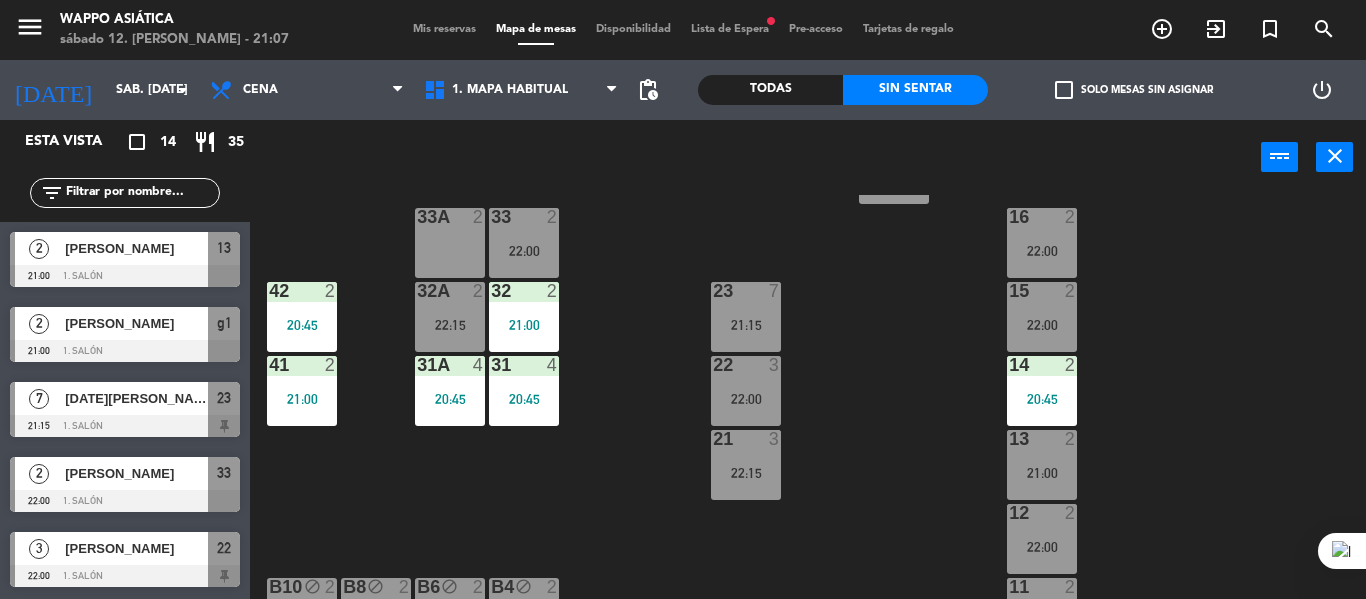 type 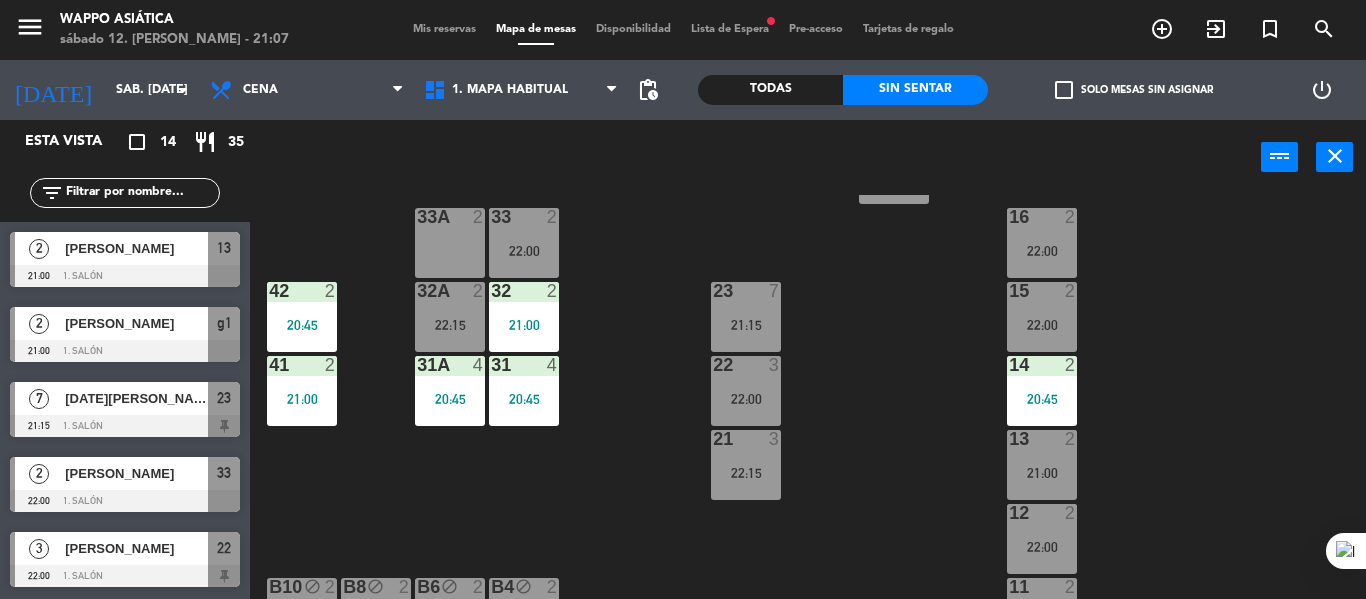 click at bounding box center [125, 276] 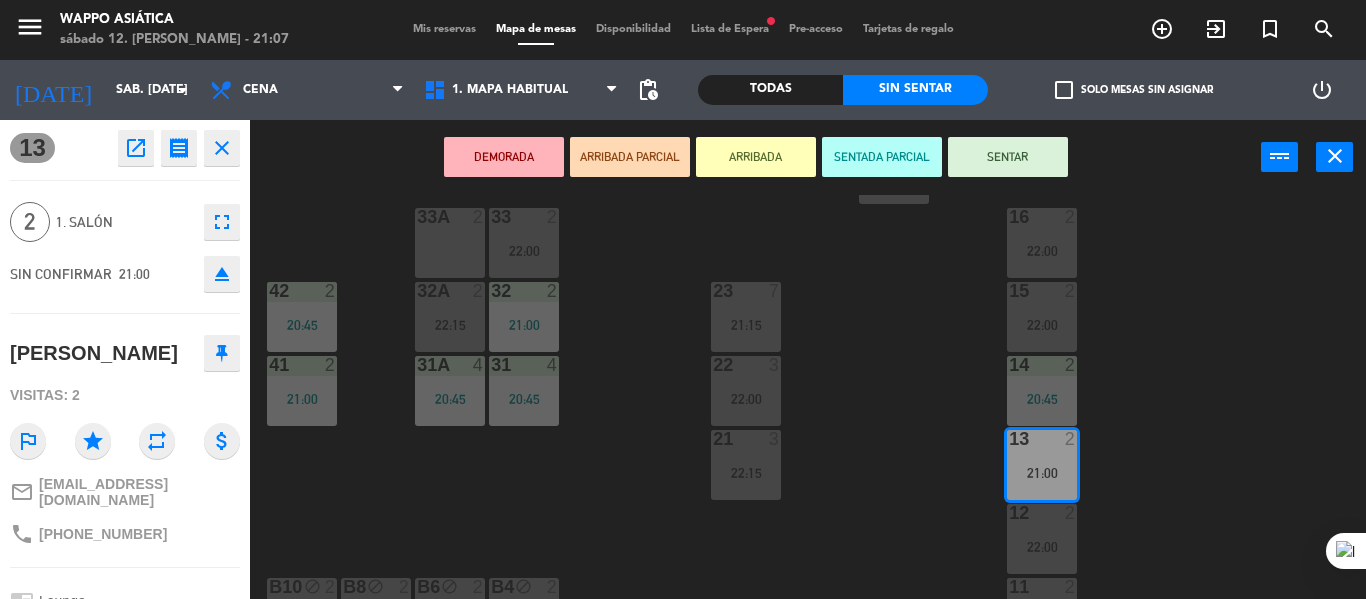 click on "16  2   22:00" at bounding box center (1042, 243) 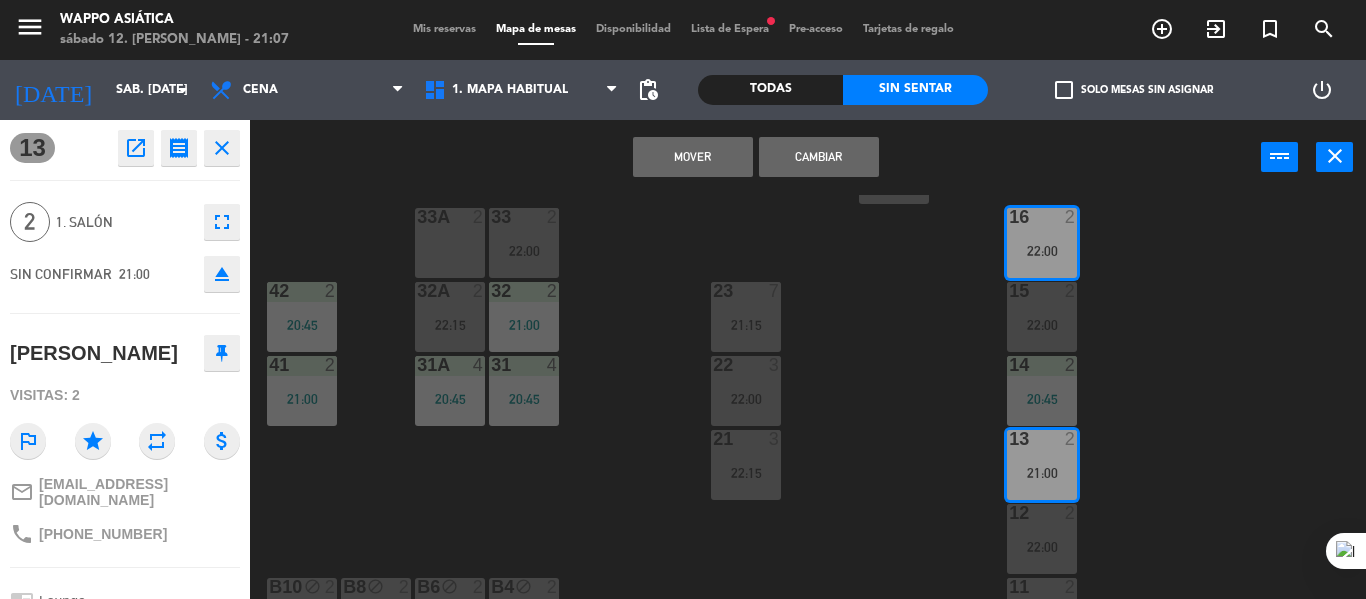 click on "Cambiar" at bounding box center [819, 157] 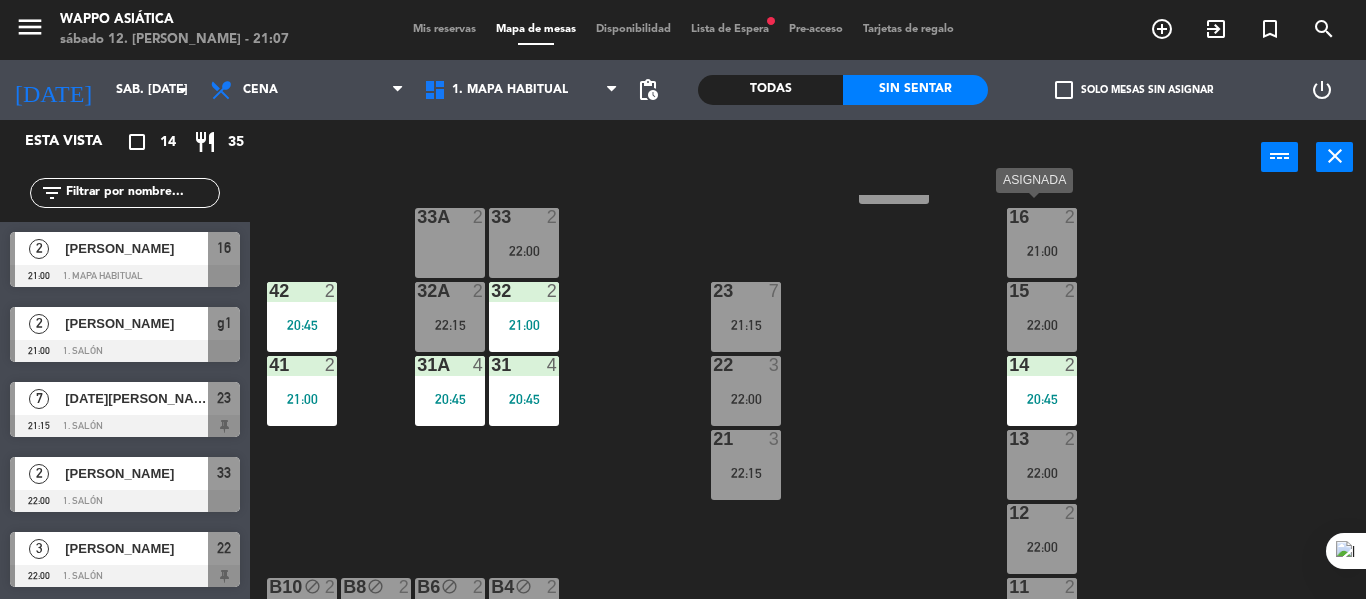 click on "21:00" at bounding box center (1042, 251) 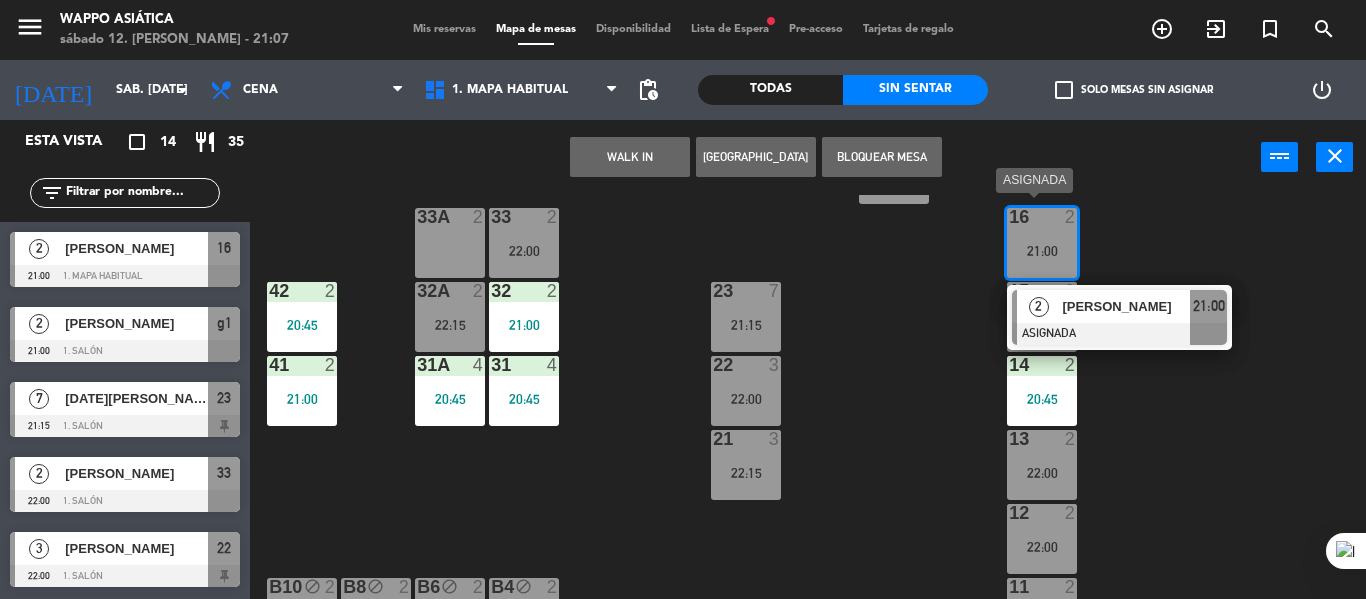 click on "[PERSON_NAME]" at bounding box center (1126, 306) 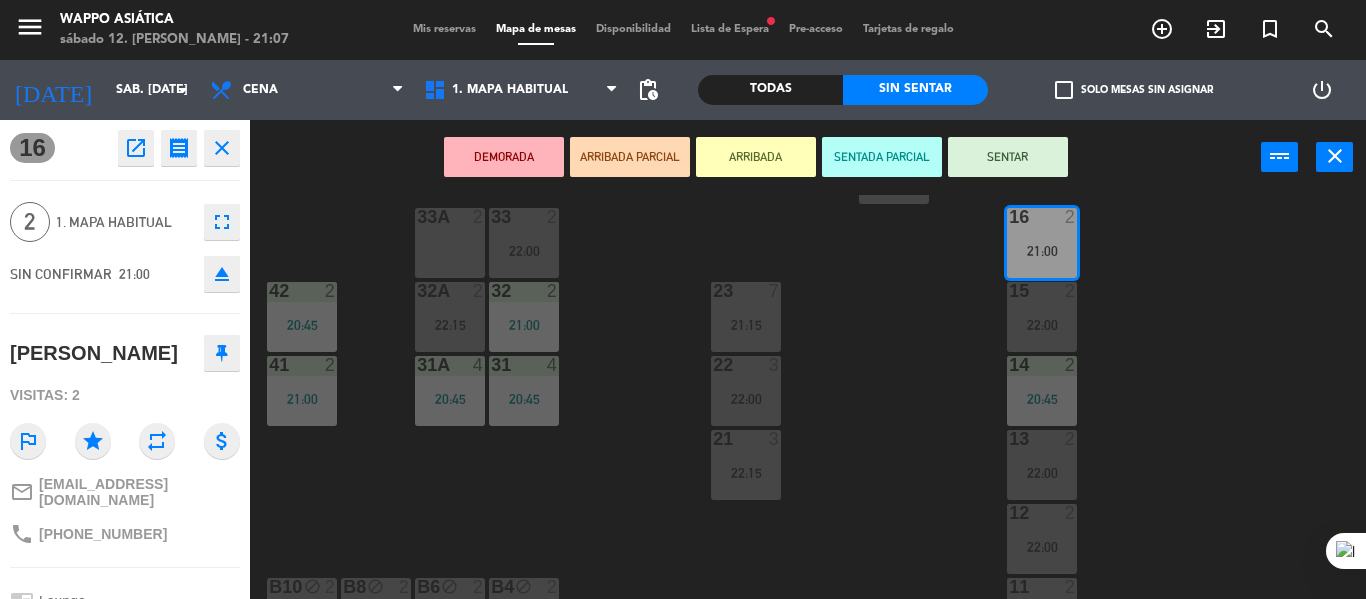click on "SENTAR" at bounding box center [1008, 157] 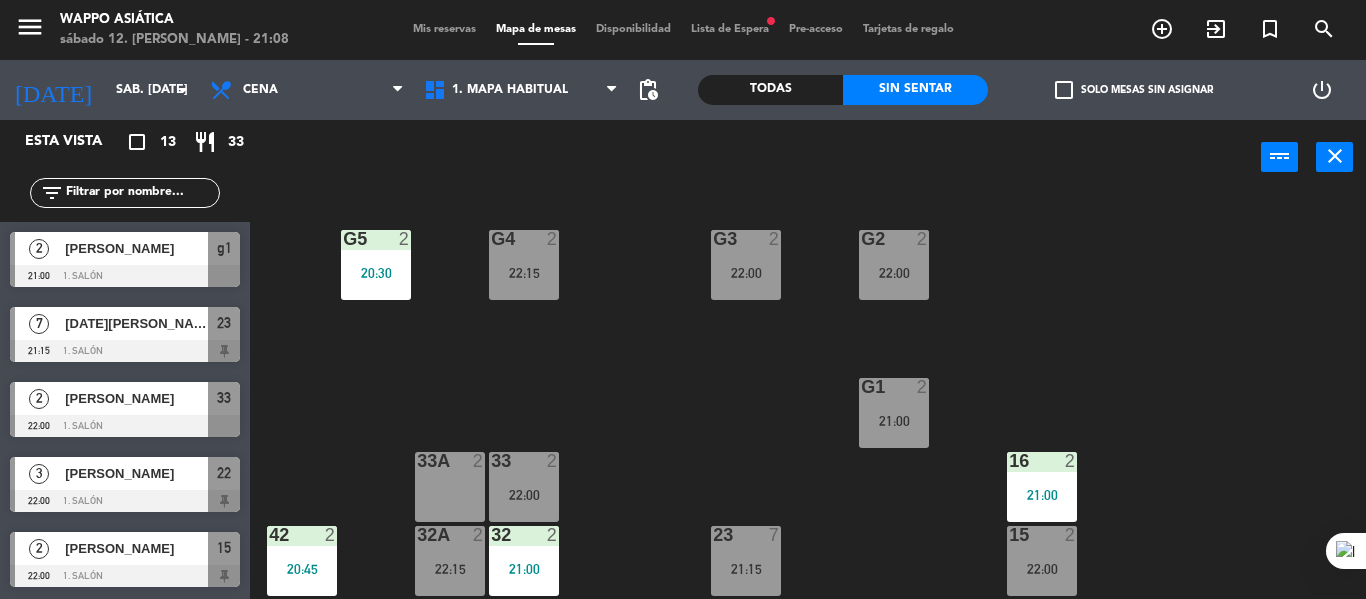 scroll, scrollTop: 321, scrollLeft: 0, axis: vertical 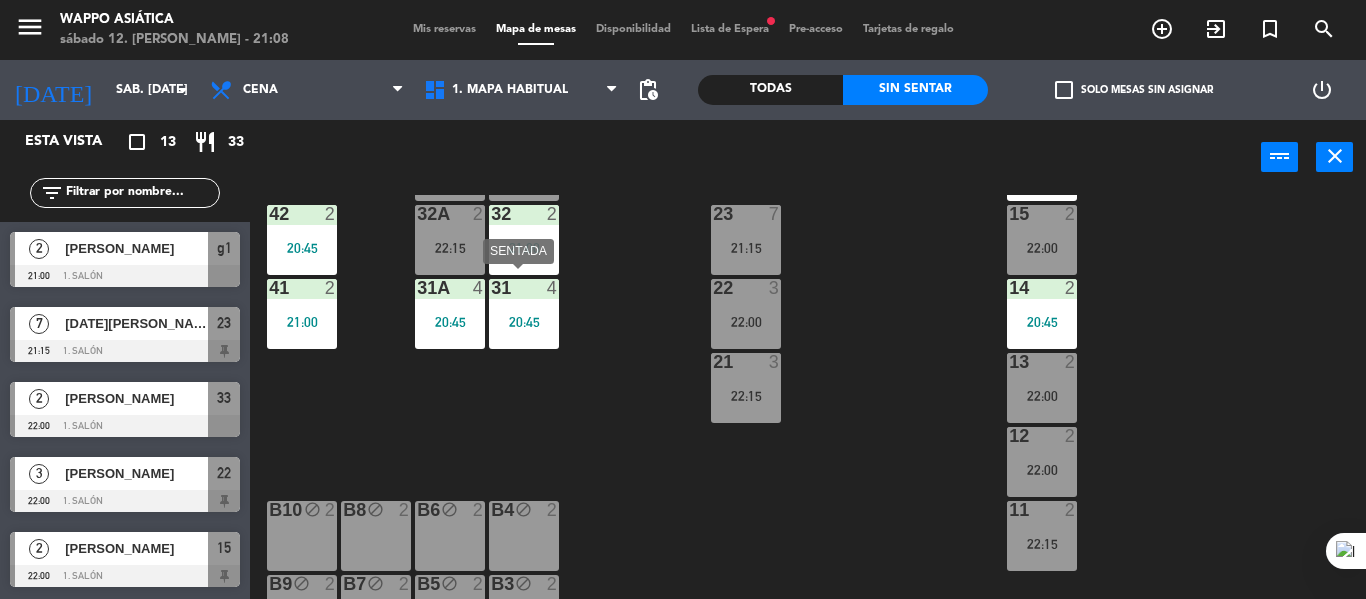 click on "31  4   20:45" at bounding box center [524, 314] 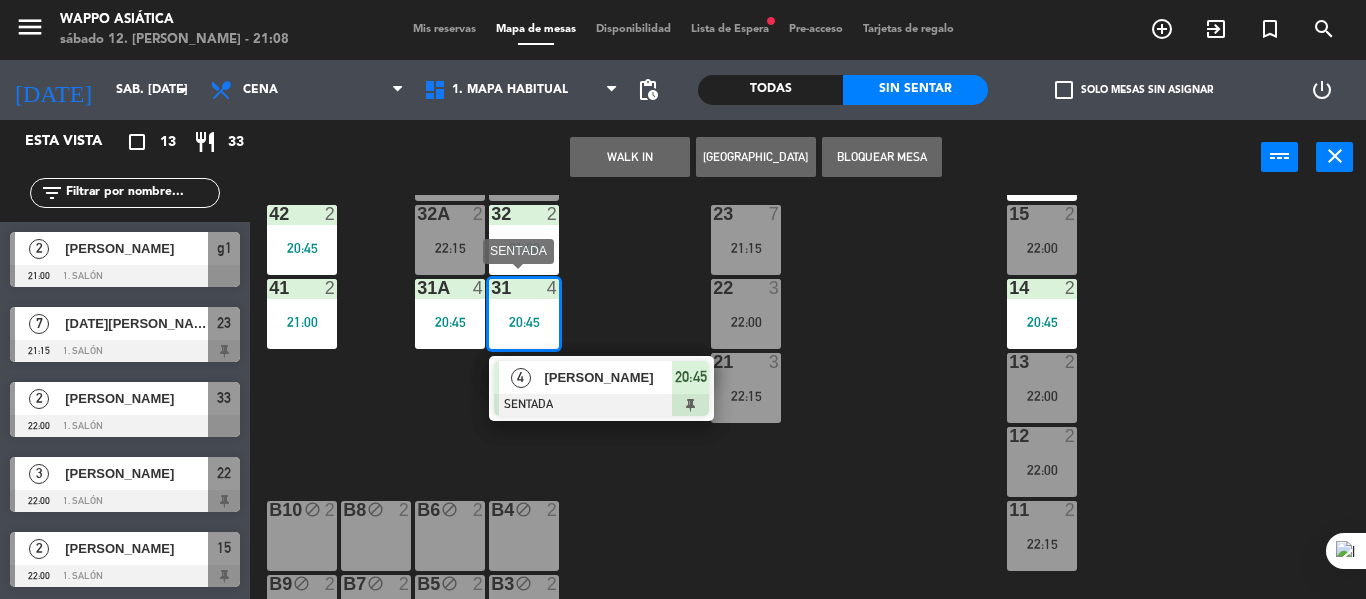 click on "[PERSON_NAME]" at bounding box center (608, 377) 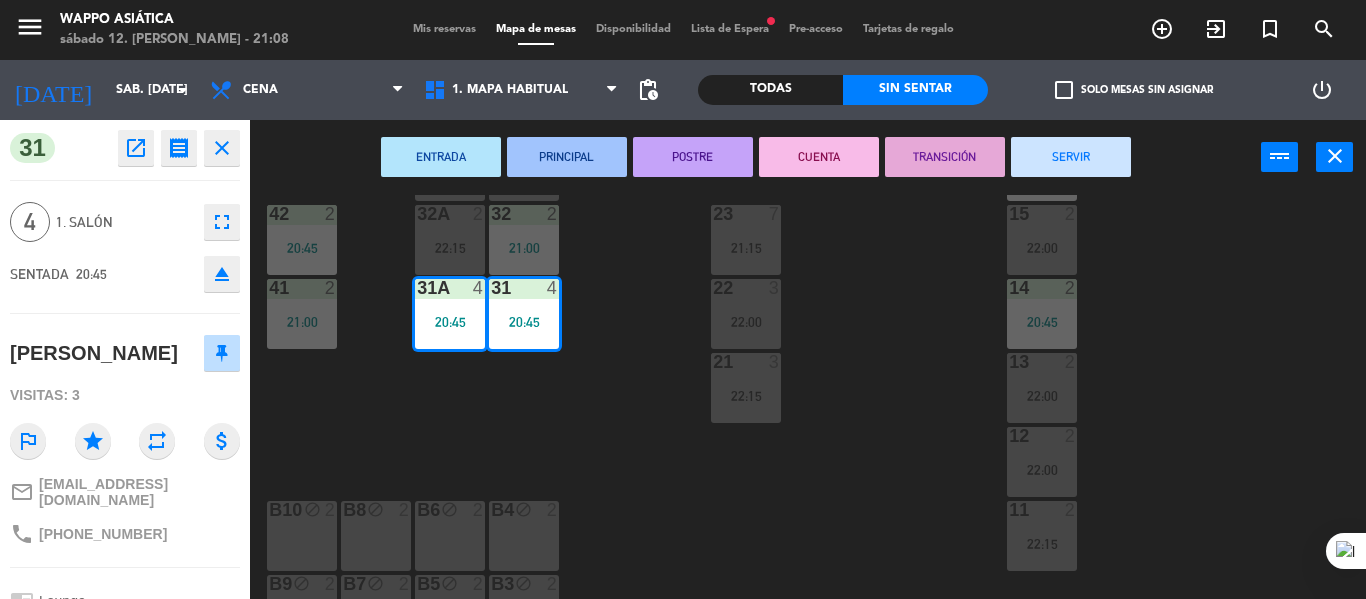 click on "fullscreen" 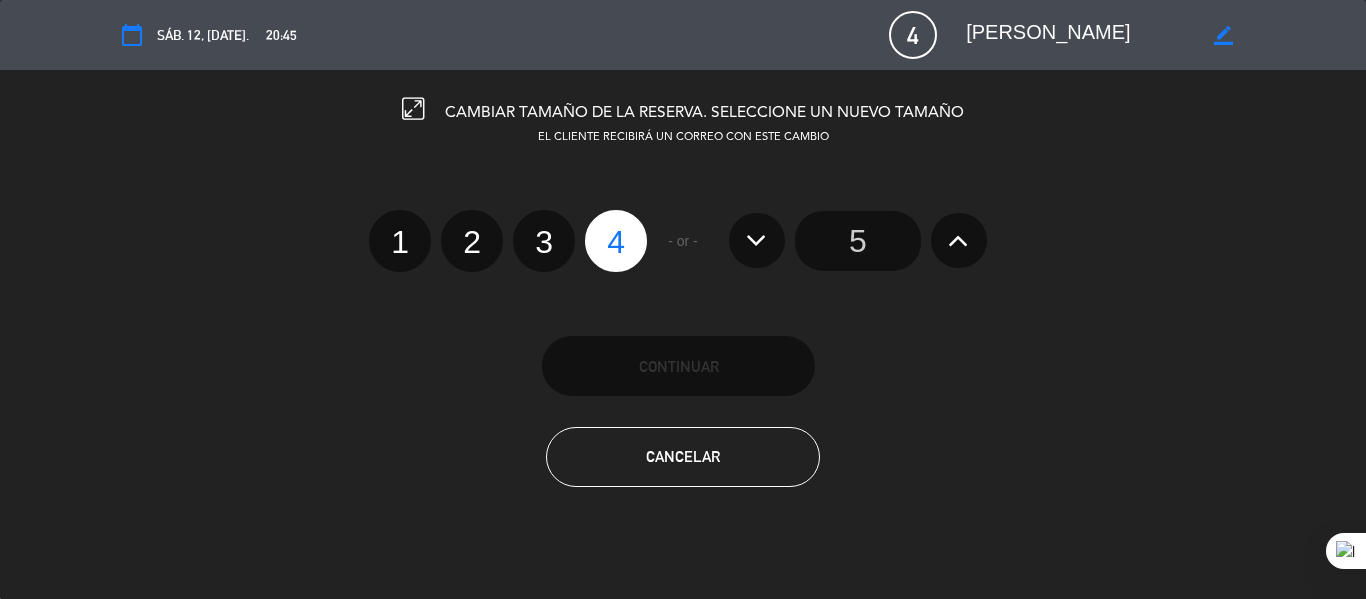 click on "2" 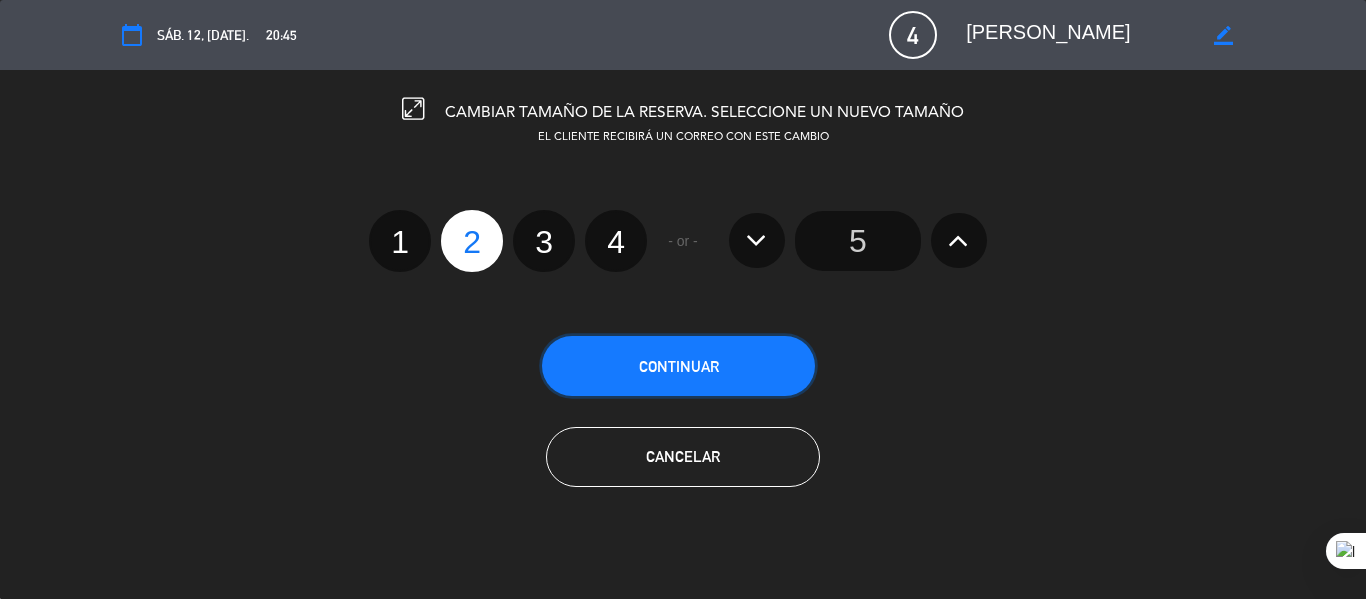 click on "Continuar" at bounding box center (679, 366) 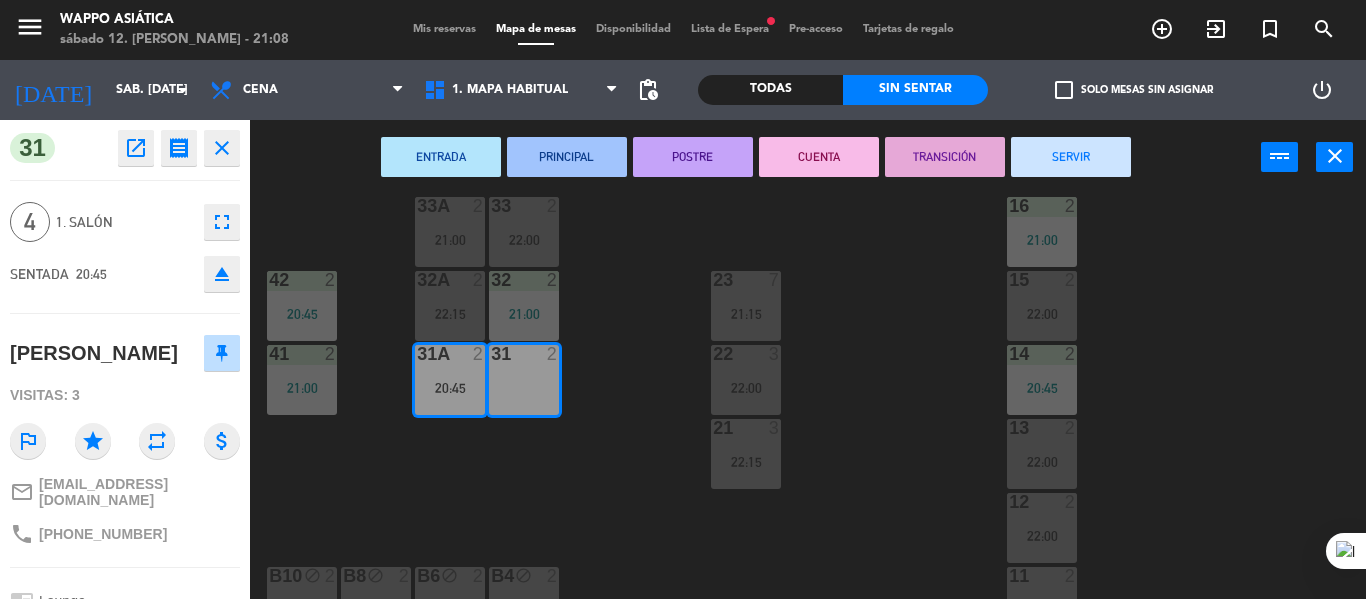 scroll, scrollTop: 192, scrollLeft: 0, axis: vertical 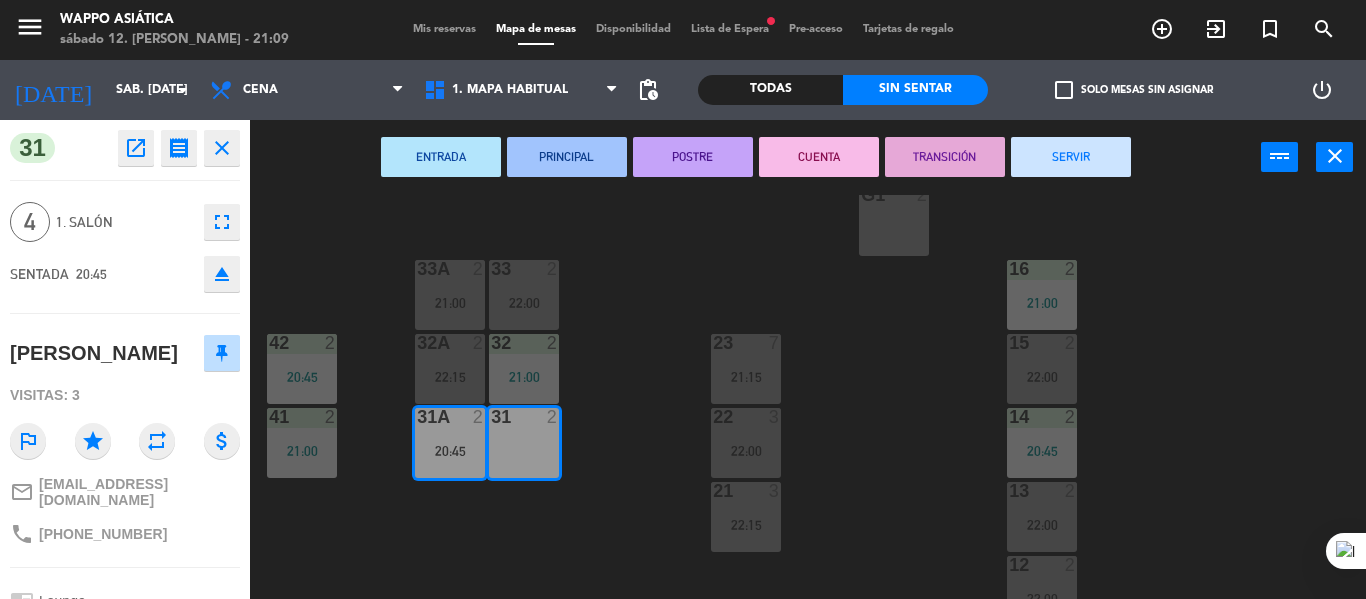 click on "g5  2   20:30  g4  2   22:15  g3  2   22:00  g2  2   22:00  g1  2  33  2   22:00  16  2   21:00  33A  2   21:00  42  2   20:45  32  2   21:00  23  7   21:15  15  2   22:00  32A  2   22:15  41  2   21:00  31  2  22  3   22:00  14  2   20:45  31A  2   20:45  21  3   22:15  13  2   22:00  12  2   22:00  11  2   22:15  B10 block  2  B8 block  2  B6 block  2  B4 block  2  B9 block  2  B7 block  2  B5 block  2  B3 block  2  B2 block  2  B1 block  2" 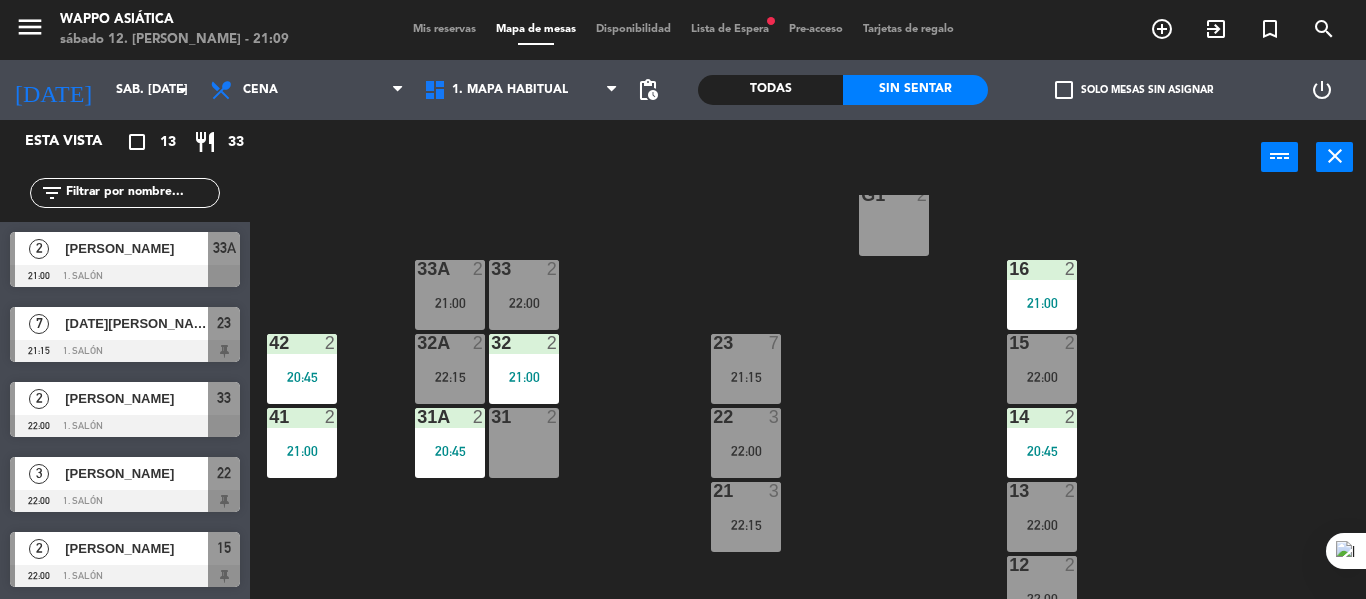 click on "31A  2   20:45" at bounding box center [450, 443] 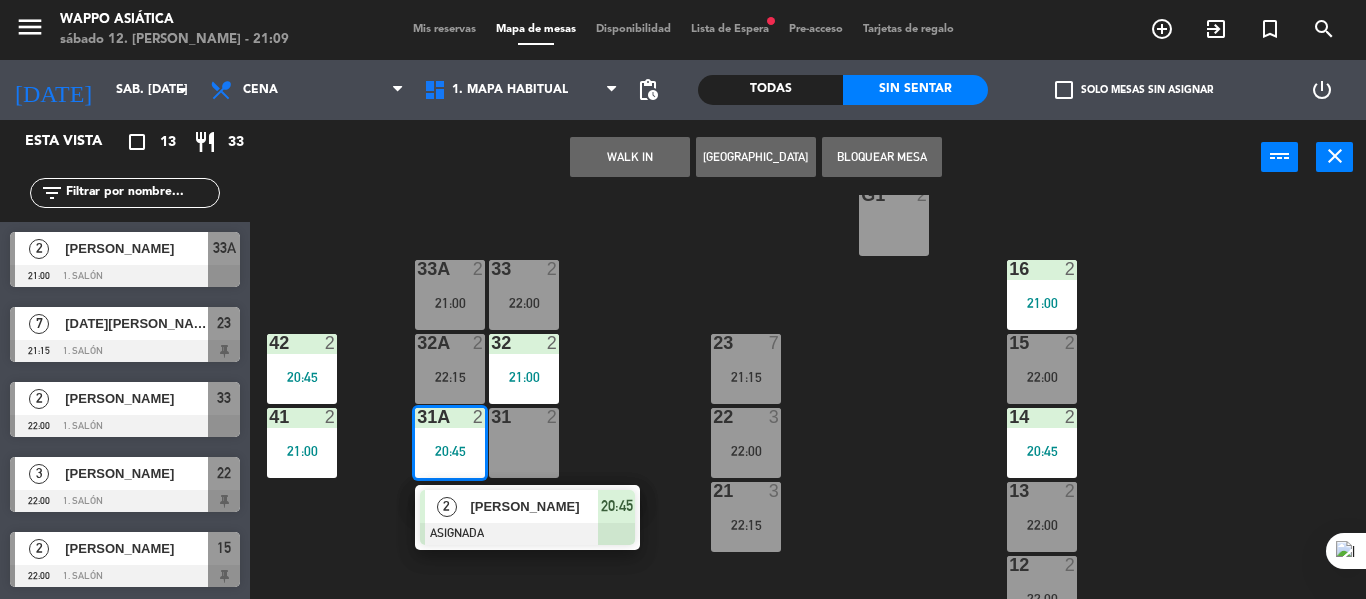 click on "31  2" at bounding box center [524, 443] 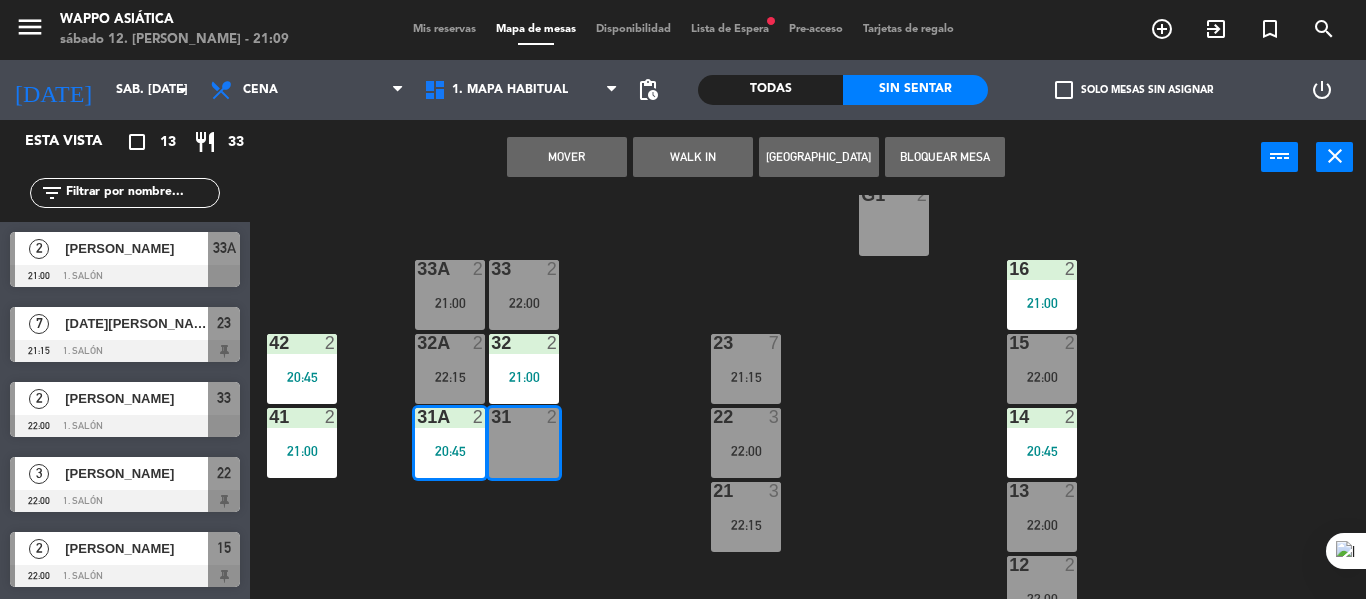 click on "Mover" at bounding box center [567, 157] 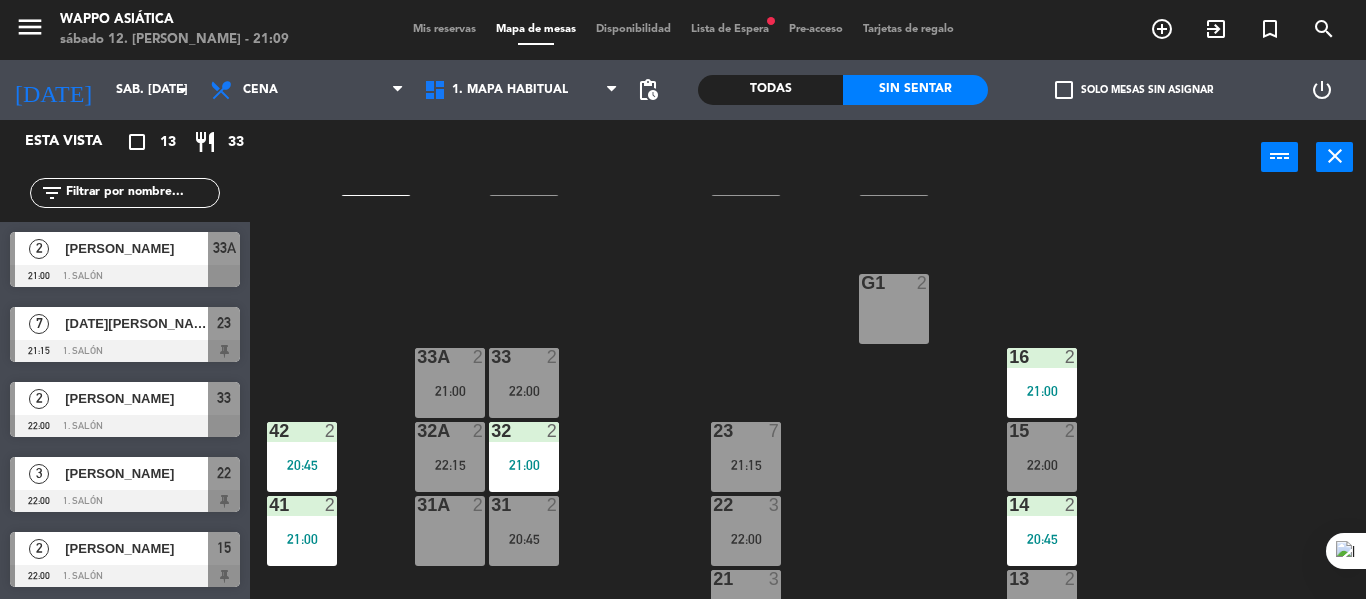 scroll, scrollTop: 121, scrollLeft: 0, axis: vertical 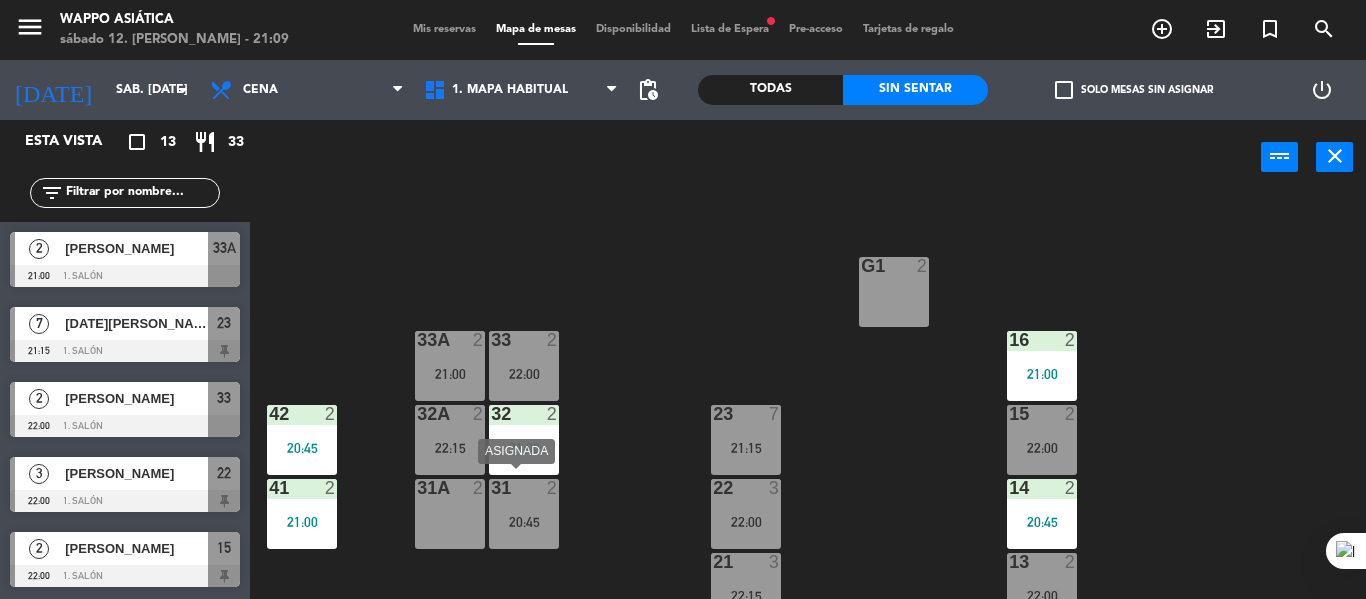 click on "20:45" at bounding box center [524, 522] 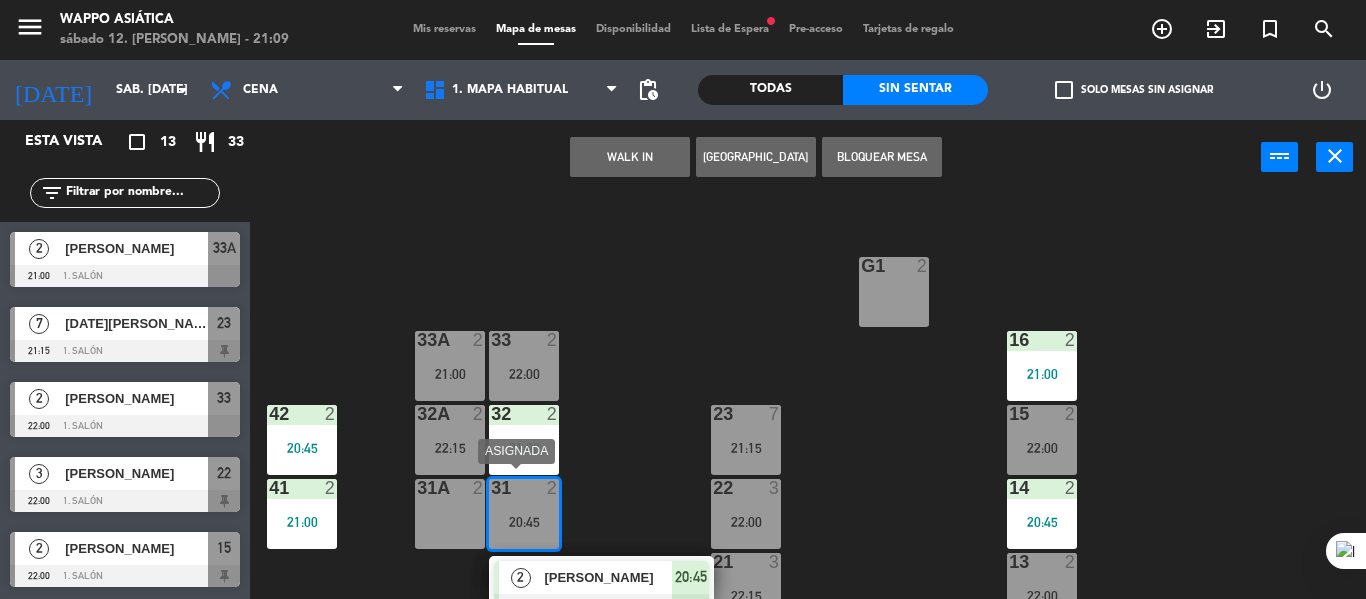 click on "[PERSON_NAME]" at bounding box center [608, 577] 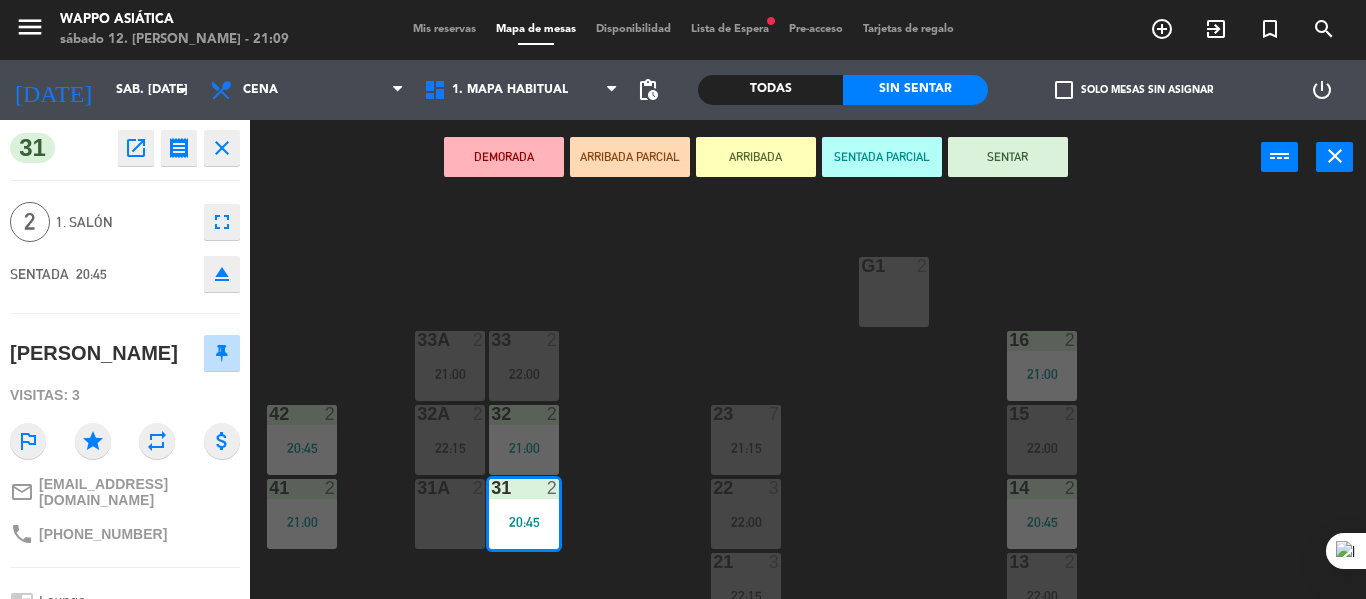 click on "SENTAR" at bounding box center (1008, 157) 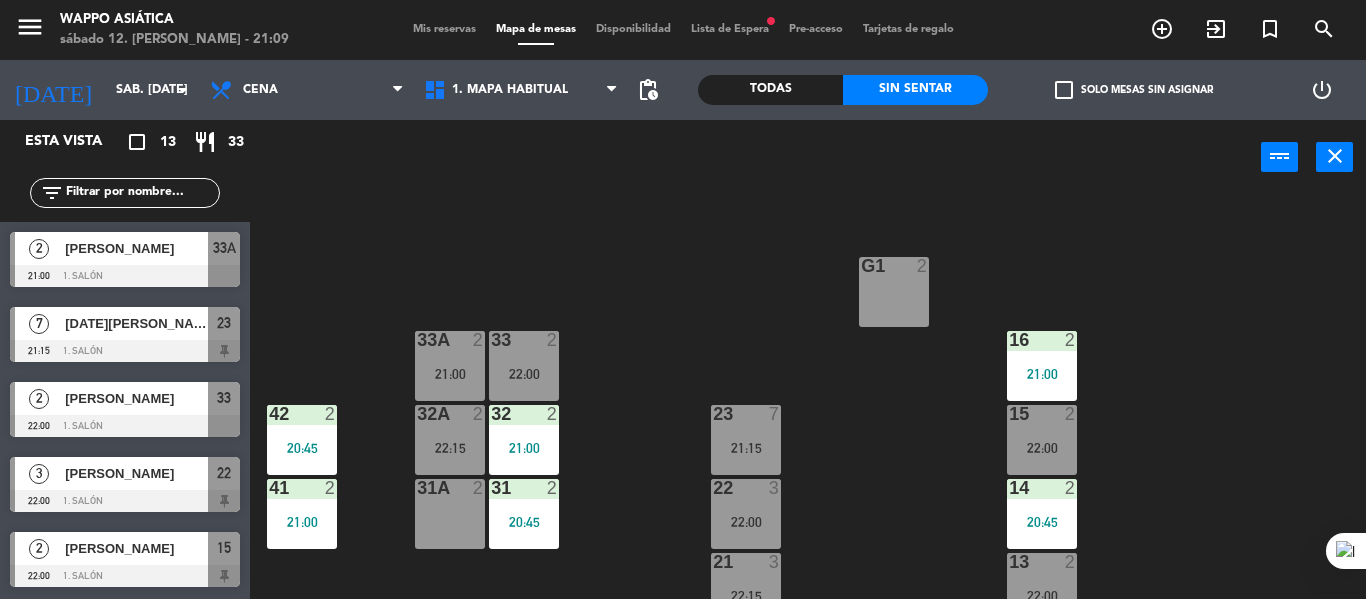 click on "31A  2" at bounding box center [450, 514] 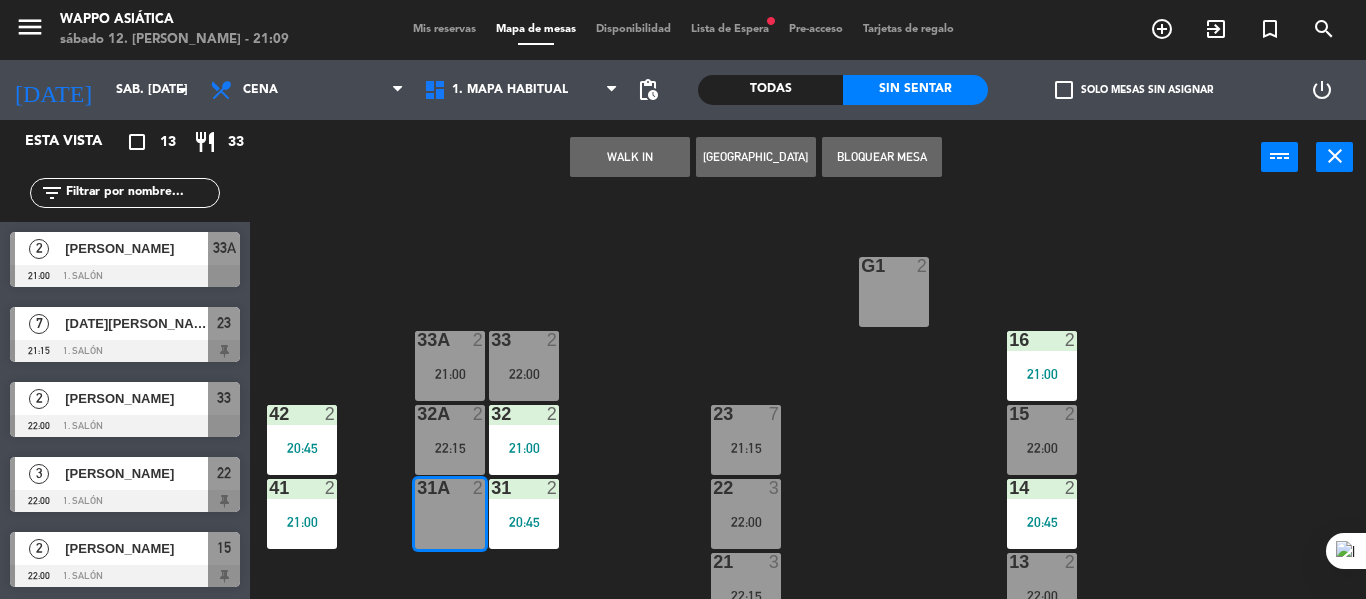 click on "[GEOGRAPHIC_DATA]" at bounding box center (756, 157) 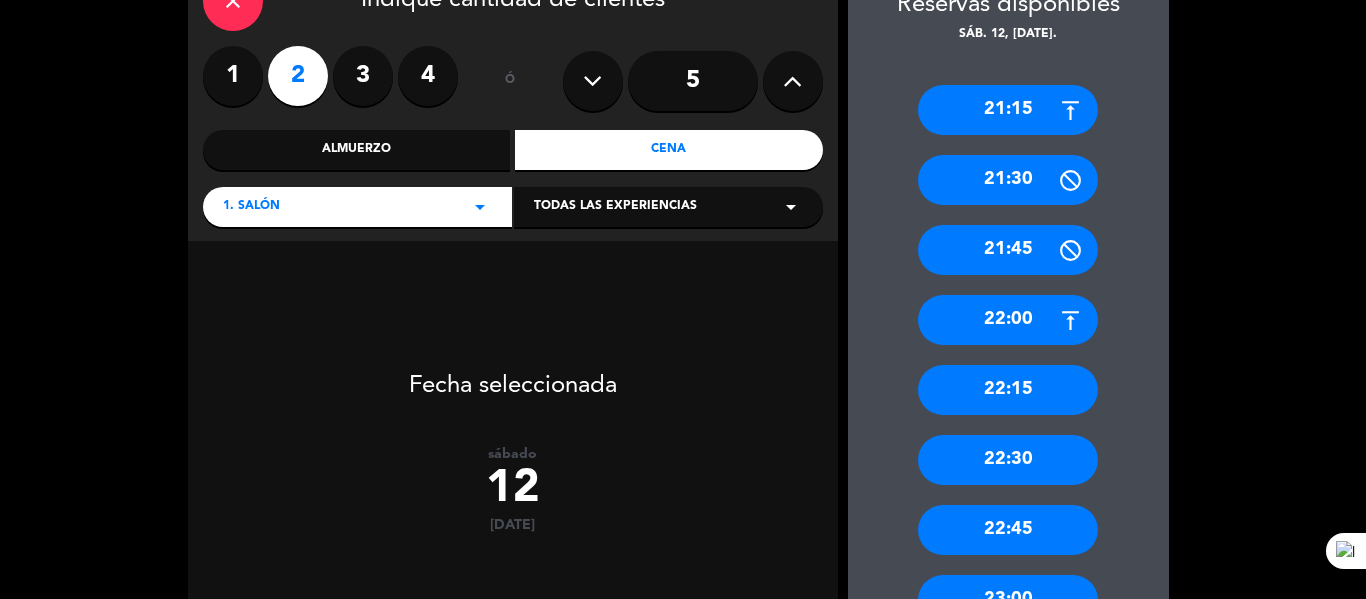 scroll, scrollTop: 133, scrollLeft: 0, axis: vertical 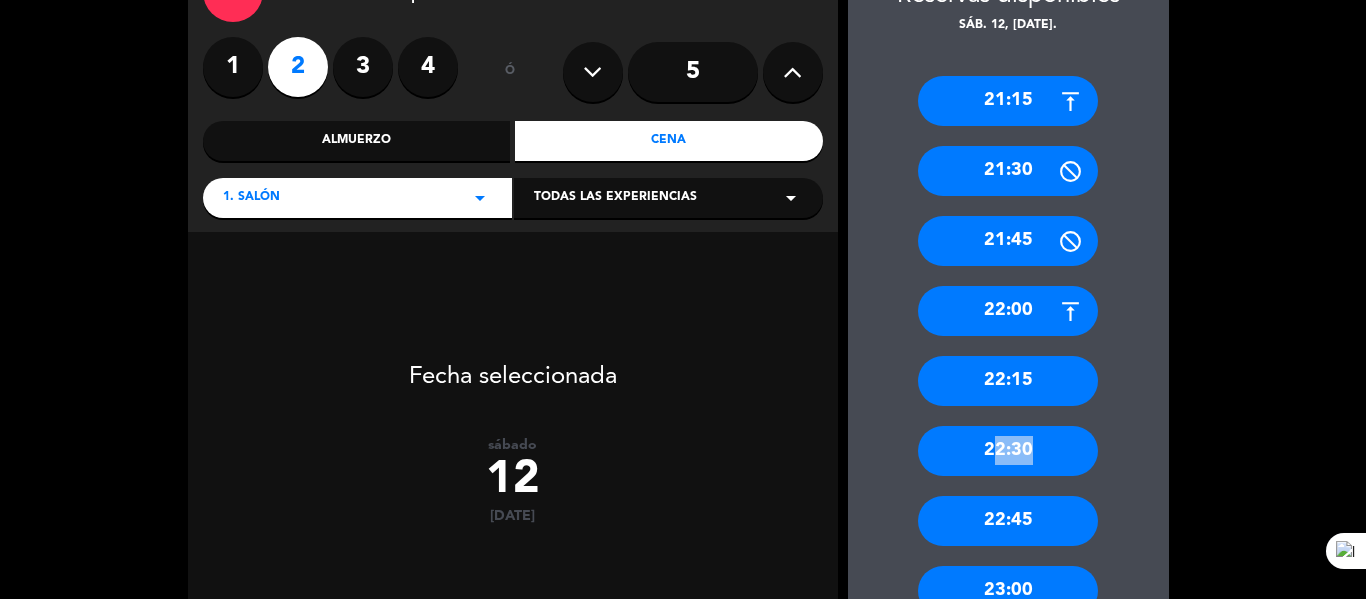 drag, startPoint x: 873, startPoint y: 441, endPoint x: 944, endPoint y: 536, distance: 118.60017 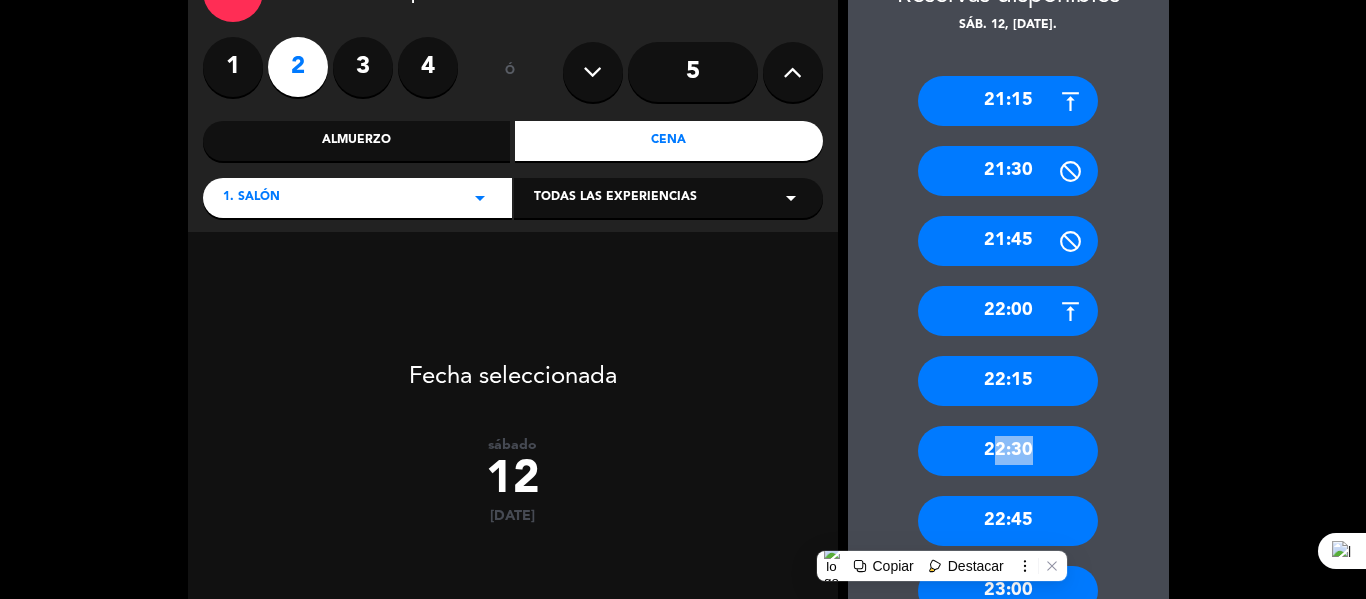 click on "22:45" at bounding box center (1008, 521) 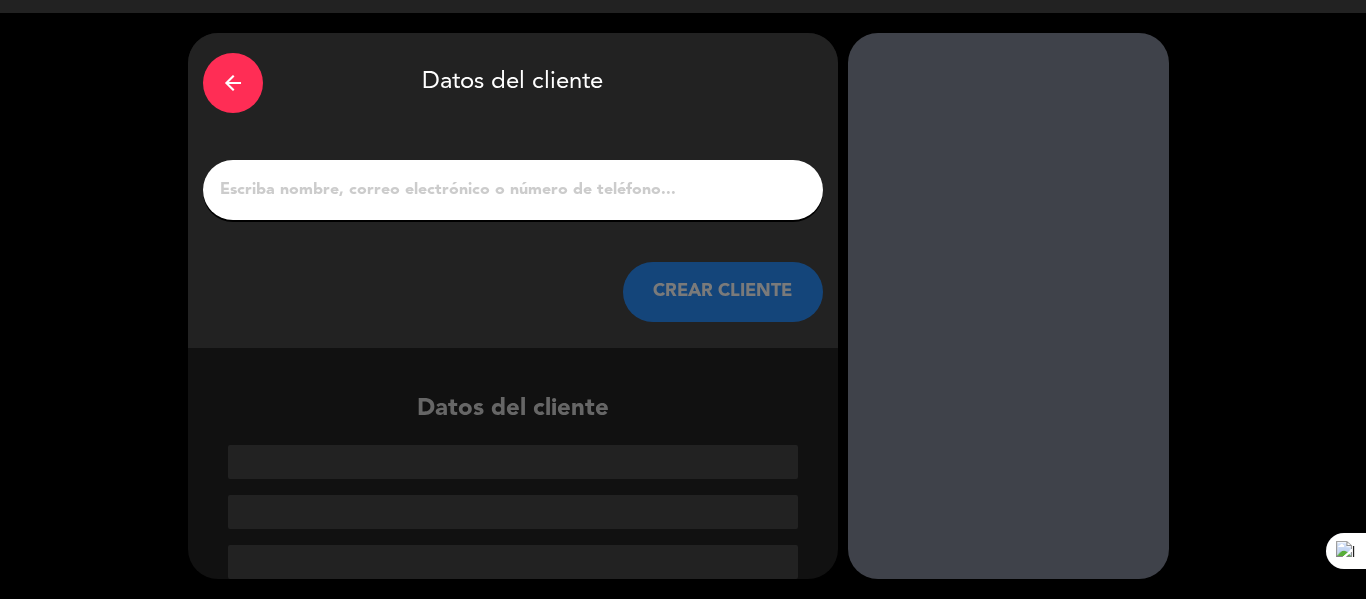 scroll, scrollTop: 58, scrollLeft: 0, axis: vertical 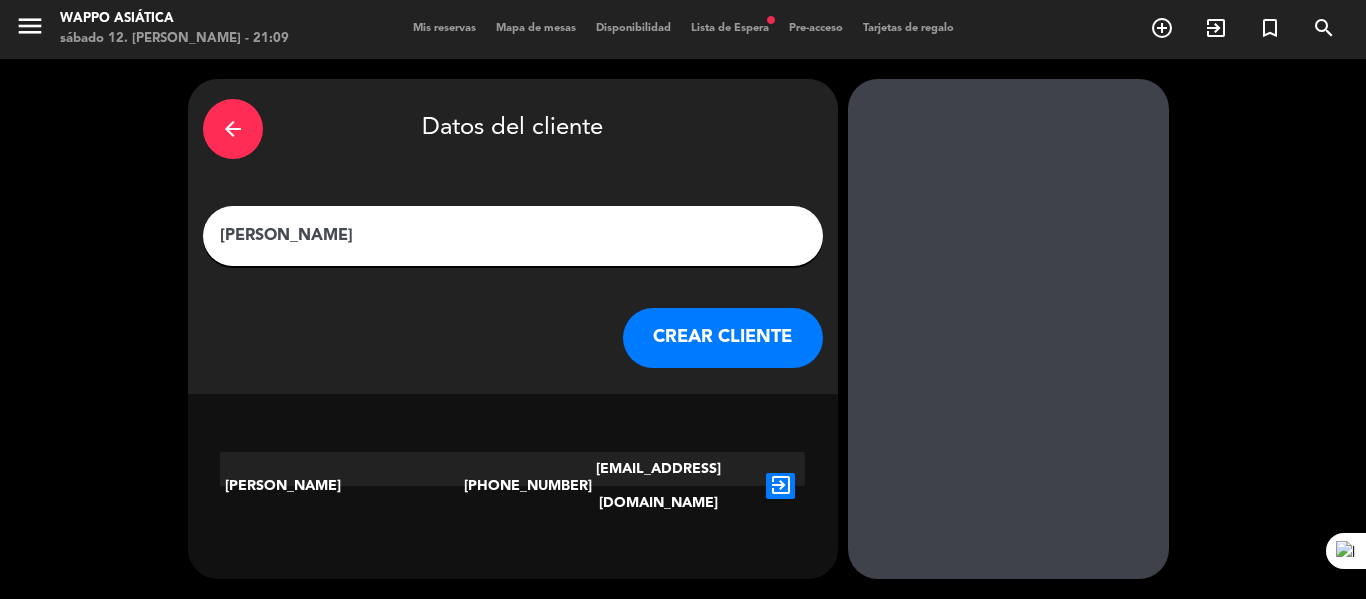 type on "[PERSON_NAME]" 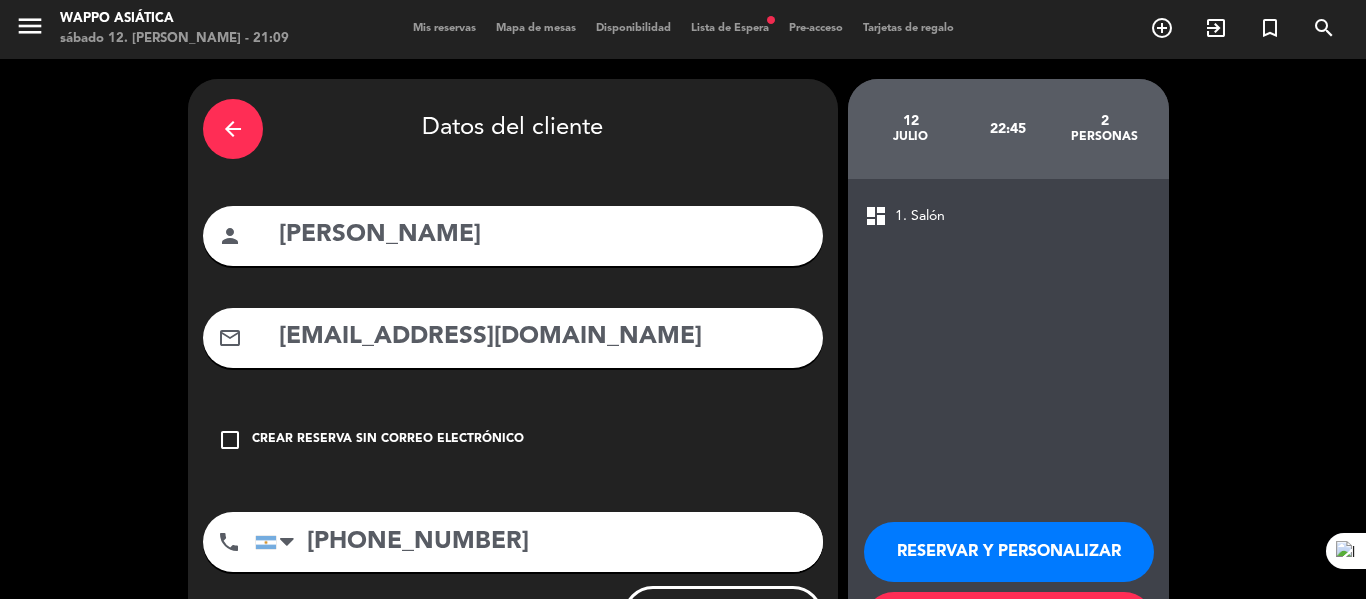 scroll, scrollTop: 144, scrollLeft: 0, axis: vertical 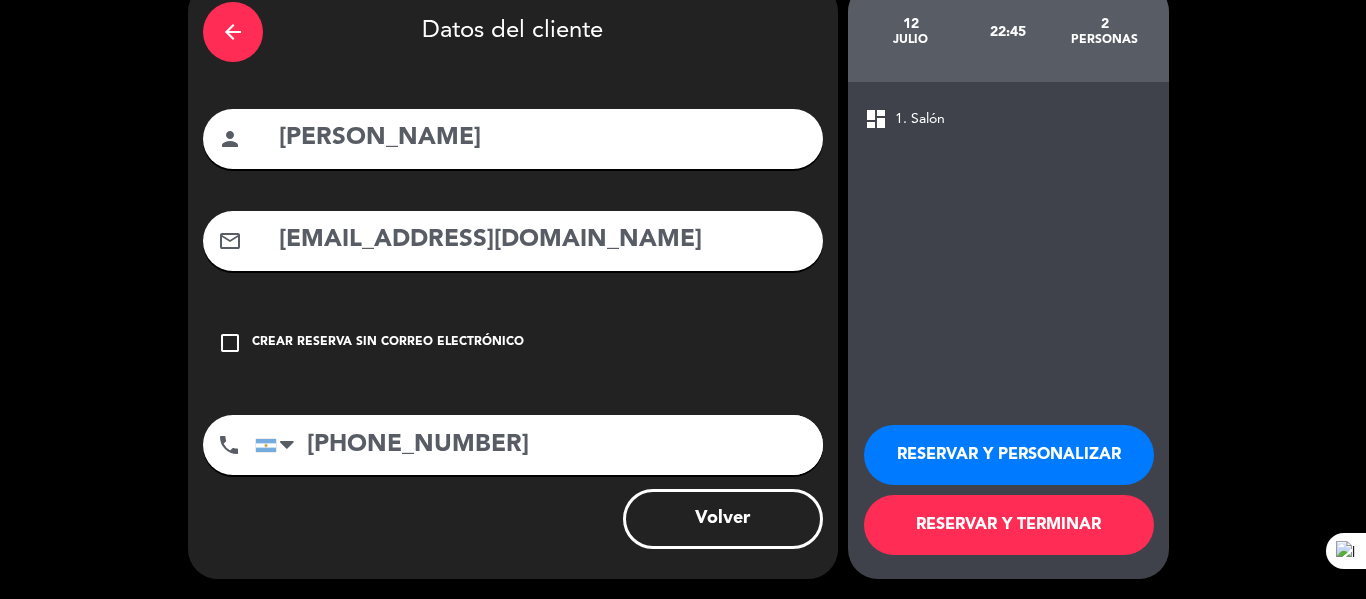 click on "RESERVAR Y TERMINAR" at bounding box center [1009, 525] 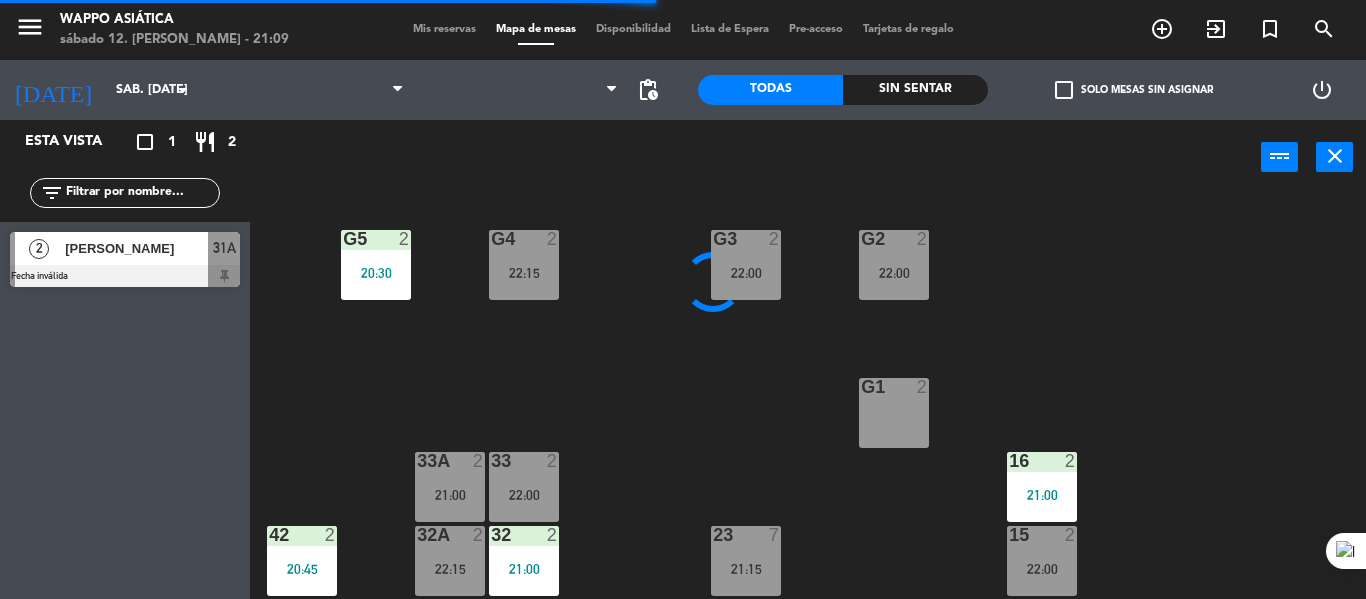 scroll, scrollTop: 0, scrollLeft: 0, axis: both 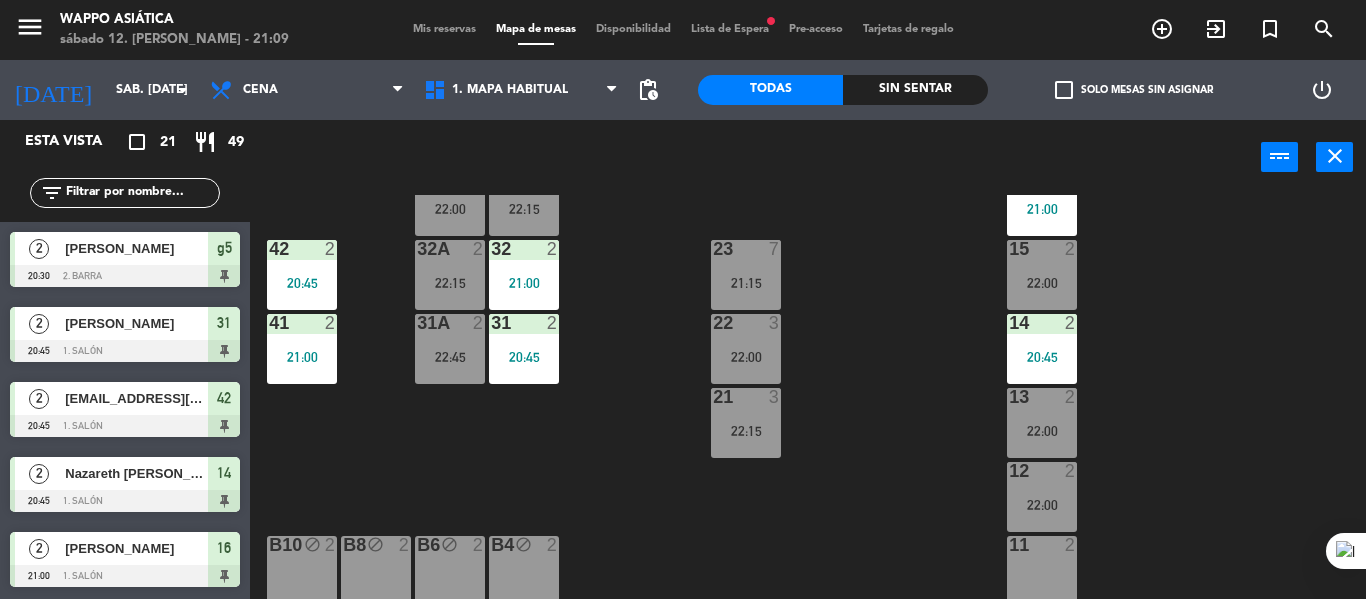click on "Sin sentar" 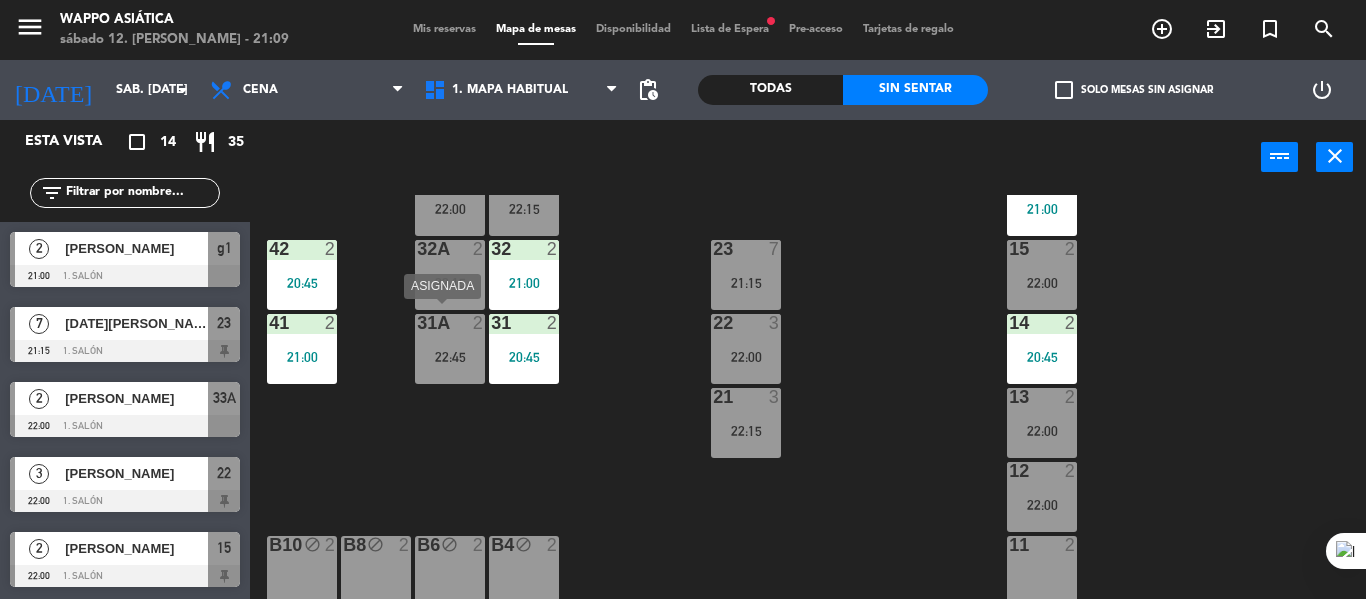 drag, startPoint x: 478, startPoint y: 350, endPoint x: 342, endPoint y: 642, distance: 322.11798 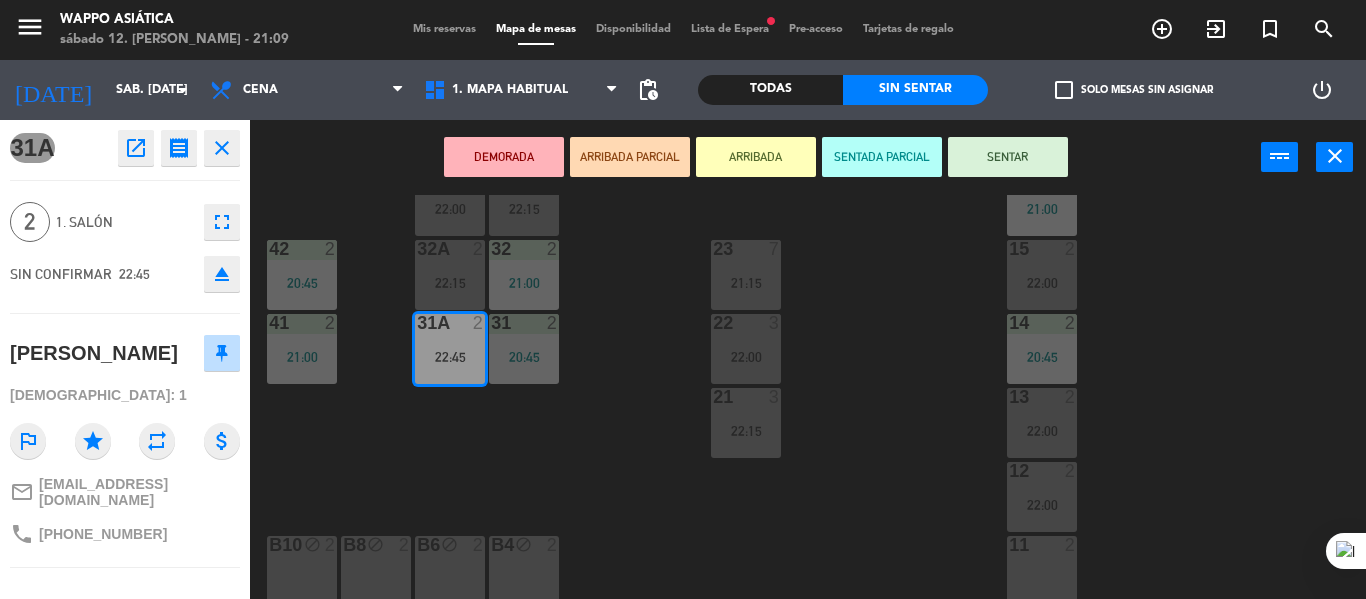 click on "g5  2   20:30  g4  2   22:15  g3  2   22:00  g2  2   22:00  g1  2   21:00  33  2   22:15  16  2   21:00  33A  2   22:00  42  2   20:45  32  2   21:00  23  7   21:15  15  2   22:00  32A  2   22:15  41  2   21:00  31  2   20:45  22  3   22:00  14  2   20:45  31A  2   22:45  21  3   22:15  13  2   22:00  12  2   22:00  11  2  B10 block  2  B8 block  2  B6 block  2  B4 block  2  B9 block  2  B7 block  2  B5 block  2  B3 block  2  B2 block  2  B1 block  2" 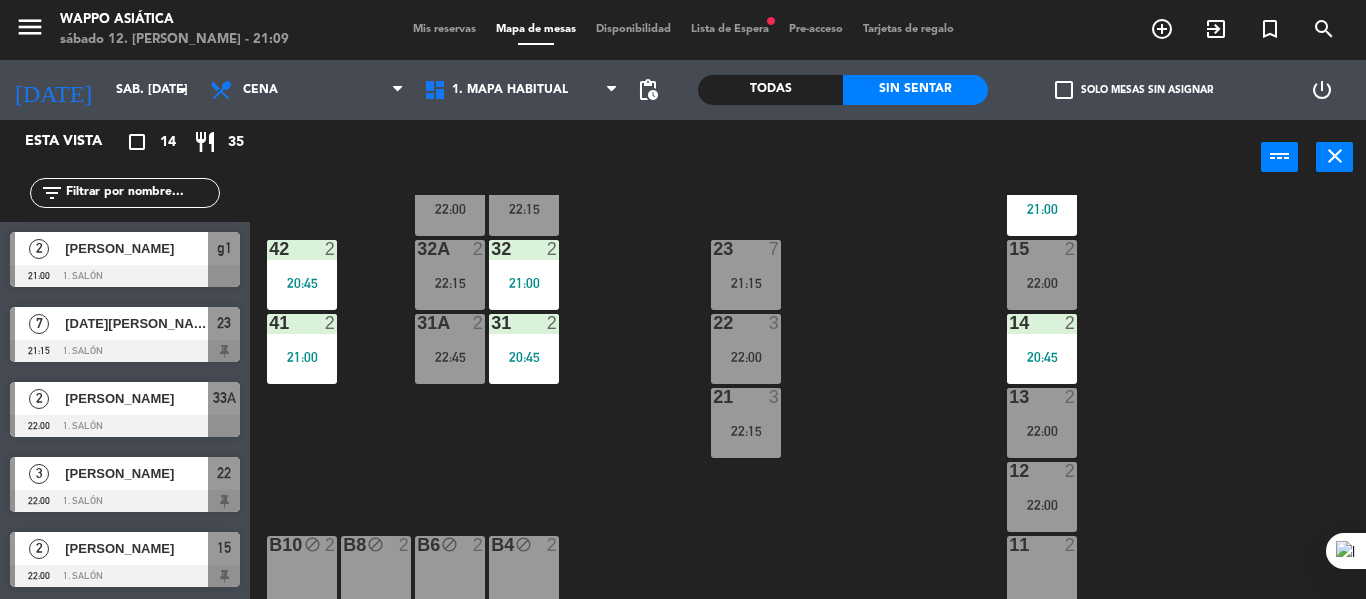 scroll, scrollTop: 294, scrollLeft: 0, axis: vertical 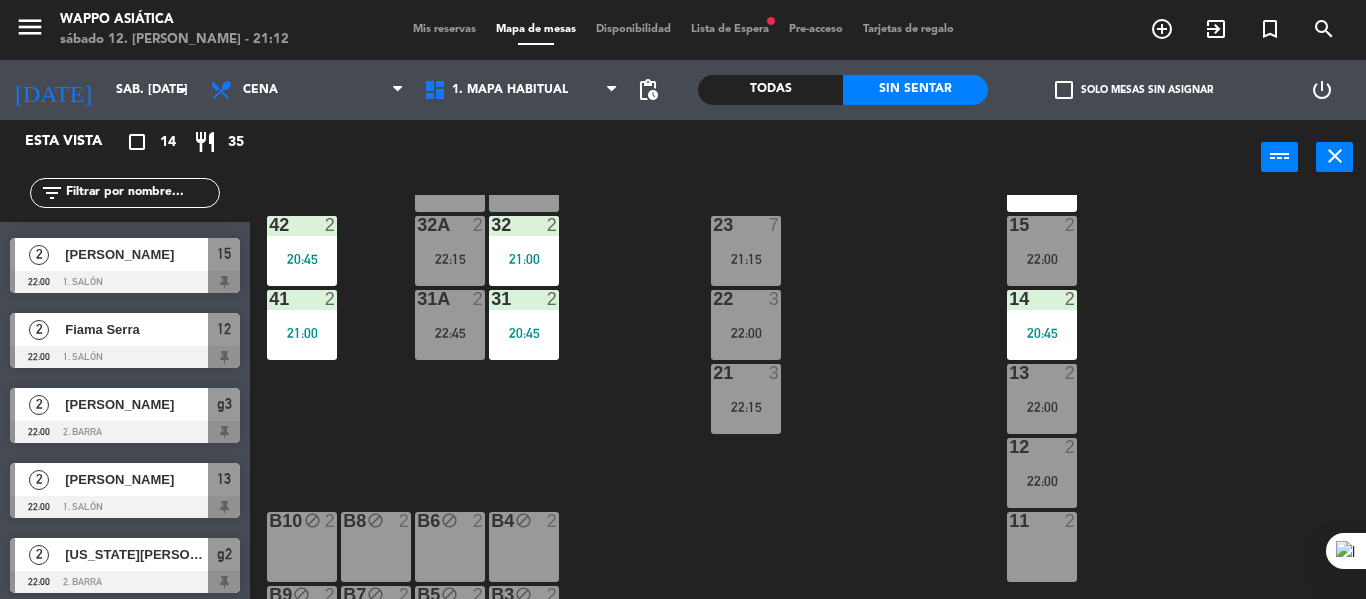 click on "Lista de Espera   fiber_manual_record" at bounding box center [730, 29] 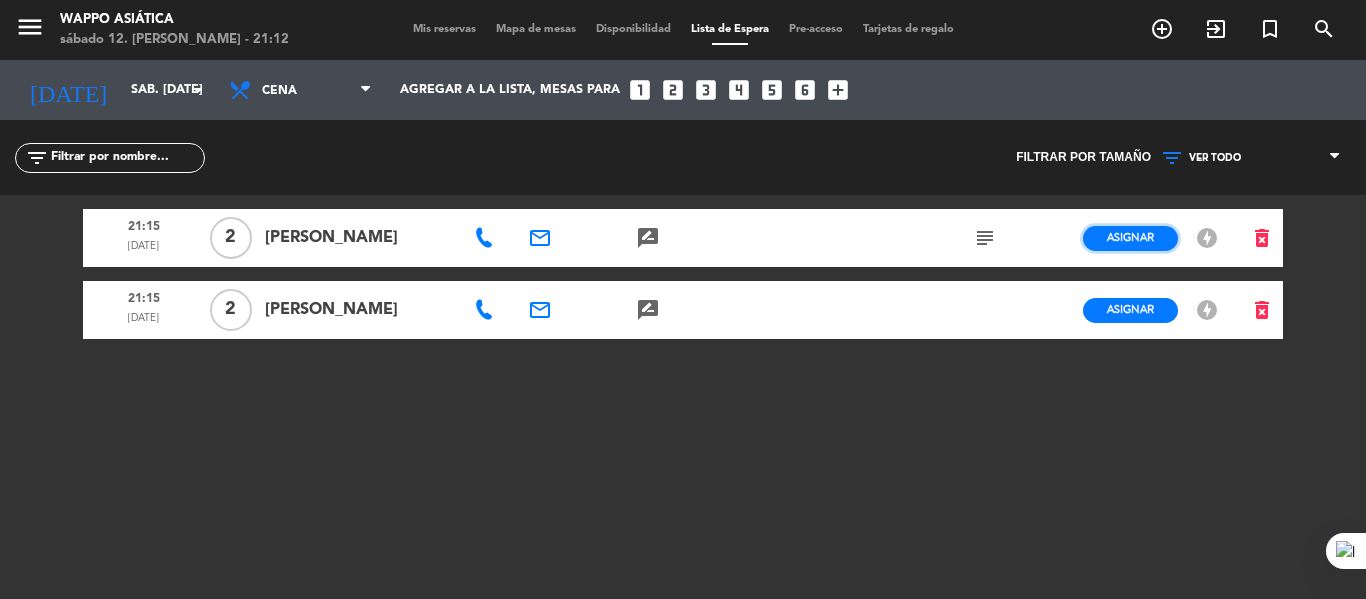 click on "Asignar" 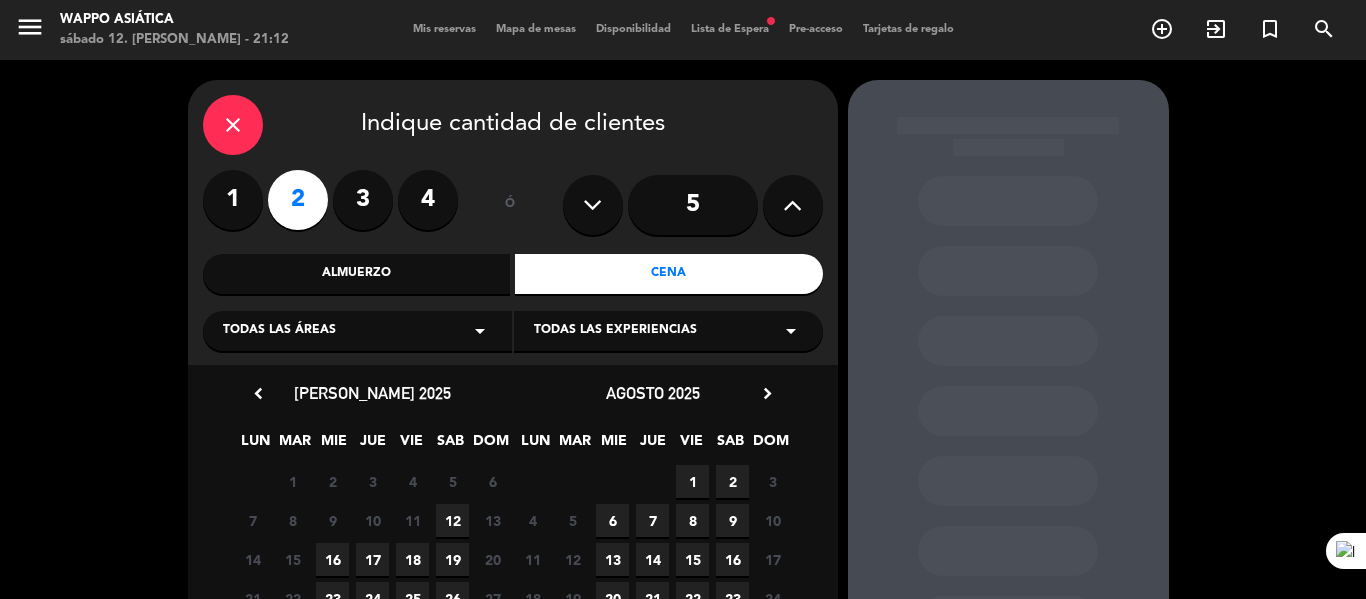 click on "arrow_drop_down" at bounding box center (480, 331) 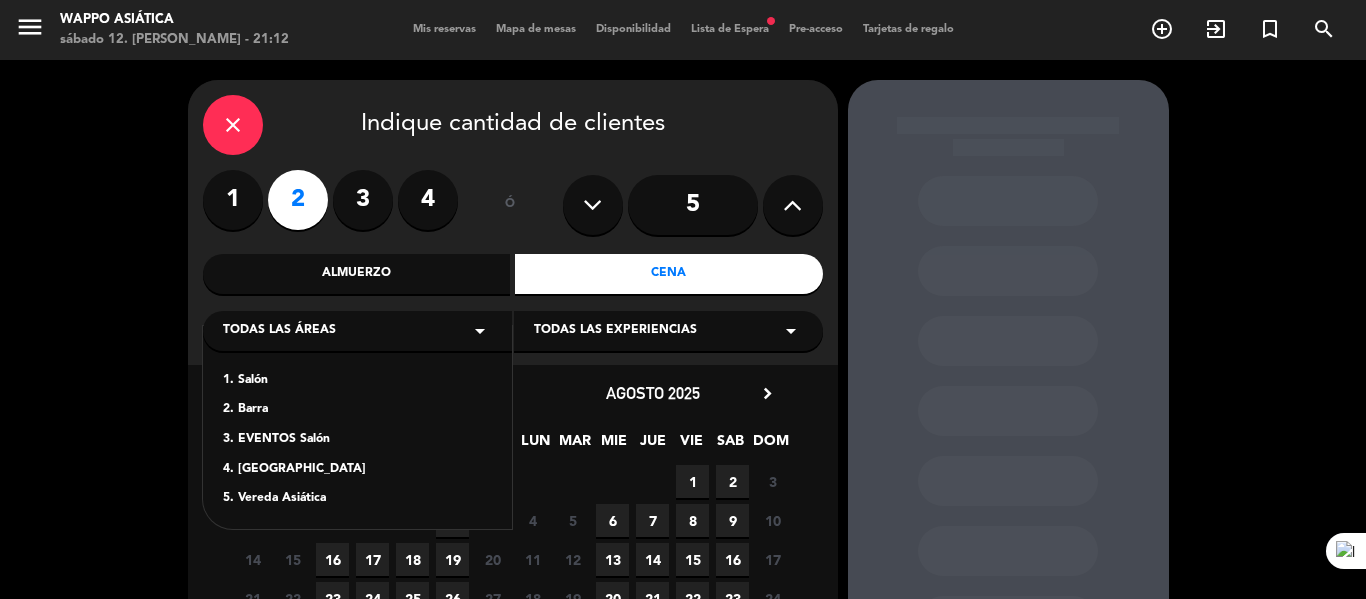 click on "1. Salón" at bounding box center (357, 381) 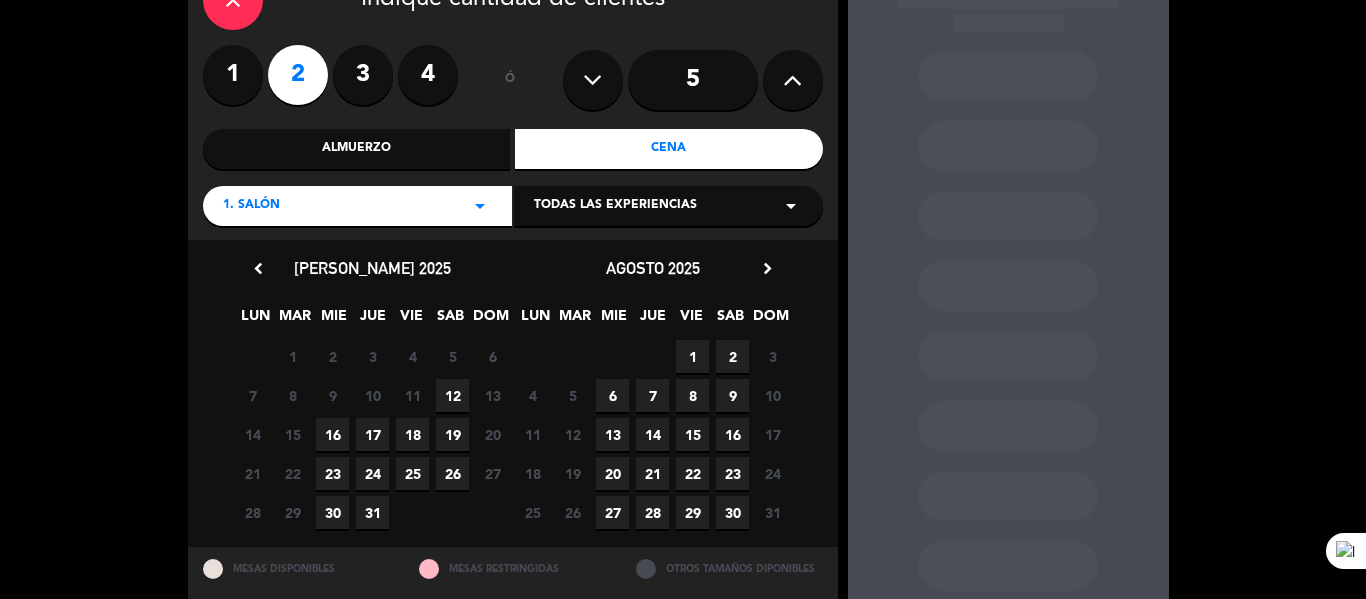 scroll, scrollTop: 189, scrollLeft: 0, axis: vertical 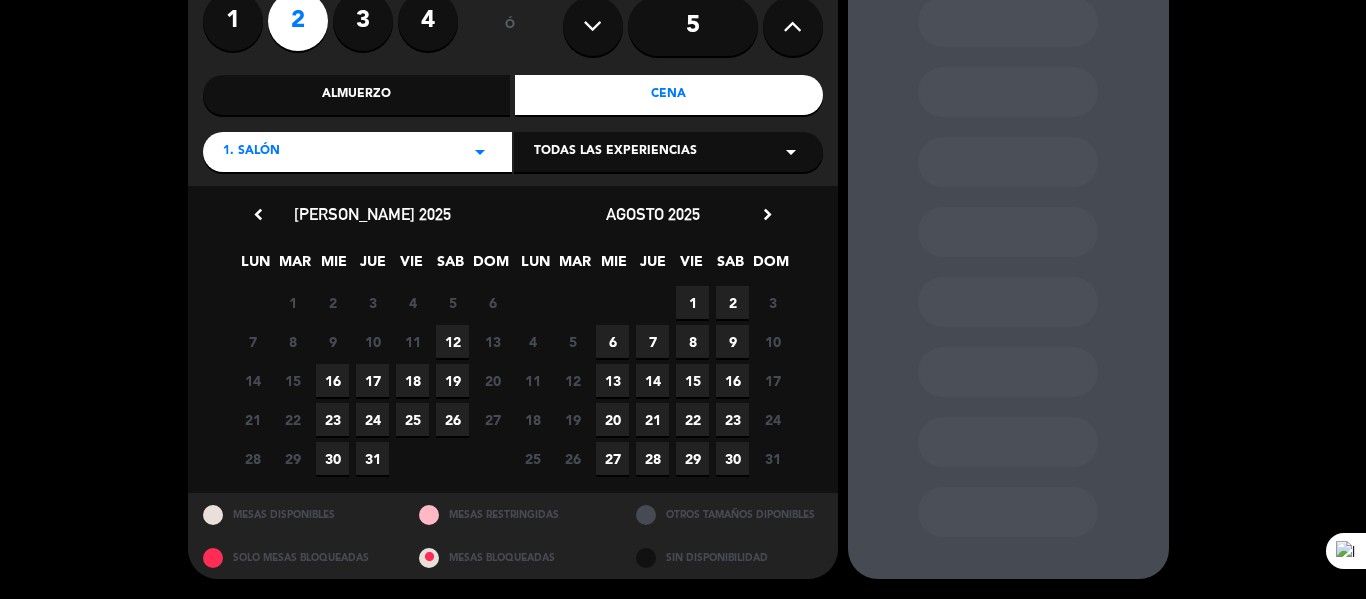 click on "12" at bounding box center (452, 341) 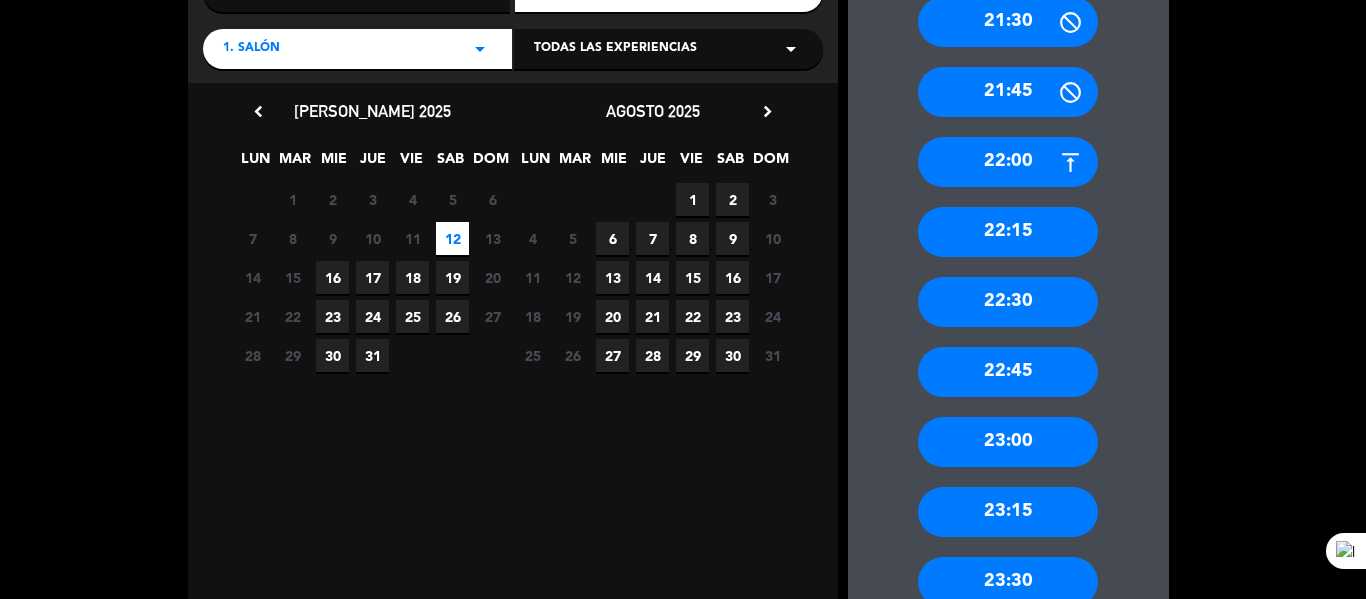 scroll, scrollTop: 283, scrollLeft: 0, axis: vertical 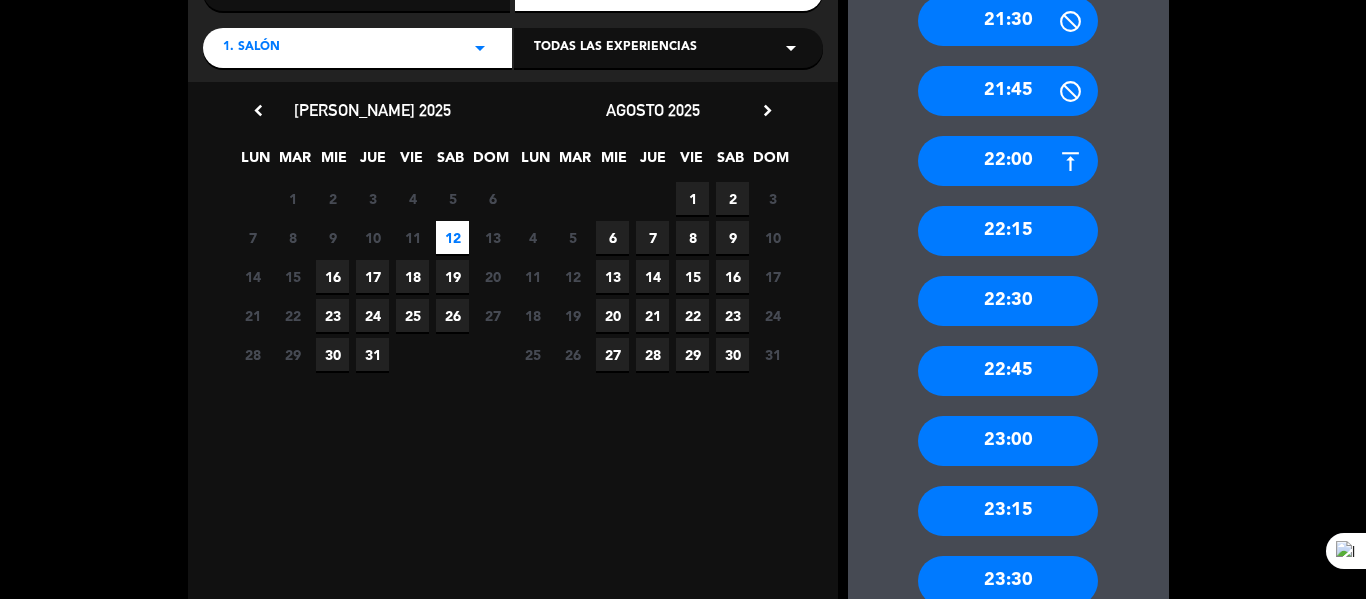 click on "22:30" at bounding box center [1008, 301] 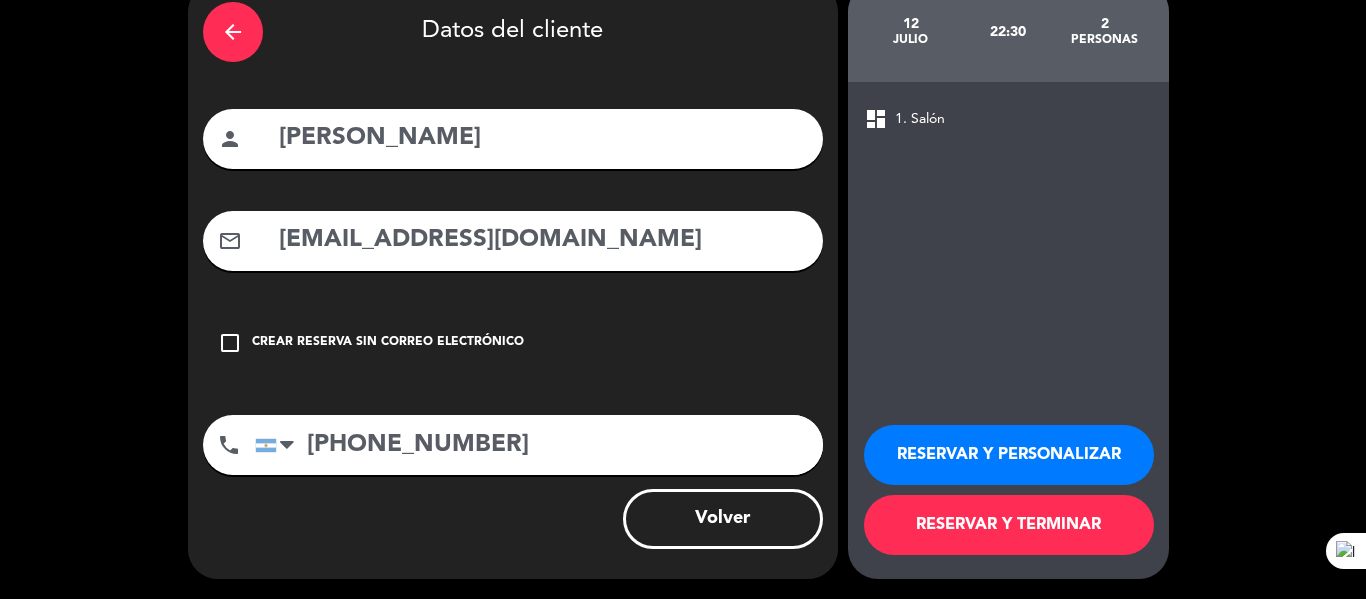 click on "RESERVAR Y TERMINAR" at bounding box center (1009, 525) 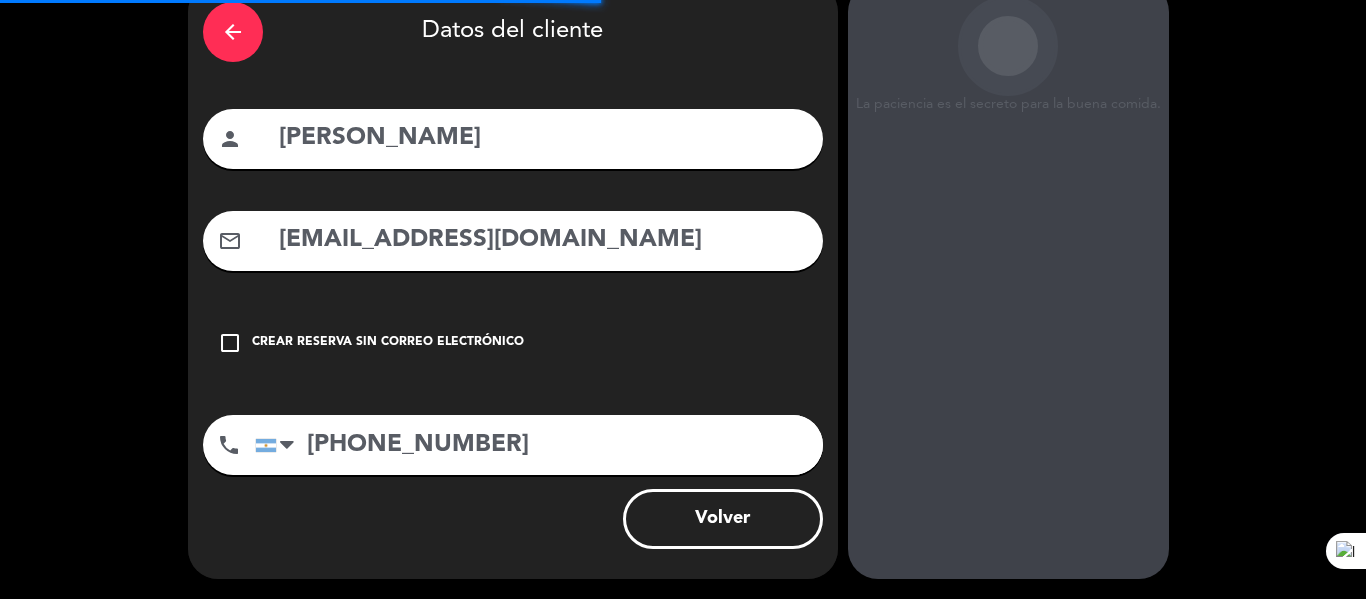 scroll, scrollTop: 0, scrollLeft: 0, axis: both 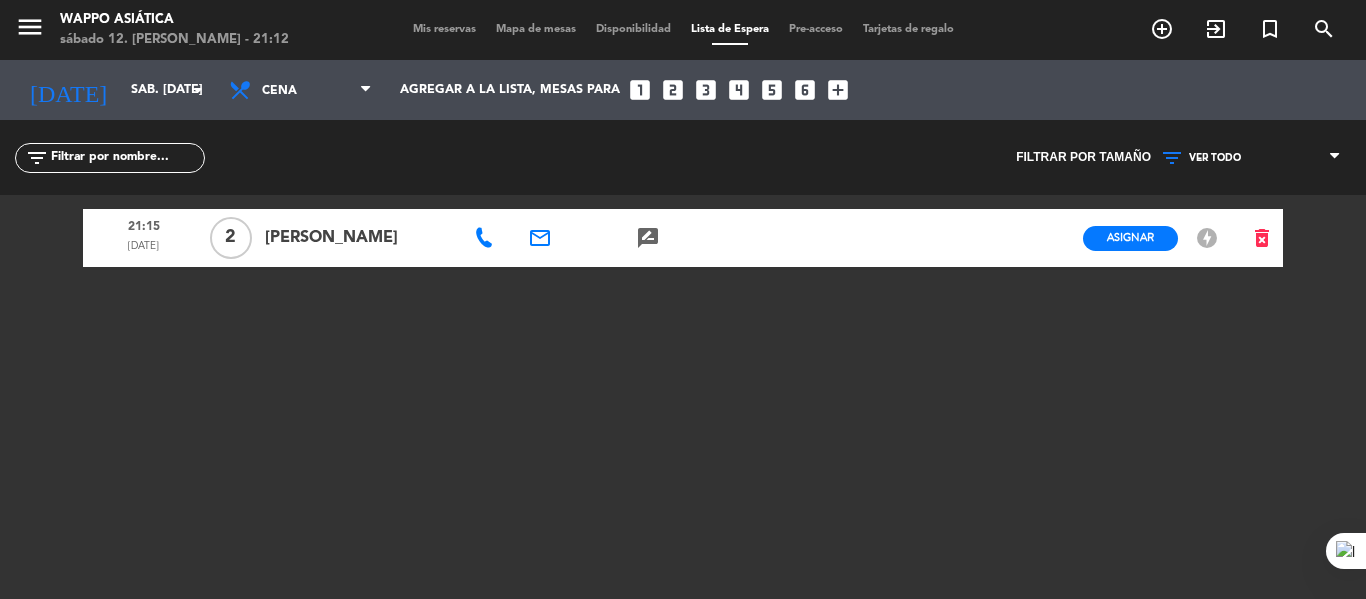 click on "Mapa de mesas" at bounding box center [536, 29] 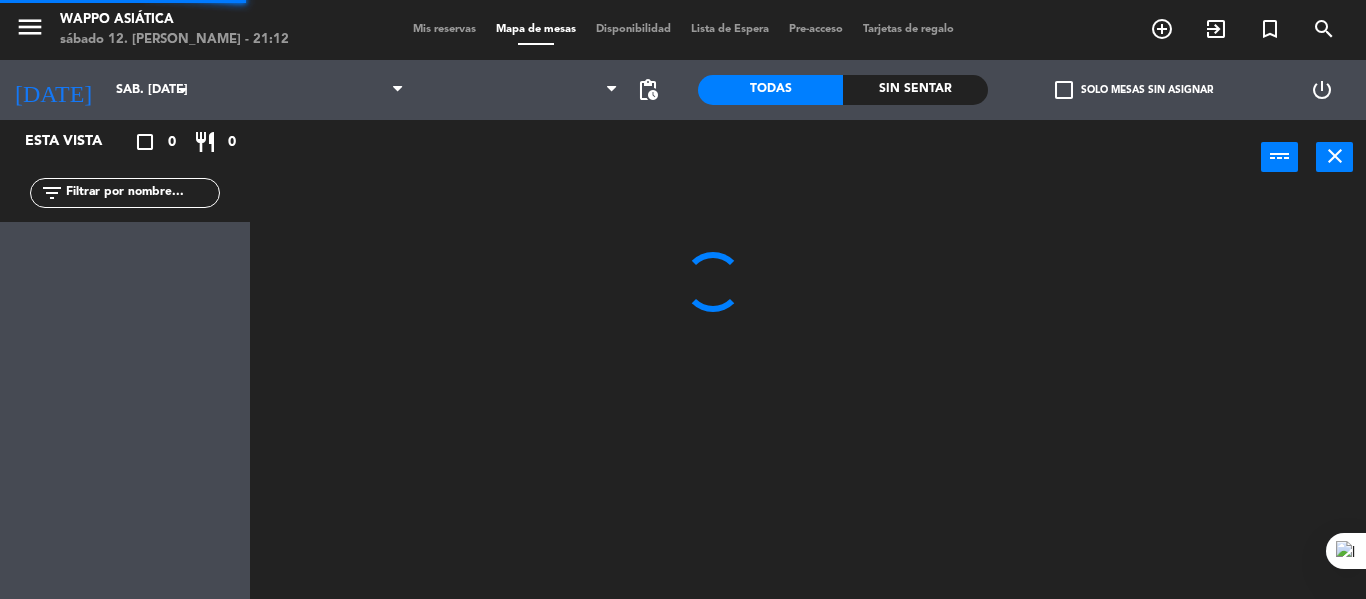 scroll, scrollTop: 0, scrollLeft: 0, axis: both 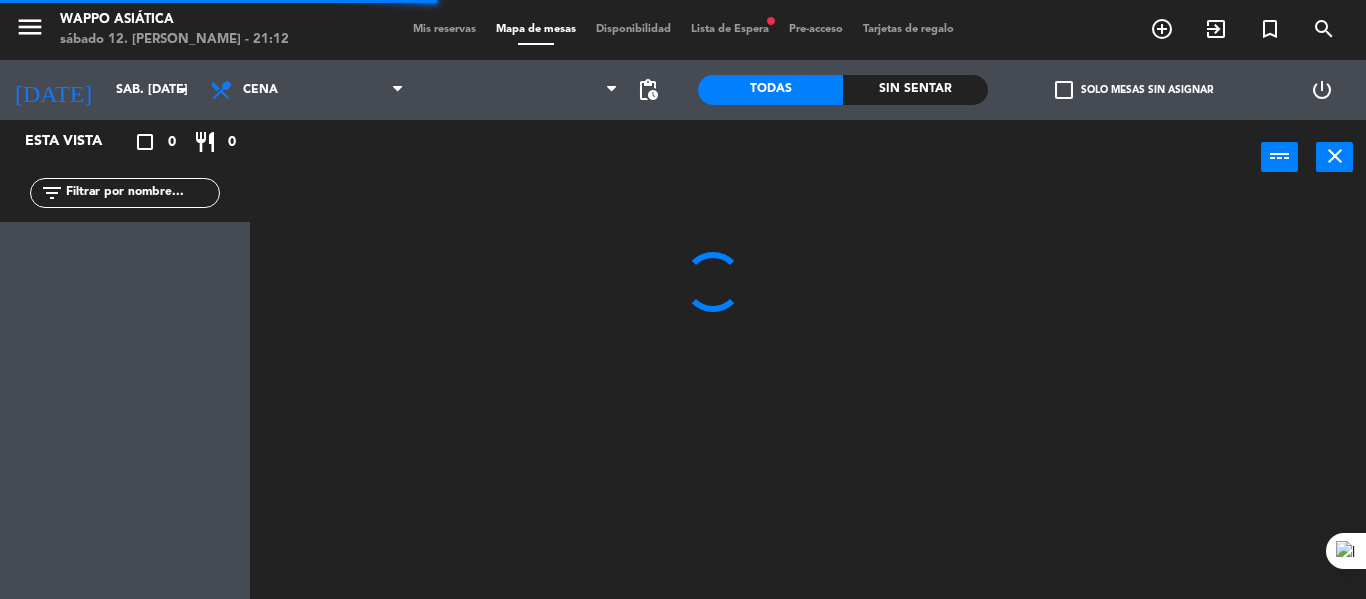 click on "Sin sentar" 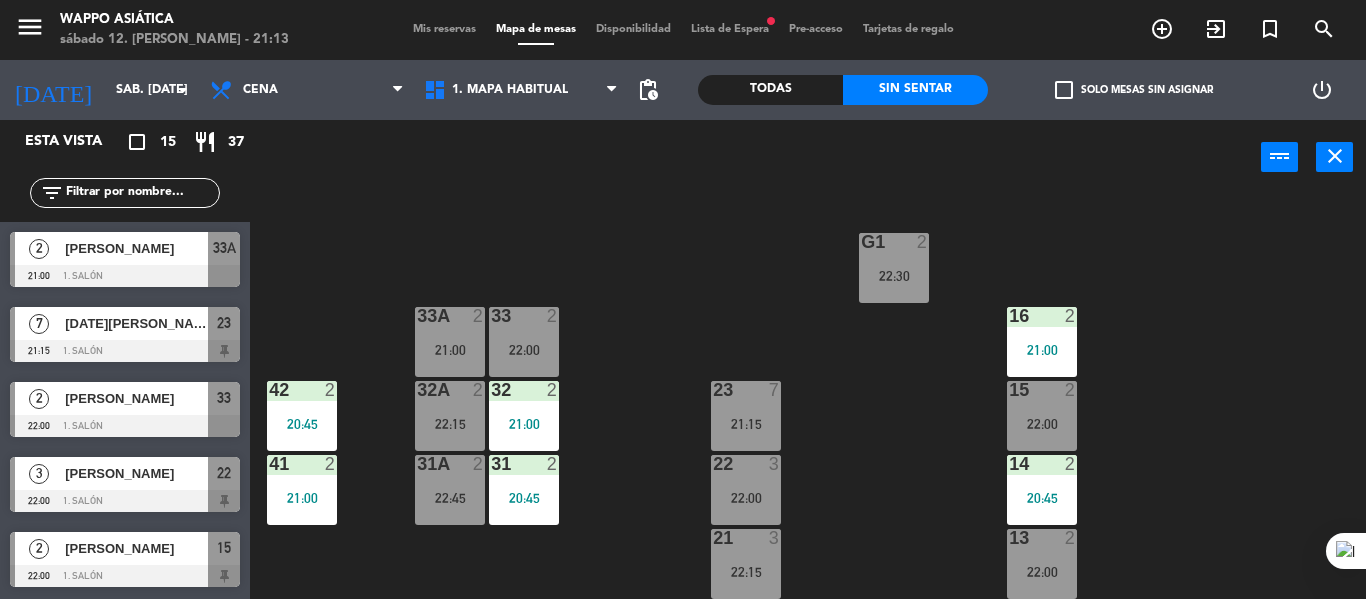 scroll, scrollTop: 140, scrollLeft: 0, axis: vertical 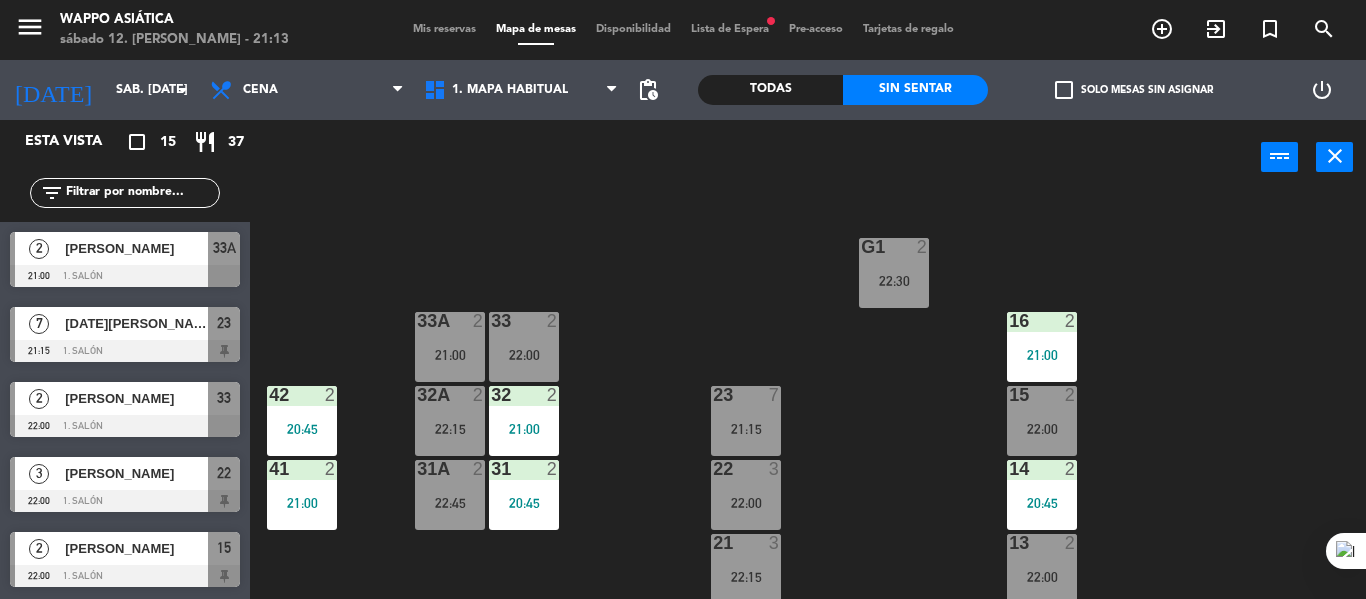 click 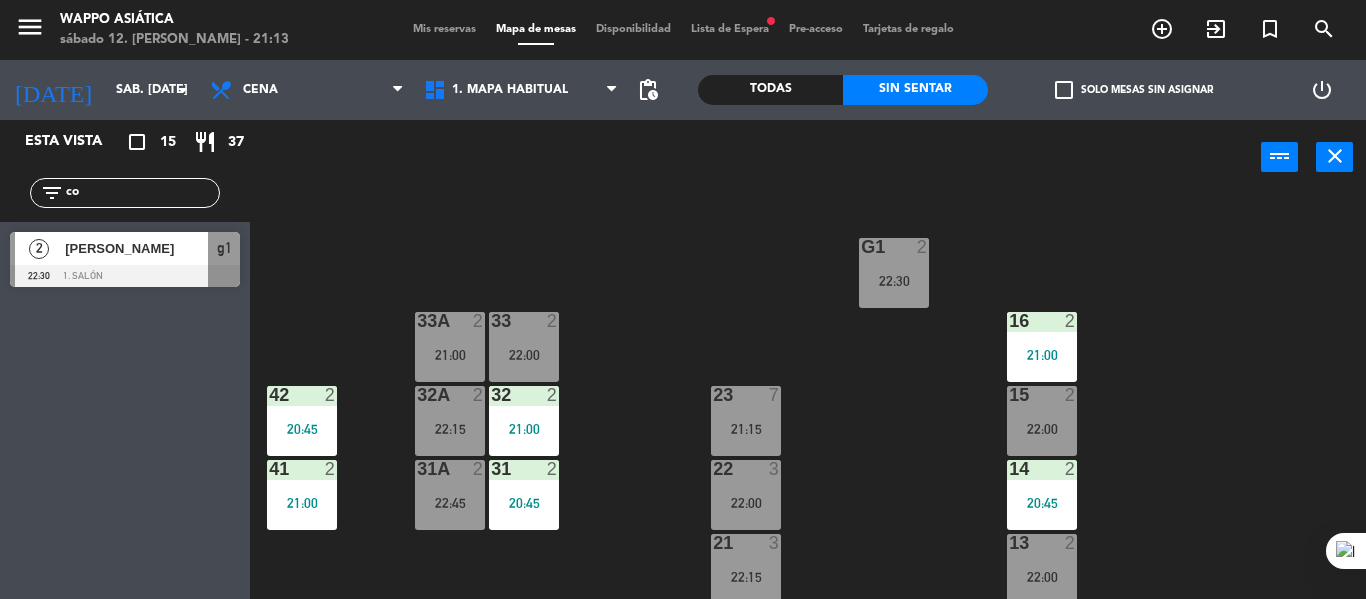 type on "c" 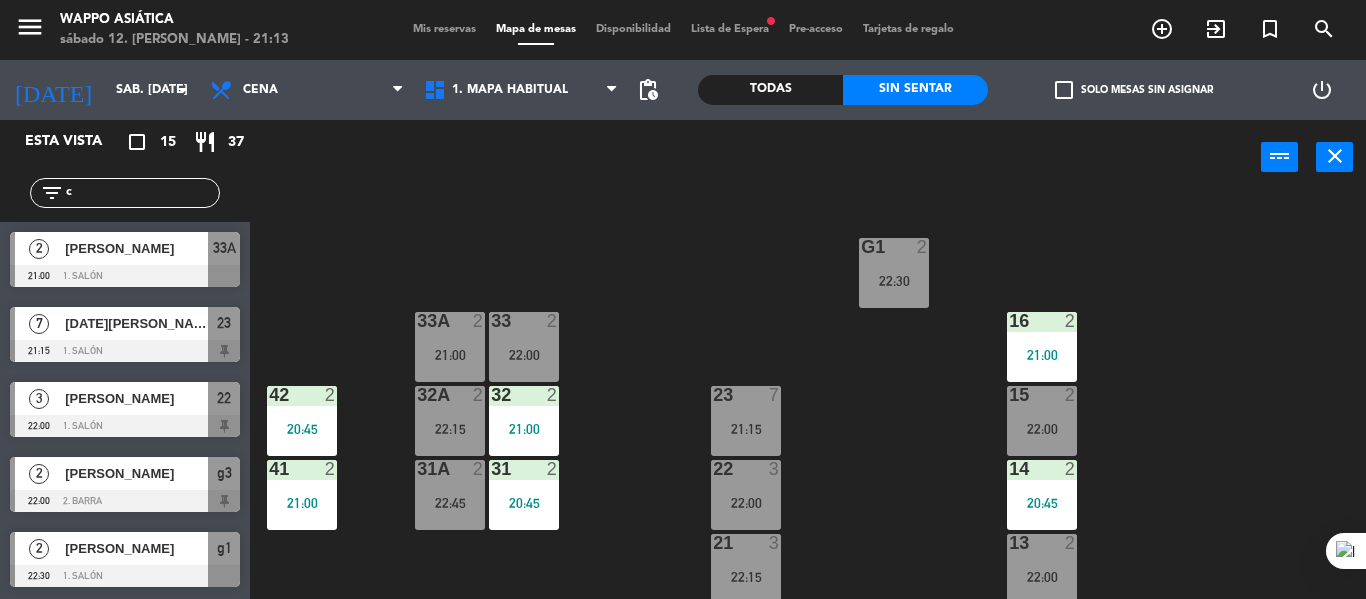 type 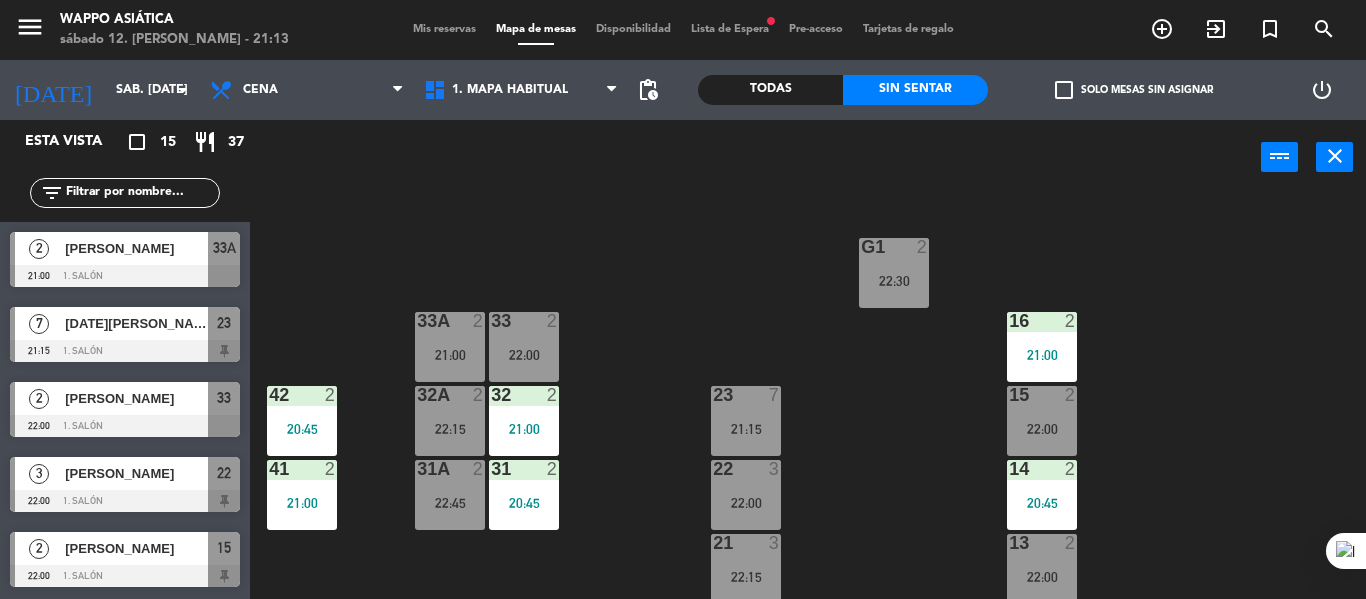 click on "g5  2   20:30  g4  2   22:15  g3  2   22:00  g2  2   22:00  g1  2   22:30  33  2   22:00  16  2   21:00  33A  2   21:00  42  2   20:45  32  2   21:00  23  7   21:15  15  2   22:00  32A  2   22:15  41  2   21:00  31  2   20:45  22  3   22:00  14  2   20:45  31A  2   22:45  21  3   22:15  13  2   22:00  12  2   22:00  11  2   22:15  B10 block  2  B8 block  2  B6 block  2  B4 block  2  B9 block  2  B7 block  2  B5 block  2  B3 block  2  B2 block  2  B1 block  2" 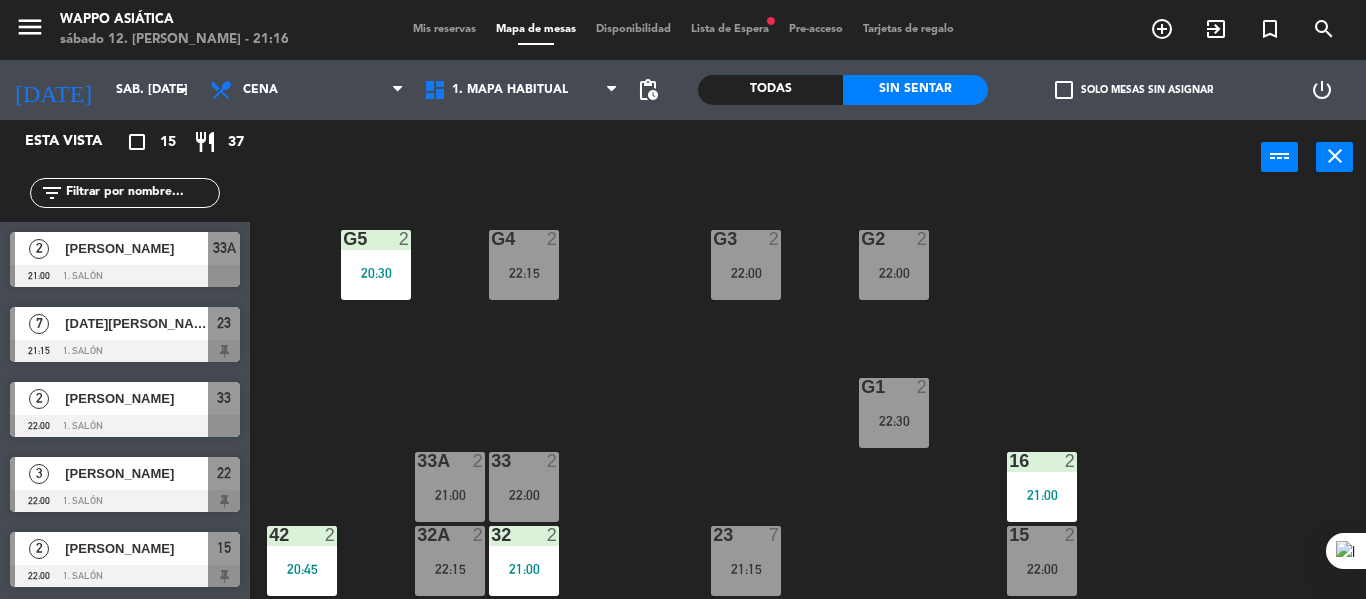 scroll, scrollTop: 146, scrollLeft: 0, axis: vertical 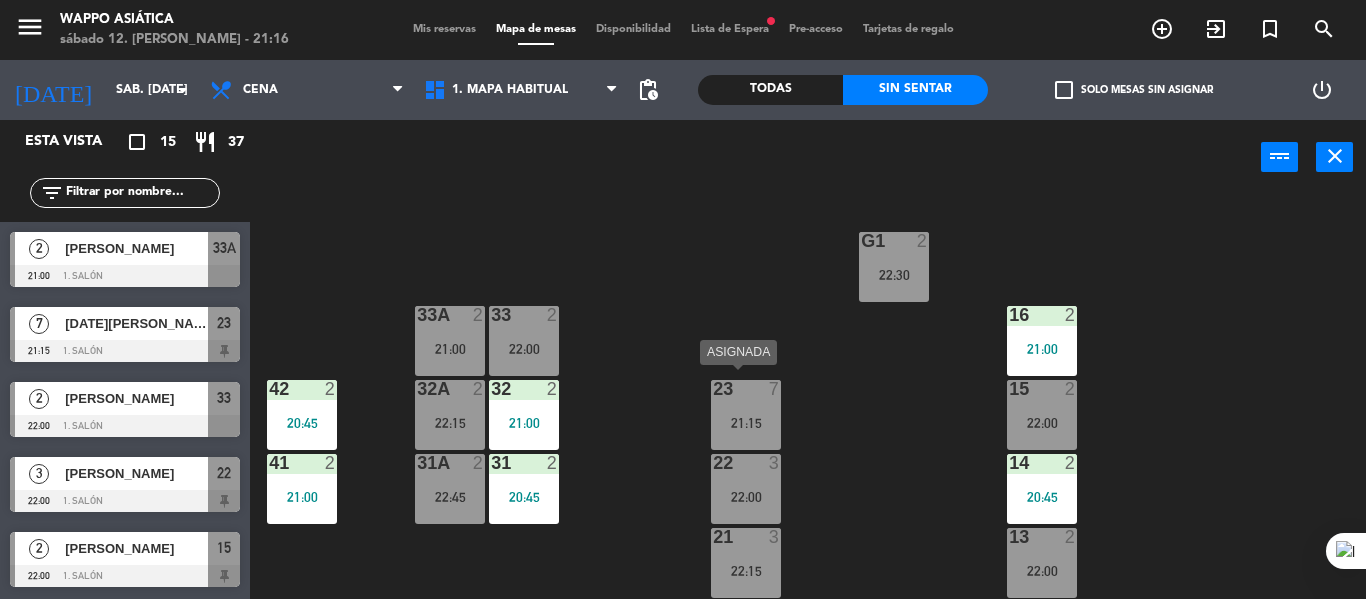 click on "23  7   21:15" at bounding box center [746, 415] 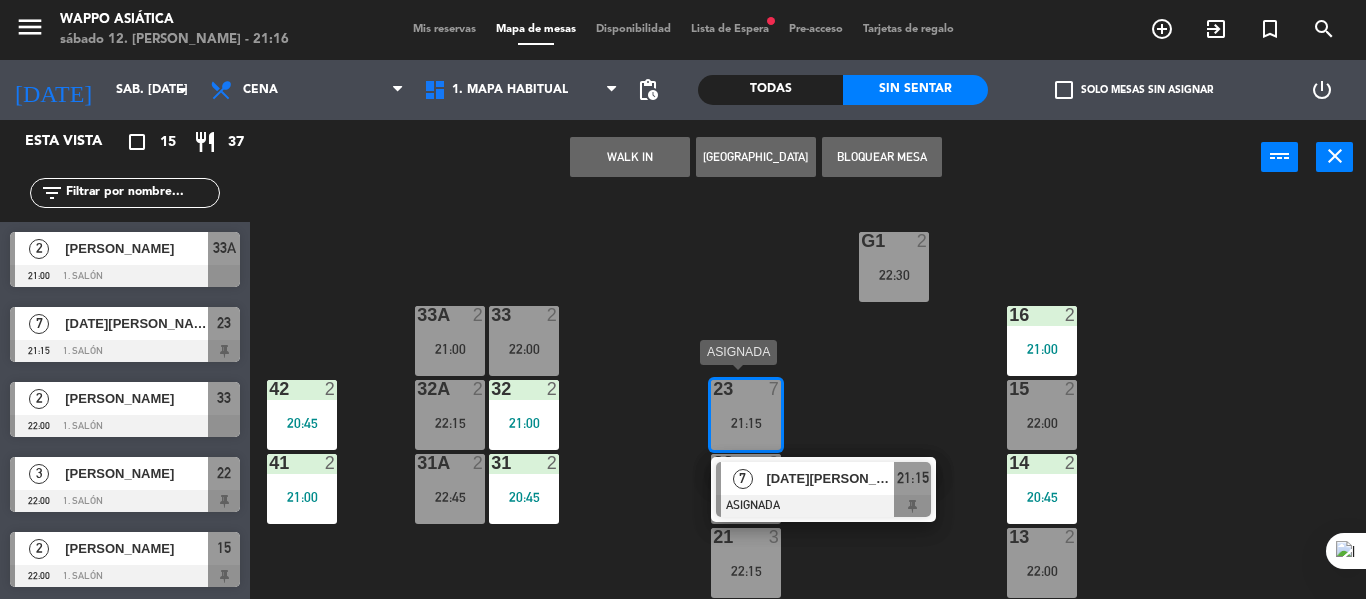 click on "[DATE][PERSON_NAME]" at bounding box center (830, 478) 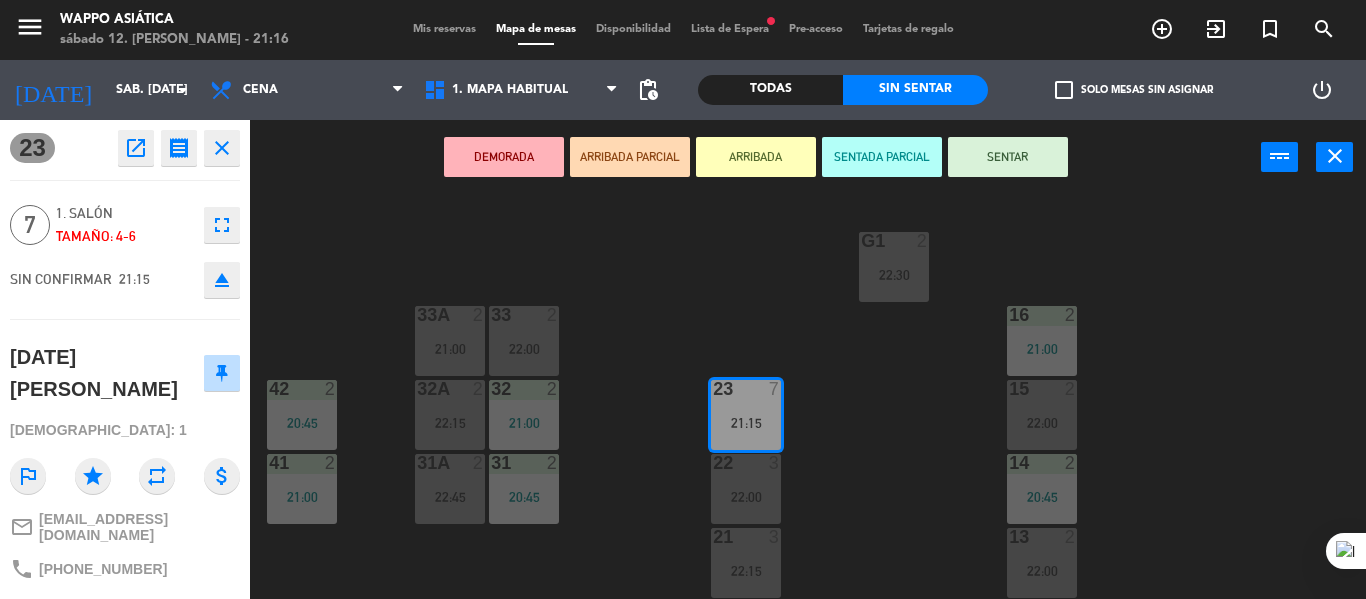 click on "SENTAR" at bounding box center (1008, 157) 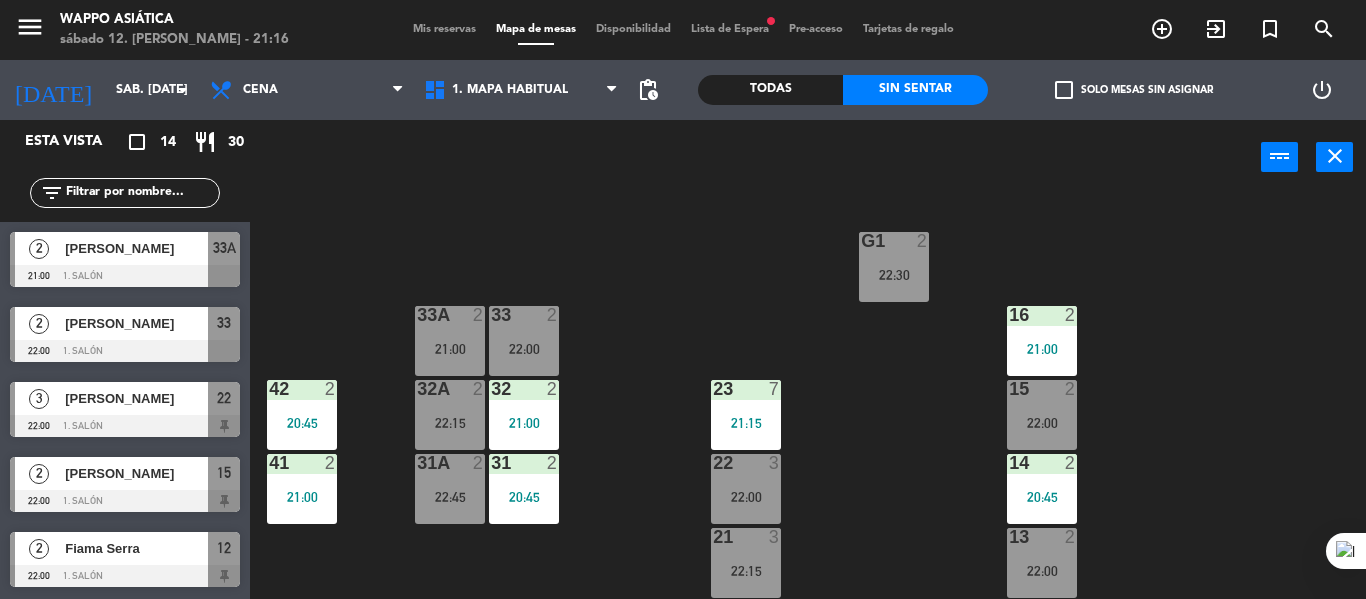 click on "g5  2   20:30  g4  2   22:15  g3  2   22:00  g2  2   22:00  g1  2   22:30  33  2   22:00  16  2   21:00  33A  2   21:00  42  2   20:45  32  2   21:00  23  7   21:15  15  2   22:00  32A  2   22:15  41  2   21:00  31  2   20:45  22  3   22:00  14  2   20:45  31A  2   22:45  21  3   22:15  13  2   22:00  12  2   22:00  11  2   22:15  B10 block  2  B8 block  2  B6 block  2  B4 block  2  B9 block  2  B7 block  2  B5 block  2  B3 block  2  B2 block  2  B1 block  2" 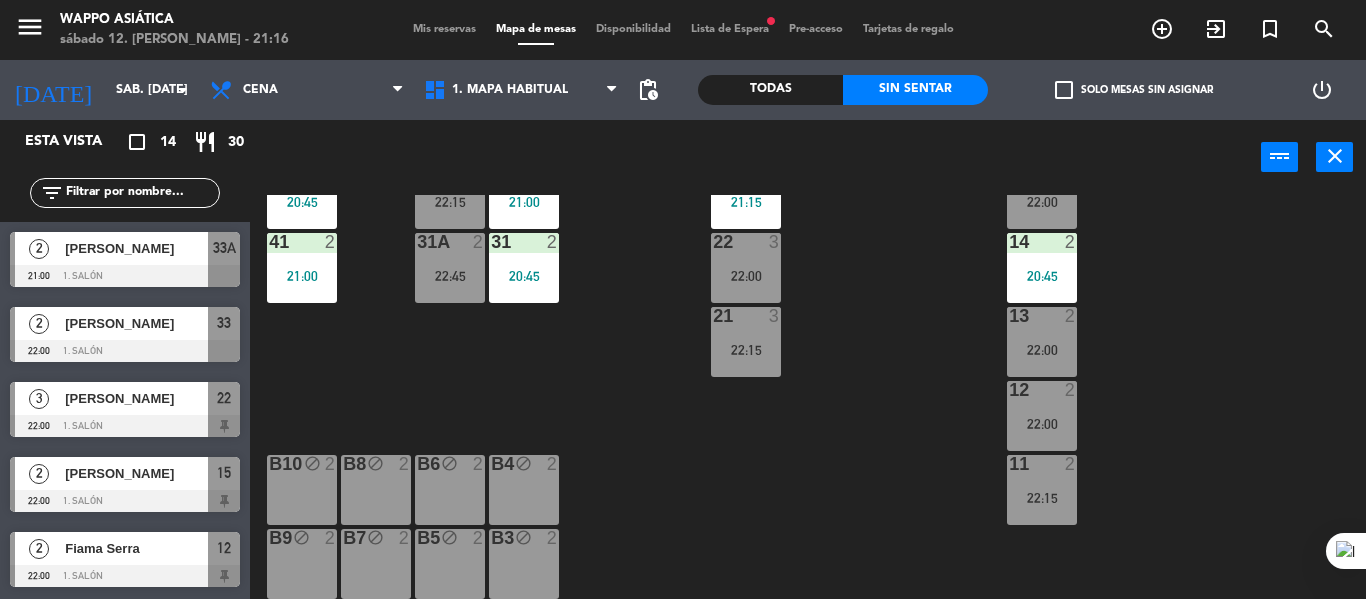 scroll, scrollTop: 366, scrollLeft: 0, axis: vertical 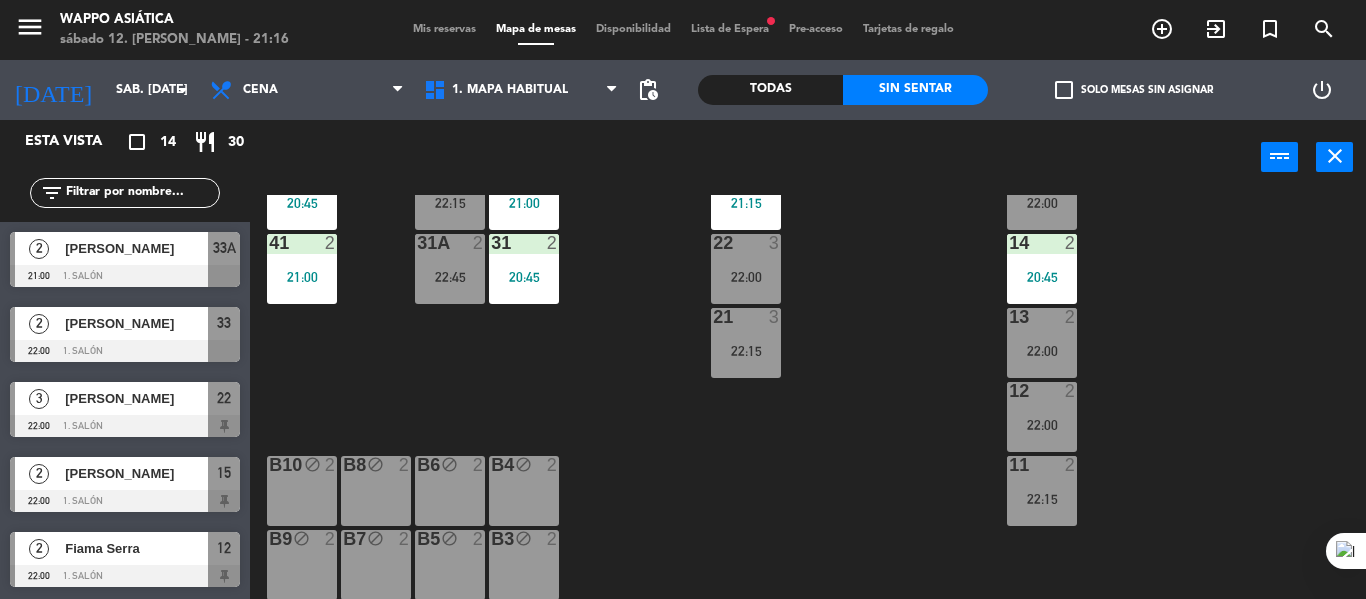 click on "22  3   22:00" at bounding box center [746, 269] 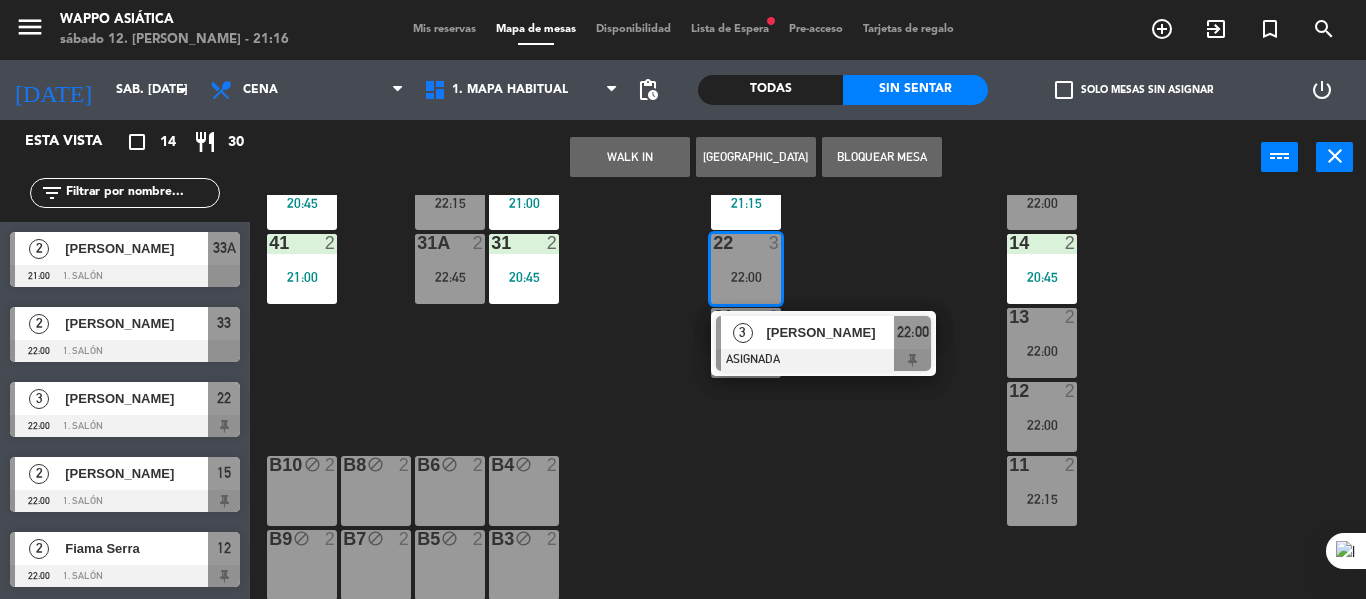 click on "g5  2   20:30  g4  2   22:15  g3  2   22:00  g2  2   22:00  g1  2   22:30  33  2   22:00  16  2   21:00  33A  2   21:00  42  2   20:45  32  2   21:00  23  7   21:15  15  2   22:00  32A  2   22:15  41  2   21:00  31  2   20:45  22  3   22:00   3   [PERSON_NAME]   ASIGNADA  22:00 14  2   20:45  31A  2   22:45  21  3   22:15  13  2   22:00  12  2   22:00  11  2   22:15  B10 block  2  B8 block  2  B6 block  2  B4 block  2  B9 block  2  B7 block  2  B5 block  2  B3 block  2  B2 block  2  B1 block  2" 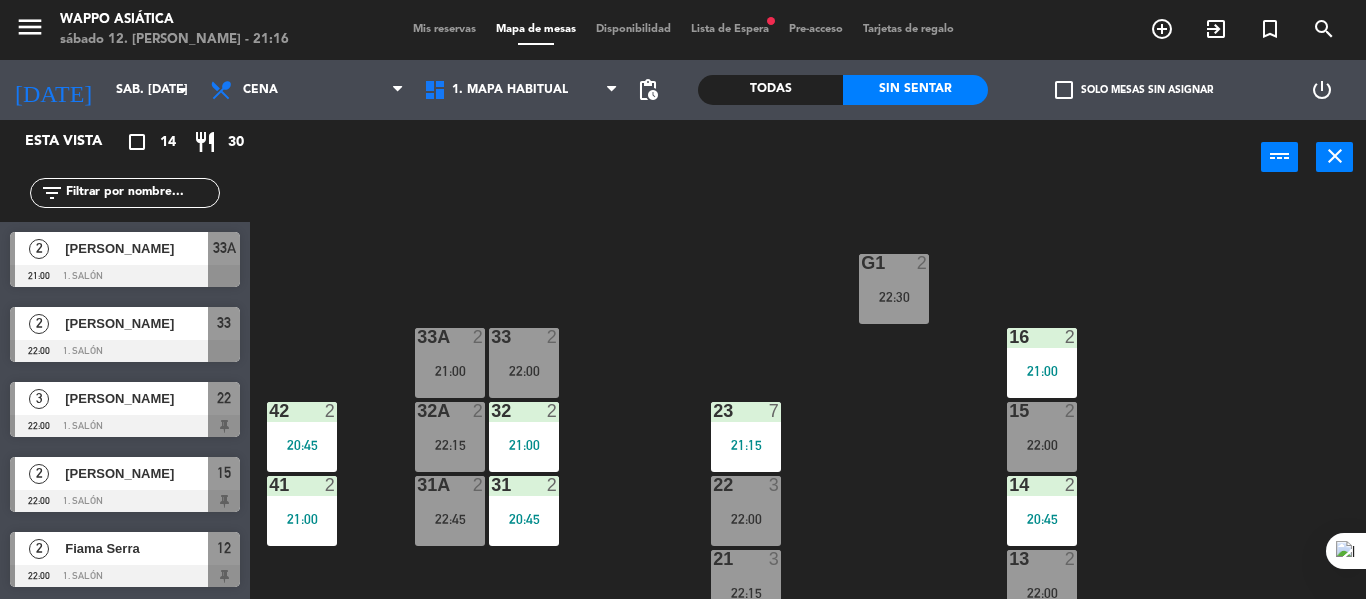 scroll, scrollTop: 123, scrollLeft: 0, axis: vertical 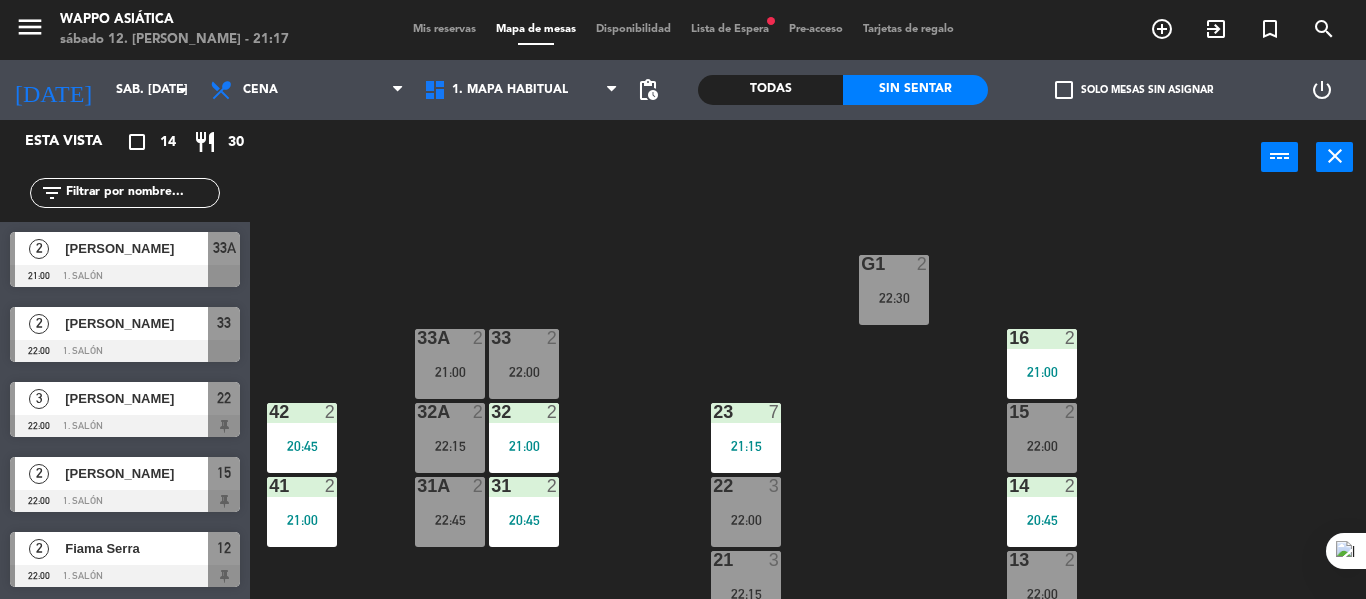 click on "g5  2   20:30  g4  2   22:15  g3  2   22:00  g2  2   22:00  g1  2   22:30  33  2   22:00  16  2   21:00  33A  2   21:00  42  2   20:45  32  2   21:00  23  7   21:15  15  2   22:00  32A  2   22:15  41  2   21:00  31  2   20:45  22  3   22:00  14  2   20:45  31A  2   22:45  21  3   22:15  13  2   22:00  12  2   22:00  11  2   22:15  B10 block  2  B8 block  2  B6 block  2  B4 block  2  B9 block  2  B7 block  2  B5 block  2  B3 block  2  B2 block  2  B1 block  2" 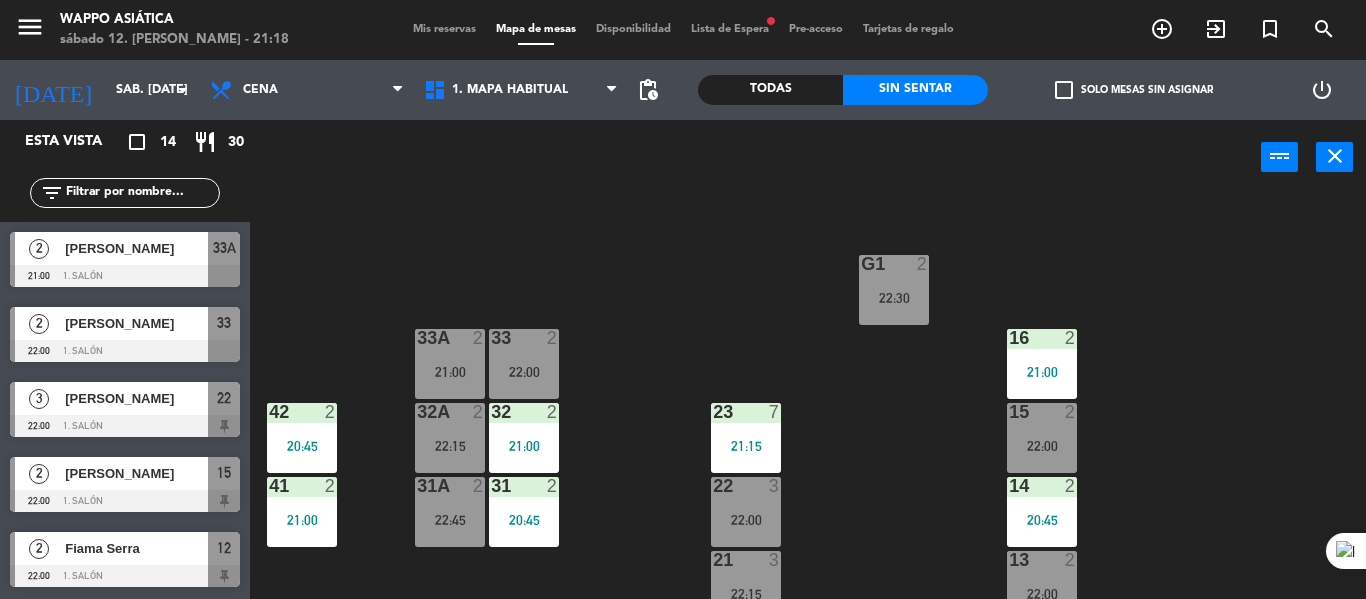 click on "g5  2   20:30  g4  2   22:15  g3  2   22:00  g2  2   22:00  g1  2   22:30  33  2   22:00  16  2   21:00  33A  2   21:00  42  2   20:45  32  2   21:00  23  7   21:15  15  2   22:00  32A  2   22:15  41  2   21:00  31  2   20:45  22  3   22:00  14  2   20:45  31A  2   22:45  21  3   22:15  13  2   22:00  12  2   22:00  11  2   22:15  B10 block  2  B8 block  2  B6 block  2  B4 block  2  B9 block  2  B7 block  2  B5 block  2  B3 block  2  B2 block  2  B1 block  2" 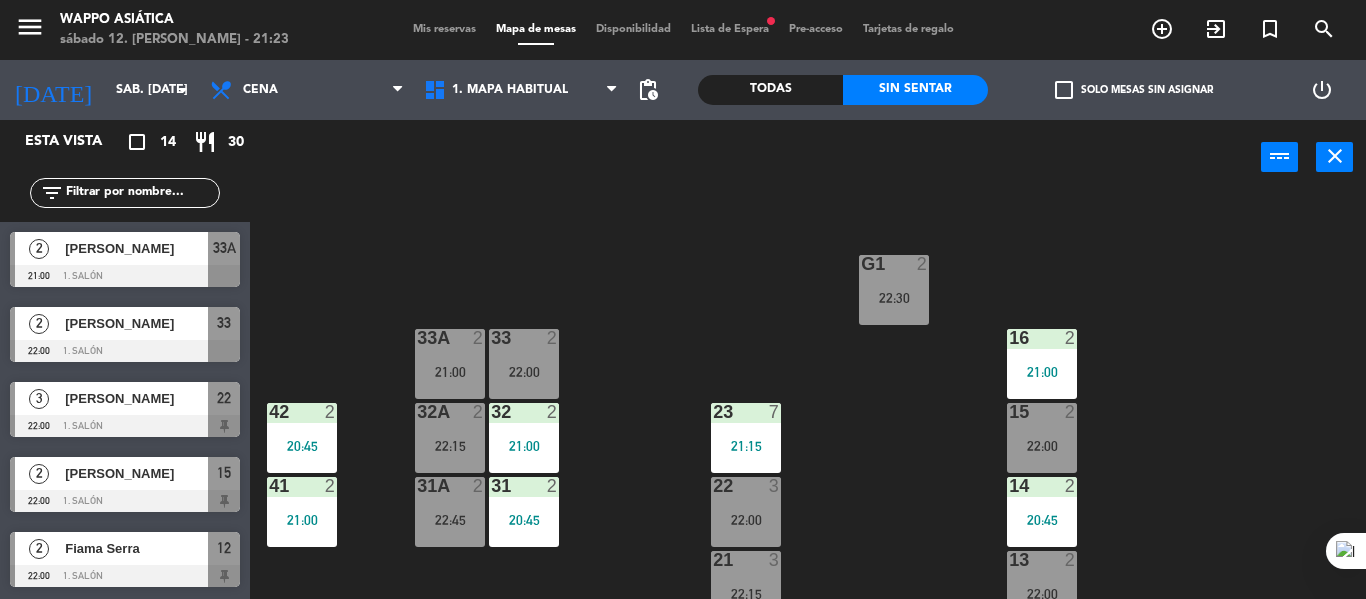 click at bounding box center (125, 276) 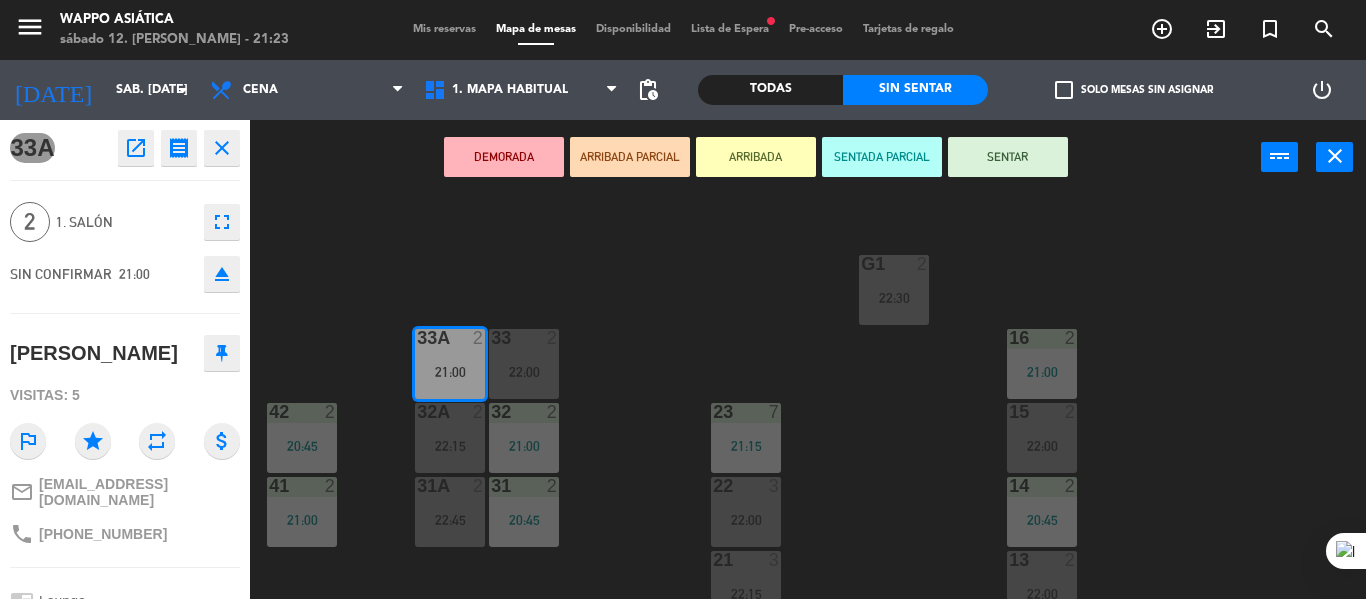 click on "g5  2   20:30  g4  2   22:15  g3  2   22:00  g2  2   22:00  g1  2   22:30  33  2   22:00  16  2   21:00  33A  2   21:00  42  2   20:45  32  2   21:00  23  7   21:15  15  2   22:00  32A  2   22:15  41  2   21:00  31  2   20:45  22  3   22:00  14  2   20:45  31A  2   22:45  21  3   22:15  13  2   22:00  12  2   22:00  11  2   22:15  B10 block  2  B8 block  2  B6 block  2  B4 block  2  B9 block  2  B7 block  2  B5 block  2  B3 block  2  B2 block  2  B1 block  2" 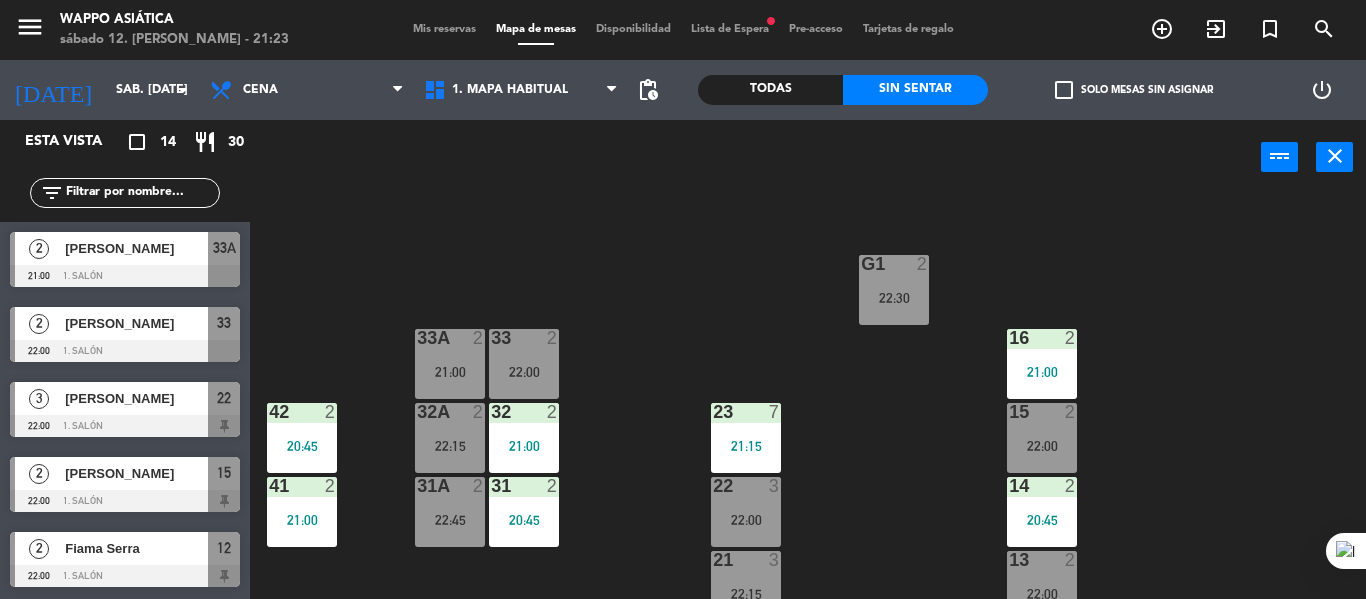 click on "[PERSON_NAME]" at bounding box center [136, 248] 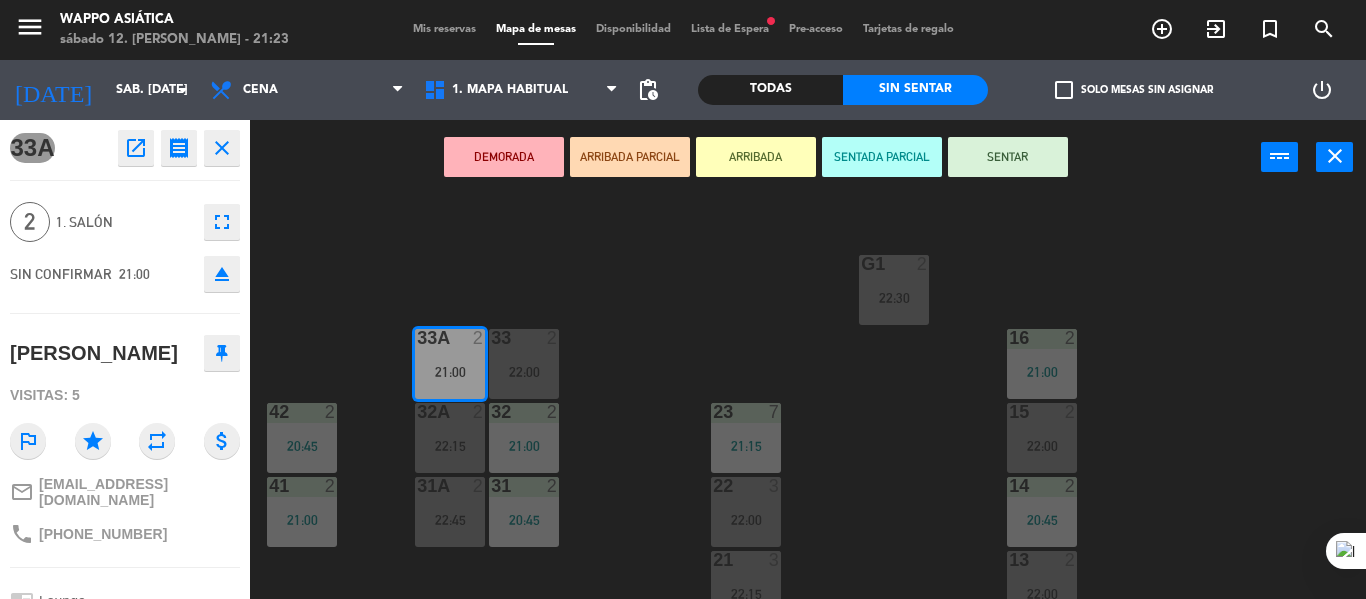 click on "[PHONE_NUMBER]" 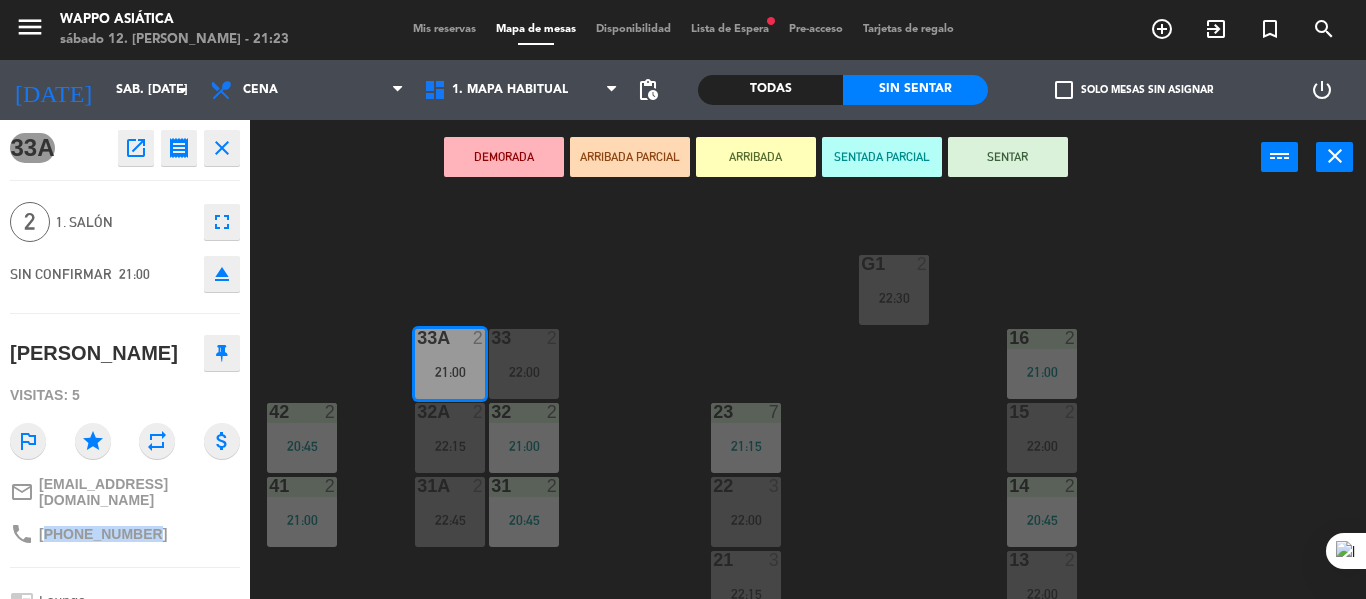 click on "[PHONE_NUMBER]" 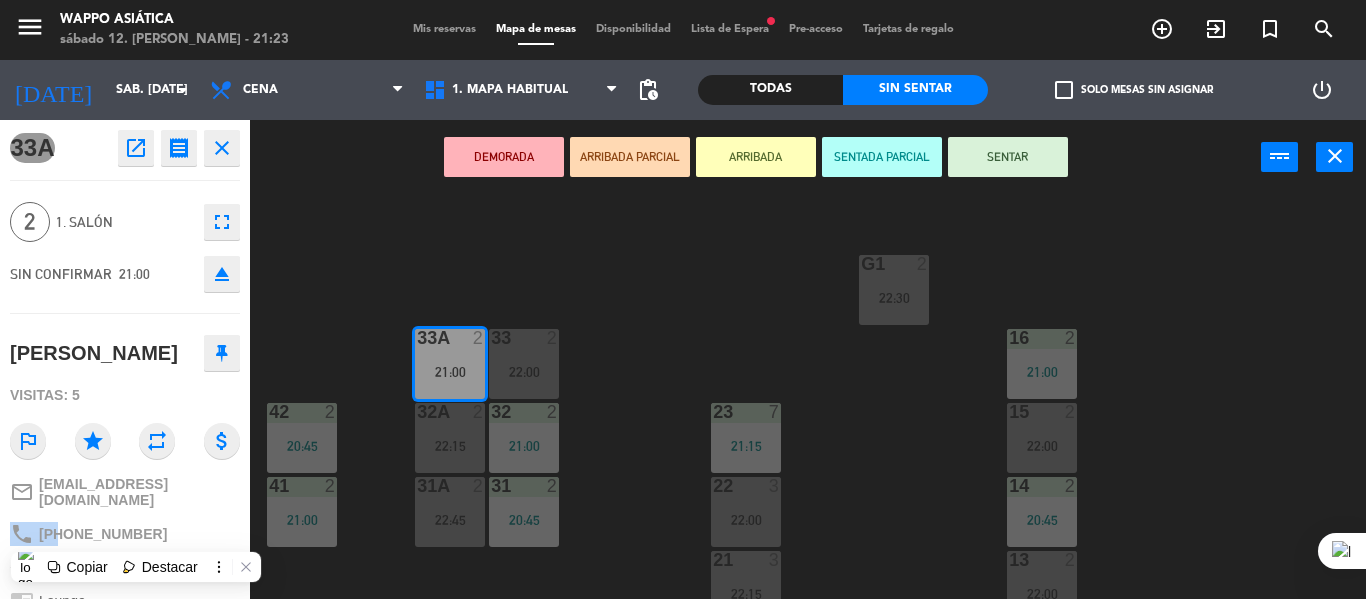 click on "[PHONE_NUMBER]" 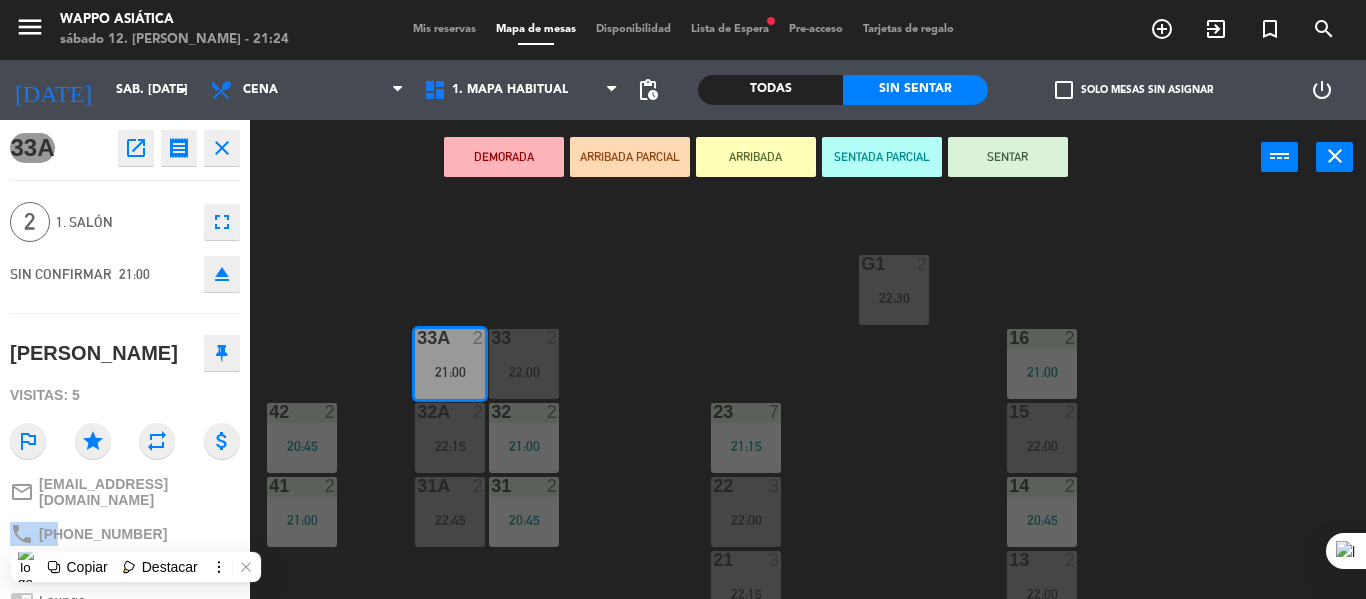 scroll, scrollTop: 265, scrollLeft: 0, axis: vertical 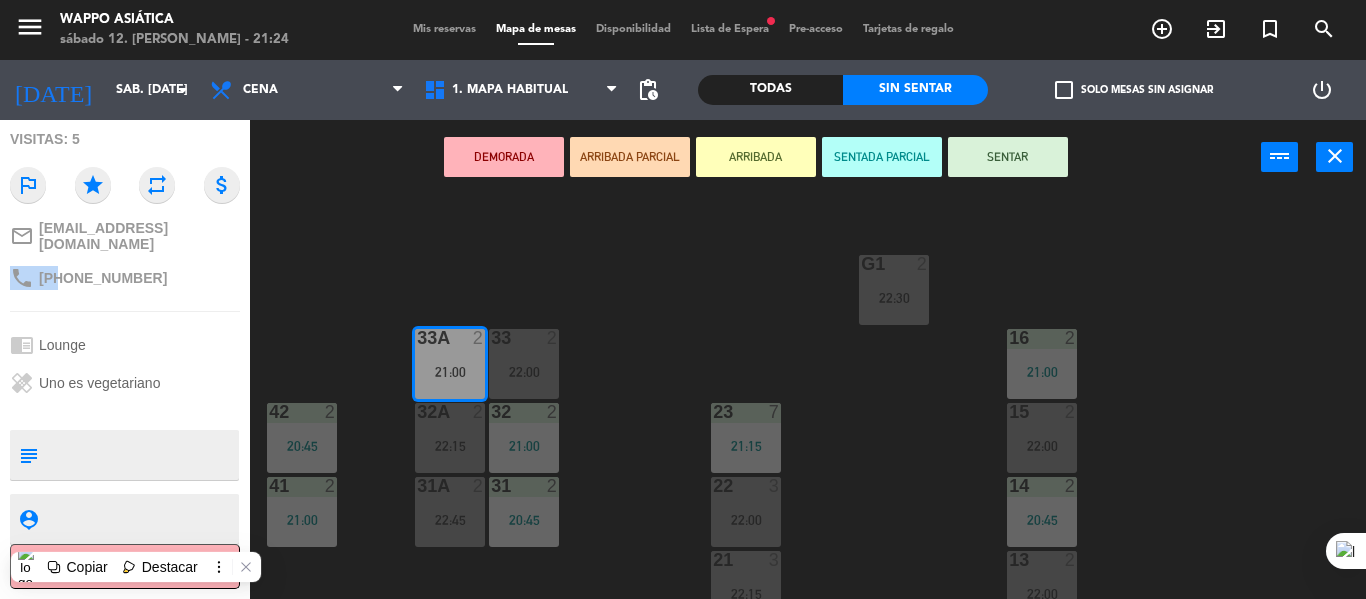 click on "Cancelar" 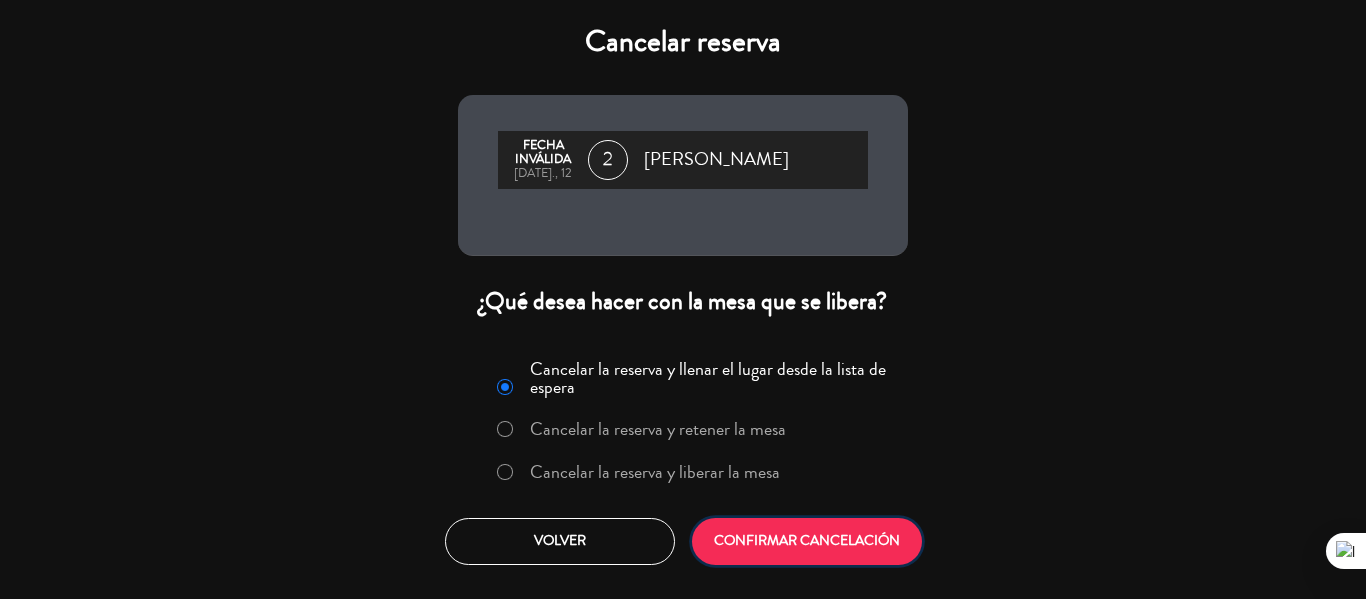 click on "CONFIRMAR CANCELACIÓN" 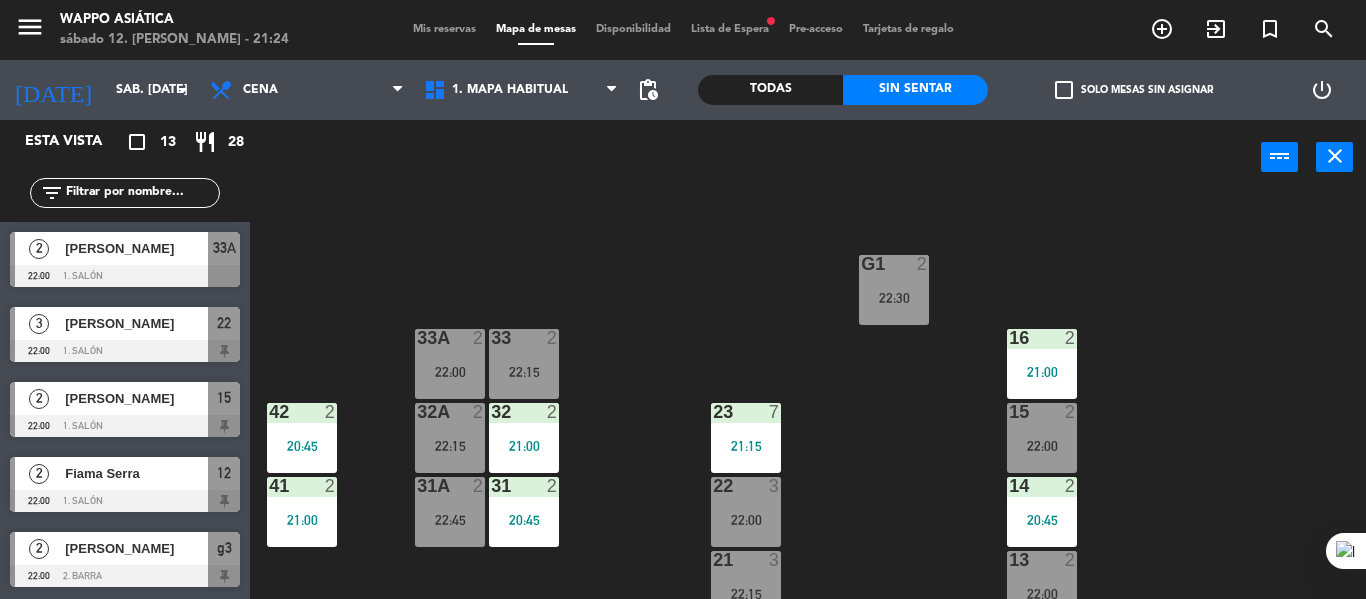 scroll, scrollTop: 441, scrollLeft: 0, axis: vertical 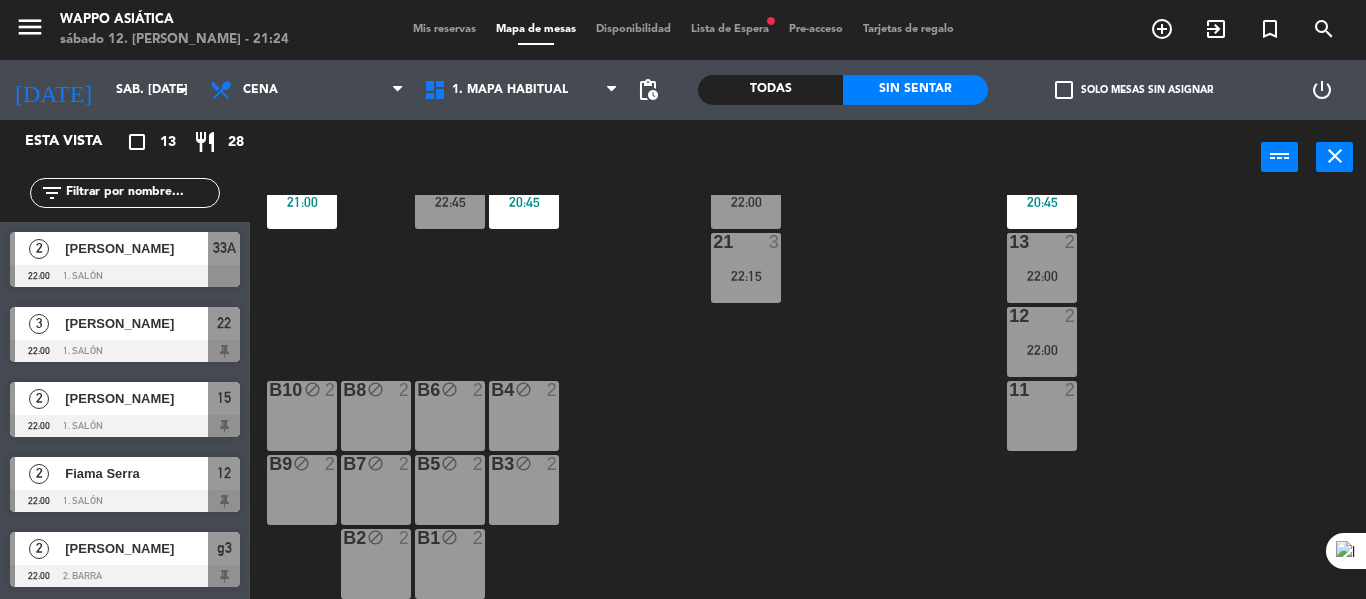 click on "11  2" at bounding box center (1042, 416) 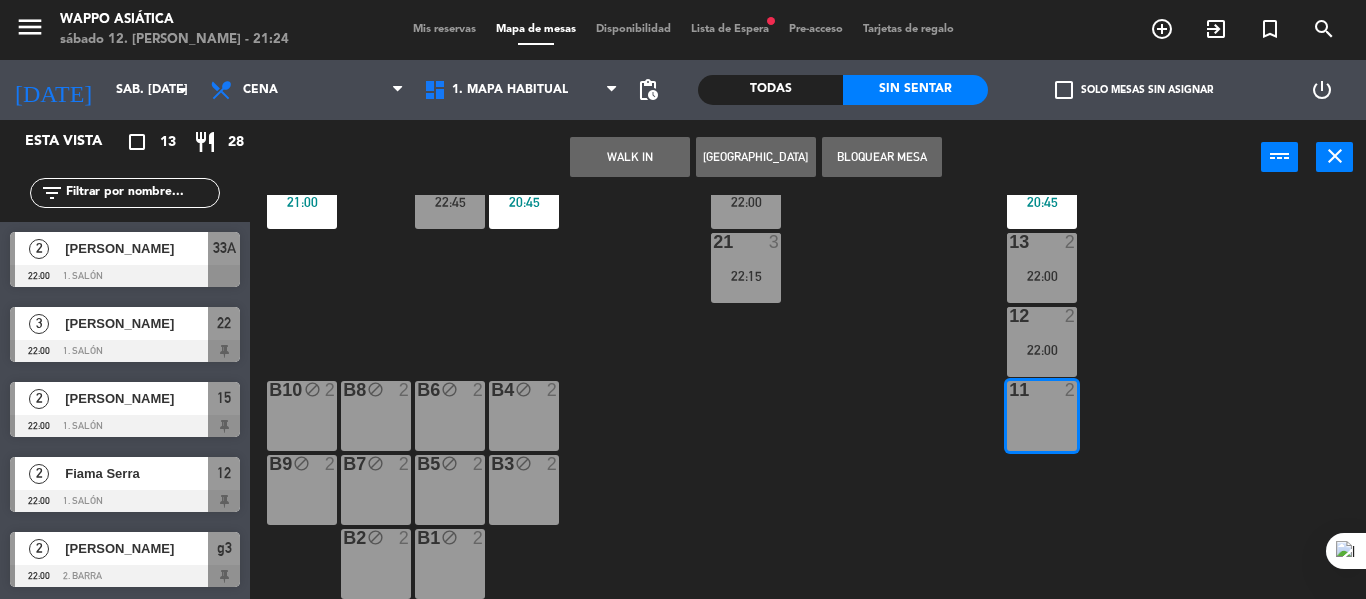 click on "WALK IN" at bounding box center (630, 157) 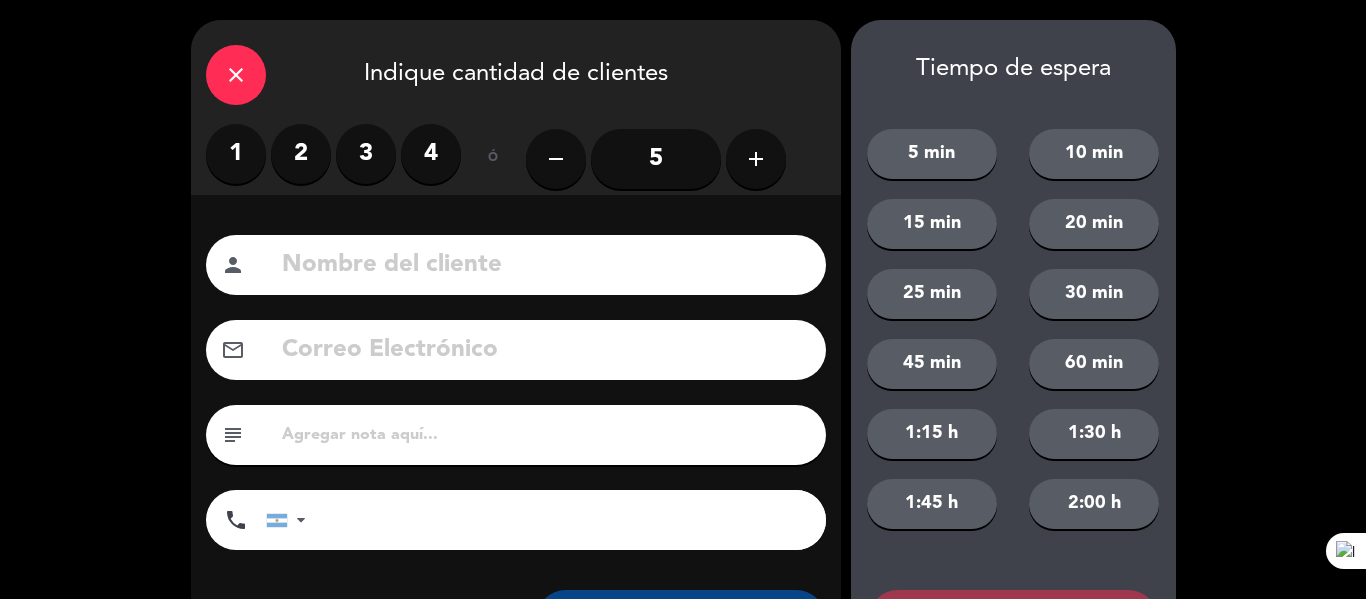 click on "2" at bounding box center [301, 154] 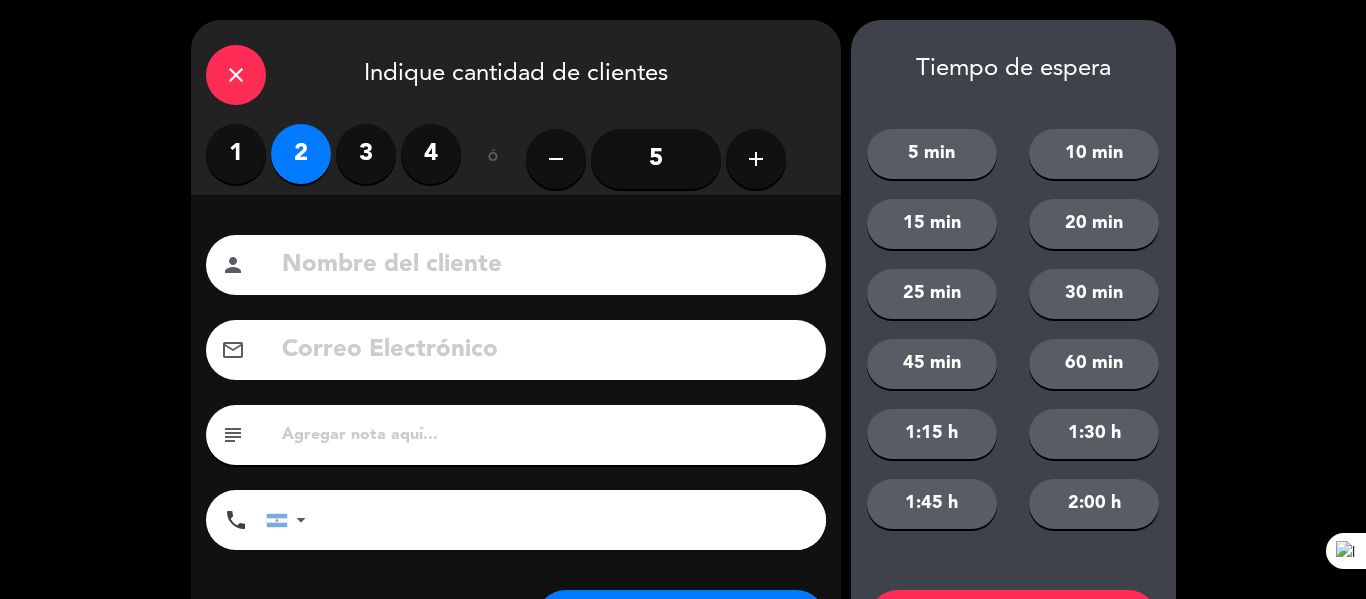 scroll, scrollTop: 105, scrollLeft: 0, axis: vertical 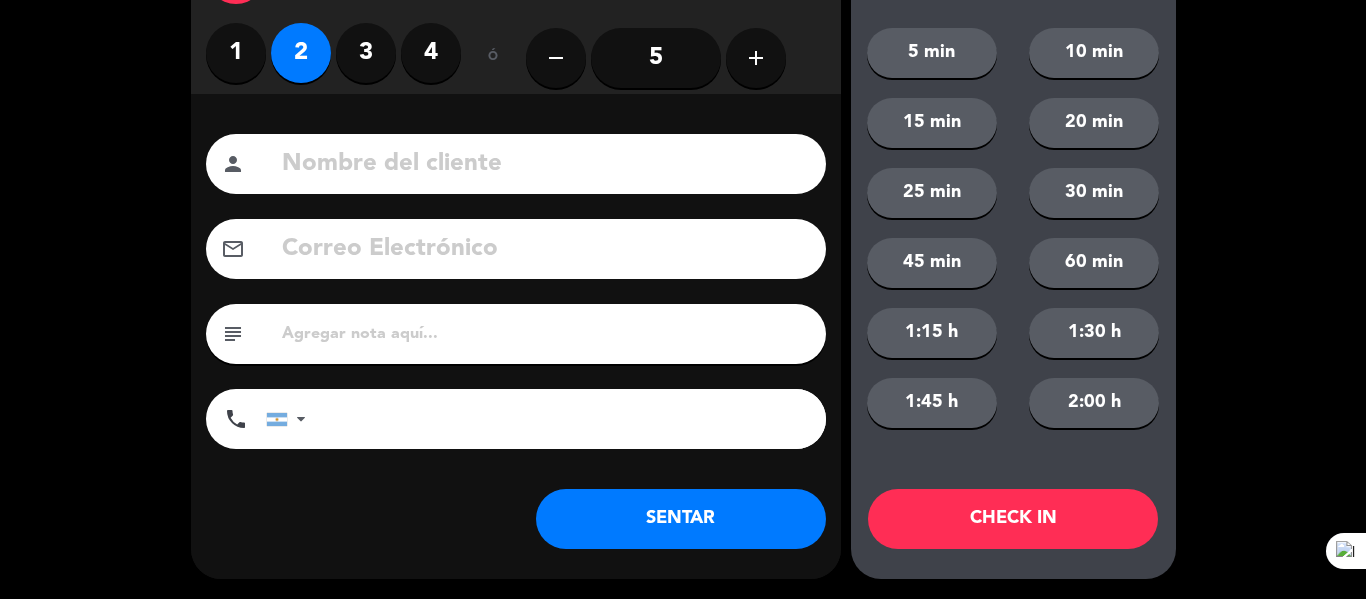 click on "SENTAR" 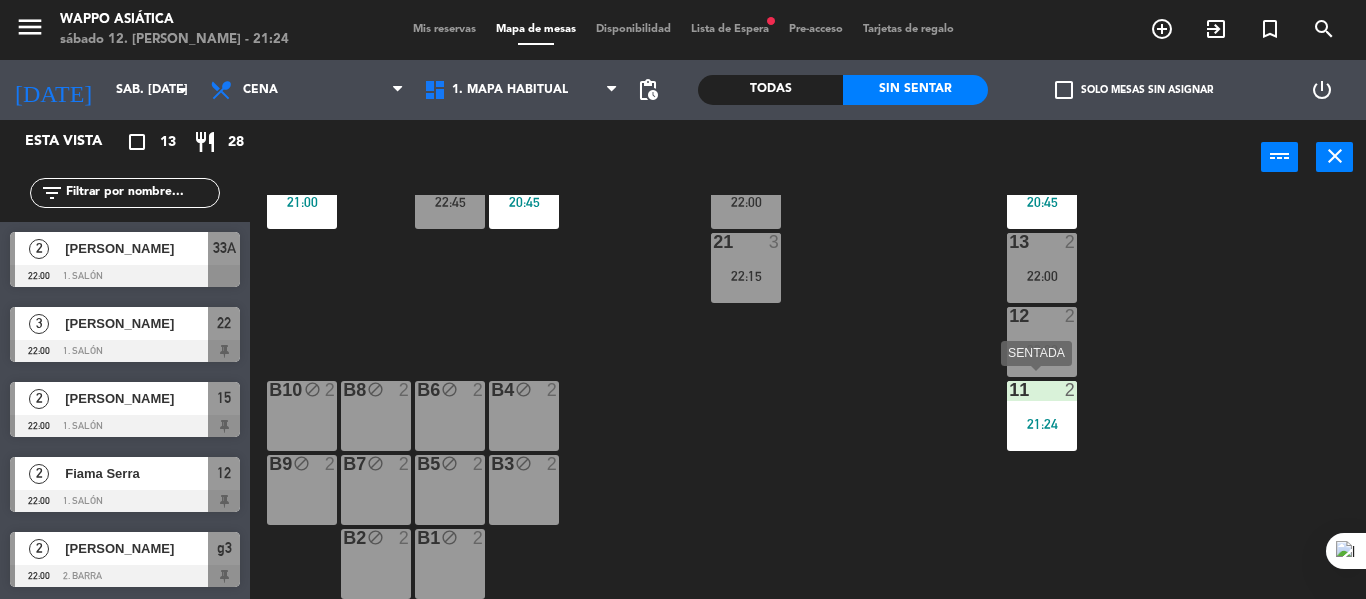 click on "21:24" at bounding box center [1042, 424] 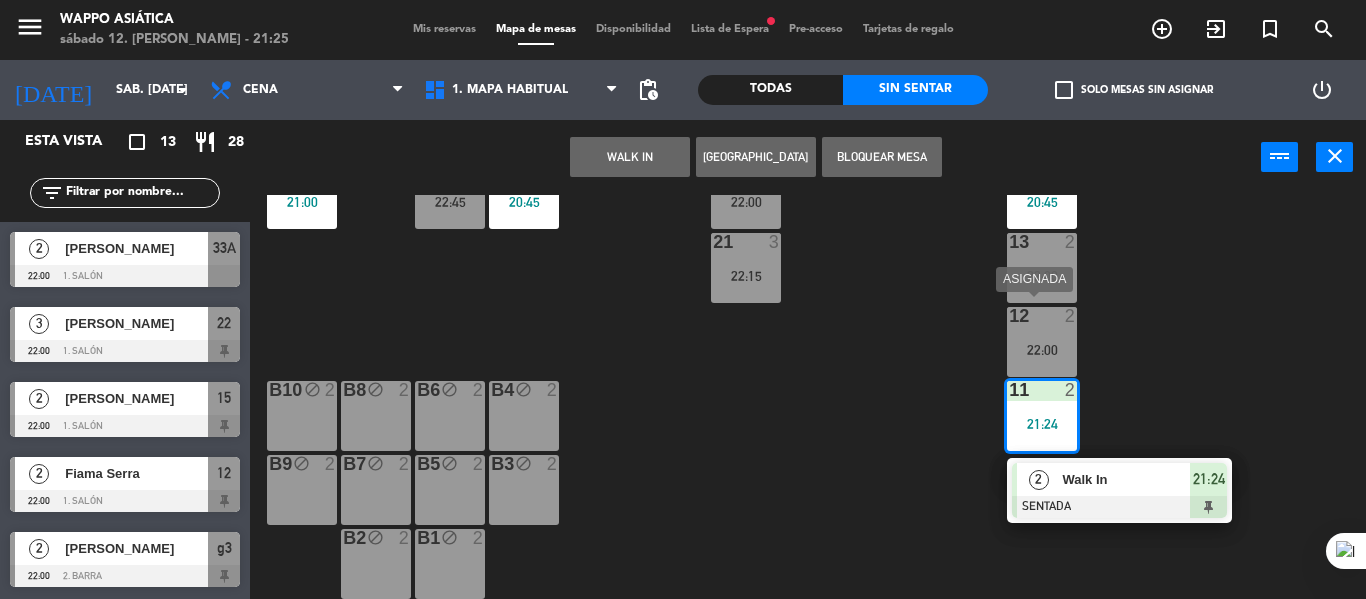 click on "12  2   22:00" at bounding box center [1042, 342] 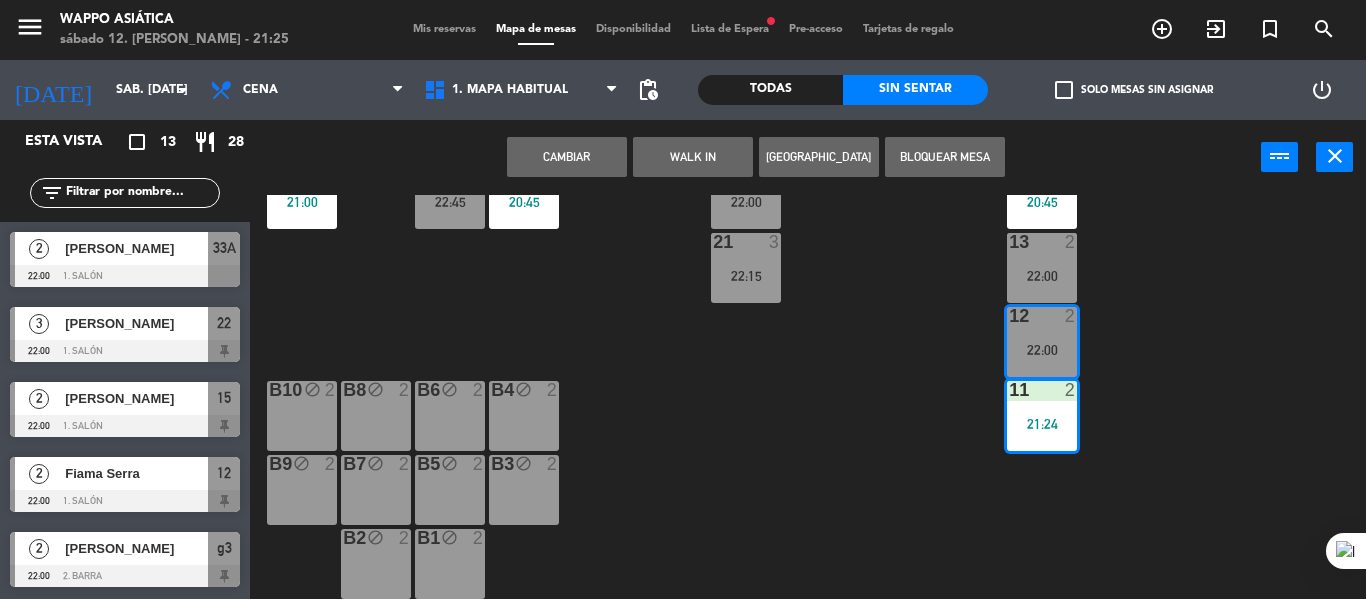 click on "Cambiar" at bounding box center (567, 157) 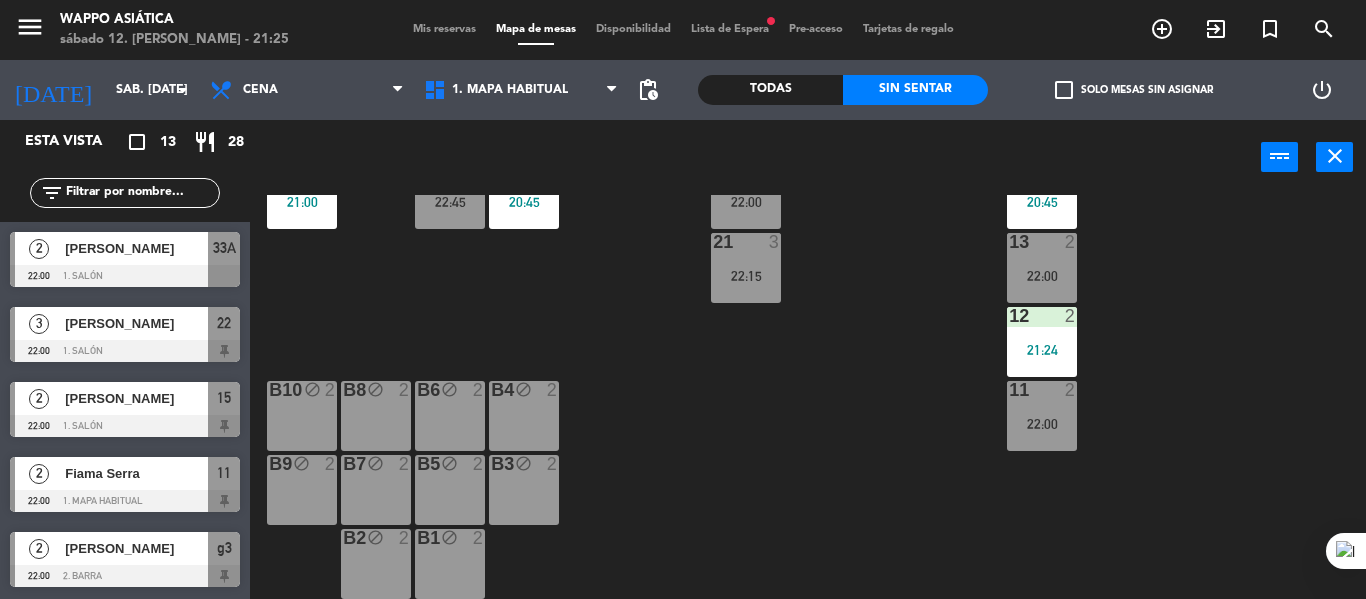 click on "g5  2   20:30  g4  2   22:15  g3  2   22:00  g2  2   22:00  g1  2   22:30  33  2   22:15  16  2   21:00  33A  2   22:00  42  2   20:45  32  2   21:00  23  7   21:15  15  2   22:00  32A  2   22:15  41  2   21:00  31  2   20:45  22  3   22:00  14  2   20:45  31A  2   22:45  21  3   22:15  13  2   22:00  12  2   21:24  11  2   22:00  B10 block  2  B8 block  2  B6 block  2  B4 block  2  B9 block  2  B7 block  2  B5 block  2  B3 block  2  B2 block  2  B1 block  2" 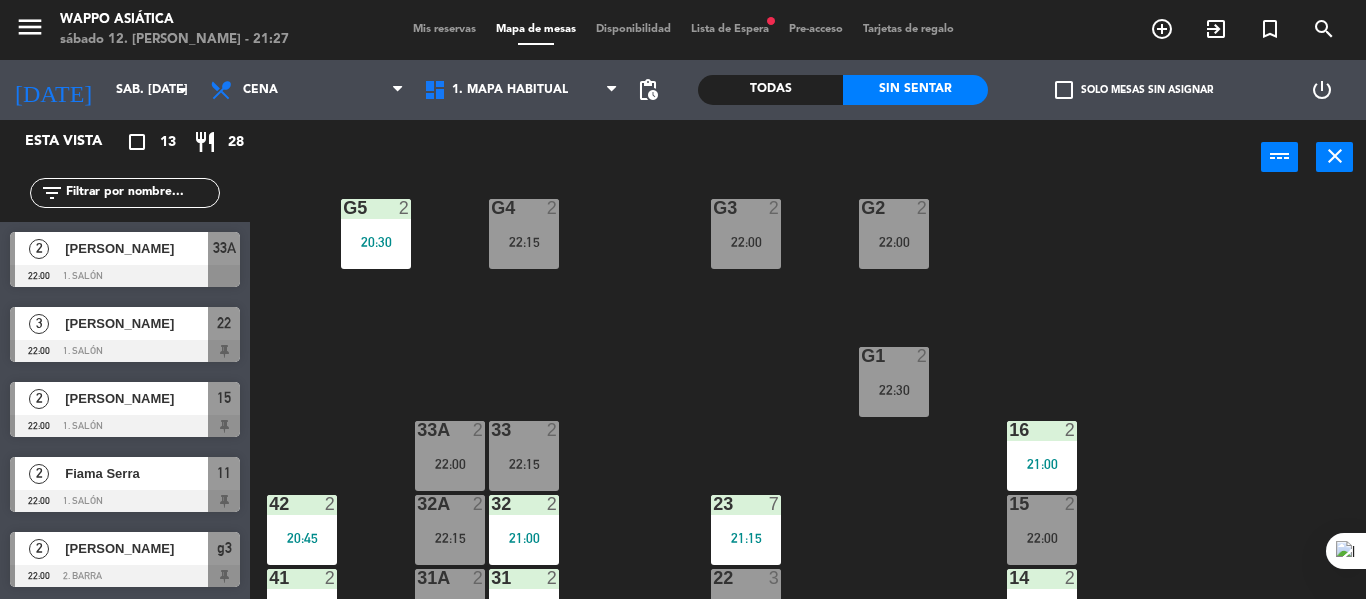 scroll, scrollTop: 0, scrollLeft: 0, axis: both 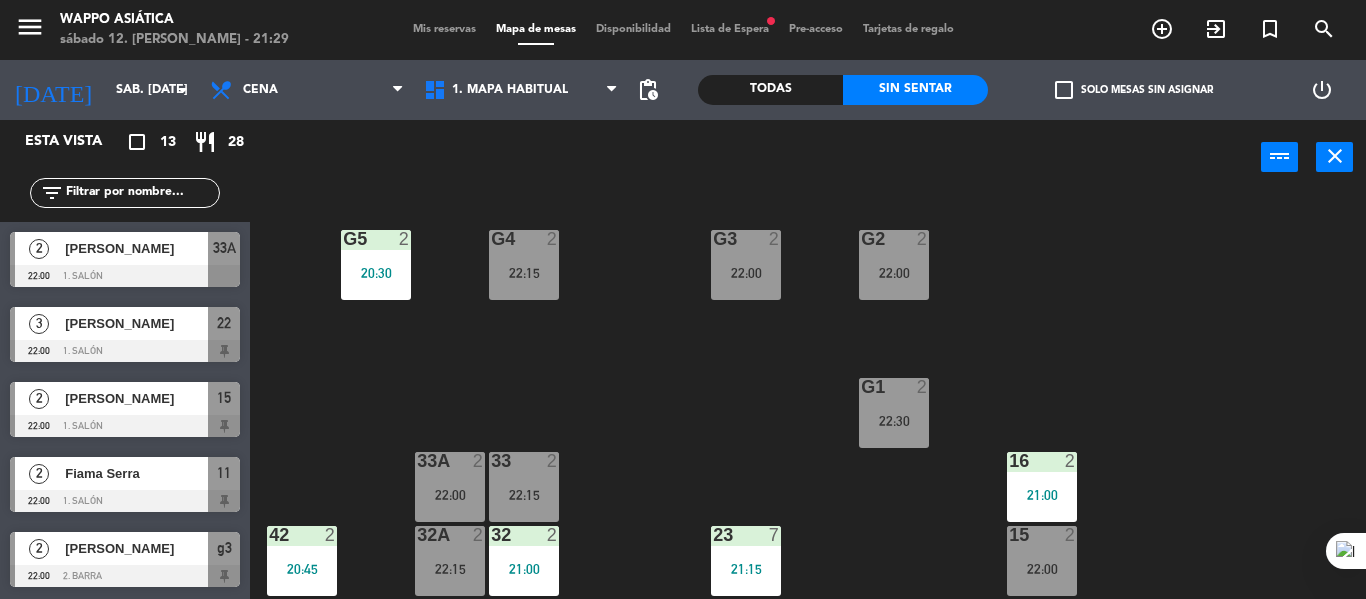 click on "g5  2   20:30  g4  2   22:15  g3  2   22:00  g2  2   22:00  g1  2   22:30  33  2   22:15  16  2   21:00  33A  2   22:00  42  2   20:45  32  2   21:00  23  7   21:15  15  2   22:00  32A  2   22:15  41  2   21:00  31  2   20:45  22  3   22:00  14  2   20:45  31A  2   22:45  21  3   22:15  13  2   22:00  12  2   21:24  11  2   22:00  B10 block  2  B8 block  2  B6 block  2  B4 block  2  B9 block  2  B7 block  2  B5 block  2  B3 block  2  B2 block  2  B1 block  2" 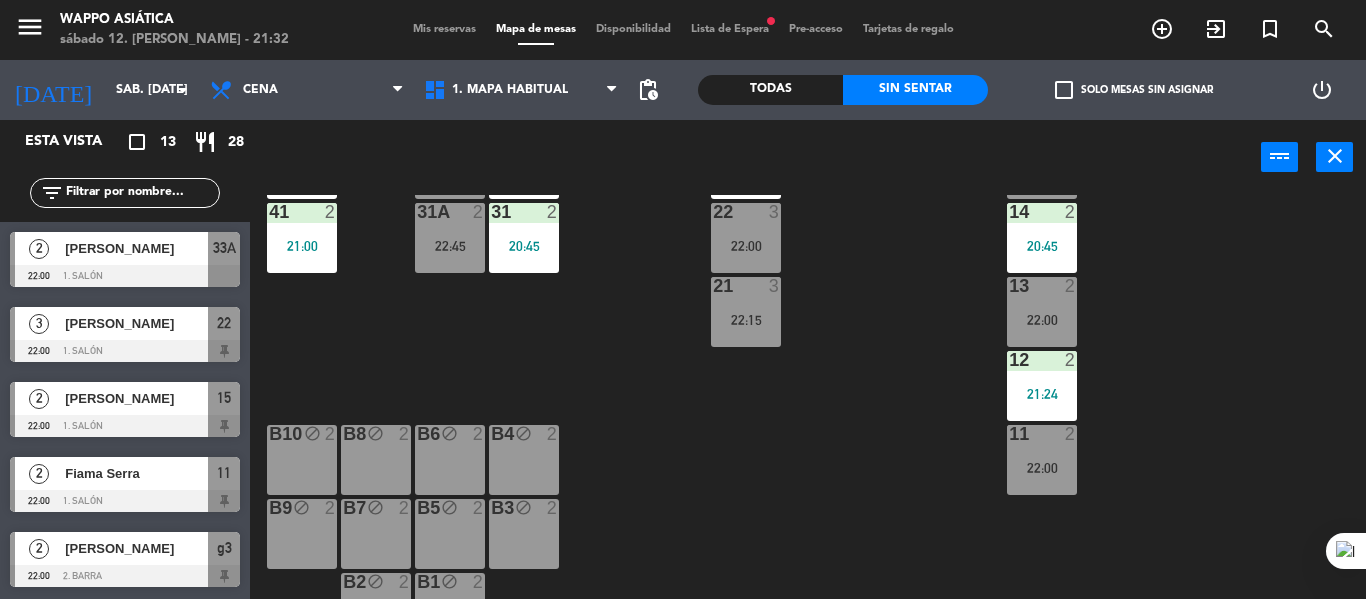 scroll, scrollTop: 399, scrollLeft: 0, axis: vertical 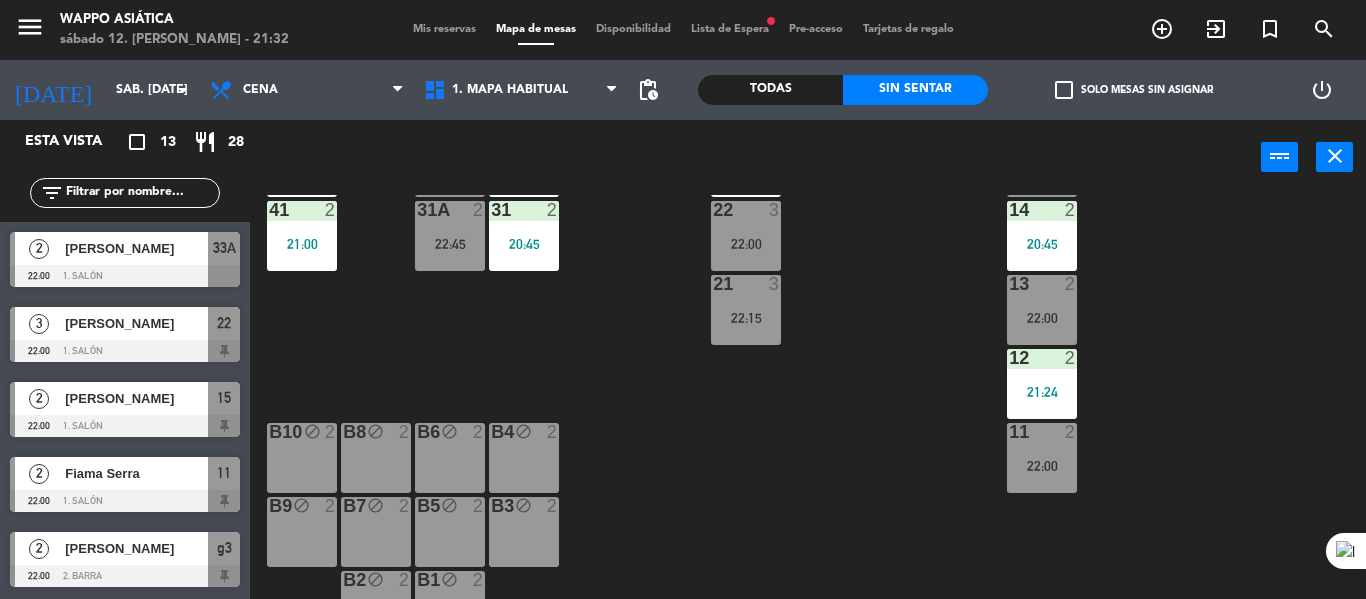 click on "Todas" 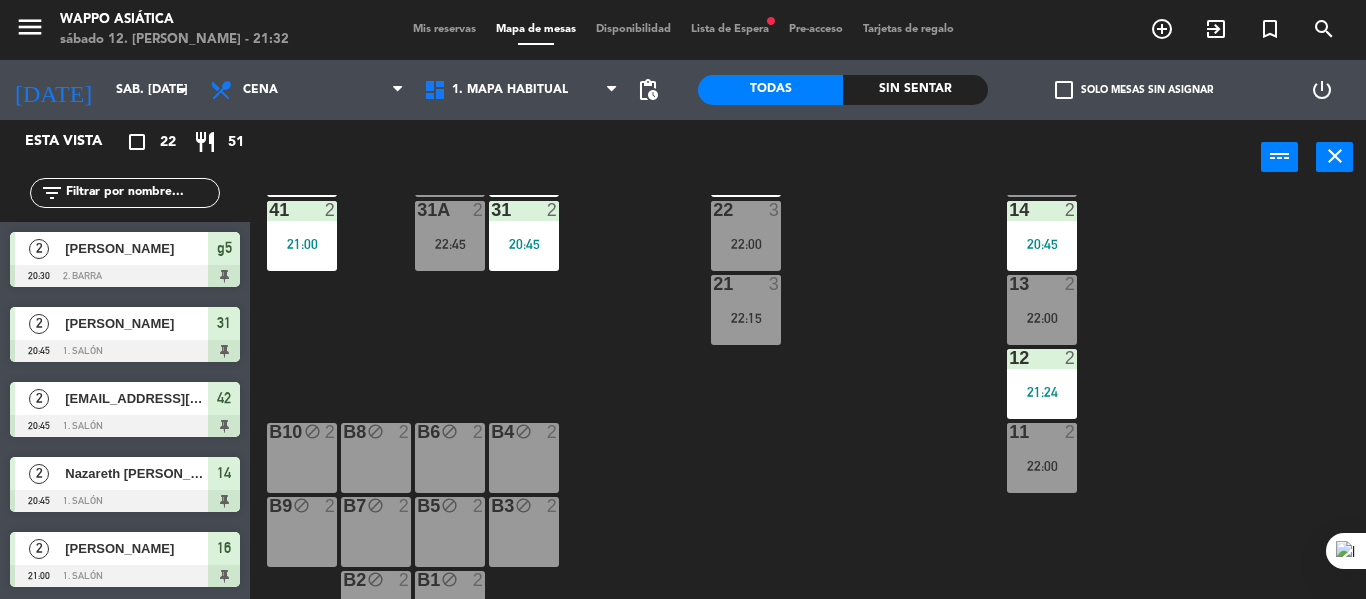 click on "Sin sentar" 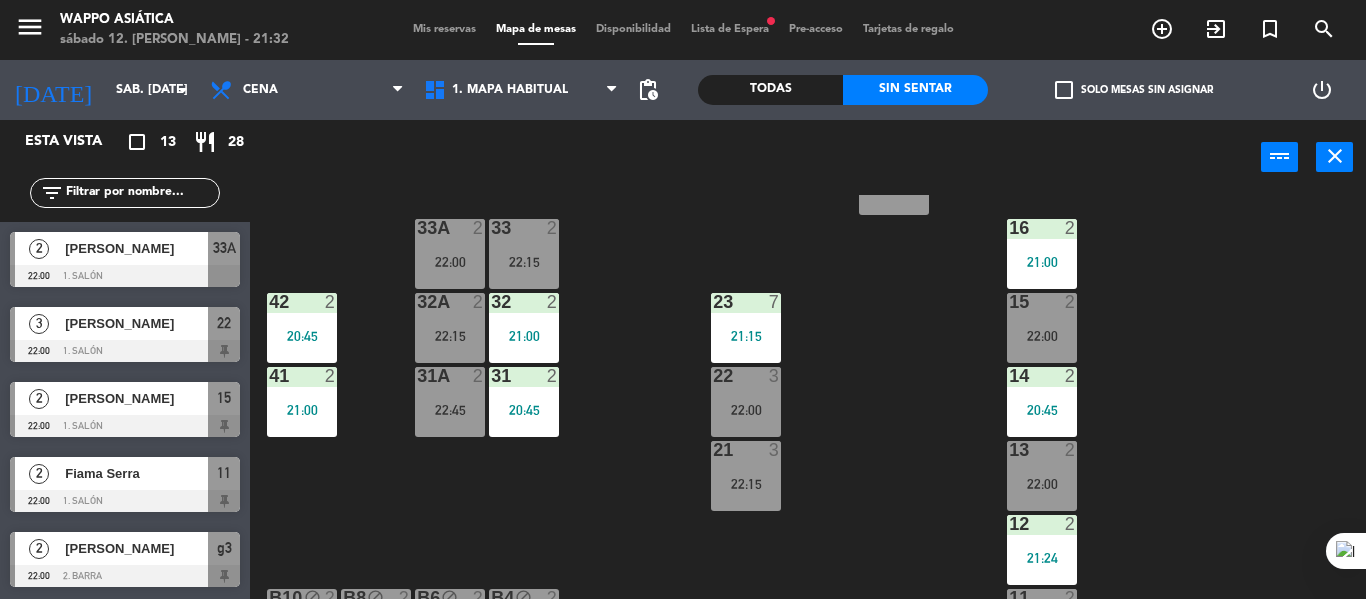 scroll, scrollTop: 235, scrollLeft: 0, axis: vertical 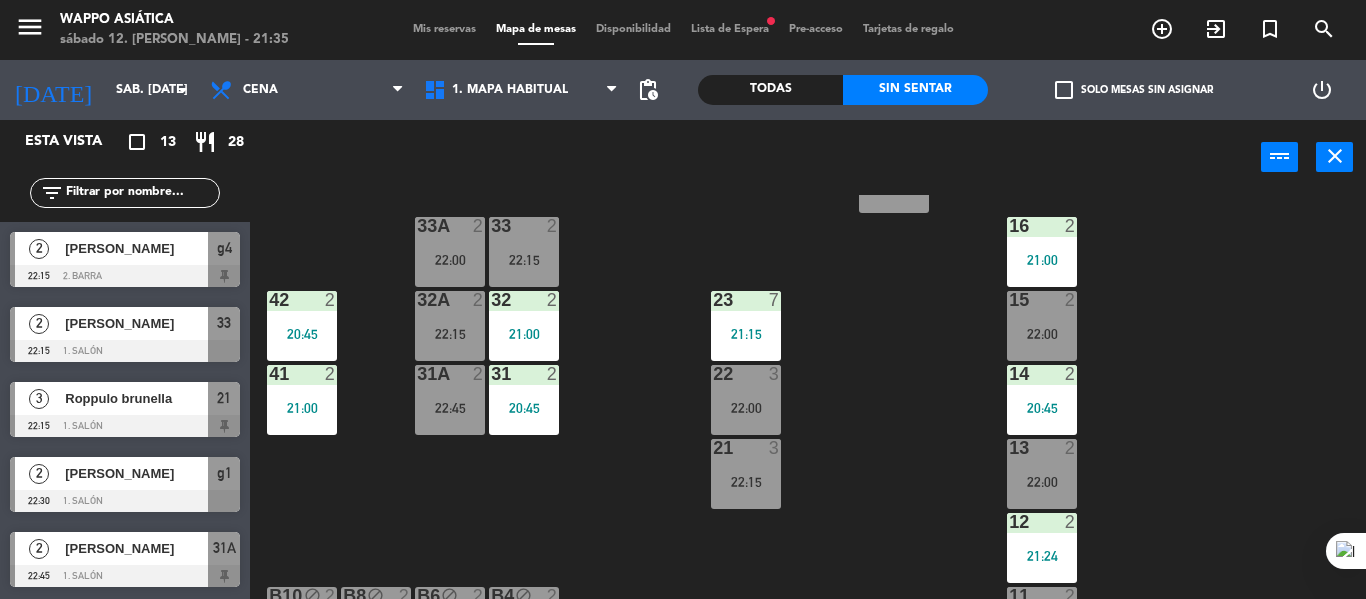 click on "[PERSON_NAME]" at bounding box center (136, 473) 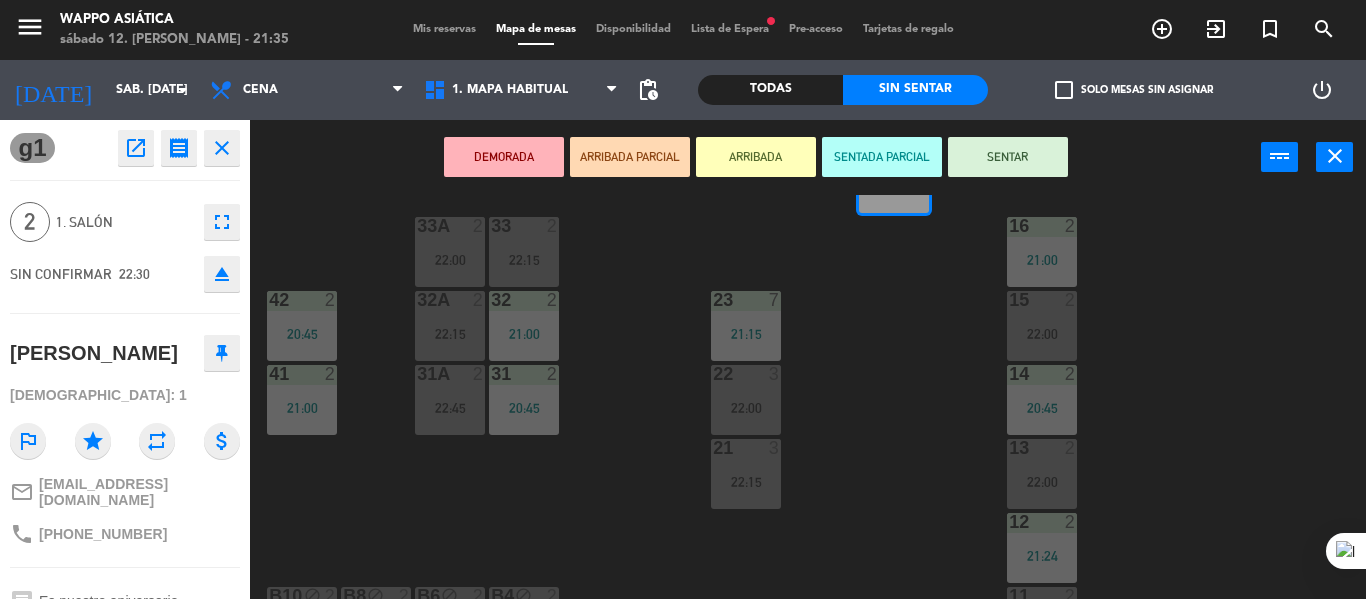 click on "SENTAR" at bounding box center (1008, 157) 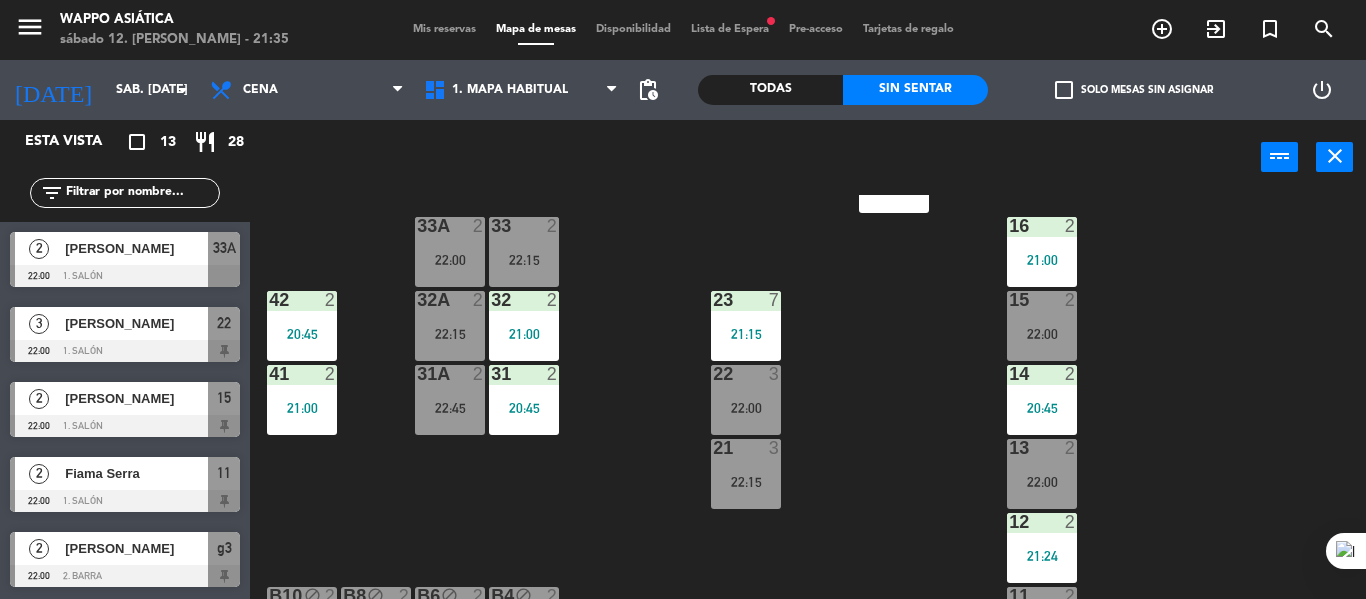 scroll, scrollTop: 10, scrollLeft: 0, axis: vertical 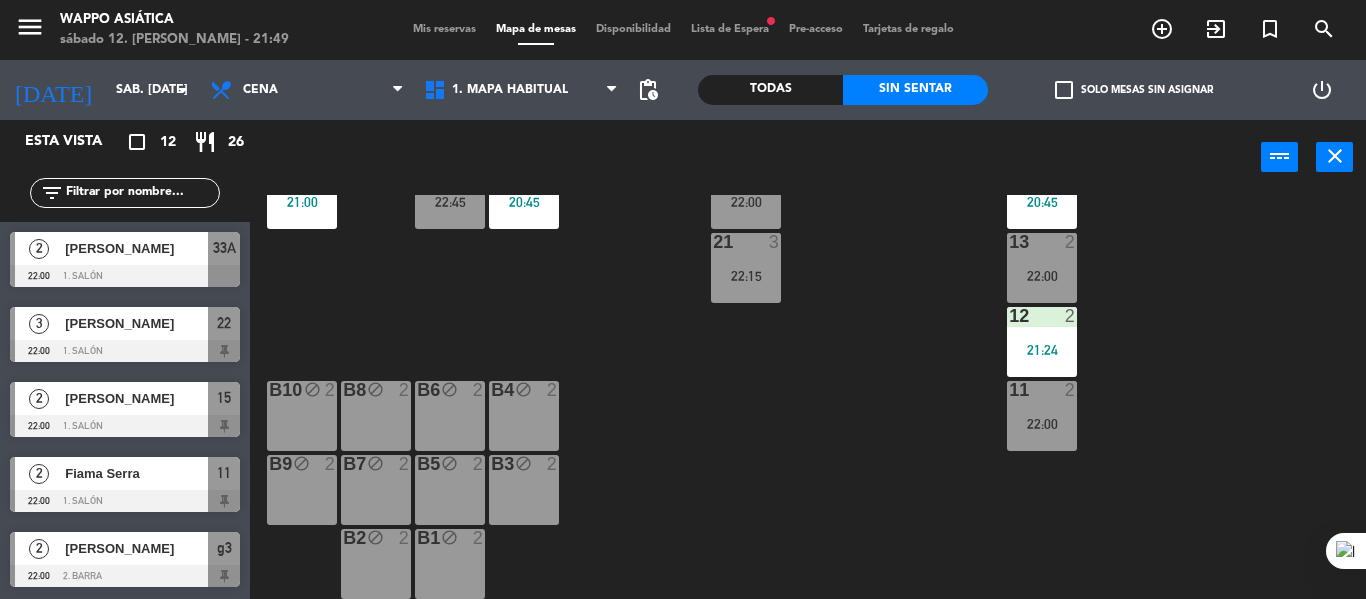 click on "g5  2   20:30  g4  2   22:15  g3  2   22:00  g2  2   22:00  g1  2   22:30  33  2   22:15  16  2   21:00  33A  2   22:00  42  2   20:45  32  2   21:00  23  7   21:15  15  2   22:00  32A  2   22:15  41  2   21:00  31  2   20:45  22  3   22:00  14  2   20:45  31A  2   22:45  21  3   22:15  13  2   22:00  12  2   21:24  11  2   22:00  B10 block  2  B8 block  2  B6 block  2  B4 block  2  B9 block  2  B7 block  2  B5 block  2  B3 block  2  B2 block  2  B1 block  2" 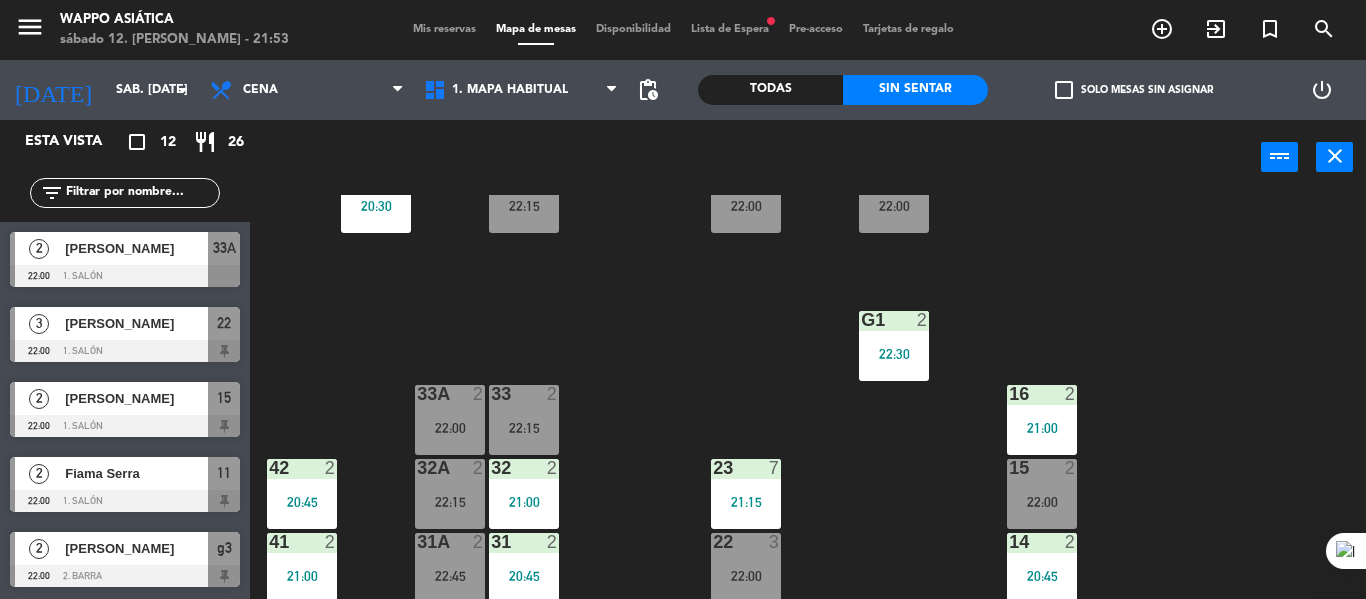 scroll, scrollTop: 0, scrollLeft: 0, axis: both 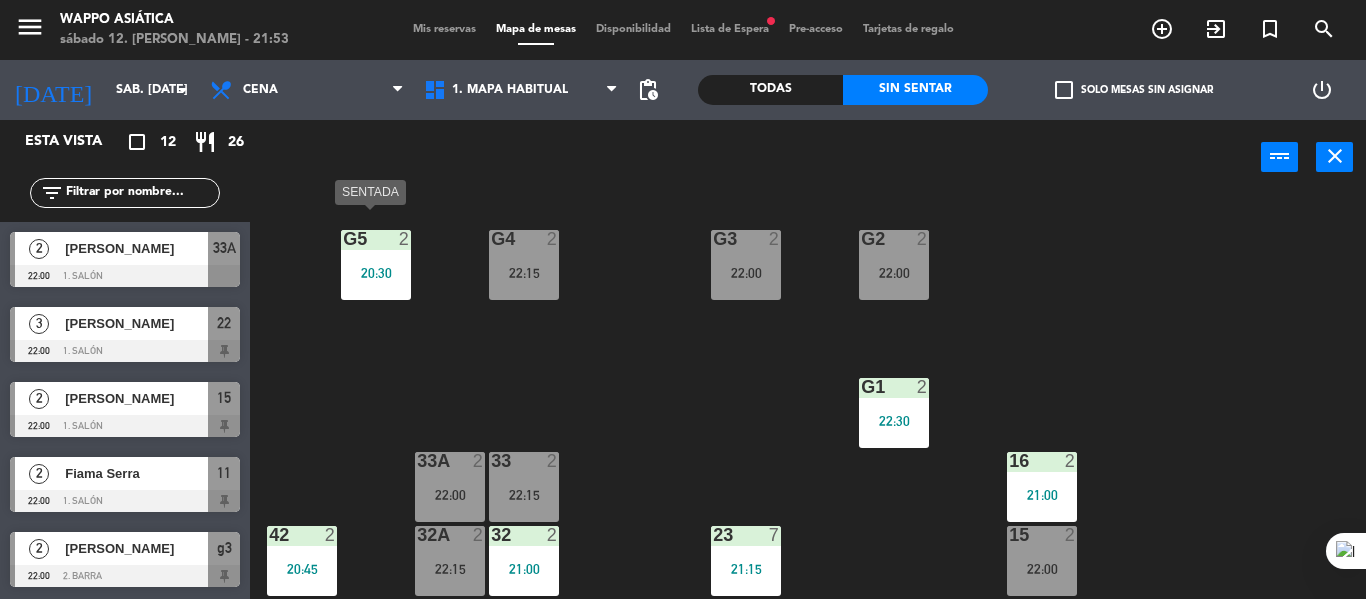 click on "g5  2   20:30" at bounding box center (376, 265) 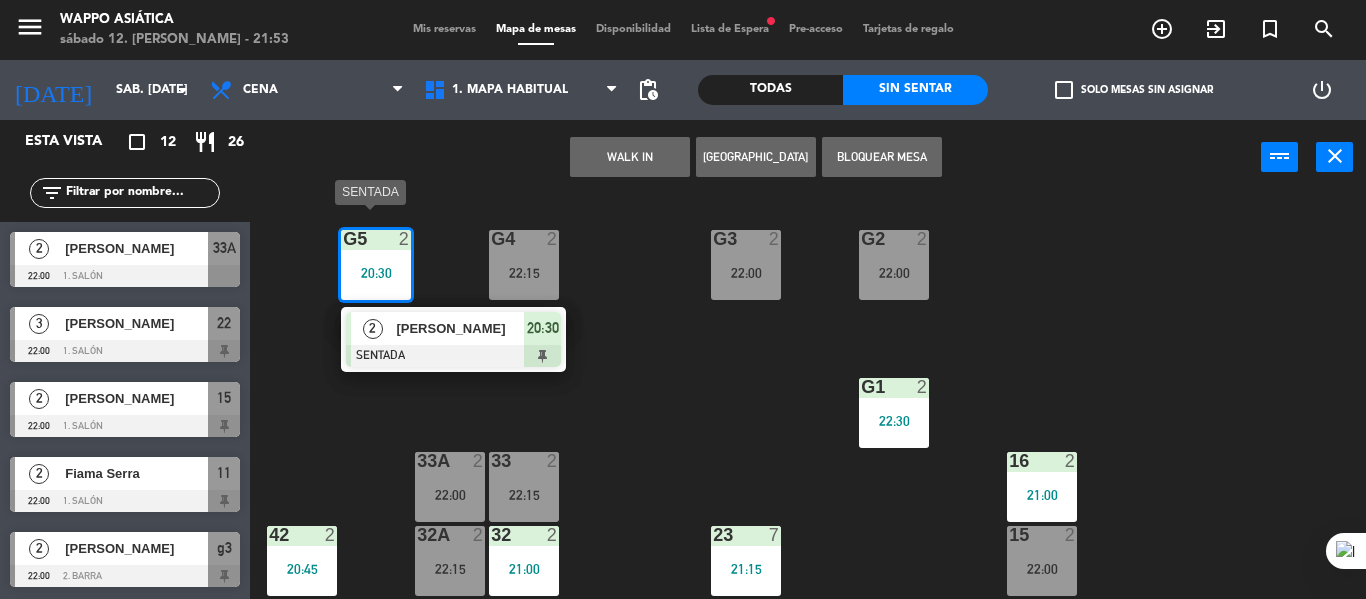 click on "[PERSON_NAME]" at bounding box center (460, 328) 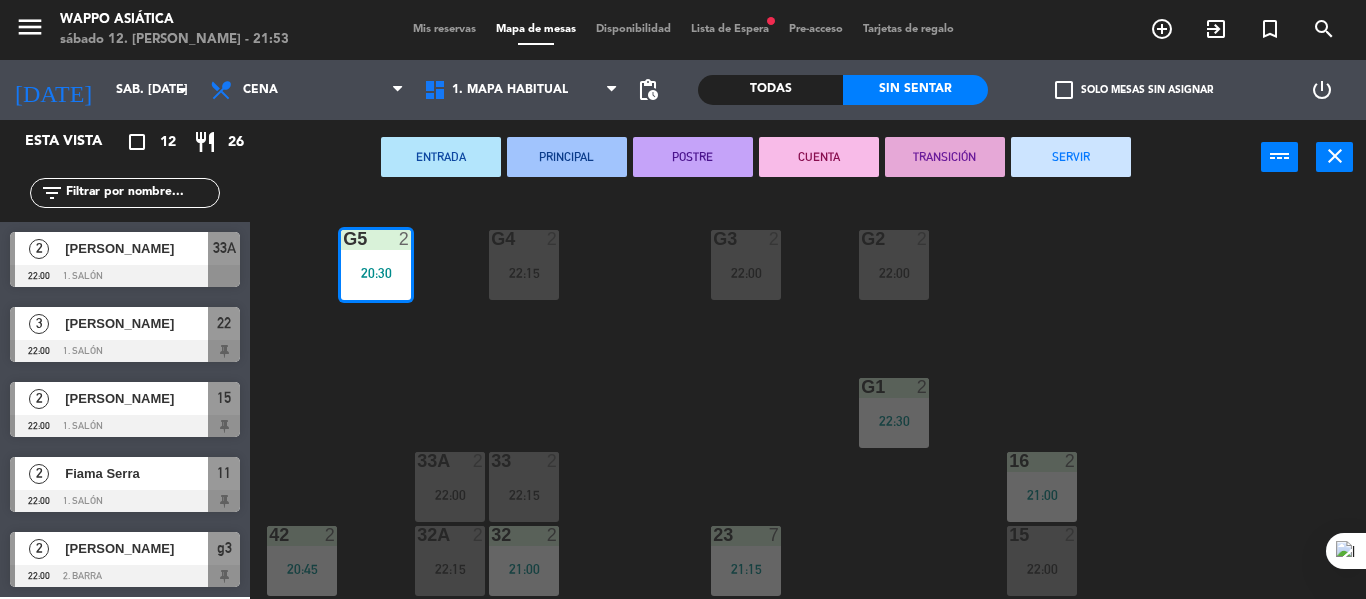 scroll, scrollTop: 0, scrollLeft: 0, axis: both 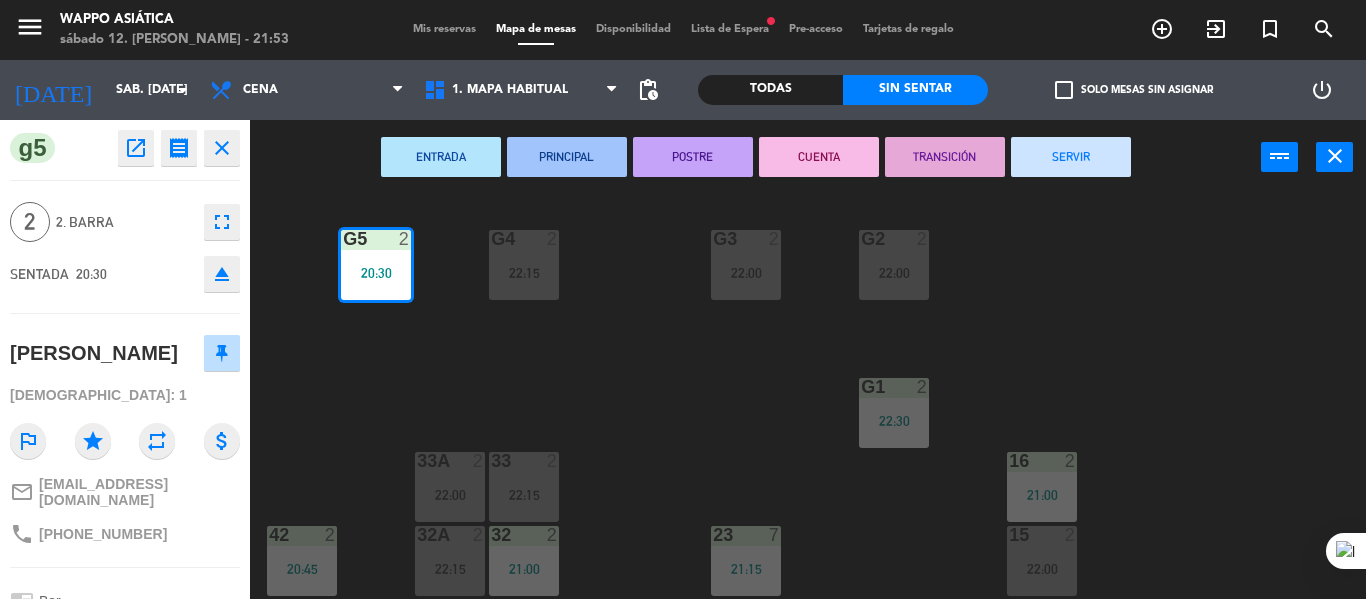 click on "SERVIR" at bounding box center [1071, 157] 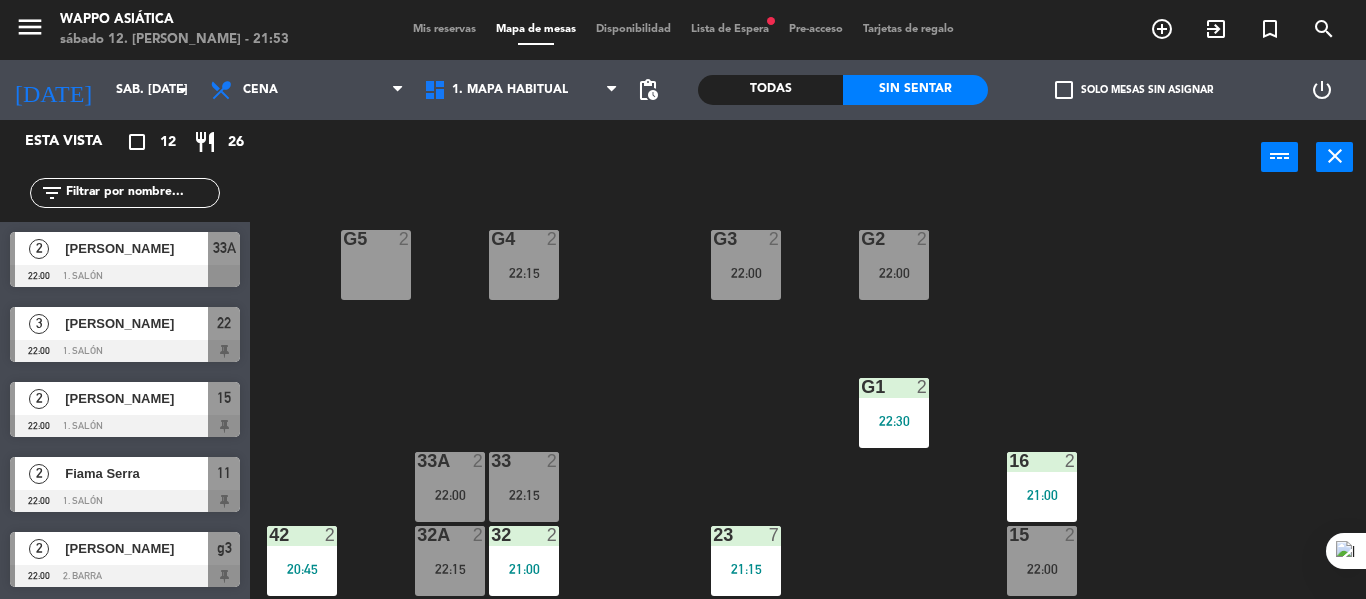 click on "g5  2" at bounding box center [376, 265] 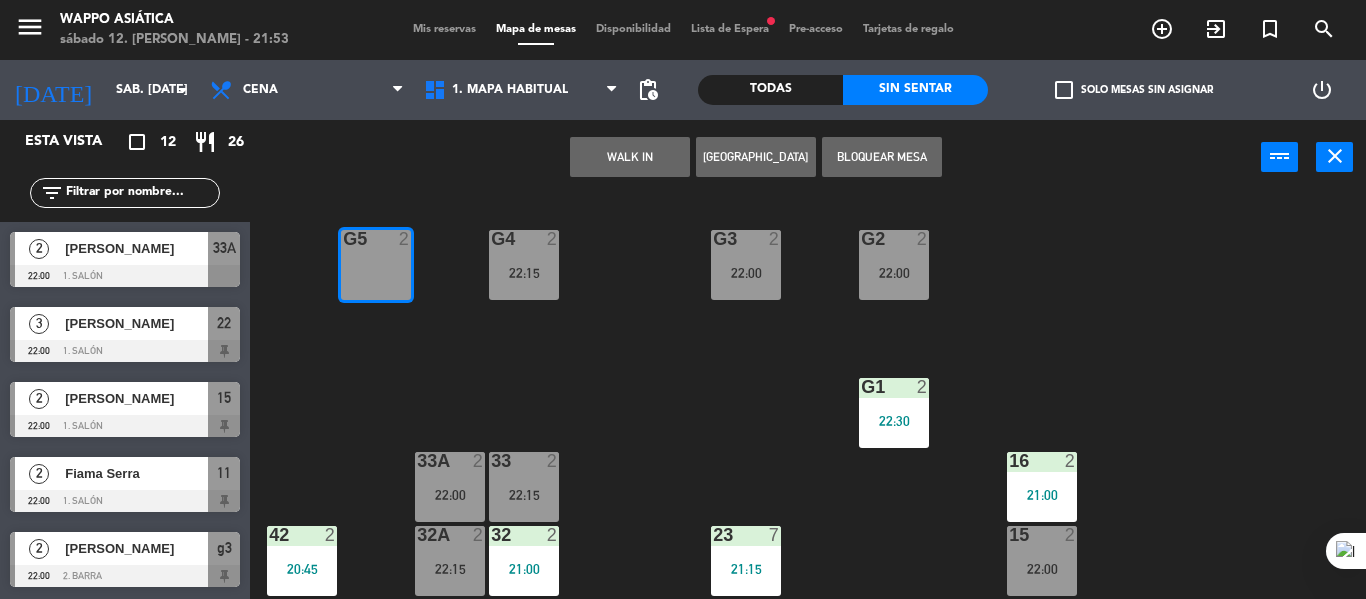 click on "Bloquear Mesa" at bounding box center [882, 157] 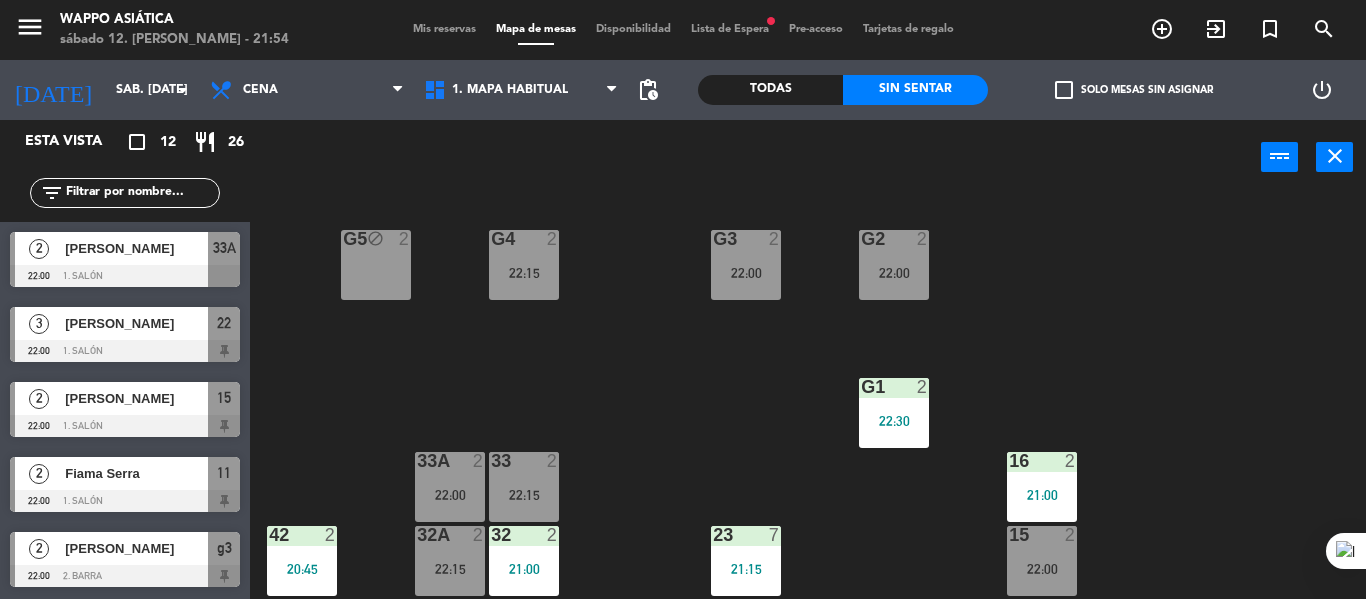 click on "Fiama Serra" at bounding box center (136, 473) 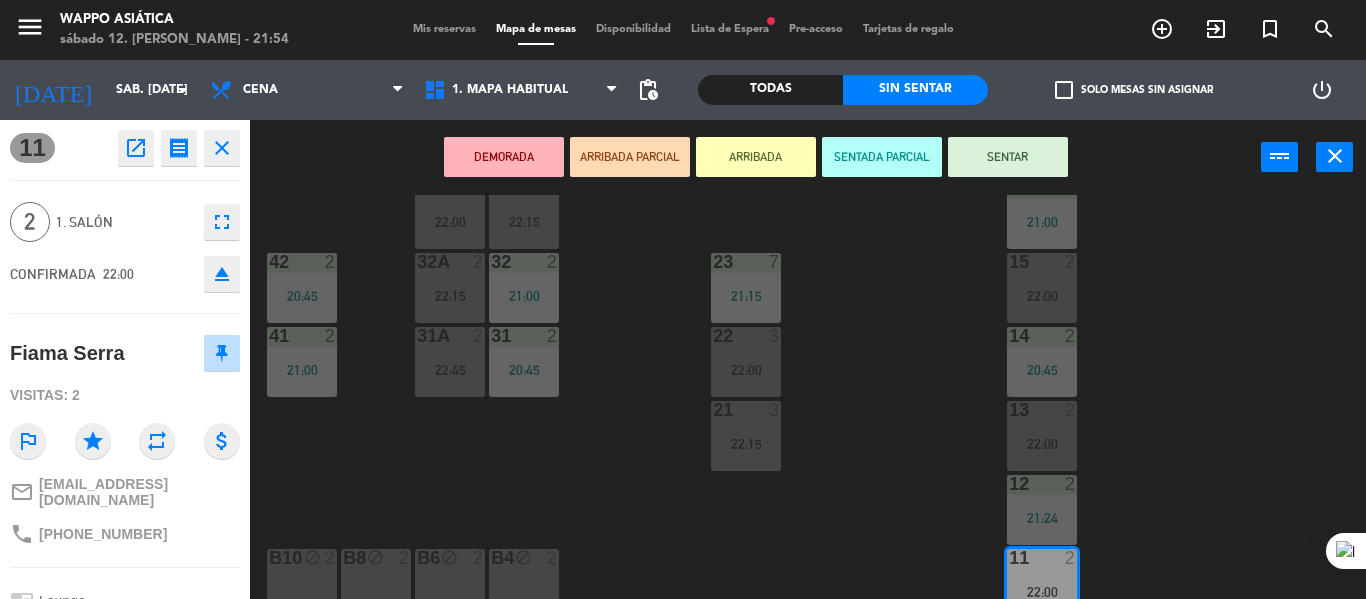 scroll, scrollTop: 274, scrollLeft: 0, axis: vertical 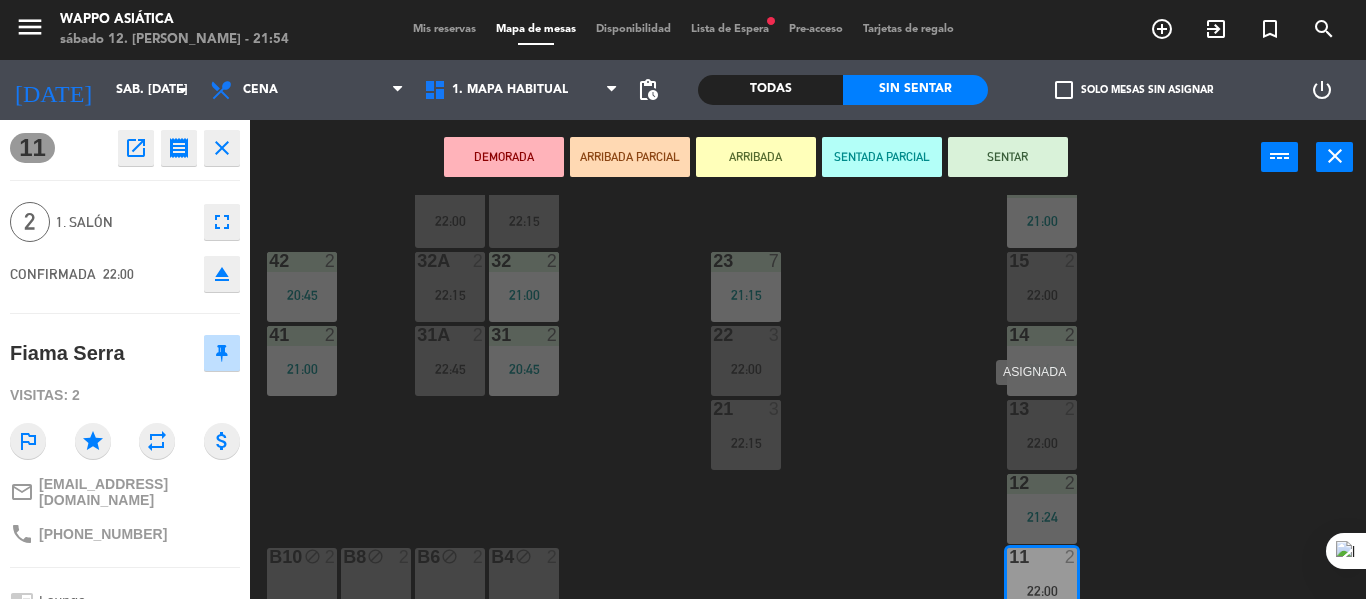 click on "13" at bounding box center (1009, 409) 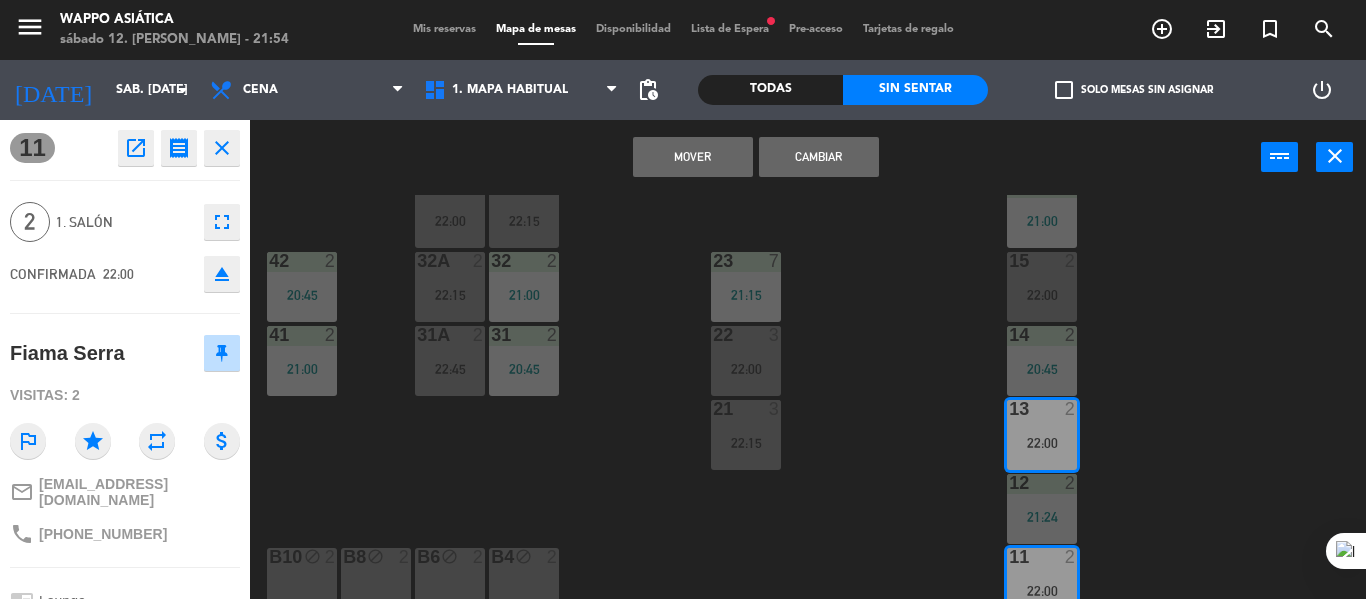 click on "Cambiar" at bounding box center [819, 157] 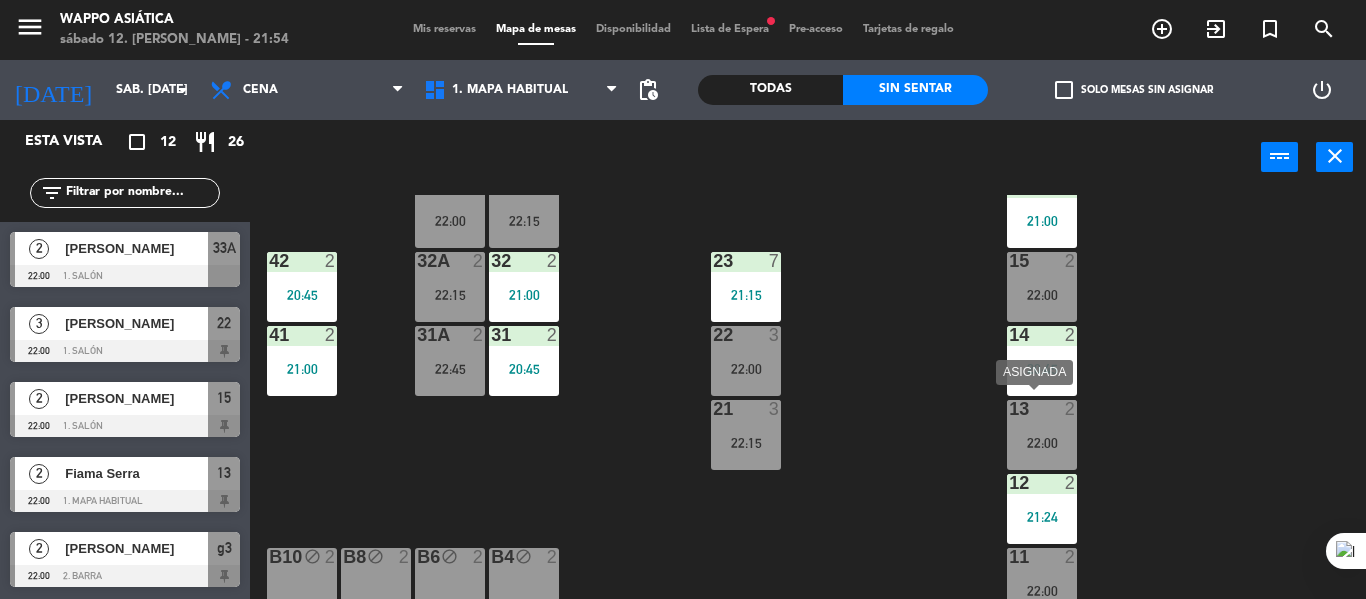 click on "13  2   22:00" at bounding box center (1042, 435) 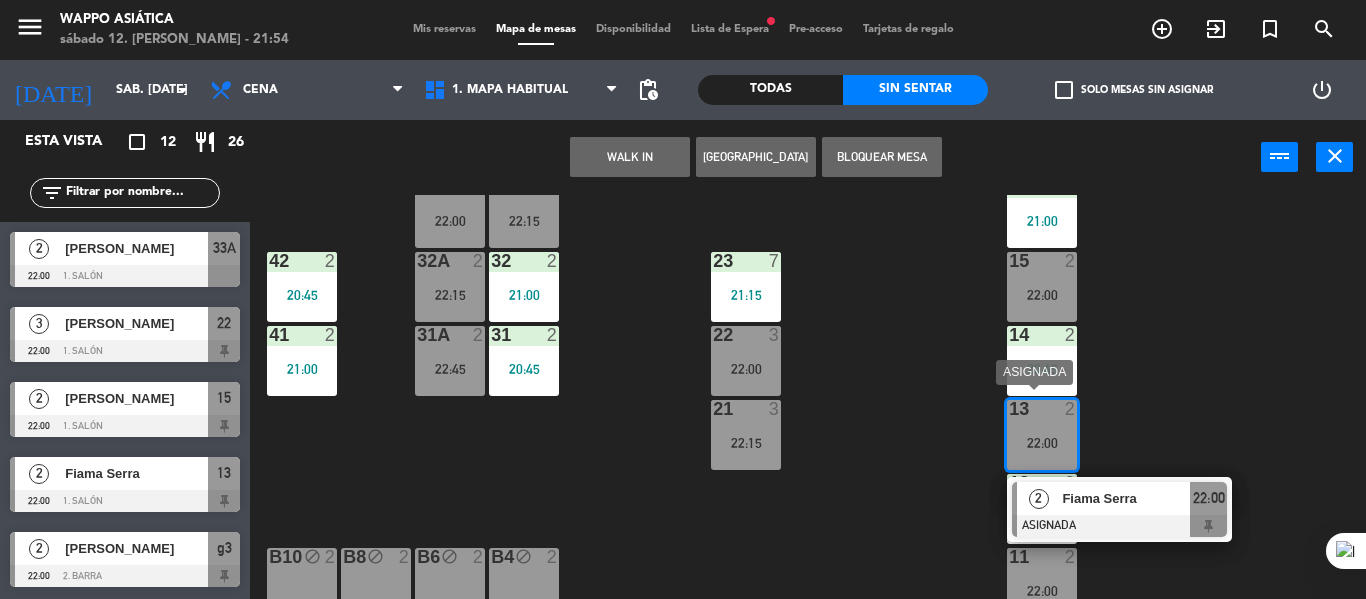 click on "Fiama Serra" at bounding box center (1126, 498) 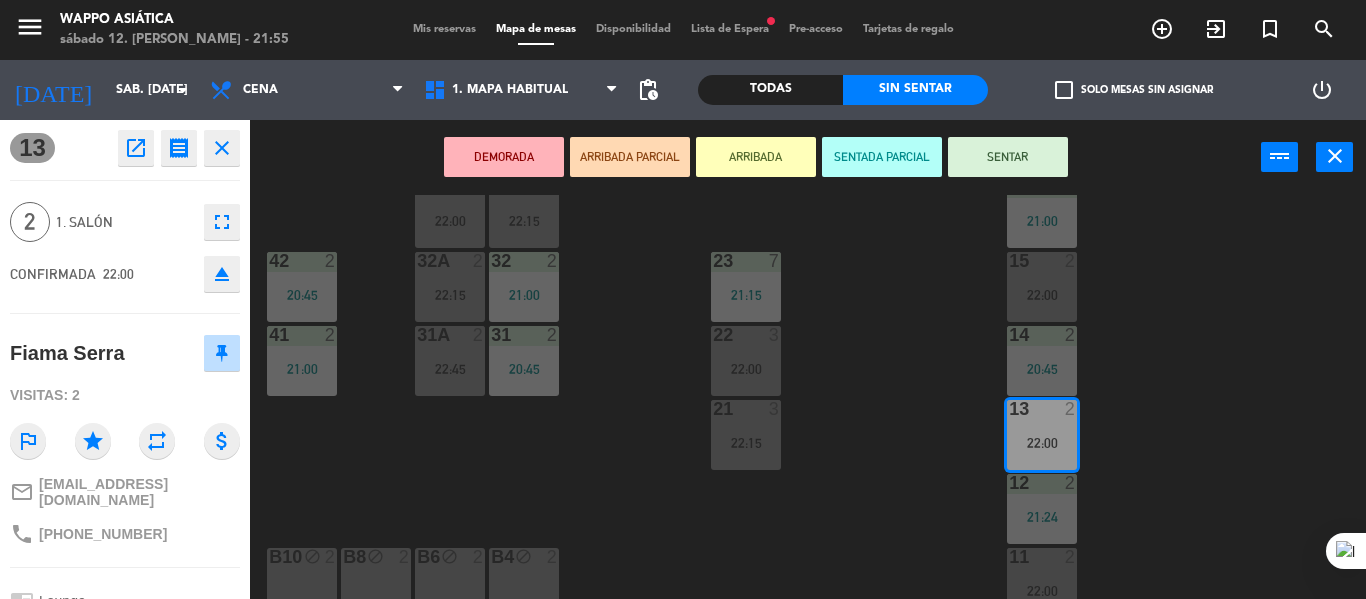 click on "SENTAR" at bounding box center [1008, 157] 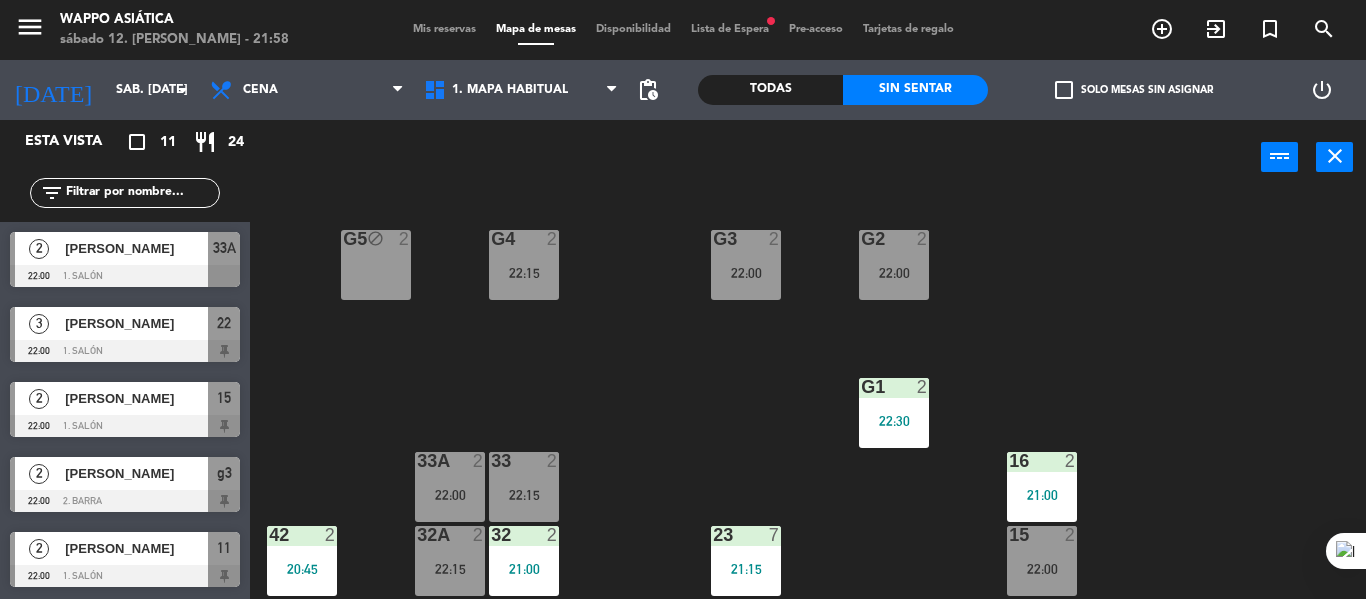 scroll, scrollTop: 4, scrollLeft: 0, axis: vertical 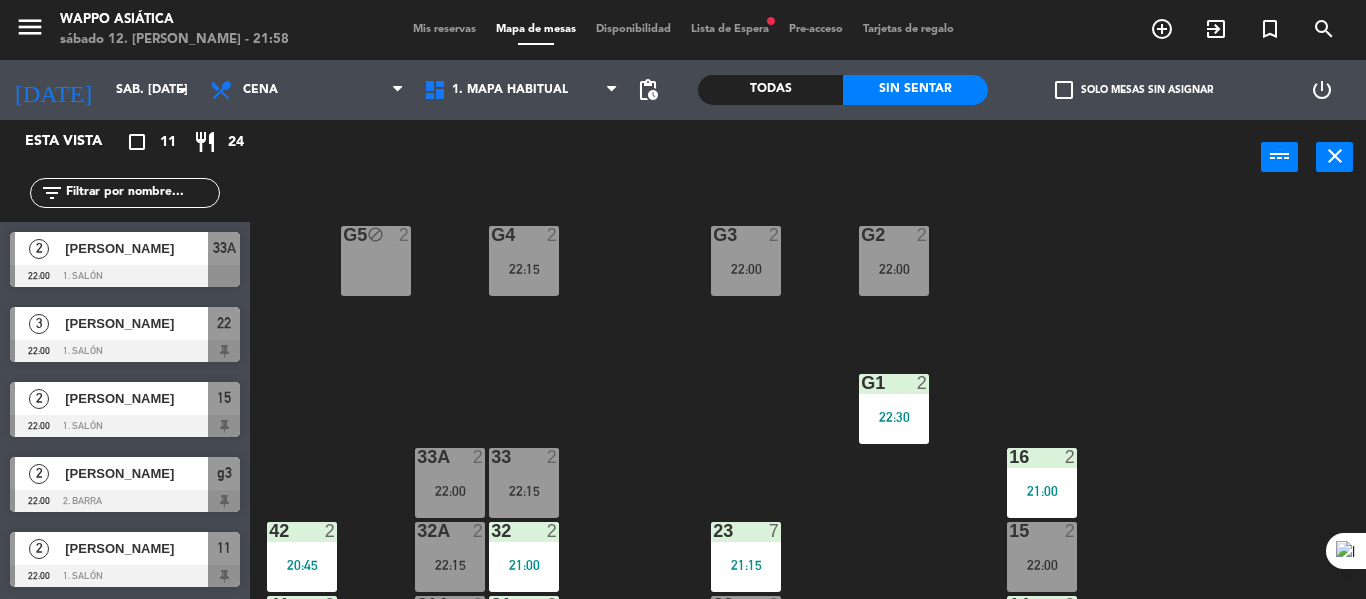 click on "g5 block  2  g4  2   22:15  g3  2   22:00  g2  2   22:00  g1  2   22:30  33  2   22:15  16  2   21:00  33A  2   22:00  42  2   20:45  32  2   21:00  23  7   21:15  15  2   22:00  32A  2   22:15  41  2   21:00  31  2   20:45  22  3   22:00  14  2   20:45  31A  2   22:45  21  3   22:15  13  2   22:00  12  2   21:24  11  2   22:00  B10 block  2  B8 block  2  B6 block  2  B4 block  2  B9 block  2  B7 block  2  B5 block  2  B3 block  2  B2 block  2  B1 block  2" 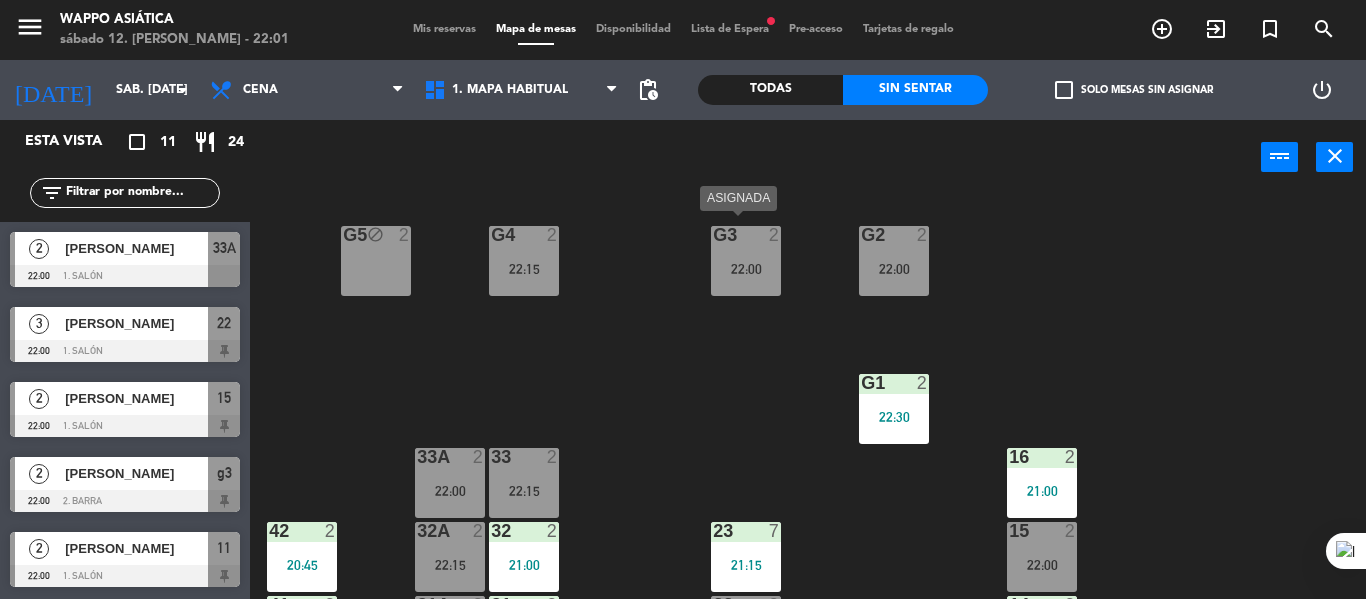 click on "22:00" at bounding box center (746, 269) 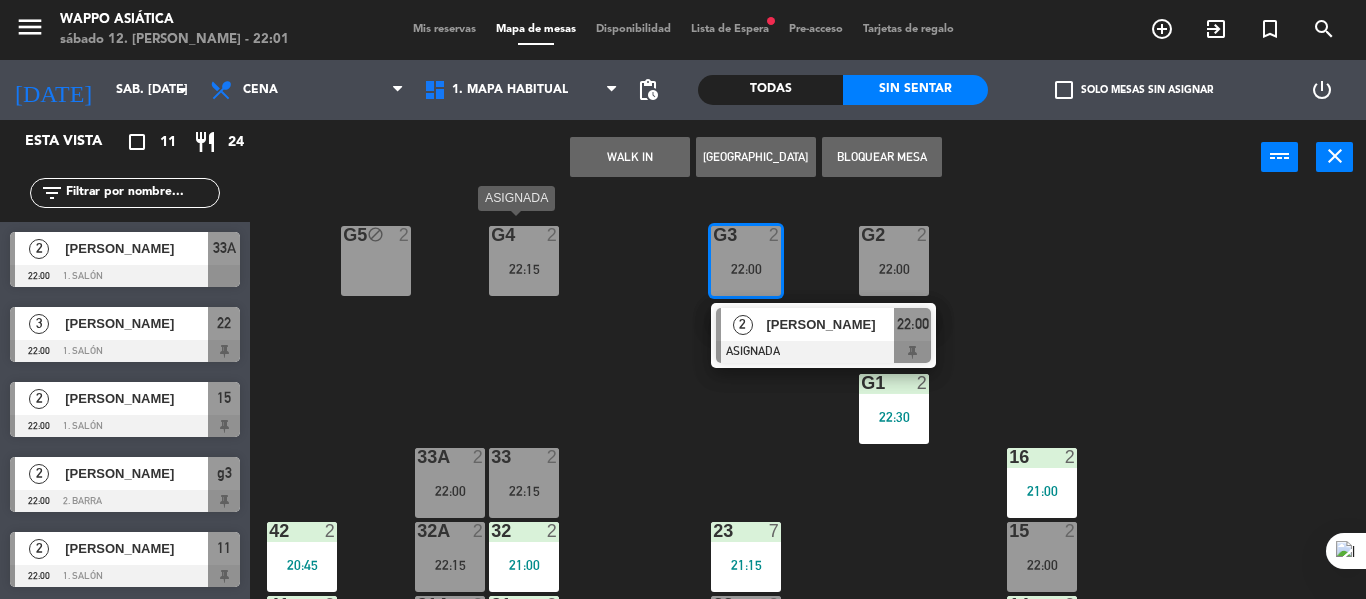 click on "22:15" at bounding box center (524, 269) 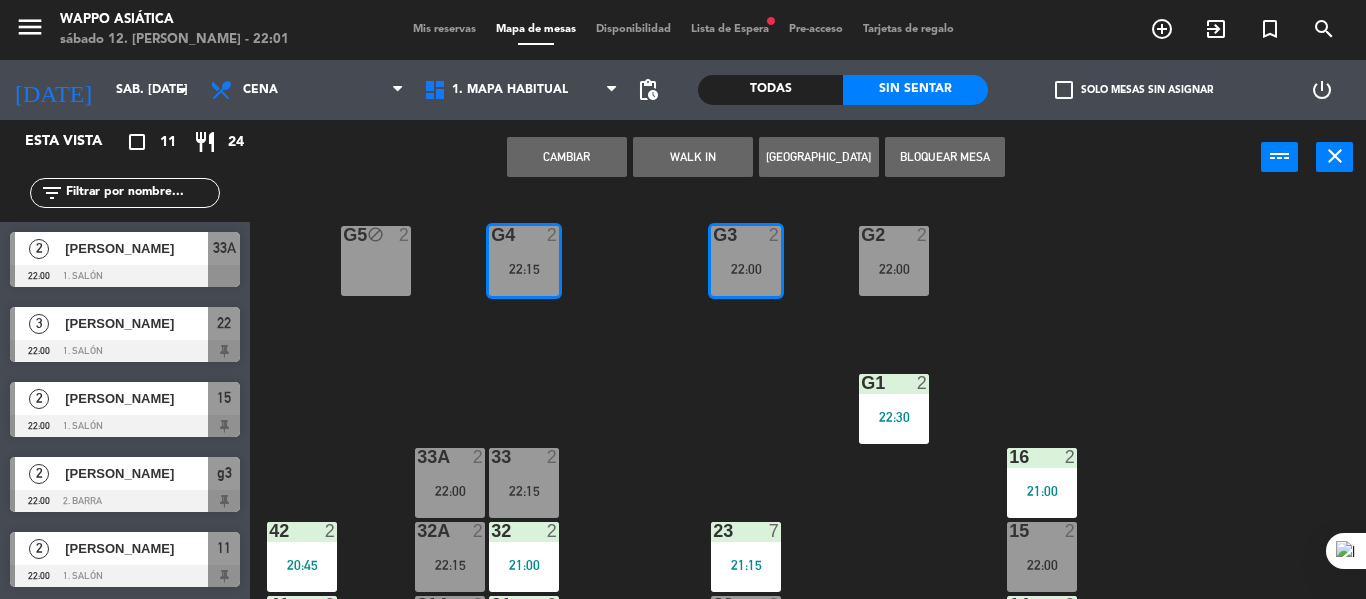 click on "Cambiar" at bounding box center (567, 157) 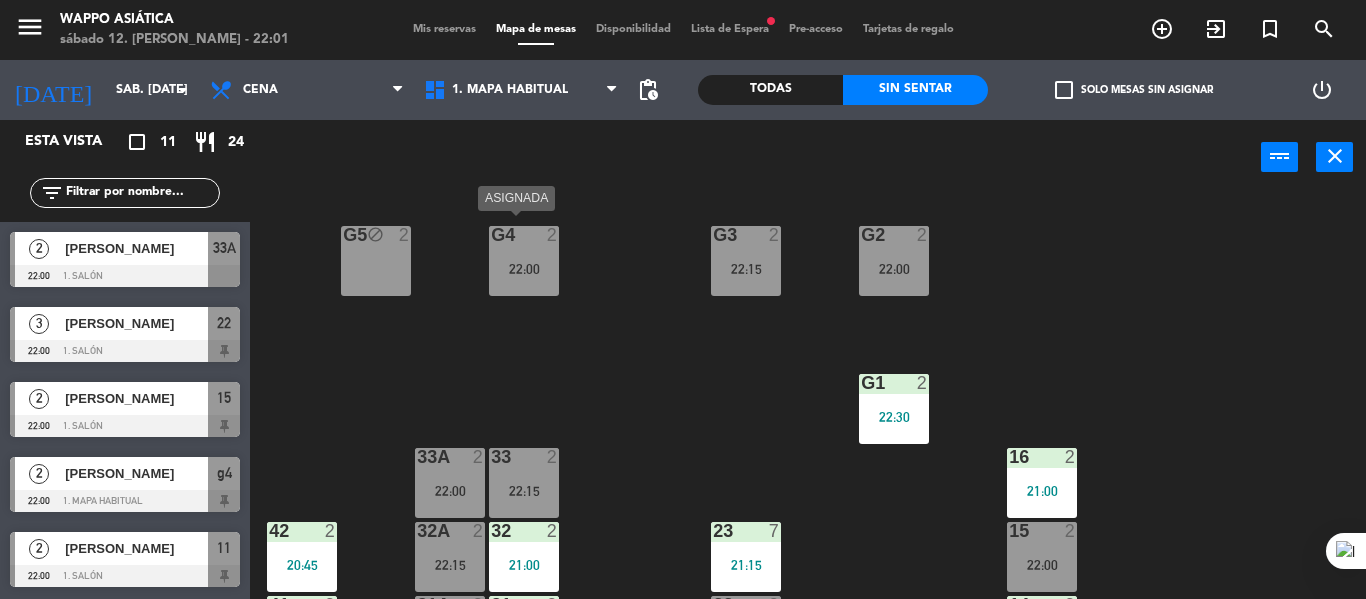 click on "g4  2   22:00" at bounding box center (524, 261) 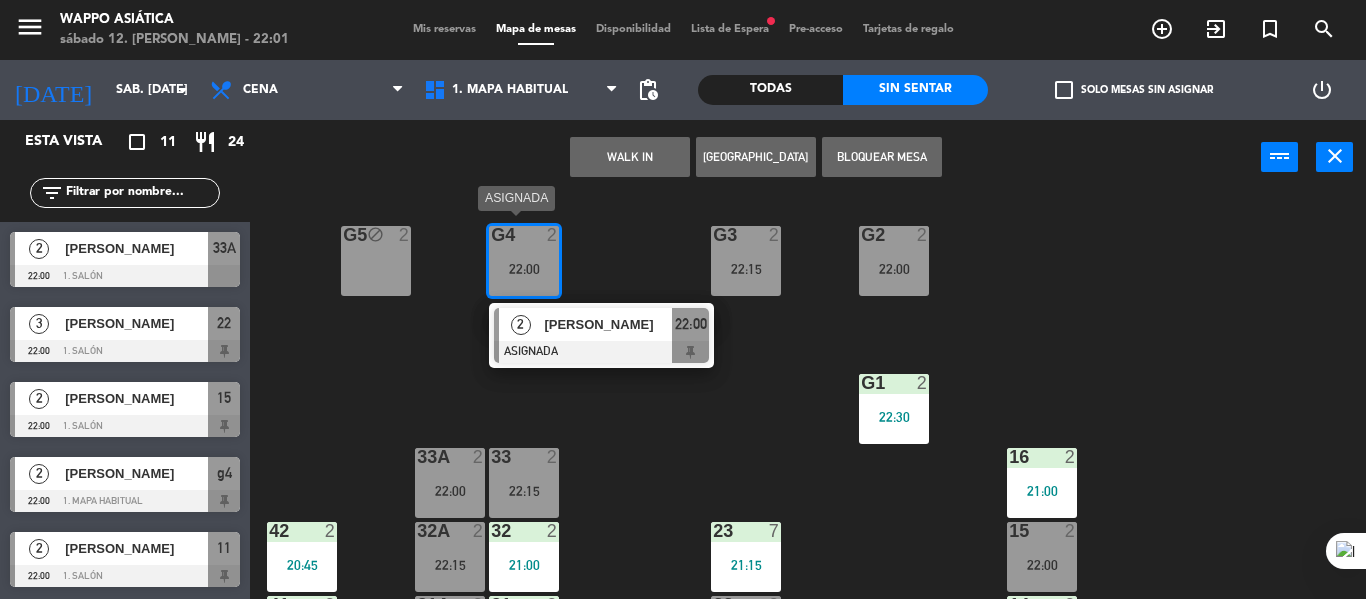 click on "[PERSON_NAME]" at bounding box center [608, 324] 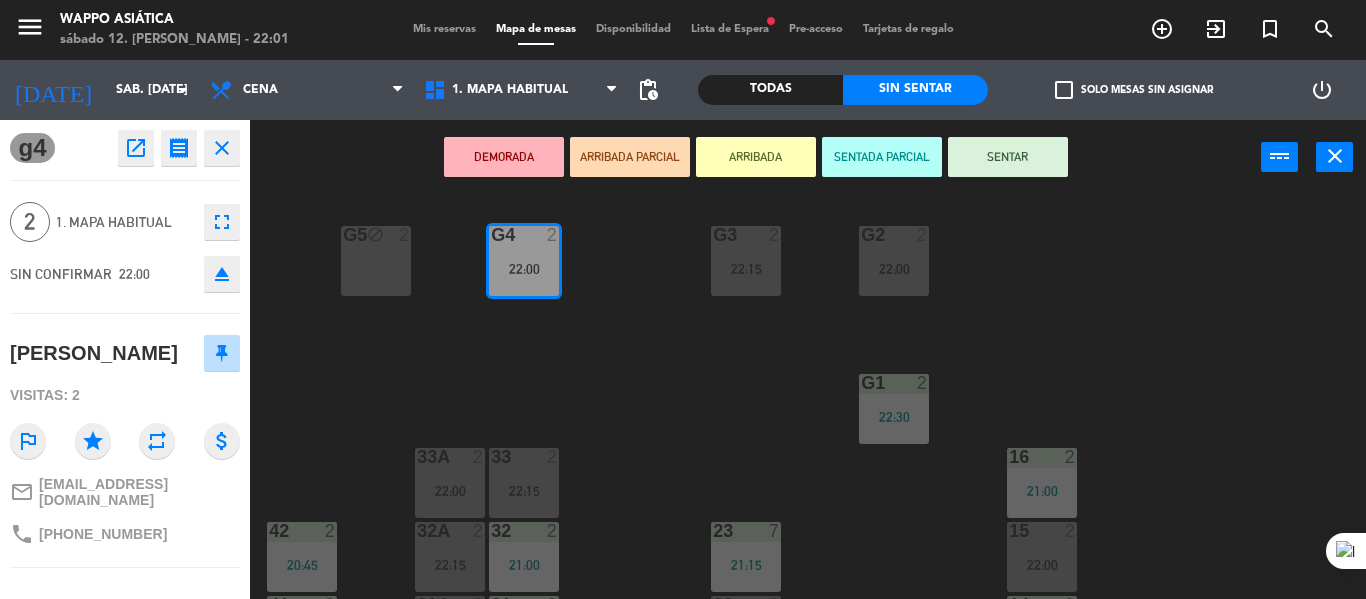 click on "SENTAR" at bounding box center [1008, 157] 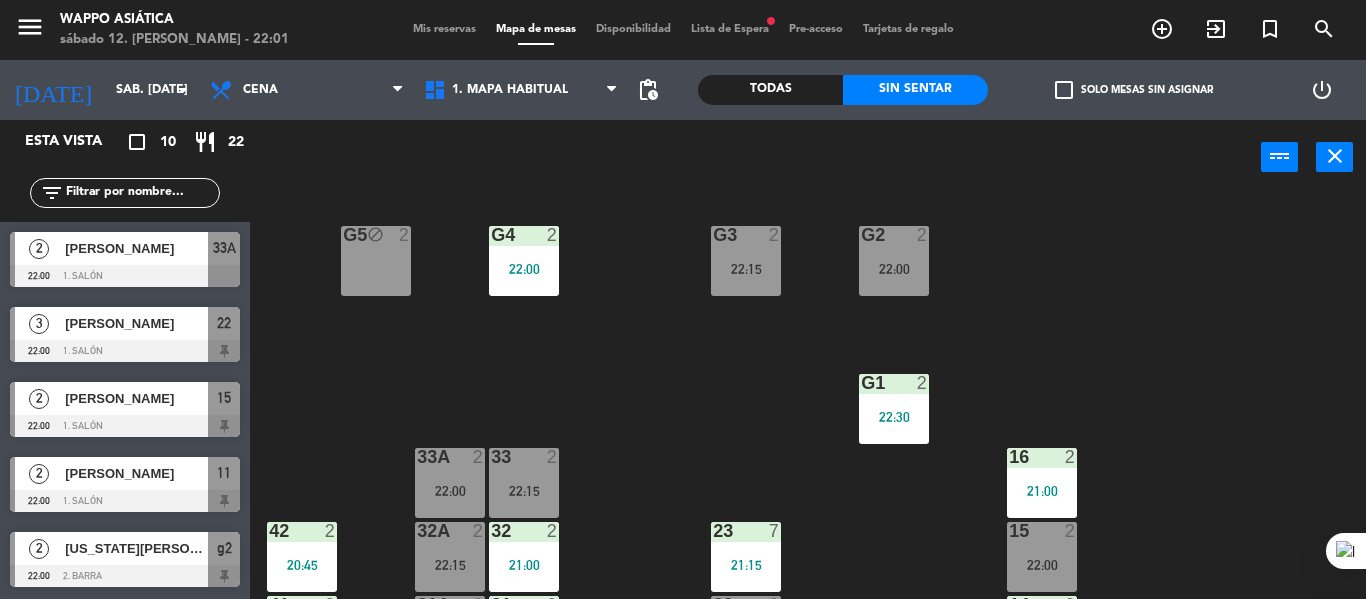 click on "block" at bounding box center (375, 234) 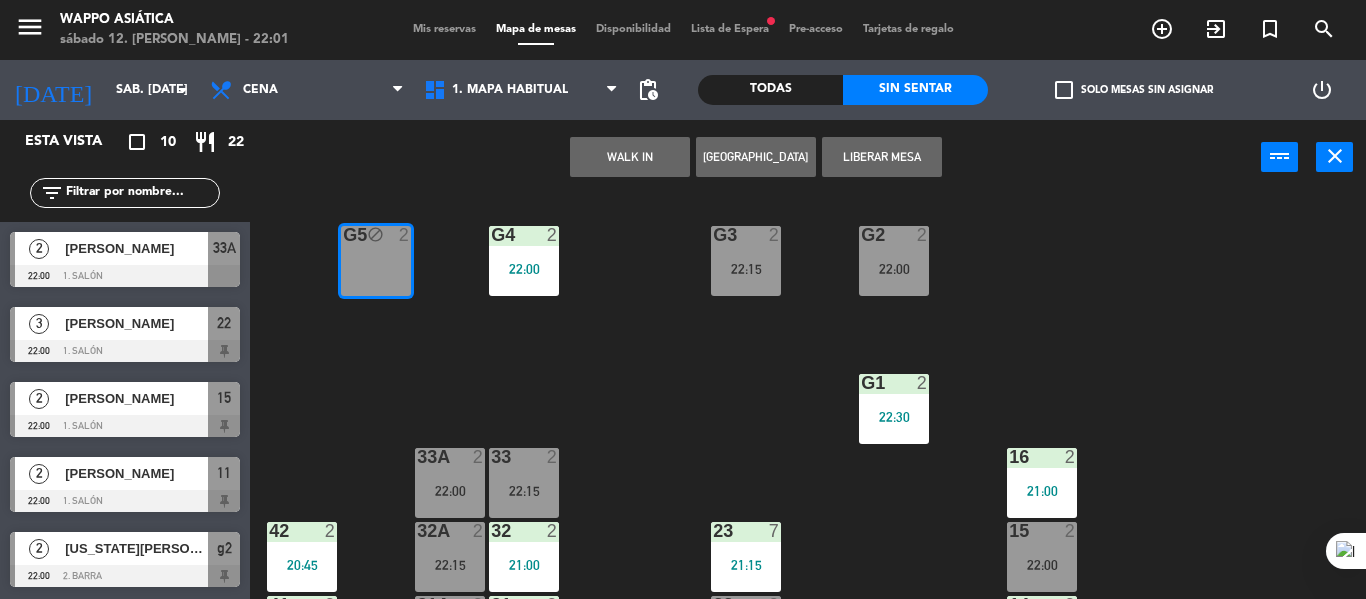 click on "WALK IN" at bounding box center [630, 157] 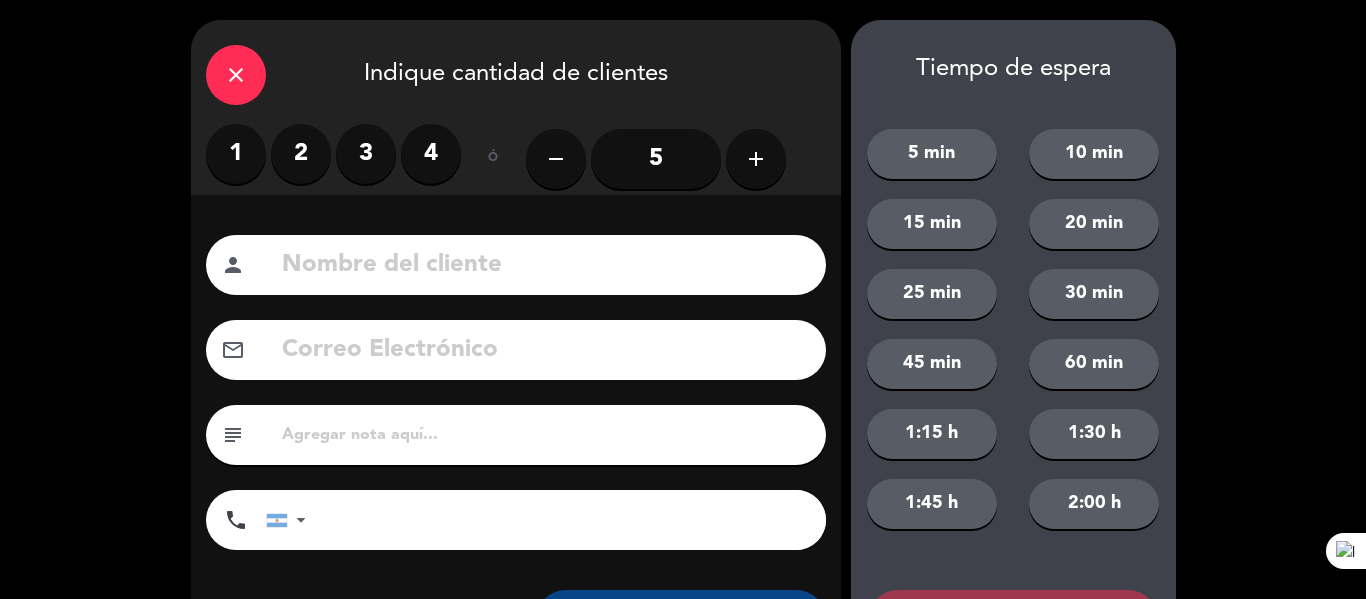 click on "2" at bounding box center (301, 154) 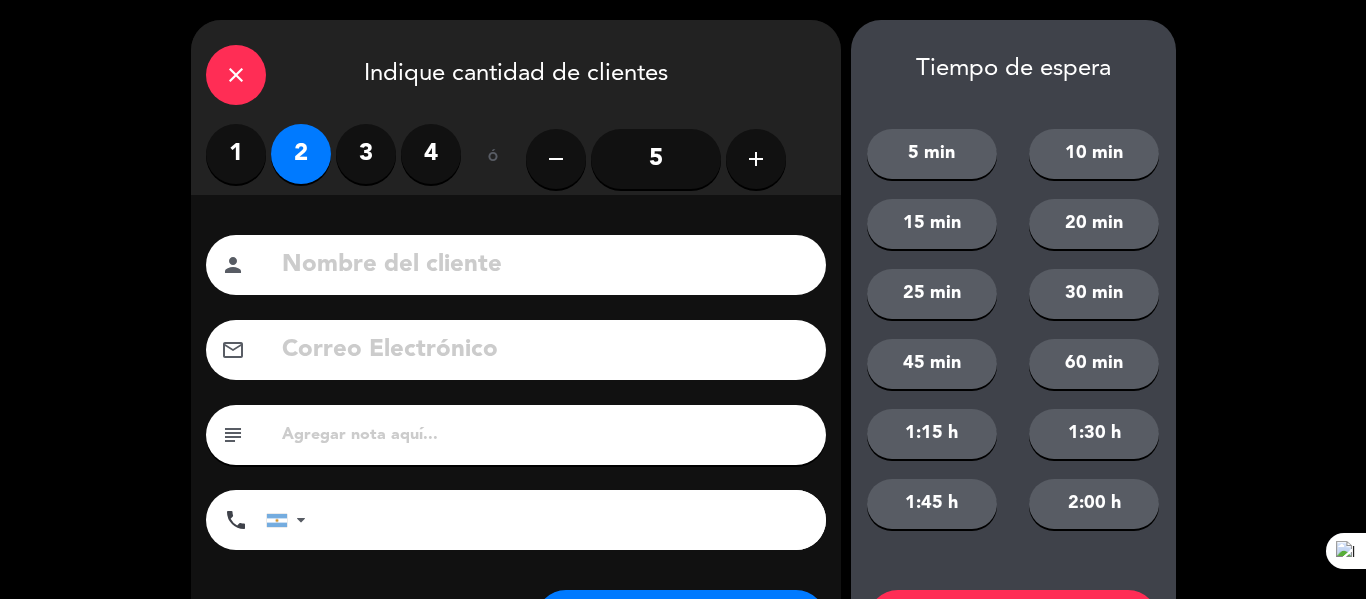 click 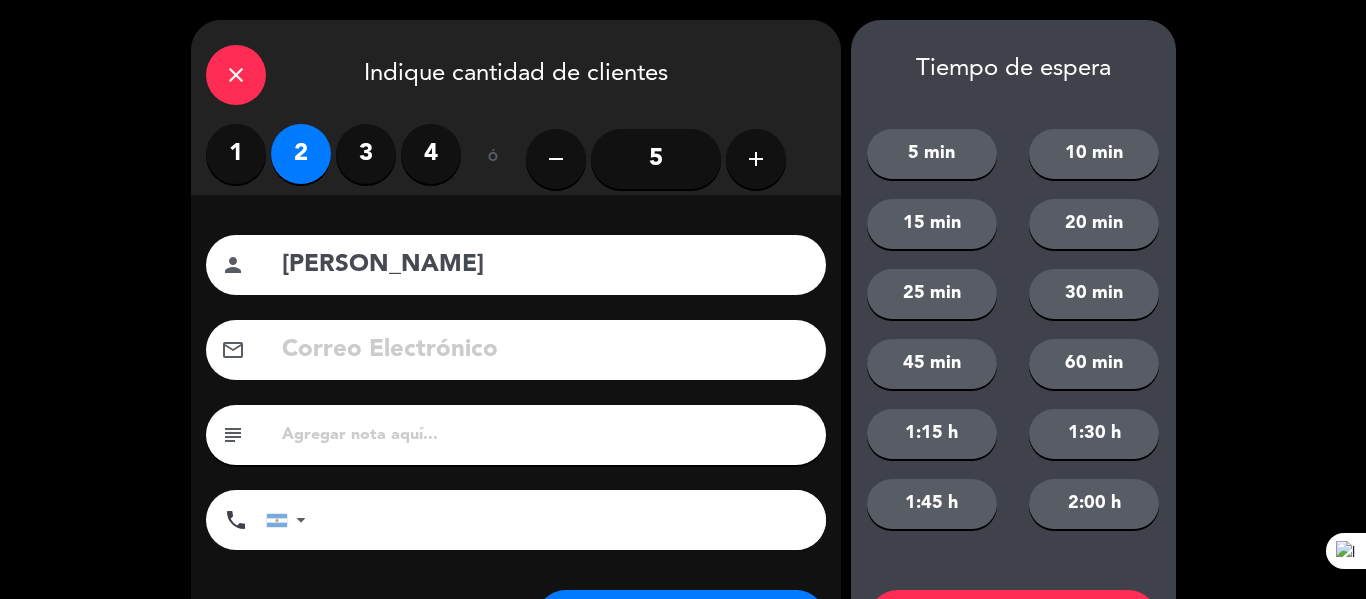 type on "[PERSON_NAME]" 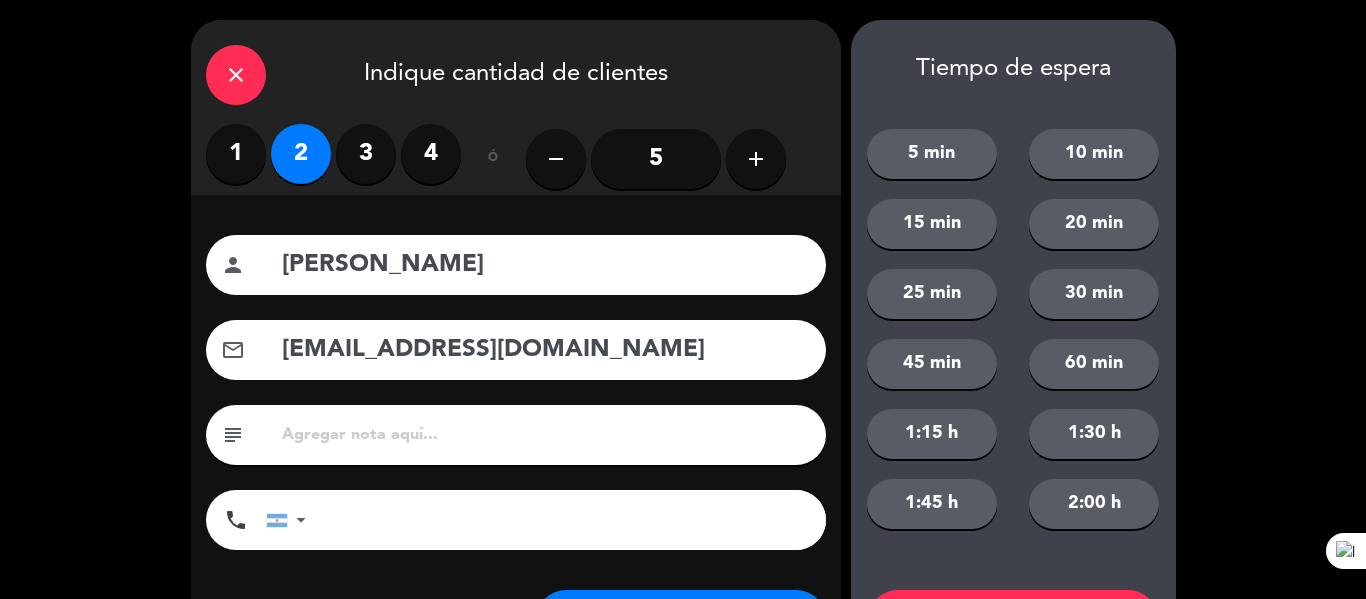 type on "[EMAIL_ADDRESS][DOMAIN_NAME]" 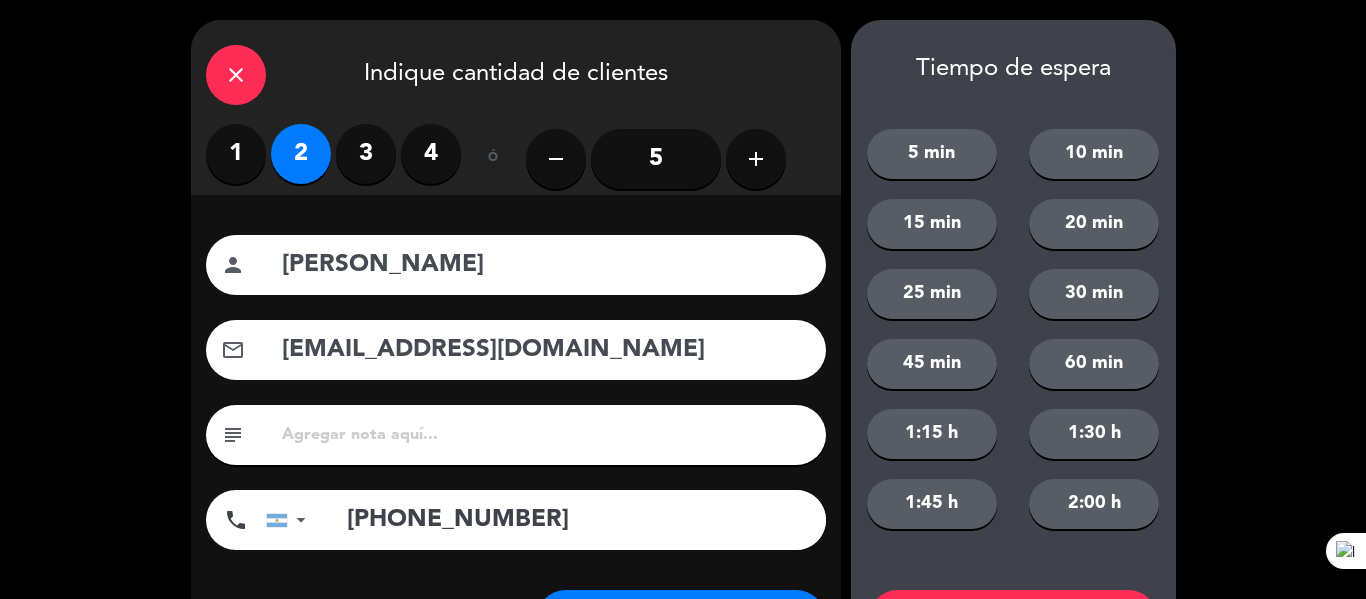 type on "[PHONE_NUMBER]" 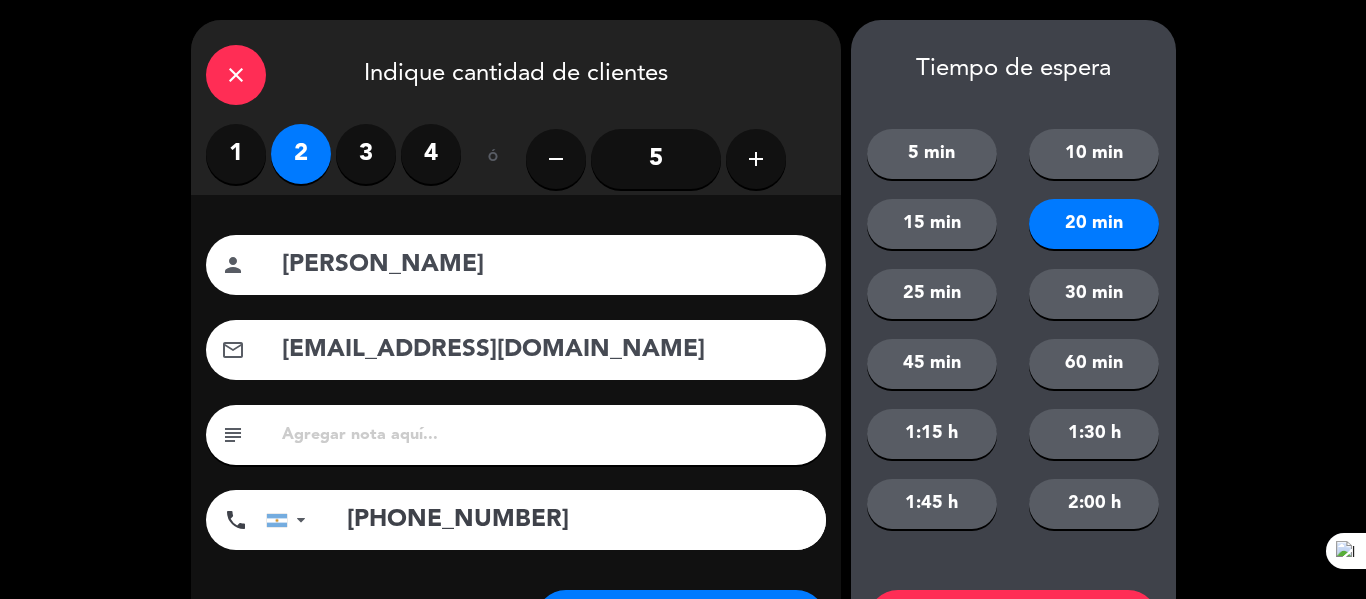 scroll, scrollTop: 105, scrollLeft: 0, axis: vertical 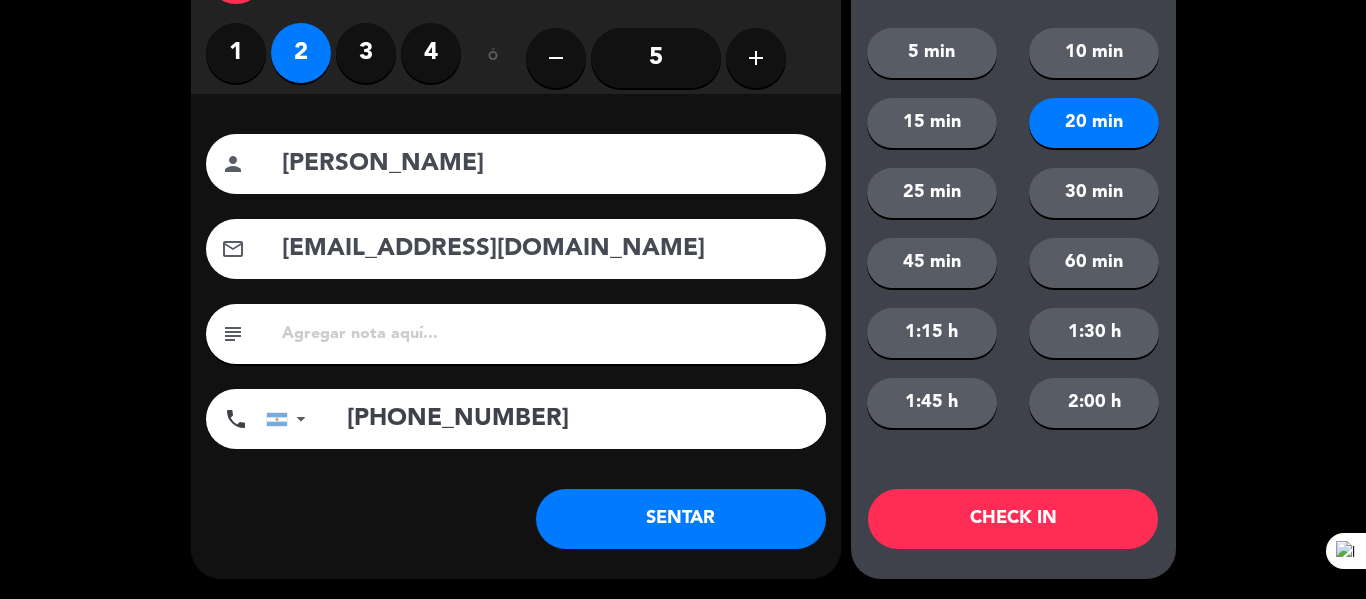 click on "CHECK IN" 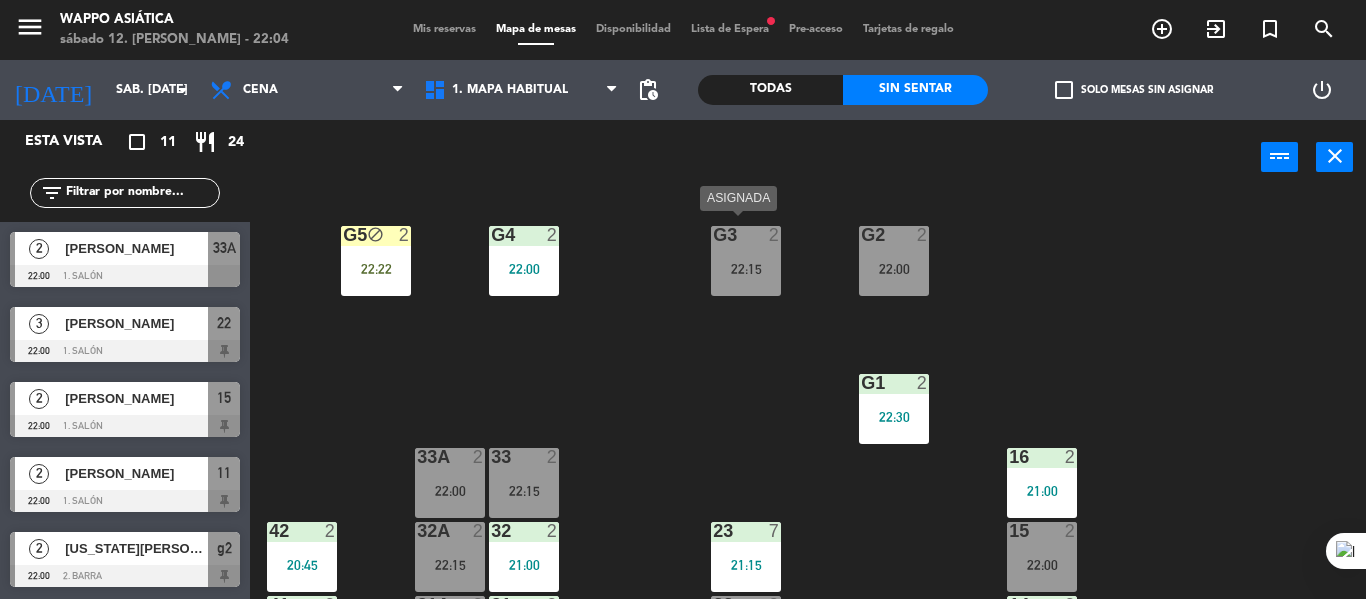 click on "22:15" at bounding box center (746, 269) 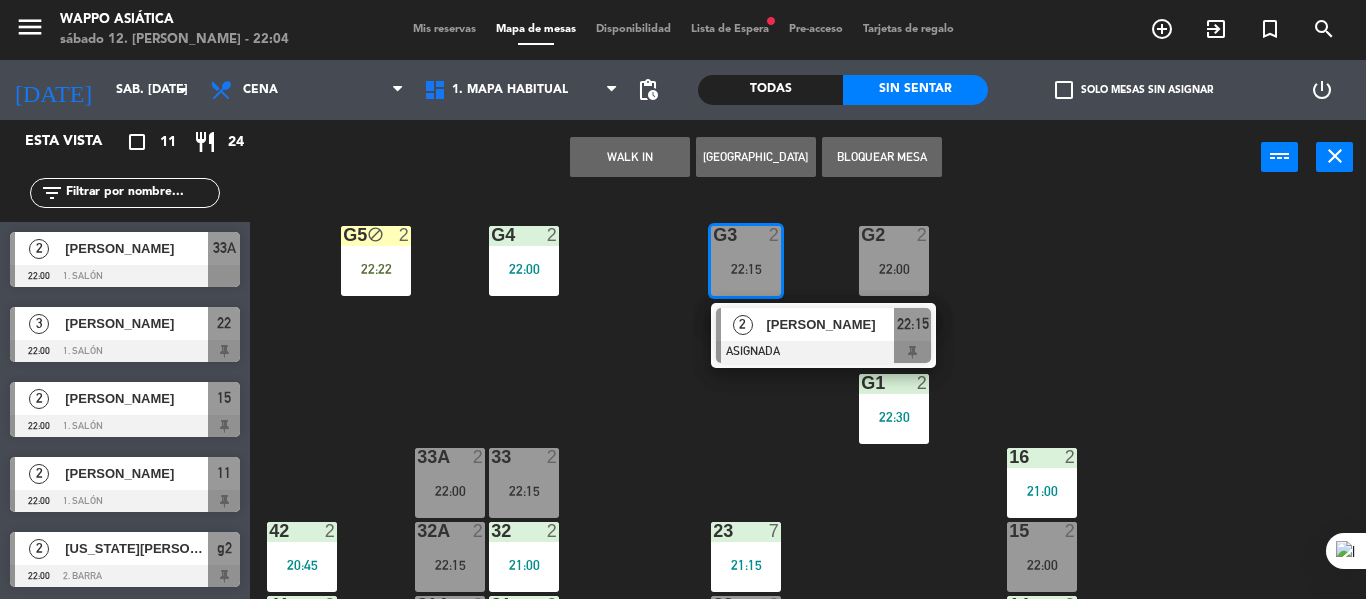 click on "g5 block  2   22:22  g4  2   22:00  g3  2   22:15   2   [PERSON_NAME]   ASIGNADA  22:15 g2  2   22:00  g1  2   22:30  33  2   22:15  16  2   21:00  33A  2   22:00  42  2   20:45  32  2   21:00  23  7   21:15  15  2   22:00  32A  2   22:15  41  2   21:00  31  2   20:45  22  3   22:00  14  2   20:45  31A  2   22:45  21  3   22:15  13  2   22:00  12  2   21:24  11  2   22:00  B10 block  2  B8 block  2  B6 block  2  B4 block  2  B9 block  2  B7 block  2  B5 block  2  B3 block  2  B2 block  2  B1 block  2" 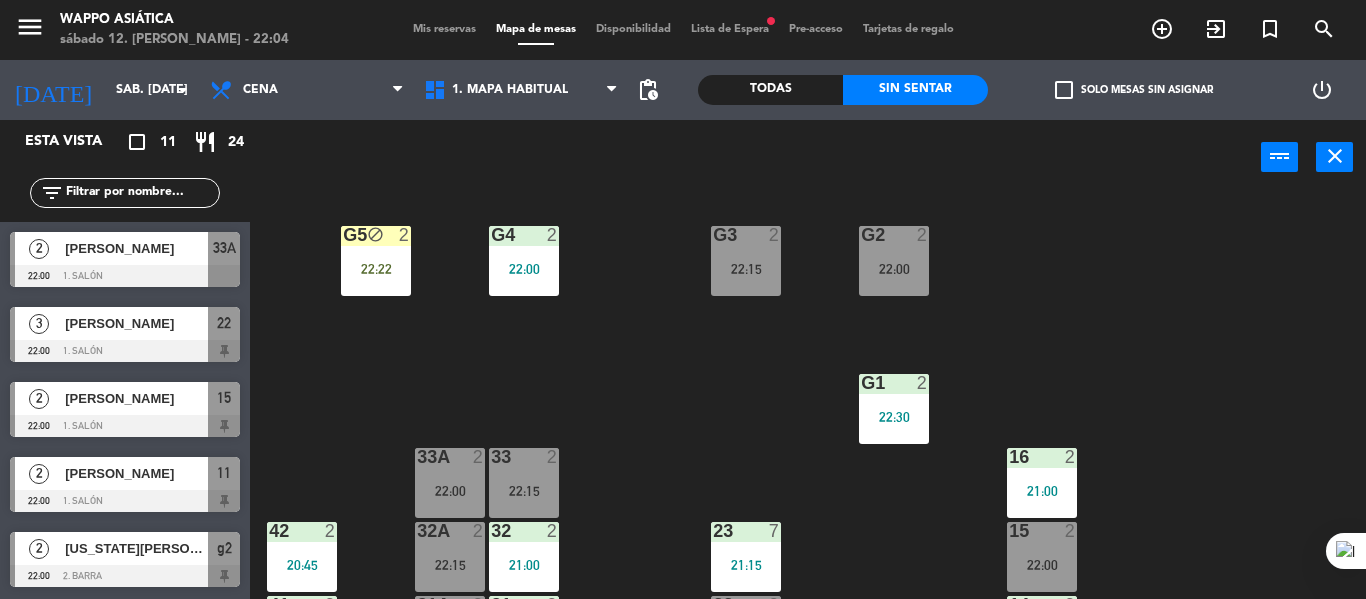 click on "22:00" at bounding box center (894, 269) 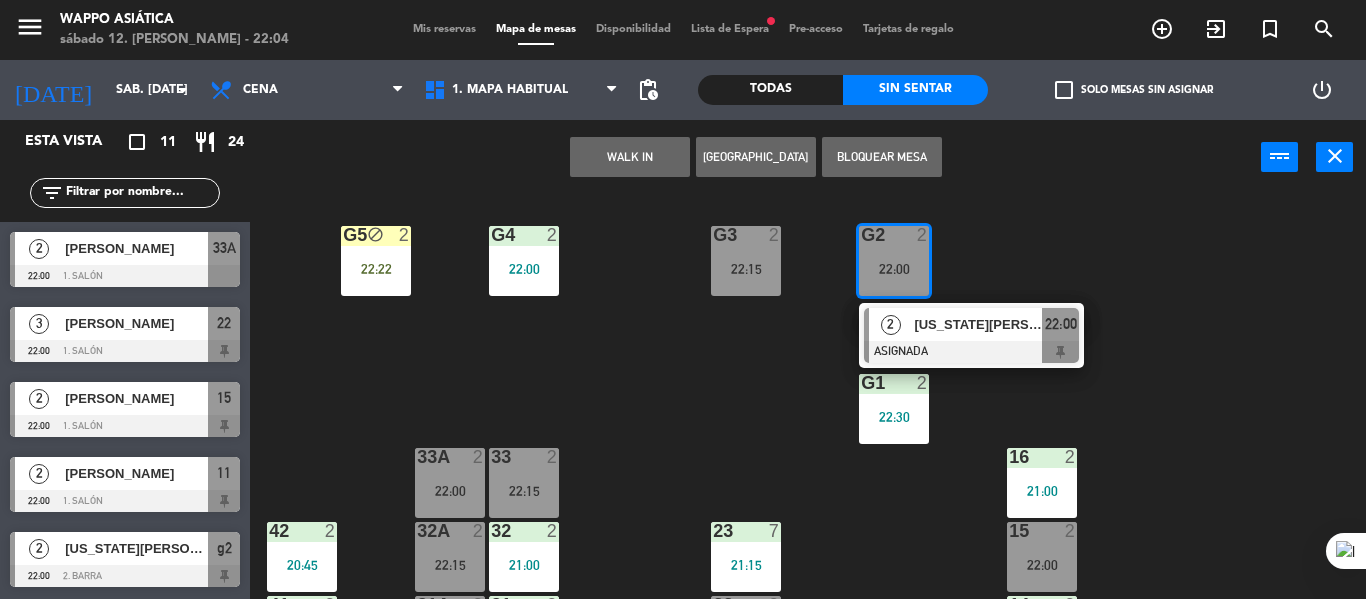 click on "[US_STATE][PERSON_NAME]" at bounding box center [978, 324] 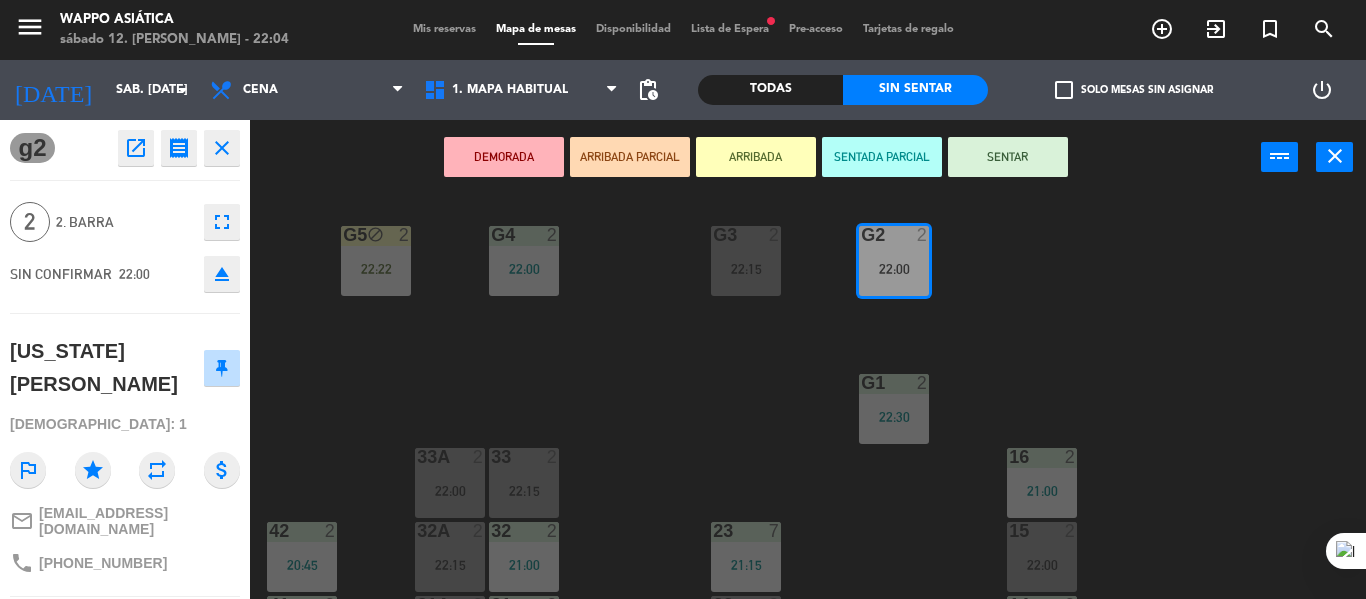 click on "DEMORADA   ARRIBADA PARCIAL   ARRIBADA   SENTADA PARCIAL   SENTAR  power_input close" at bounding box center (755, 158) 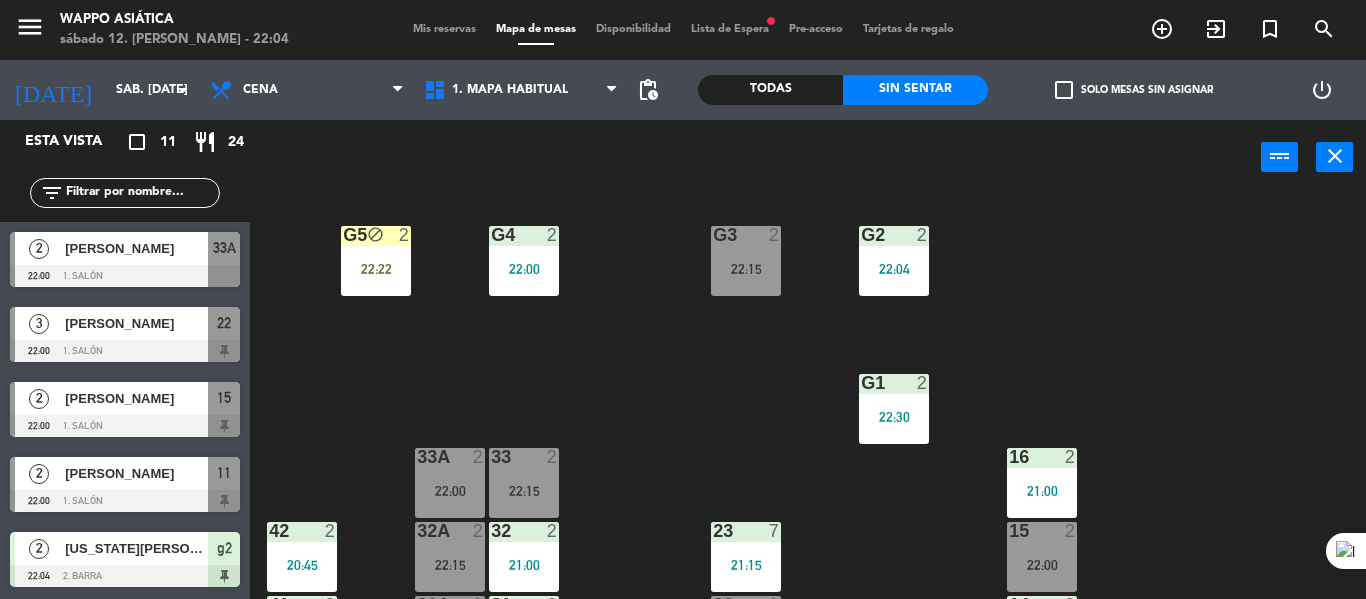 scroll, scrollTop: 10, scrollLeft: 0, axis: vertical 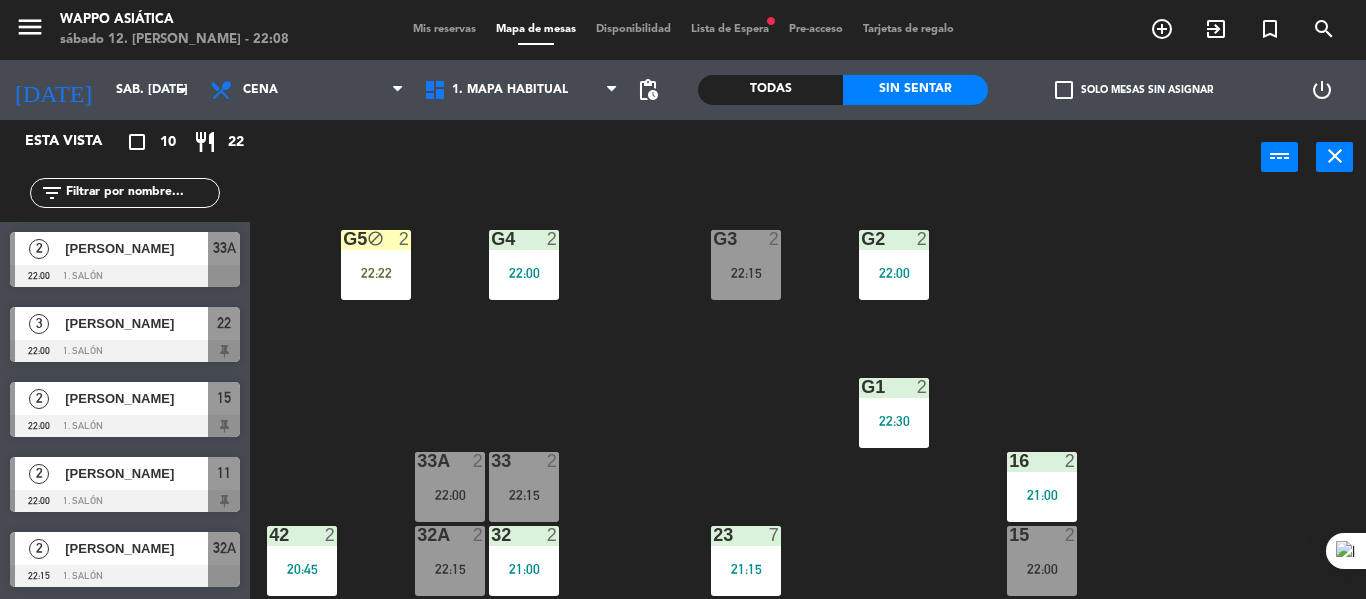 click on "32A" at bounding box center (224, 548) 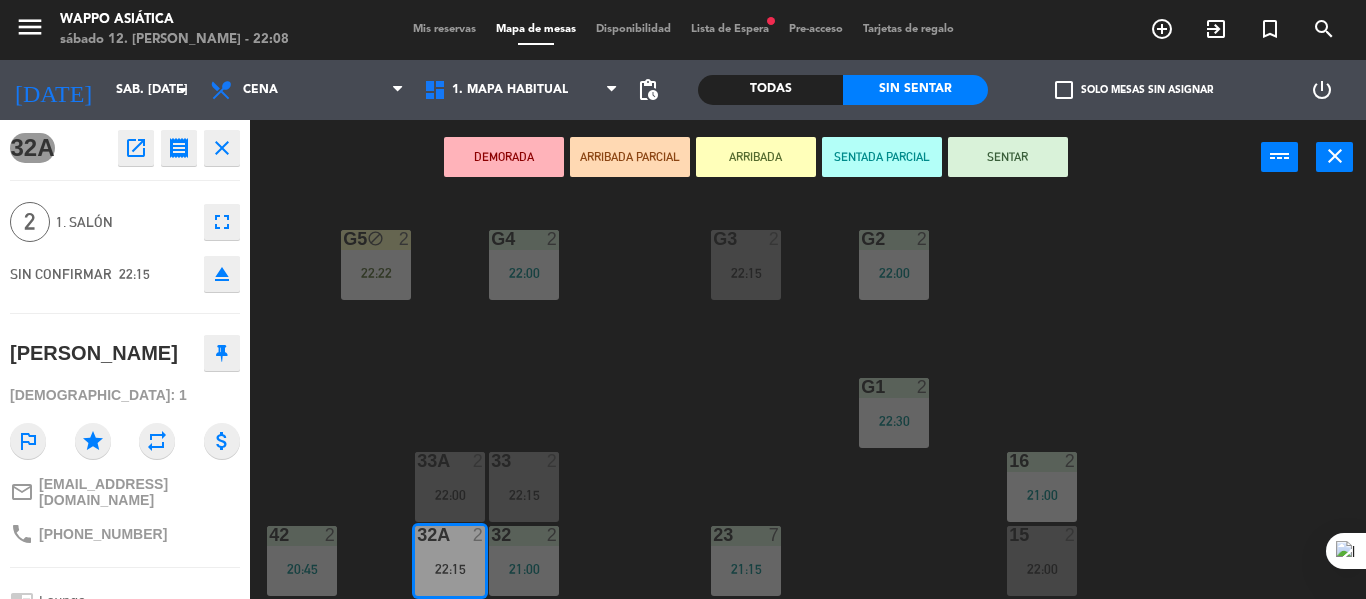scroll, scrollTop: 0, scrollLeft: 0, axis: both 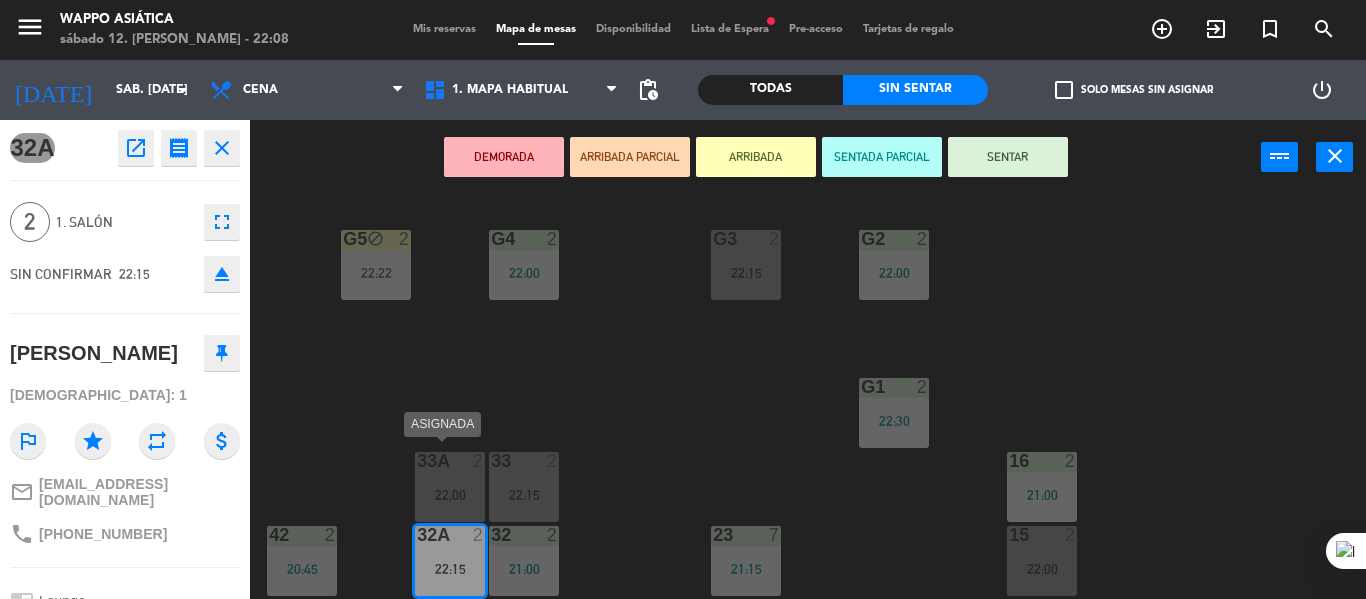 click on "33A  2   22:00" at bounding box center (450, 487) 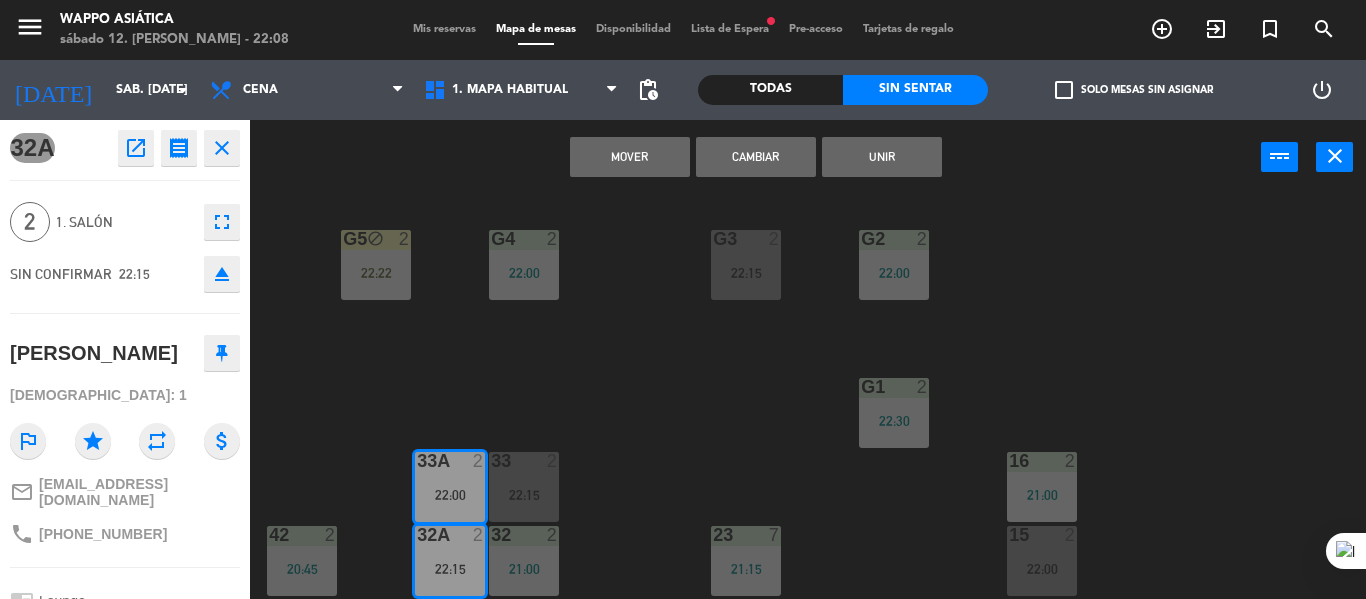 click on "Cambiar" at bounding box center (756, 157) 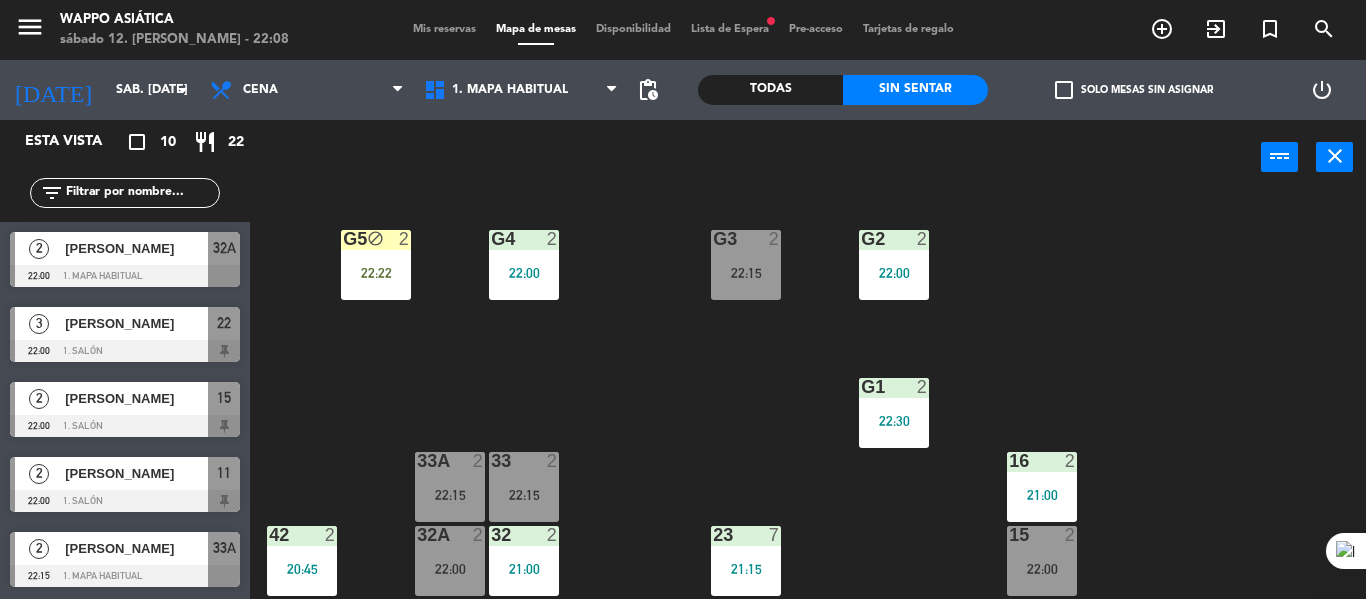 scroll, scrollTop: 10, scrollLeft: 0, axis: vertical 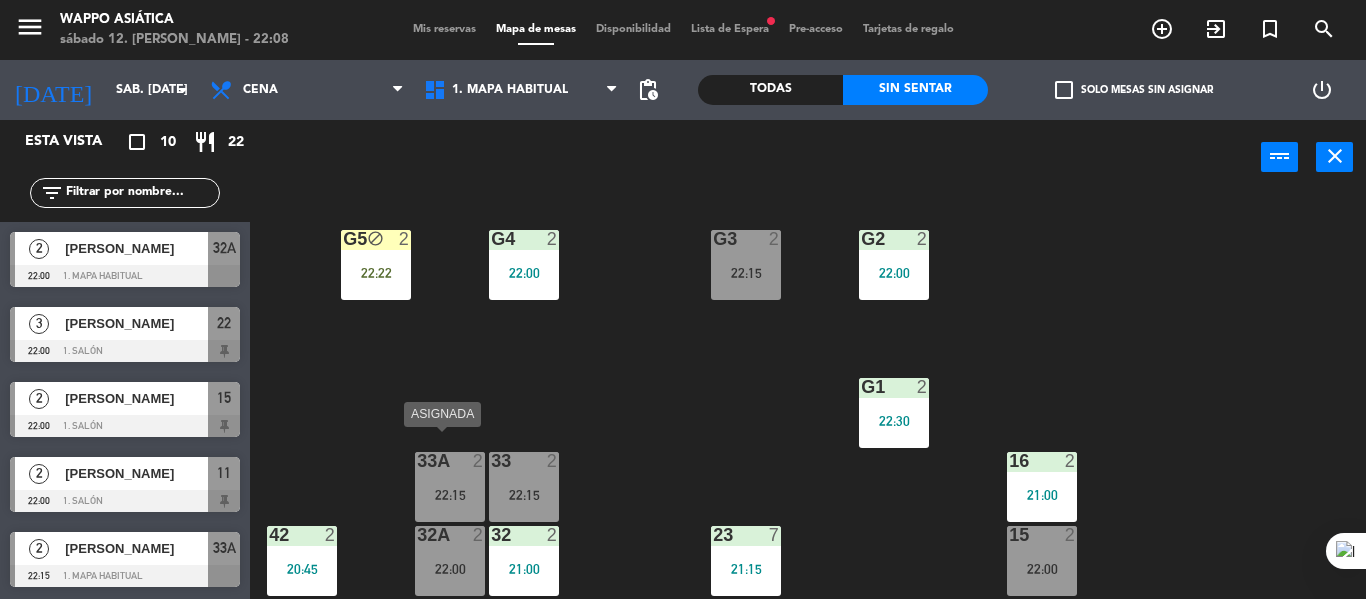 click on "22:15" at bounding box center (450, 495) 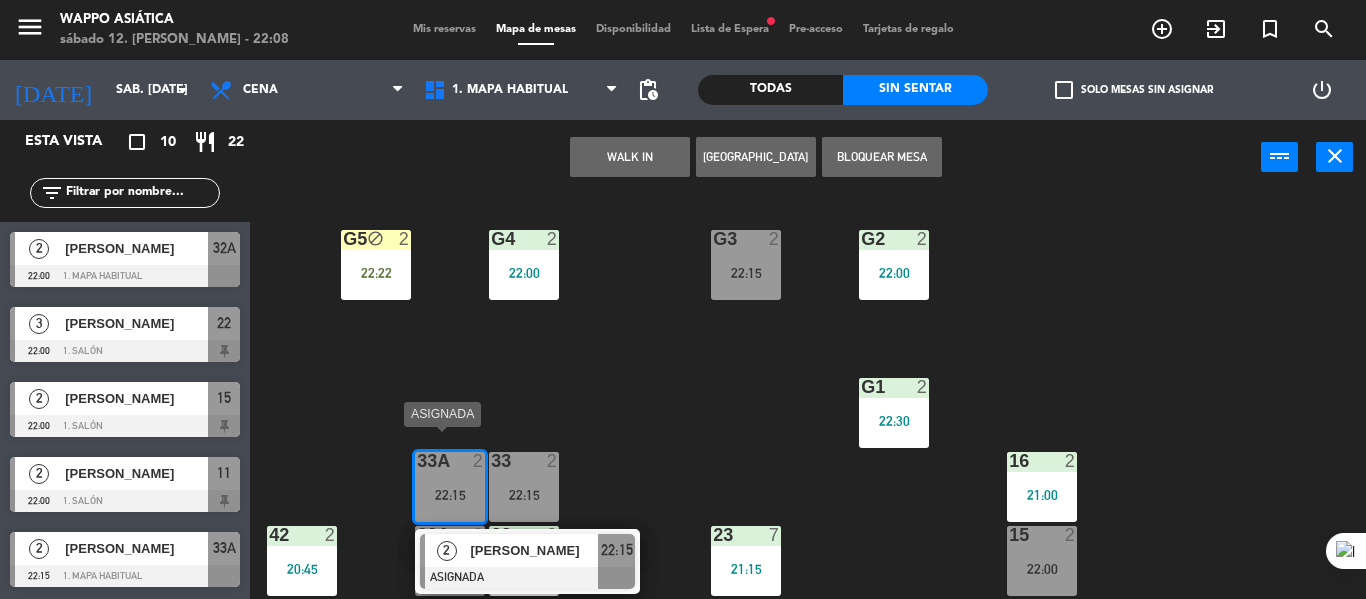 click on "[PERSON_NAME]" at bounding box center (534, 550) 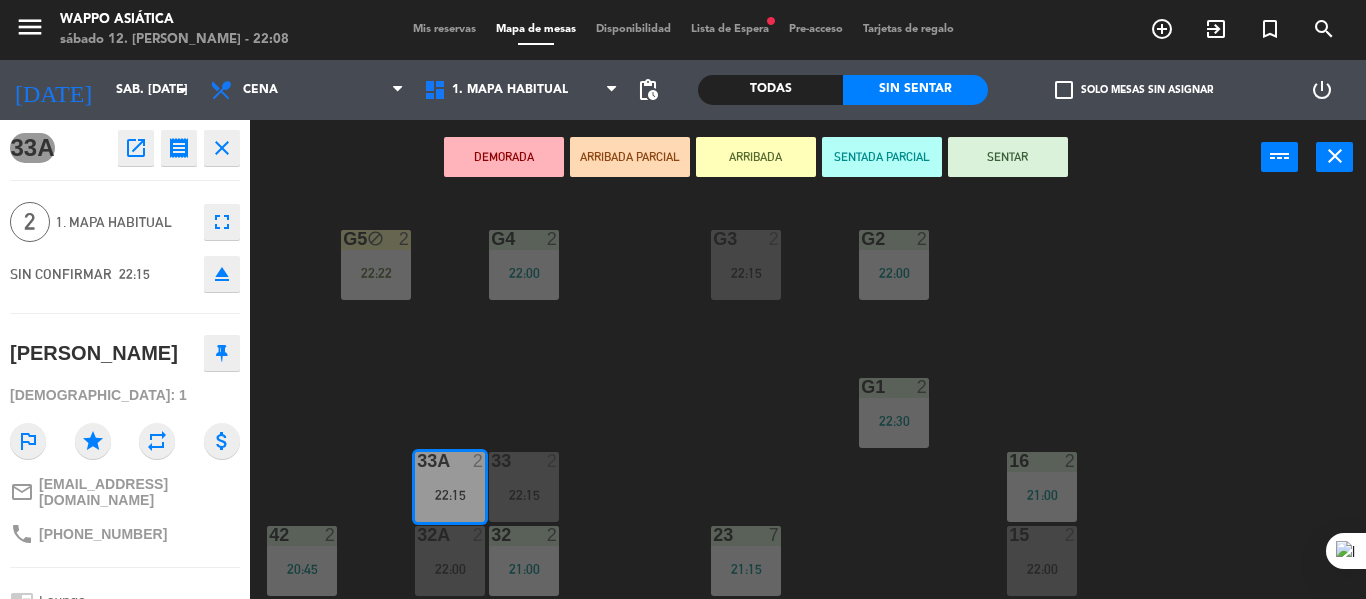 scroll, scrollTop: 0, scrollLeft: 0, axis: both 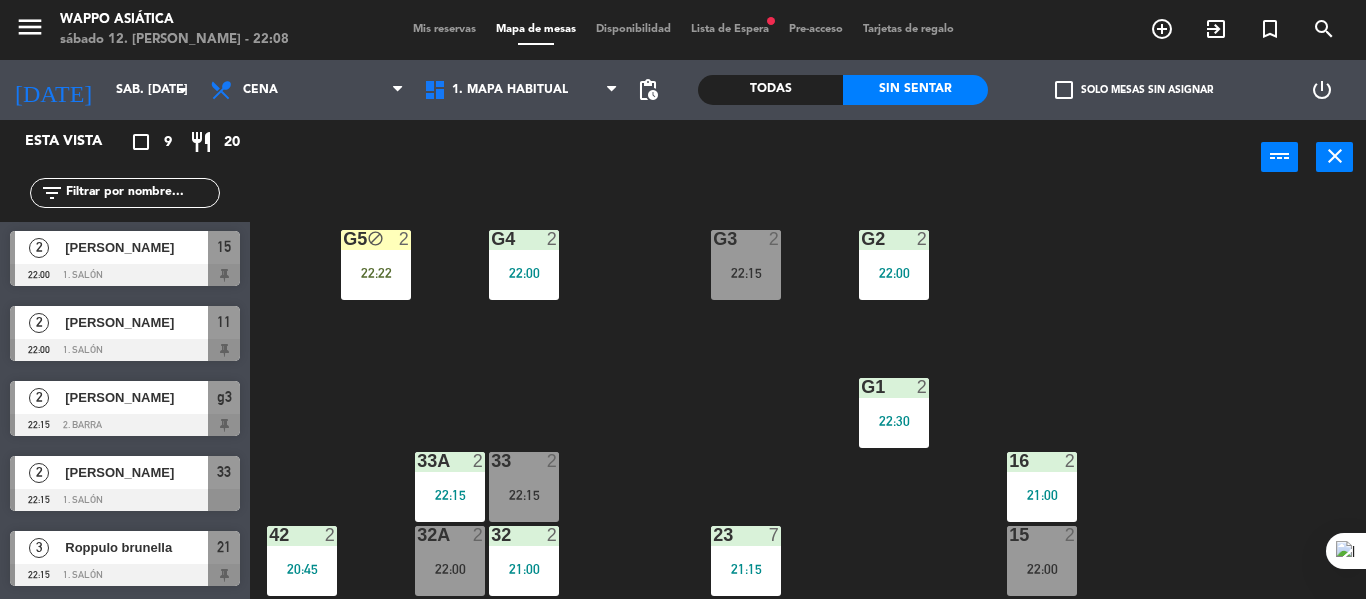 click on "[PERSON_NAME]" at bounding box center (136, 472) 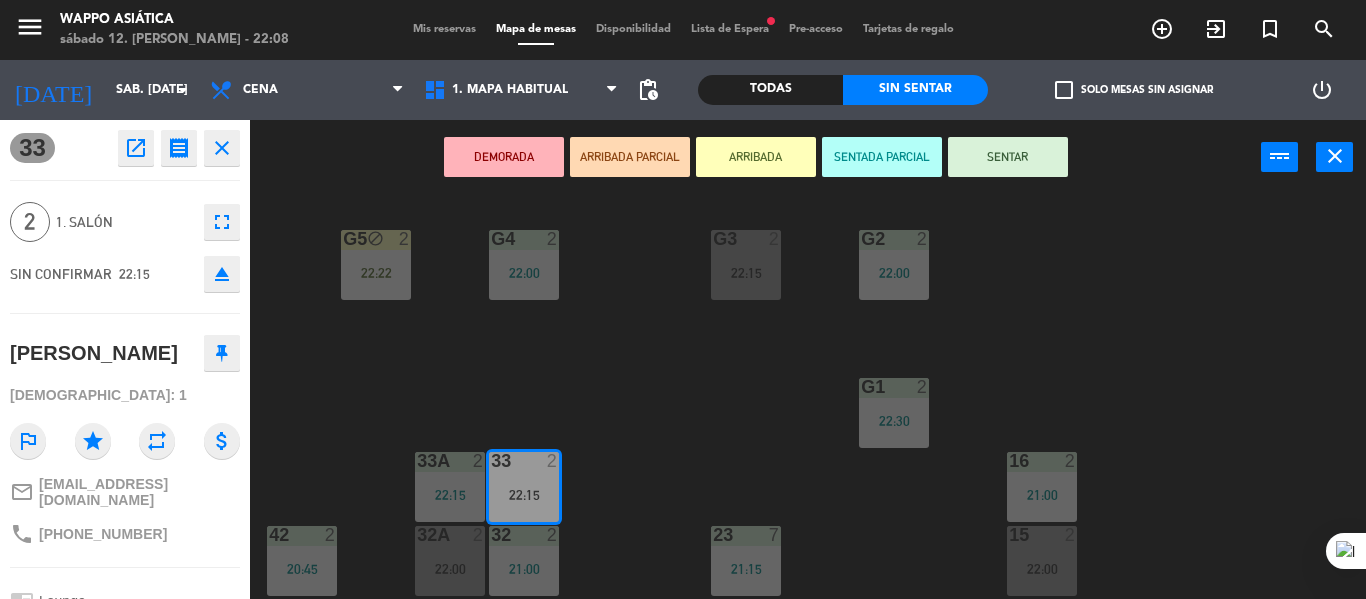 scroll, scrollTop: 0, scrollLeft: 0, axis: both 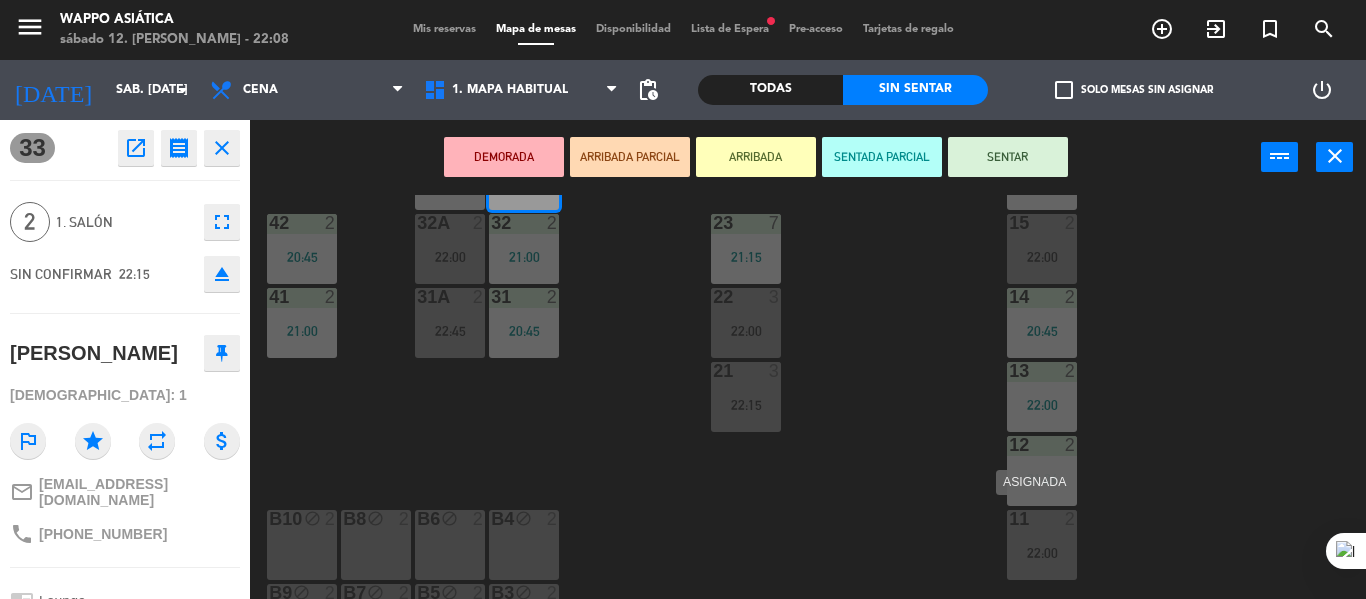 click on "11  2   22:00" at bounding box center [1042, 545] 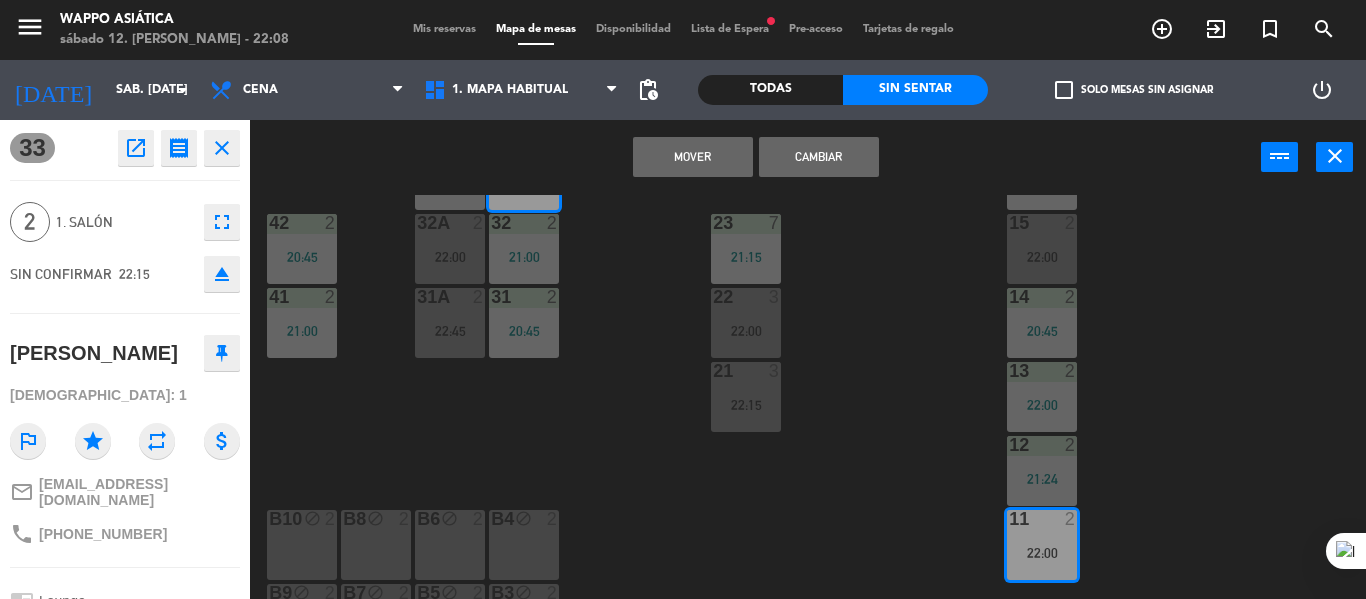 click on "Cambiar" at bounding box center (819, 157) 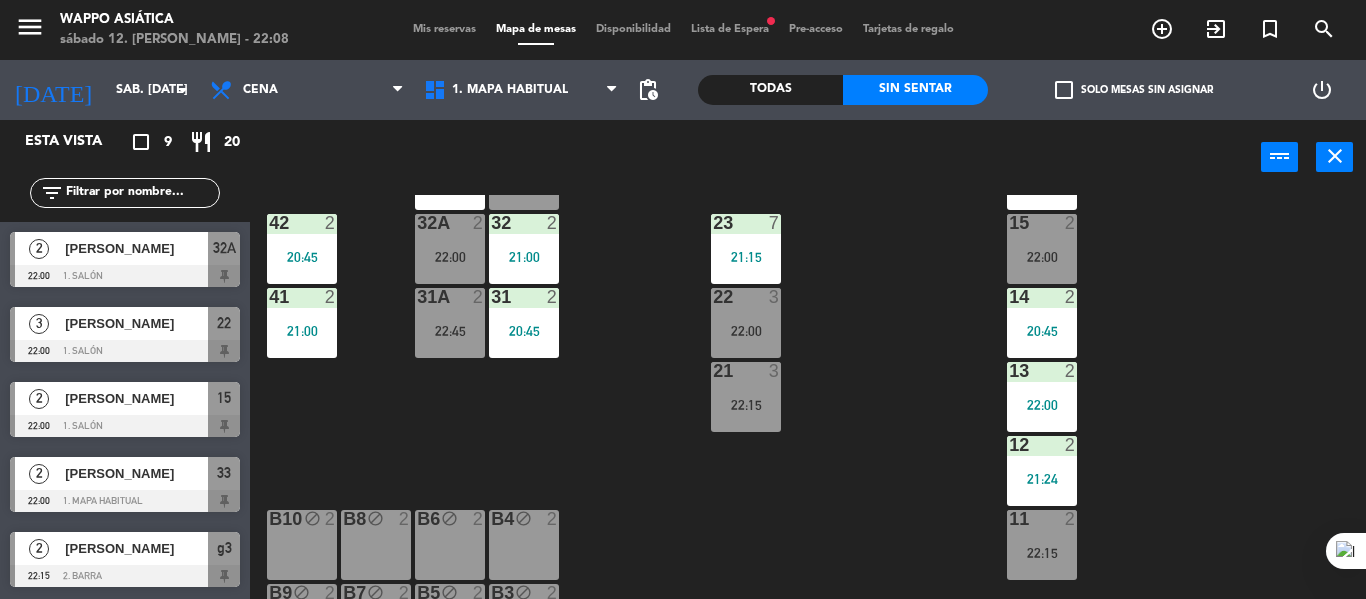 scroll, scrollTop: 10, scrollLeft: 0, axis: vertical 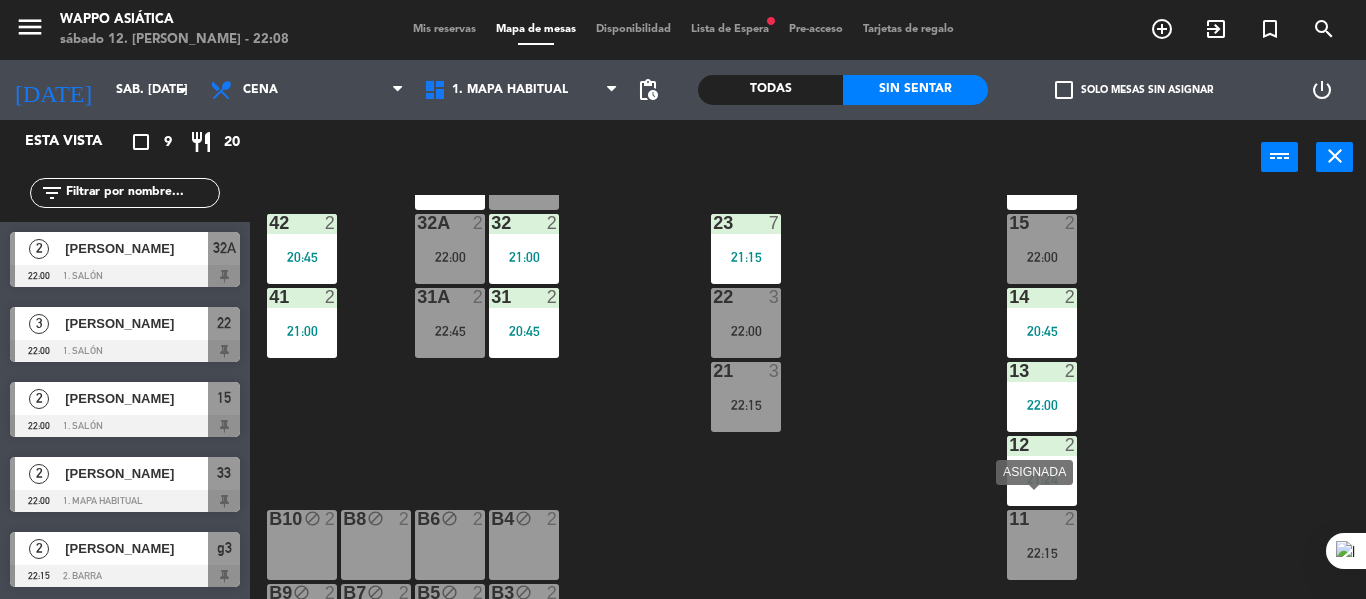 click on "11  2   22:15" at bounding box center (1042, 545) 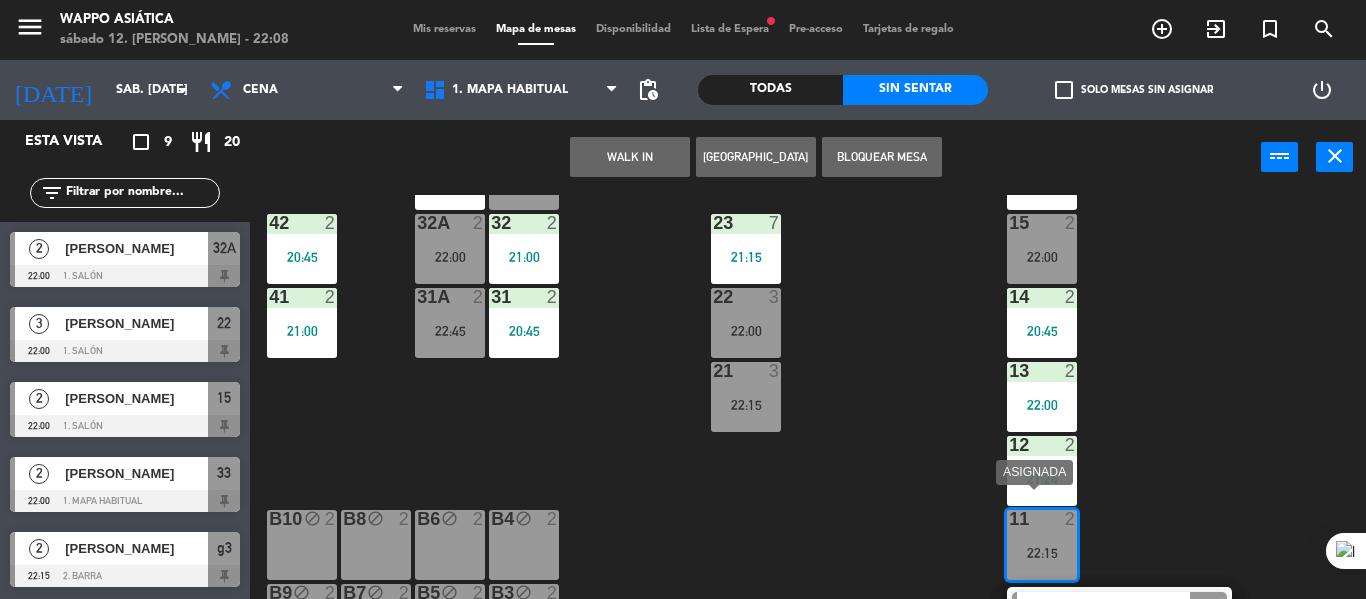click on "[PERSON_NAME]" at bounding box center [1125, 608] 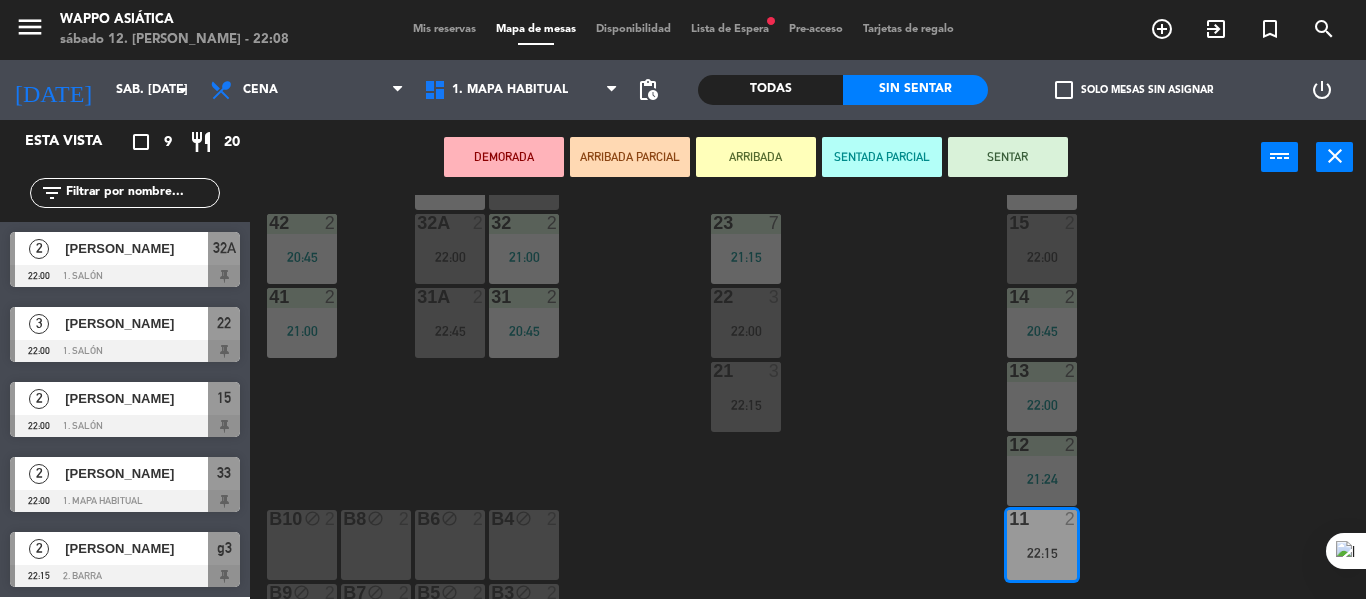 scroll, scrollTop: 0, scrollLeft: 0, axis: both 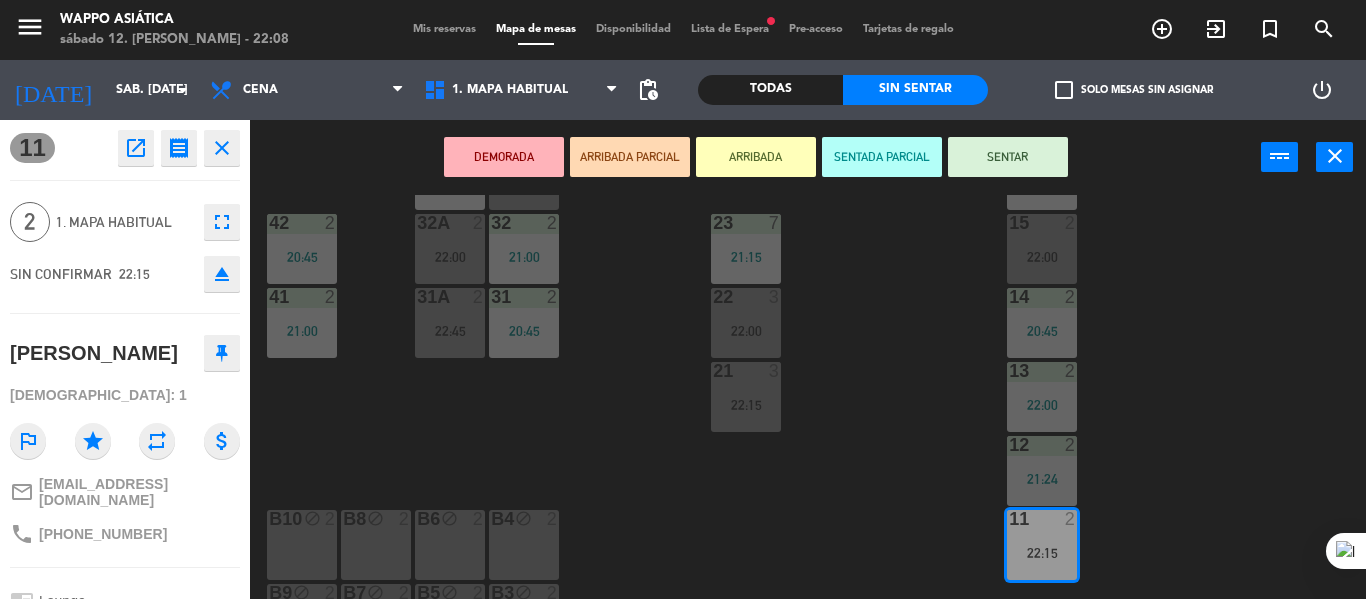 click on "SENTAR" at bounding box center [1008, 157] 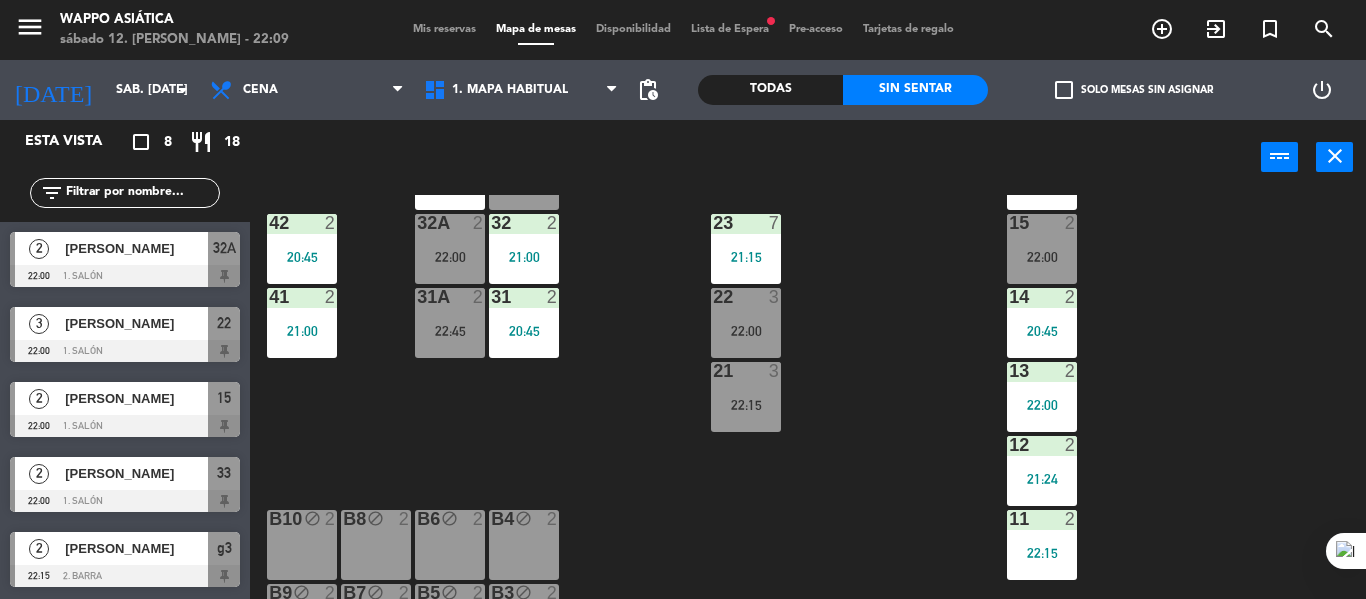 click on "g5 block  2   22:22  g4  2   22:00  g3  2   22:15  g2  2   22:00  g1  2   22:30  33  2   22:00  16  2   21:00  33A  2   22:15  42  2   20:45  32  2   21:00  23  7   21:15  15  2   22:00  32A  2   22:00  41  2   21:00  31  2   20:45  22  3   22:00  14  2   20:45  31A  2   22:45  21  3   22:15  13  2   22:00  12  2   21:24  11  2   22:15  B10 block  2  B8 block  2  B6 block  2  B4 block  2  B9 block  2  B7 block  2  B5 block  2  B3 block  2  B2 block  2  B1 block  2" 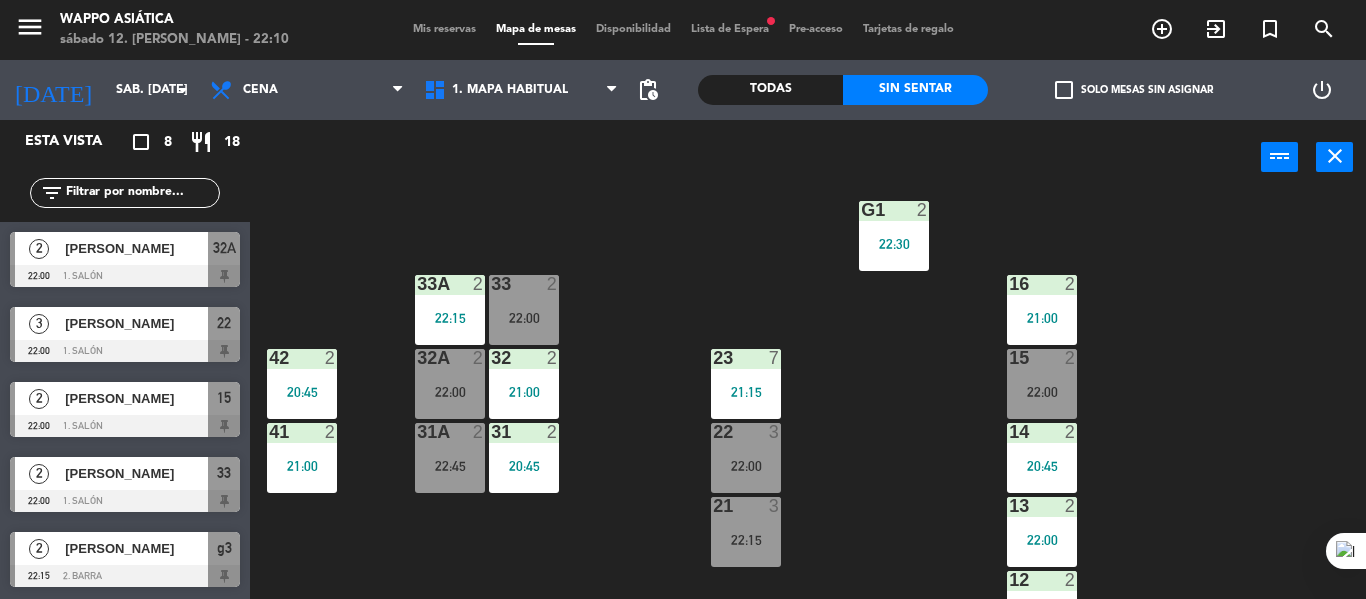 scroll, scrollTop: 441, scrollLeft: 0, axis: vertical 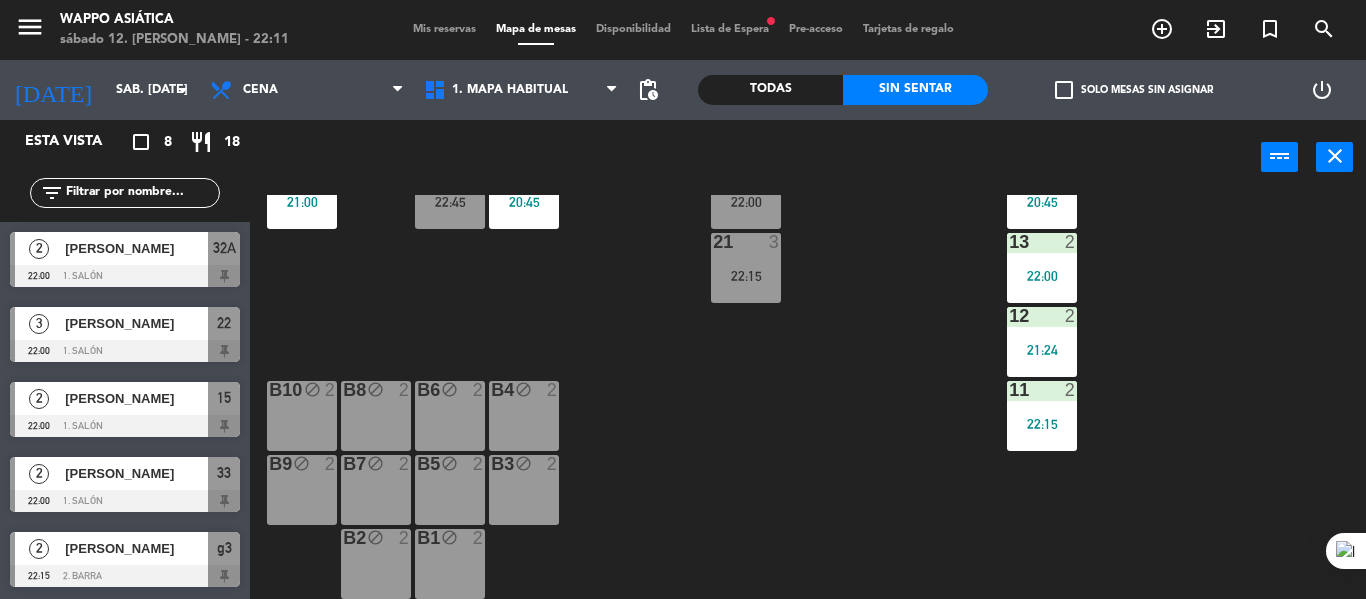 click on "g5 block  2   22:22  g4  2   22:00  g3  2   22:15  g2  2   22:00  g1  2   22:30  33  2   22:00  16  2   21:00  33A  2   22:15  42  2   20:45  32  2   21:00  23  7   21:15  15  2   22:00  32A  2   22:00  41  2   21:00  31  2   20:45  22  3   22:00  14  2   20:45  31A  2   22:45  21  3   22:15  13  2   22:00  12  2   21:24  11  2   22:15  B10 block  2  B8 block  2  B6 block  2  B4 block  2  B9 block  2  B7 block  2  B5 block  2  B3 block  2  B2 block  2  B1 block  2" 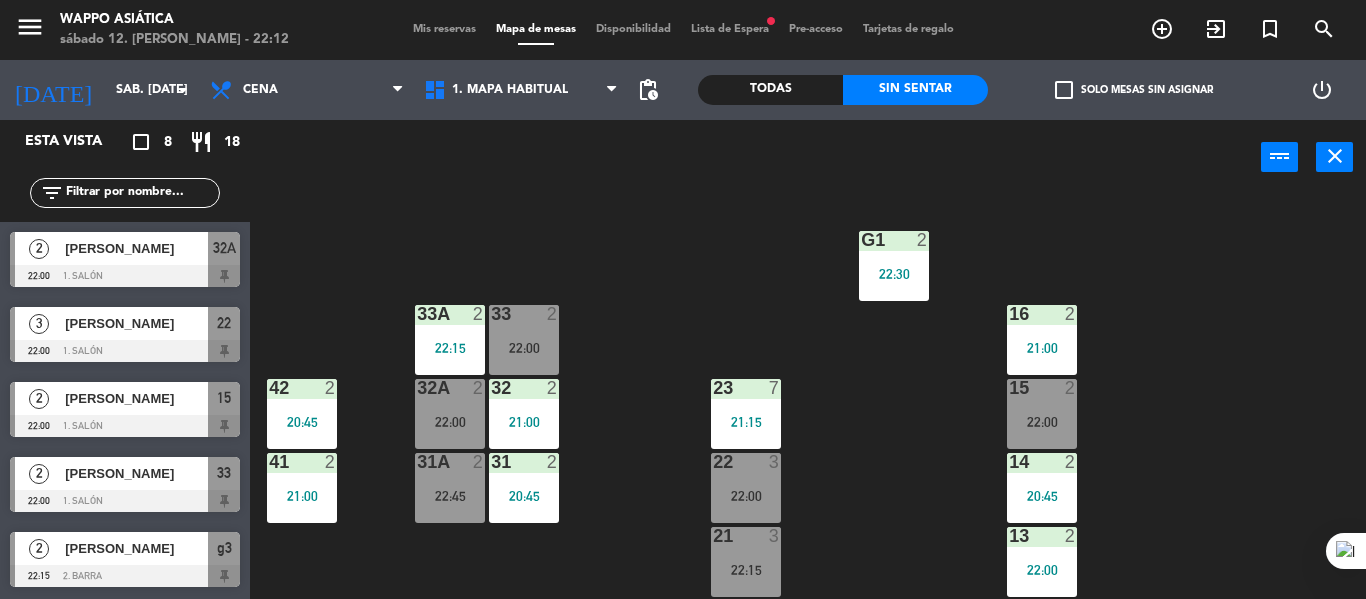 scroll, scrollTop: 151, scrollLeft: 0, axis: vertical 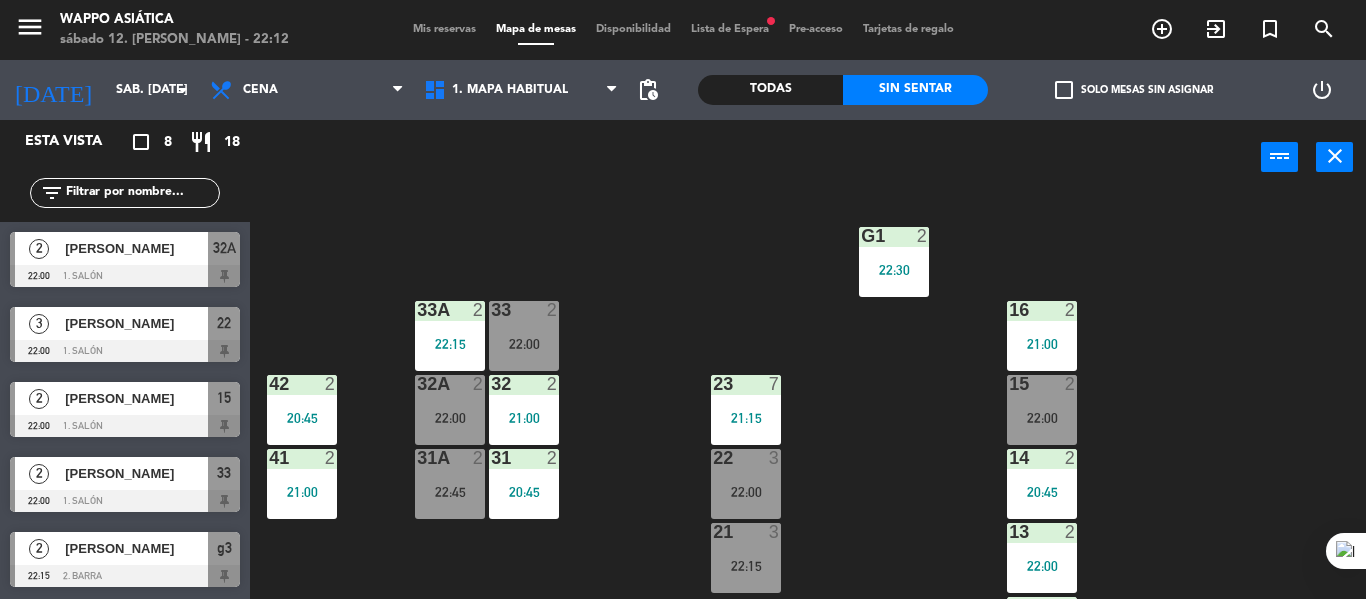 click on "33" at bounding box center [224, 473] 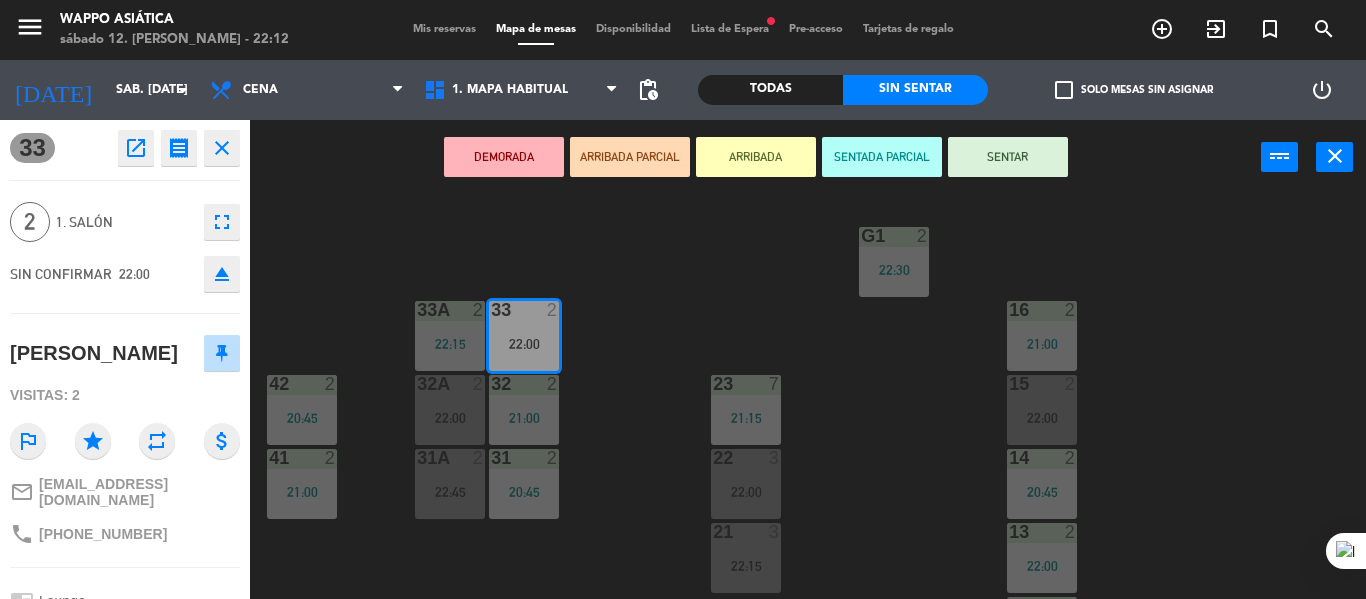 scroll, scrollTop: 0, scrollLeft: 0, axis: both 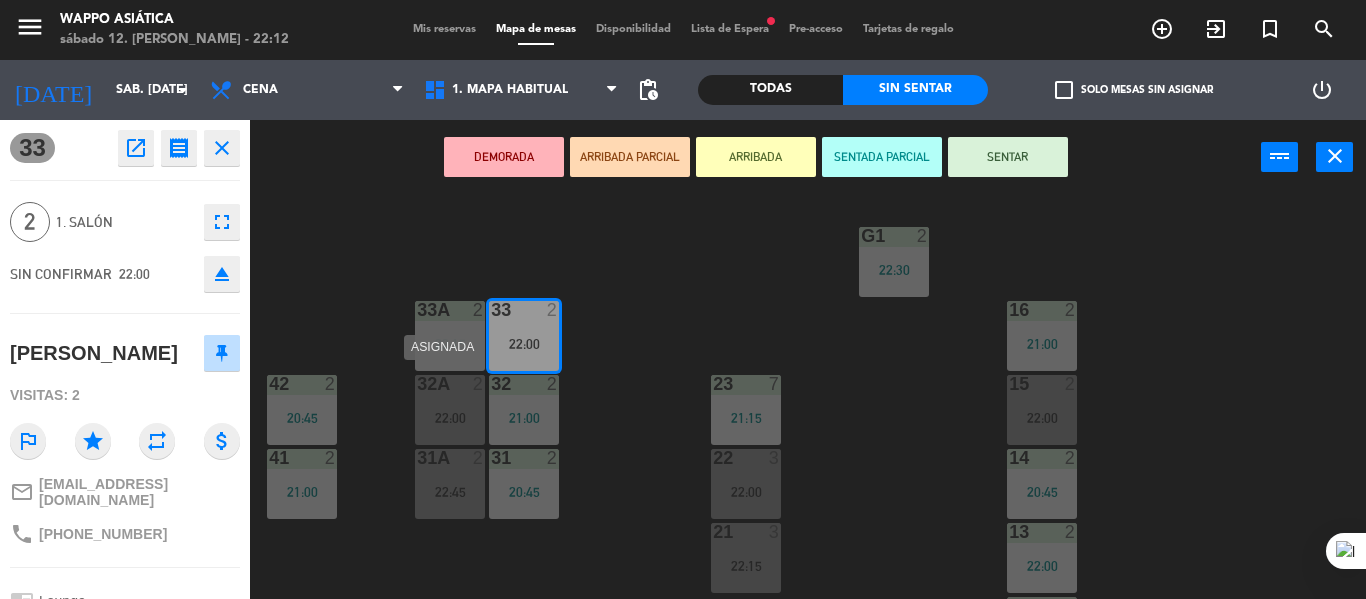 click on "32A  2   22:00" at bounding box center (450, 410) 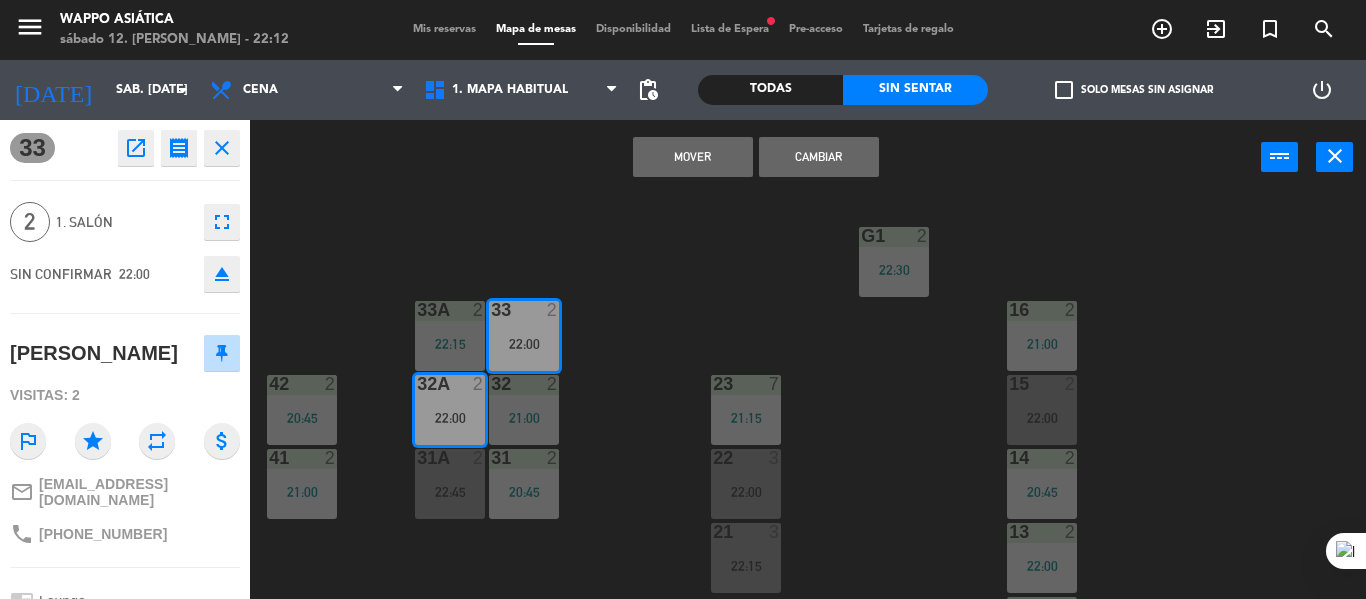 click on "Cambiar" at bounding box center [819, 157] 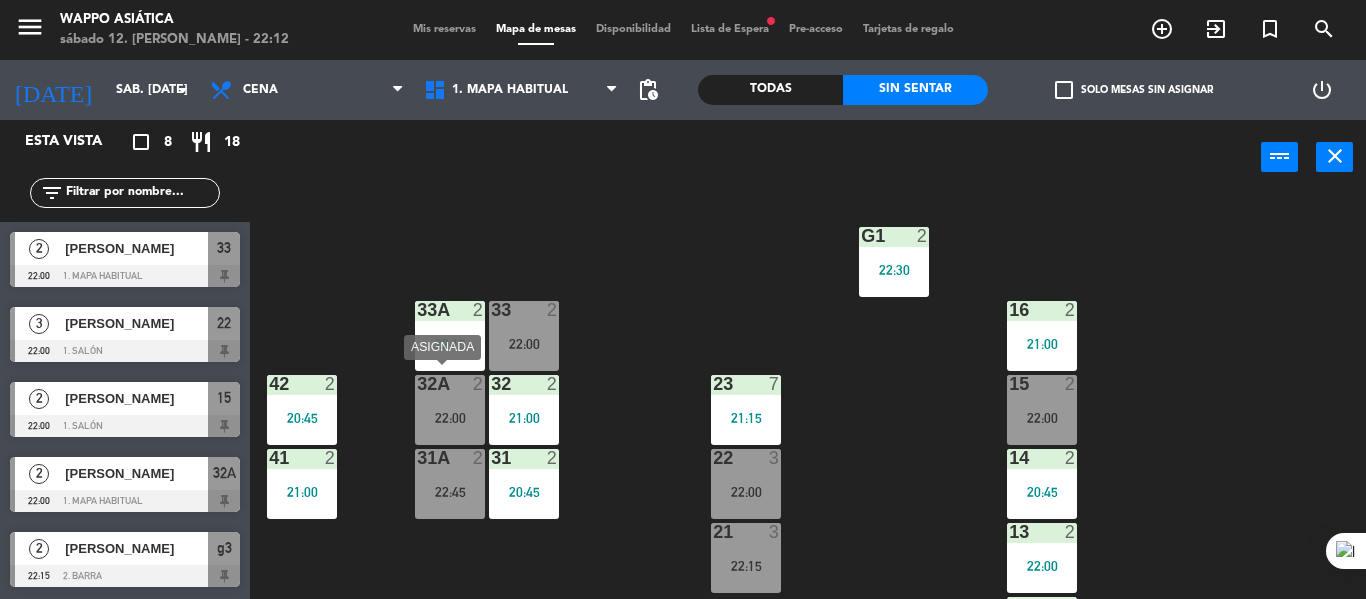 click on "22:00" at bounding box center (450, 418) 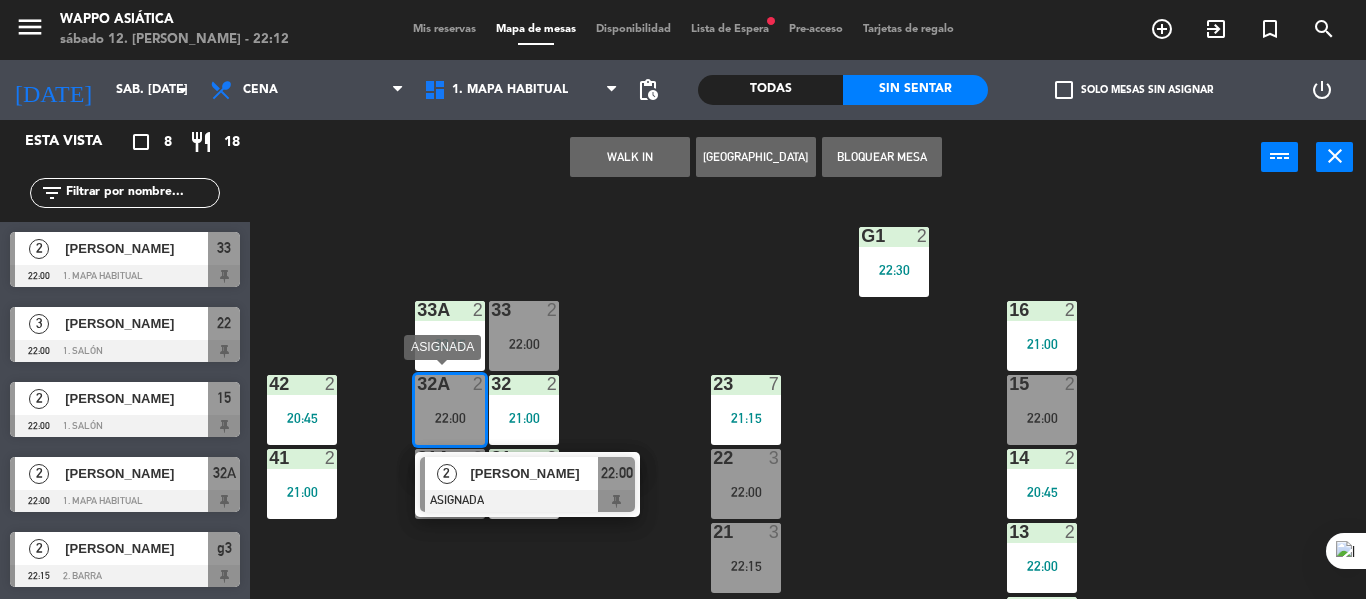 click on "[PERSON_NAME]" at bounding box center [534, 473] 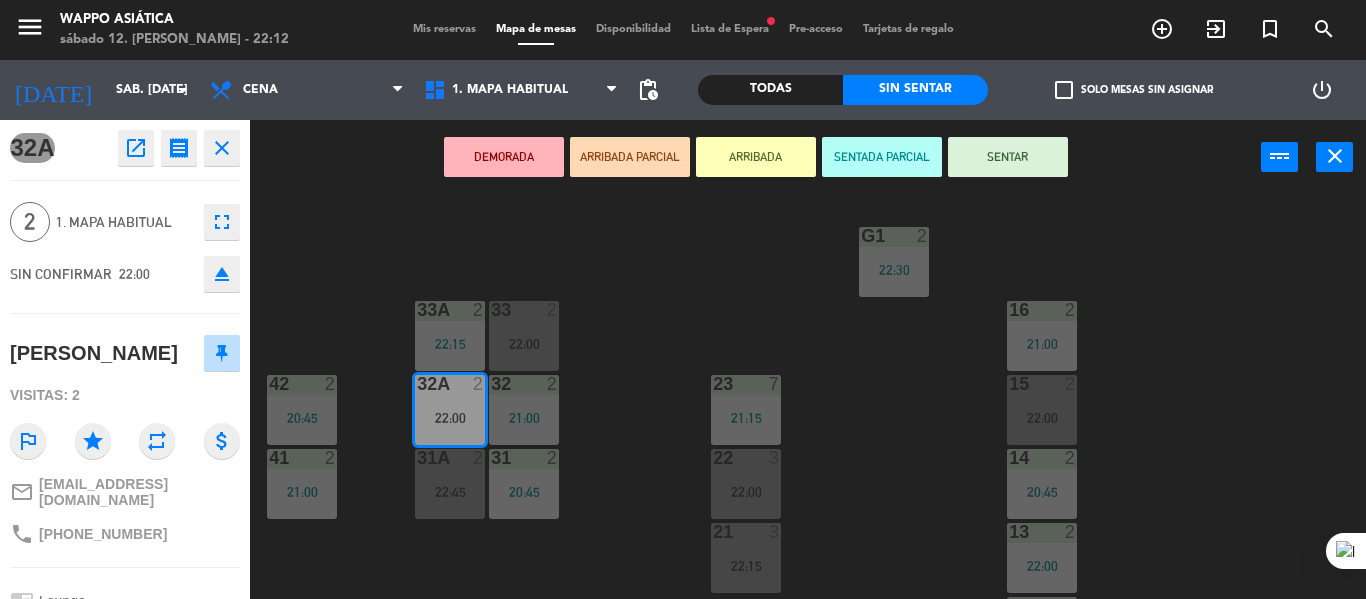 click on "SENTAR" at bounding box center (1008, 157) 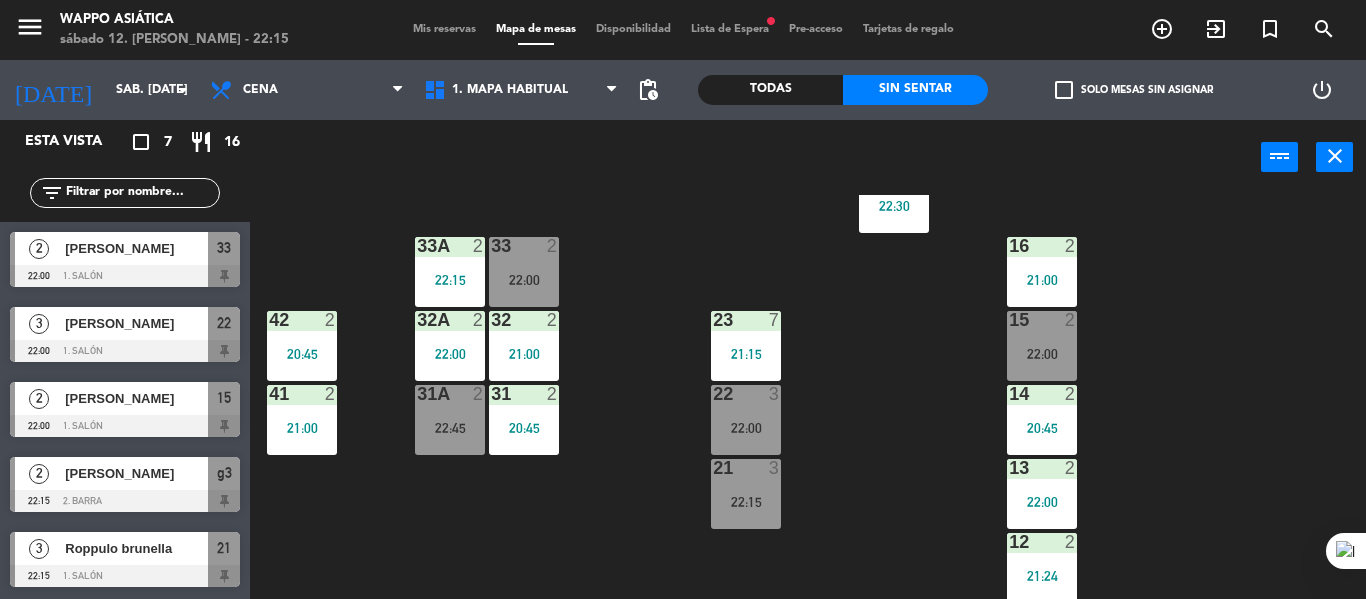 scroll, scrollTop: 232, scrollLeft: 0, axis: vertical 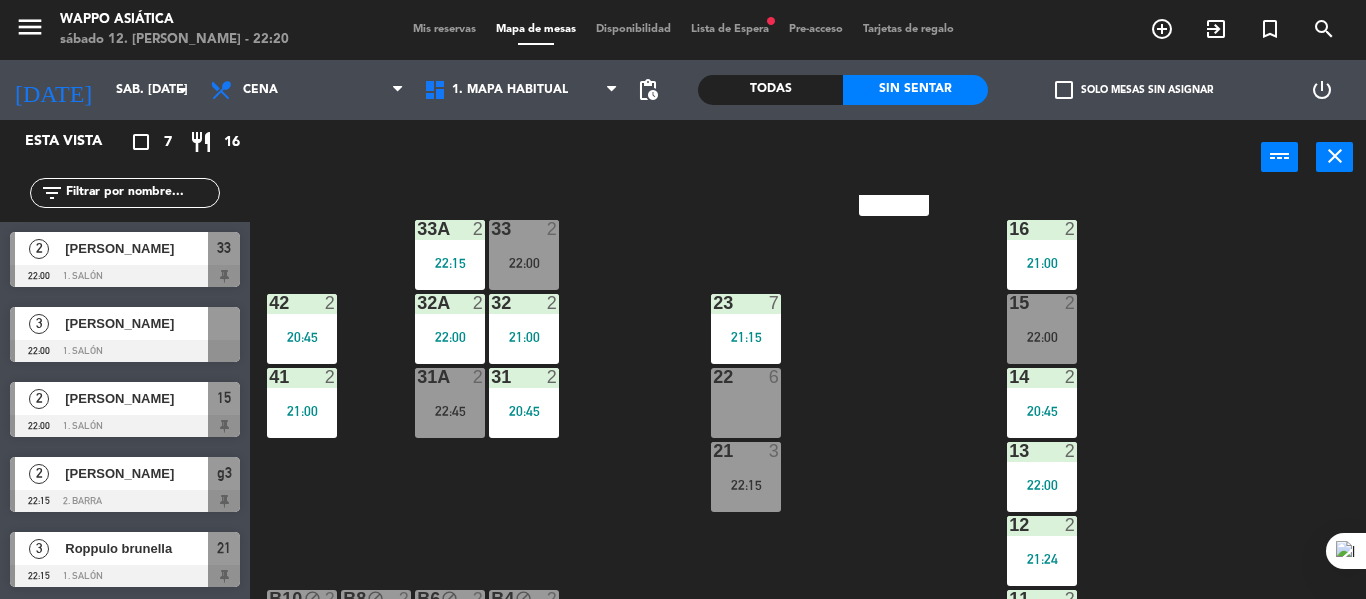 click on "[PERSON_NAME]" at bounding box center (135, 323) 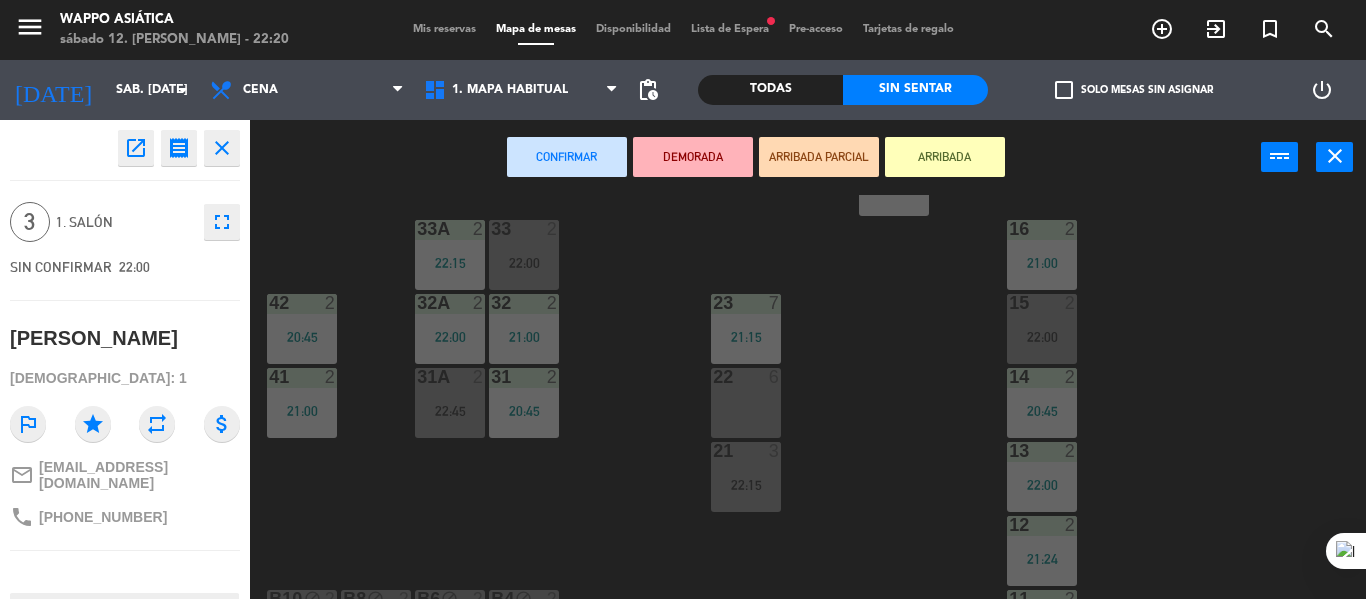 click on "22  6" at bounding box center [746, 403] 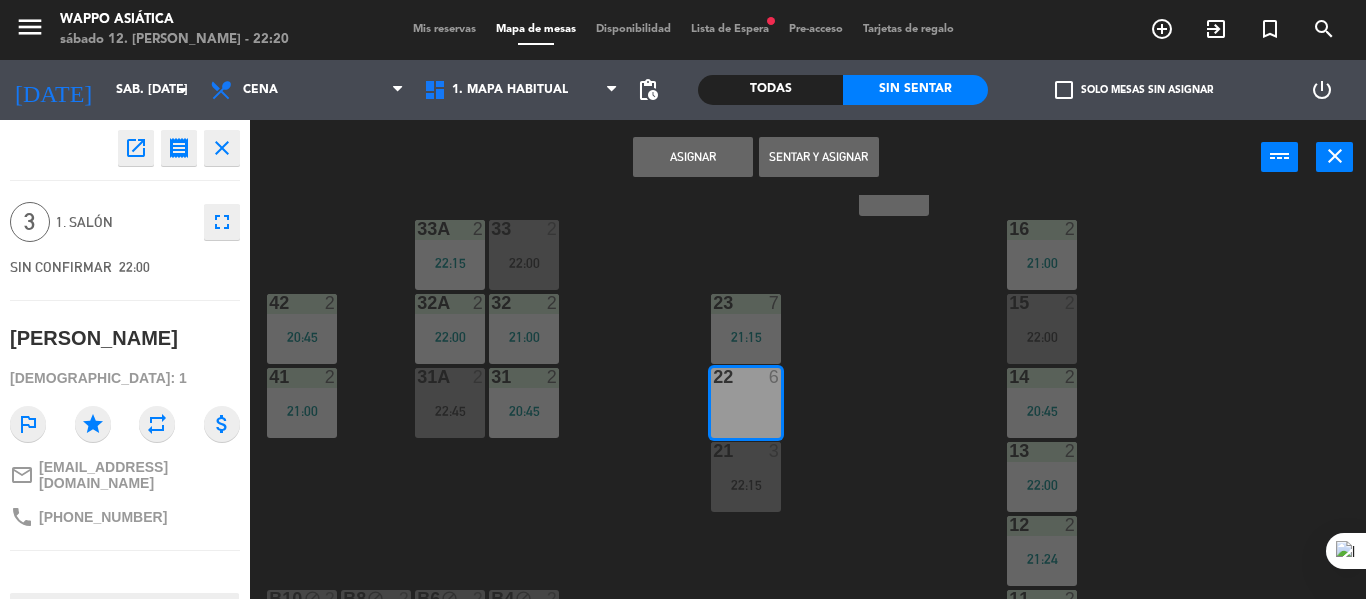 click on "Asignar" at bounding box center [693, 157] 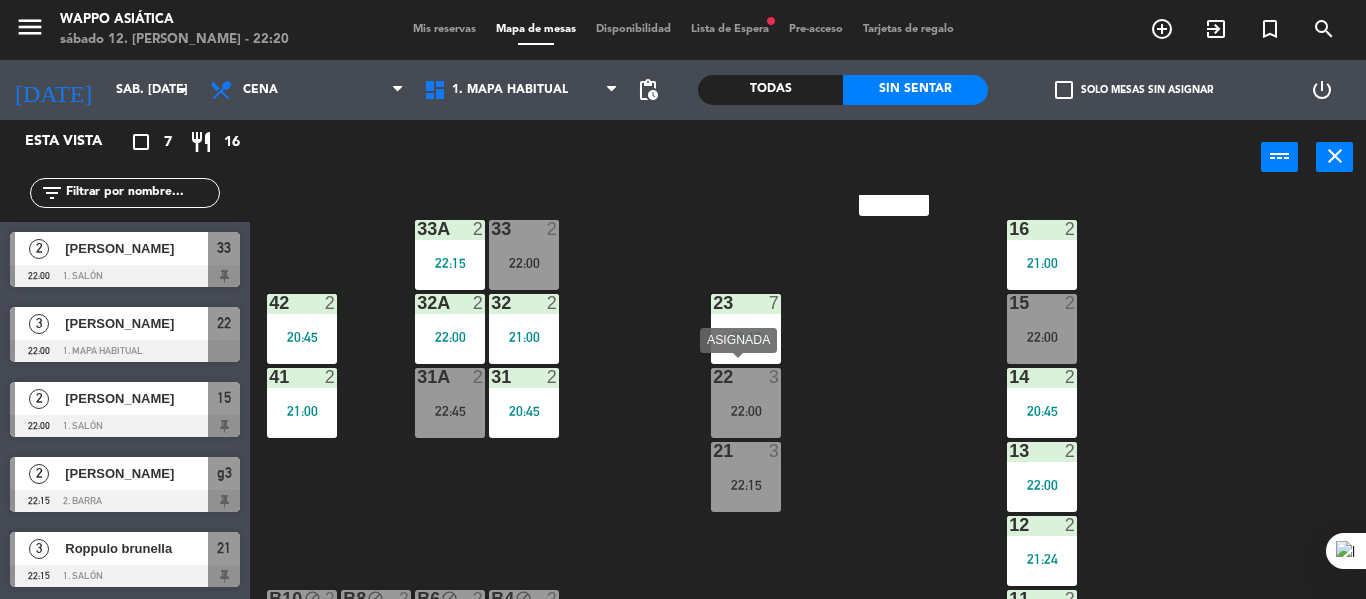 click on "22:00" at bounding box center (746, 411) 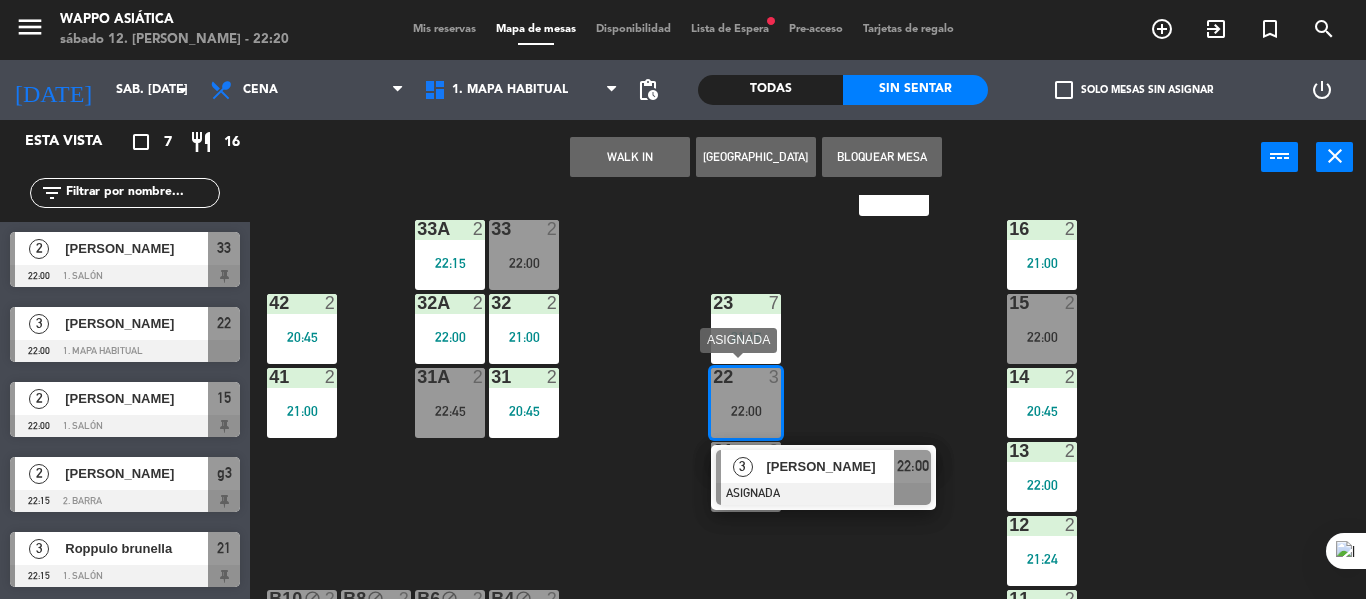 click on "[PERSON_NAME]" at bounding box center (830, 466) 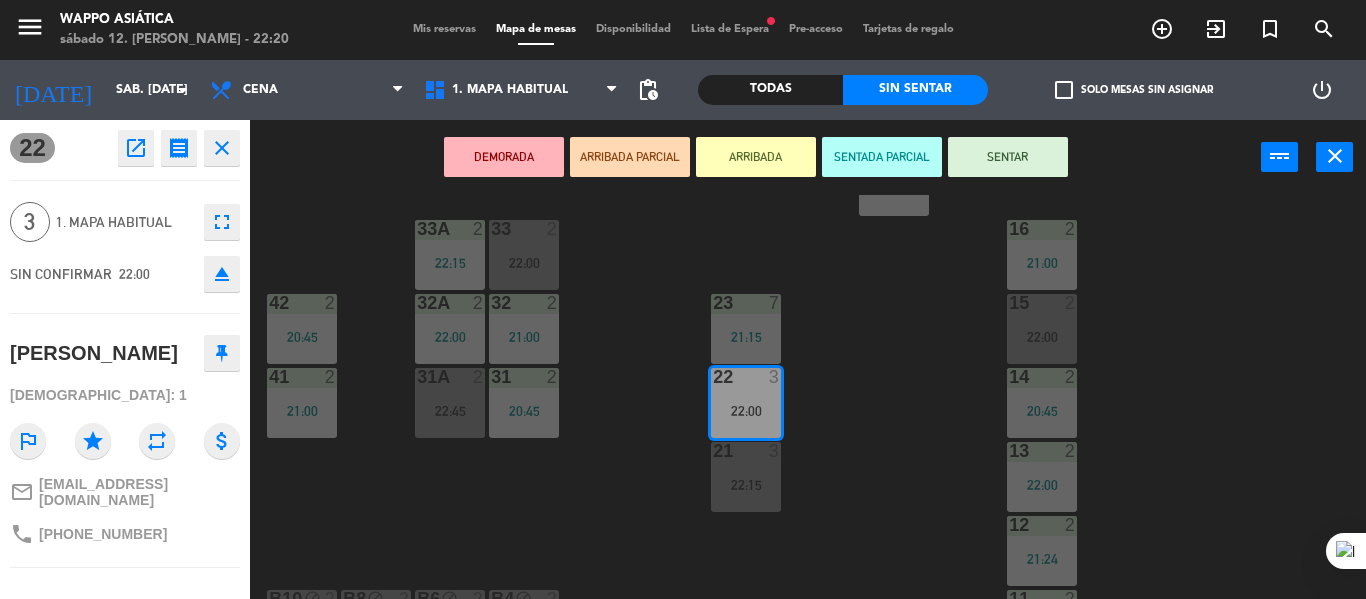 click on "SENTAR" at bounding box center [1008, 157] 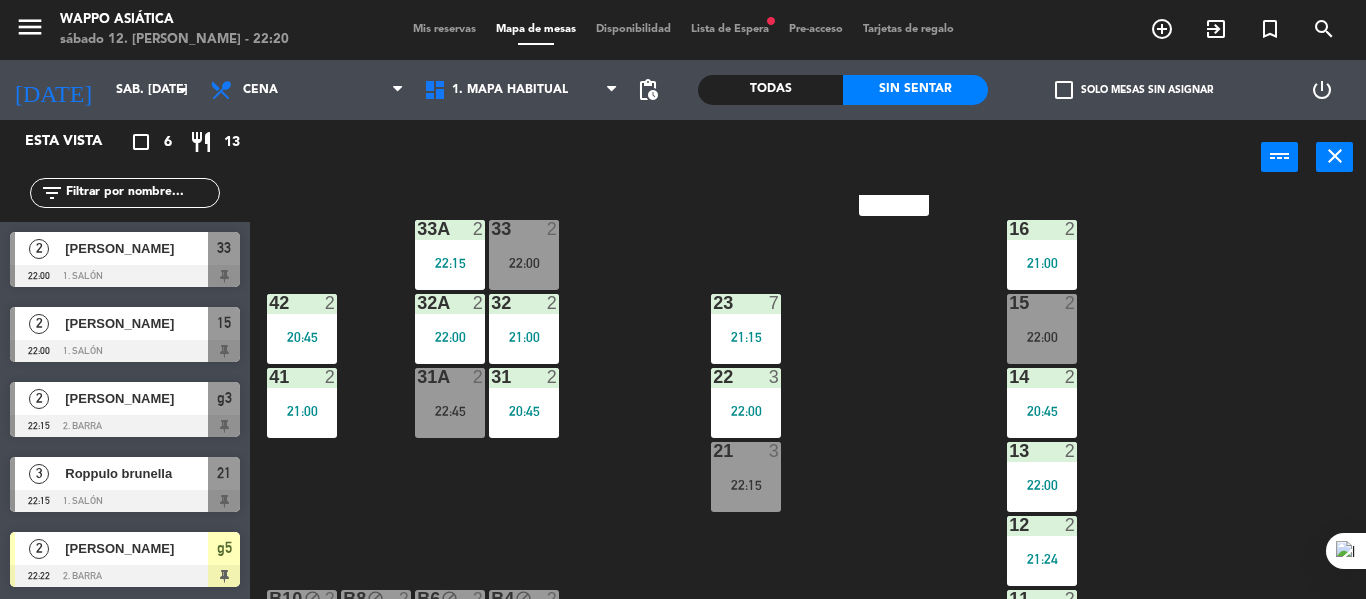 click at bounding box center [125, 576] 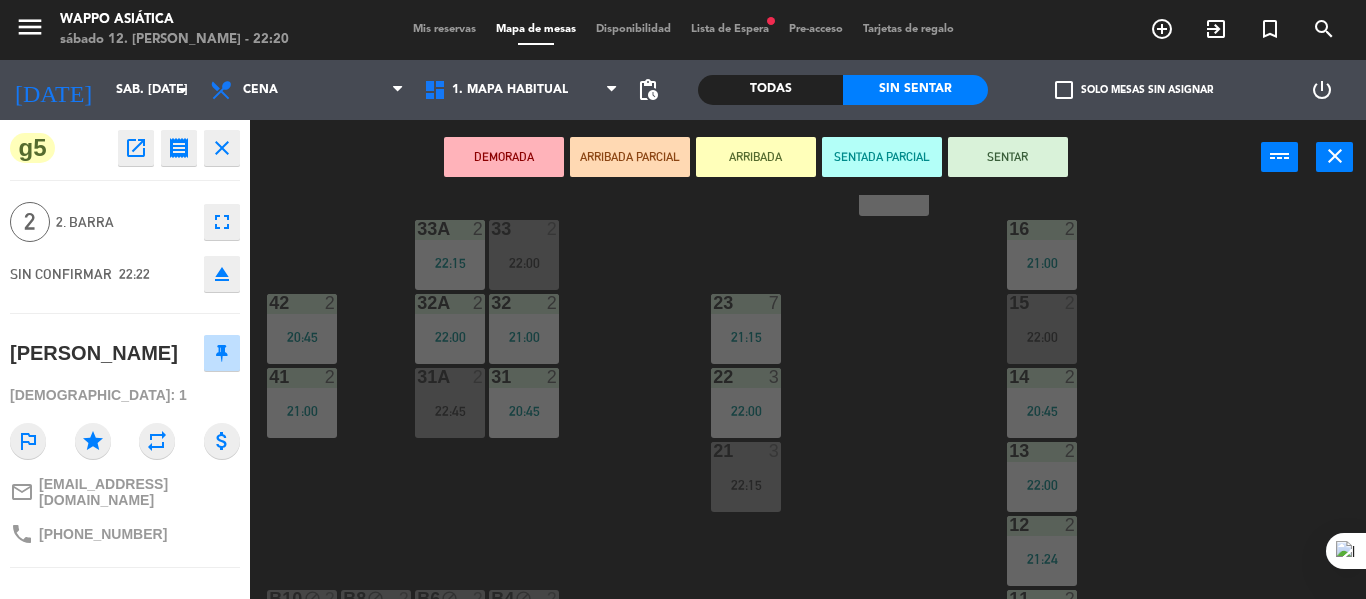 scroll, scrollTop: 0, scrollLeft: 0, axis: both 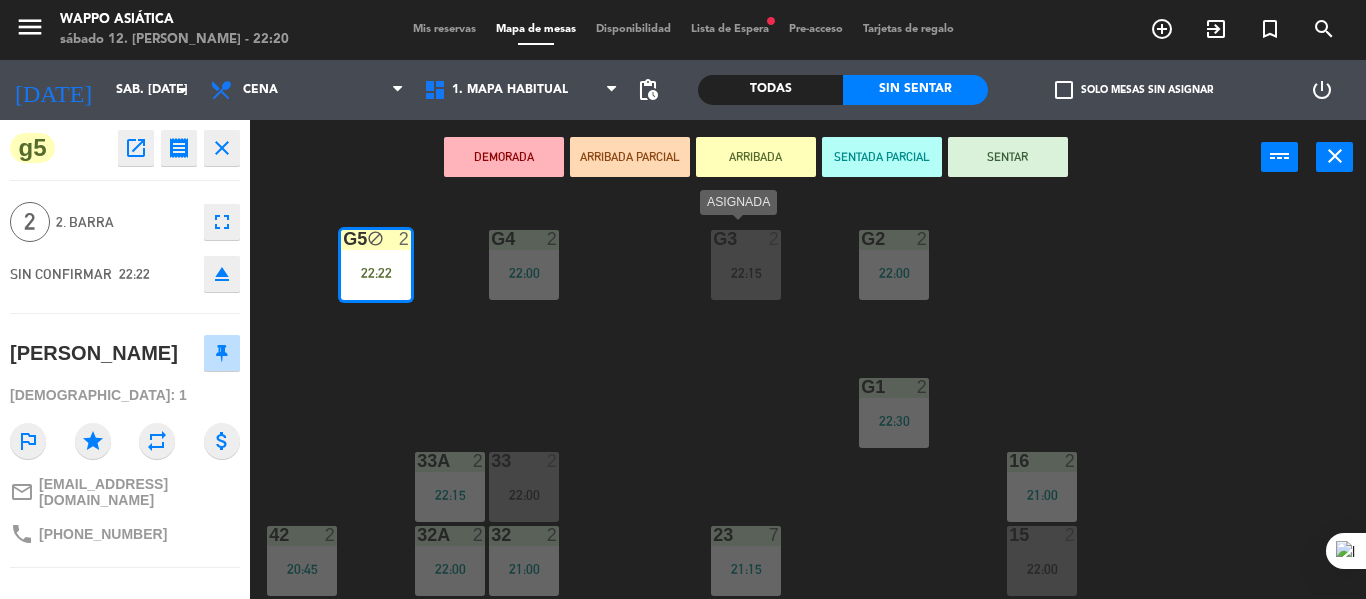 click on "22:15" at bounding box center (746, 273) 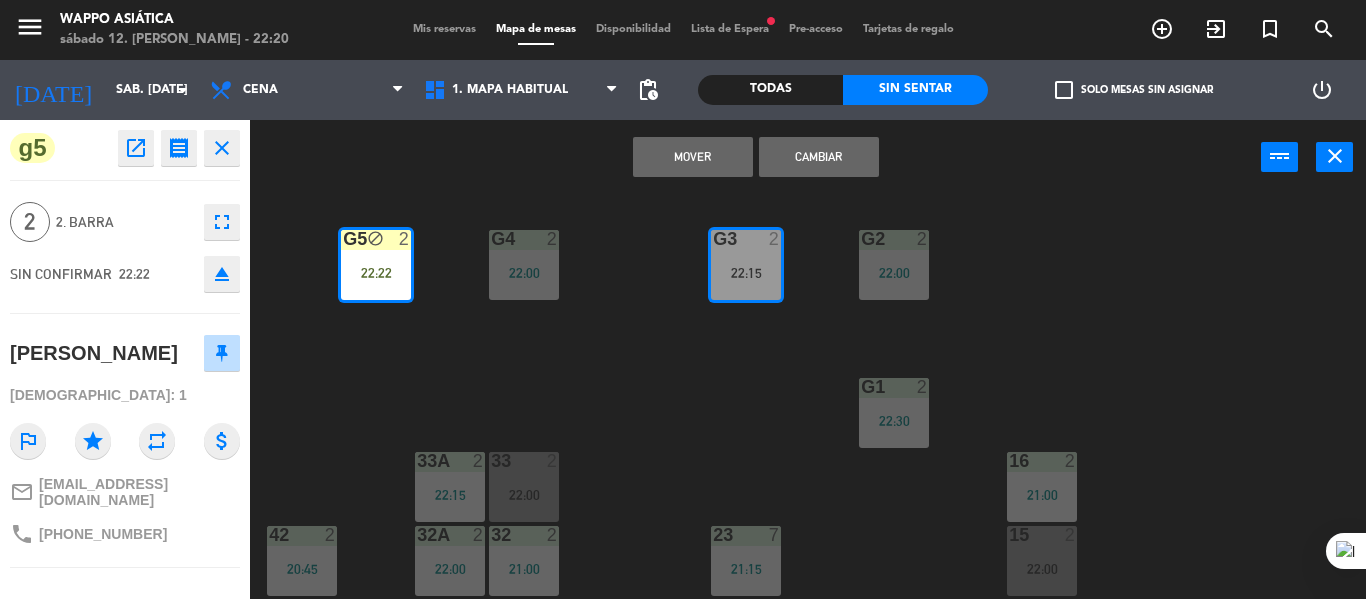 click on "Cambiar" at bounding box center (819, 157) 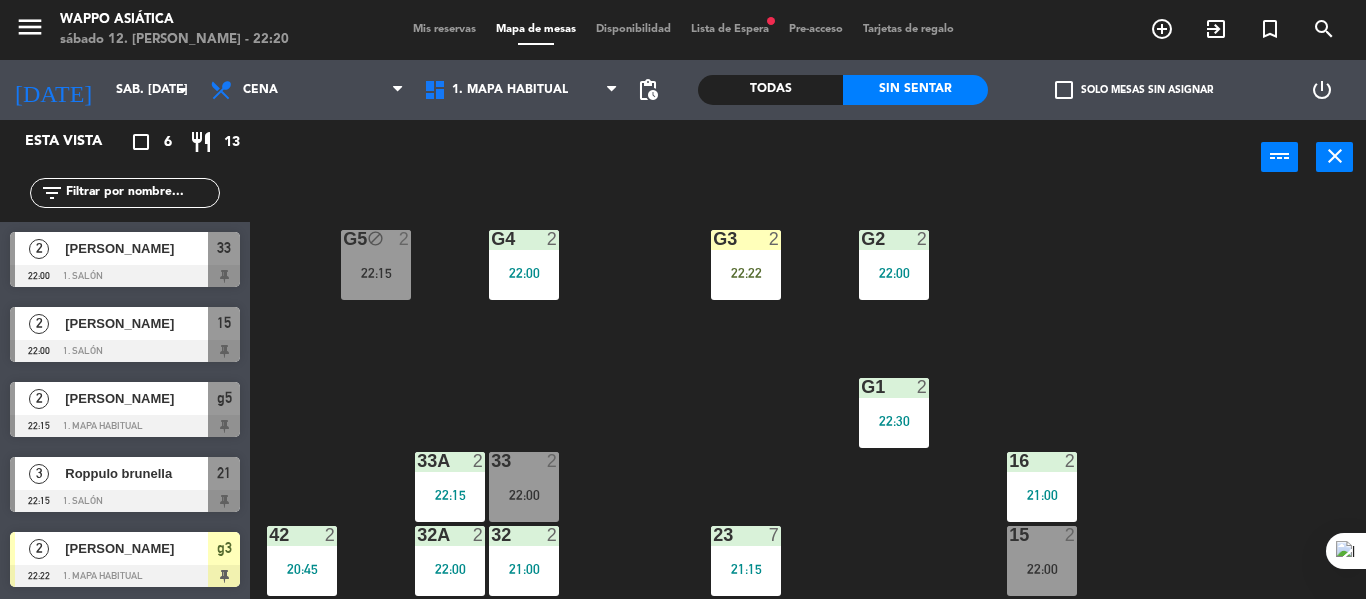 scroll, scrollTop: 9, scrollLeft: 0, axis: vertical 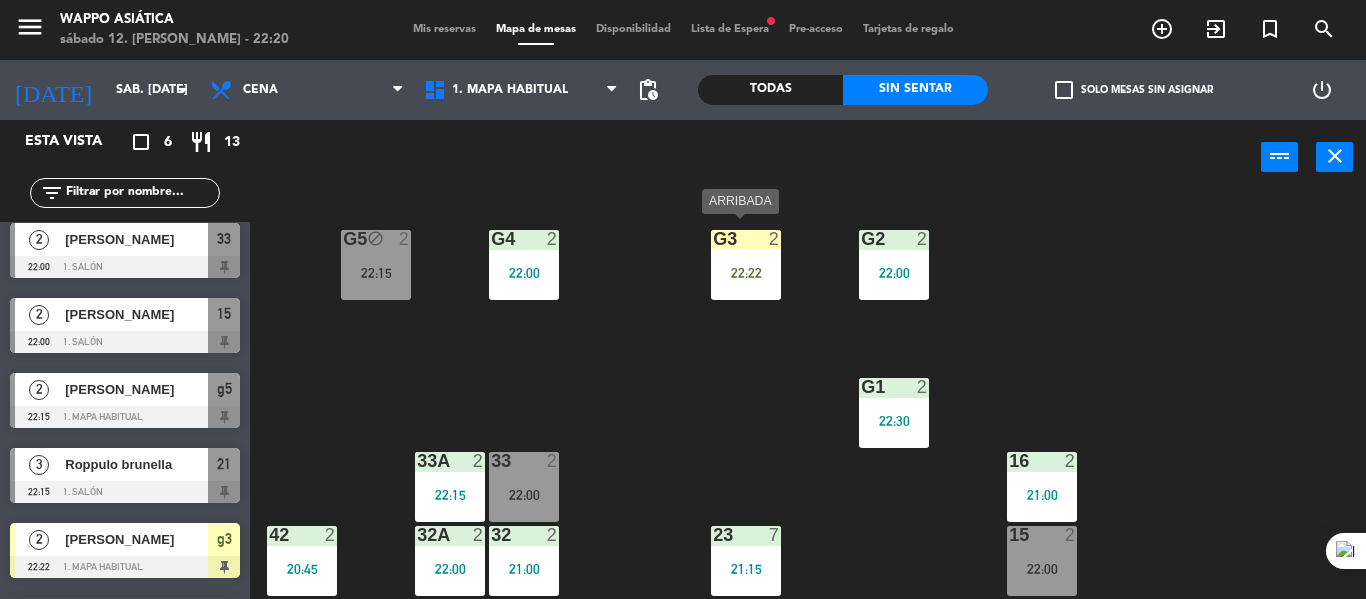 drag, startPoint x: 817, startPoint y: 147, endPoint x: 753, endPoint y: 259, distance: 128.99612 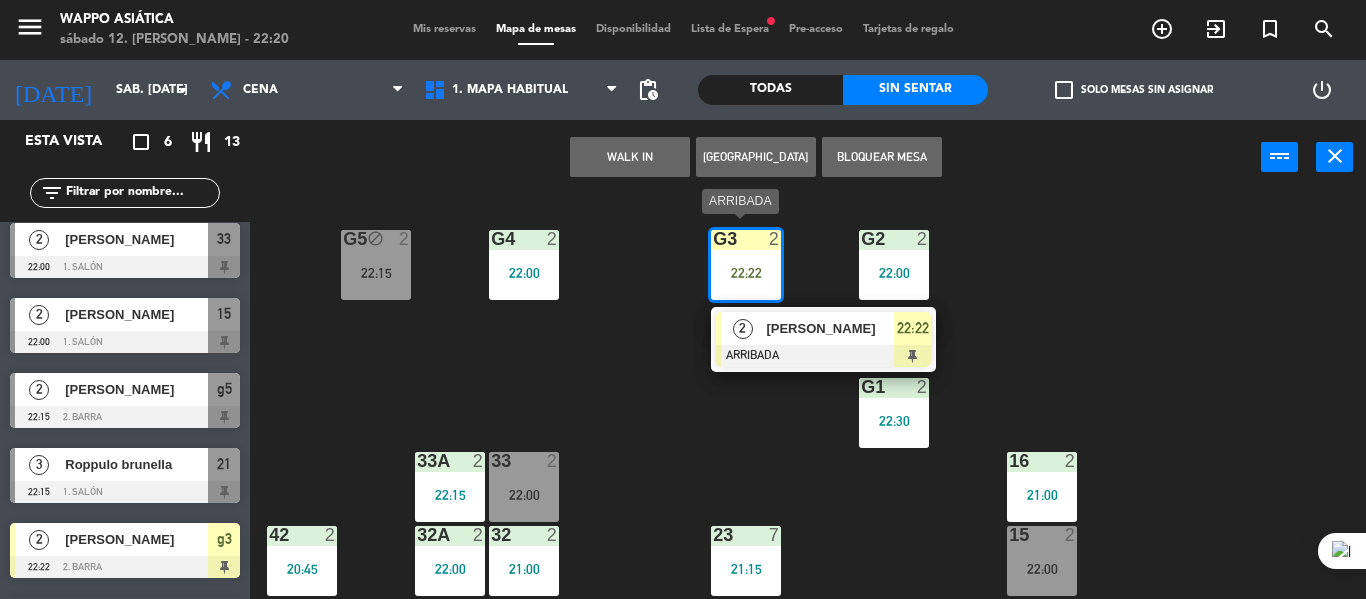 click on "[PERSON_NAME]" at bounding box center (829, 328) 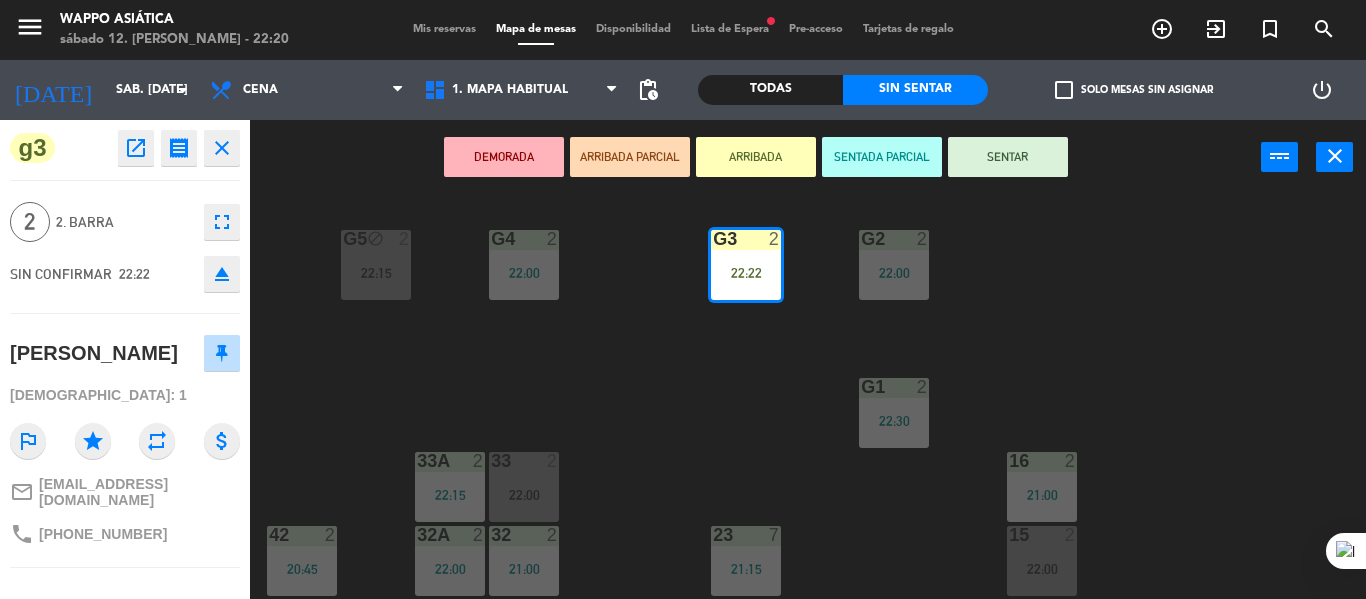 scroll, scrollTop: 0, scrollLeft: 0, axis: both 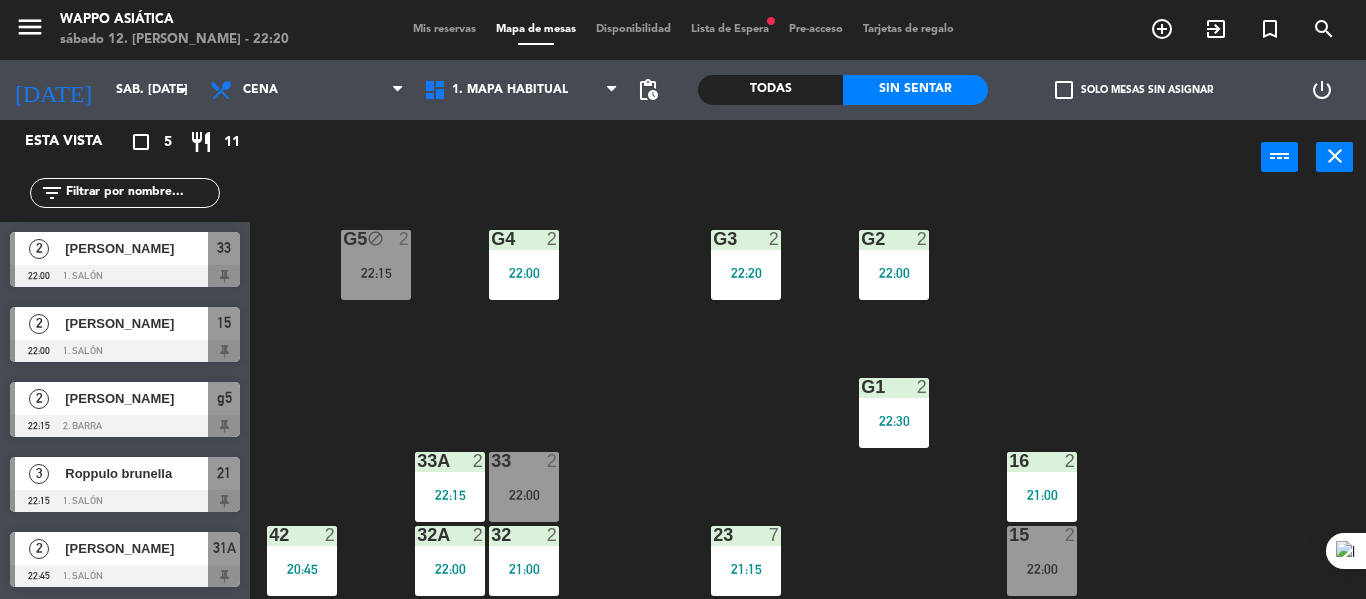 click on "[PERSON_NAME]" at bounding box center [136, 323] 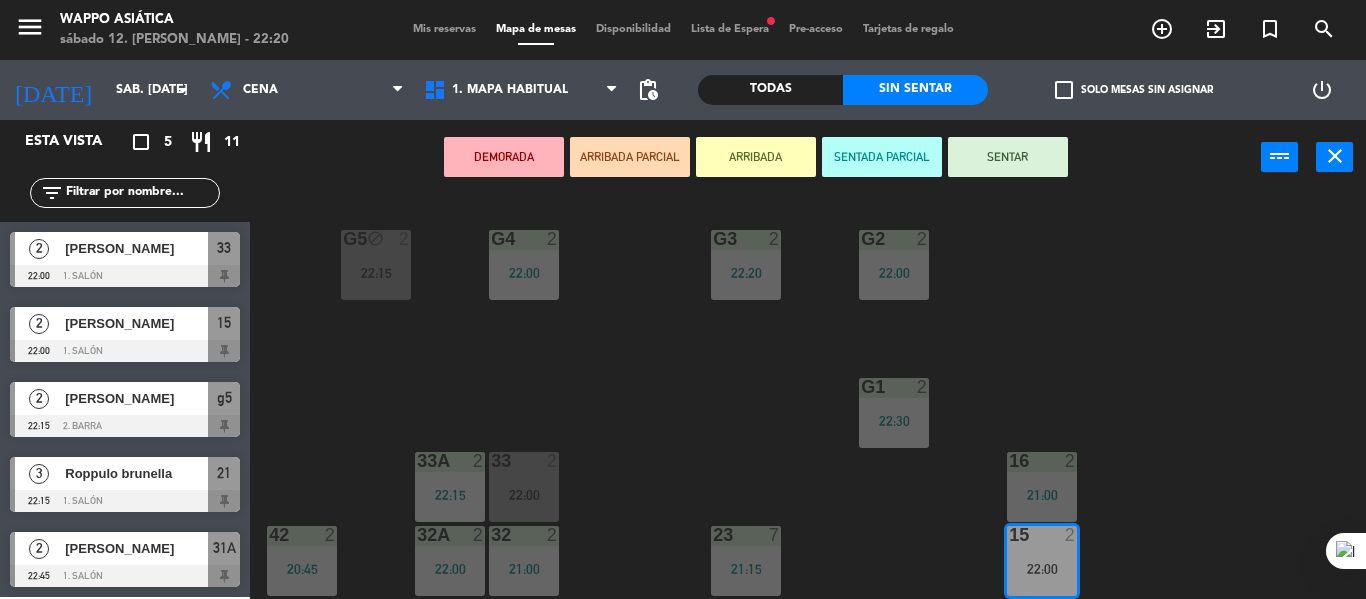 scroll, scrollTop: 0, scrollLeft: 0, axis: both 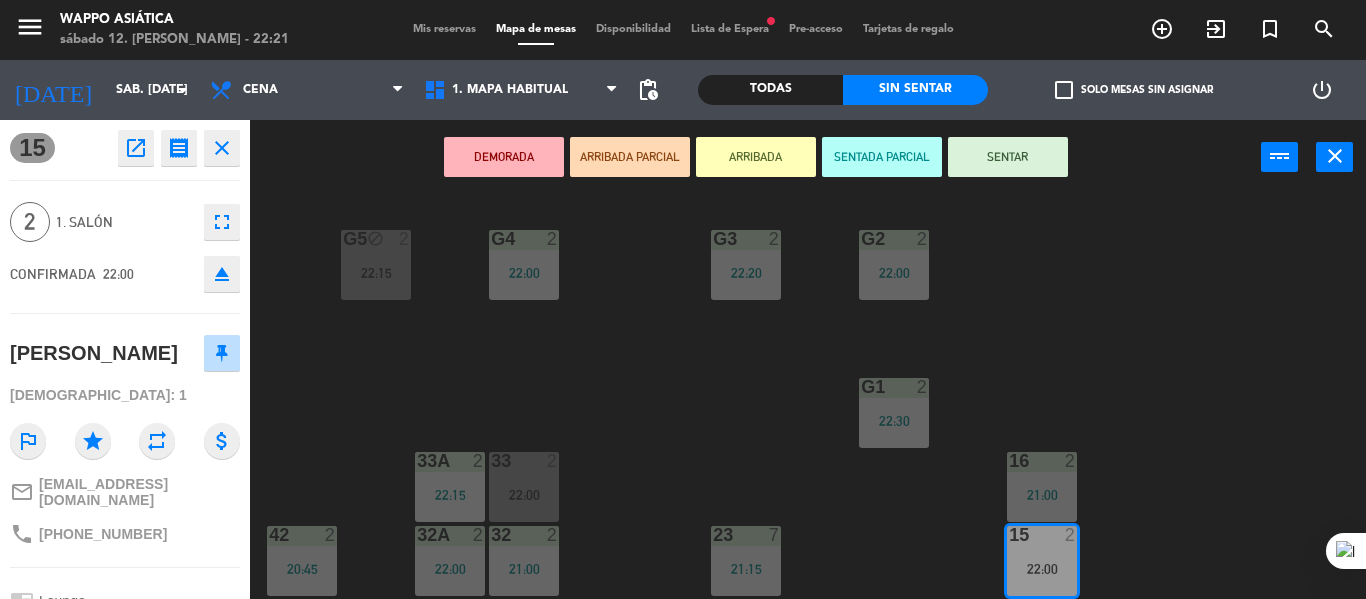 click on "SENTAR" at bounding box center [1008, 157] 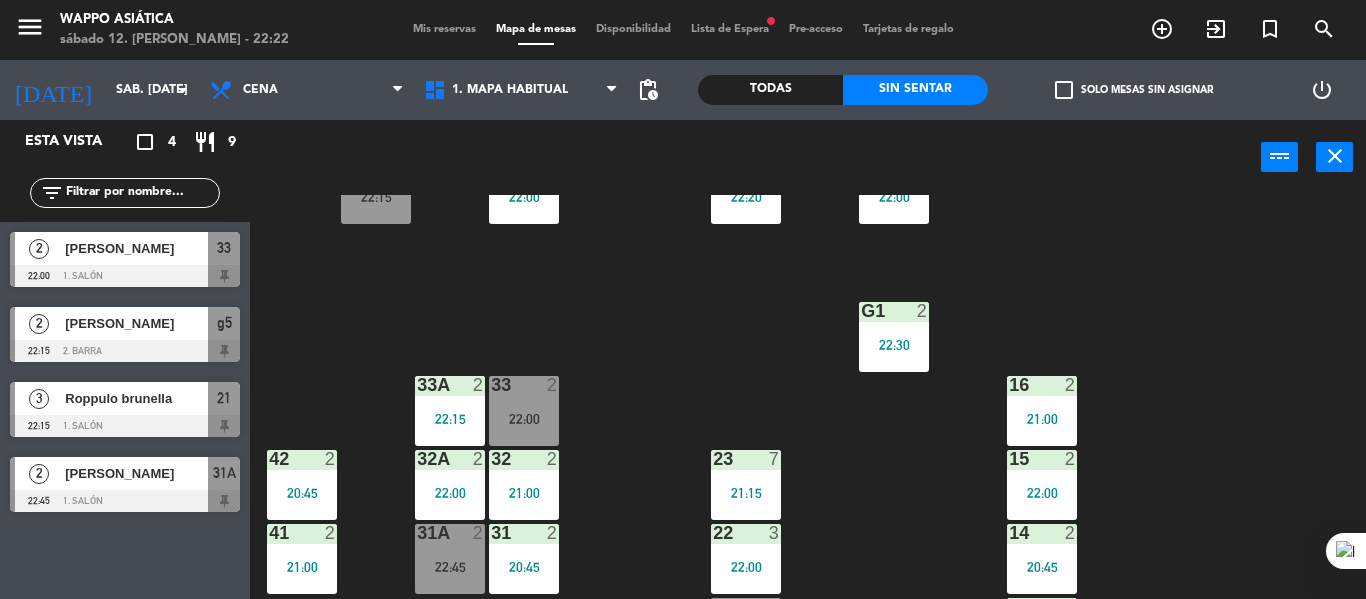 scroll, scrollTop: 0, scrollLeft: 0, axis: both 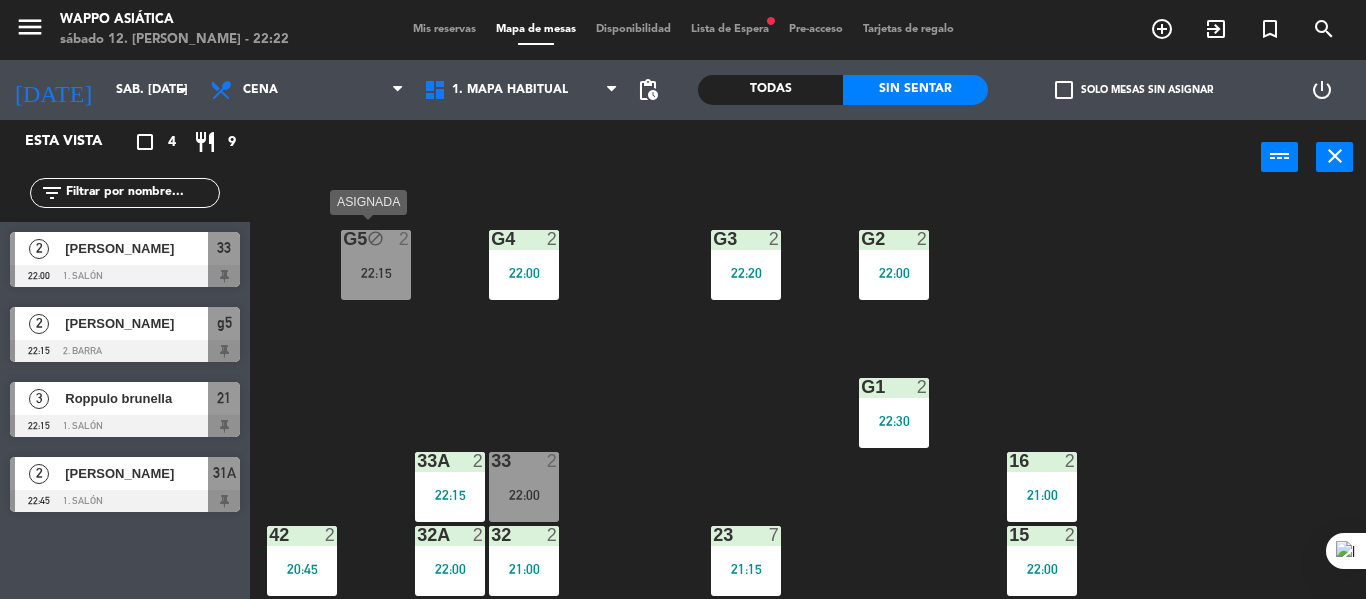 click on "22:15" at bounding box center [376, 273] 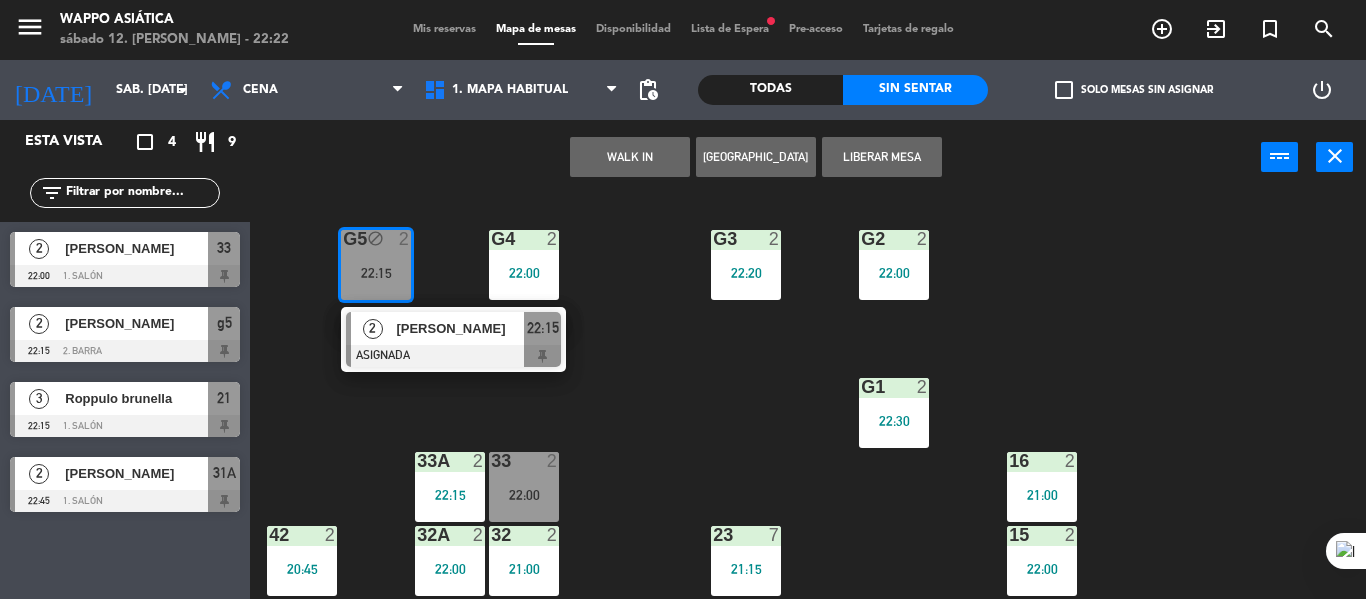 click on "Liberar Mesa" at bounding box center [882, 157] 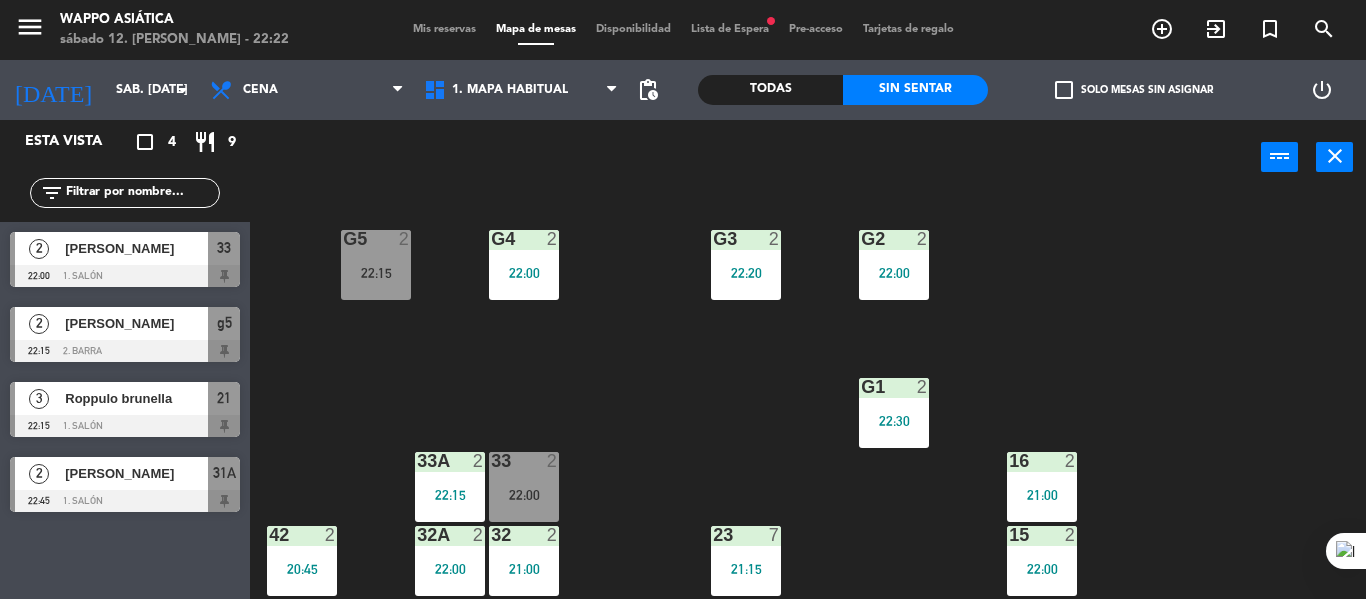 click on "g5  2   22:15  g4  2   22:00  g3  2   22:20  g2  2   22:00  g1  2   22:30  33  2   22:00  16  2   21:00  33A  2   22:15  42  2   20:45  32  2   21:00  23  7   21:15  15  2   22:00  32A  2   22:00  41  2   21:00  31  2   20:45  22  3   22:00  14  2   20:45  31A  2   22:45  21  3   22:15  13  2   22:00  12  2   21:24  11  2   22:15  B10 block  2  B8 block  2  B6 block  2  B4 block  2  B9 block  2  B7 block  2  B5 block  2  B3 block  2  B2 block  2  B1 block  2" 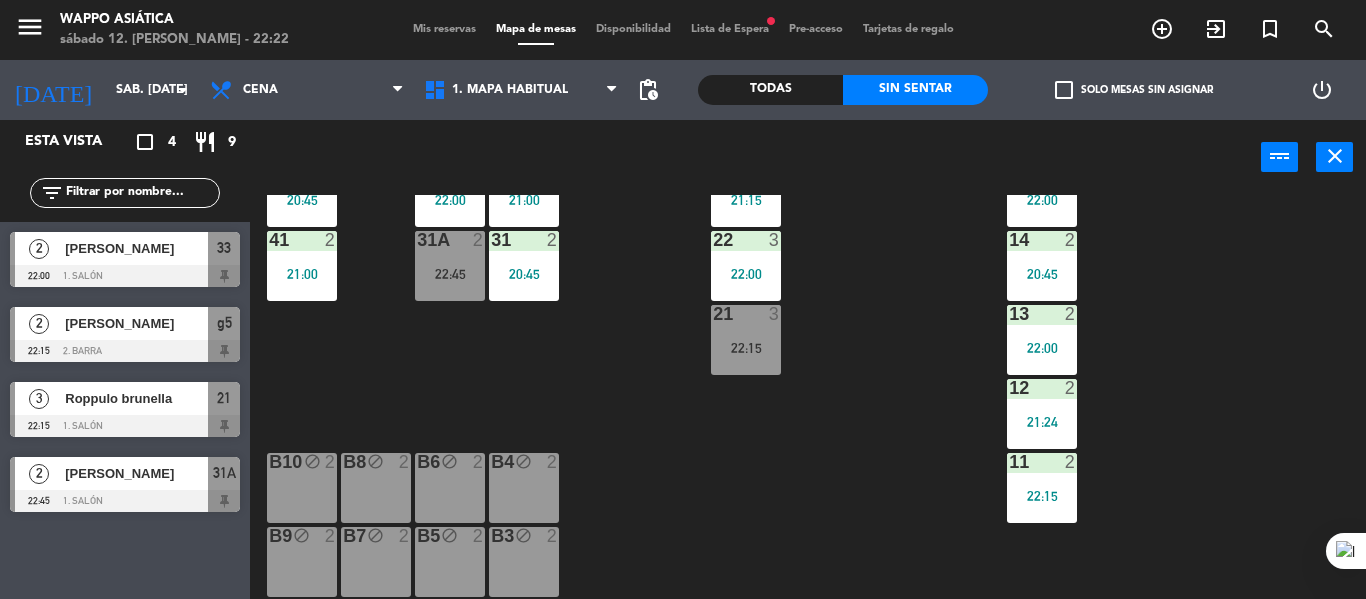 scroll, scrollTop: 378, scrollLeft: 0, axis: vertical 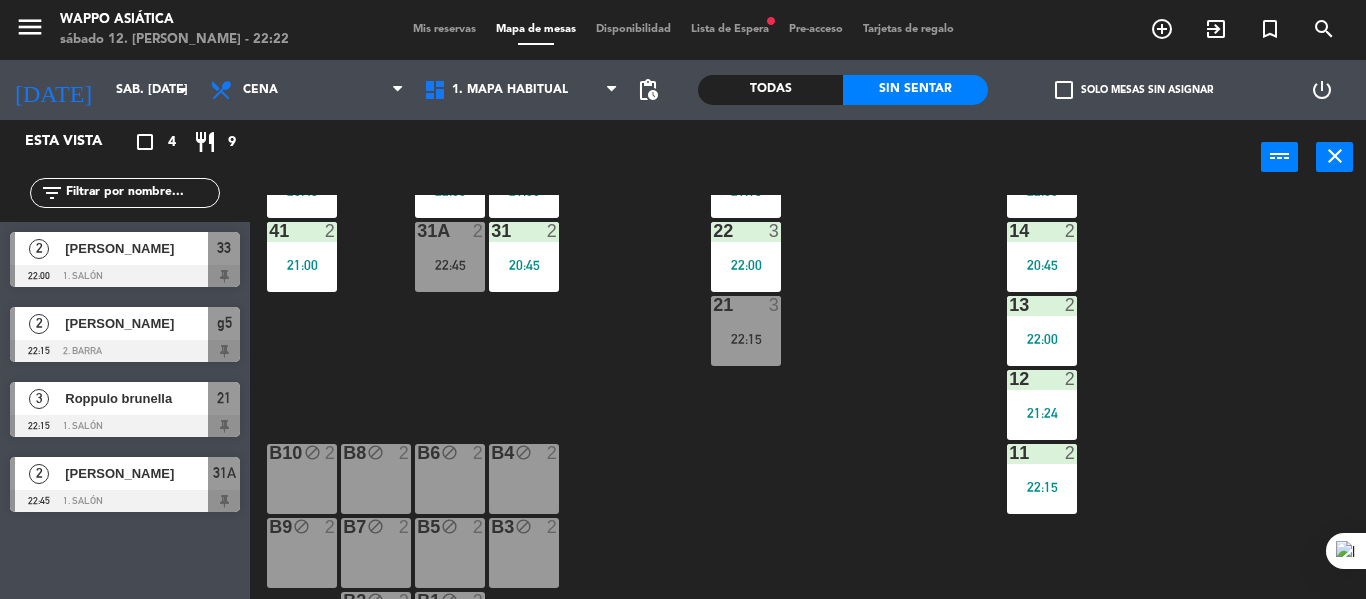 click on "g5  2   22:15  g4  2   22:00  g3  2   22:20  g2  2   22:00  g1  2   22:30  33  2   22:00  16  2   21:00  33A  2   22:15  42  2   20:45  32  2   21:00  23  7   21:15  15  2   22:00  32A  2   22:00  41  2   21:00  31  2   20:45  22  3   22:00  14  2   20:45  31A  2   22:45  21  3   22:15  13  2   22:00  12  2   21:24  11  2   22:15  B10 block  2  B8 block  2  B6 block  2  B4 block  2  B9 block  2  B7 block  2  B5 block  2  B3 block  2  B2 block  2  B1 block  2" 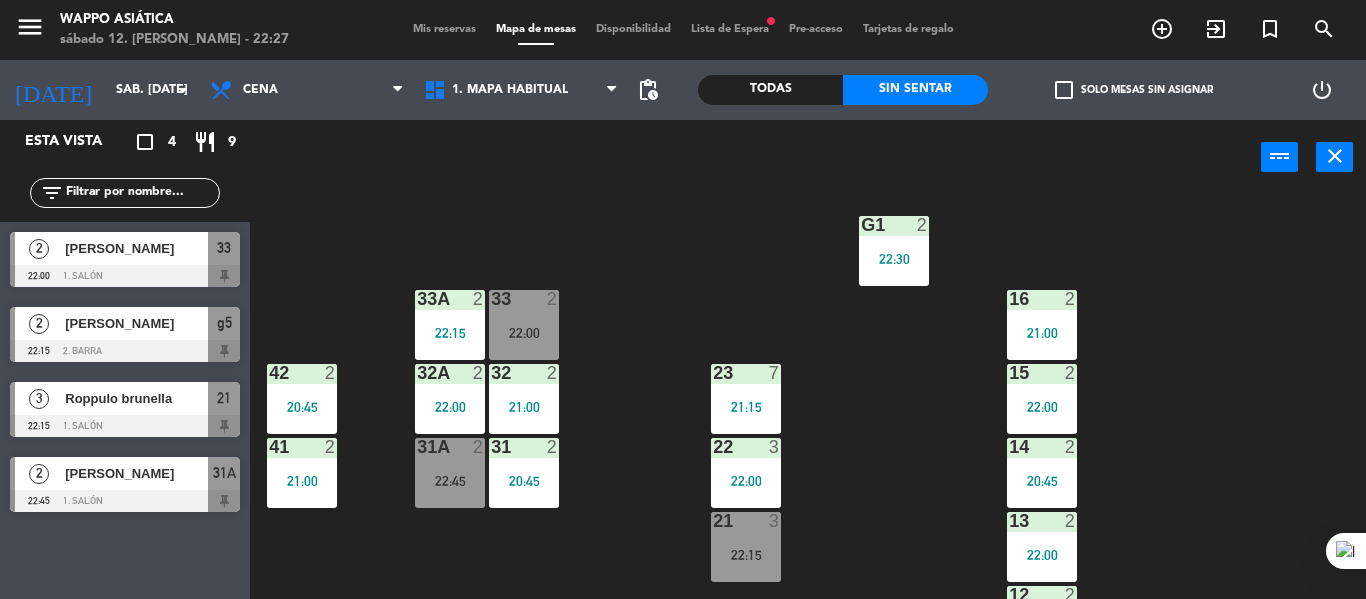 scroll, scrollTop: 163, scrollLeft: 0, axis: vertical 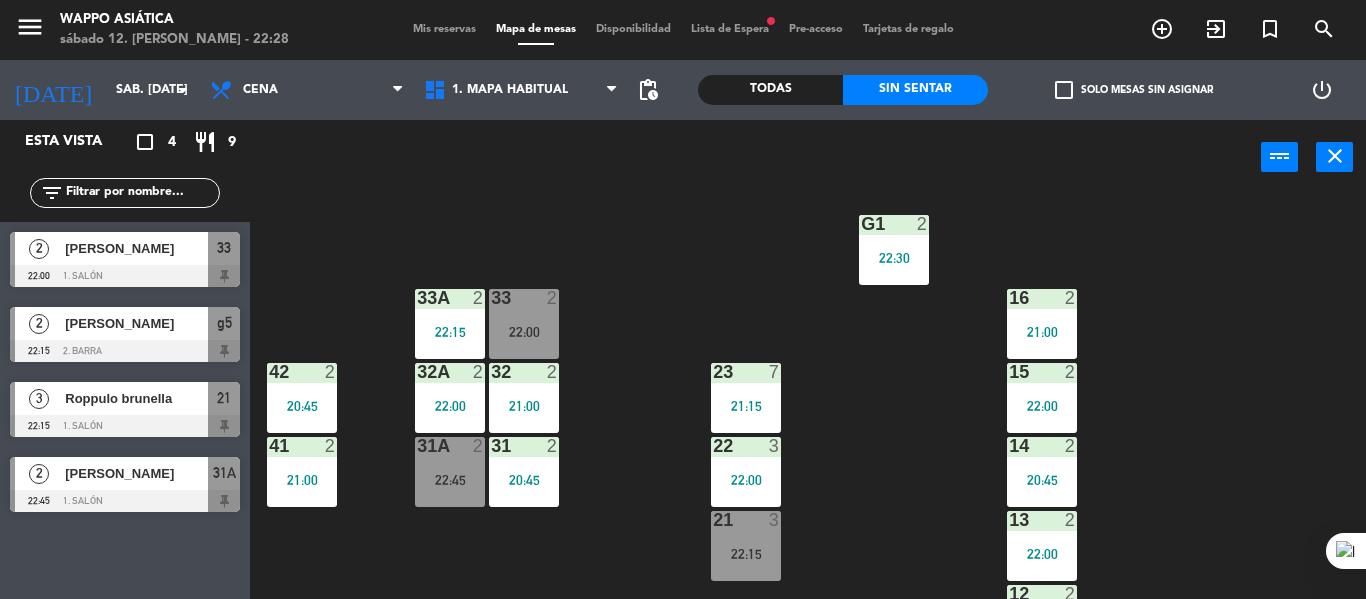click on "g5  2   22:15  g4  2   22:00  g3  2   22:20  g2  2   22:00  g1  2   22:30  33  2   22:00  16  2   21:00  33A  2   22:15  42  2   20:45  32  2   21:00  23  7   21:15  15  2   22:00  32A  2   22:00  41  2   21:00  31  2   20:45  22  3   22:00  14  2   20:45  31A  2   22:45  21  3   22:15  13  2   22:00  12  2   21:24  11  2   22:15  B10 block  2  B8 block  2  B6 block  2  B4 block  2  B9 block  2  B7 block  2  B5 block  2  B3 block  2  B2 block  2  B1 block  2" 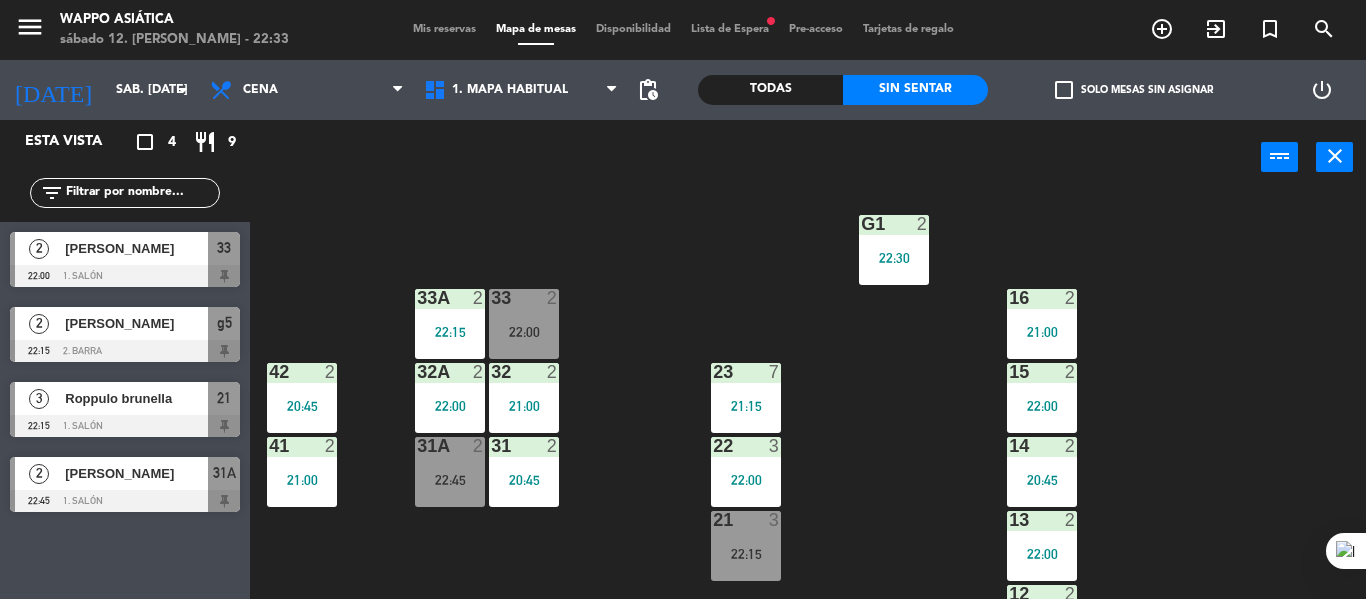 click on "g5  2   22:15  g4  2   22:00  g3  2   22:20  g2  2   22:00  g1  2   22:30  33  2   22:00  16  2   21:00  33A  2   22:15  42  2   20:45  32  2   21:00  23  7   21:15  15  2   22:00  32A  2   22:00  41  2   21:00  31  2   20:45  22  3   22:00  14  2   20:45  31A  2   22:45  21  3   22:15  13  2   22:00  12  2   21:24  11  2   22:15  B10 block  2  B8 block  2  B6 block  2  B4 block  2  B9 block  2  B7 block  2  B5 block  2  B3 block  2  B2 block  2  B1 block  2" 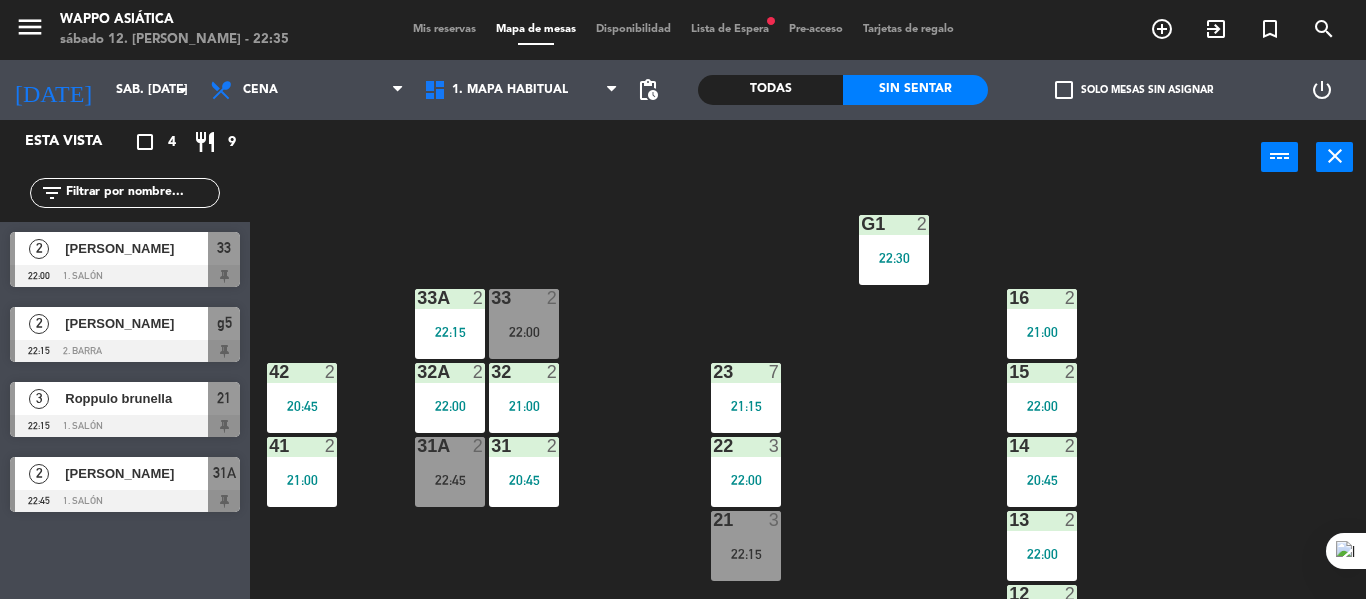 click on "[PERSON_NAME]" at bounding box center (136, 248) 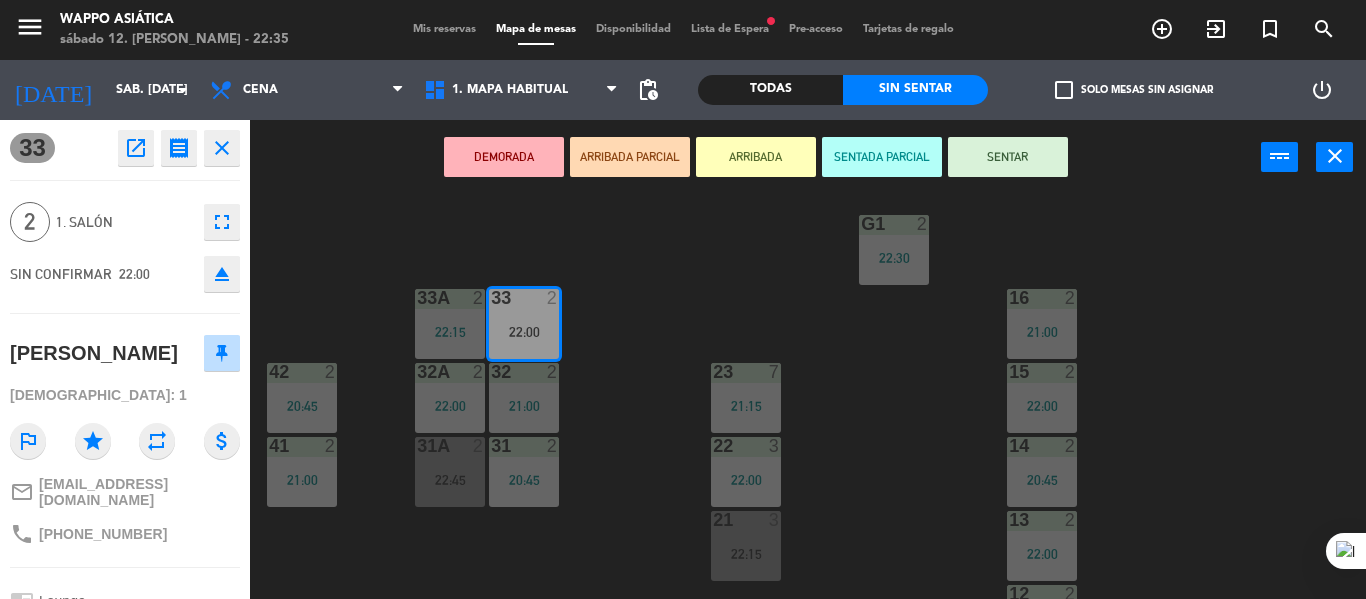 scroll, scrollTop: 227, scrollLeft: 0, axis: vertical 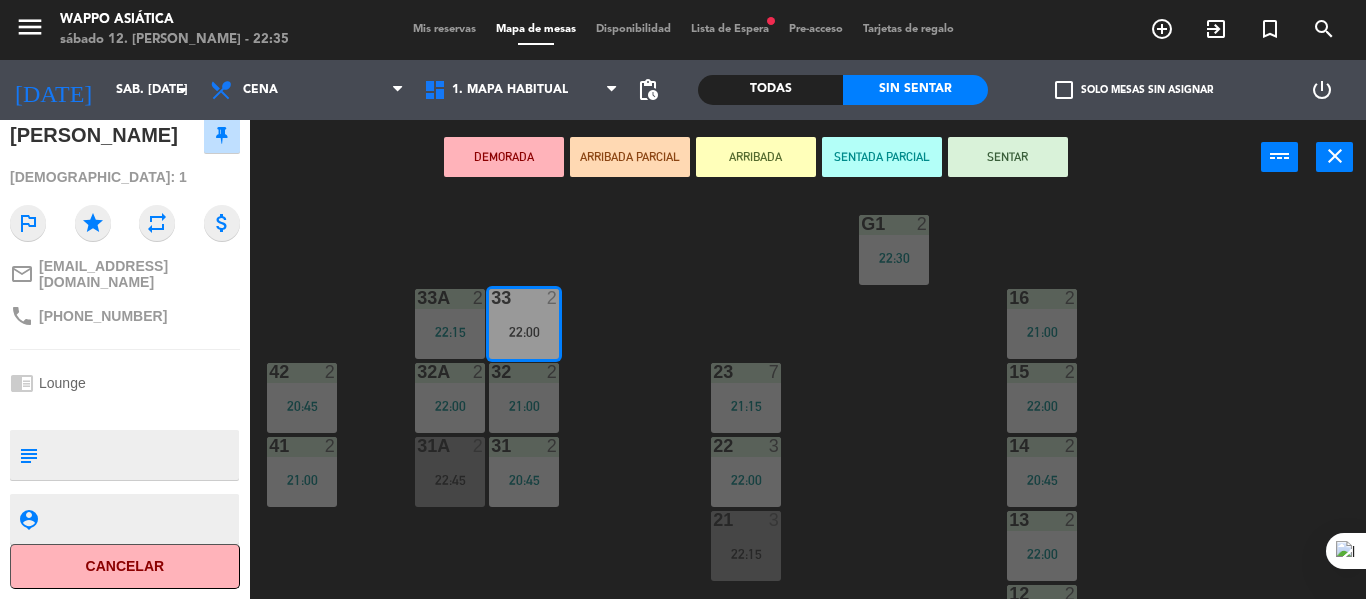 click on "Cancelar" 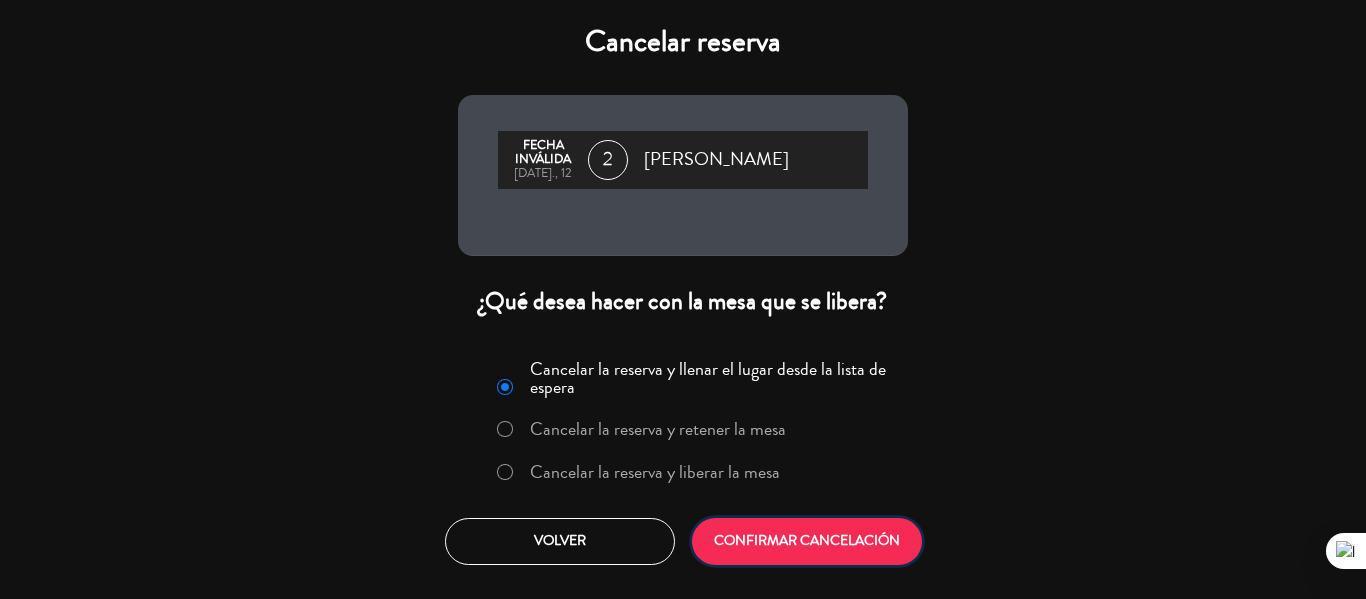 click on "CONFIRMAR CANCELACIÓN" 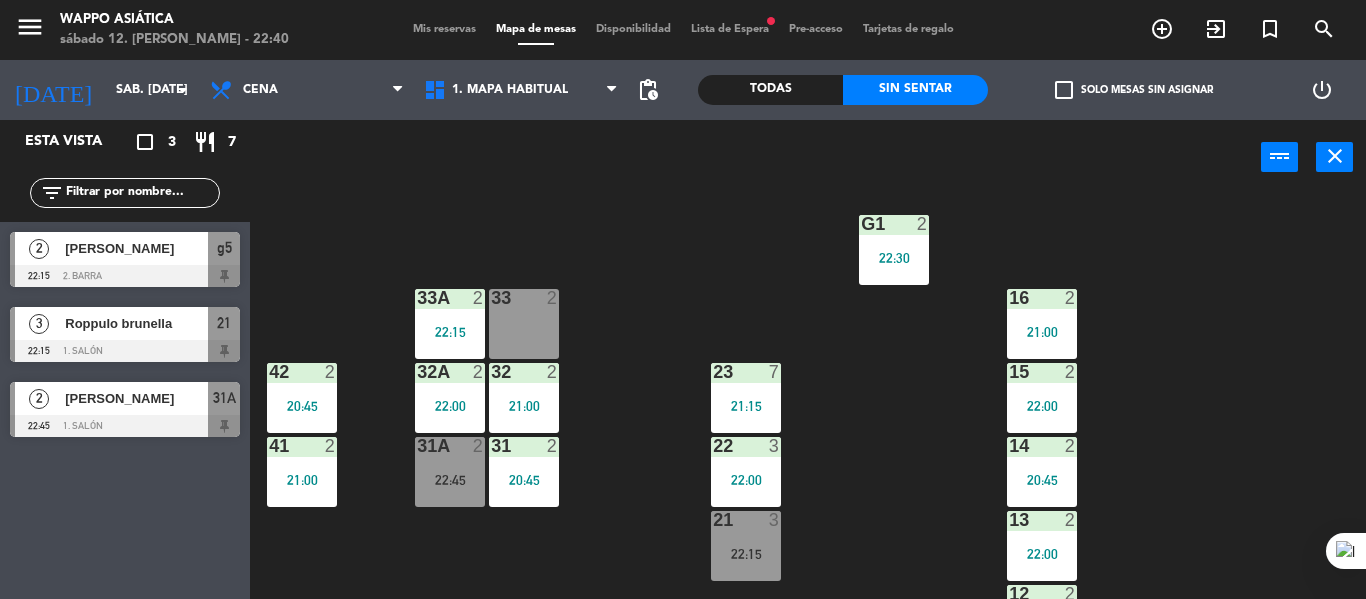click on "[PERSON_NAME]" at bounding box center [135, 248] 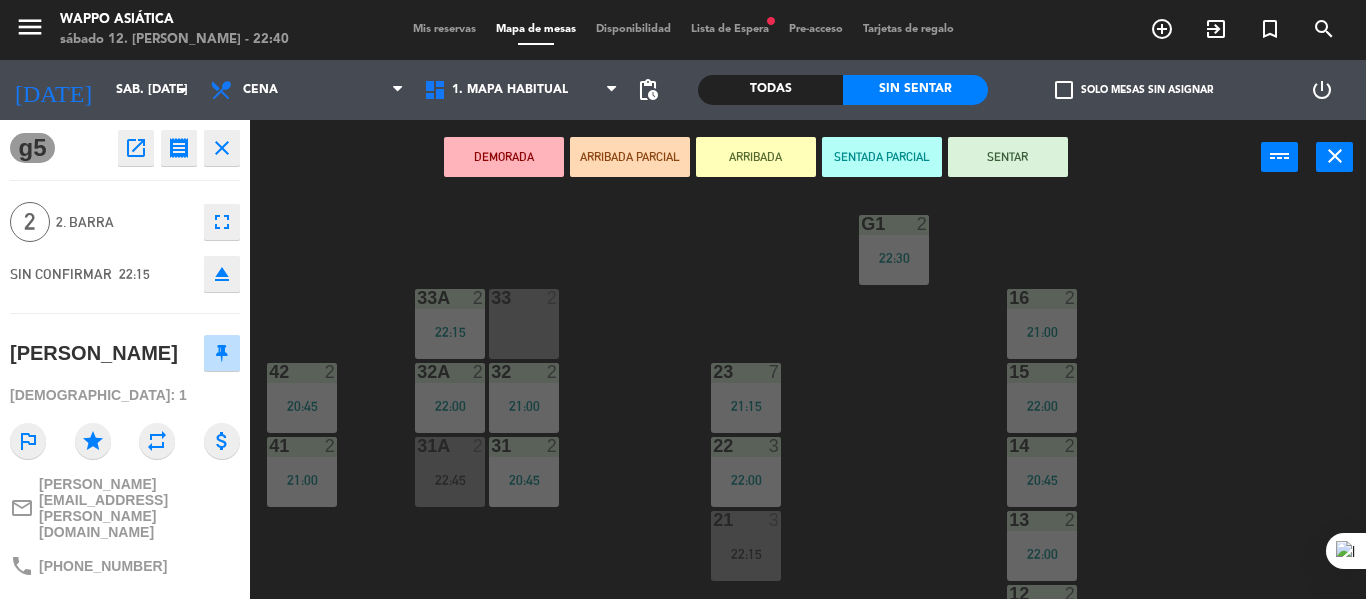 scroll, scrollTop: 227, scrollLeft: 0, axis: vertical 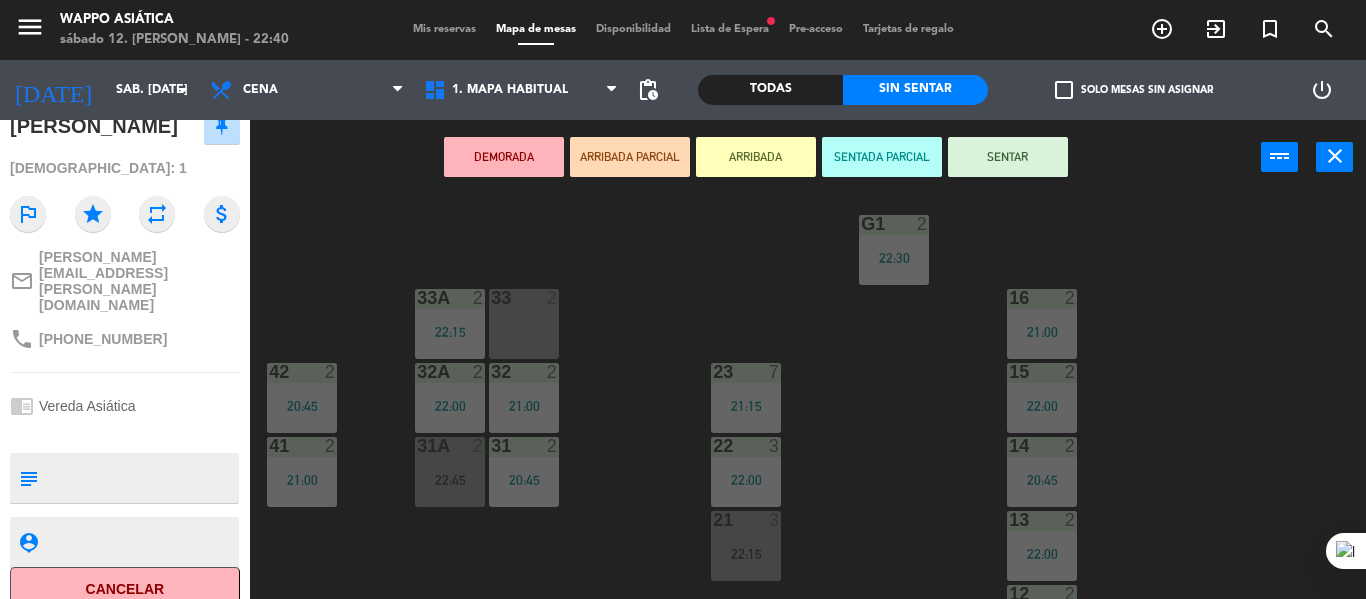click on "Cancelar" 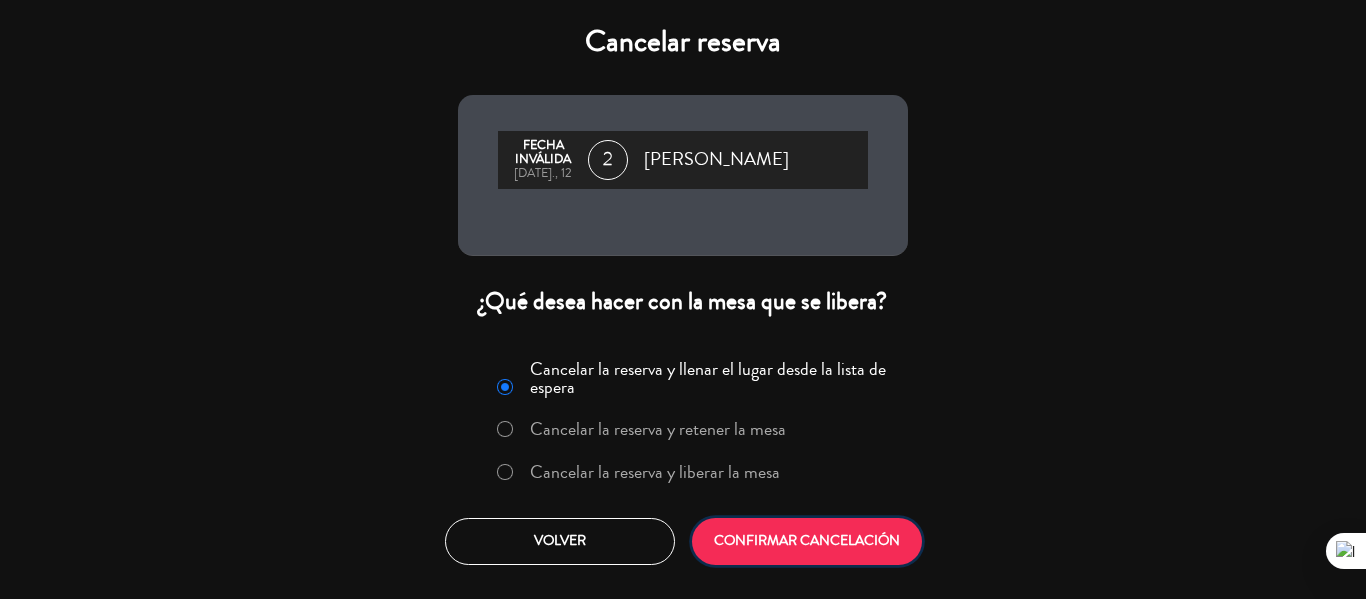 click on "CONFIRMAR CANCELACIÓN" 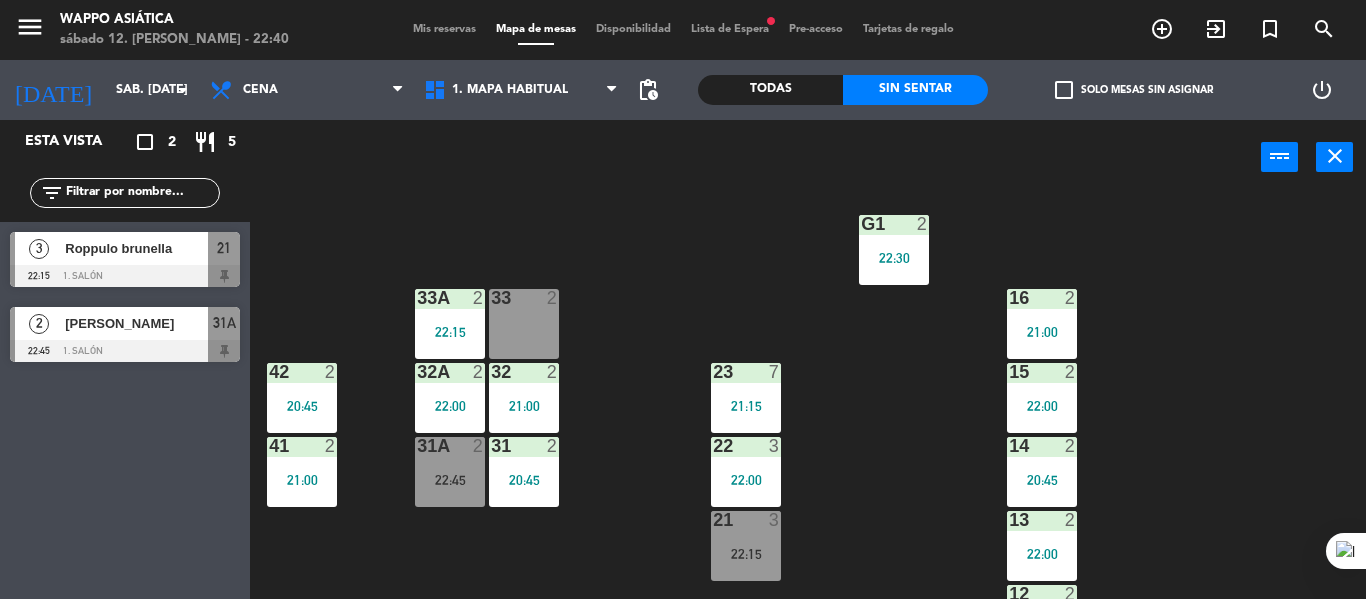 click at bounding box center [125, 276] 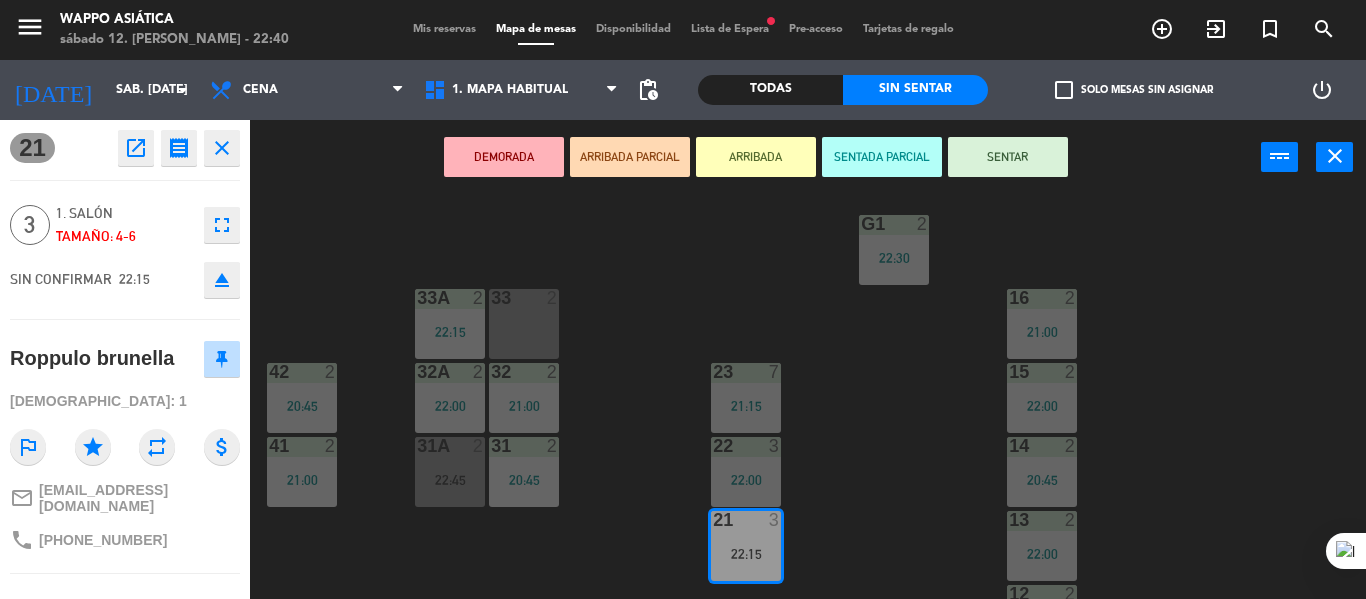 scroll, scrollTop: 239, scrollLeft: 0, axis: vertical 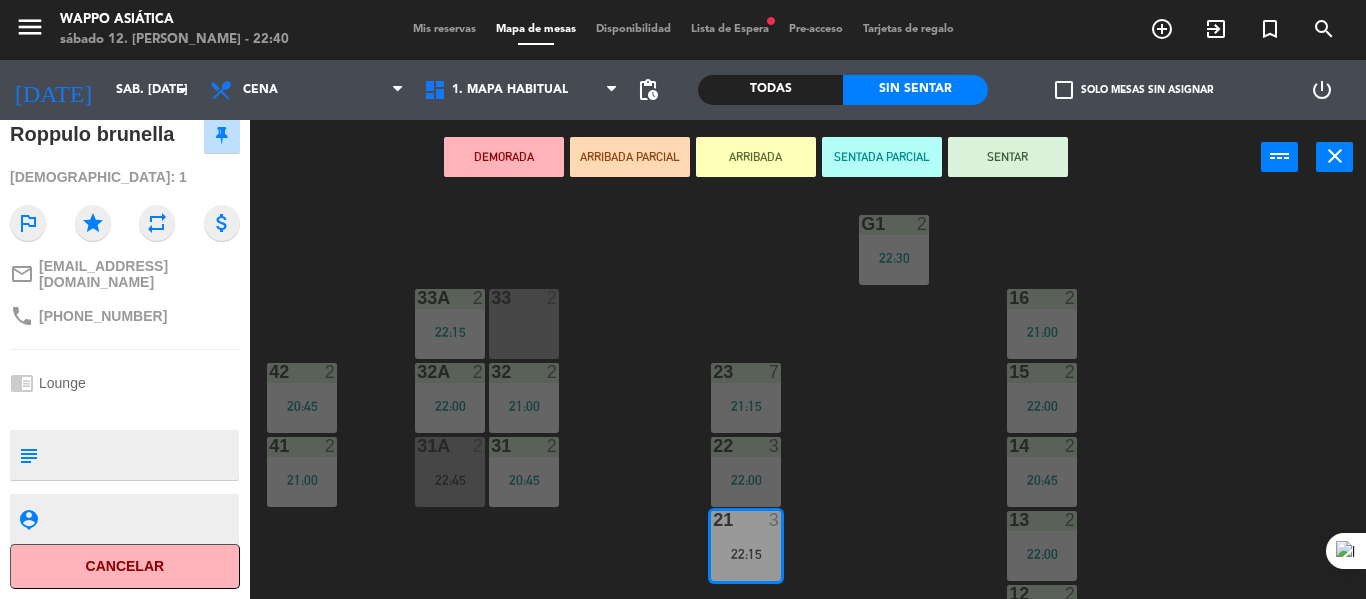 click on "Cancelar" 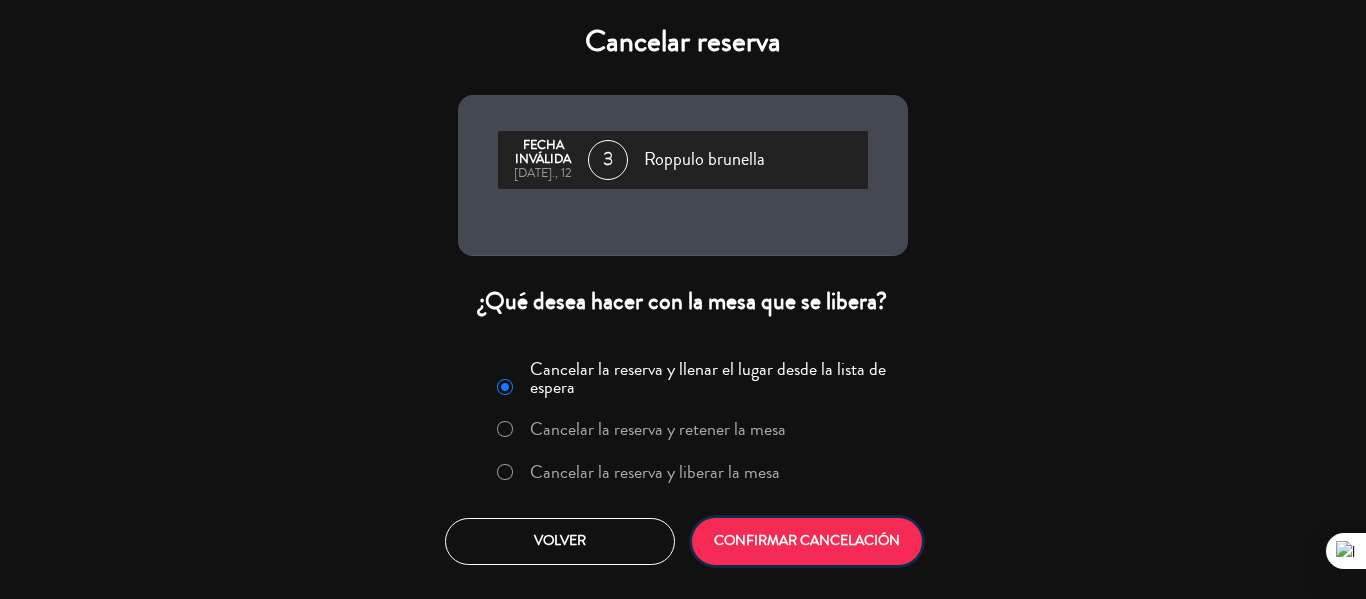 click on "CONFIRMAR CANCELACIÓN" 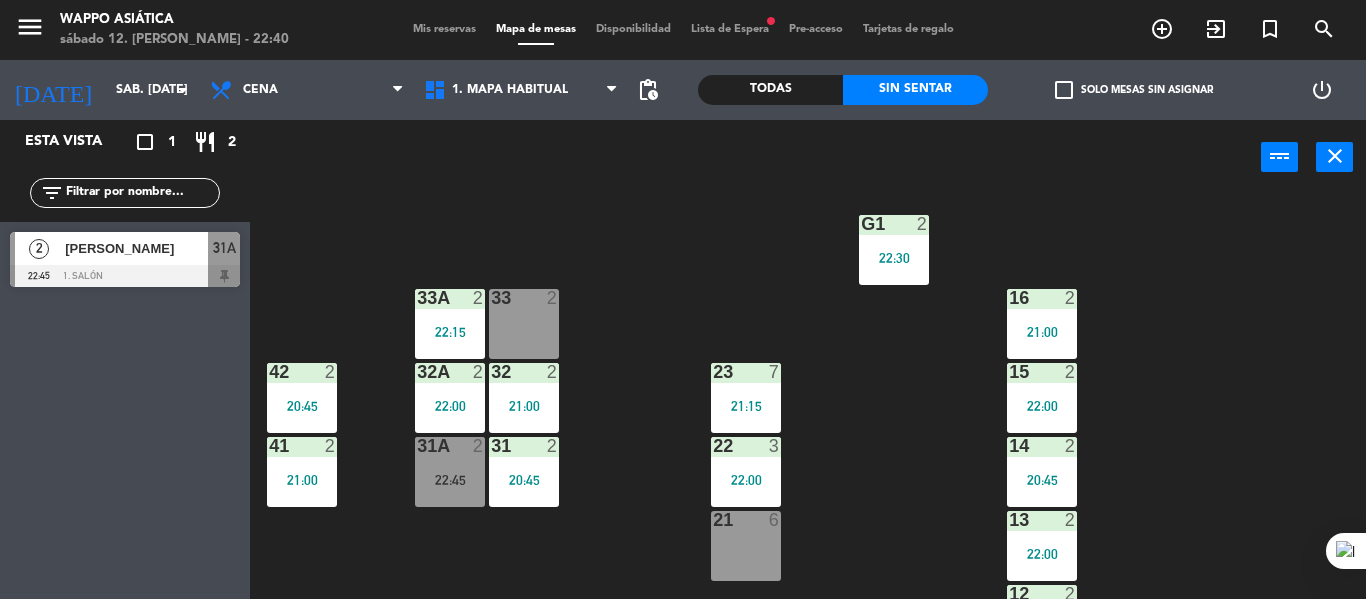 click on "[PERSON_NAME]" at bounding box center [136, 248] 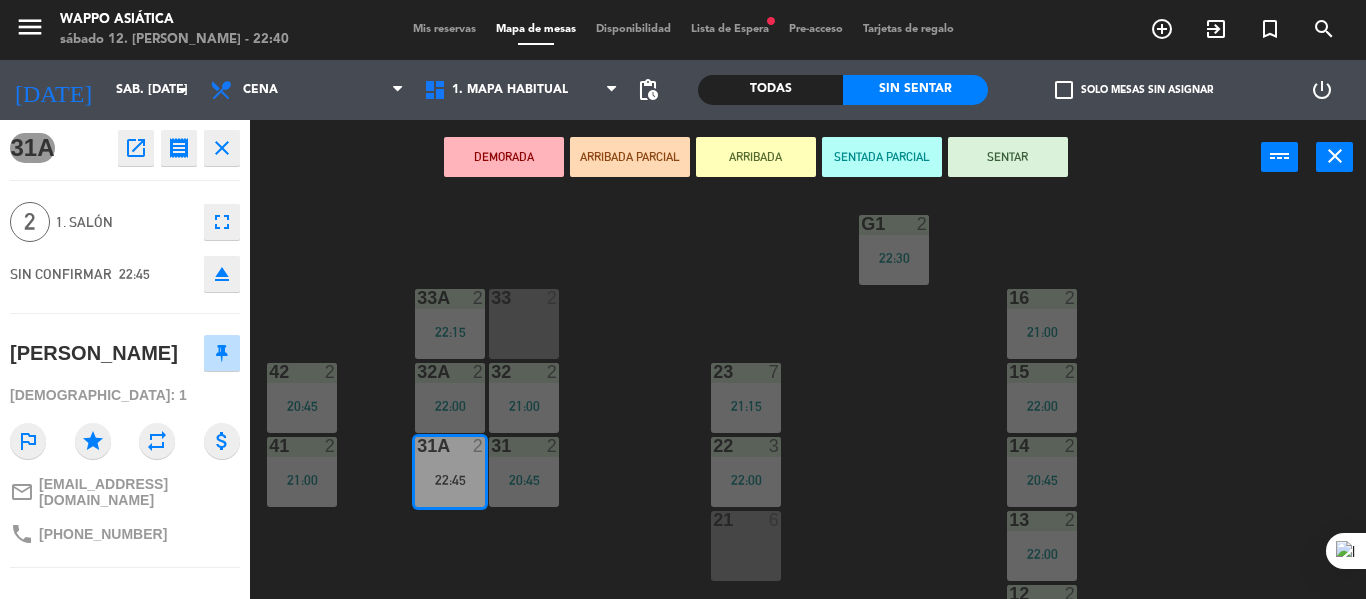 click on "SENTAR" at bounding box center (1008, 157) 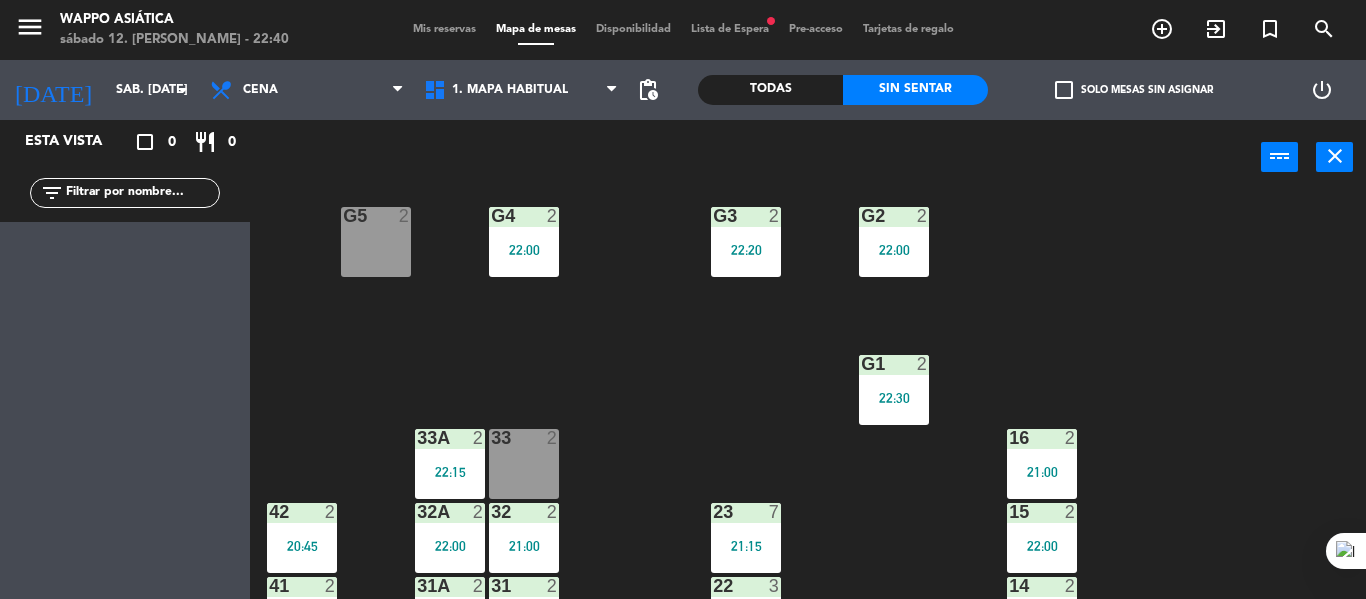 scroll, scrollTop: 0, scrollLeft: 0, axis: both 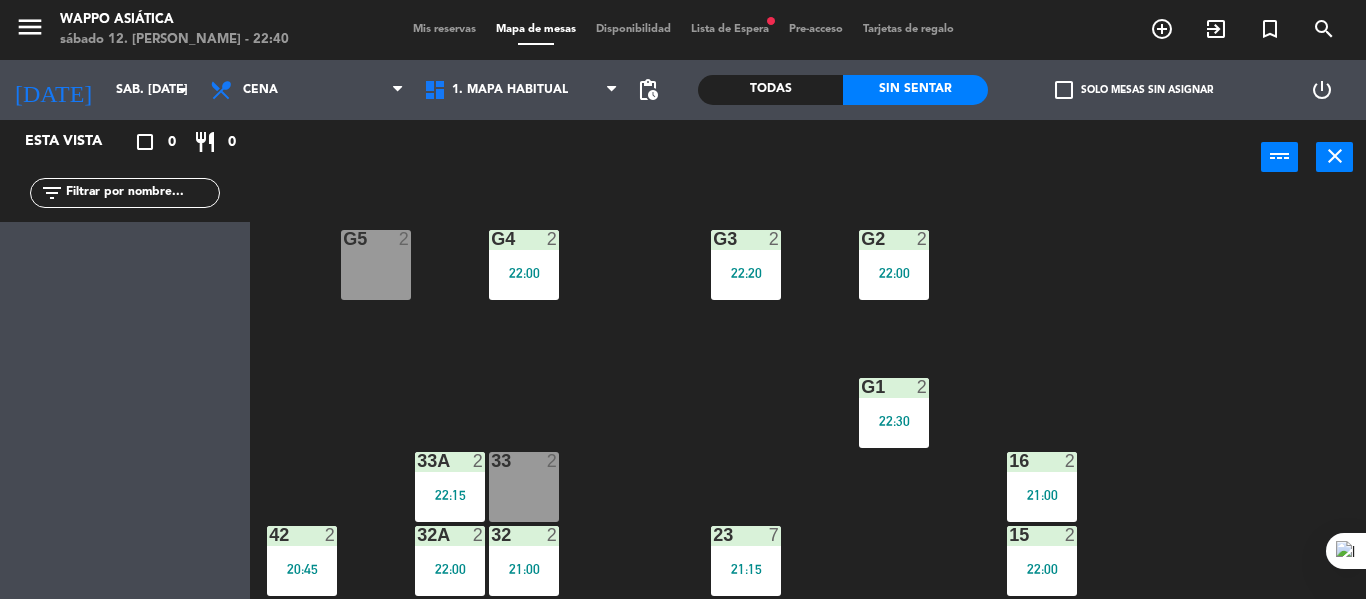 click on "g5  2  g4  2   22:00  g3  2   22:20  g2  2   22:00  g1  2   22:30  33  2  16  2   21:00  33A  2   22:15  42  2   20:45  32  2   21:00  23  7   21:15  15  2   22:00  32A  2   22:00  41  2   21:00  31  2   20:45  22  3   22:00  14  2   20:45  31A  2   22:45  21  6  13  2   22:00  12  2   21:24  11  2   22:15  B10 block  2  B8 block  2  B6 block  2  B4 block  2  B9 block  2  B7 block  2  B5 block  2  B3 block  2  B2 block  2  B1 block  2" 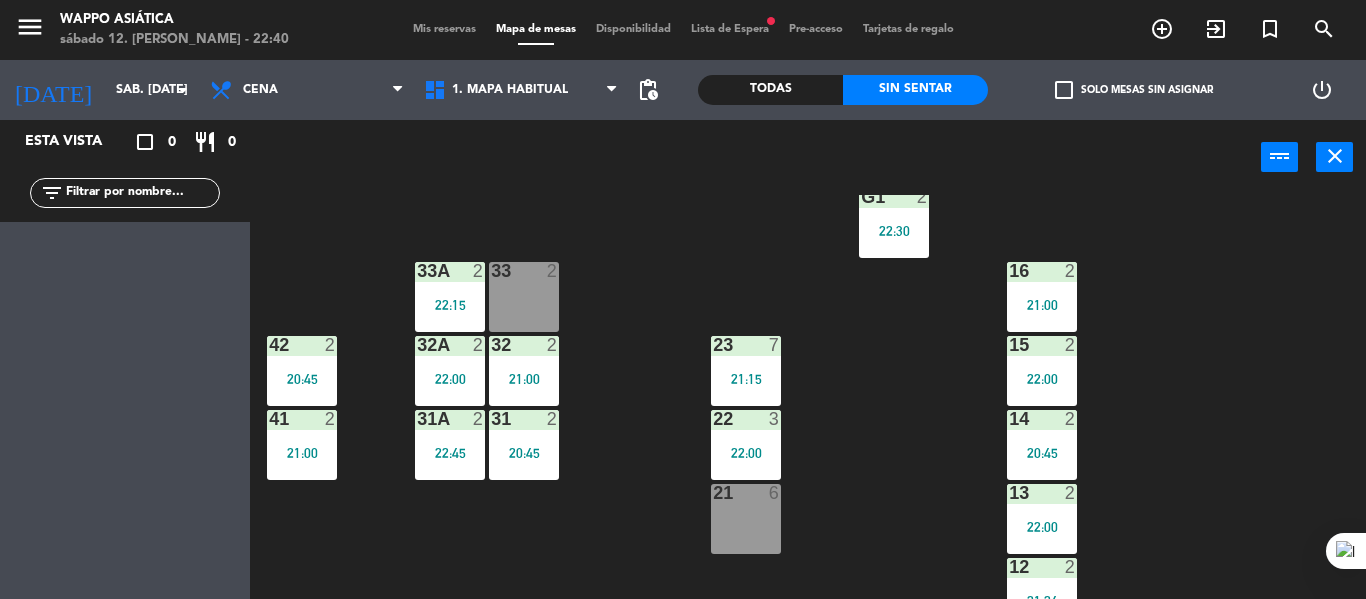 scroll, scrollTop: 191, scrollLeft: 0, axis: vertical 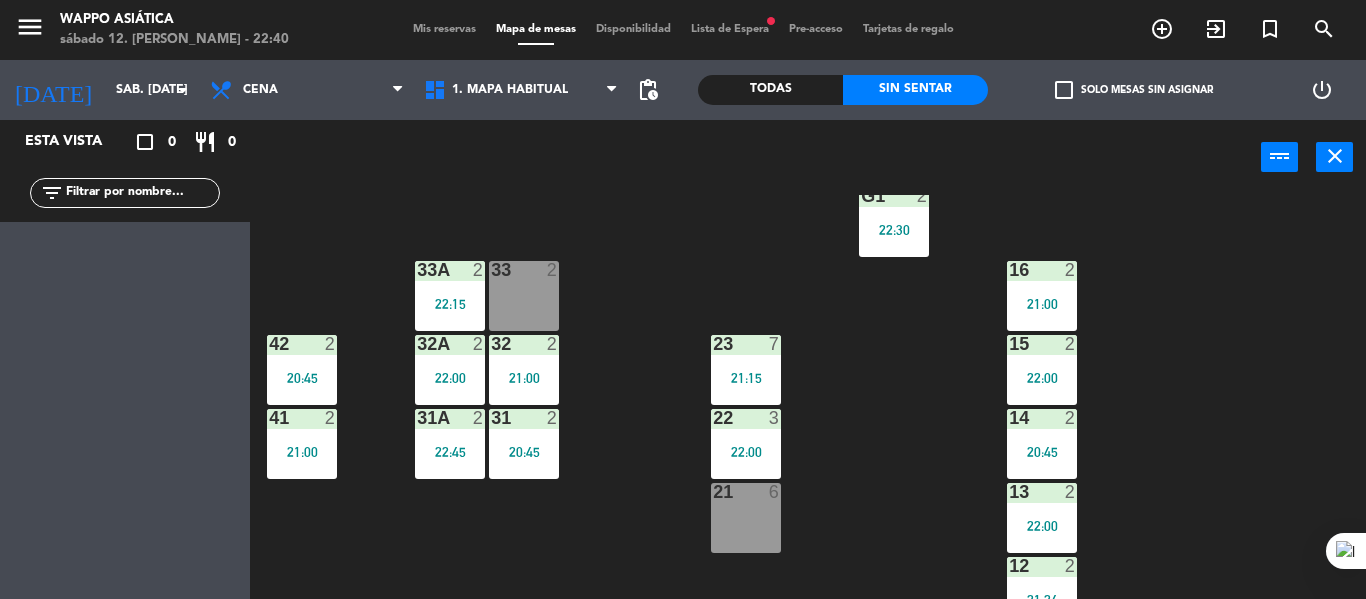 click on "g5  2  g4  2   22:00  g3  2   22:20  g2  2   22:00  g1  2   22:30  33  2  16  2   21:00  33A  2   22:15  42  2   20:45  32  2   21:00  23  7   21:15  15  2   22:00  32A  2   22:00  41  2   21:00  31  2   20:45  22  3   22:00  14  2   20:45  31A  2   22:45  21  6  13  2   22:00  12  2   21:24  11  2   22:15  B10 block  2  B8 block  2  B6 block  2  B4 block  2  B9 block  2  B7 block  2  B5 block  2  B3 block  2  B2 block  2  B1 block  2" 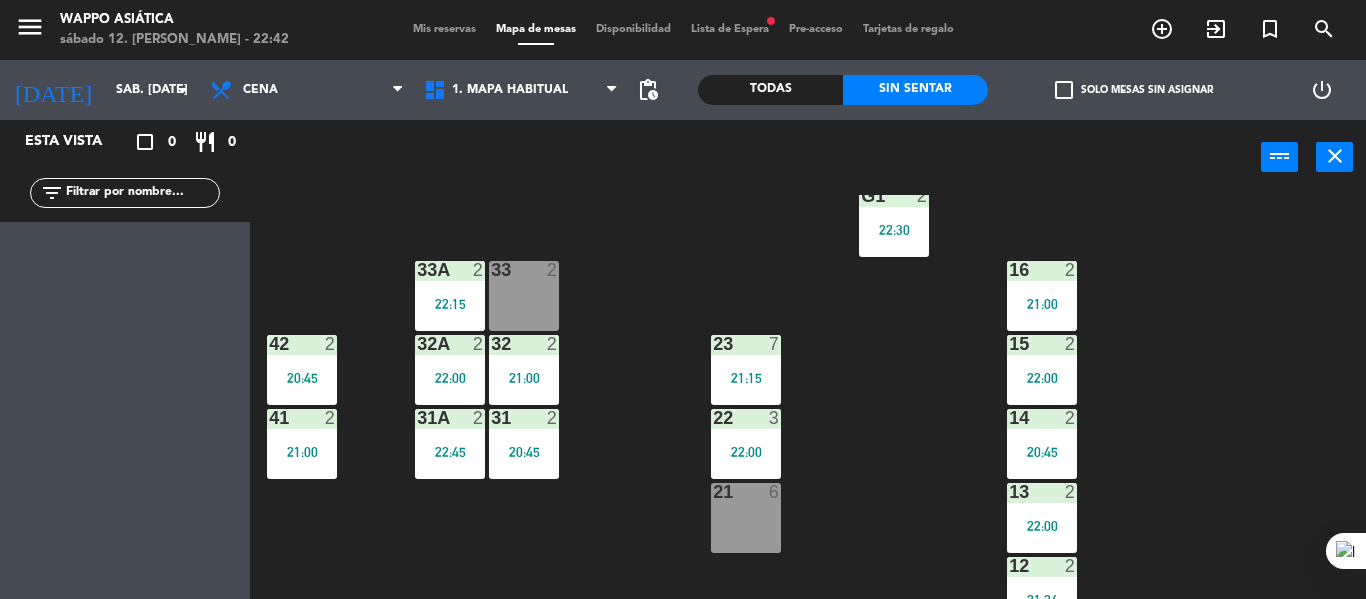 click on "Mis reservas" at bounding box center [444, 29] 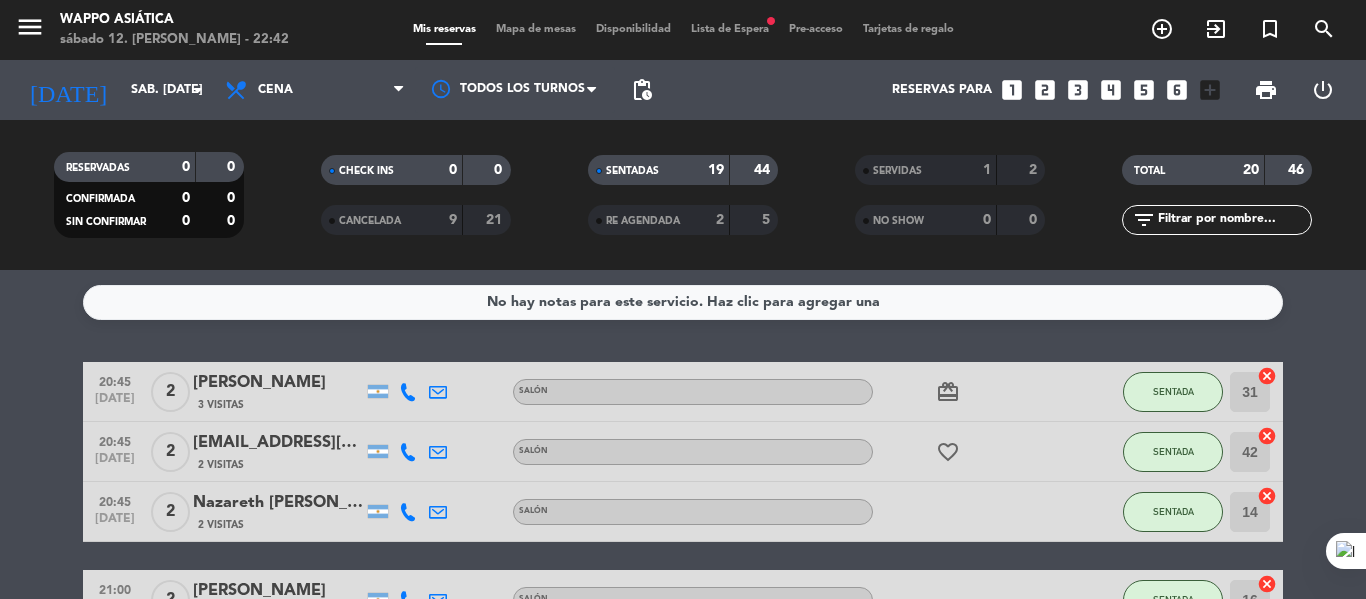 click on "21" 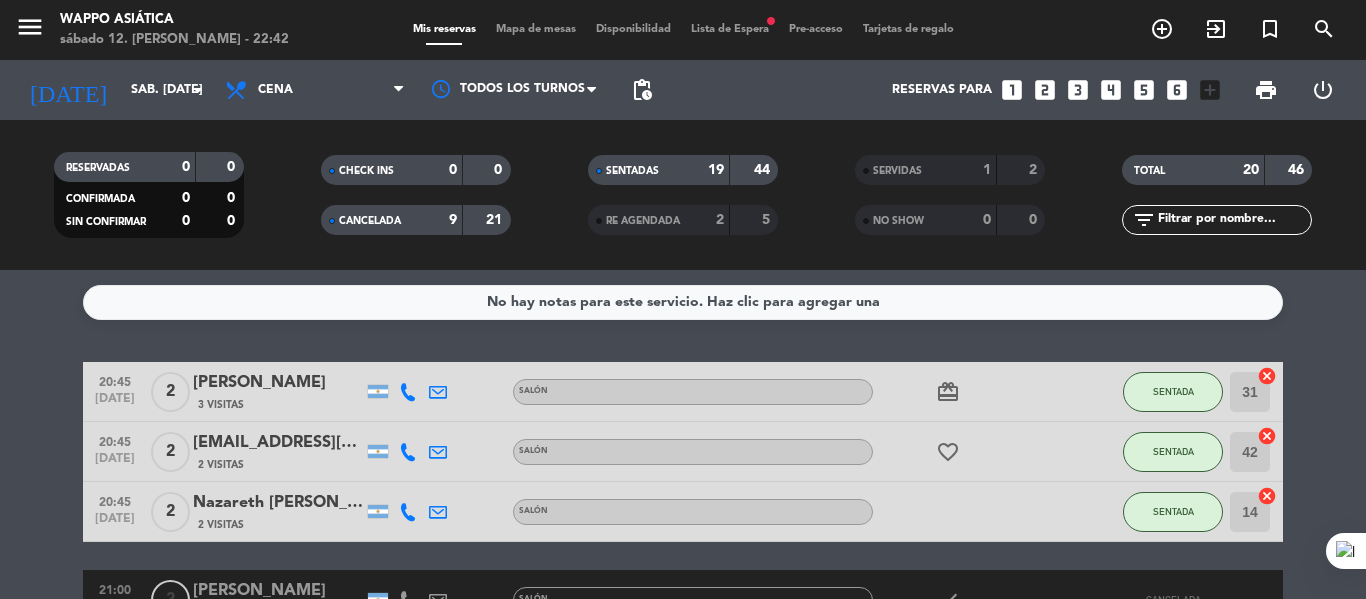 click 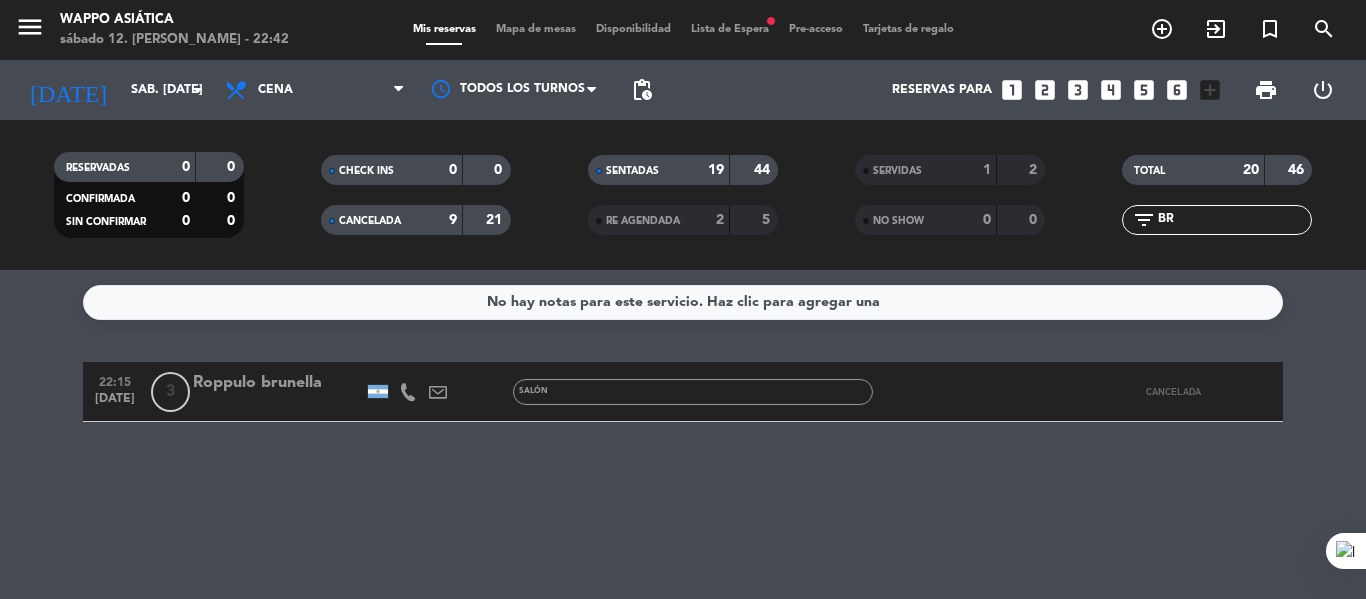 type on "BR" 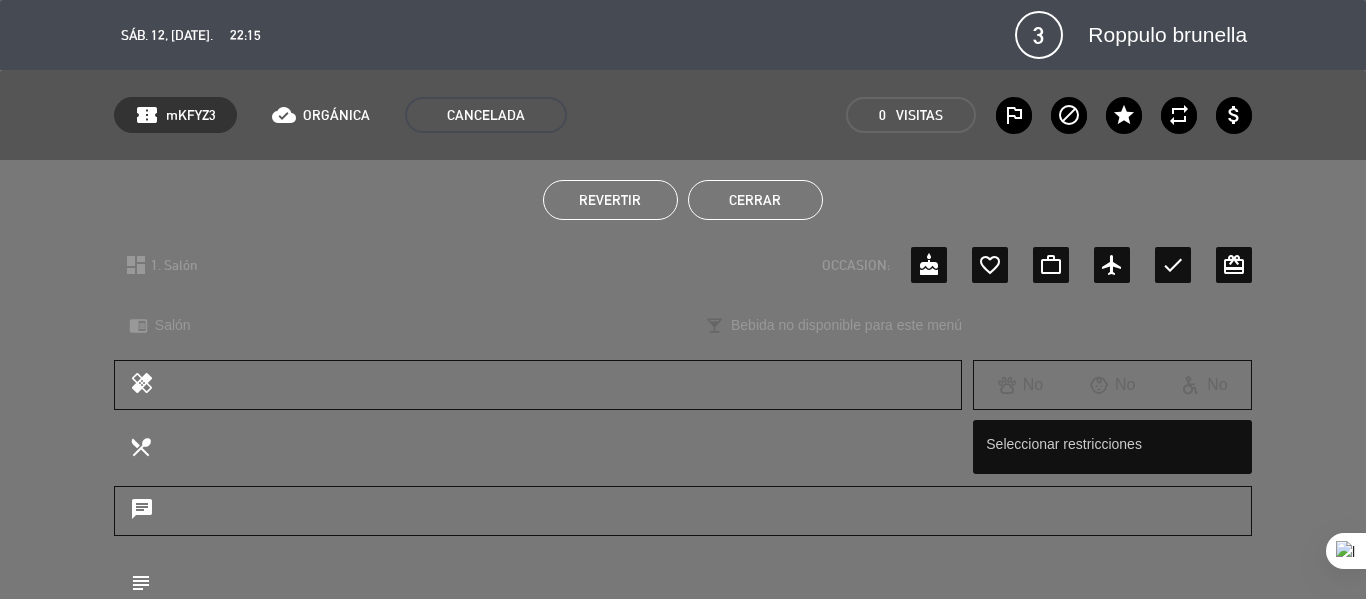 click on "Revertir" 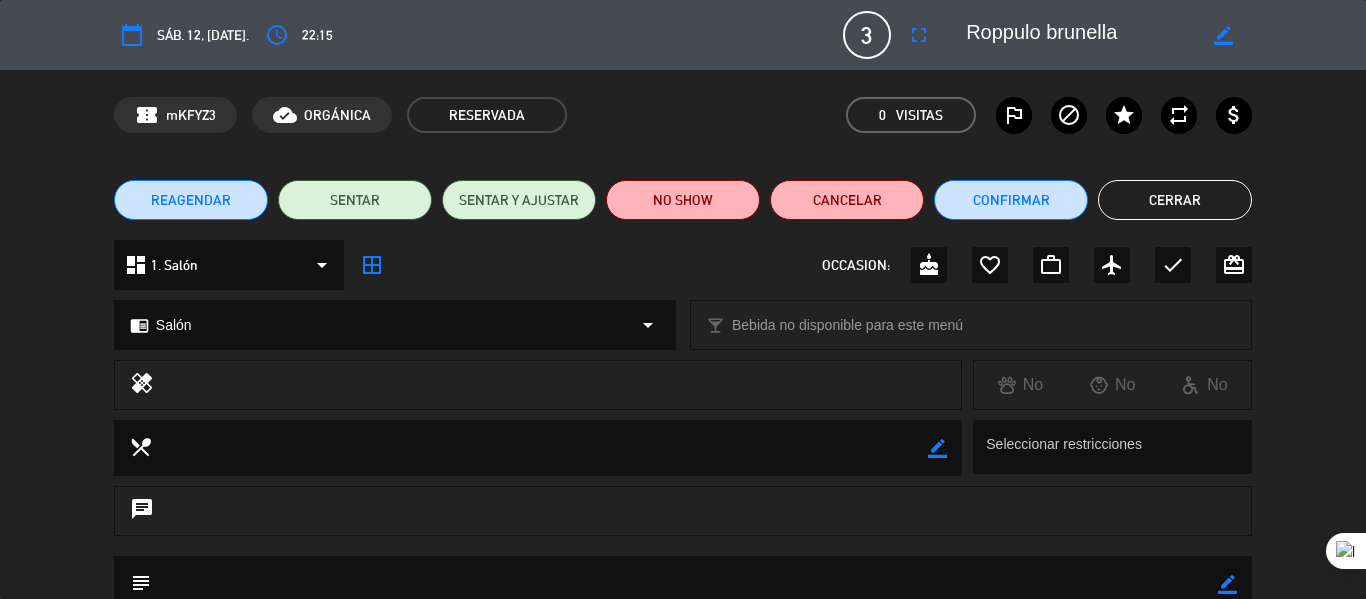 click on "Cerrar" 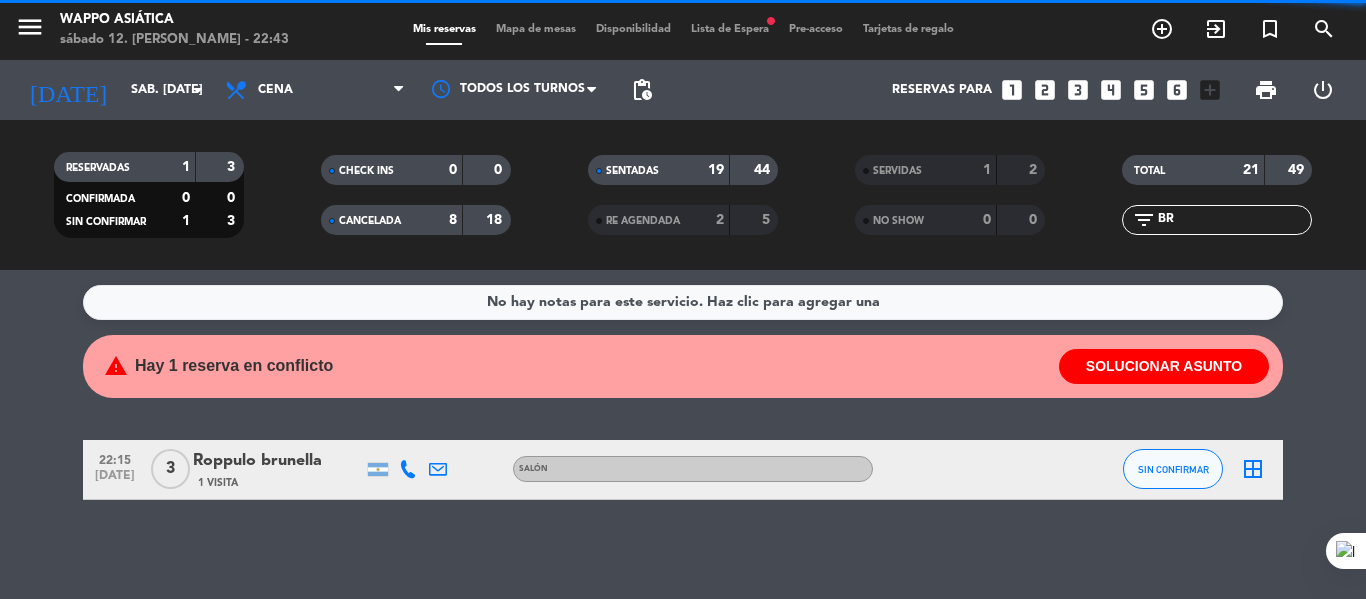 click on "Mapa de mesas" at bounding box center (536, 29) 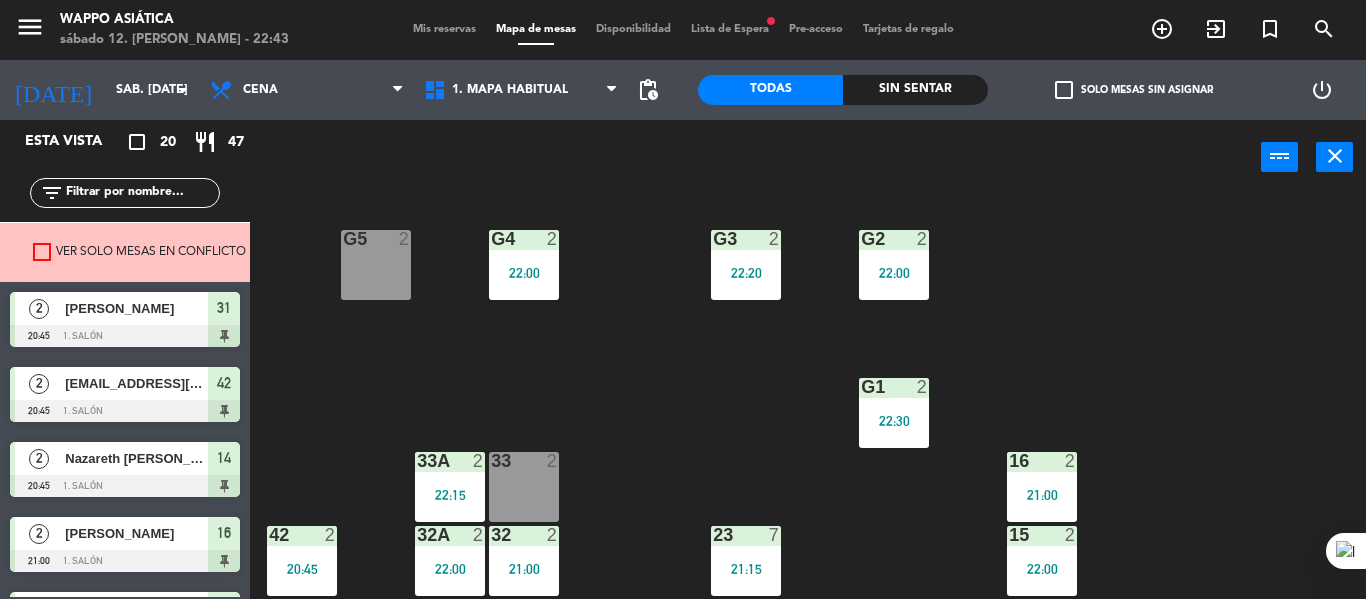 click at bounding box center [42, 252] 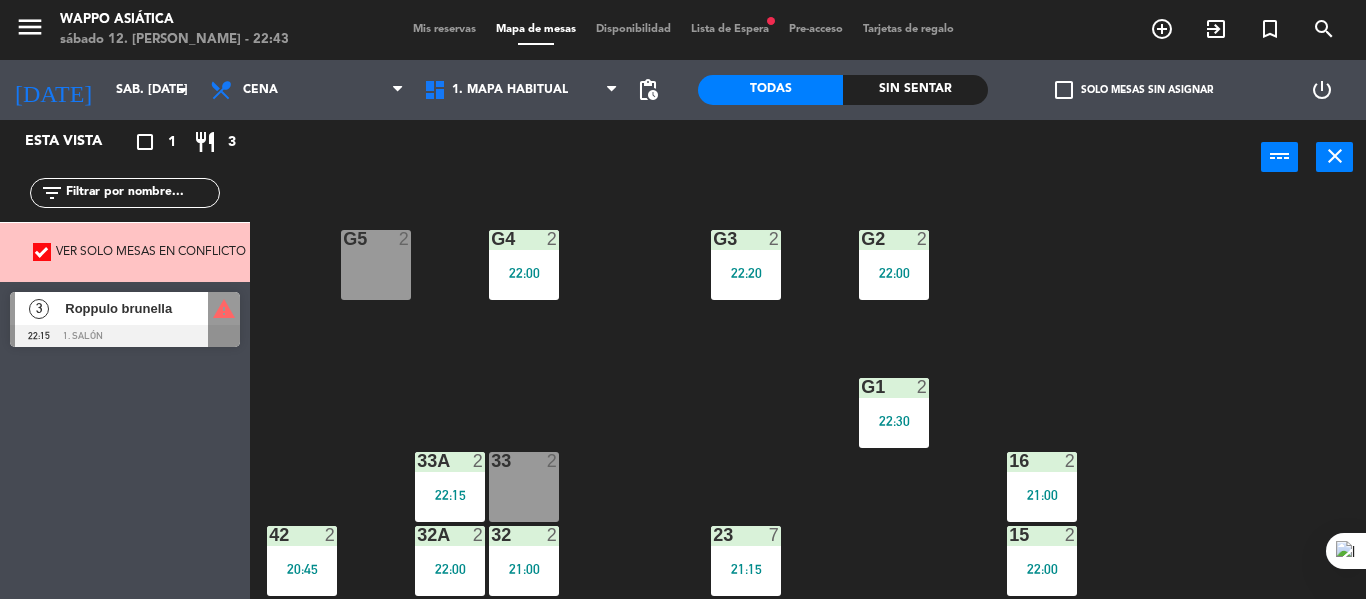 click on "Roppulo brunella" at bounding box center (135, 308) 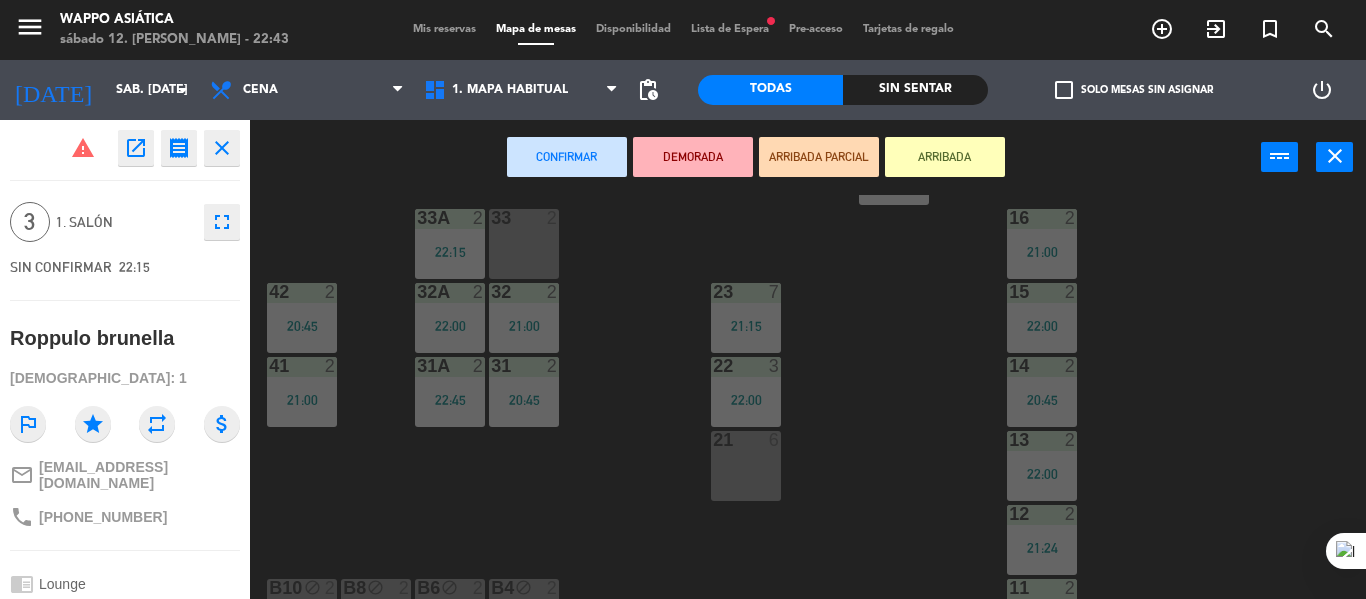 scroll, scrollTop: 358, scrollLeft: 0, axis: vertical 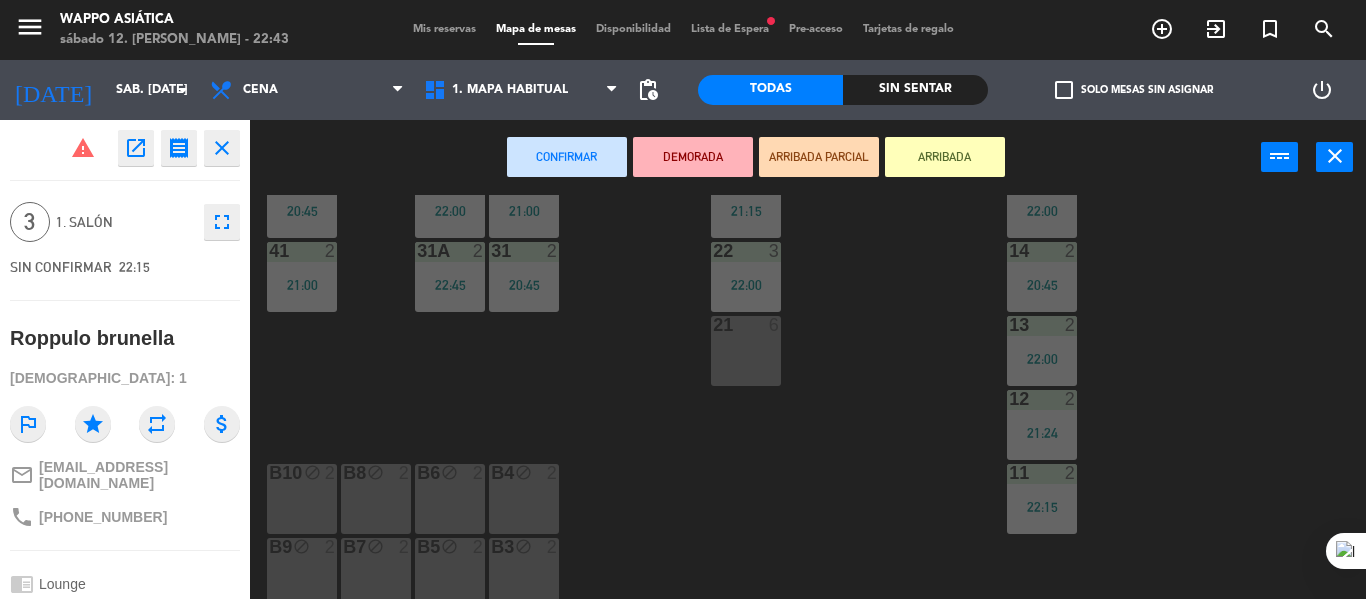 click on "21  6" at bounding box center (746, 351) 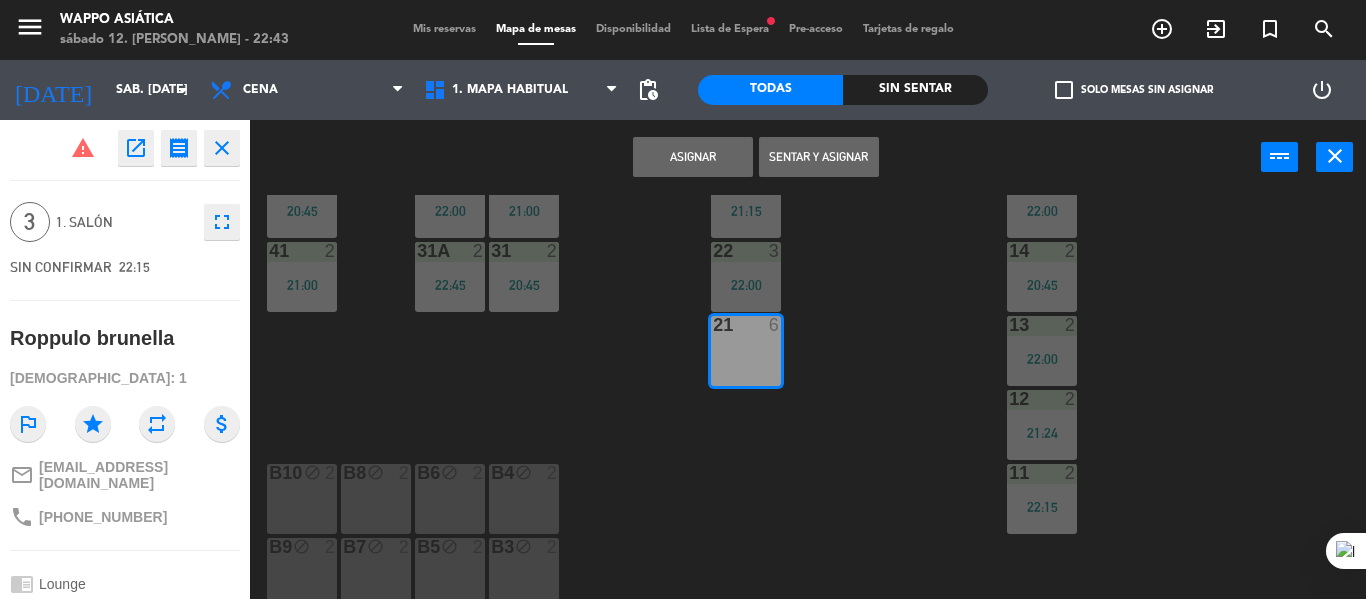 click on "Sentar y Asignar" at bounding box center [819, 157] 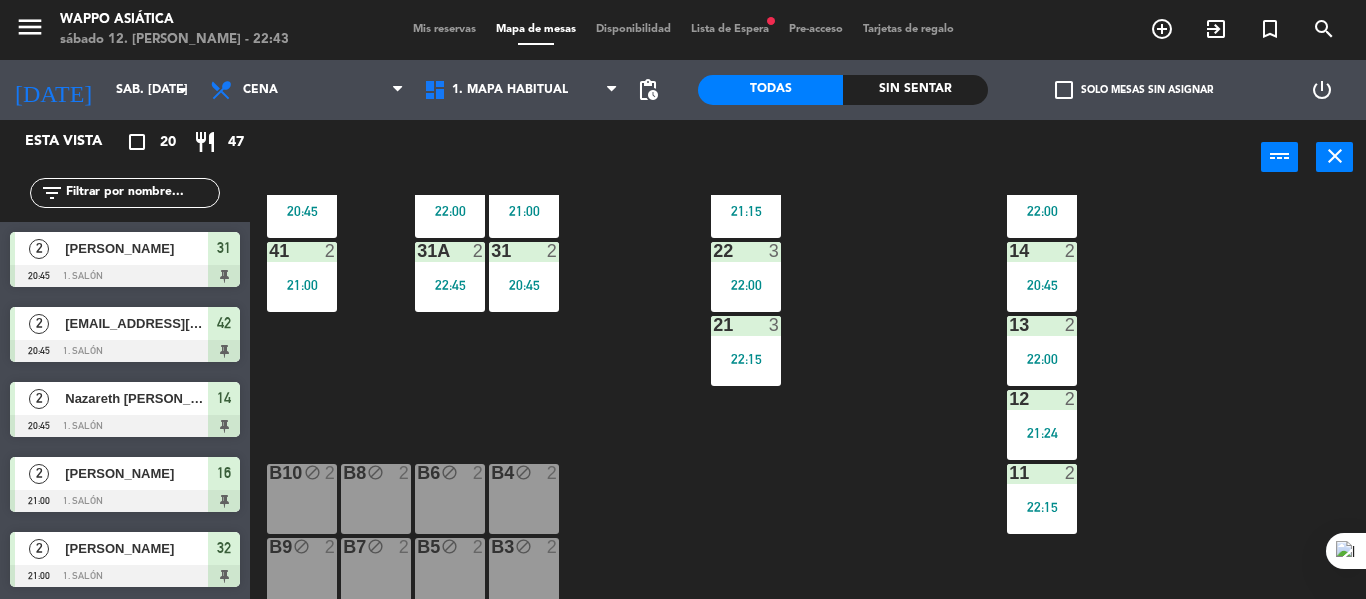 click on "Sin sentar" 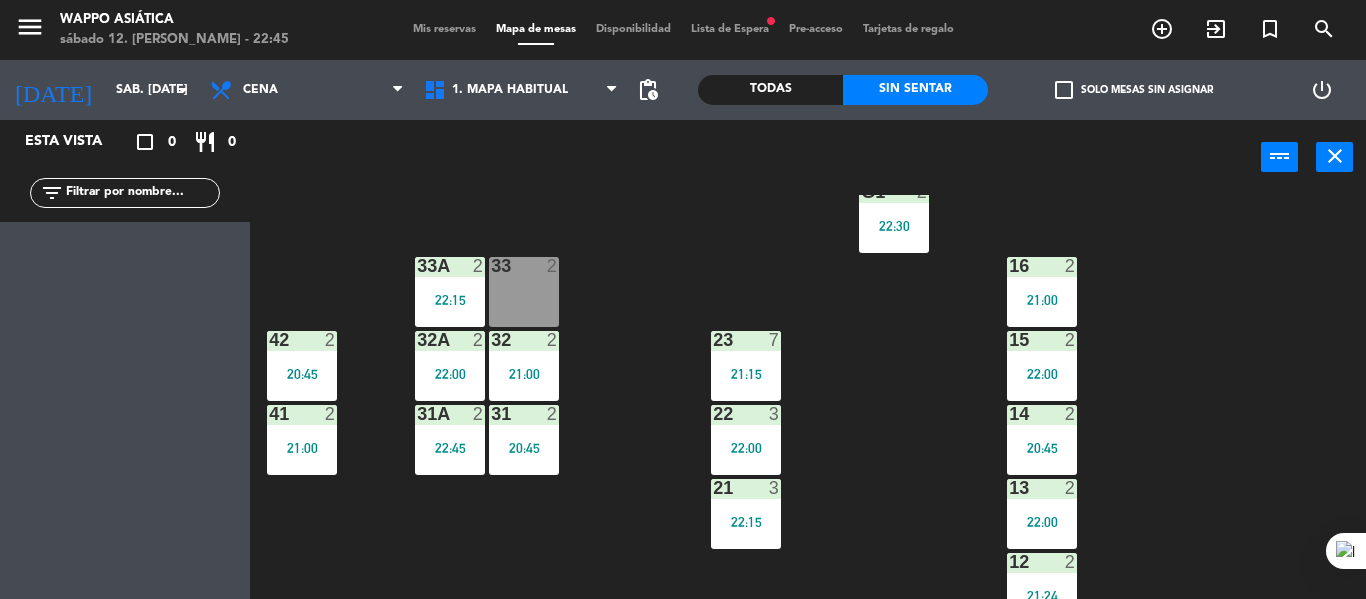 scroll, scrollTop: 196, scrollLeft: 0, axis: vertical 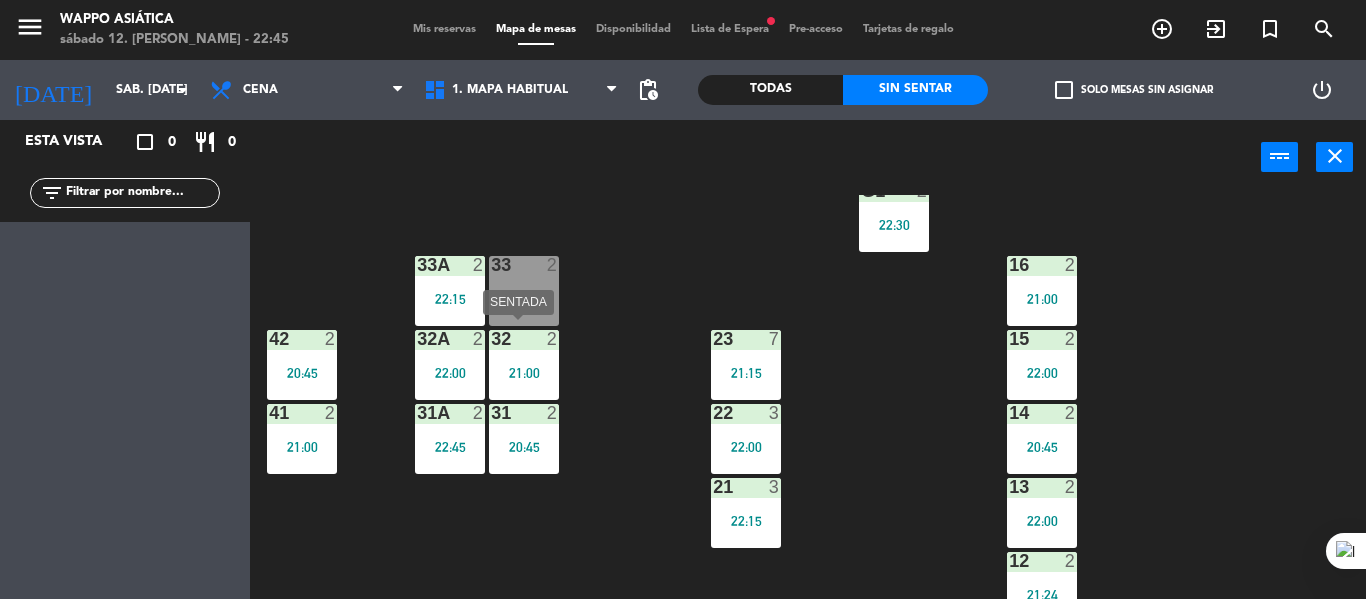 click on "21:00" at bounding box center [524, 373] 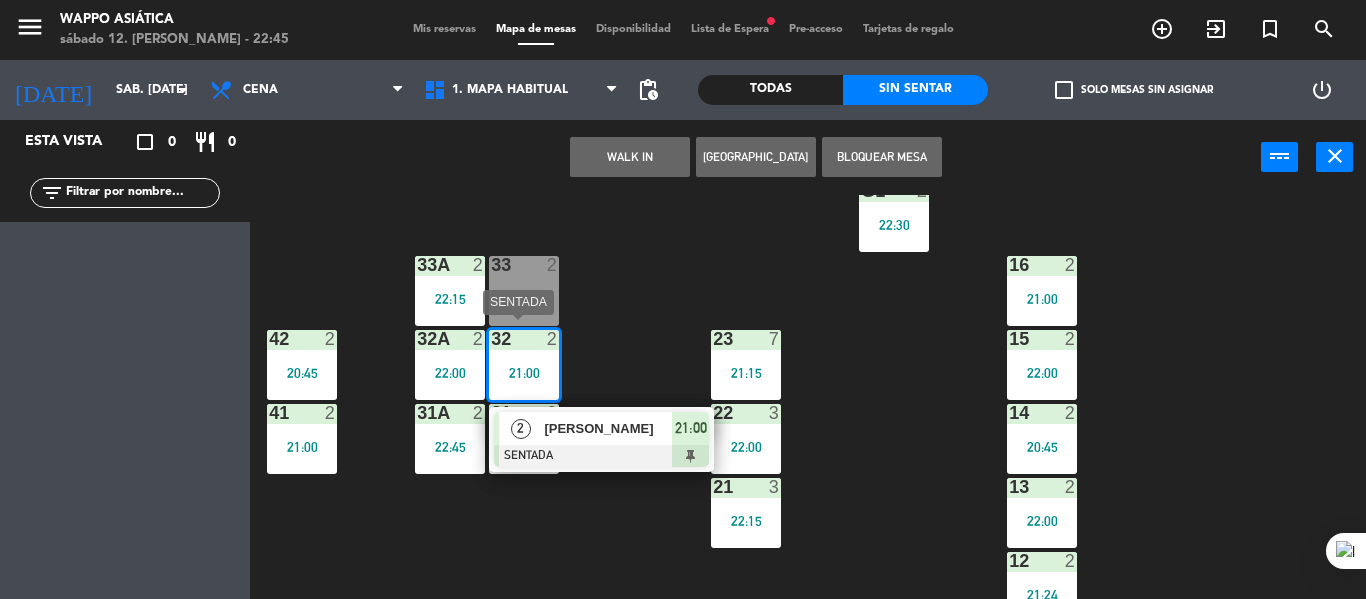 click on "[PERSON_NAME]" at bounding box center [608, 428] 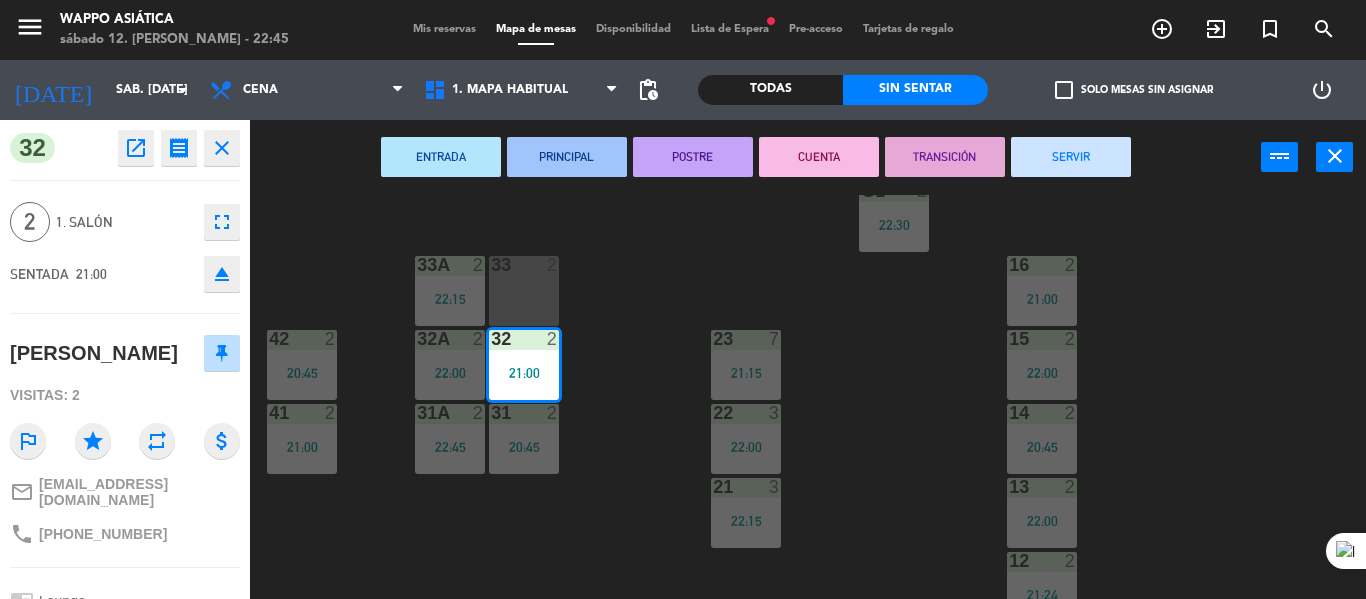 click on "SERVIR" at bounding box center [1071, 157] 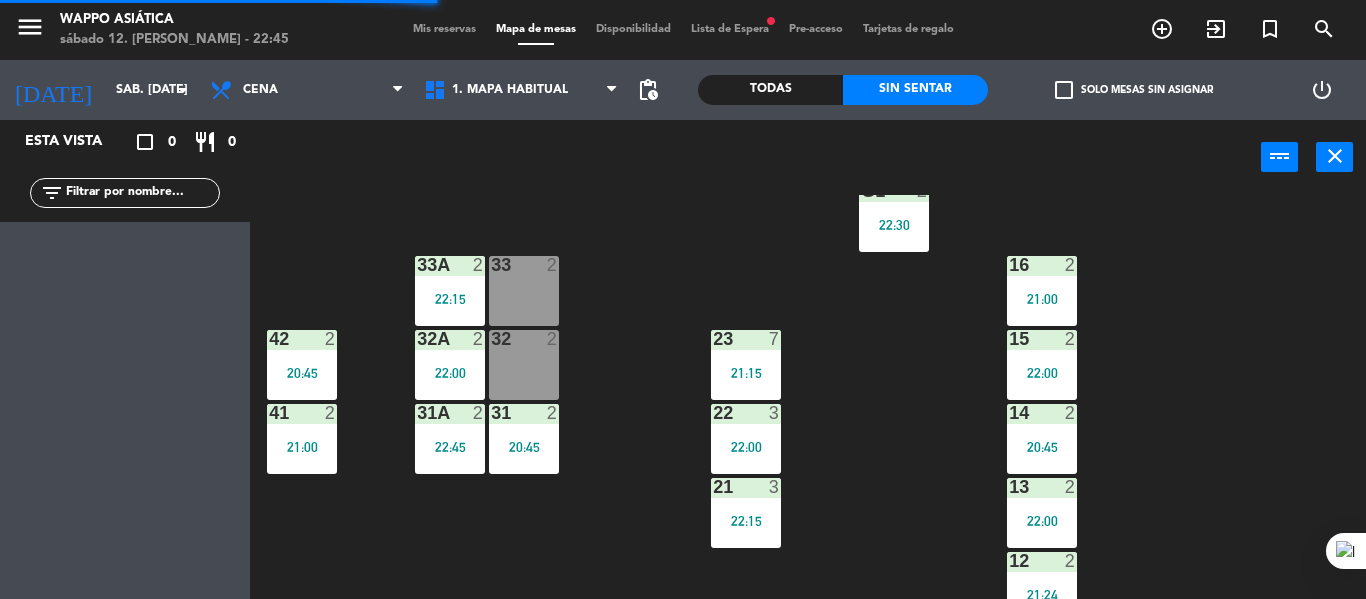 click on "21:00" at bounding box center [302, 447] 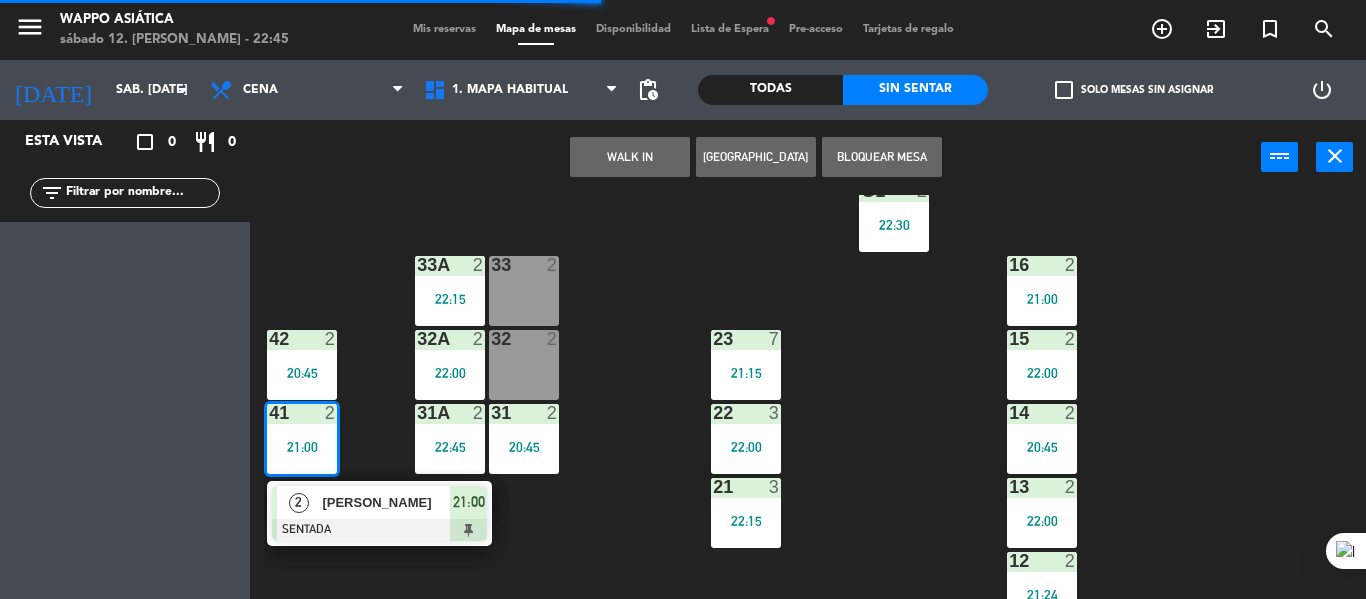 click on "2   [PERSON_NAME]   SENTADA  21:00" at bounding box center [379, 513] 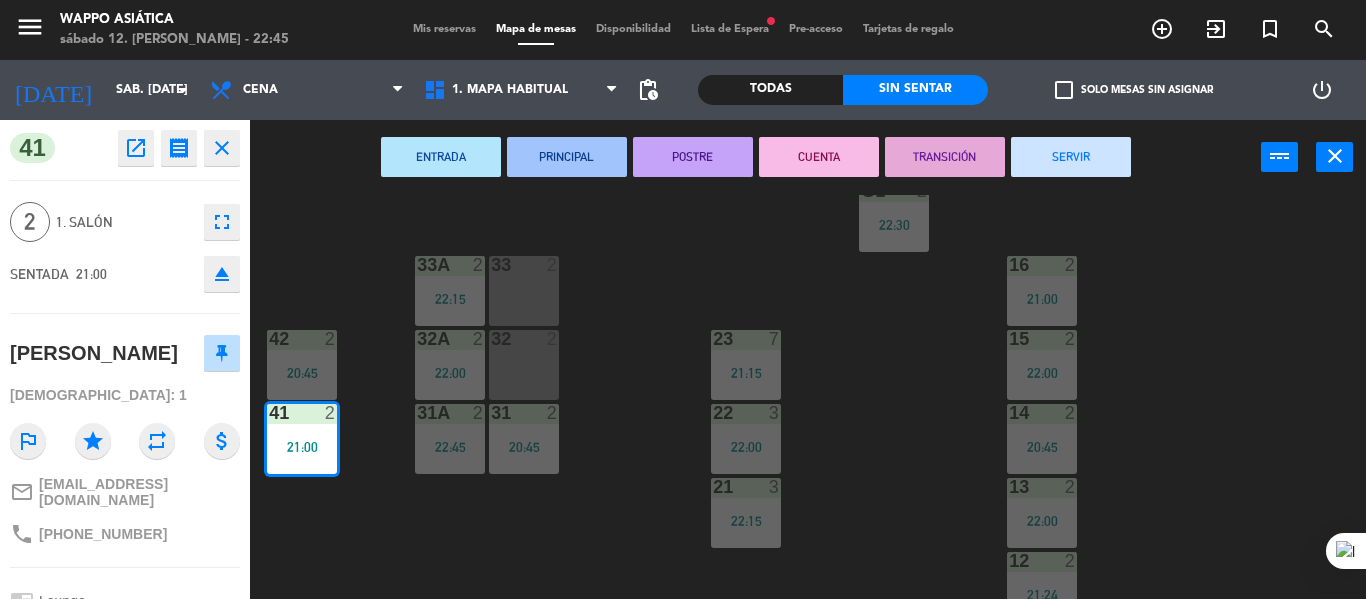 click on "ENTRADA   PRINCIPAL   POSTRE   CUENTA   TRANSICIÓN   SERVIR  power_input close" at bounding box center (755, 158) 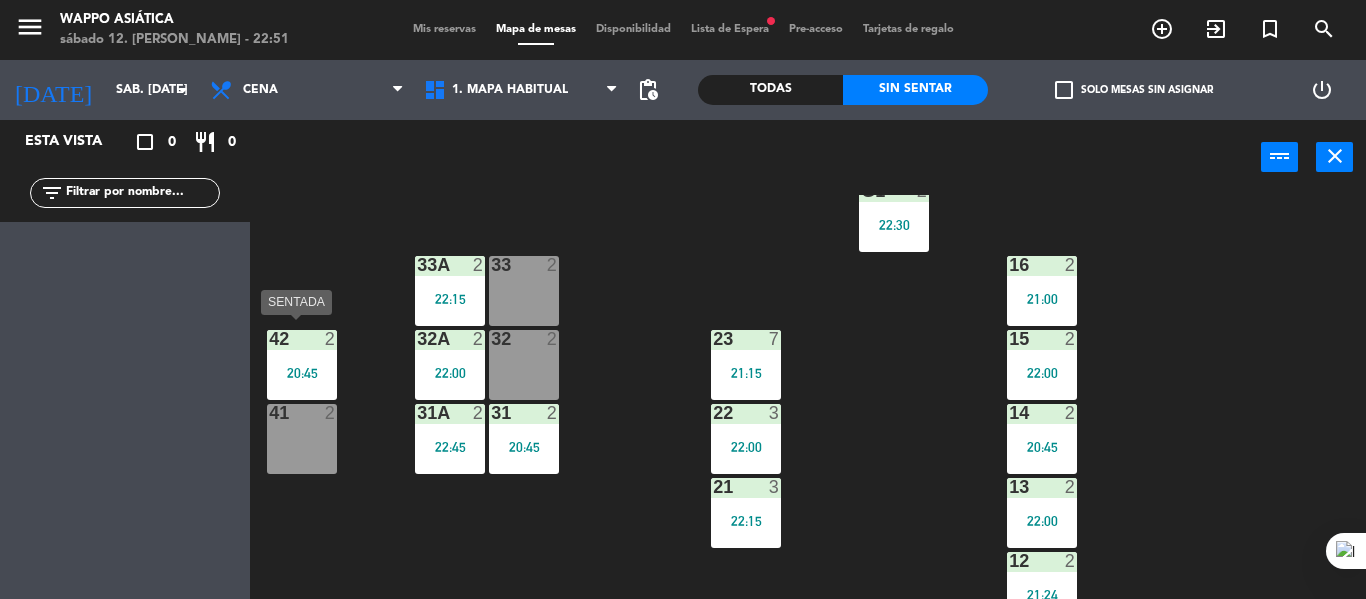 click at bounding box center (301, 339) 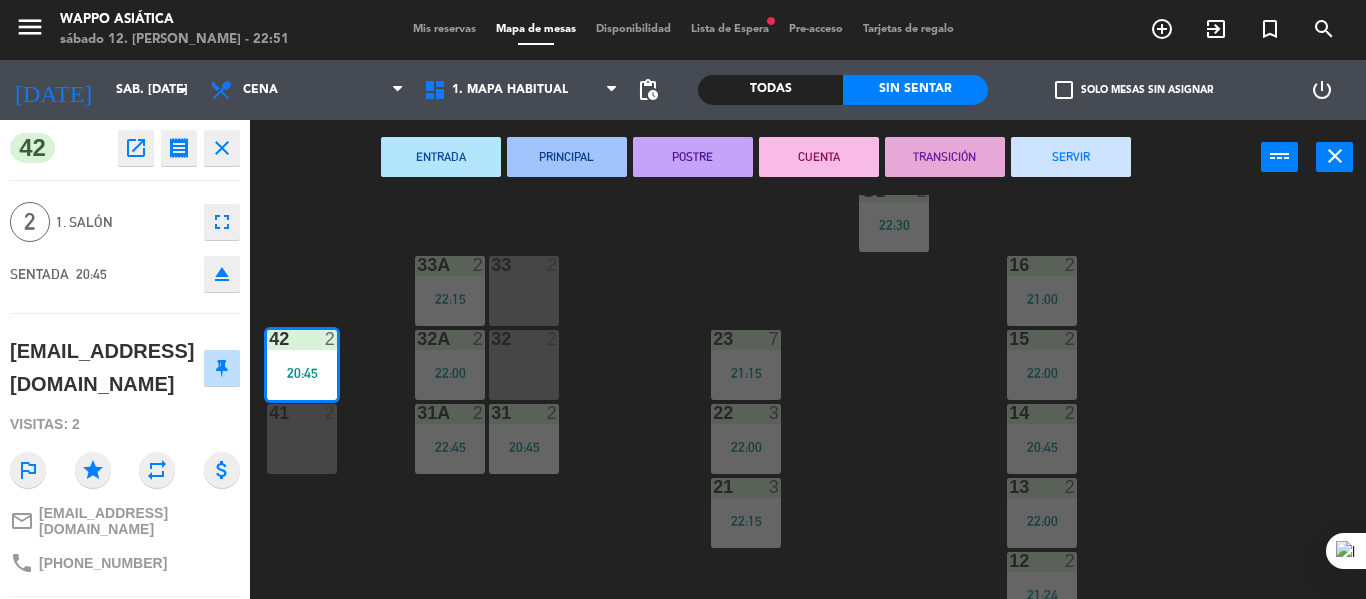 click on "SERVIR" at bounding box center (1071, 157) 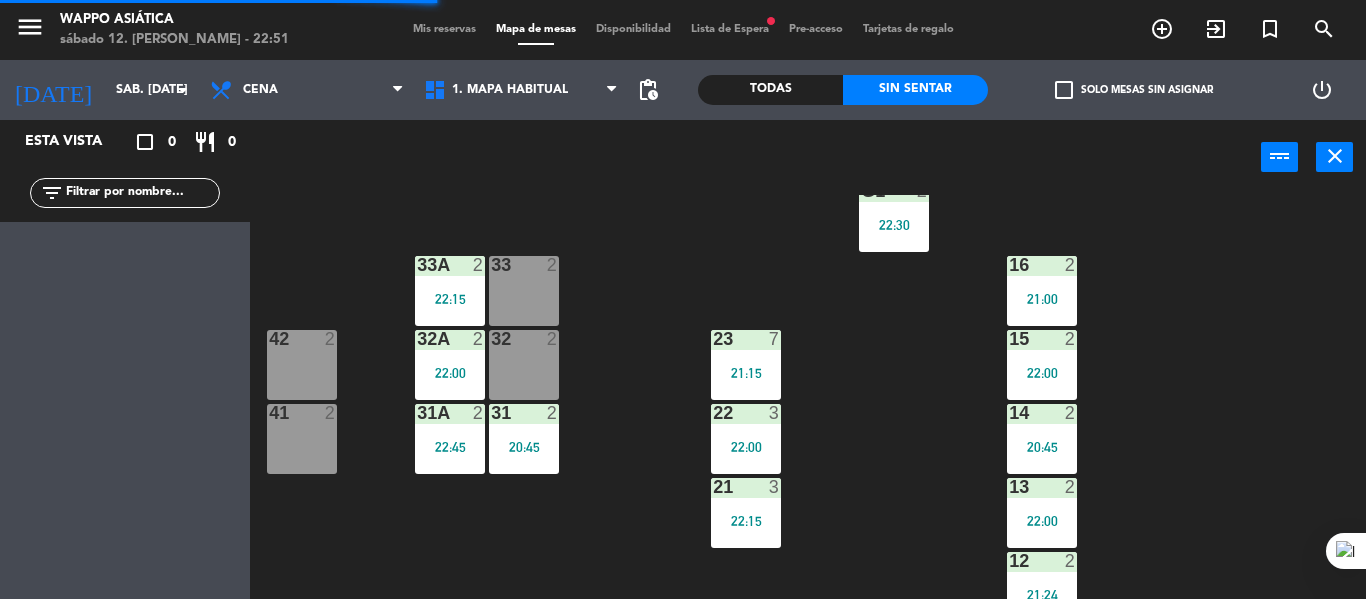click on "33  2" at bounding box center [524, 291] 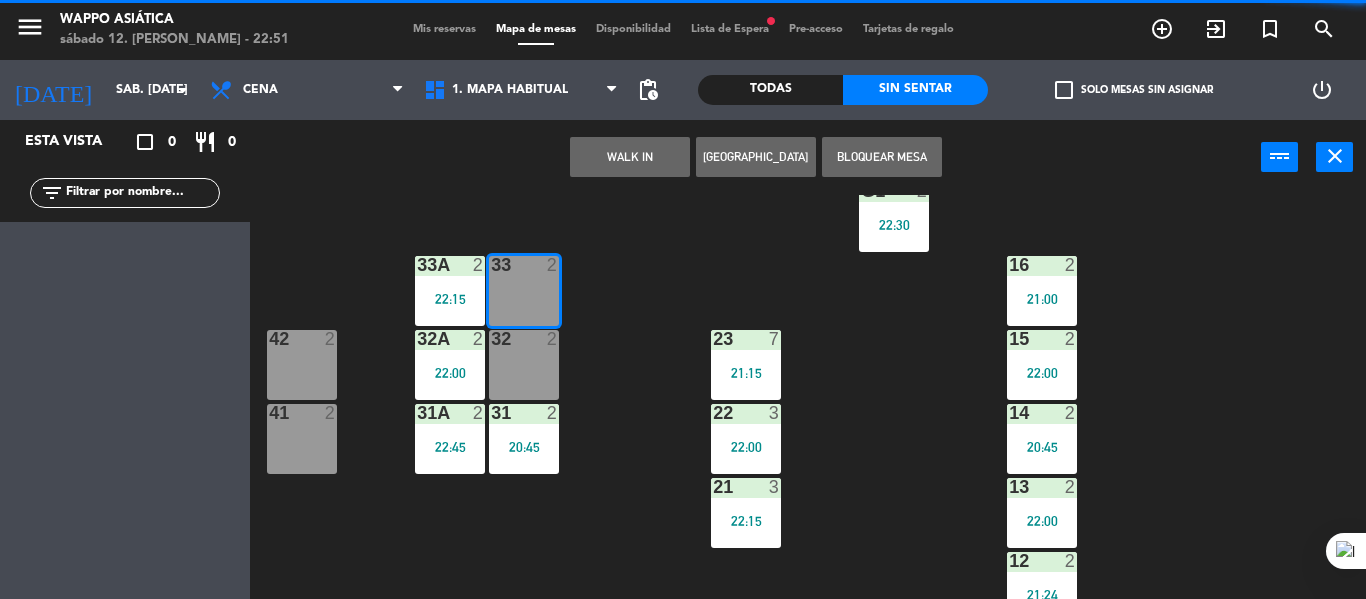 click on "WALK IN" at bounding box center [630, 157] 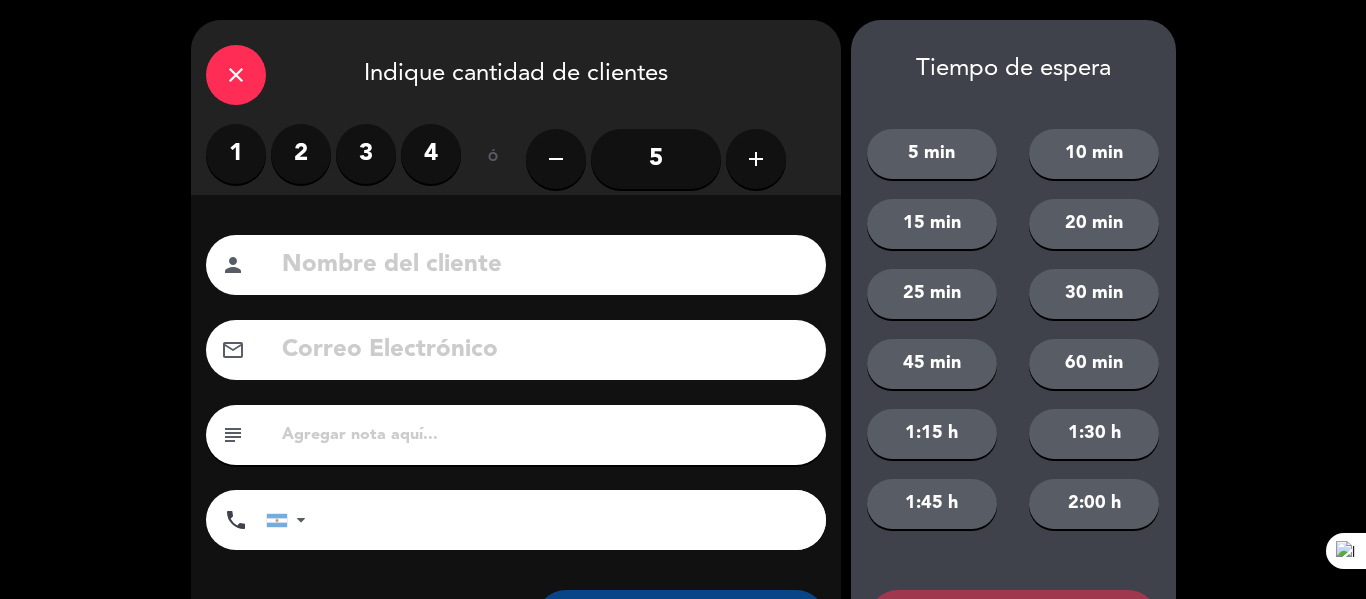 click on "2" at bounding box center (301, 154) 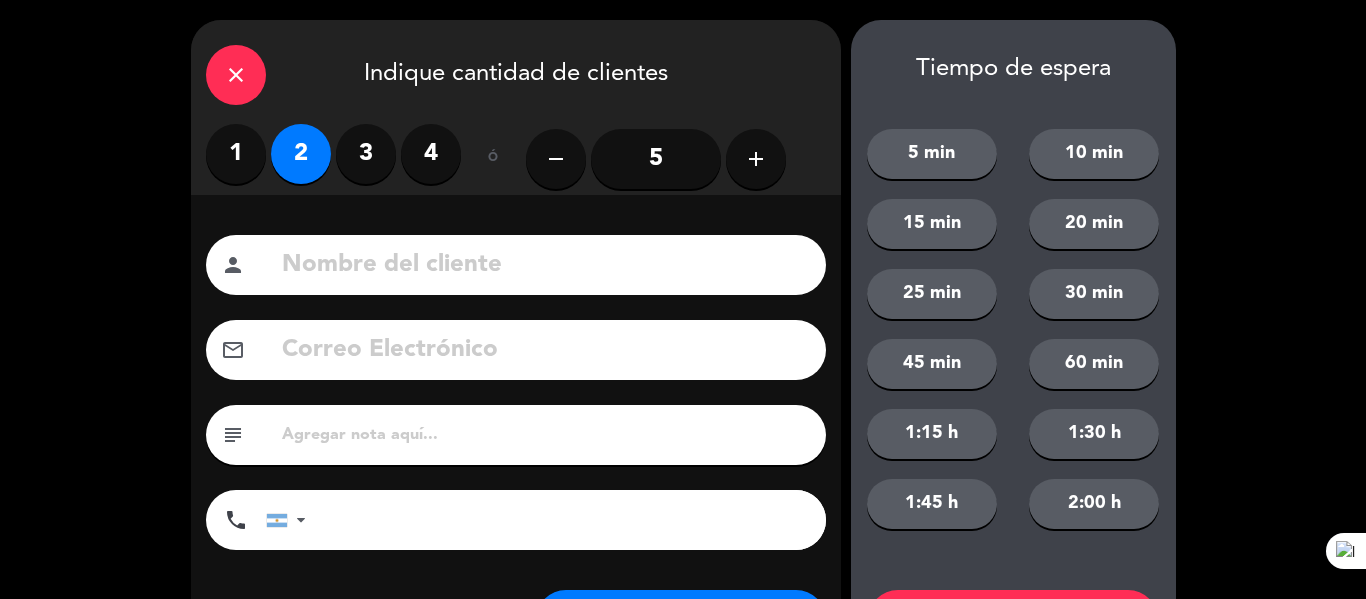 scroll, scrollTop: 105, scrollLeft: 0, axis: vertical 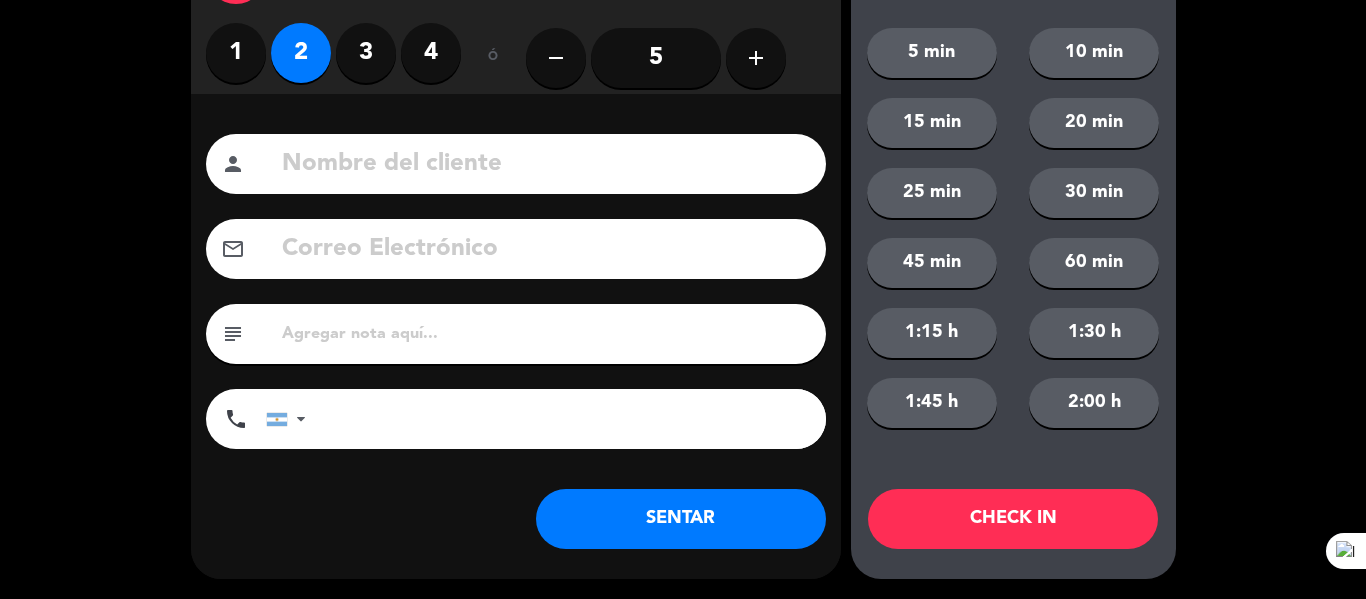 click on "SENTAR" 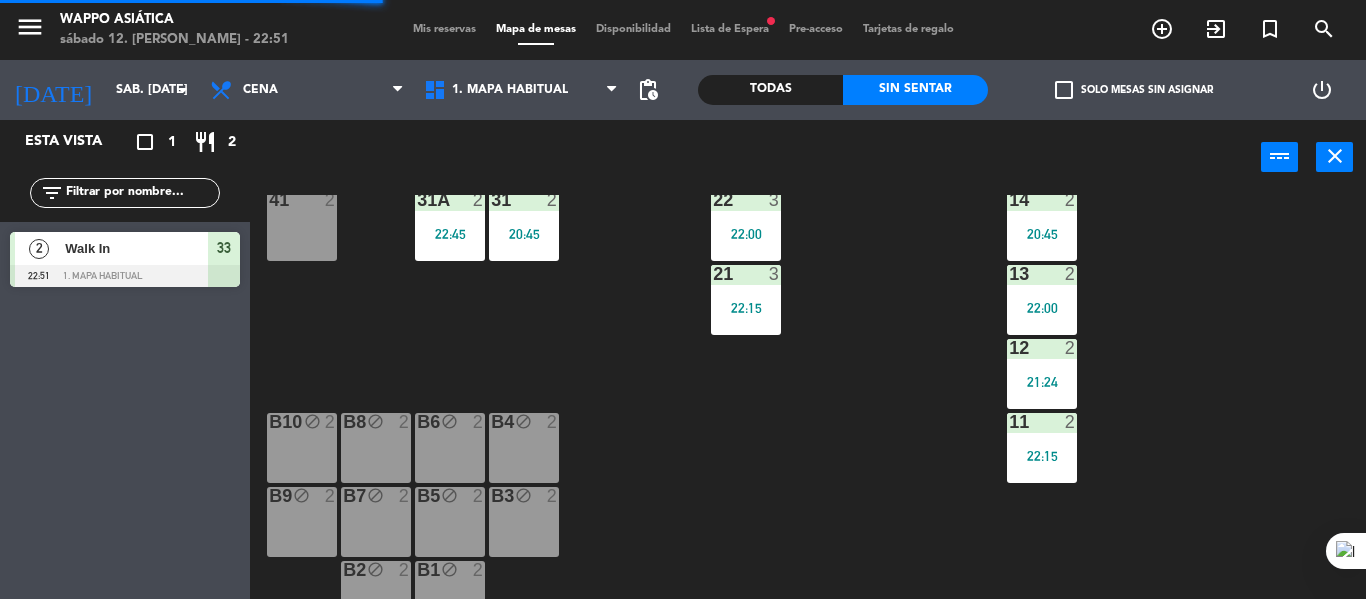 scroll, scrollTop: 411, scrollLeft: 0, axis: vertical 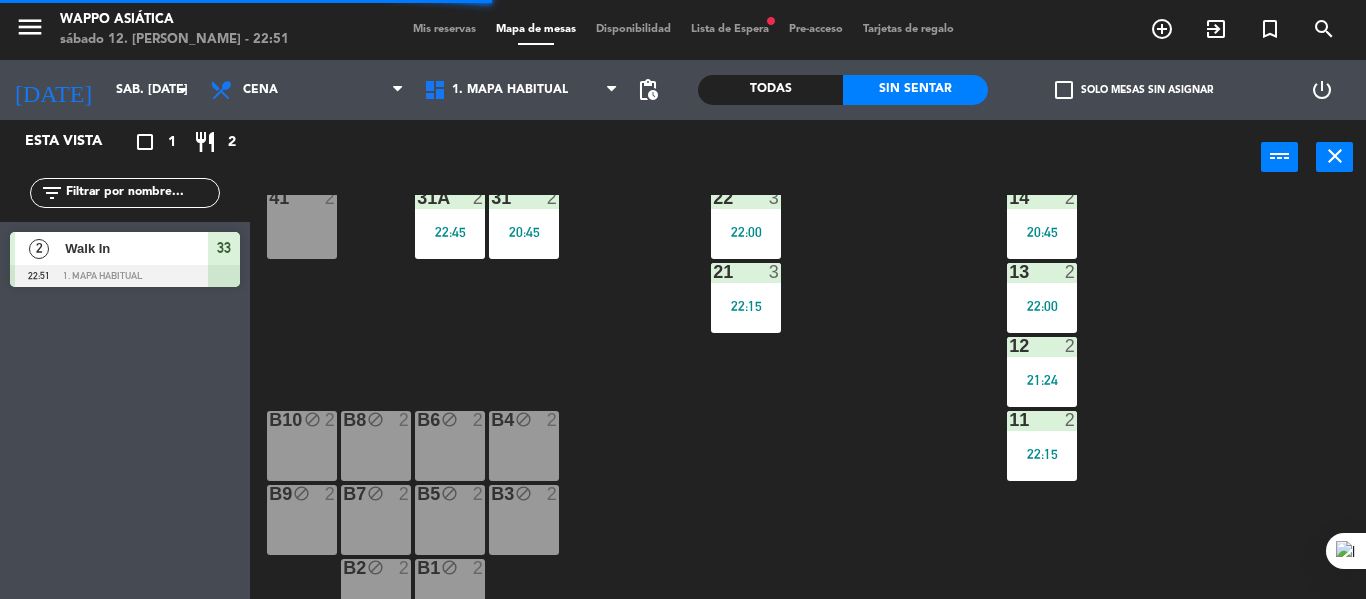click at bounding box center (1041, 346) 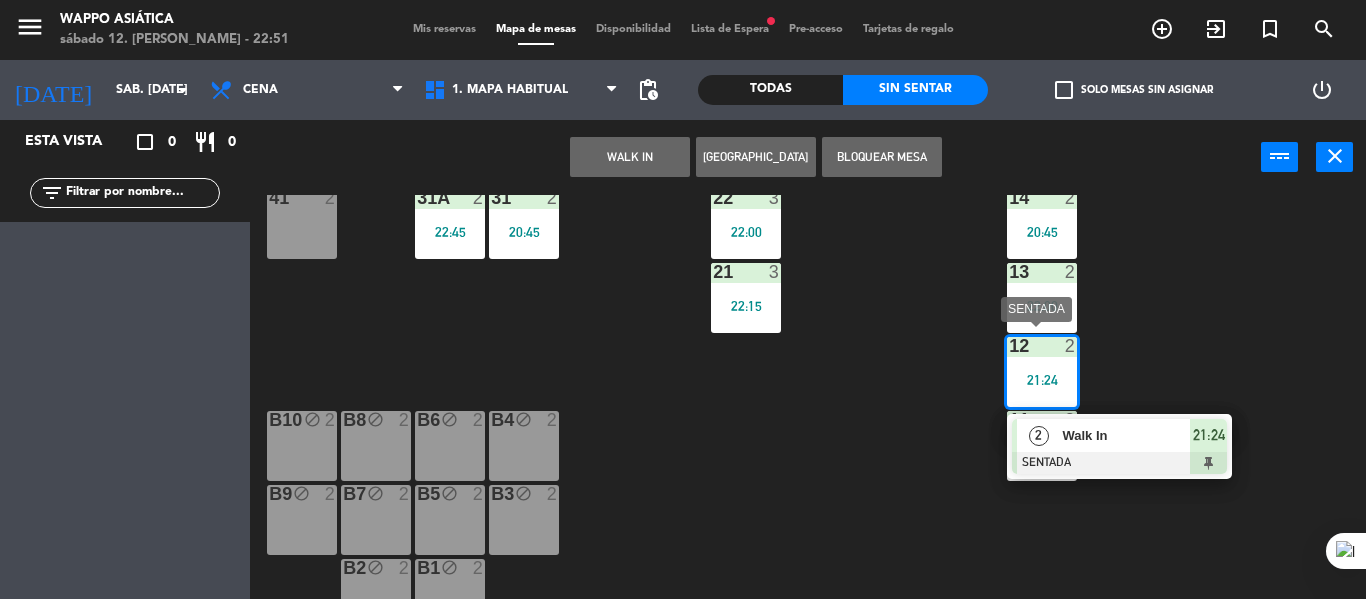 click on "Walk In" at bounding box center (1126, 435) 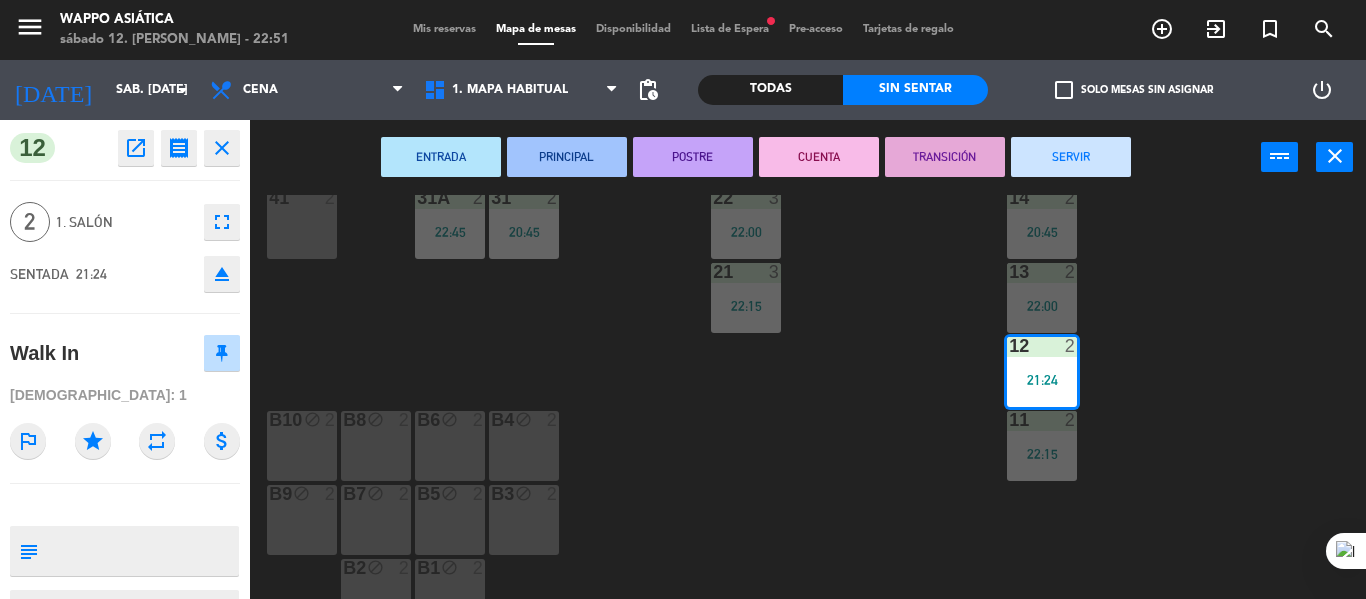 click on "SERVIR" at bounding box center (1071, 157) 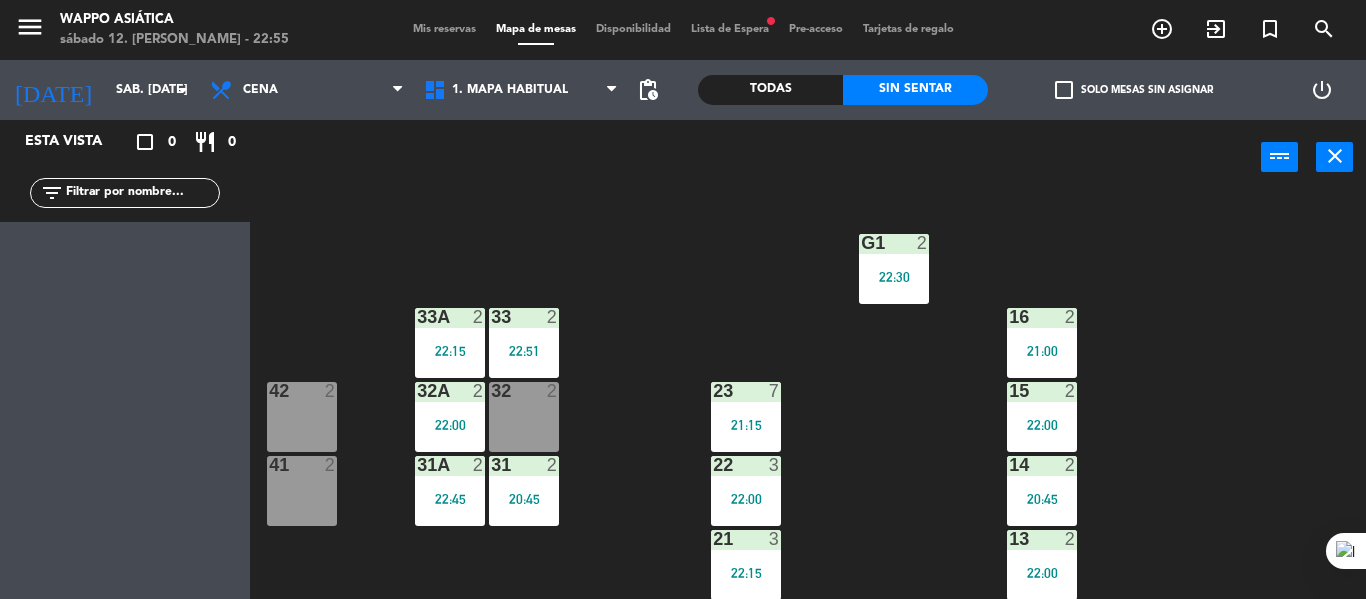 scroll, scrollTop: 143, scrollLeft: 0, axis: vertical 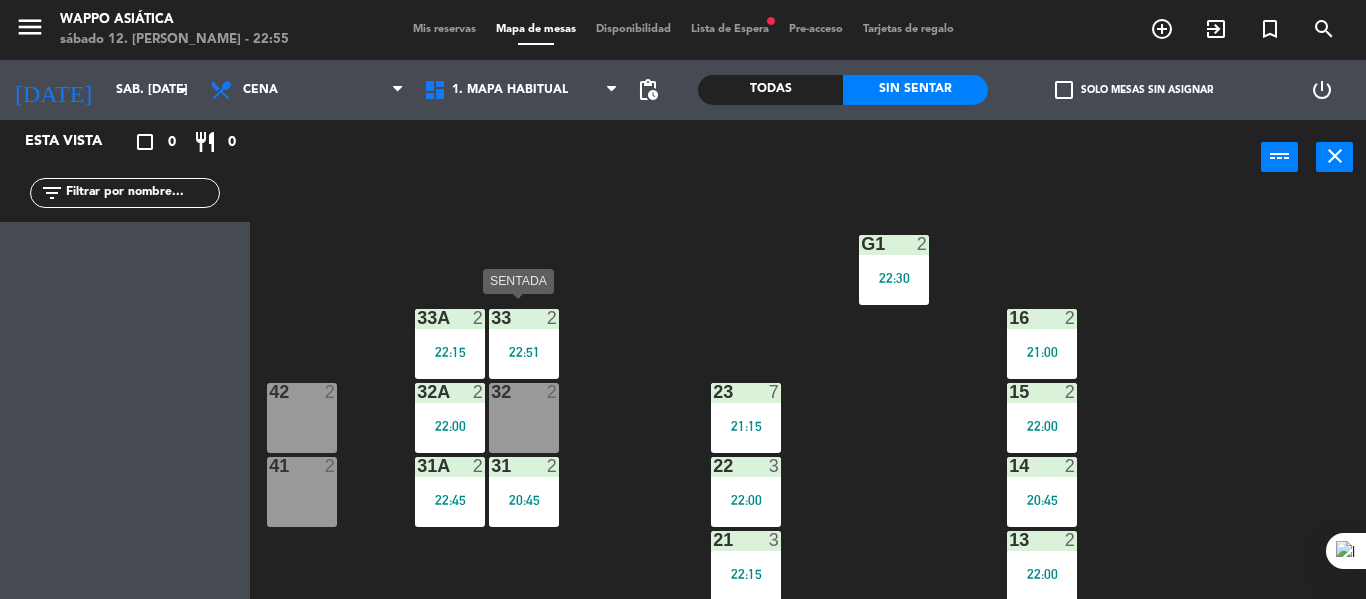 click on "33  2   22:51" at bounding box center [524, 344] 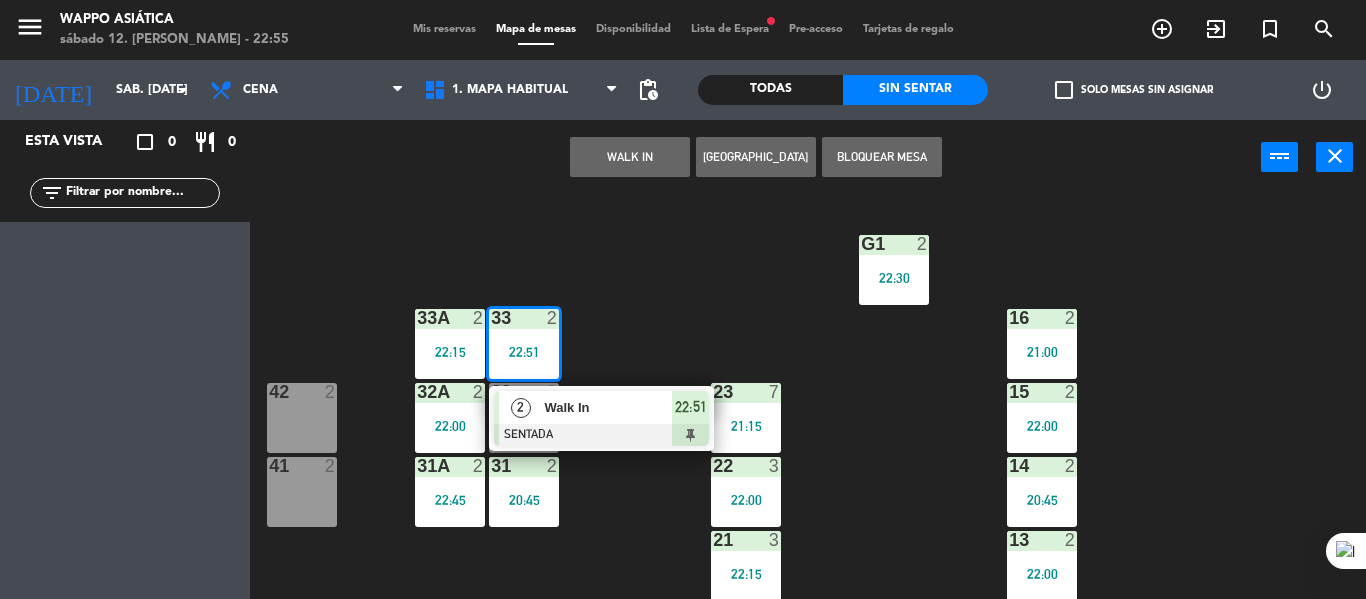 click on "41  2" at bounding box center (302, 492) 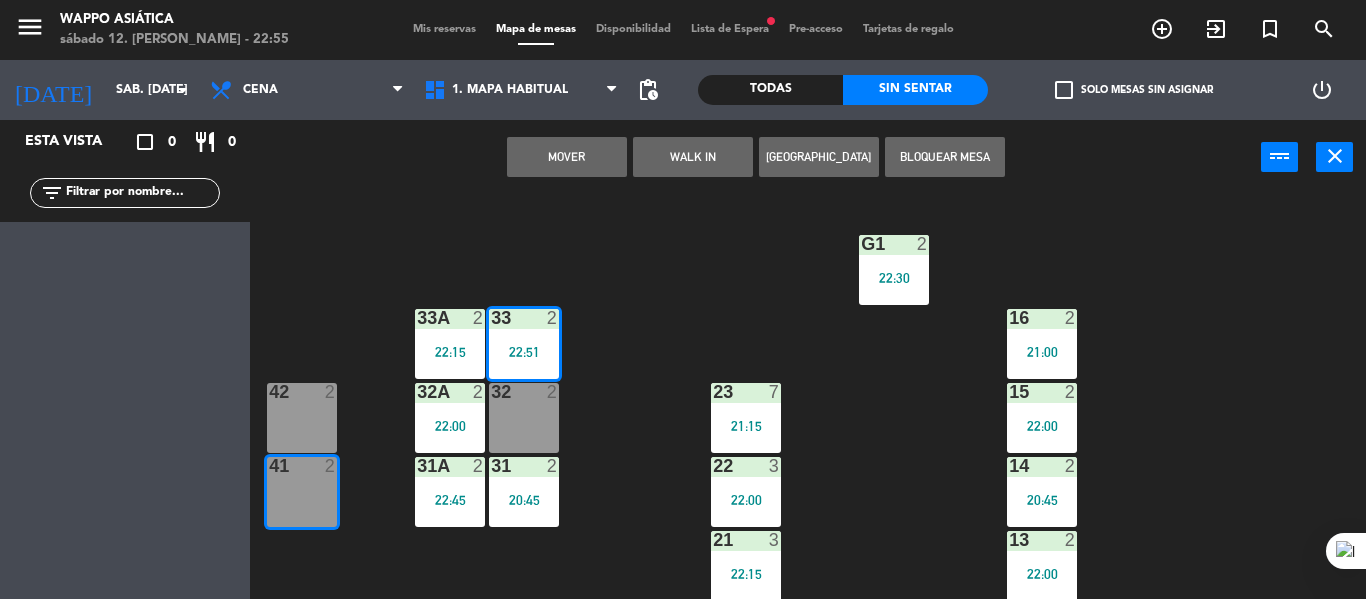 click on "Mover" at bounding box center [567, 157] 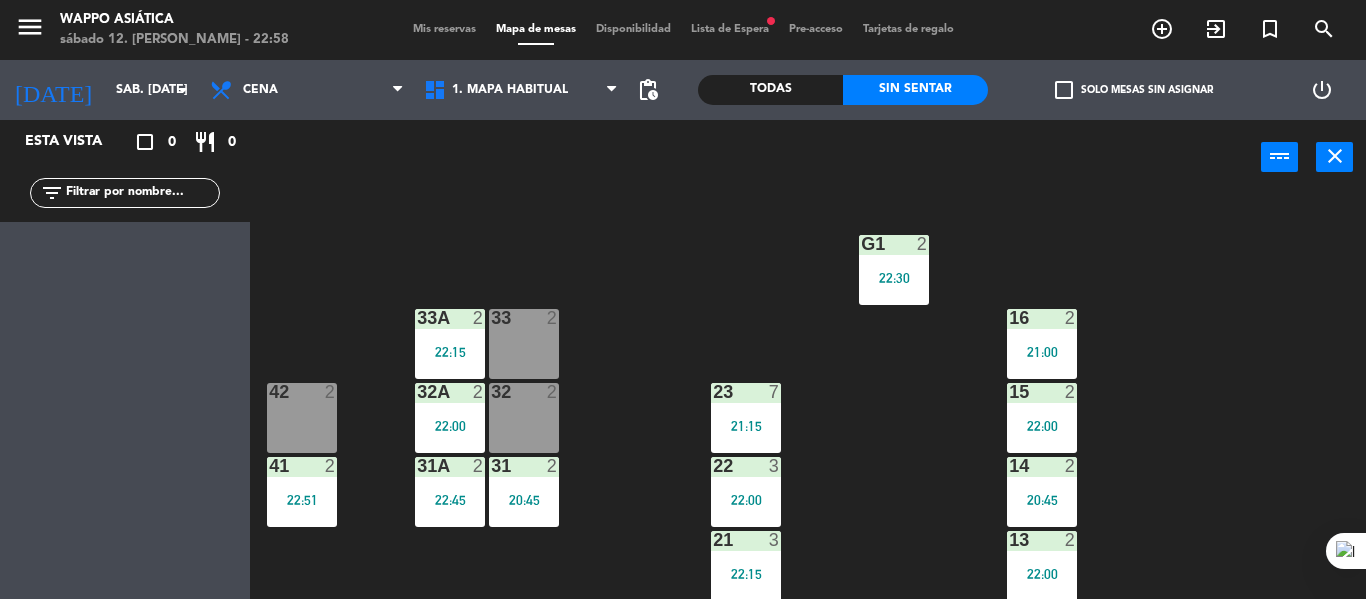 click on "33  2" at bounding box center (524, 344) 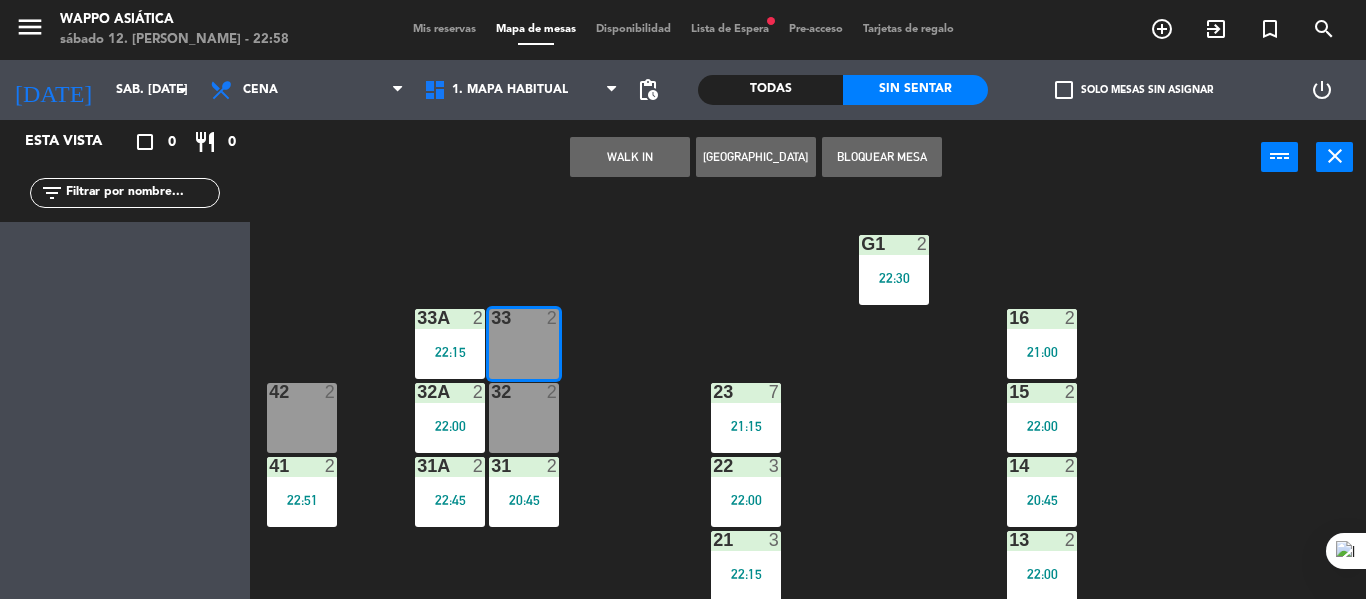 click on "WALK IN" at bounding box center [630, 157] 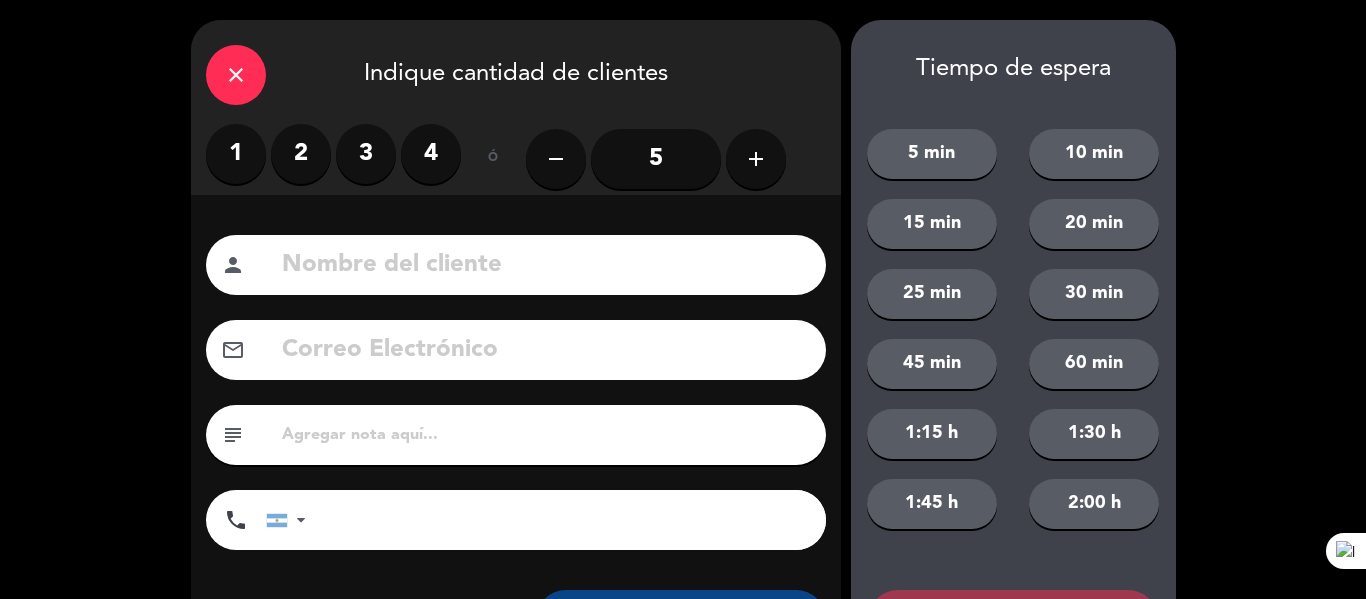 click on "2" at bounding box center (301, 154) 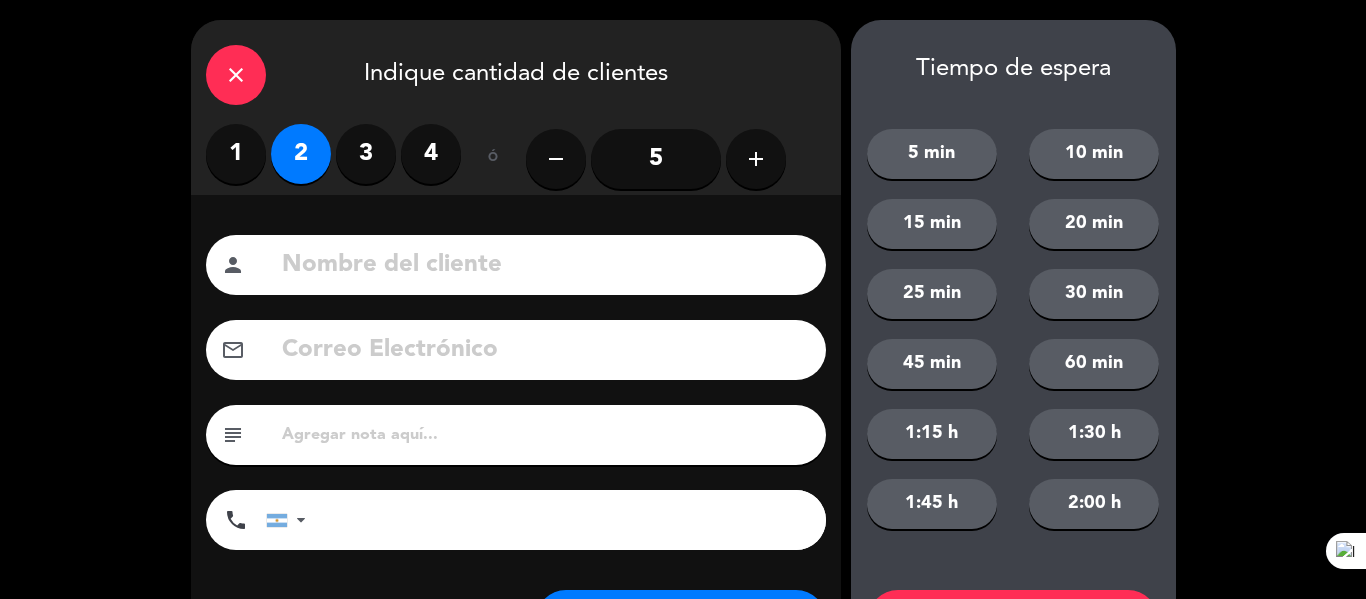 click 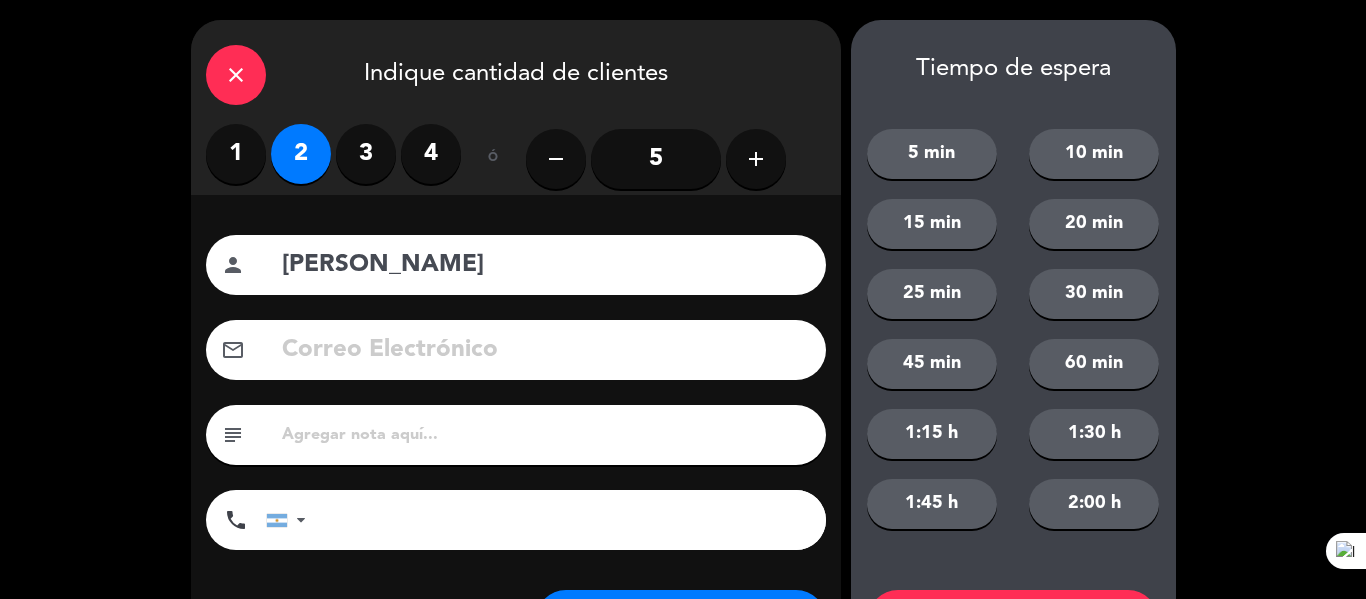 type on "[PERSON_NAME]" 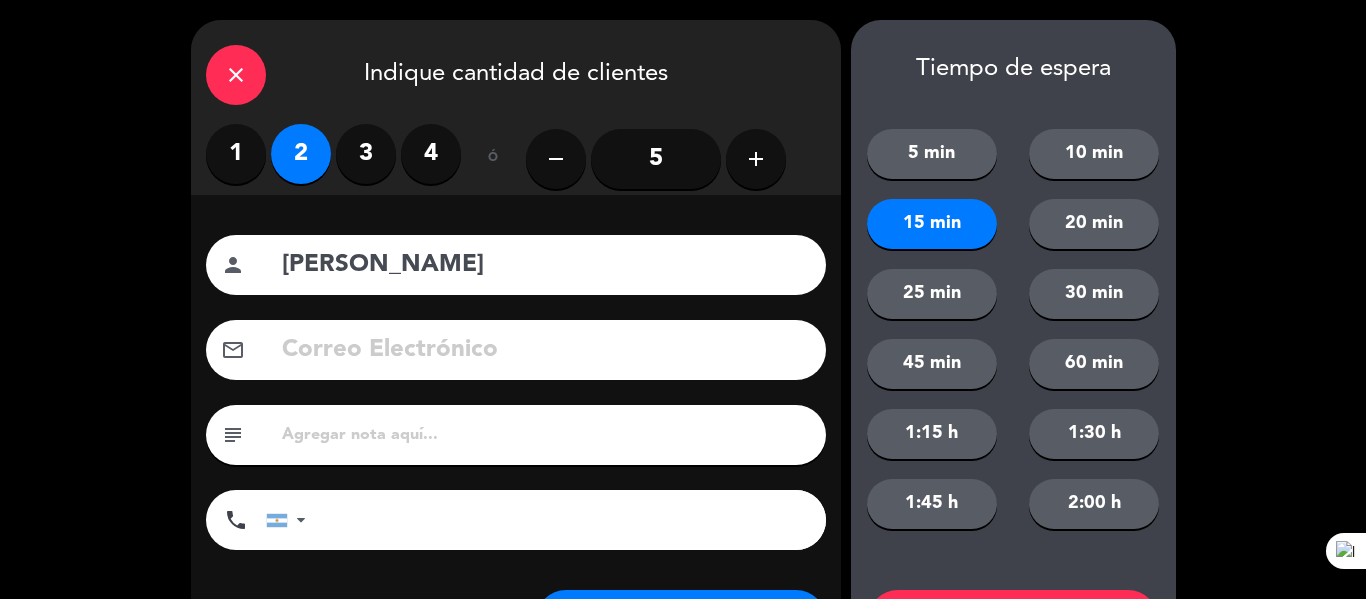 scroll, scrollTop: 105, scrollLeft: 0, axis: vertical 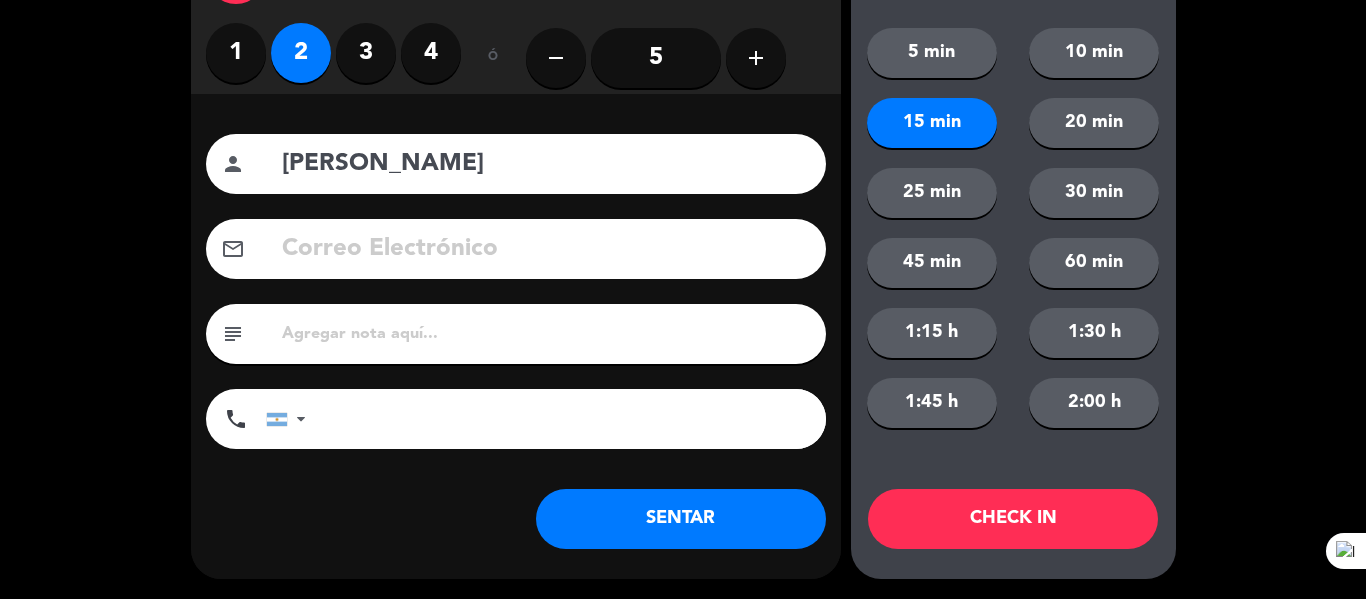 click on "CHECK IN" 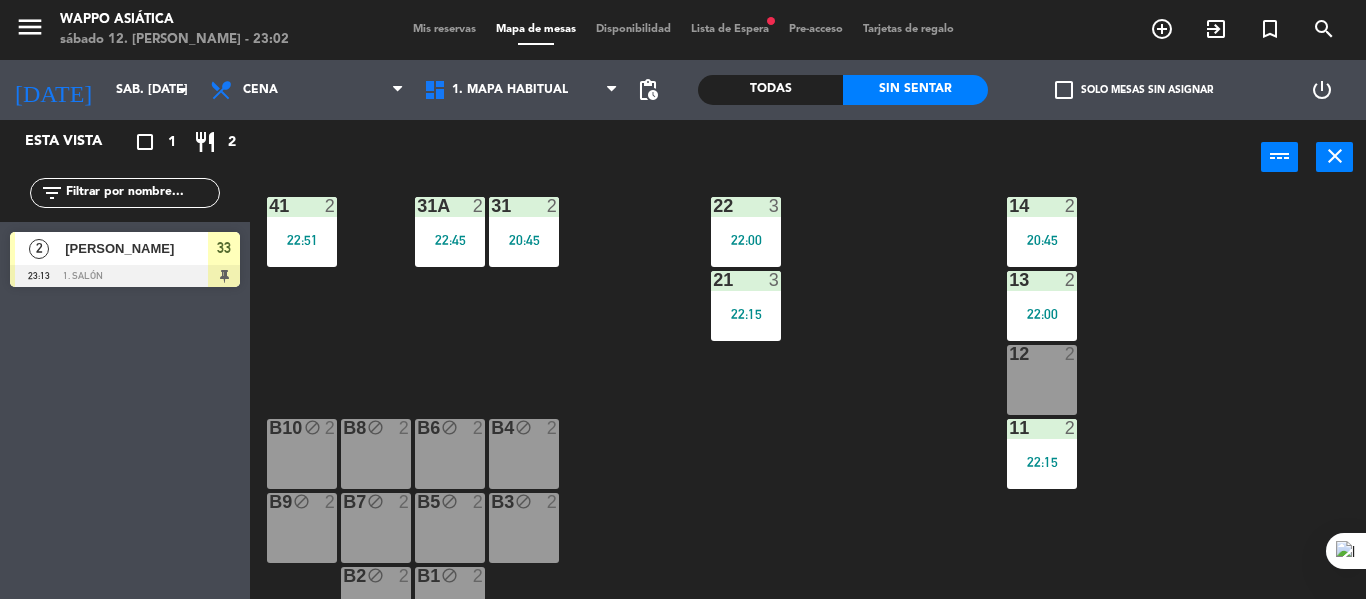 scroll, scrollTop: 404, scrollLeft: 0, axis: vertical 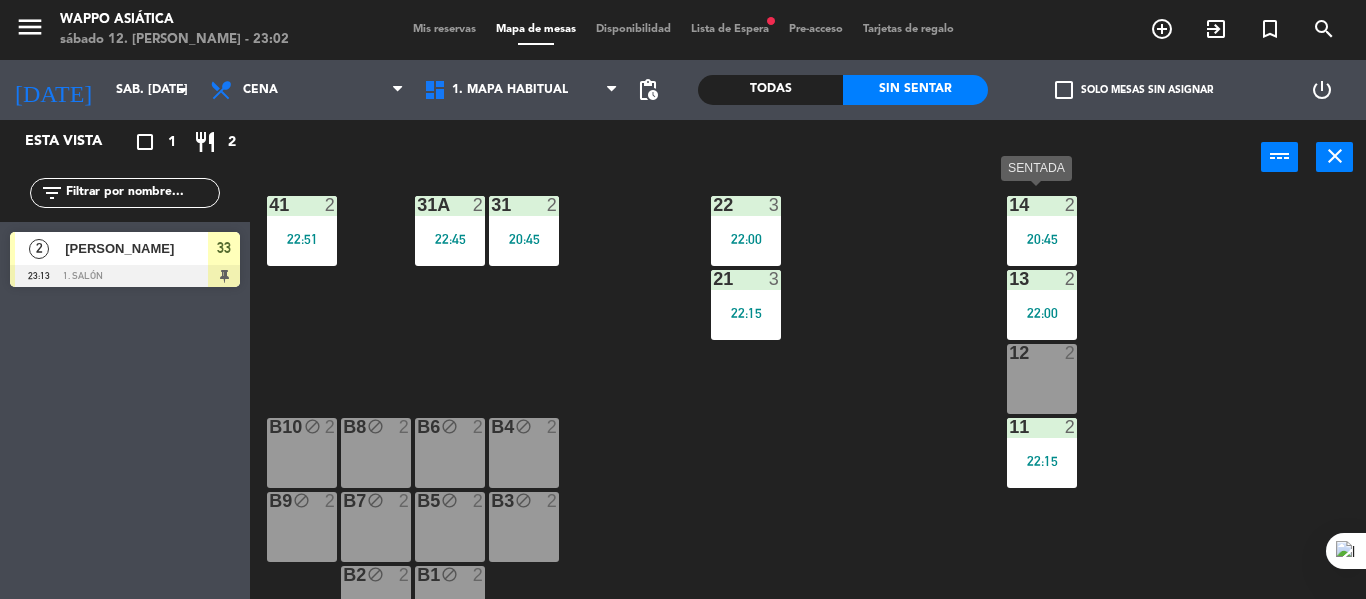 click on "20:45" at bounding box center (1042, 239) 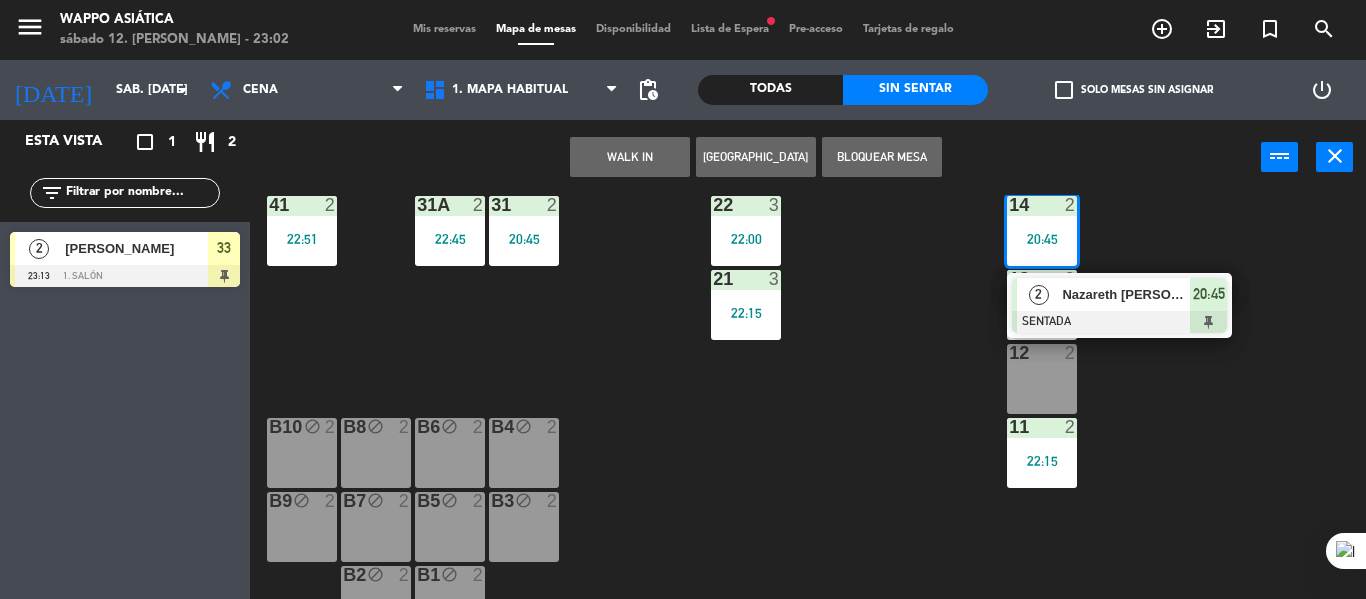 click on "Nazareth [PERSON_NAME]" at bounding box center [1126, 294] 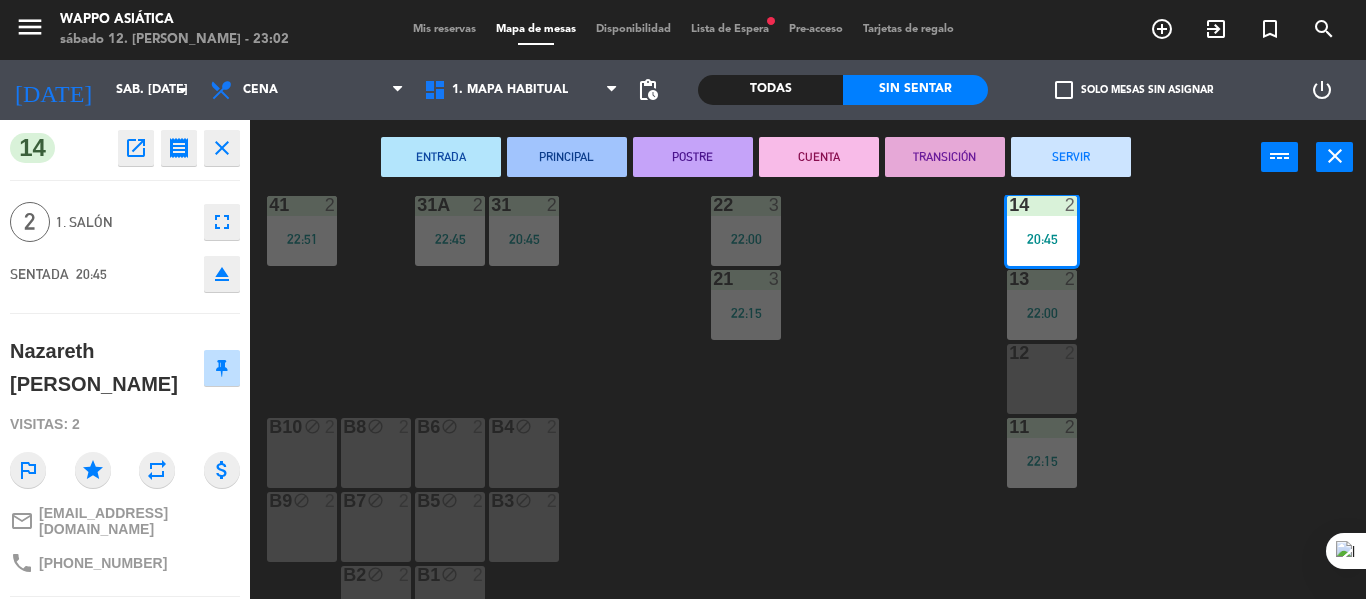 click on "SERVIR" at bounding box center (1071, 157) 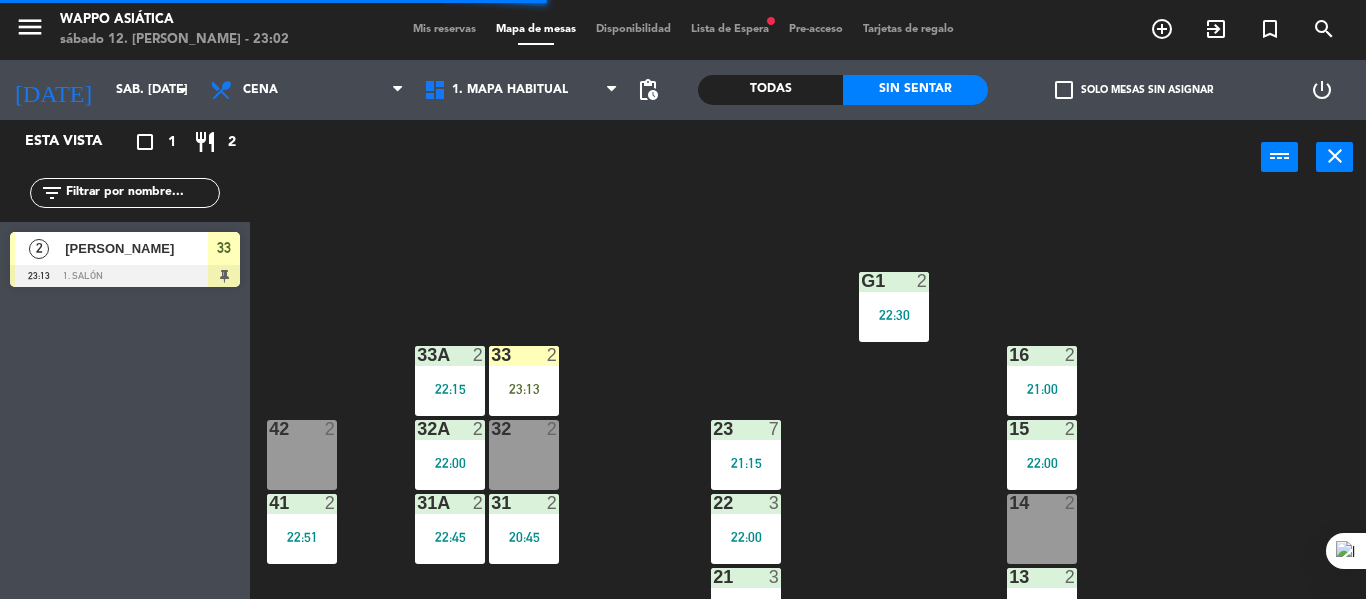 scroll, scrollTop: 107, scrollLeft: 0, axis: vertical 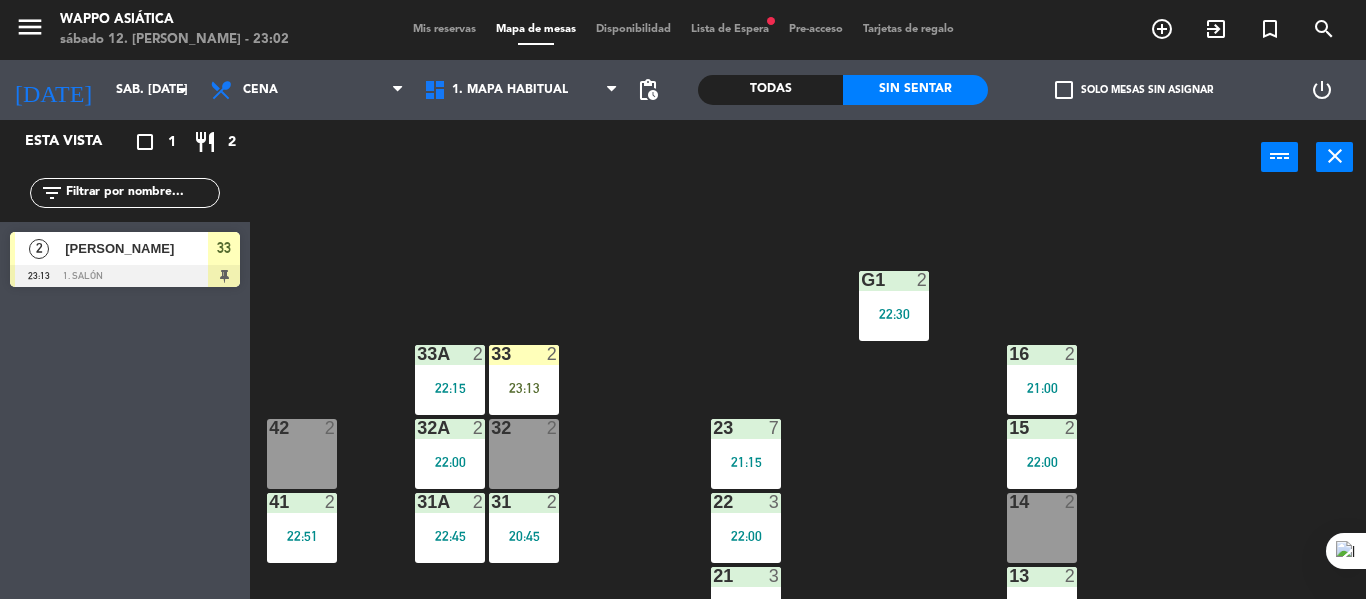 click on "Lista de Espera   fiber_manual_record" at bounding box center (730, 29) 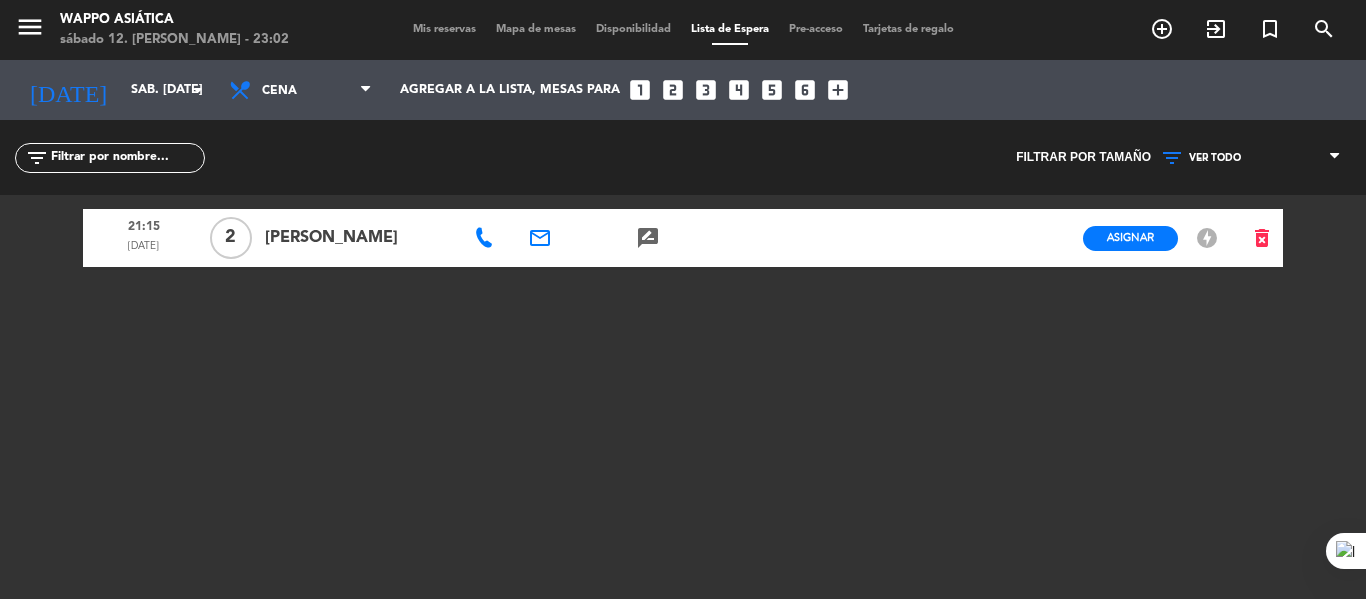 click on "Mapa de mesas" at bounding box center (536, 29) 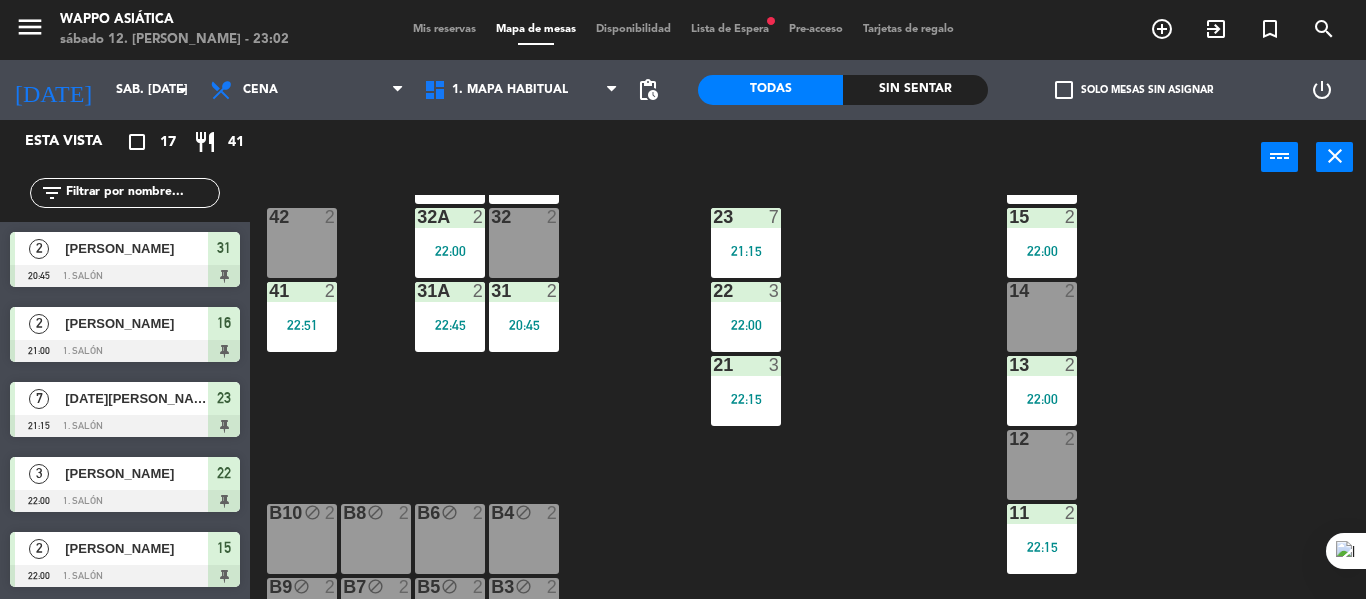 scroll, scrollTop: 0, scrollLeft: 0, axis: both 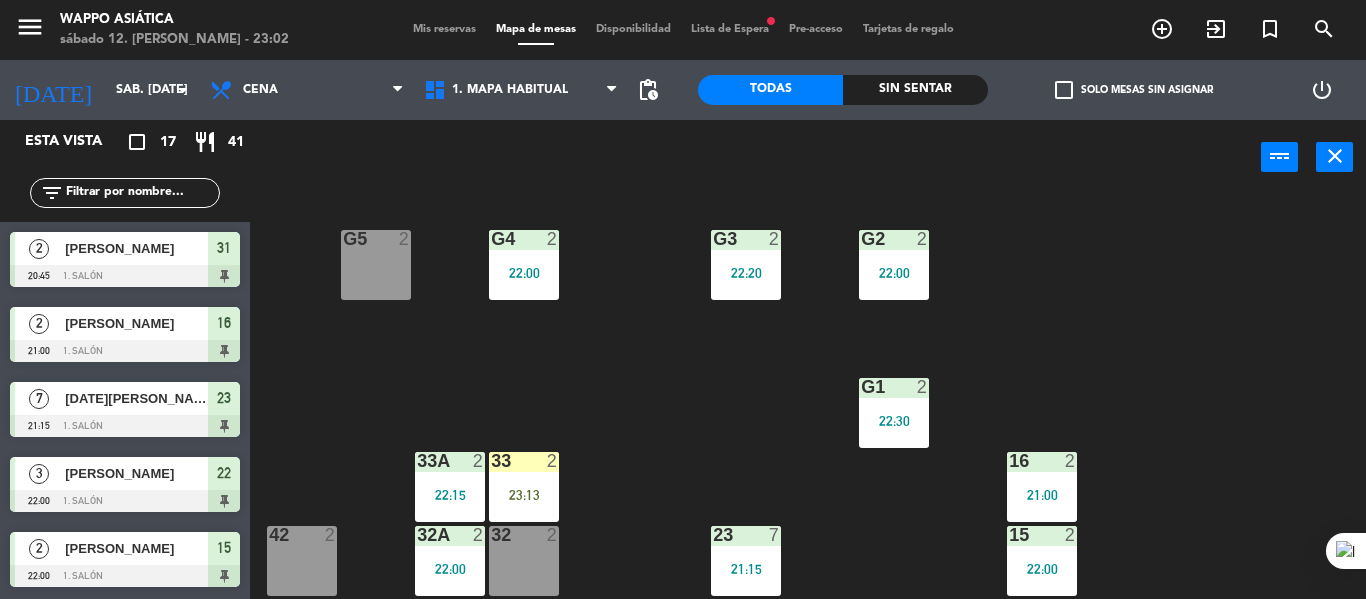 click on "Sin sentar" 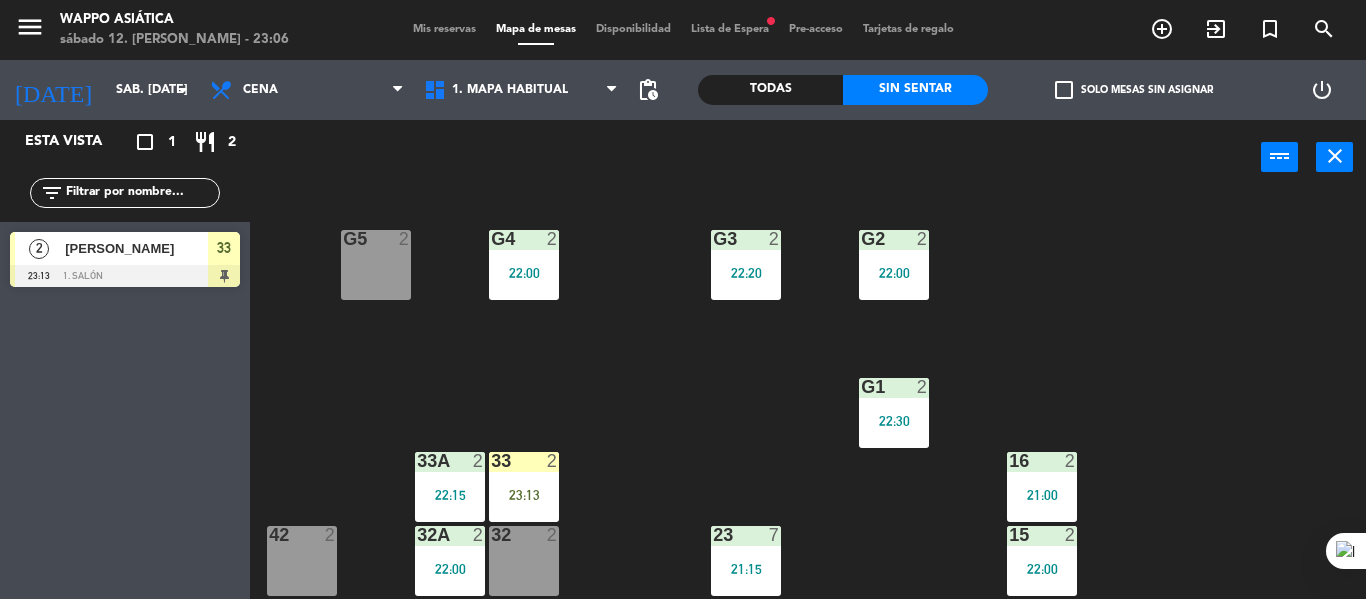 click on "g5  2  g4  2   22:00  g3  2   22:20  g2  2   22:00  g1  2   22:30  33  2   23:13  16  2   21:00  33A  2   22:15  42  2  32  2  23  7   21:15  15  2   22:00  32A  2   22:00  41  2   22:51  31  2   20:45  22  3   22:00  14  2  31A  2   22:45  21  3   22:15  13  2   22:00  12  2  11  2   22:15  B10 block  2  B8 block  2  B6 block  2  B4 block  2  B9 block  2  B7 block  2  B5 block  2  B3 block  2  B2 block  2  B1 block  2" 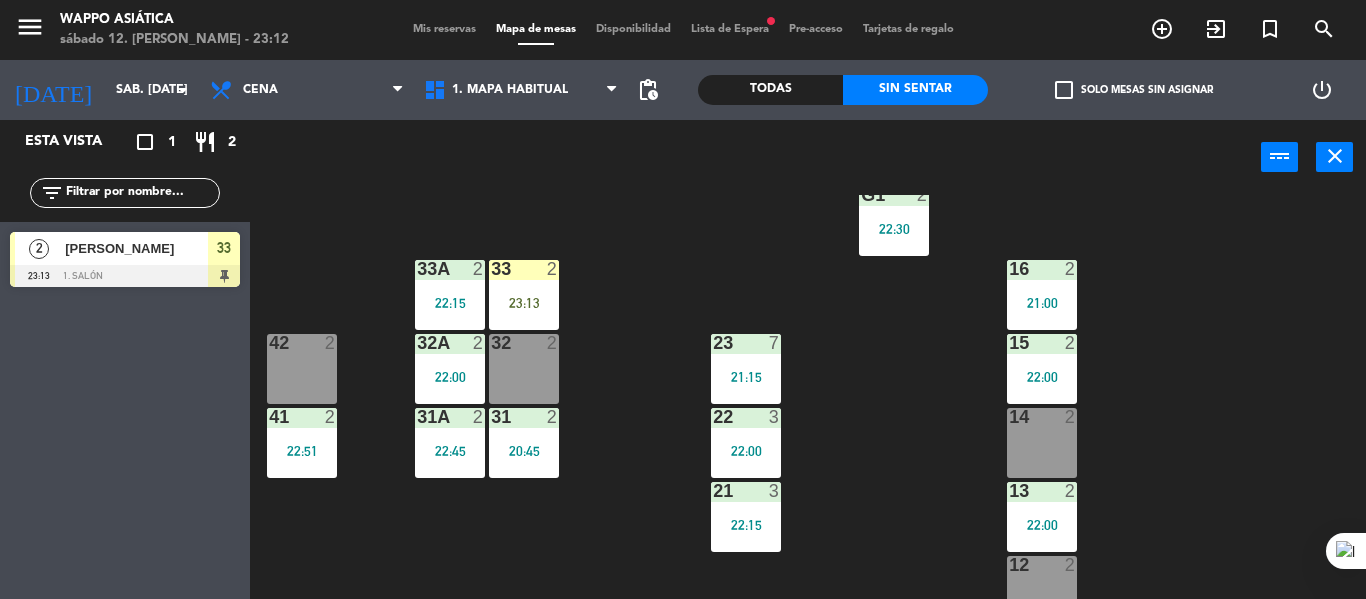 scroll, scrollTop: 194, scrollLeft: 0, axis: vertical 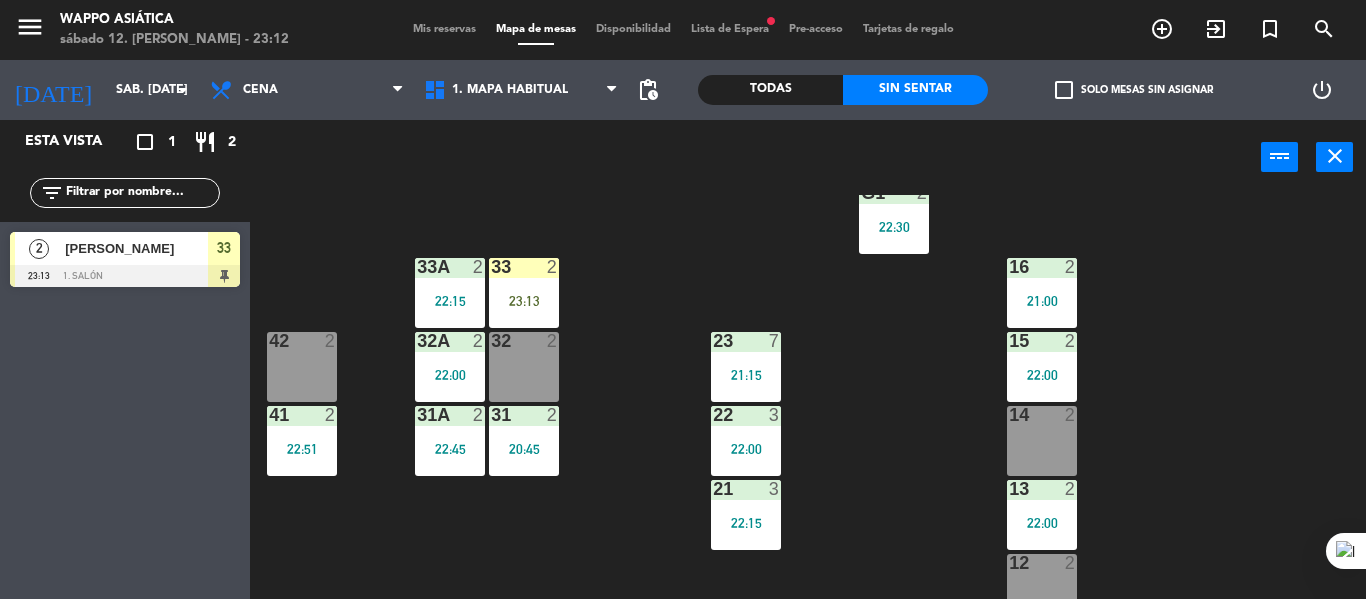 click at bounding box center [125, 276] 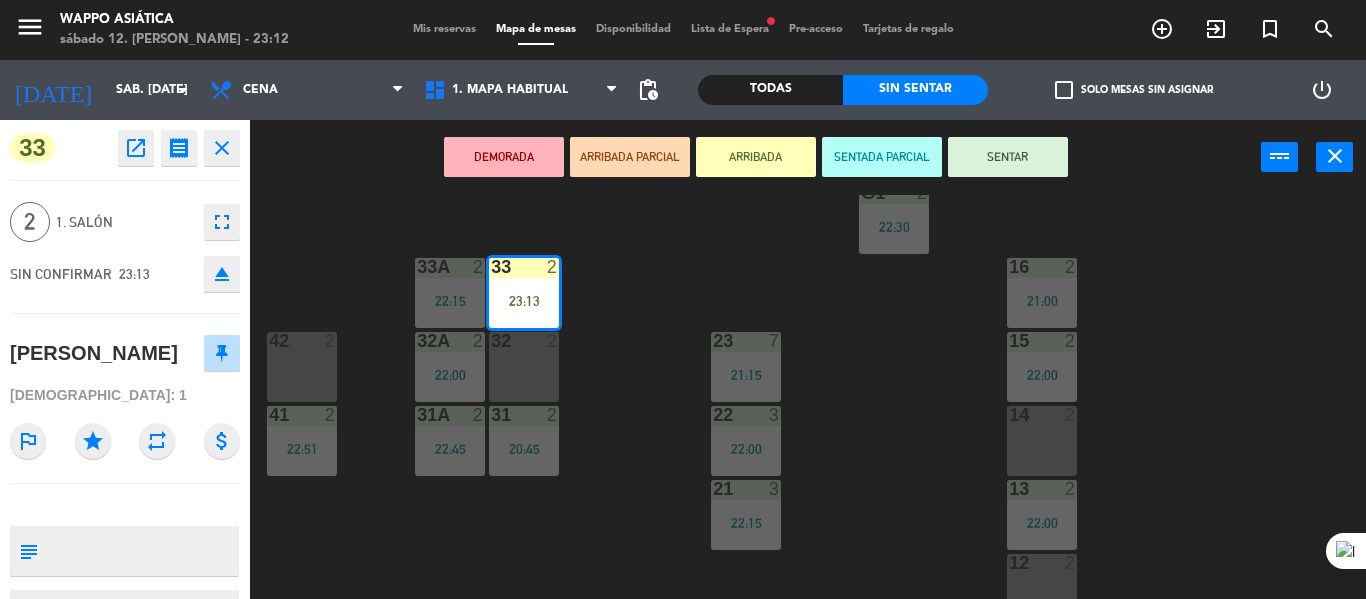 click on "42  2" at bounding box center [302, 367] 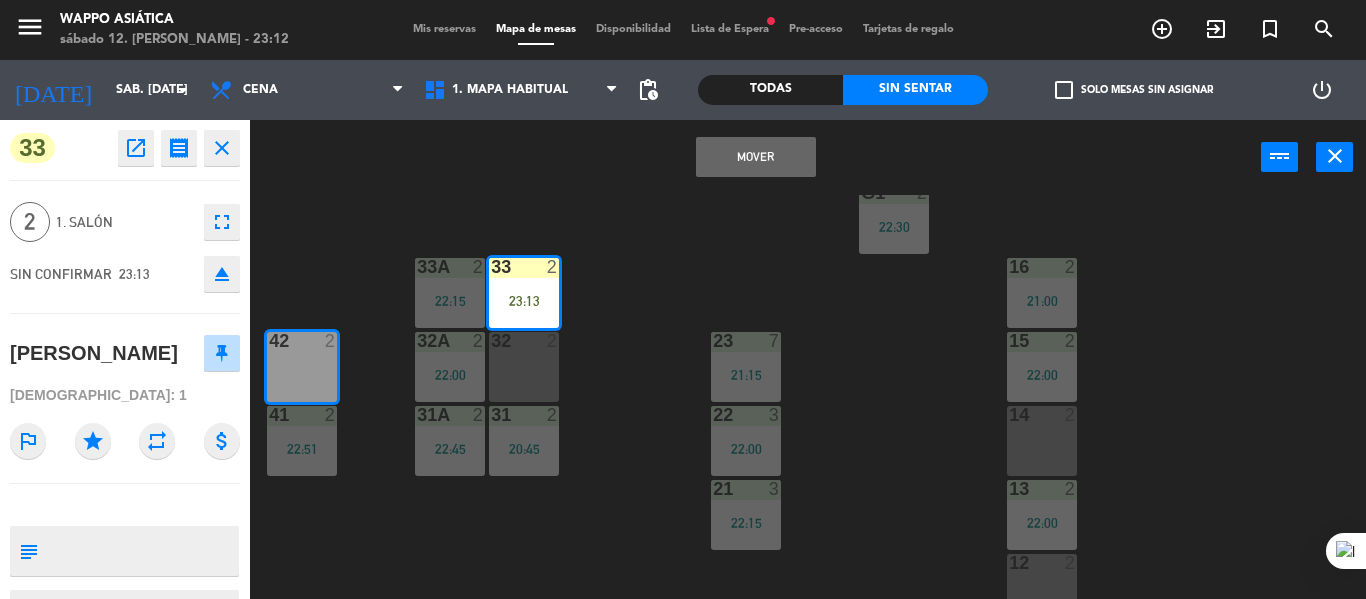 click on "Mover" at bounding box center [756, 157] 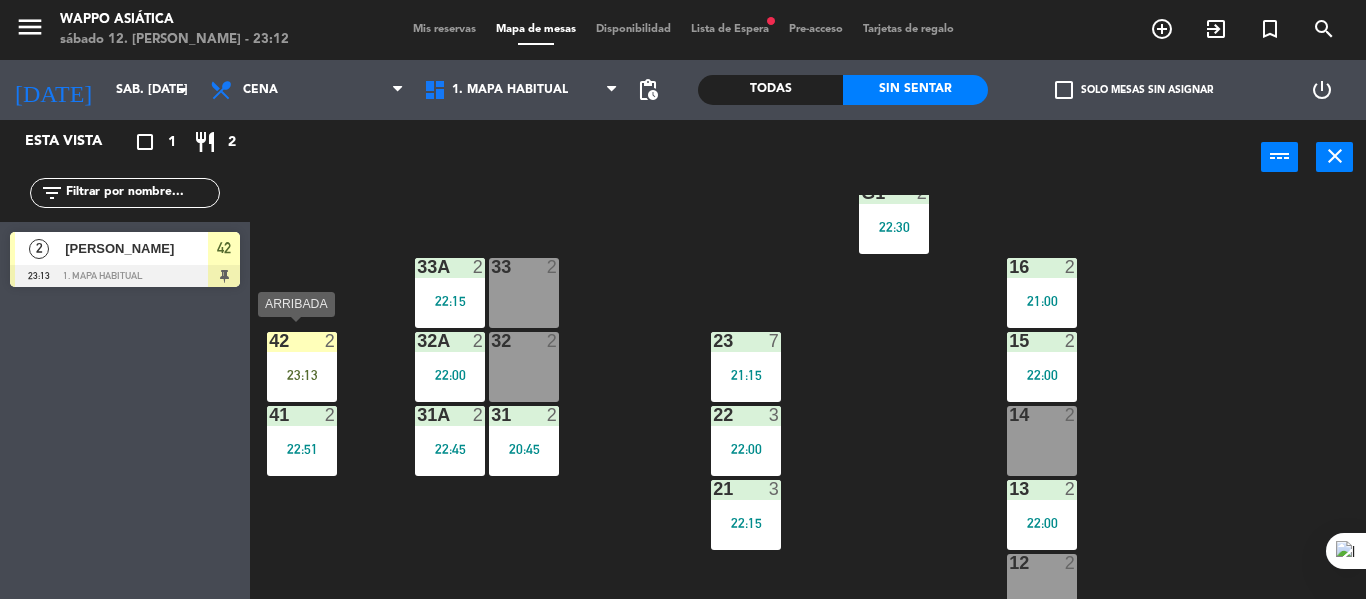 click on "42  2   23:13" at bounding box center (302, 367) 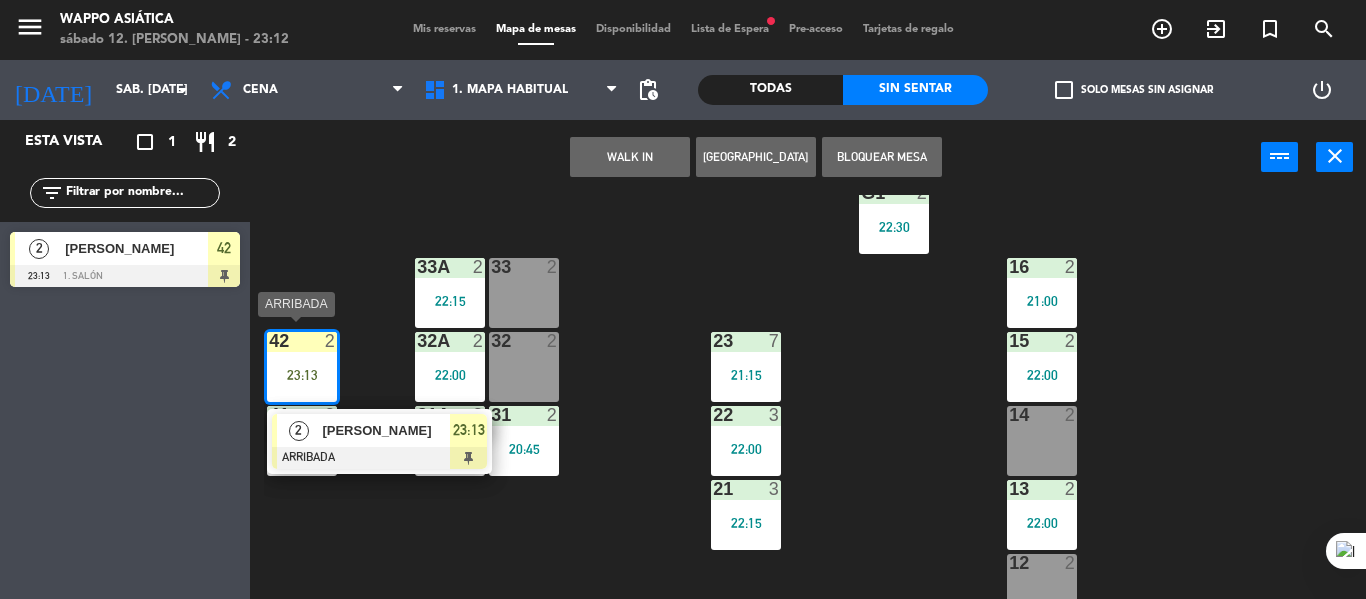 click on "[PERSON_NAME]" at bounding box center (386, 430) 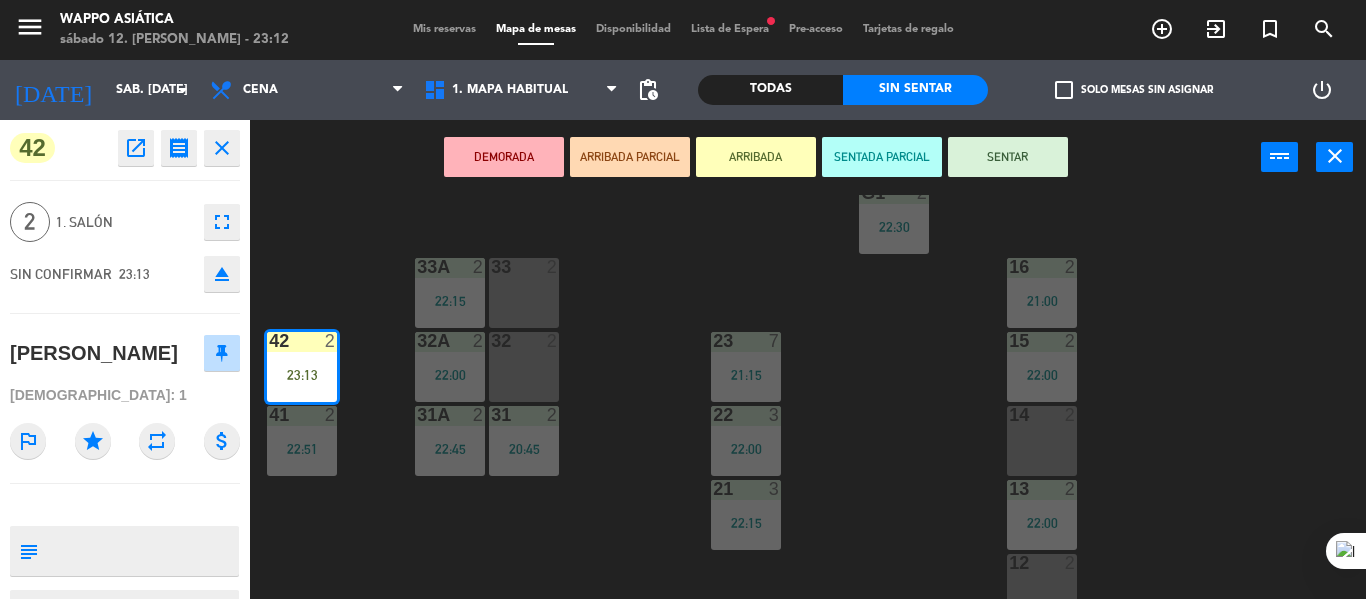 click on "SENTAR" at bounding box center (1008, 157) 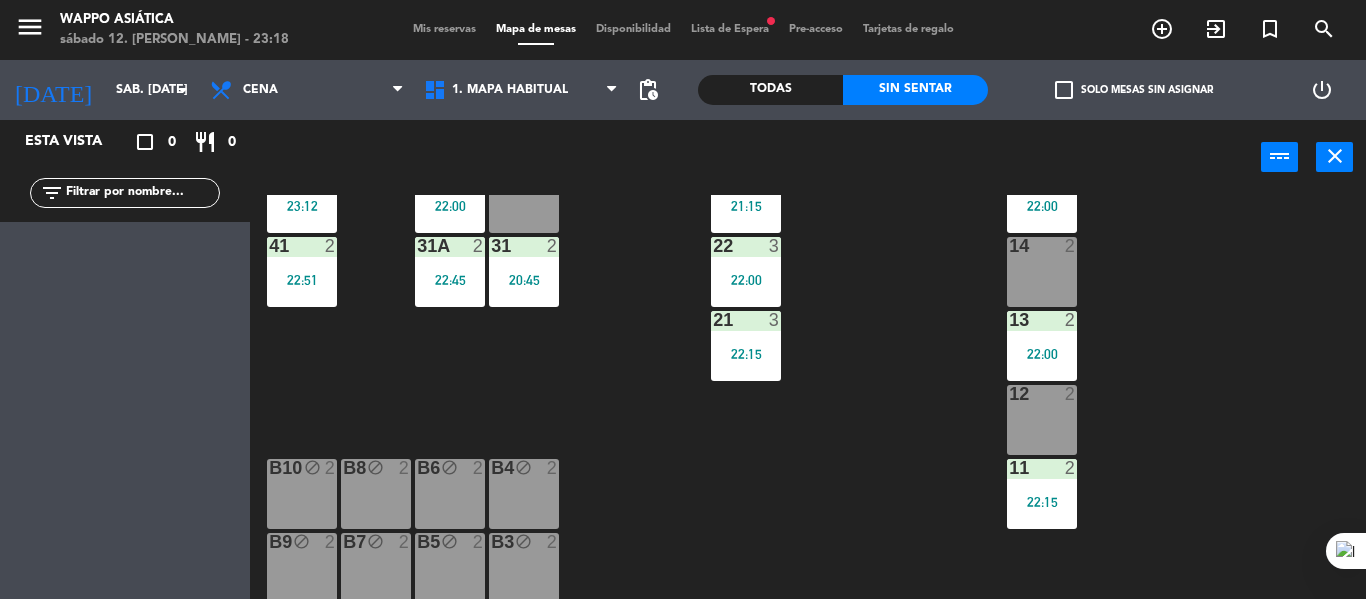 scroll, scrollTop: 364, scrollLeft: 0, axis: vertical 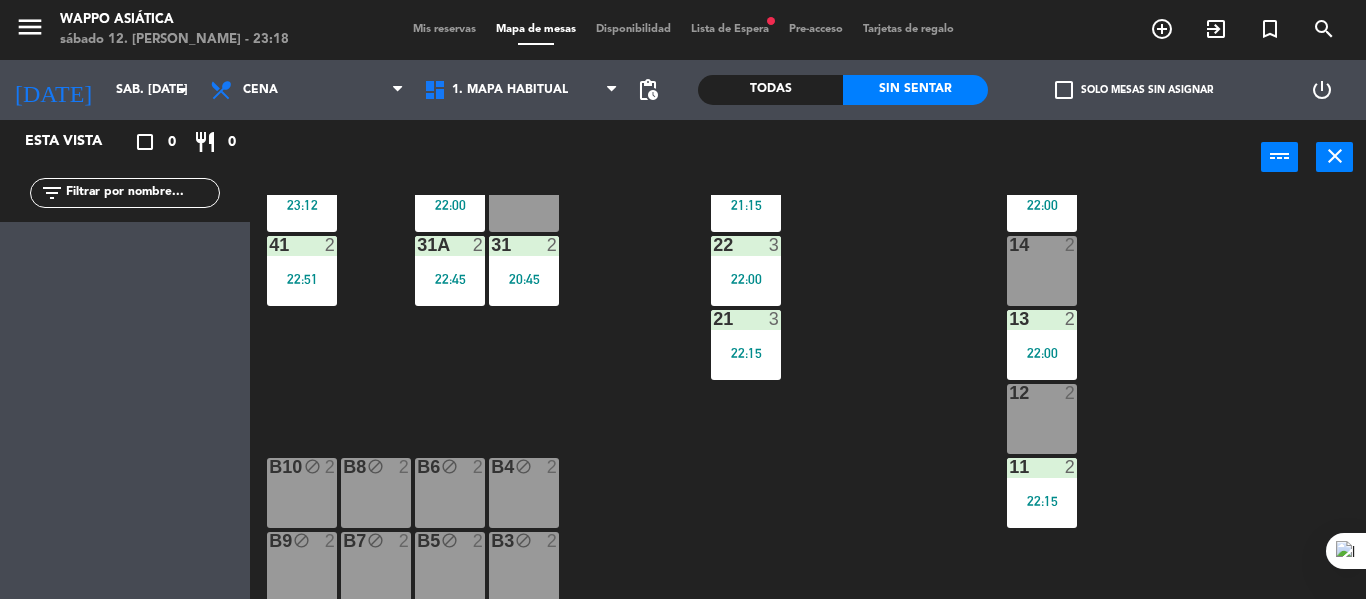 click on "12  2" at bounding box center (1042, 419) 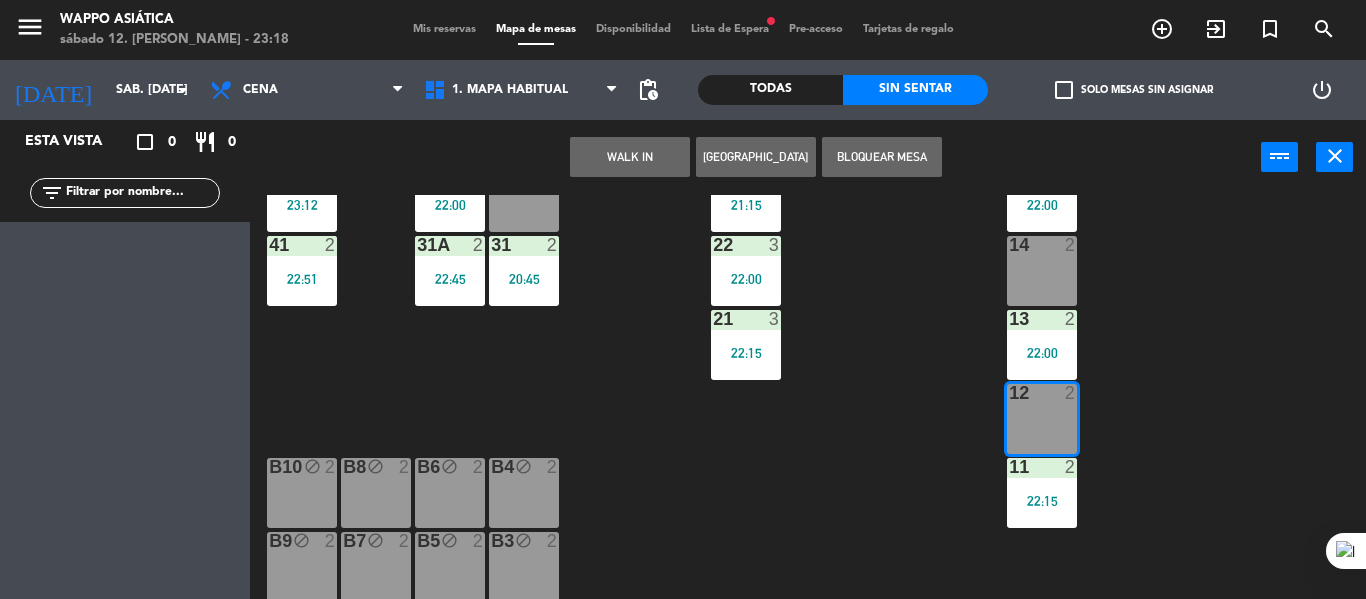 click on "WALK IN" at bounding box center (630, 157) 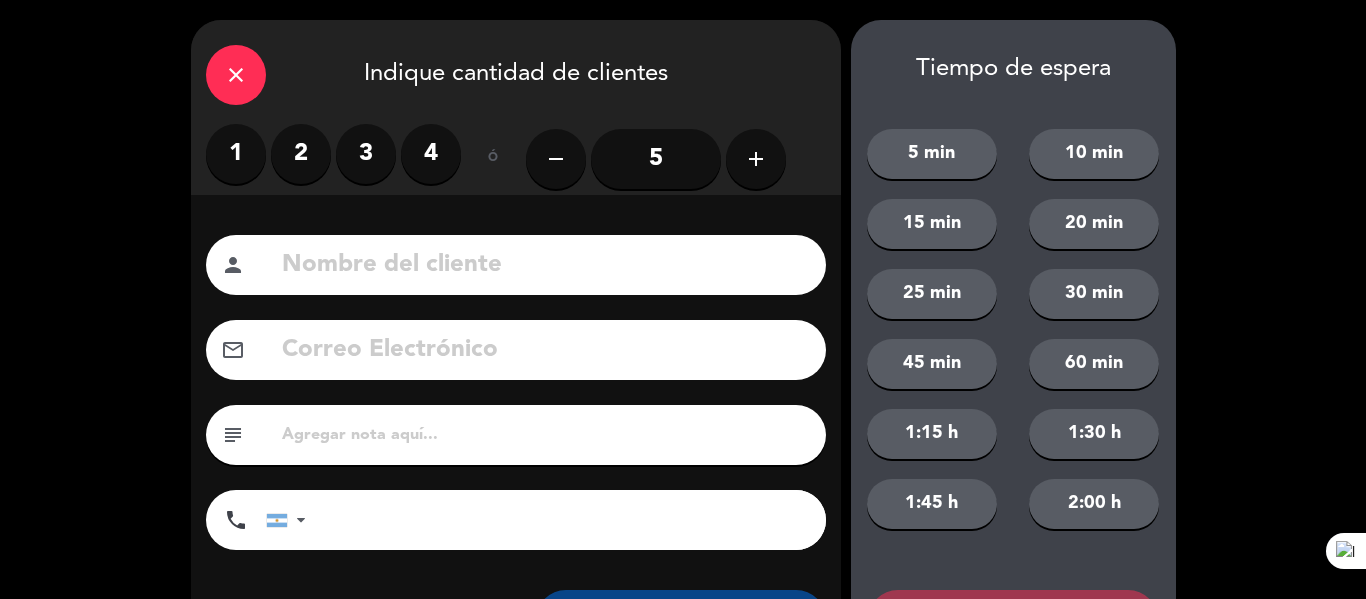 click on "3" at bounding box center (366, 154) 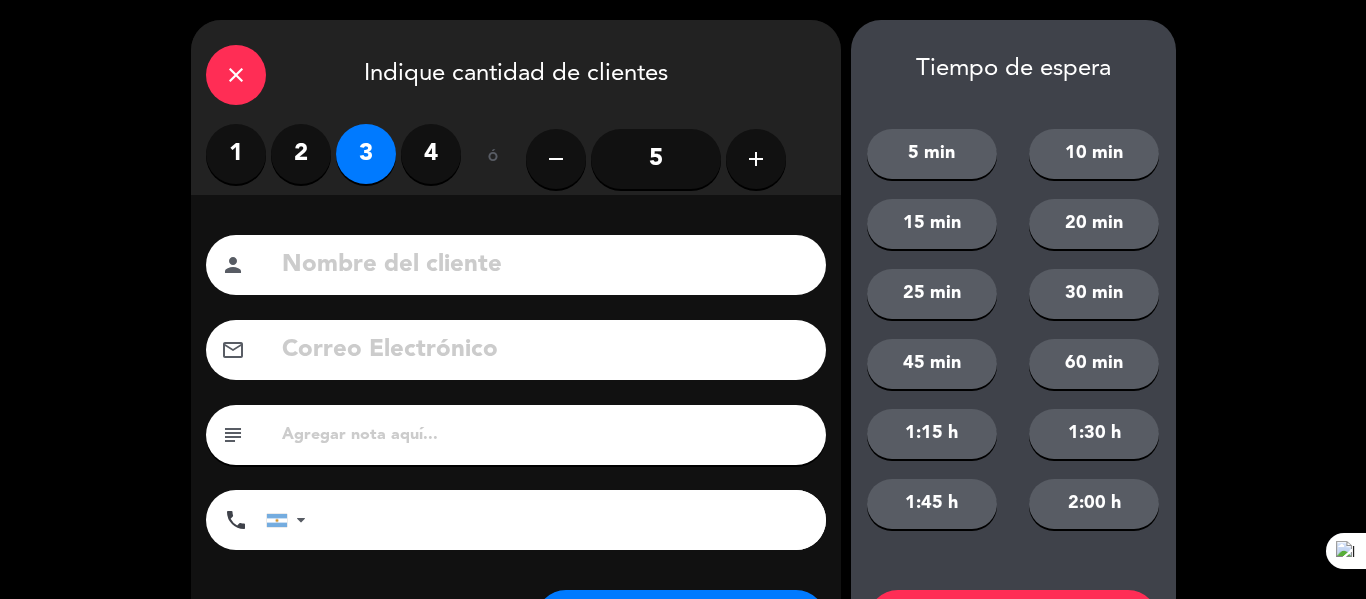 scroll, scrollTop: 105, scrollLeft: 0, axis: vertical 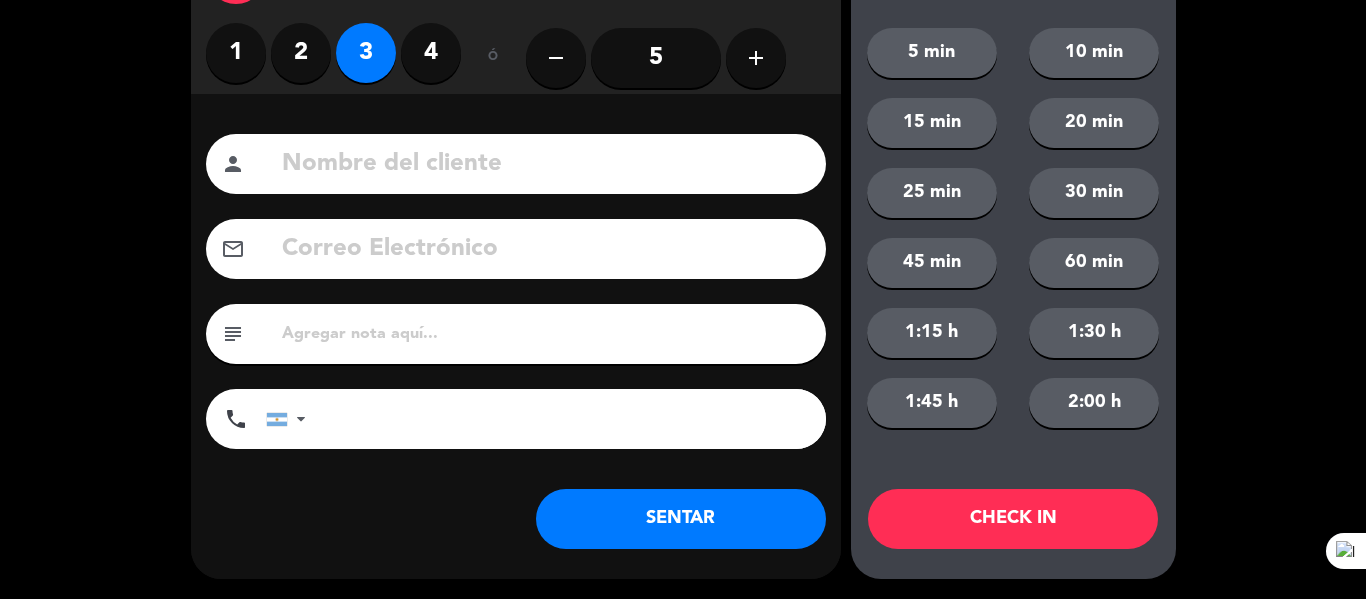 click on "SENTAR" 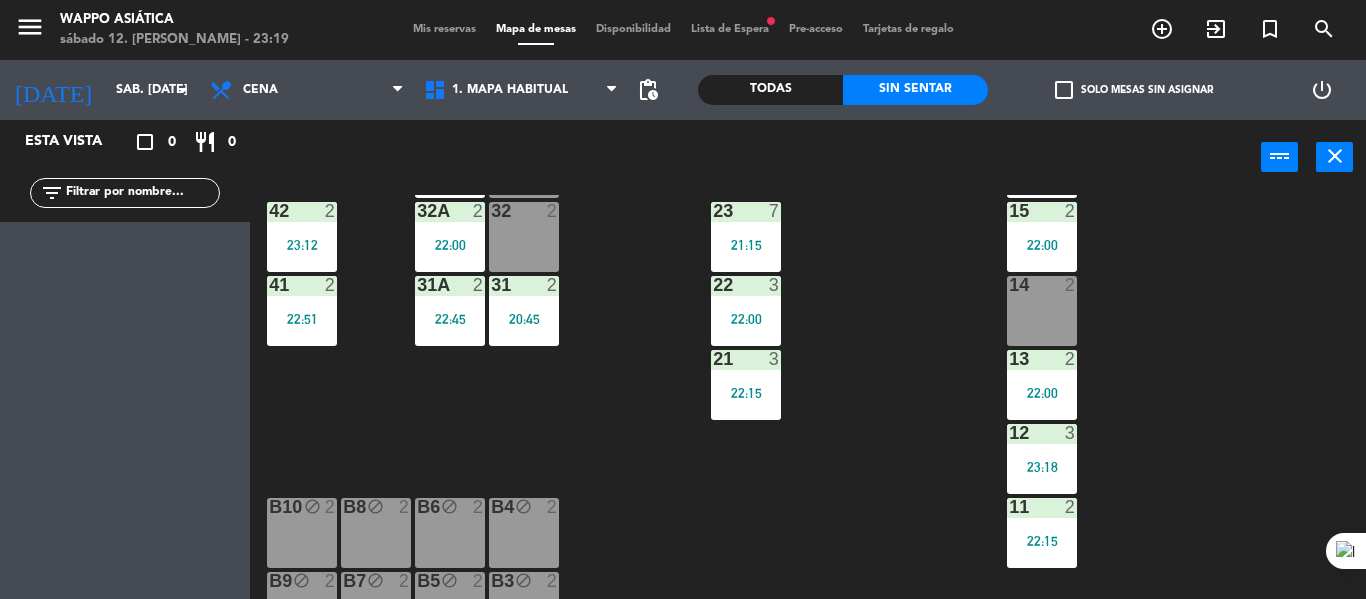 scroll, scrollTop: 202, scrollLeft: 0, axis: vertical 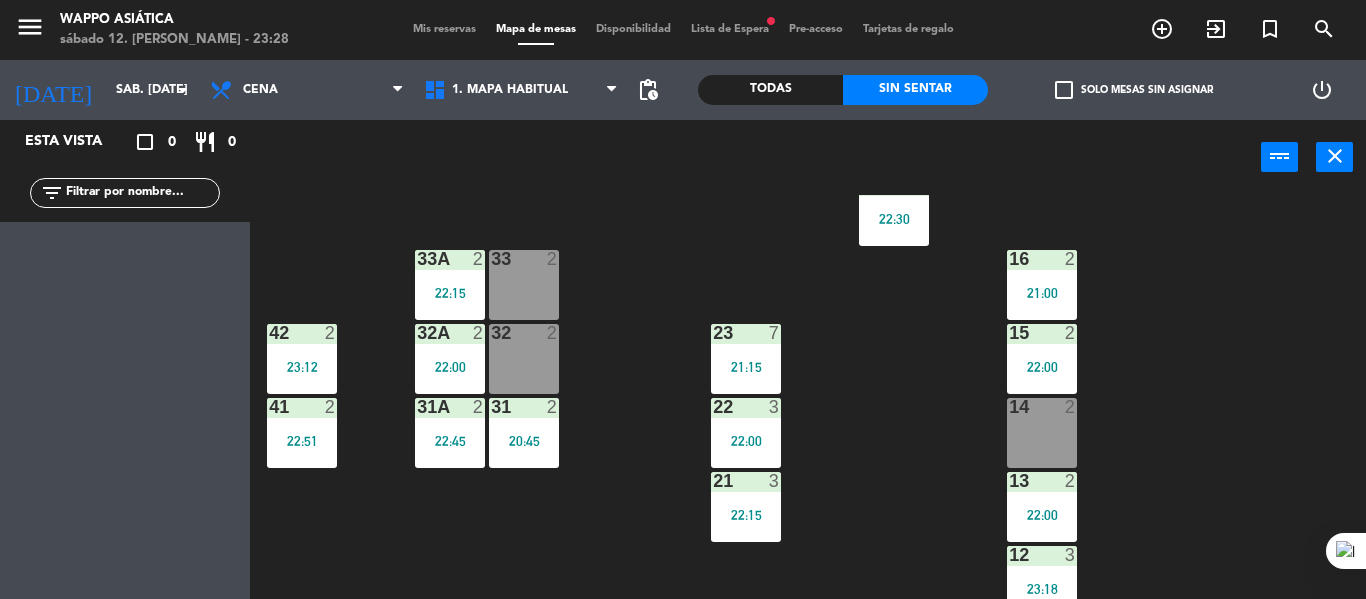 click on "33  2" at bounding box center (524, 285) 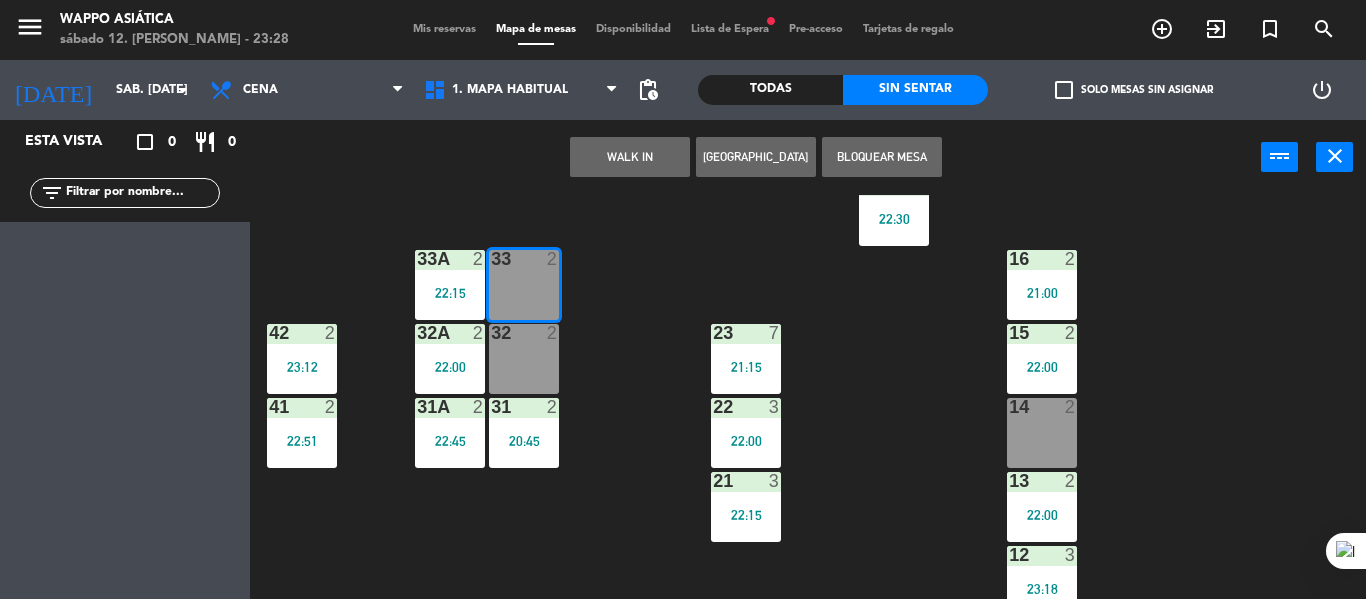 click on "WALK IN" at bounding box center (630, 157) 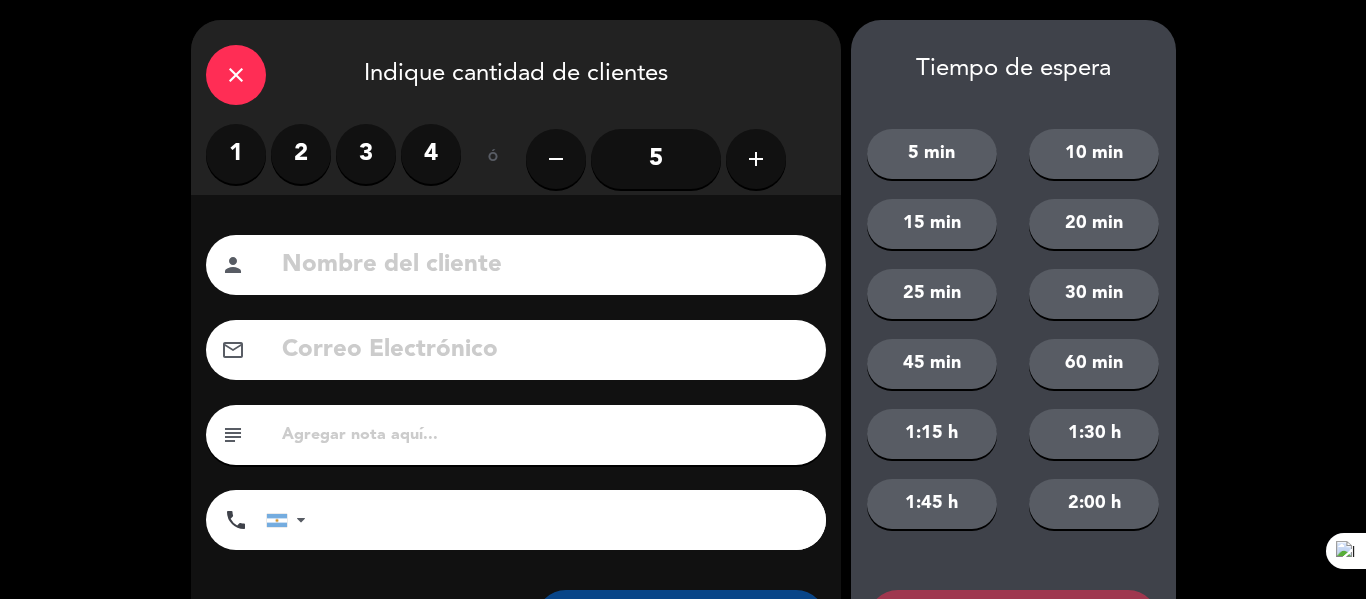 click on "2" at bounding box center (301, 154) 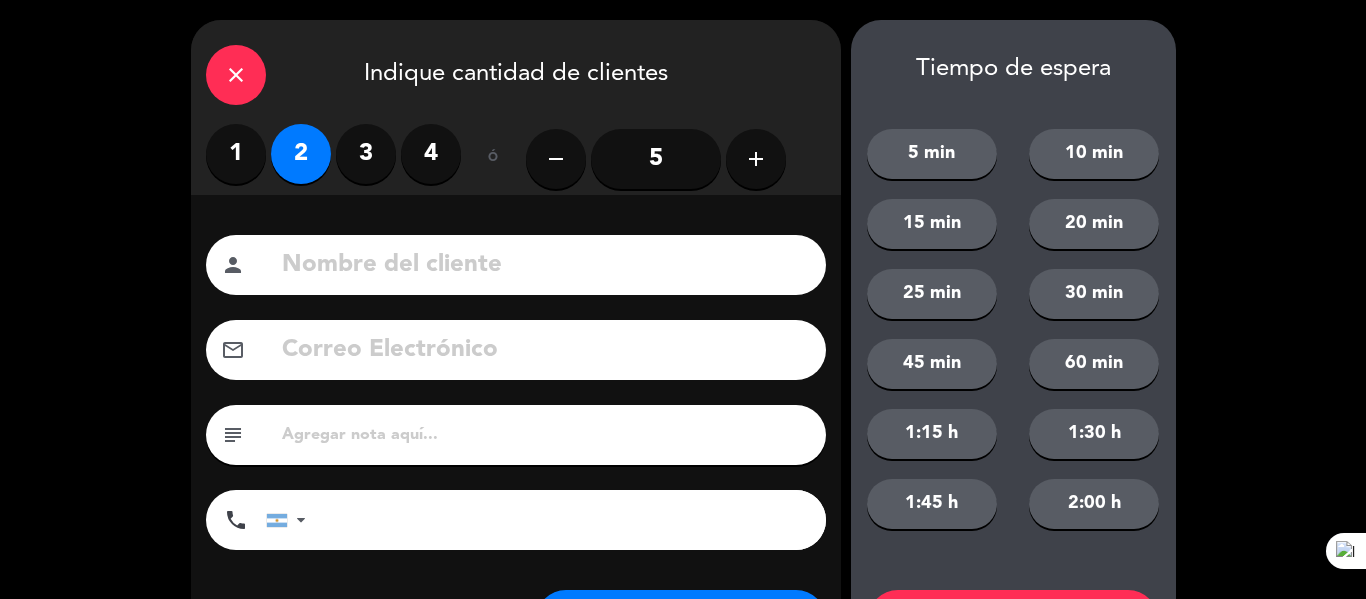 scroll, scrollTop: 105, scrollLeft: 0, axis: vertical 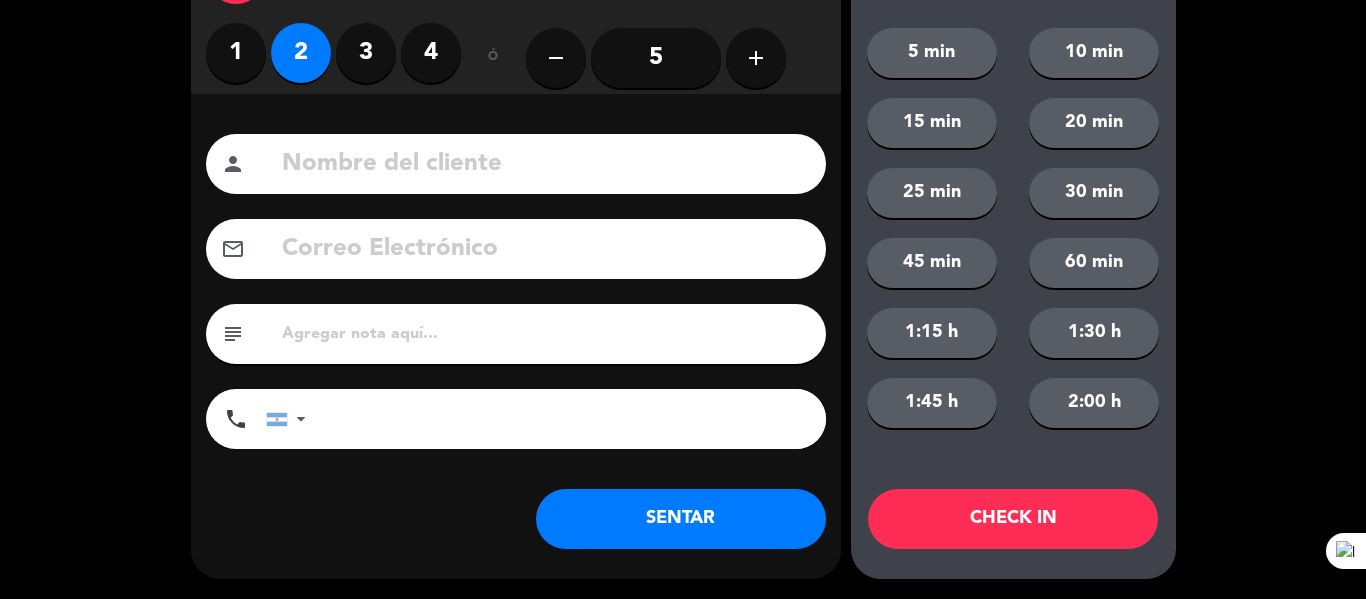 click on "SENTAR" 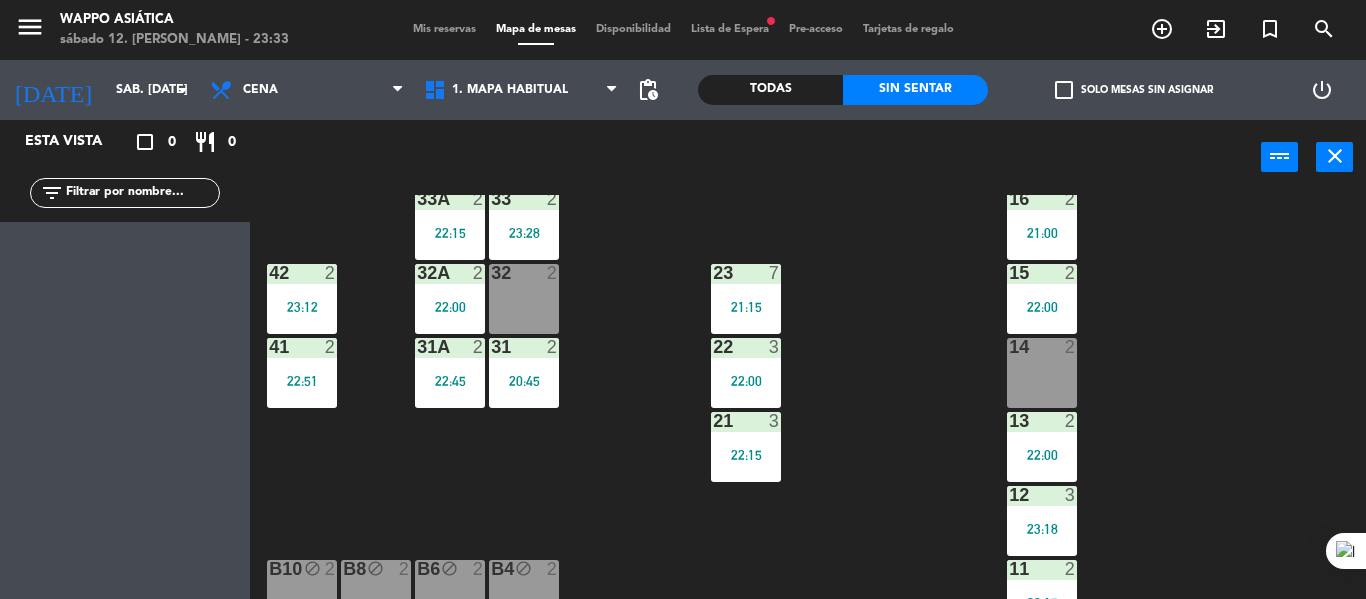 scroll, scrollTop: 263, scrollLeft: 0, axis: vertical 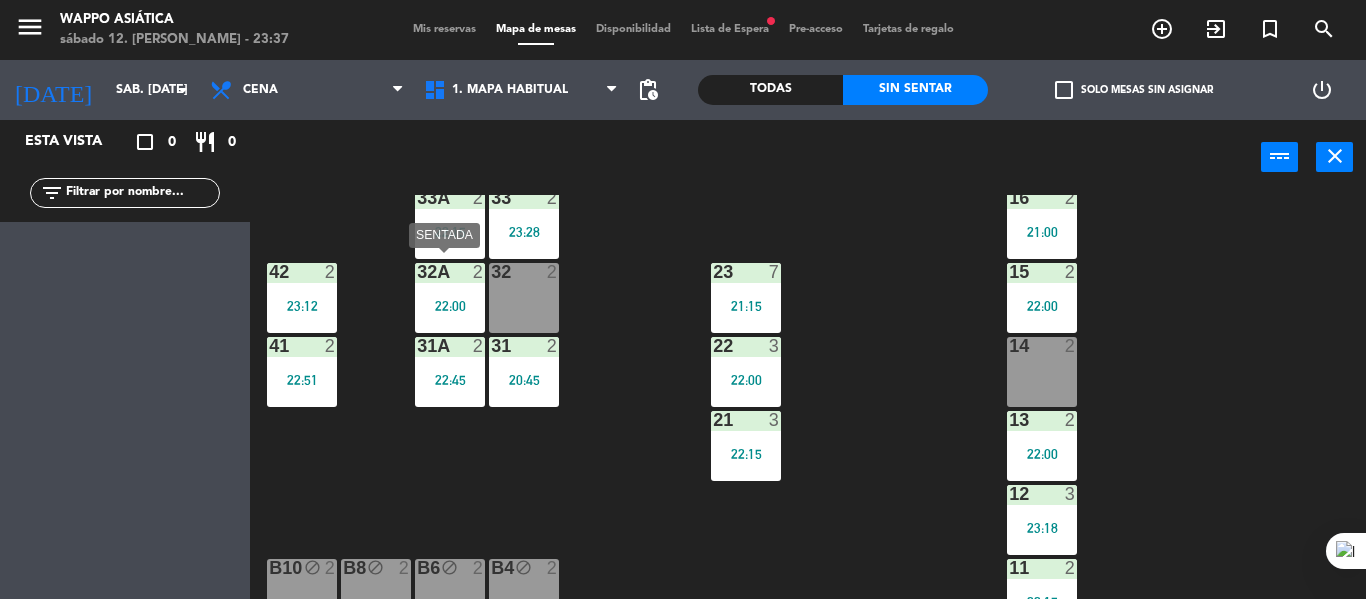 click on "32A  2   22:00" at bounding box center (450, 298) 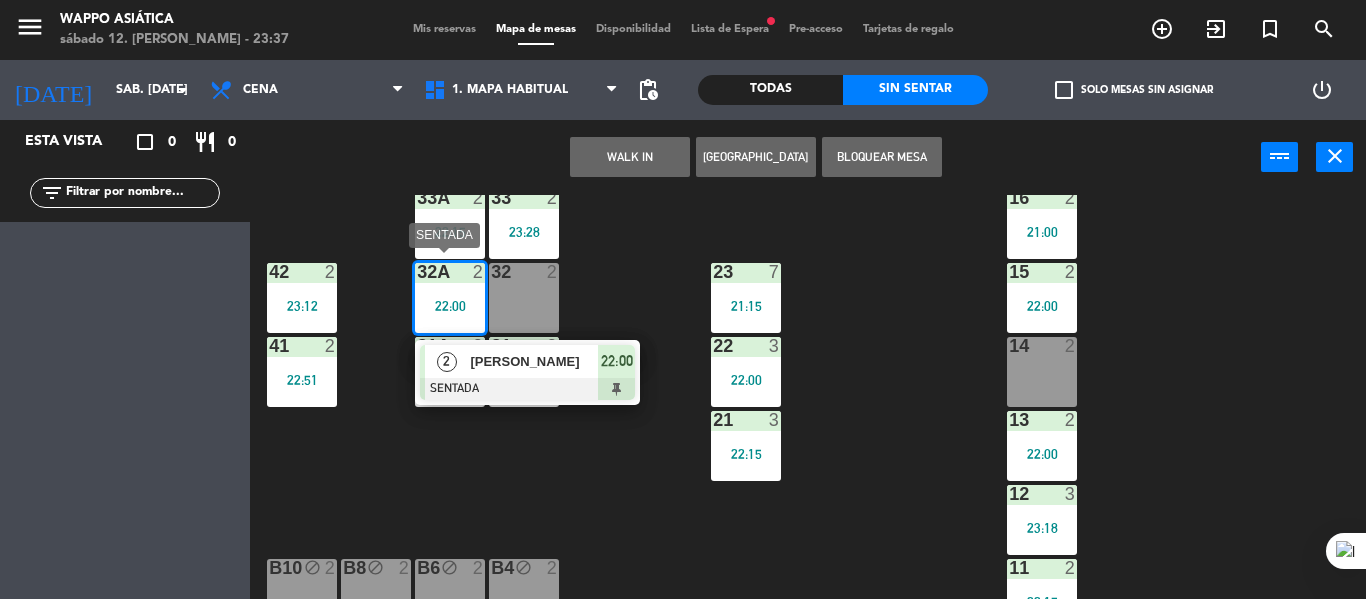click at bounding box center [527, 389] 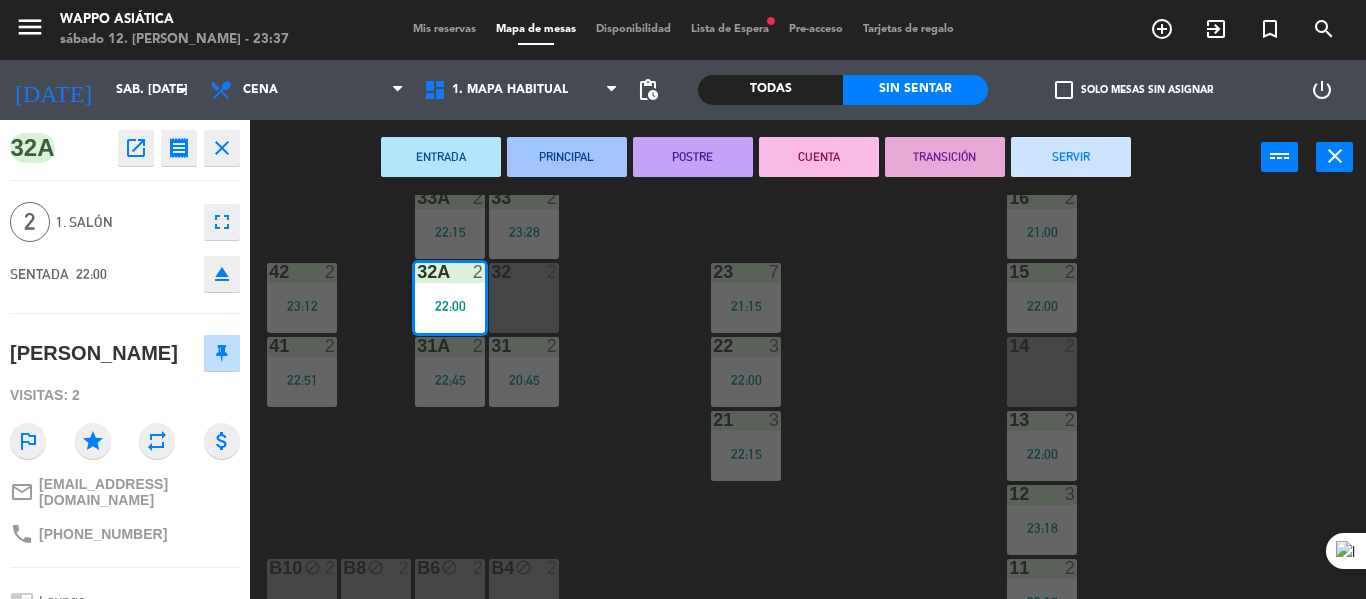 click on "SERVIR" at bounding box center (1071, 157) 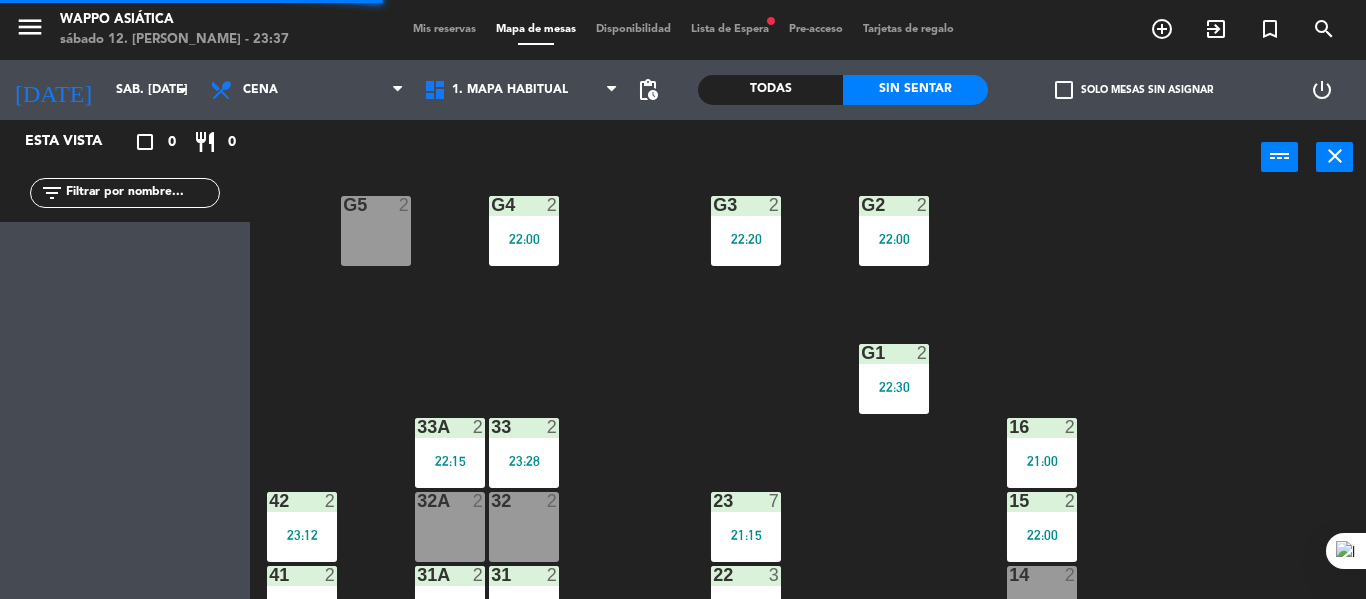 scroll, scrollTop: 0, scrollLeft: 0, axis: both 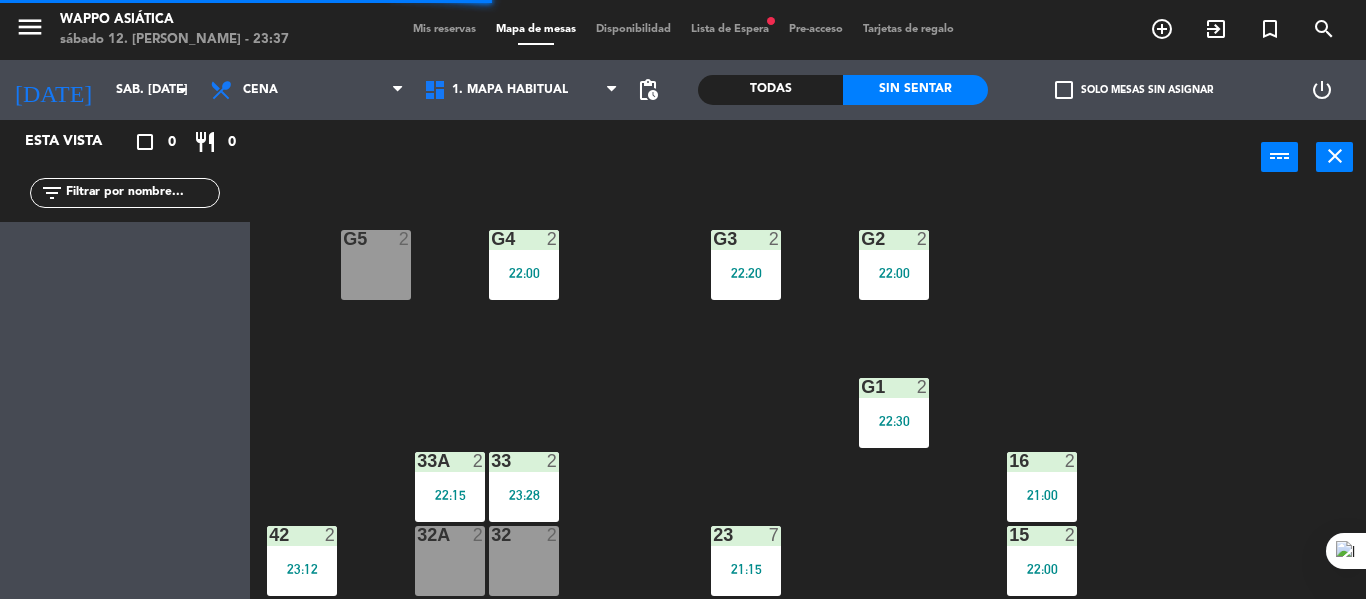 click on "g4  2   22:00" at bounding box center [524, 265] 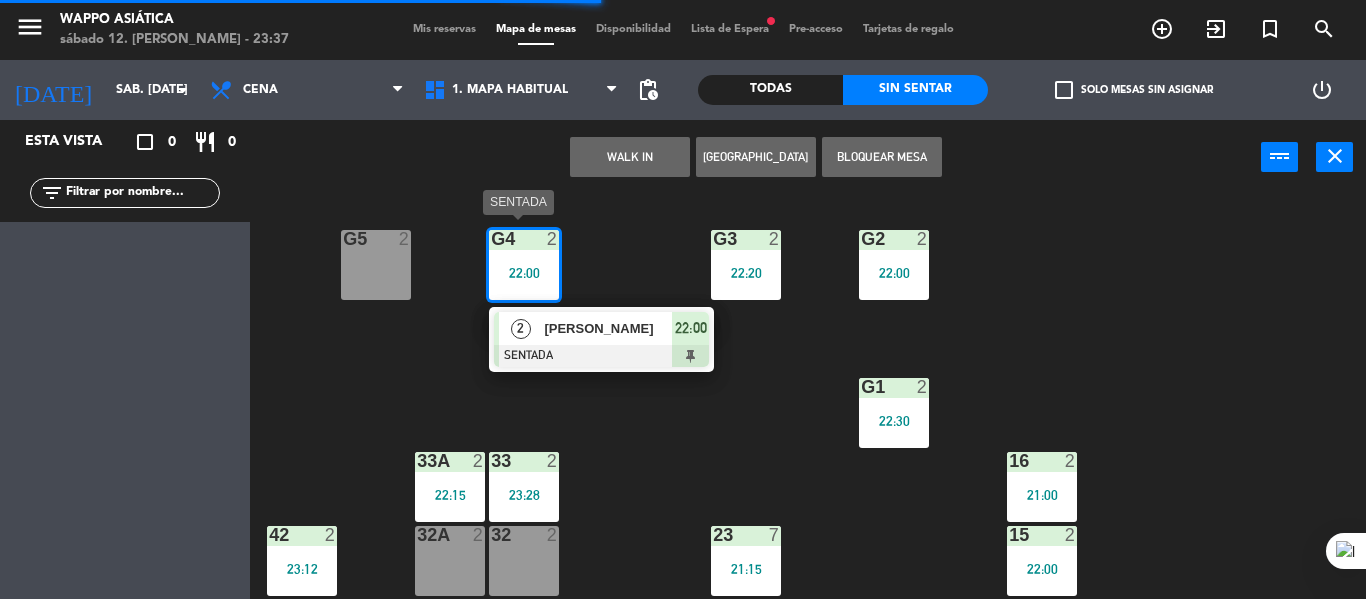click on "[PERSON_NAME]" at bounding box center [607, 328] 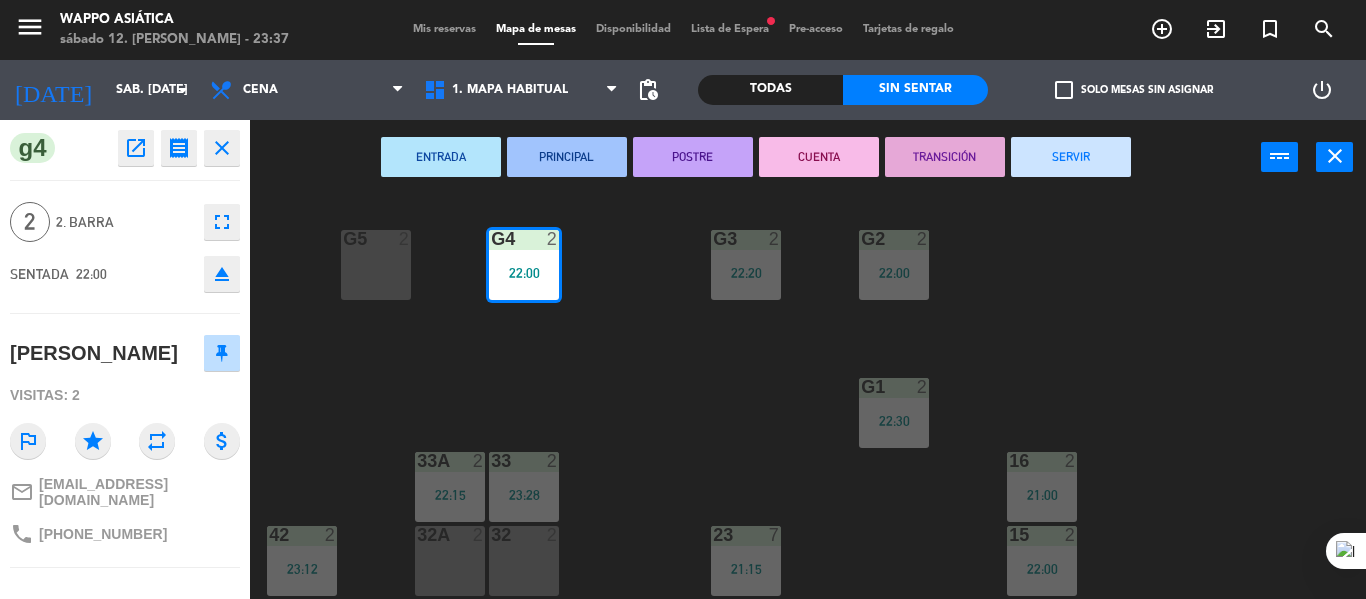 click on "SERVIR" at bounding box center [1071, 157] 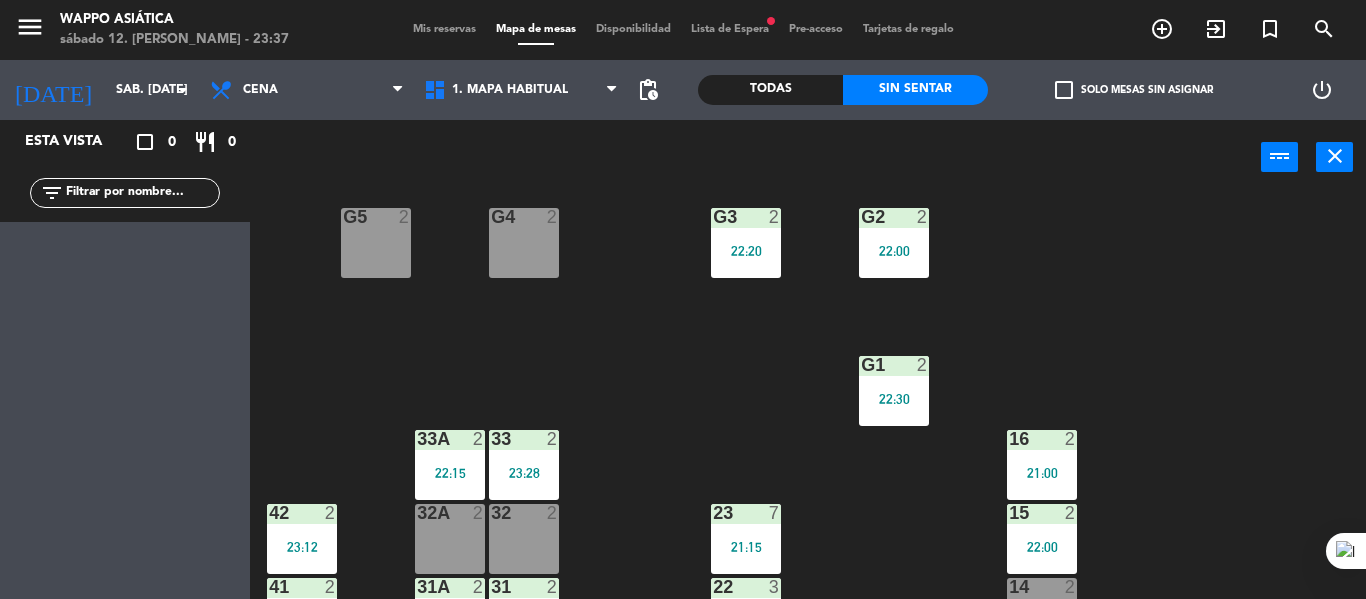 scroll, scrollTop: 0, scrollLeft: 0, axis: both 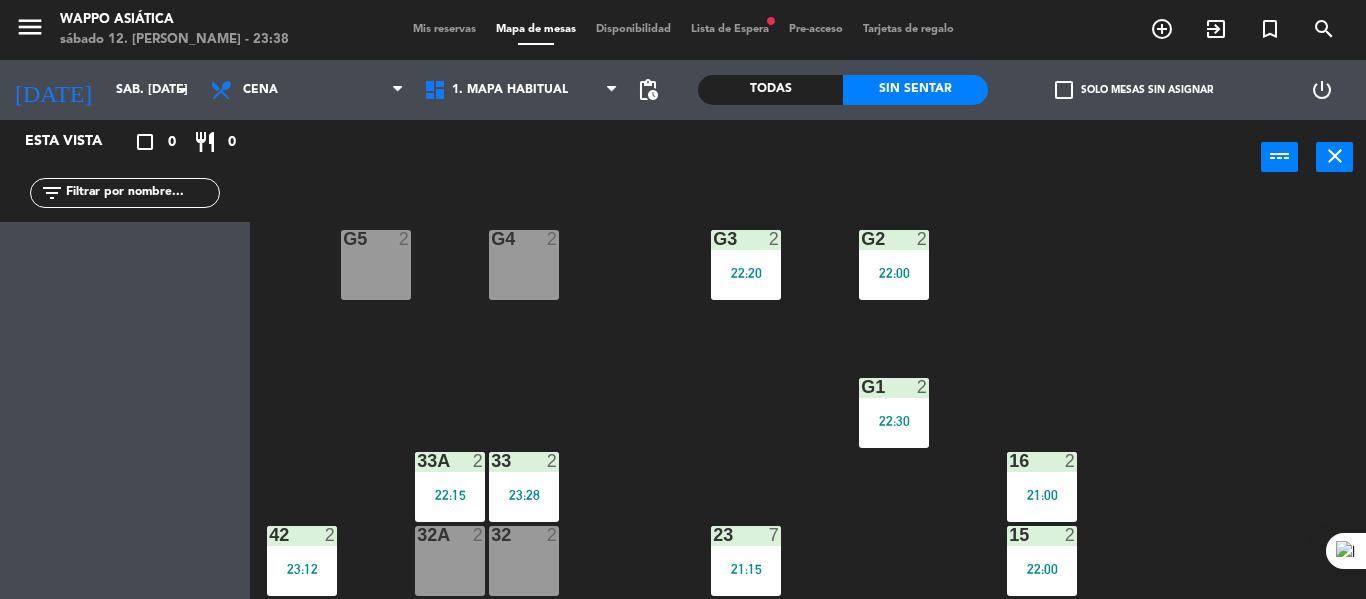 click on "g5  2  g4  2  g3  2   22:20  g2  2   22:00  g1  2   22:30  33  2   23:28  16  2   21:00  33A  2   22:15  42  2   23:12  32  2  23  7   21:15  15  2   22:00  32A  2  41  2   22:51  31  2   20:45  22  3   22:00  14  2  31A  2   22:45  21  3   22:15  13  2   22:00  12  3   23:18  11  2   22:15  B10 block  2  B8 block  2  B6 block  2  B4 block  2  B9 block  2  B7 block  2  B5 block  2  B3 block  2  B2 block  2  B1 block  2" 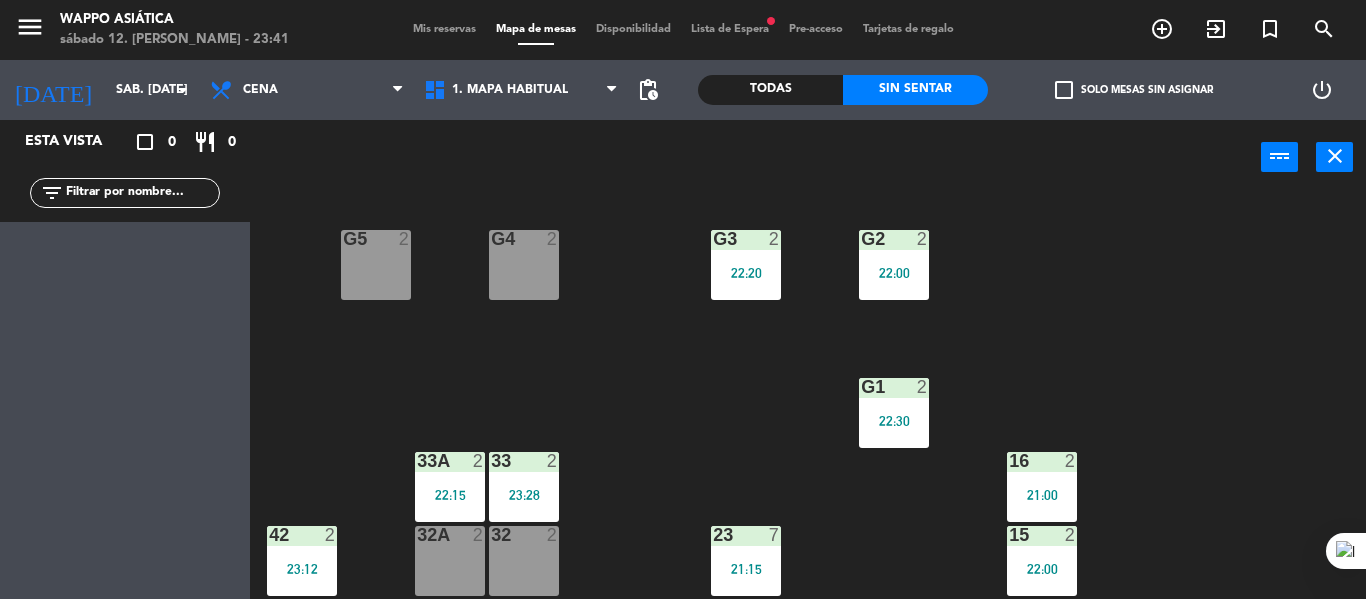 scroll, scrollTop: 0, scrollLeft: 0, axis: both 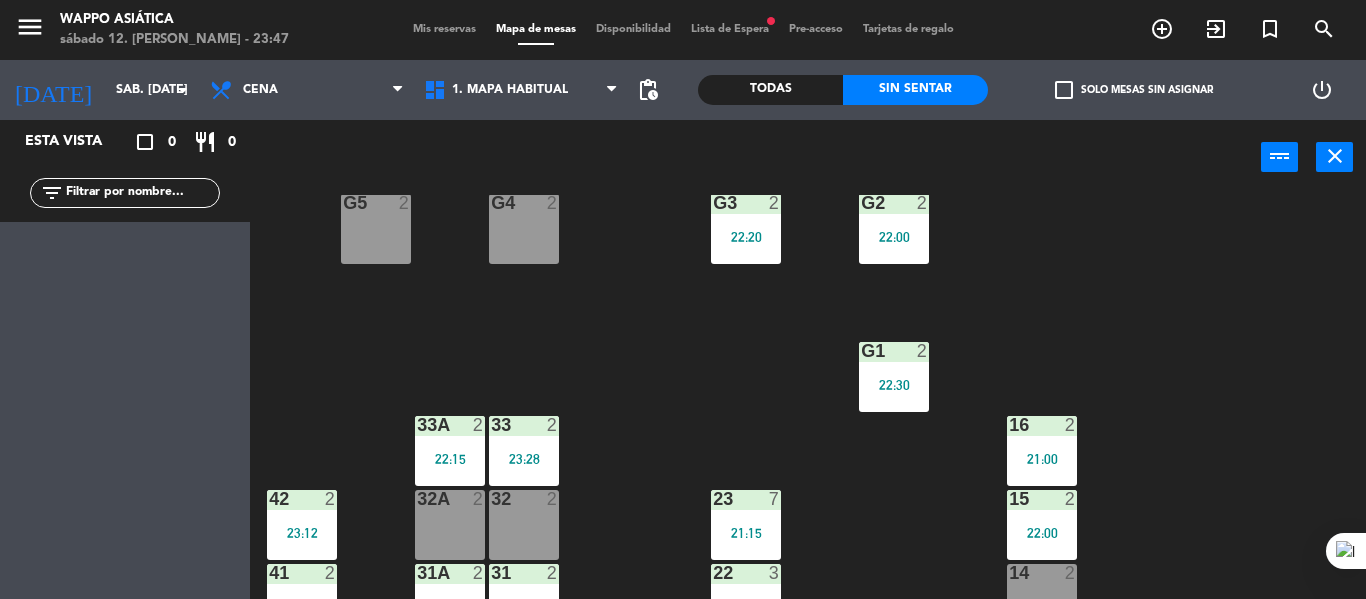 click on "power_input close" at bounding box center (755, 158) 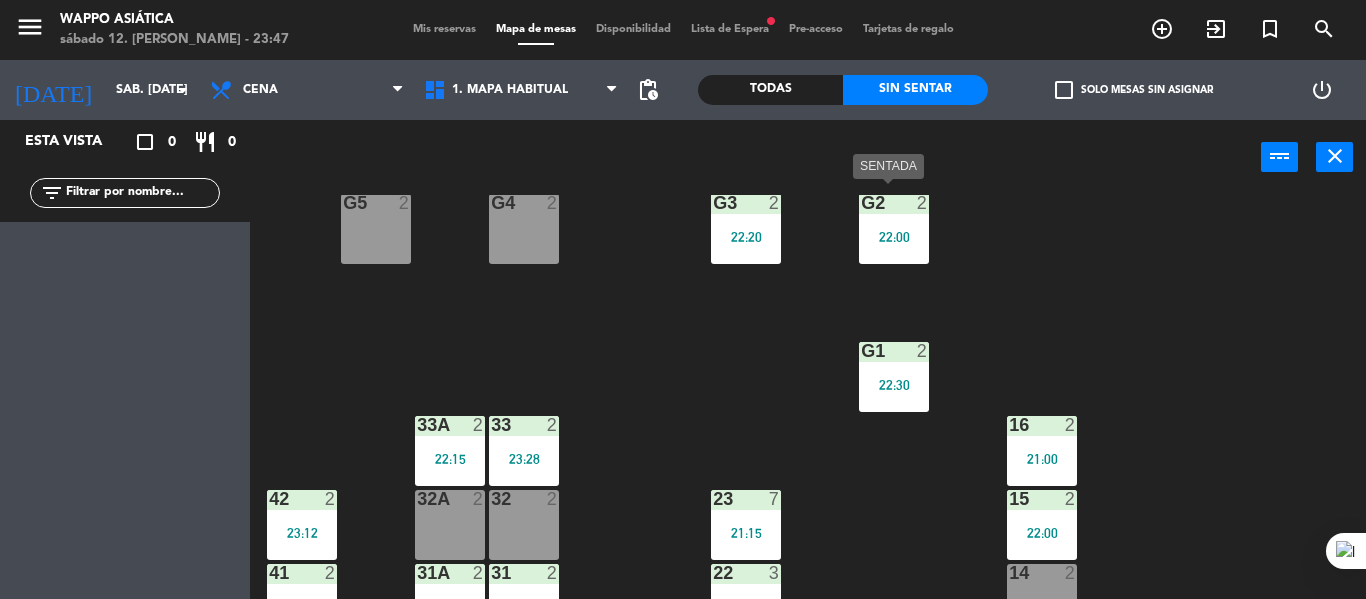 click on "g2  2   22:00" at bounding box center (894, 229) 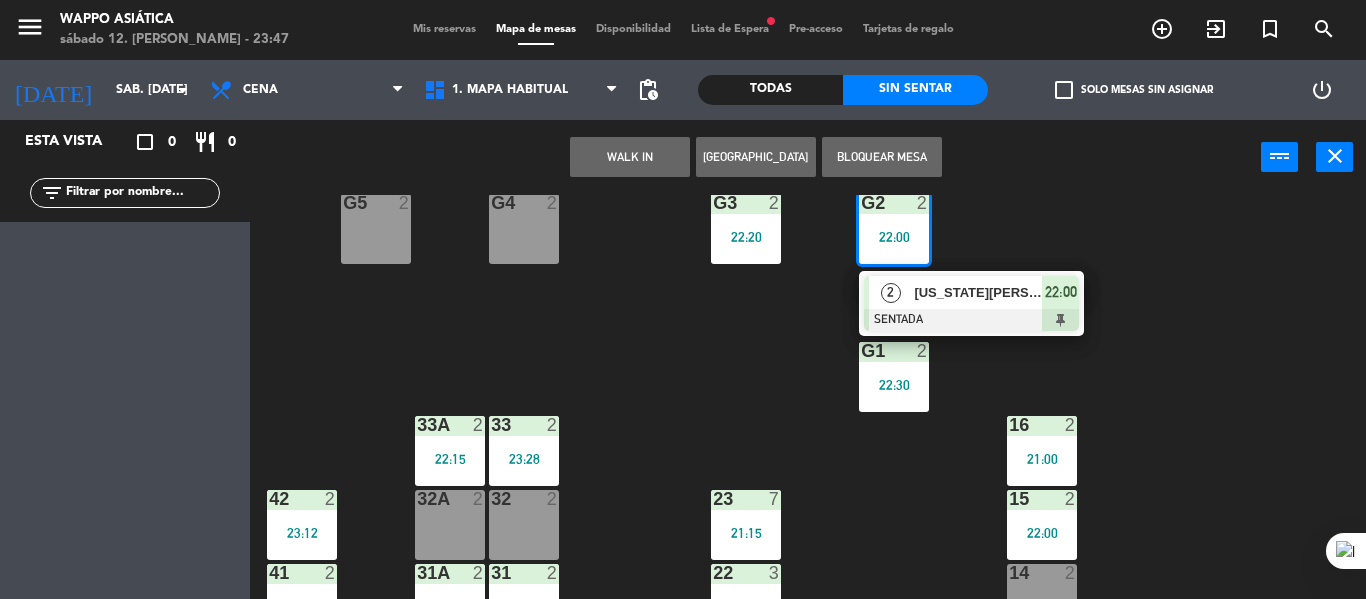 click at bounding box center (971, 320) 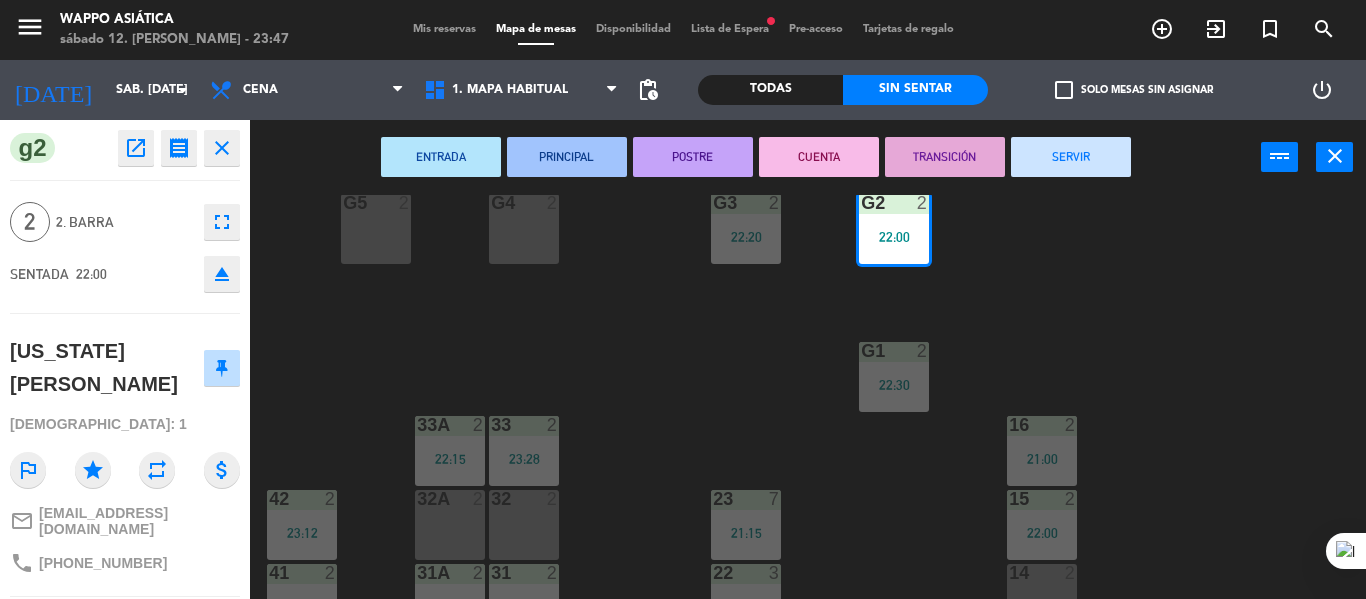 click on "ENTRADA   PRINCIPAL   POSTRE   CUENTA   TRANSICIÓN   SERVIR  power_input close" at bounding box center [755, 158] 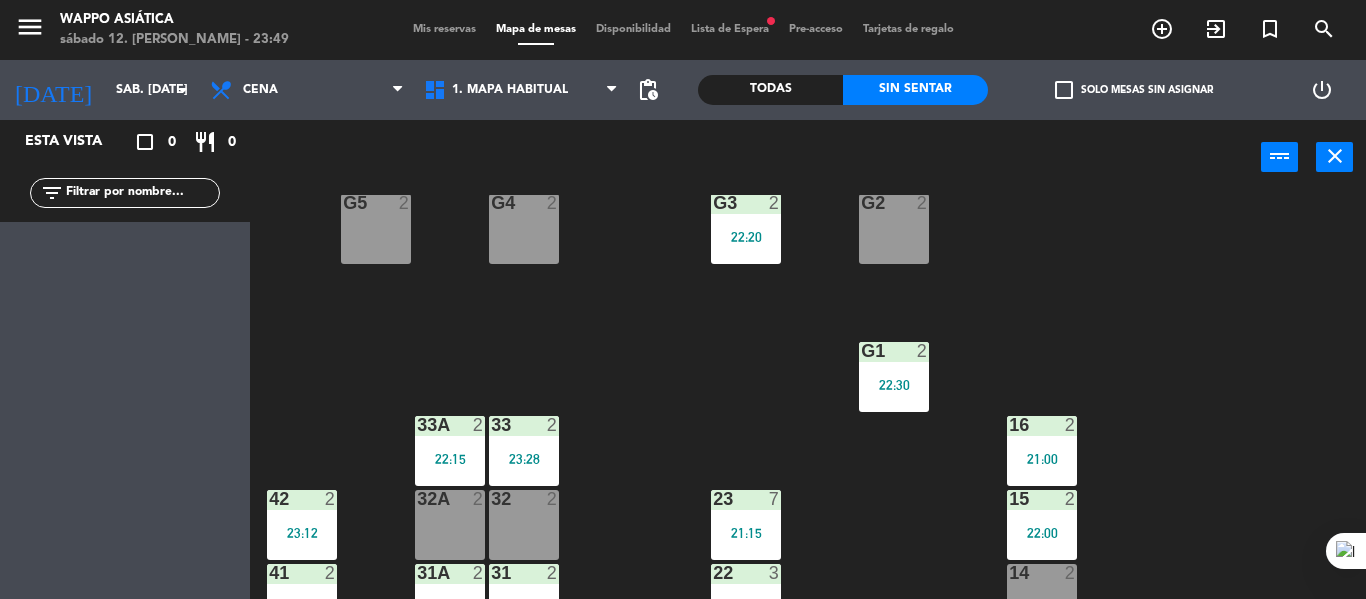 click on "g5  2  g4  2  g3  2   22:20  g2  2  g1  2   22:30  33  2   23:28  16  2   21:00  33A  2   22:15  42  2   23:12  32  2  23  7   21:15  15  2   22:00  32A  2  41  2   22:51  31  2   20:45  22  3   22:00  14  2  31A  2   22:45  21  3   22:15  13  2   22:00  12  3   23:18  11  2   22:15  B10 block  2  B8 block  2  B6 block  2  B4 block  2  B9 block  2  B7 block  2  B5 block  2  B3 block  2  B2 block  2  B1 block  2" 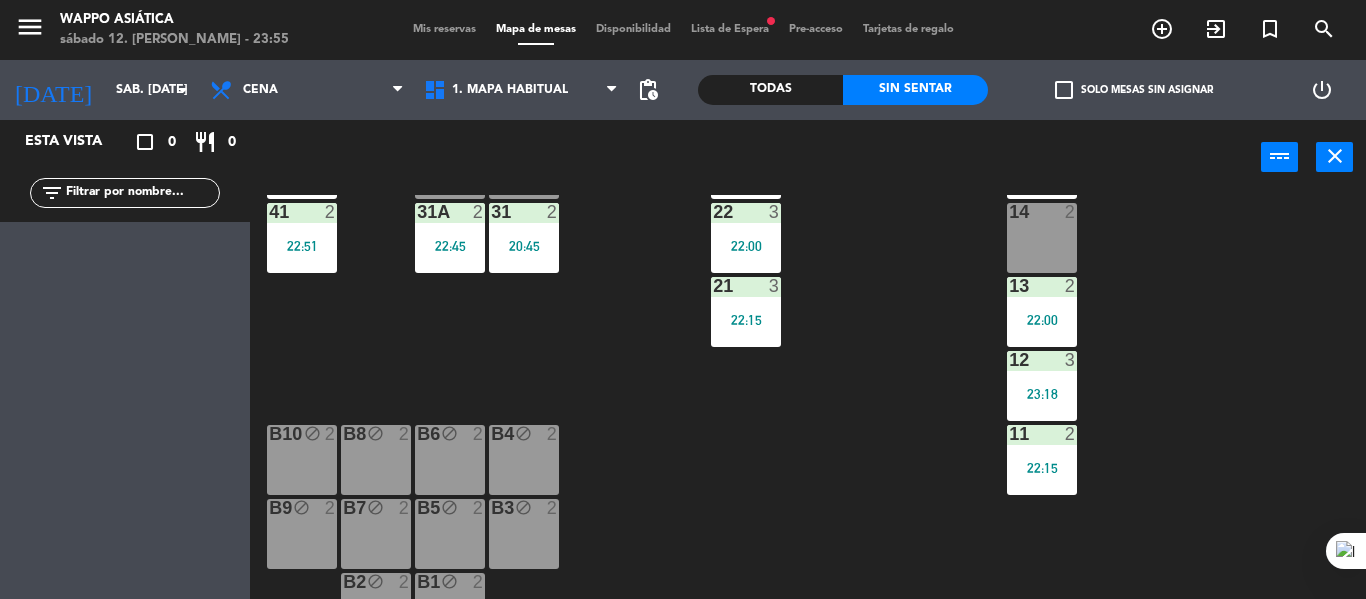 scroll, scrollTop: 398, scrollLeft: 0, axis: vertical 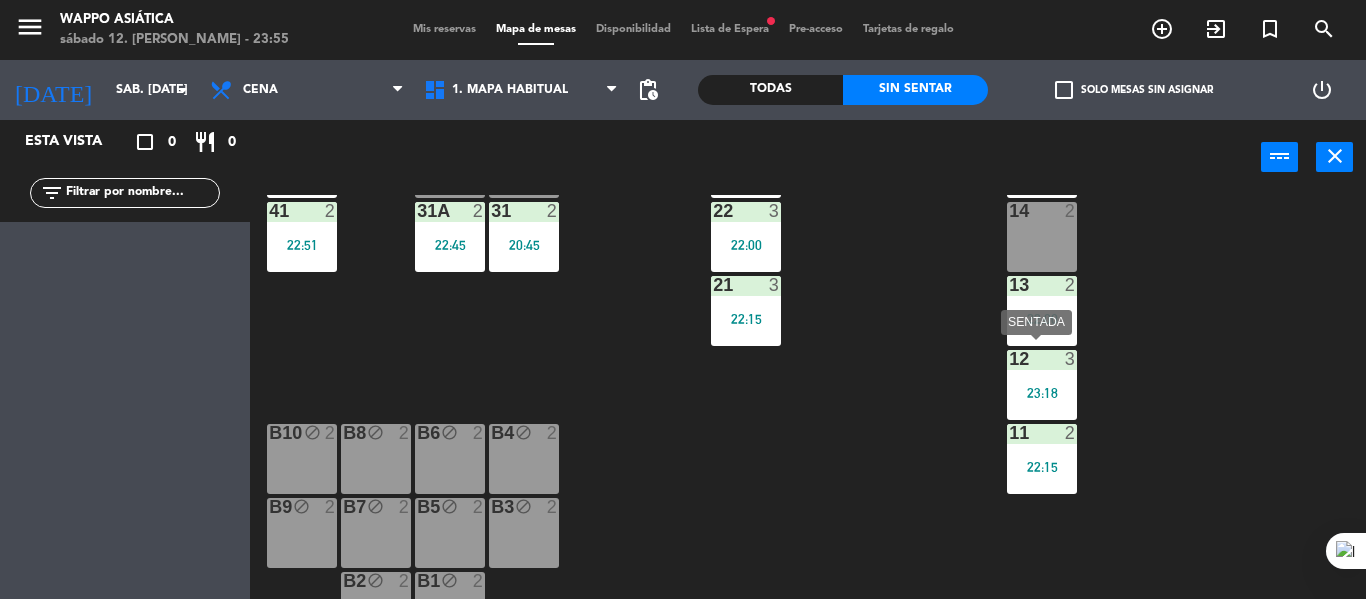 click on "23:18" at bounding box center (1042, 393) 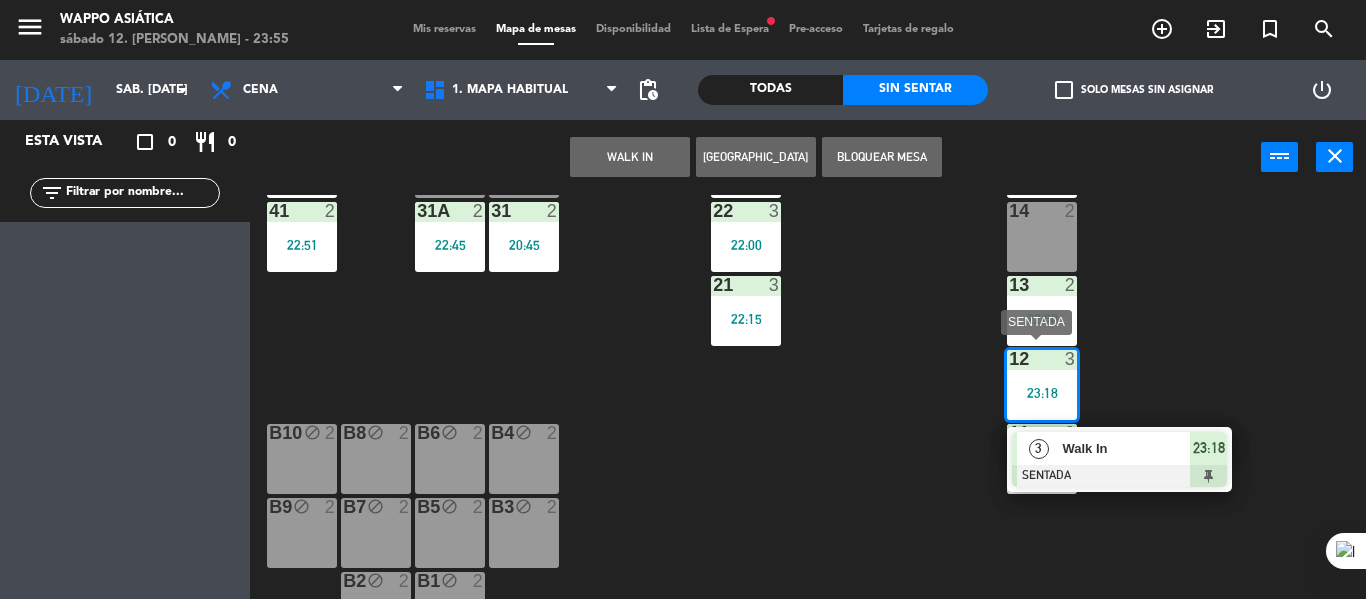 click on "Walk In" at bounding box center (1126, 448) 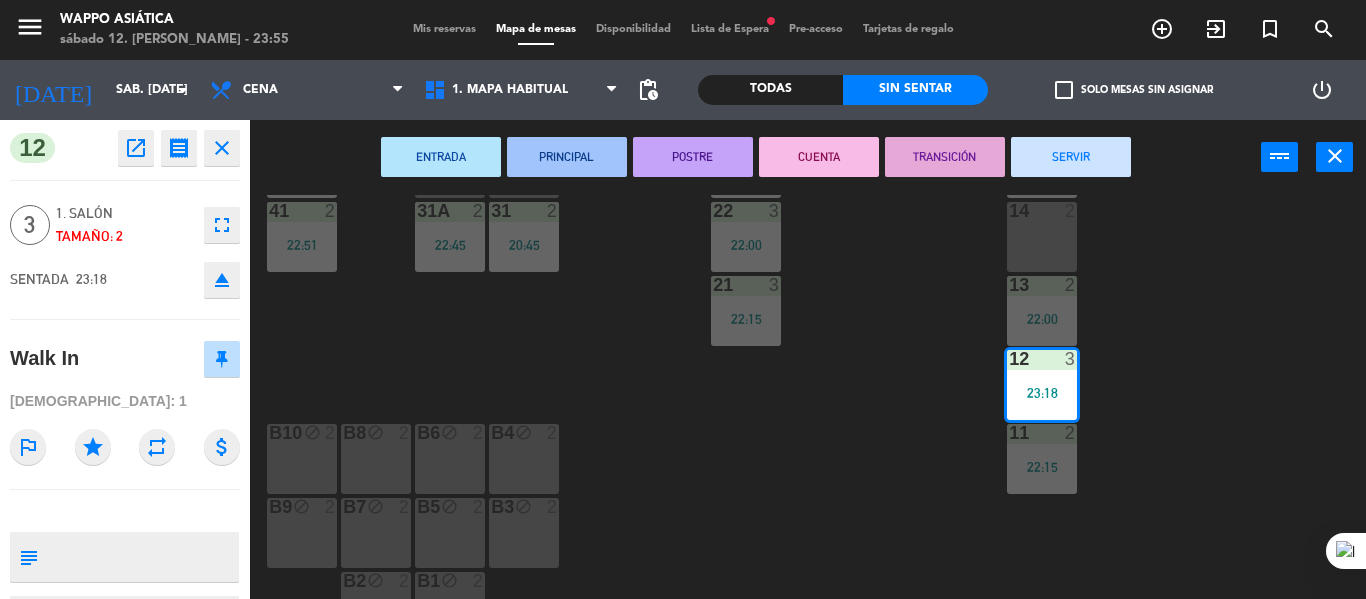 click on "g5  2  g4  2  g3  2   22:20  g2  2  g1  2   22:30  33  2   23:28  16  2   21:00  33A  2   22:15  42  2   23:12  32  2  23  7   21:15  15  2   22:00  32A  2  41  2   22:51  31  2   20:45  22  3   22:00  14  2  31A  2   22:45  21  3   22:15  13  2   22:00  12  3   23:18  11  2   22:15  B10 block  2  B8 block  2  B6 block  2  B4 block  2  B9 block  2  B7 block  2  B5 block  2  B3 block  2  B2 block  2  B1 block  2" 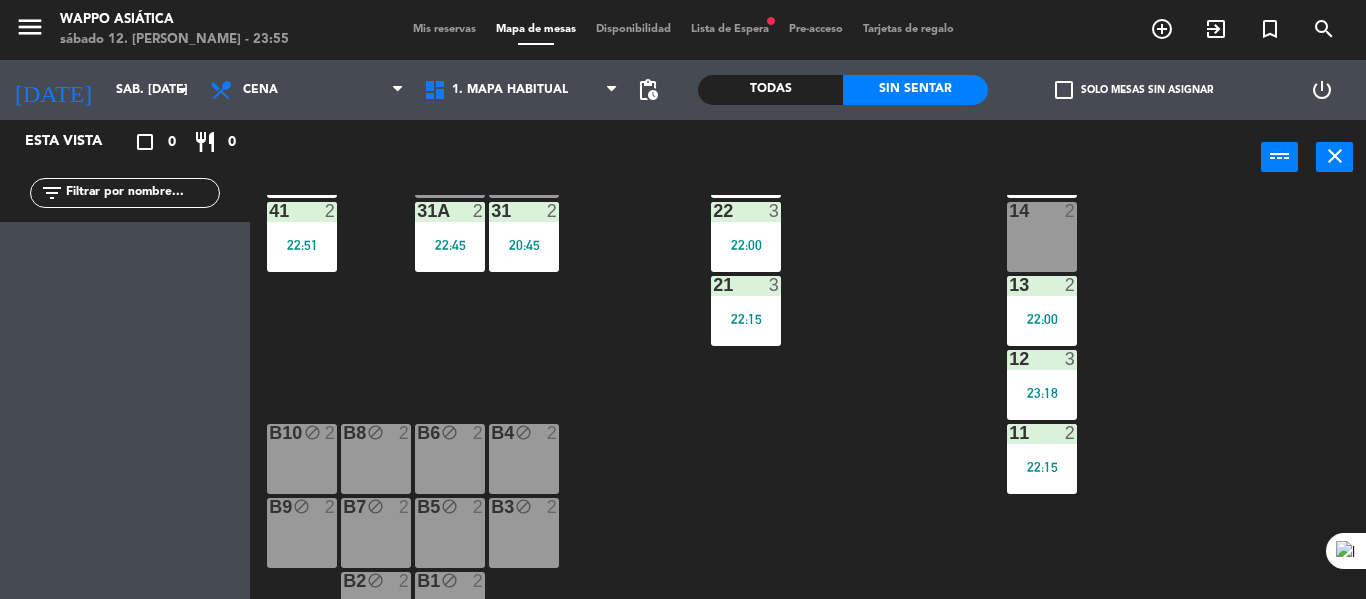 click on "13" at bounding box center (1008, 285) 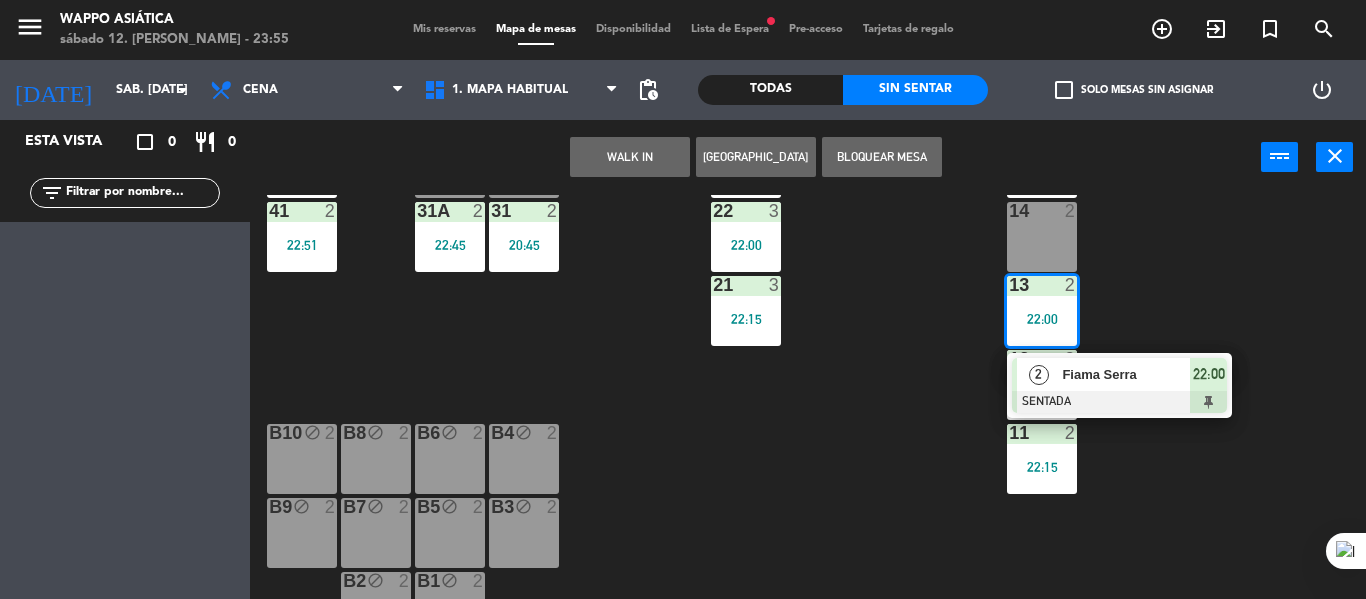 click on "Fiama Serra" at bounding box center (1126, 374) 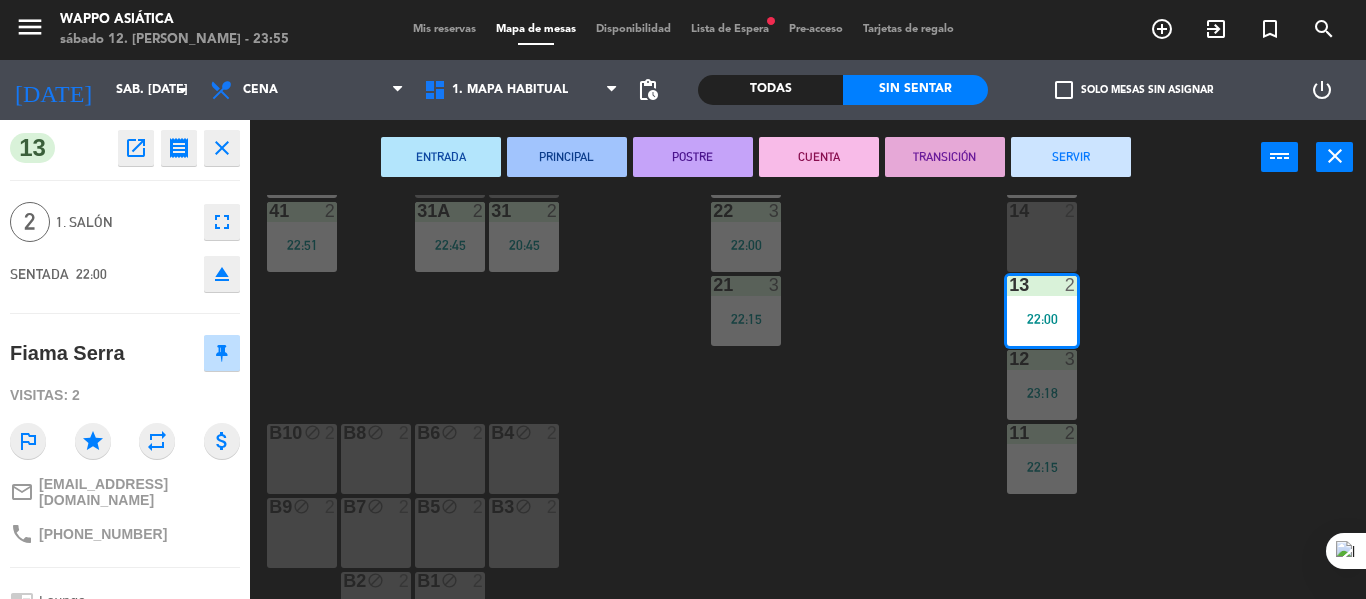 click on "SERVIR" at bounding box center [1071, 157] 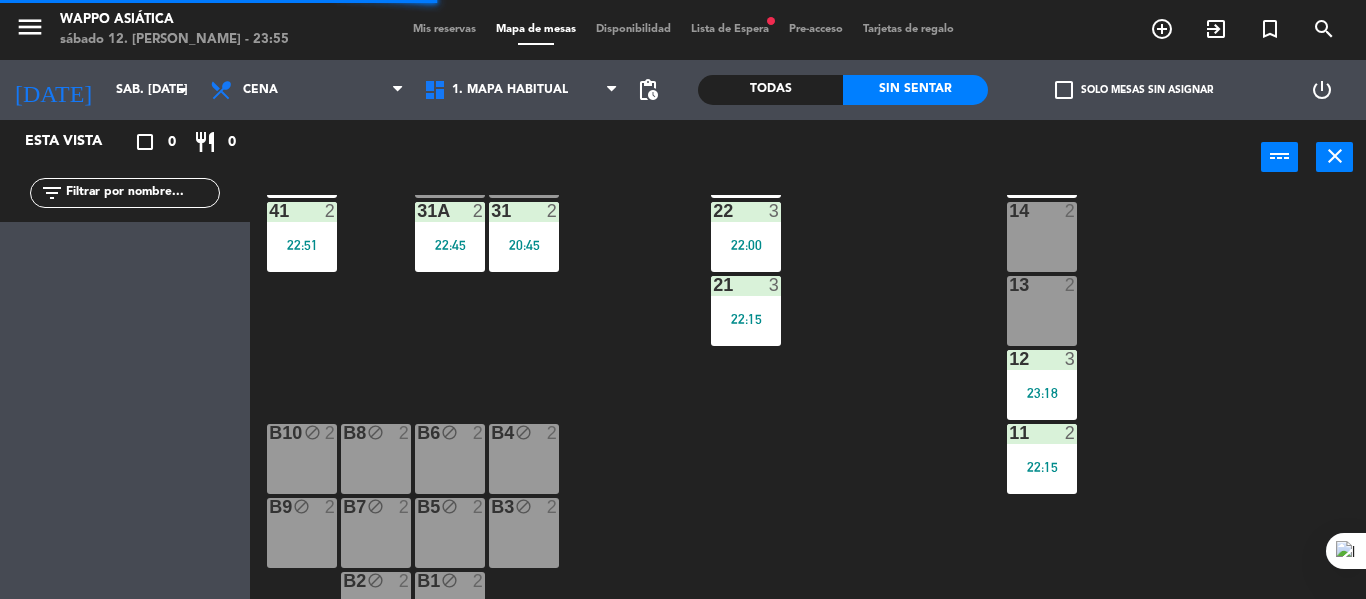 click on "11  2   22:15" at bounding box center [1042, 459] 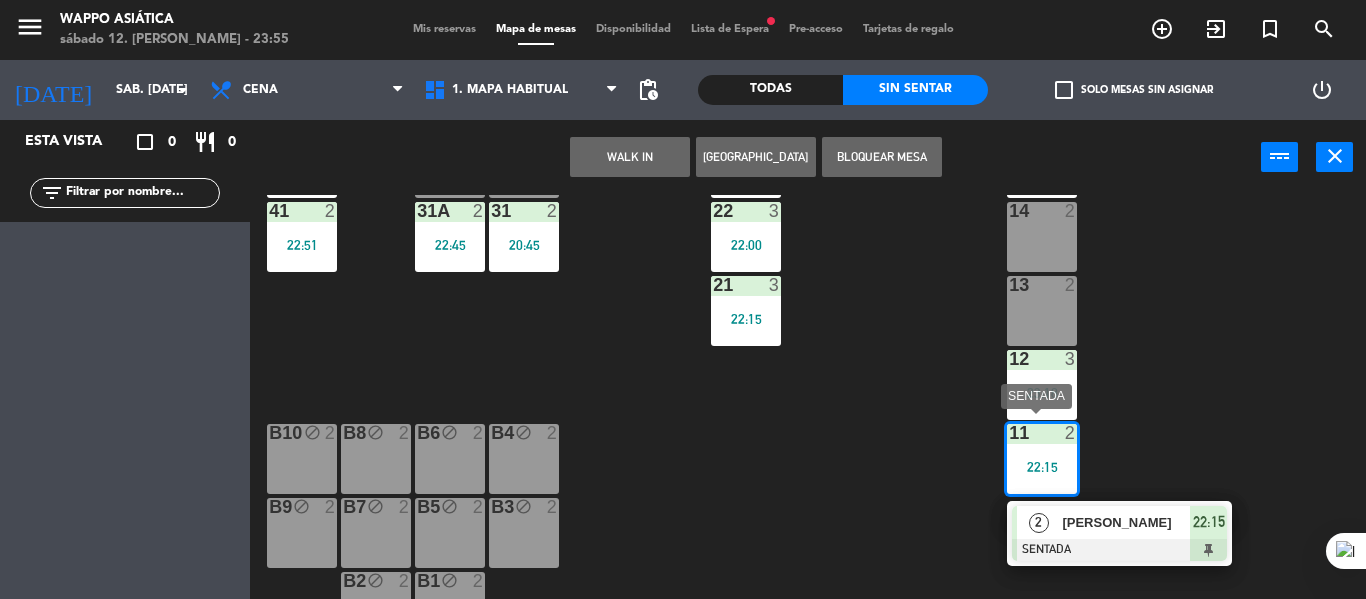 click on "[PERSON_NAME]" at bounding box center (1126, 522) 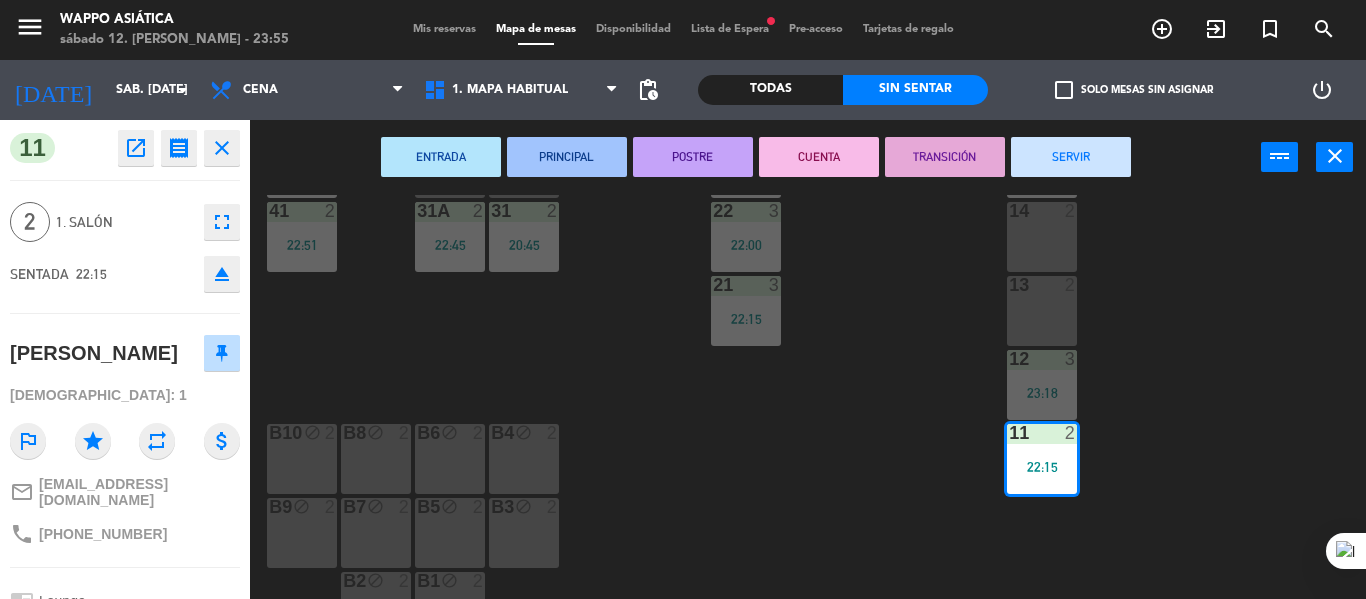 click on "SERVIR" at bounding box center [1071, 157] 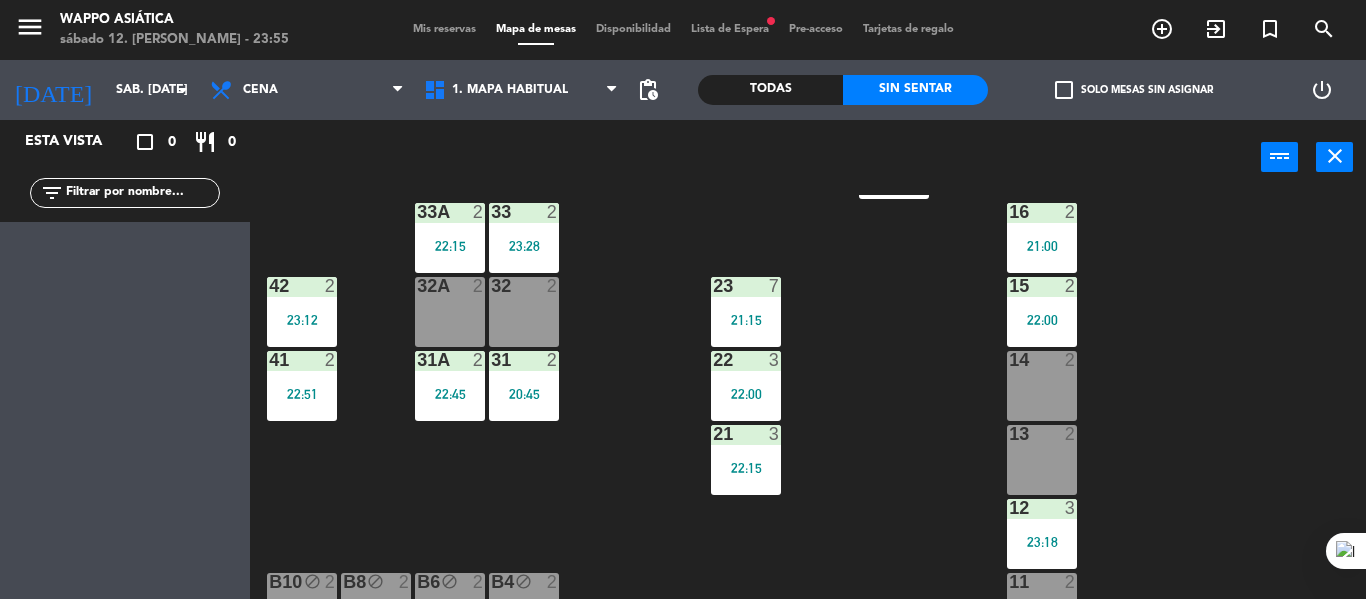 scroll, scrollTop: 249, scrollLeft: 0, axis: vertical 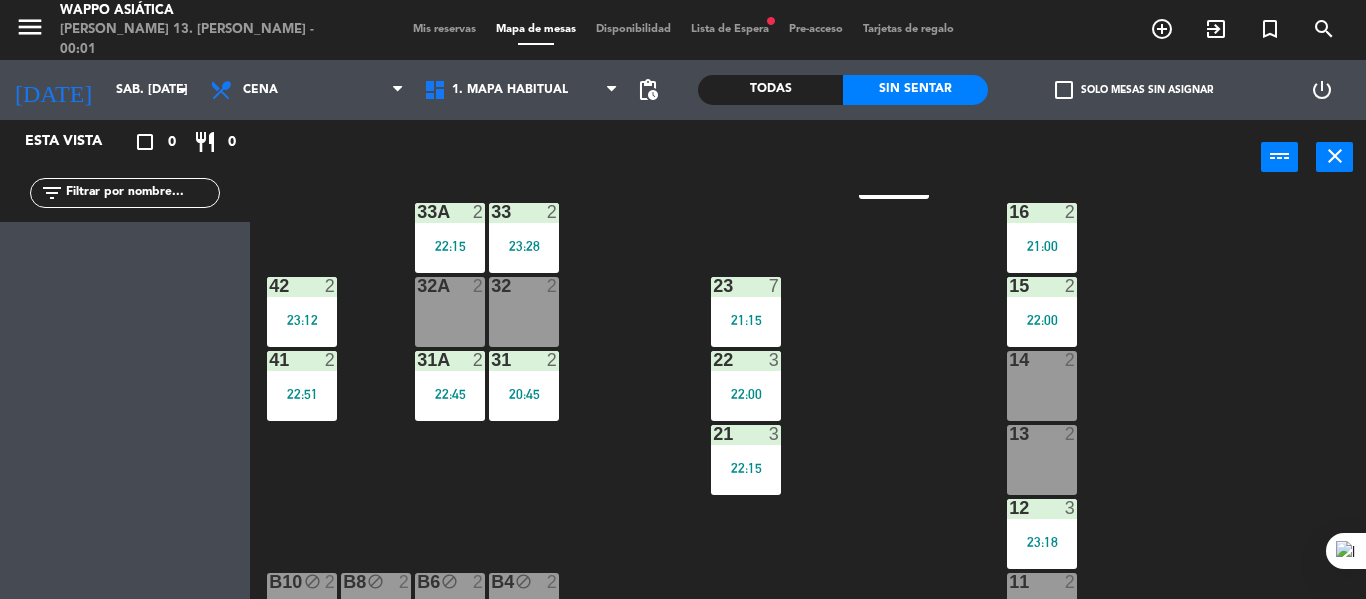click on "Todas" 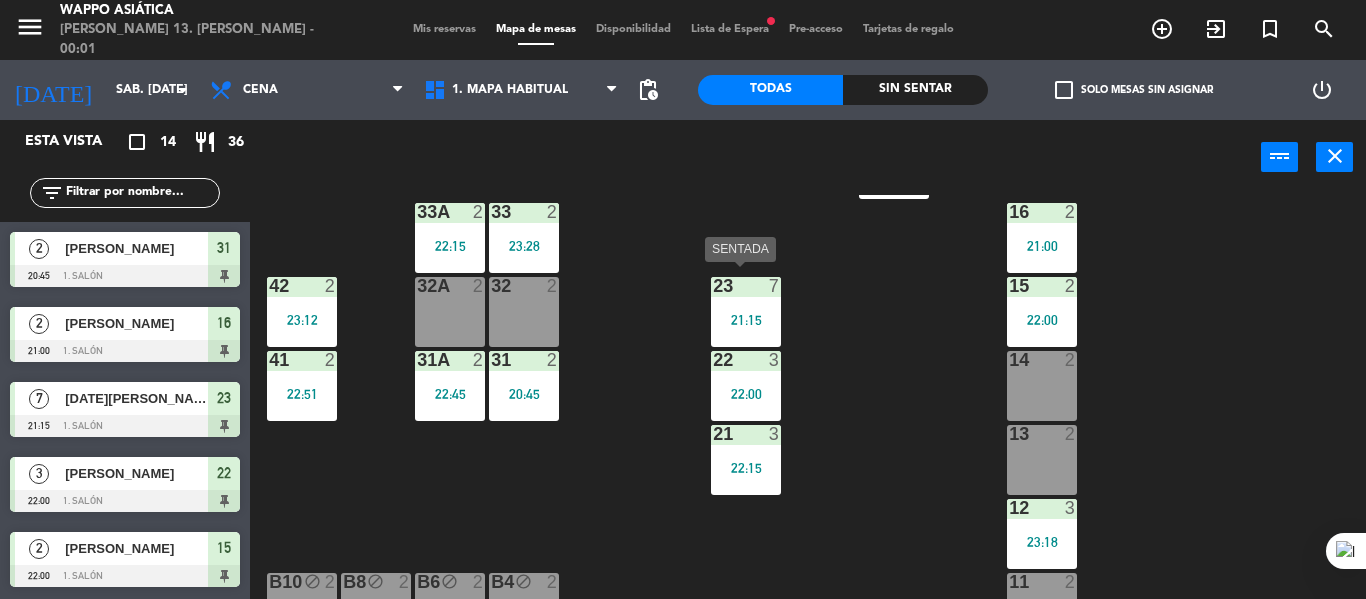click on "23  7   21:15" at bounding box center [746, 312] 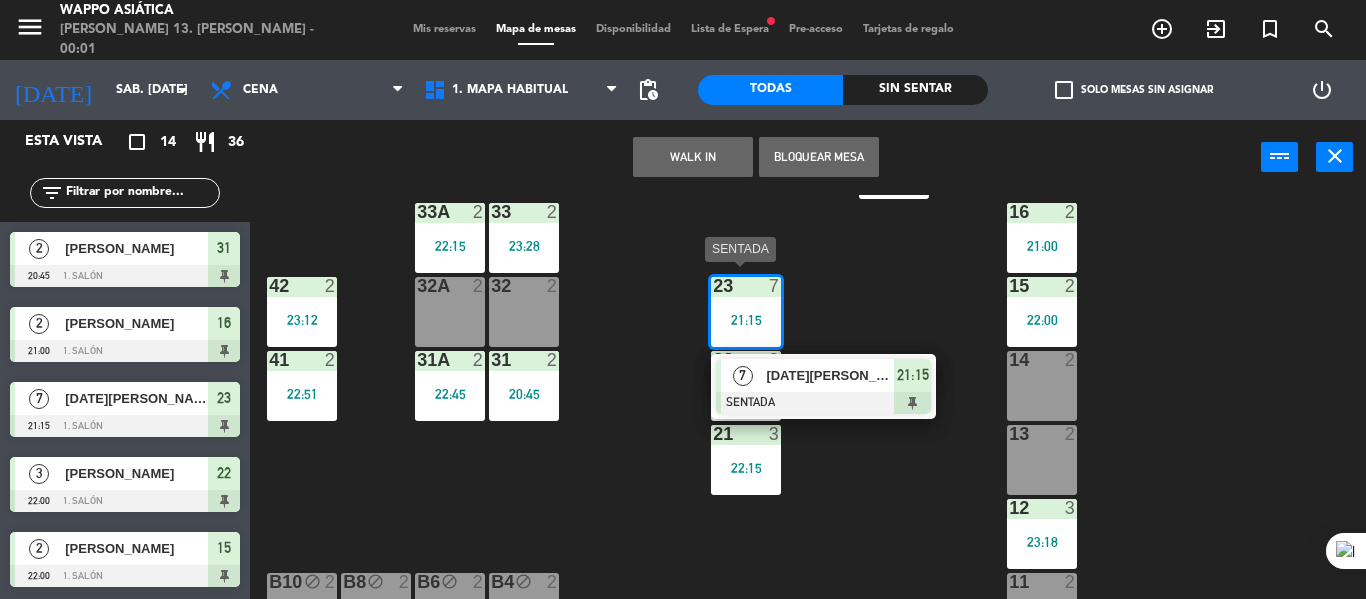 click on "[DATE][PERSON_NAME]" at bounding box center (829, 375) 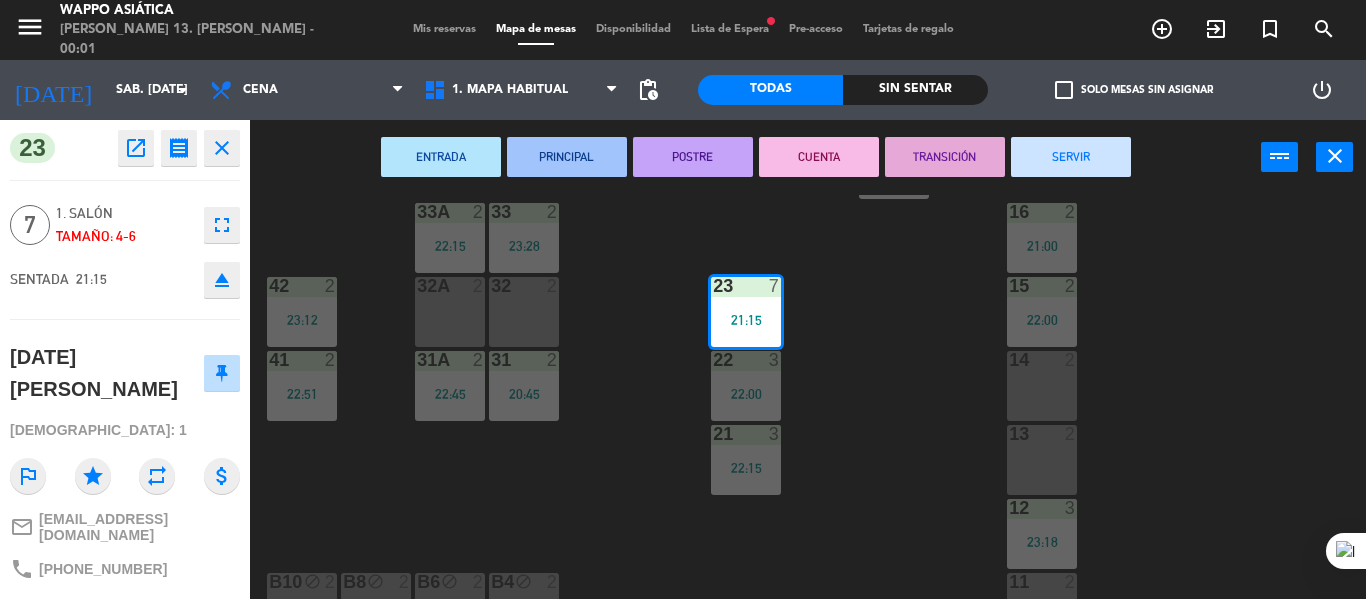 click on "SERVIR" at bounding box center (1071, 157) 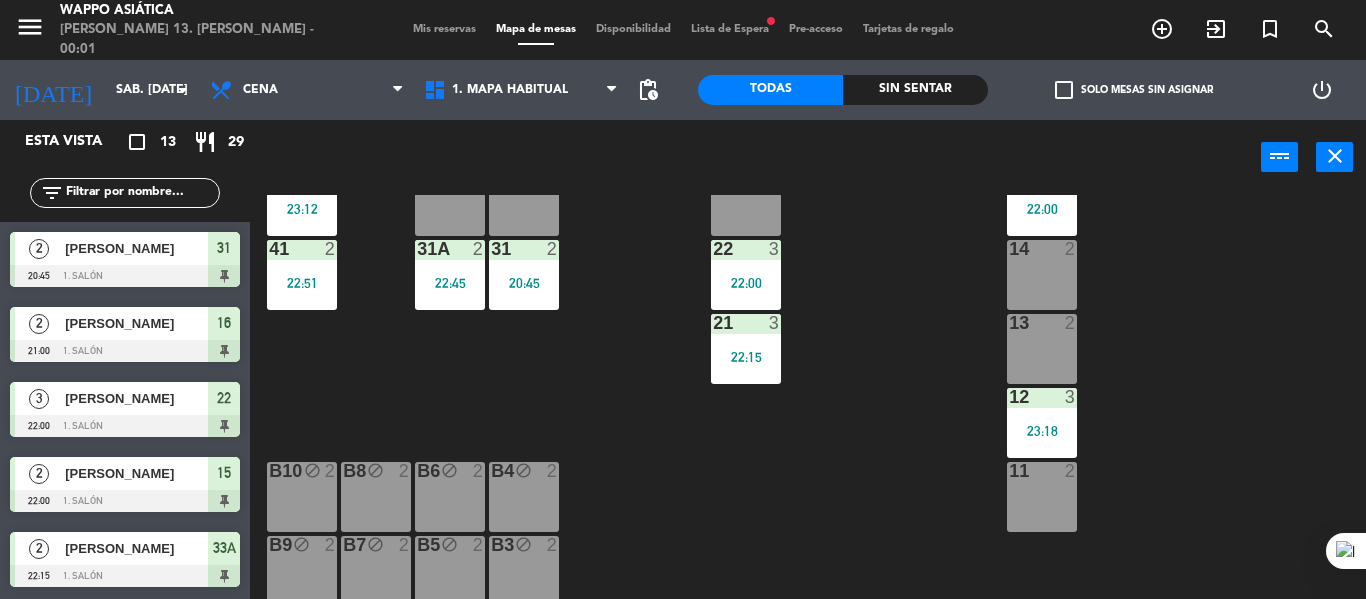 scroll, scrollTop: 359, scrollLeft: 0, axis: vertical 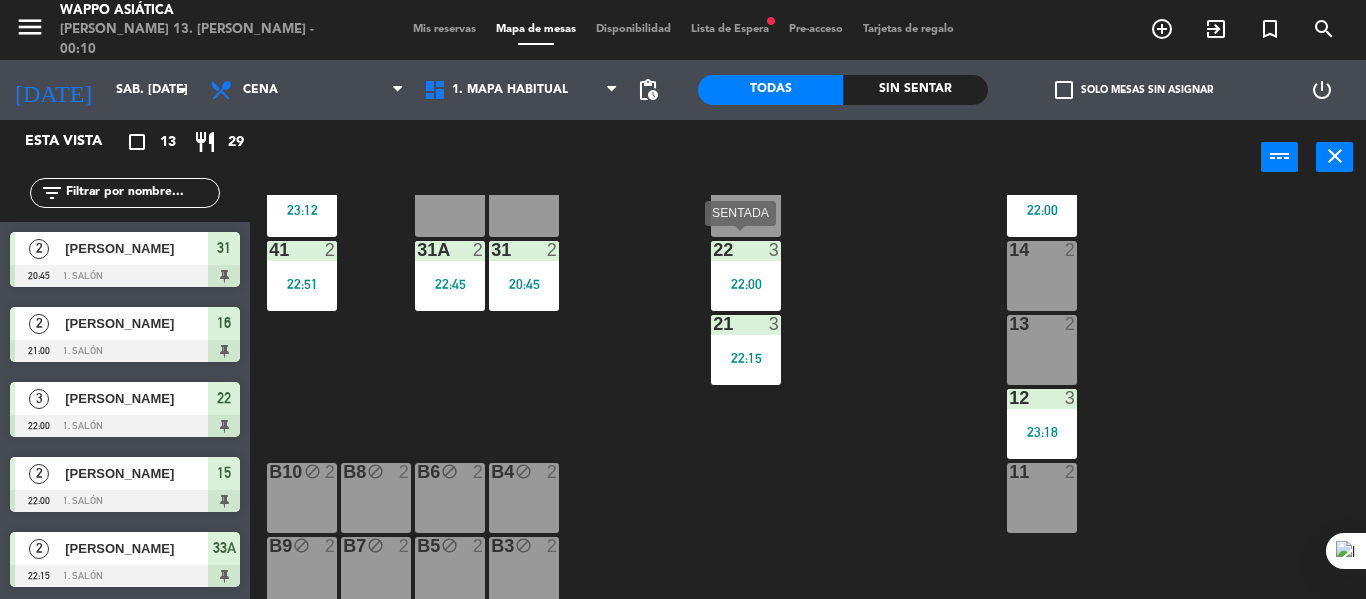 click on "22  3   22:00" at bounding box center [746, 276] 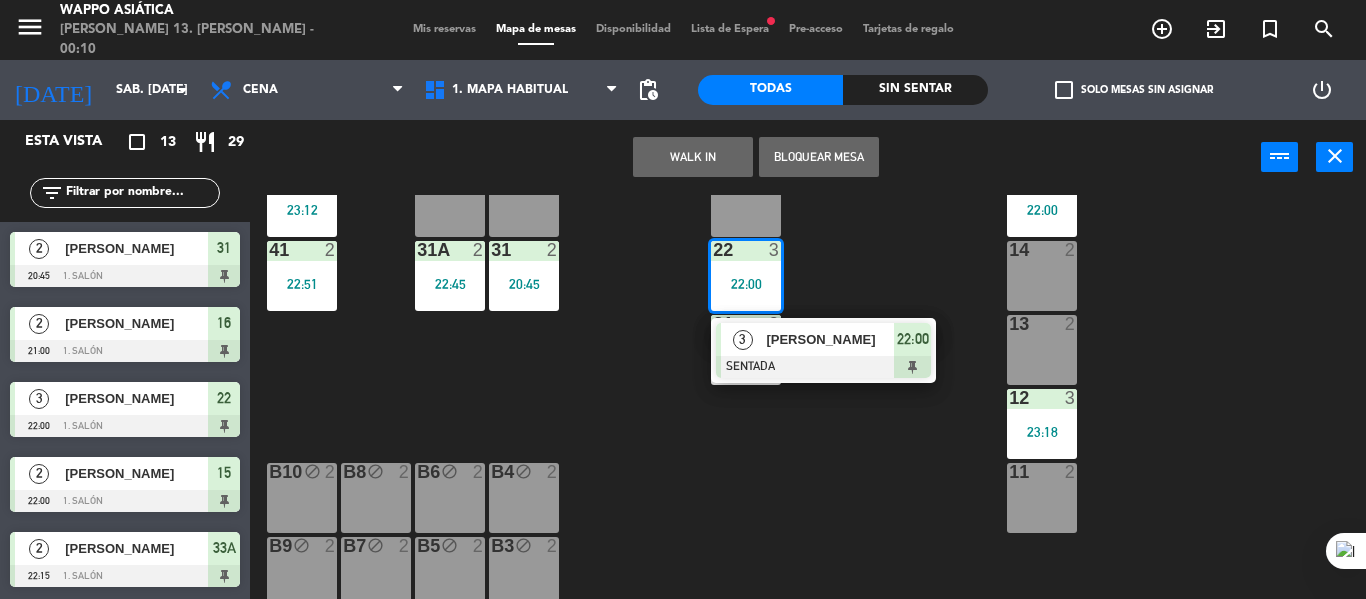 click on "[PERSON_NAME]" at bounding box center [830, 339] 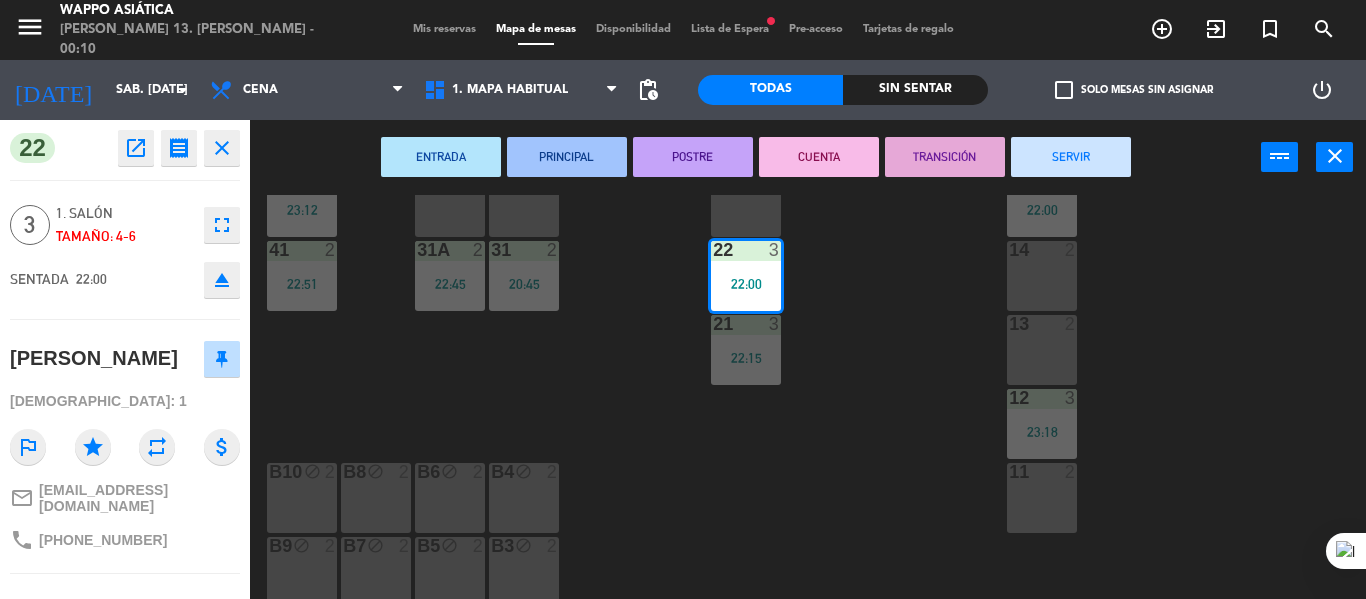 click on "SERVIR" at bounding box center (1071, 157) 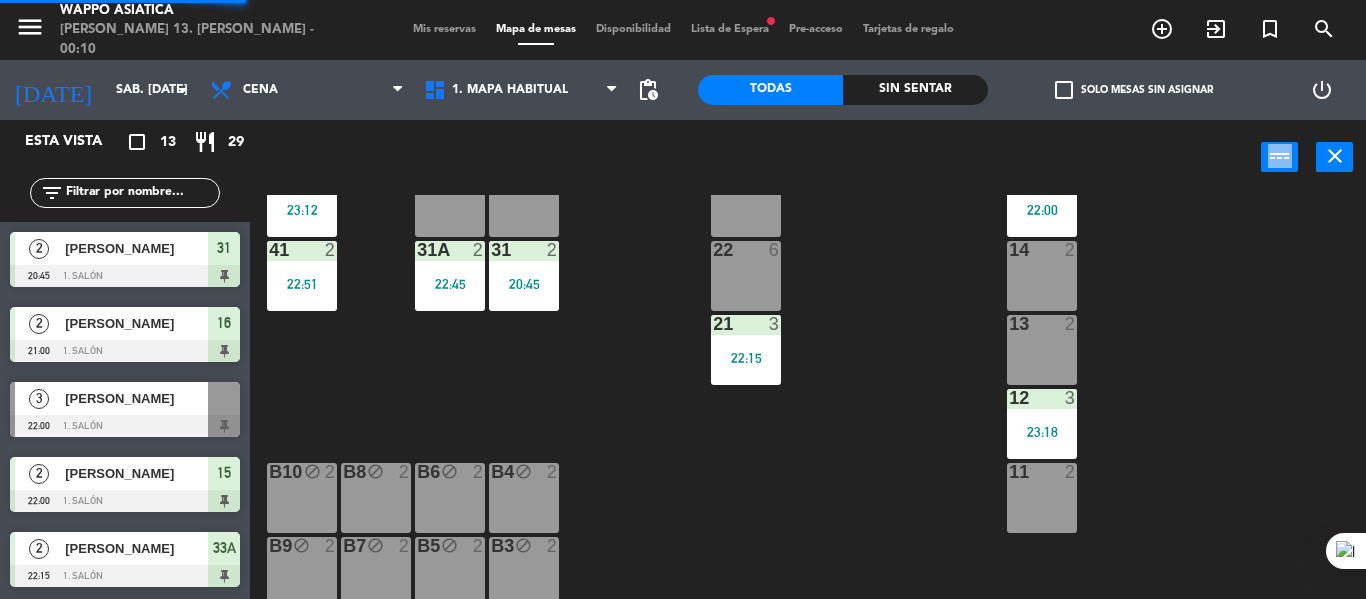 click on "power_input close" at bounding box center (755, 158) 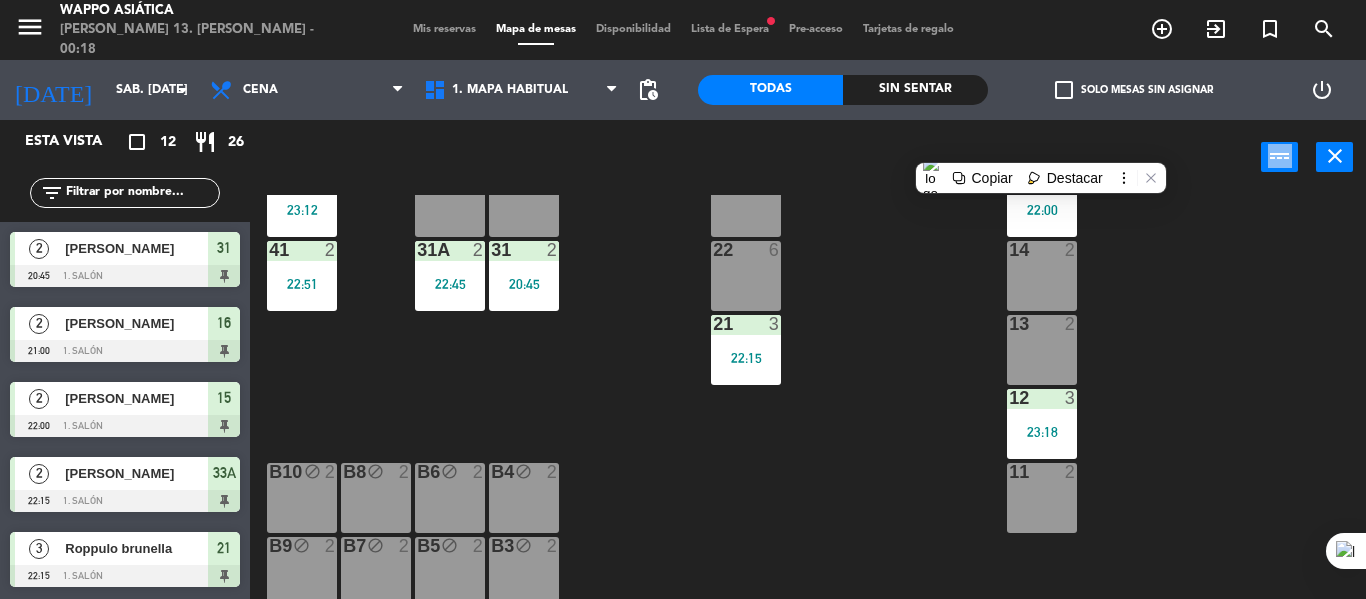 scroll, scrollTop: 174, scrollLeft: 0, axis: vertical 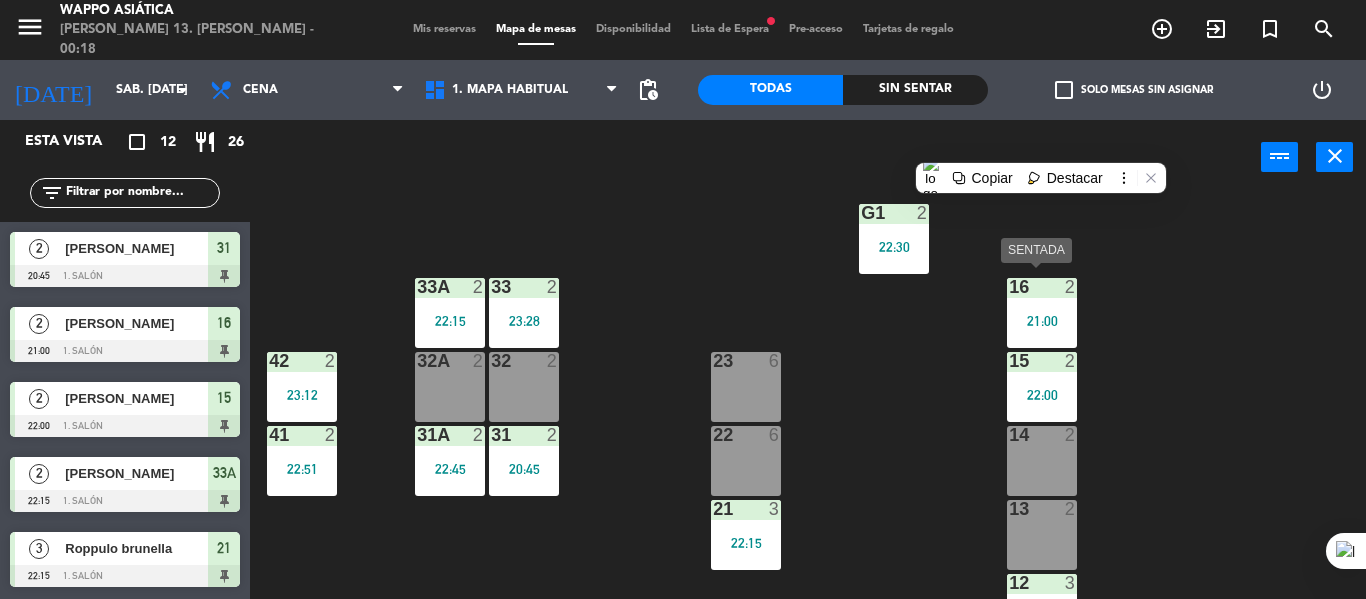 click on "21:00" at bounding box center [1042, 321] 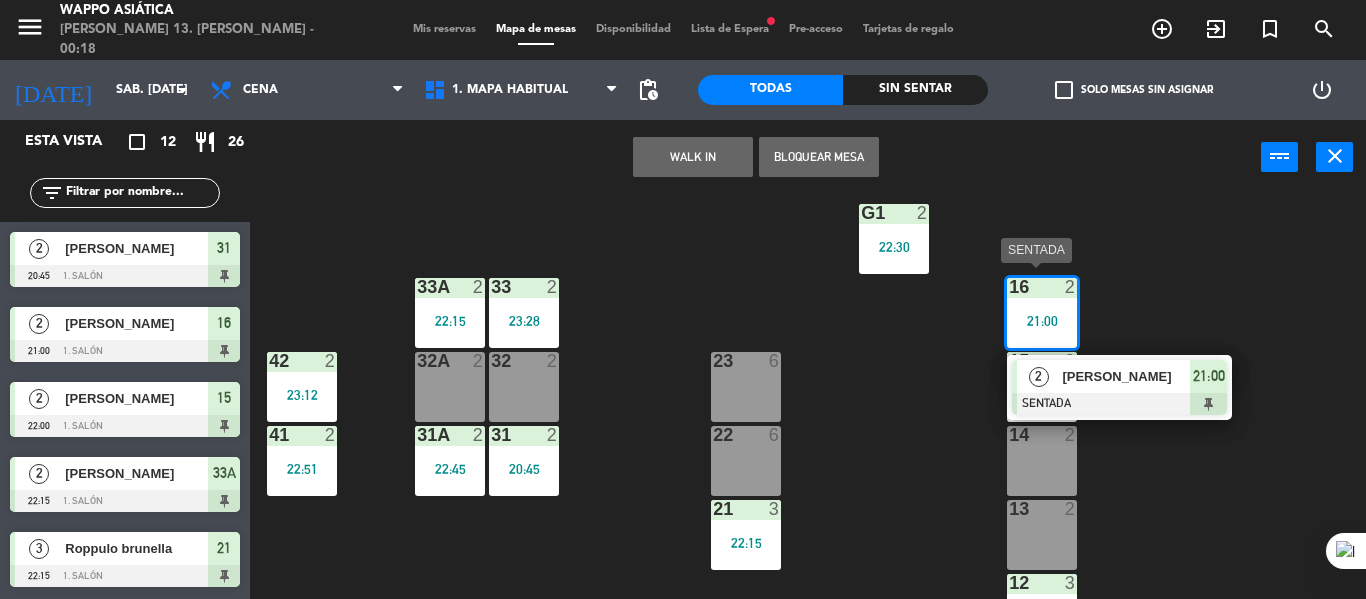 click on "[PERSON_NAME]" at bounding box center (1126, 376) 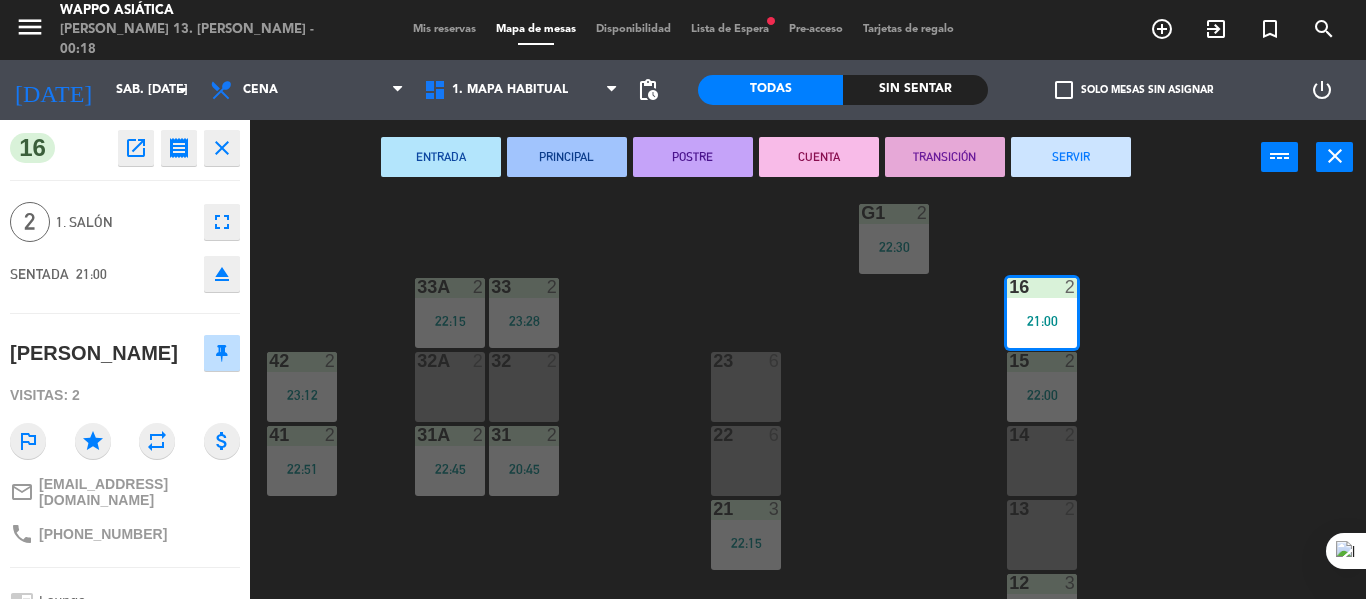 click on "SERVIR" at bounding box center (1071, 157) 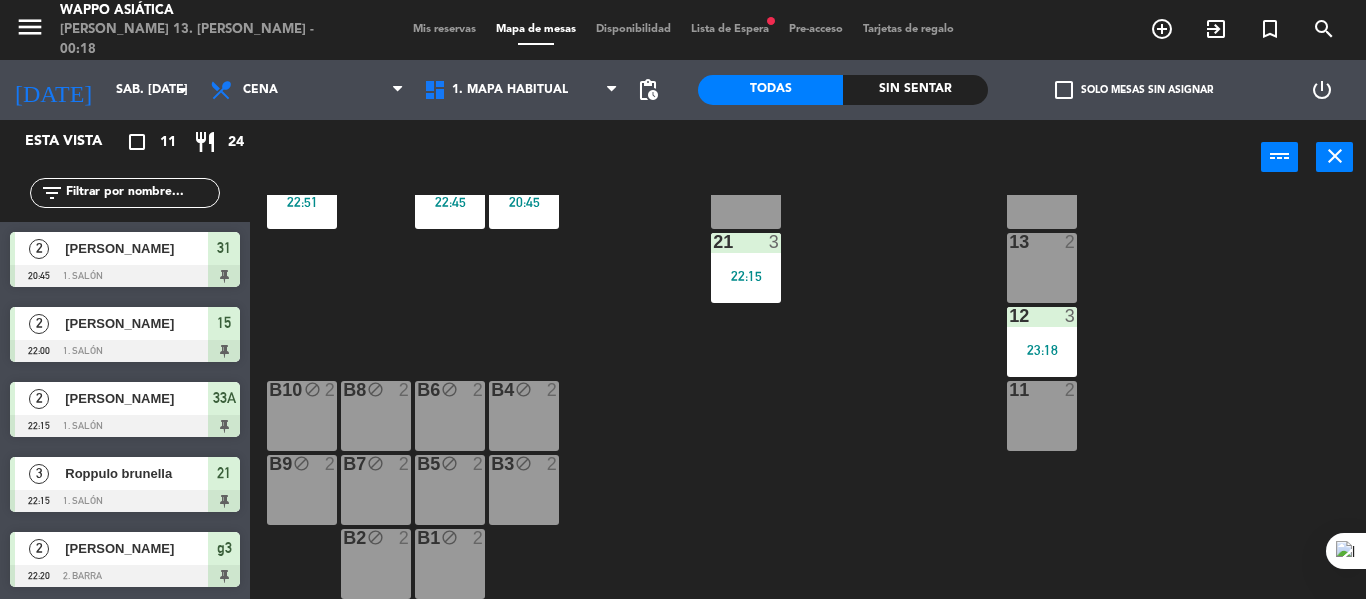 scroll, scrollTop: 0, scrollLeft: 0, axis: both 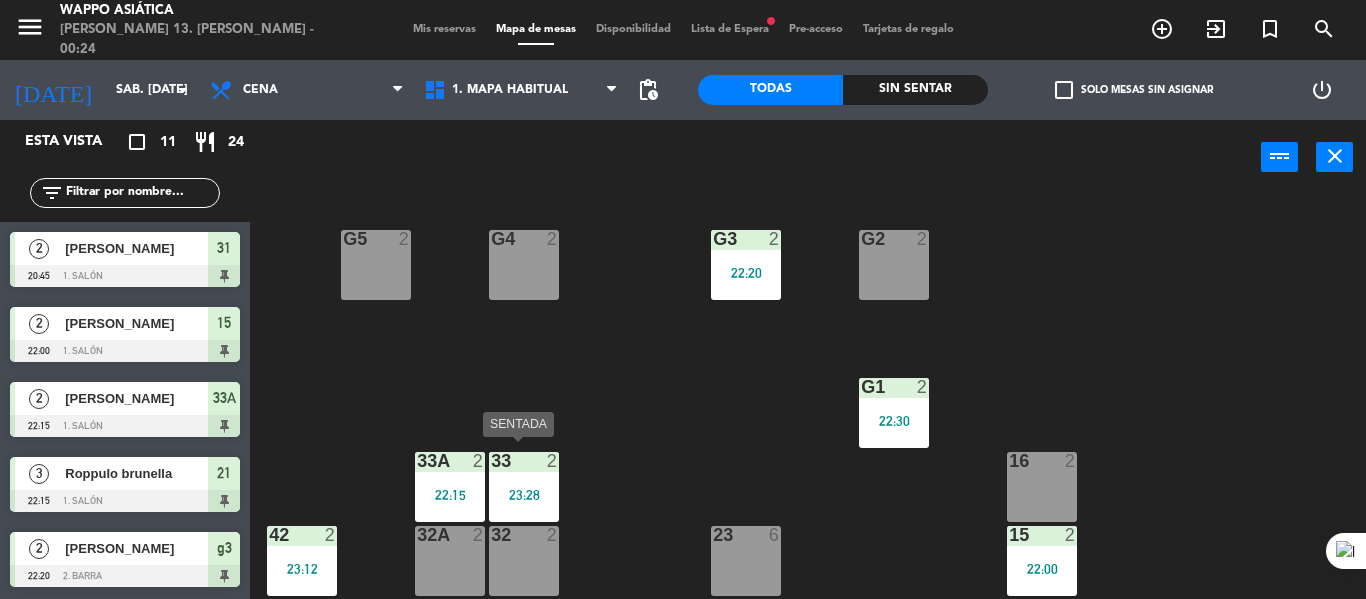 click on "33  2   23:28" at bounding box center [524, 487] 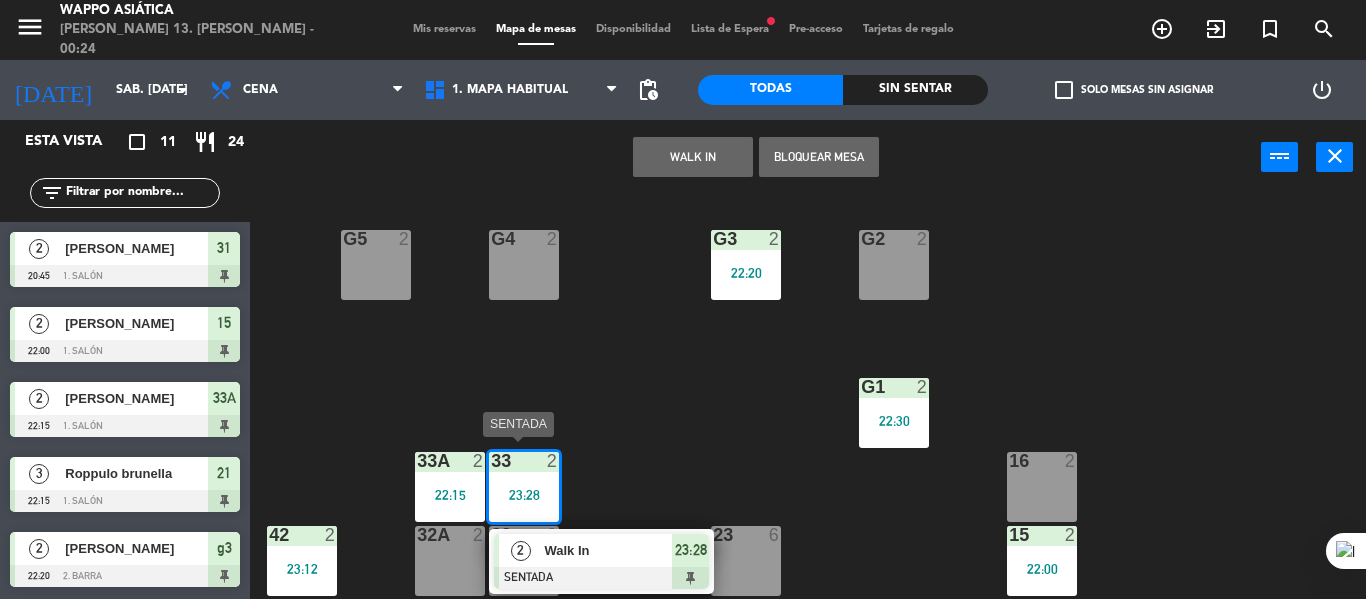 click on "Walk In" at bounding box center (608, 550) 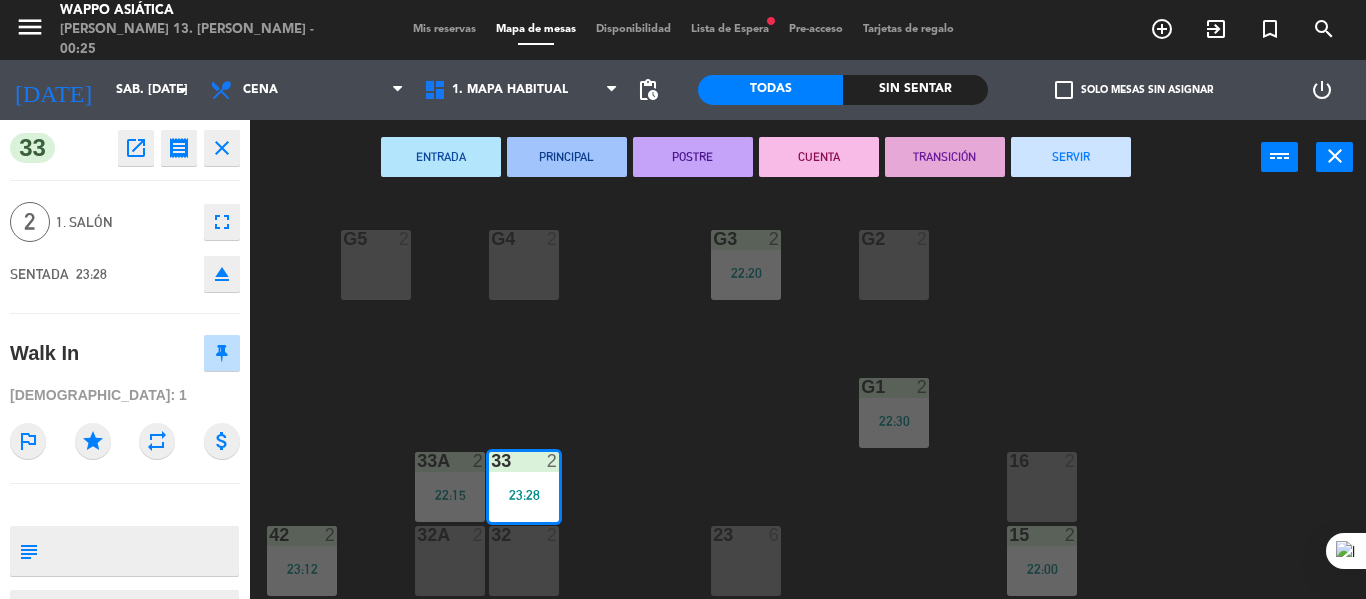 click on "SERVIR" at bounding box center (1071, 157) 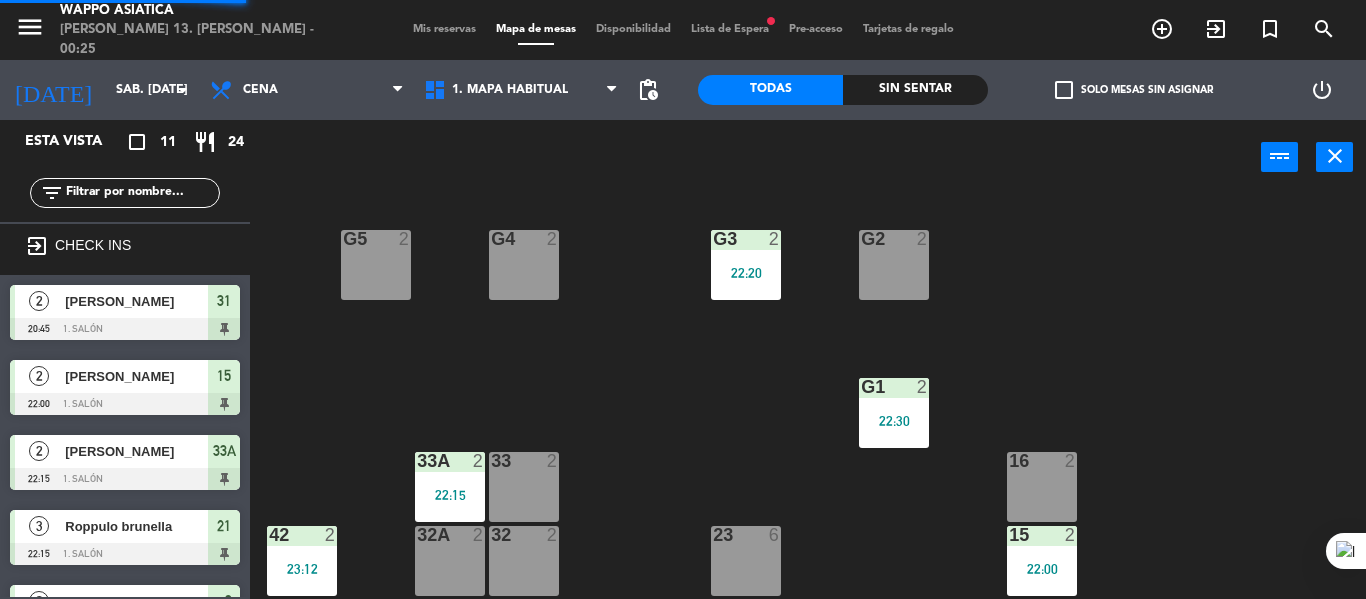 scroll, scrollTop: 10, scrollLeft: 0, axis: vertical 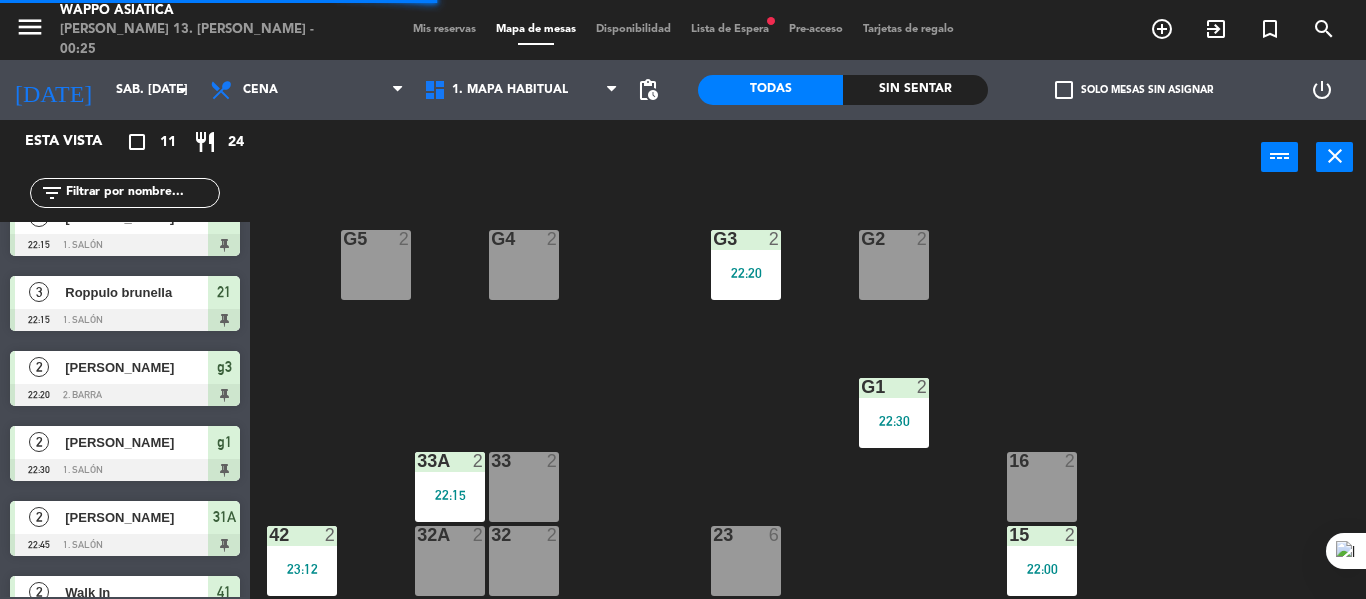 click on "33A  2   22:15" at bounding box center (450, 487) 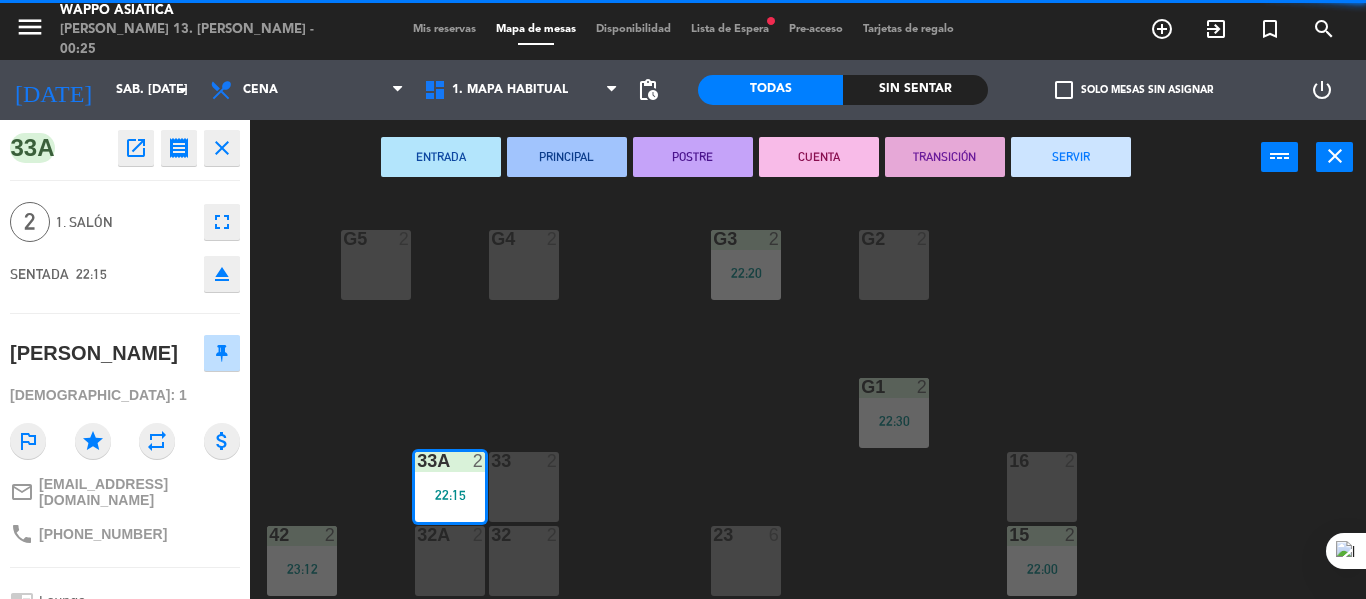 scroll, scrollTop: 0, scrollLeft: 0, axis: both 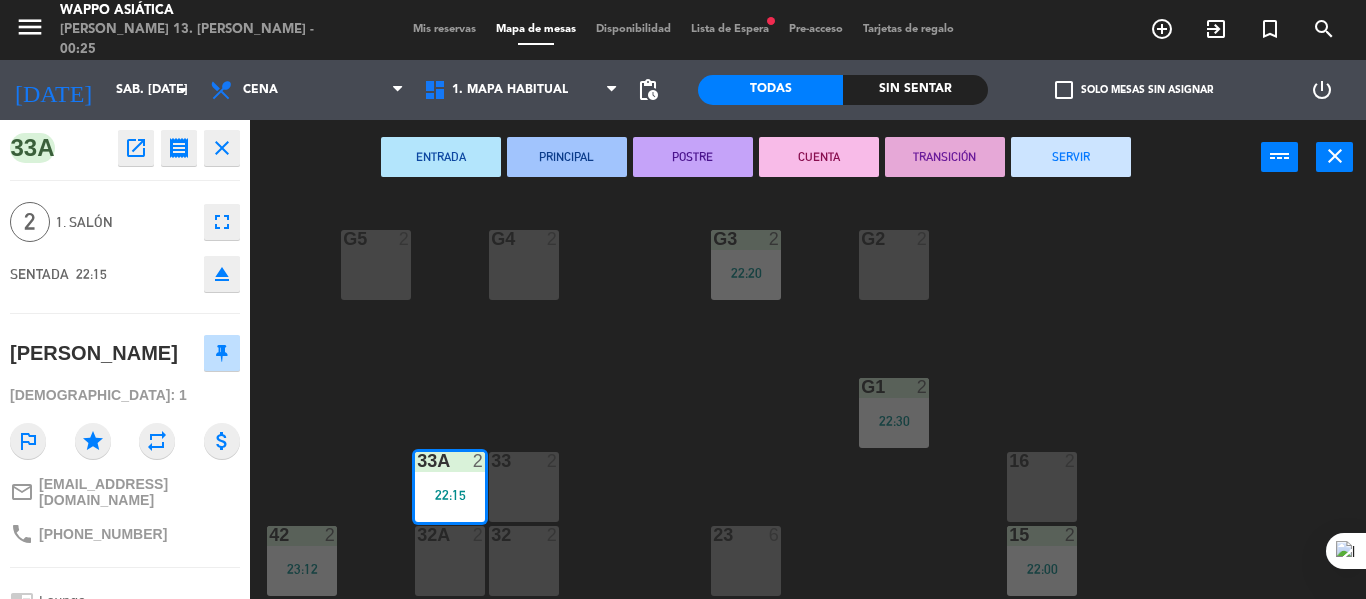 click on "SERVIR" at bounding box center [1071, 157] 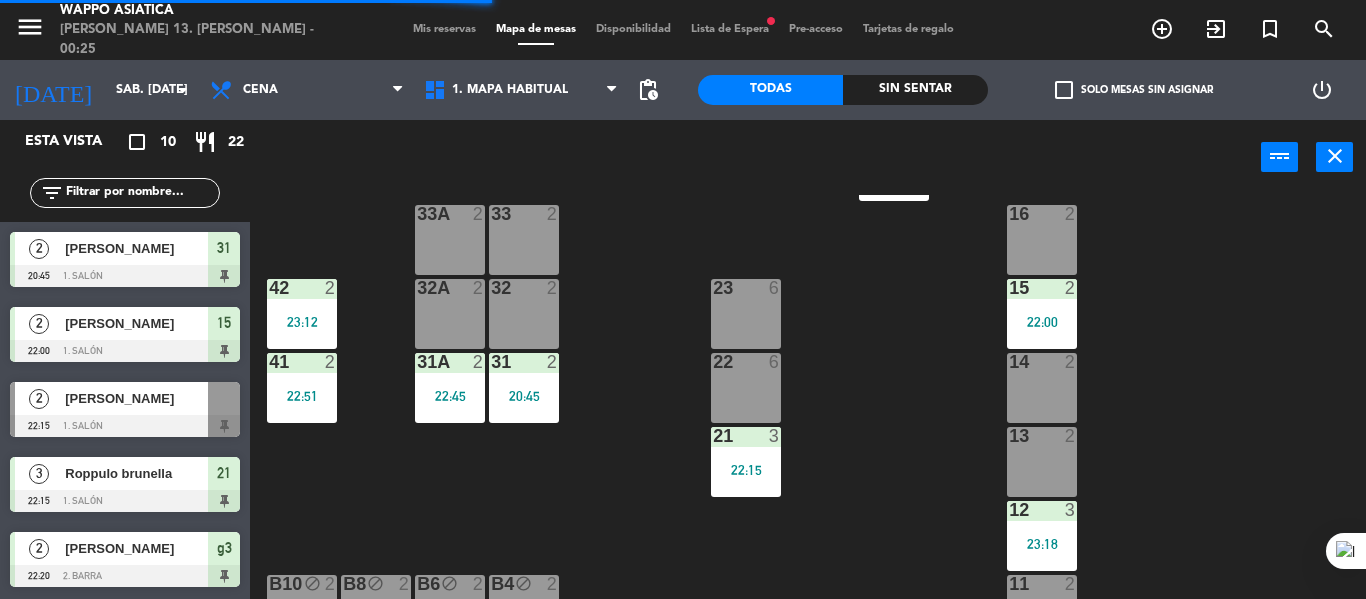 scroll, scrollTop: 252, scrollLeft: 0, axis: vertical 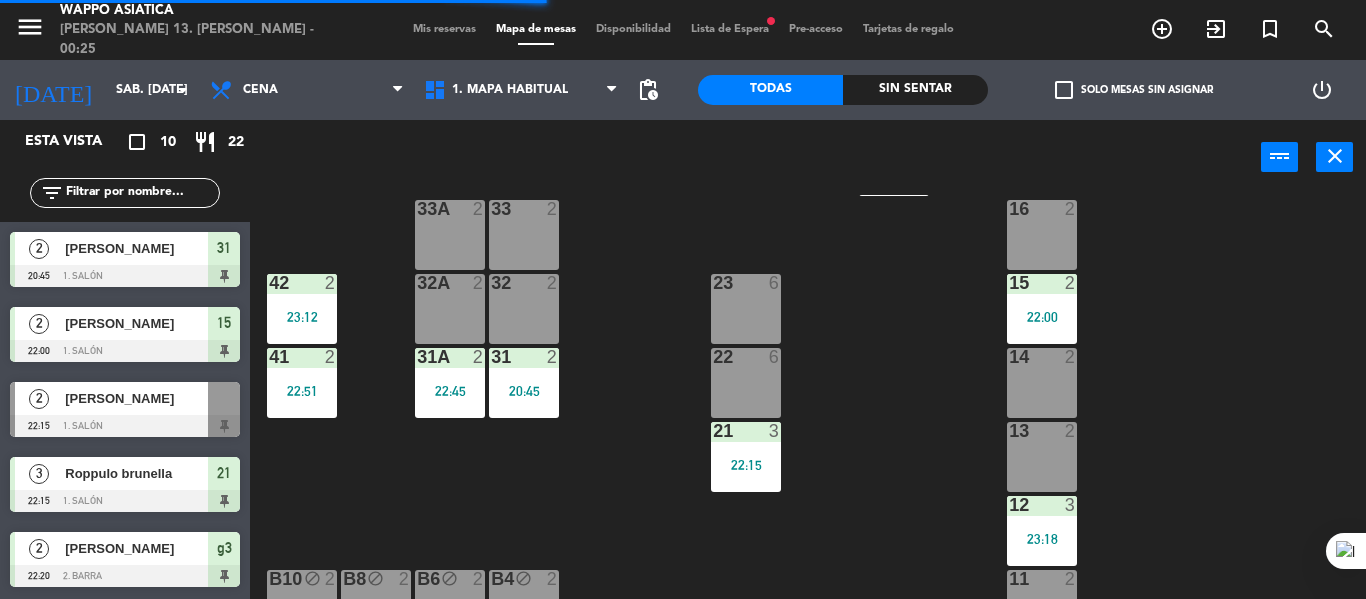 click on "42  2   23:12" at bounding box center (302, 309) 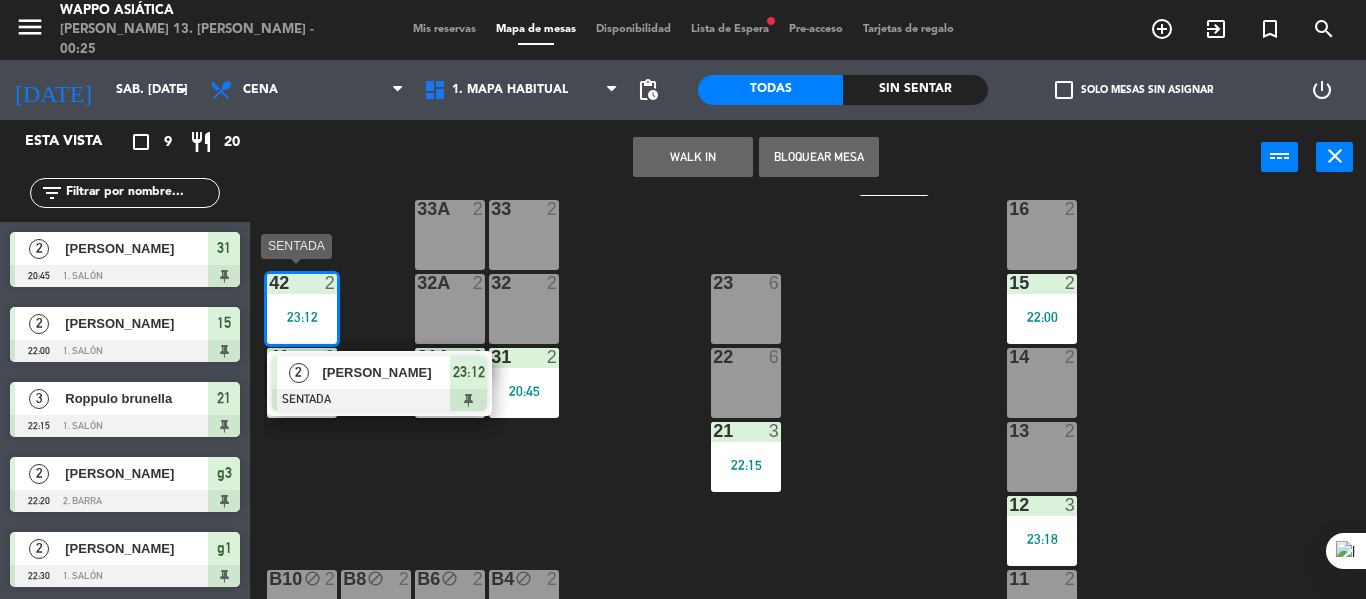 click on "[PERSON_NAME]" at bounding box center [386, 372] 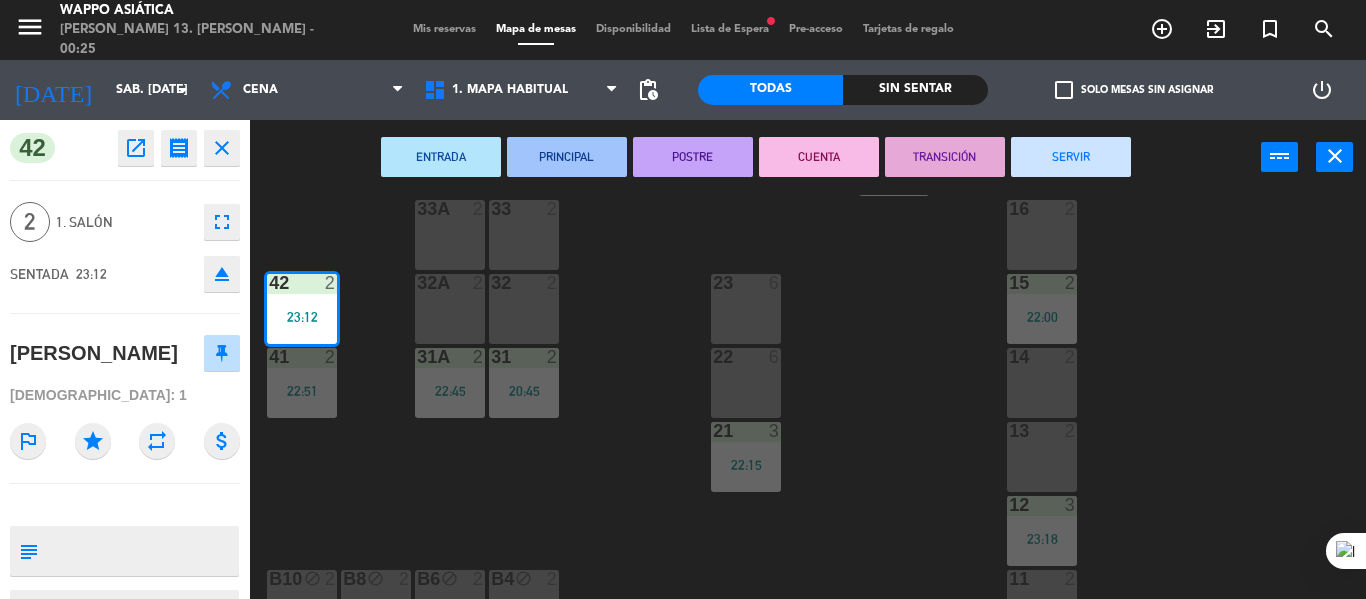 click on "SERVIR" at bounding box center [1071, 157] 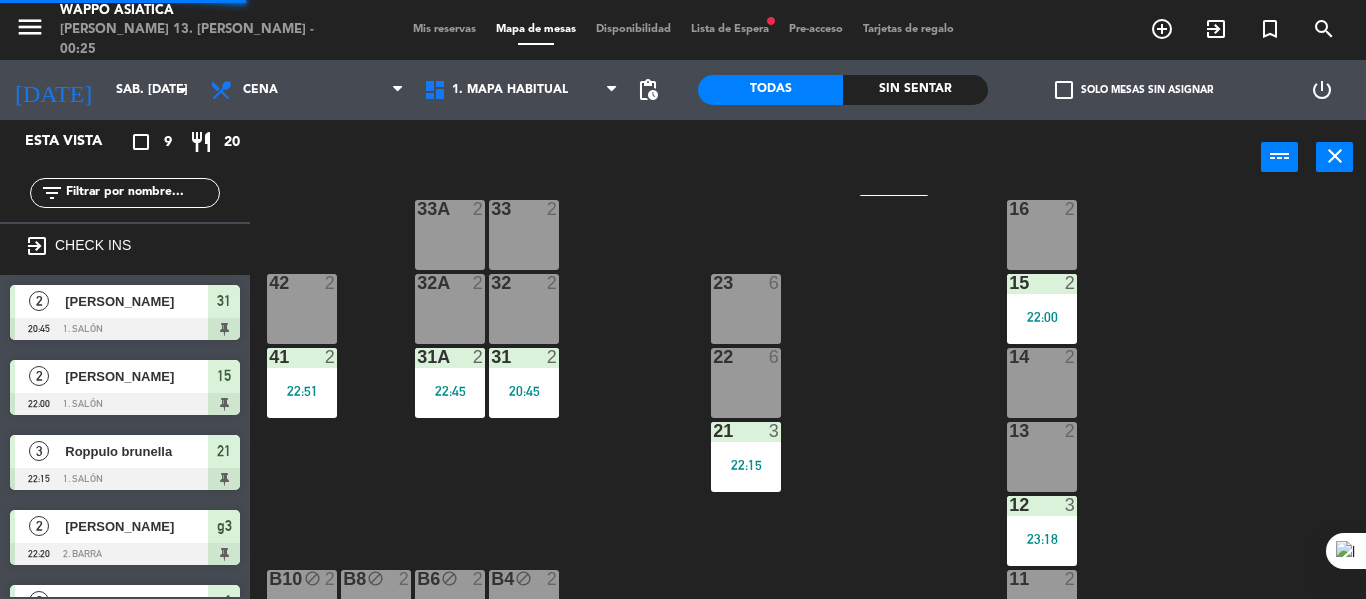 scroll, scrollTop: 10, scrollLeft: 0, axis: vertical 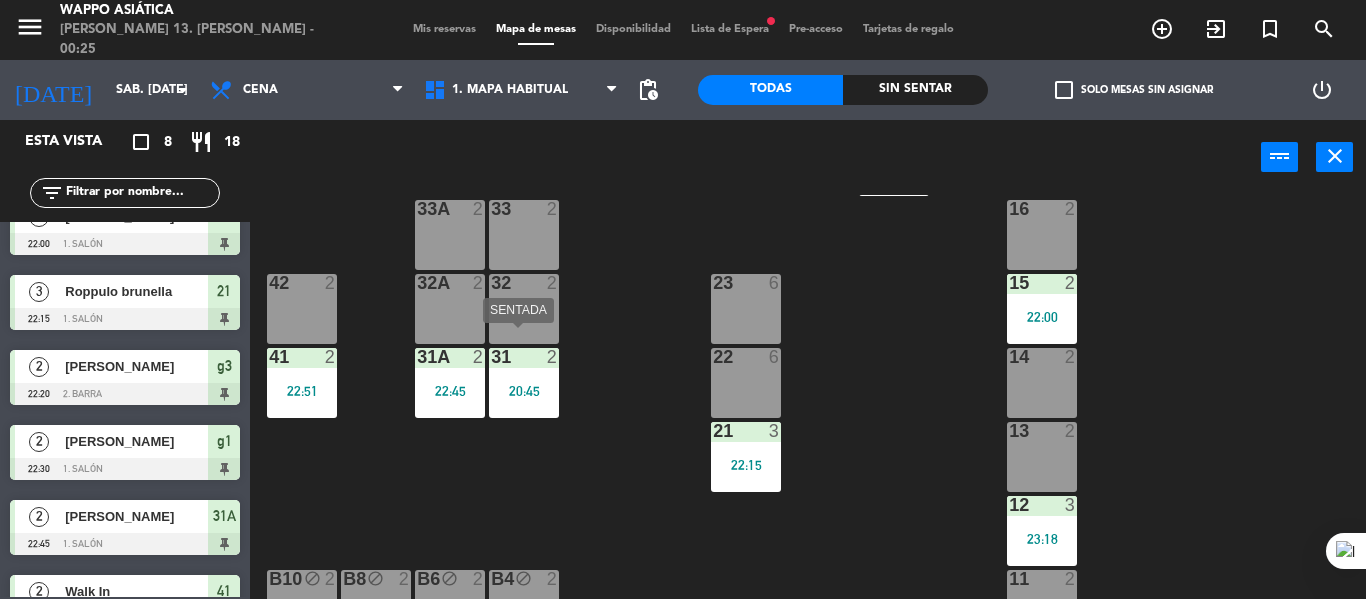 click on "31  2   20:45" at bounding box center [524, 383] 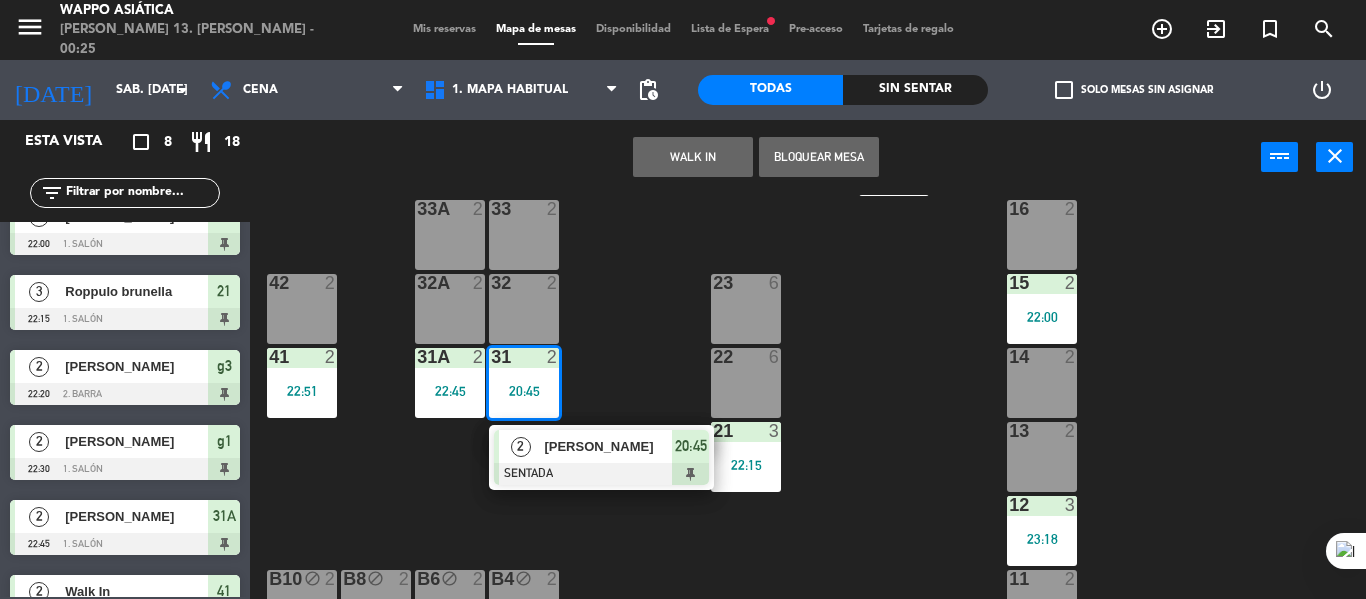 click on "[PERSON_NAME]" at bounding box center [607, 446] 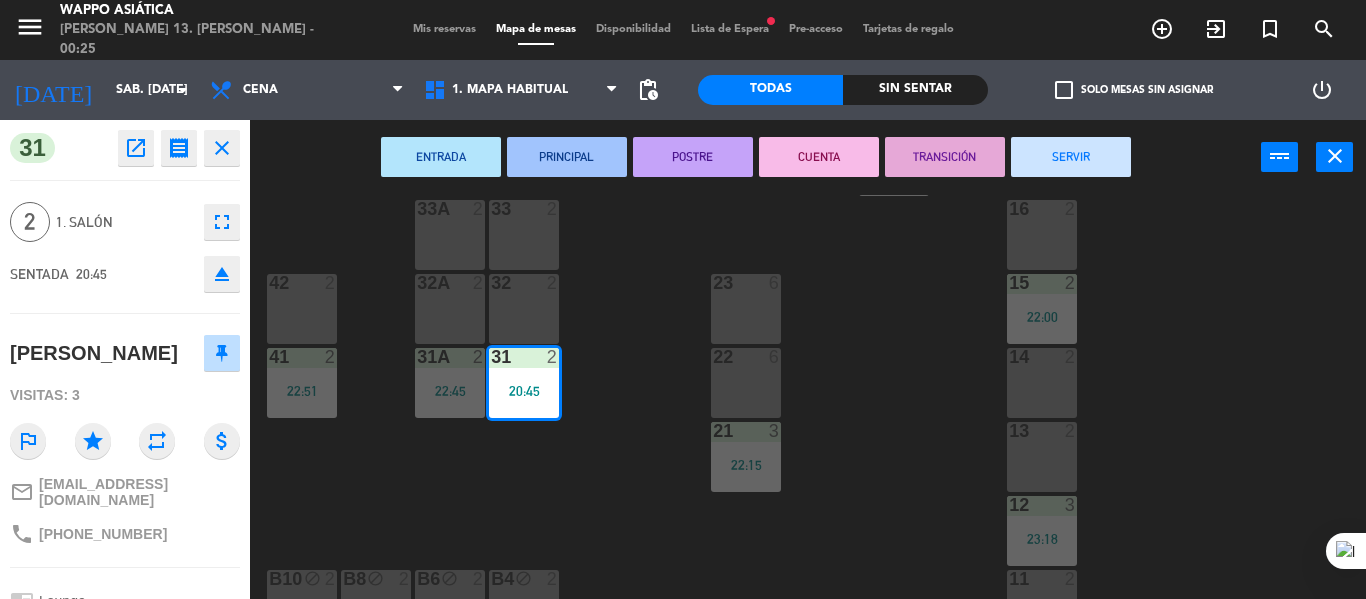 scroll, scrollTop: 0, scrollLeft: 0, axis: both 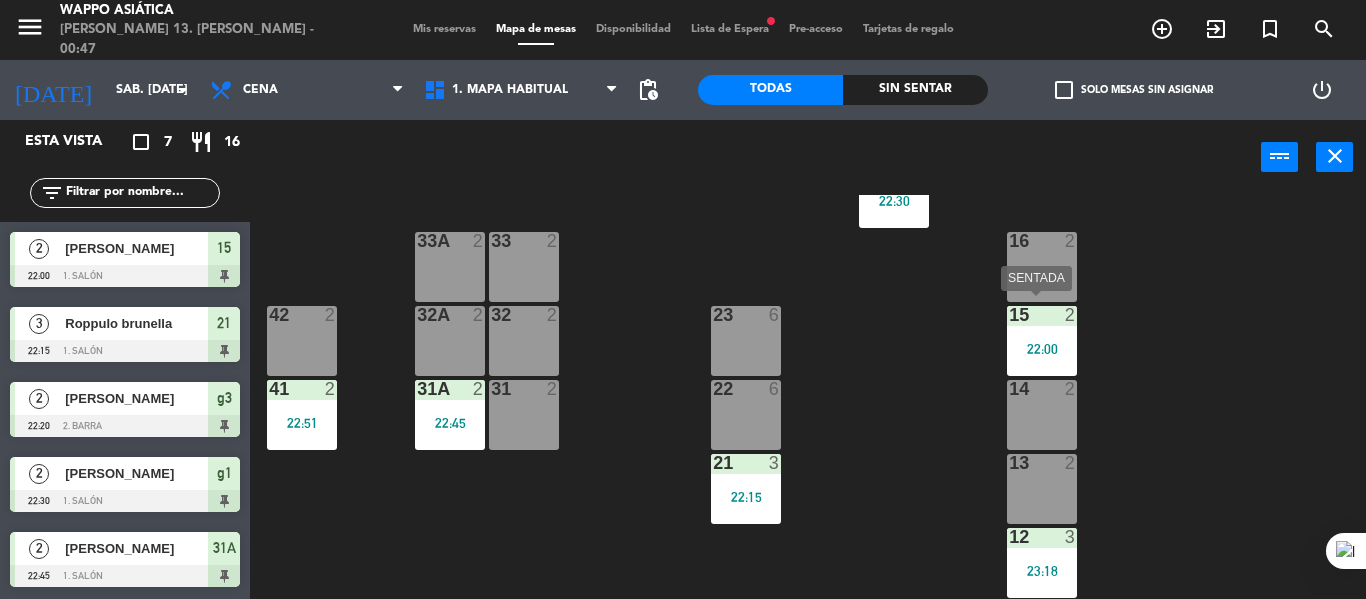 click on "15  2   22:00" at bounding box center [1042, 341] 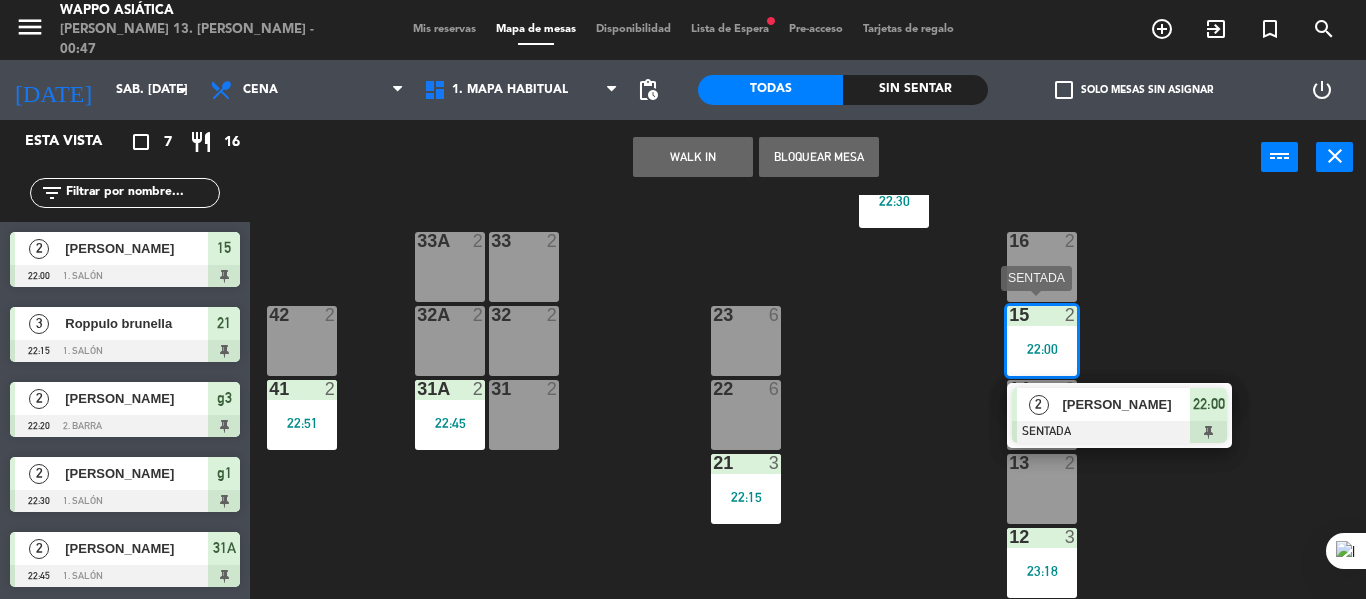 click at bounding box center (1119, 432) 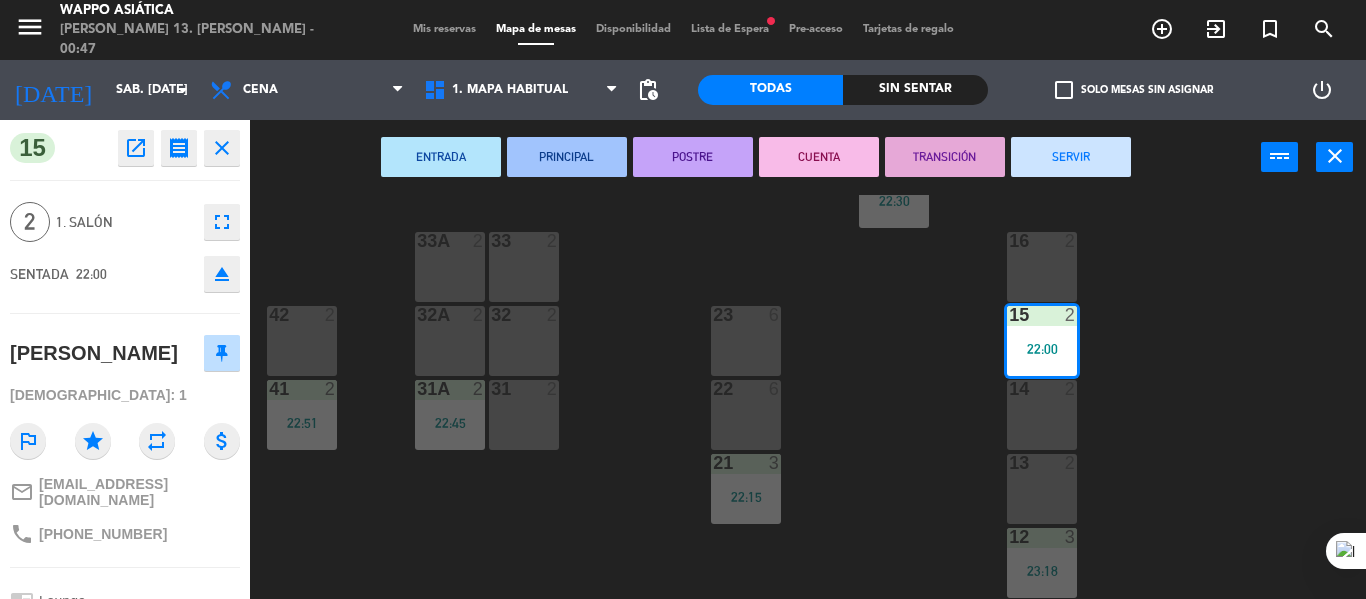 click on "SERVIR" at bounding box center [1071, 157] 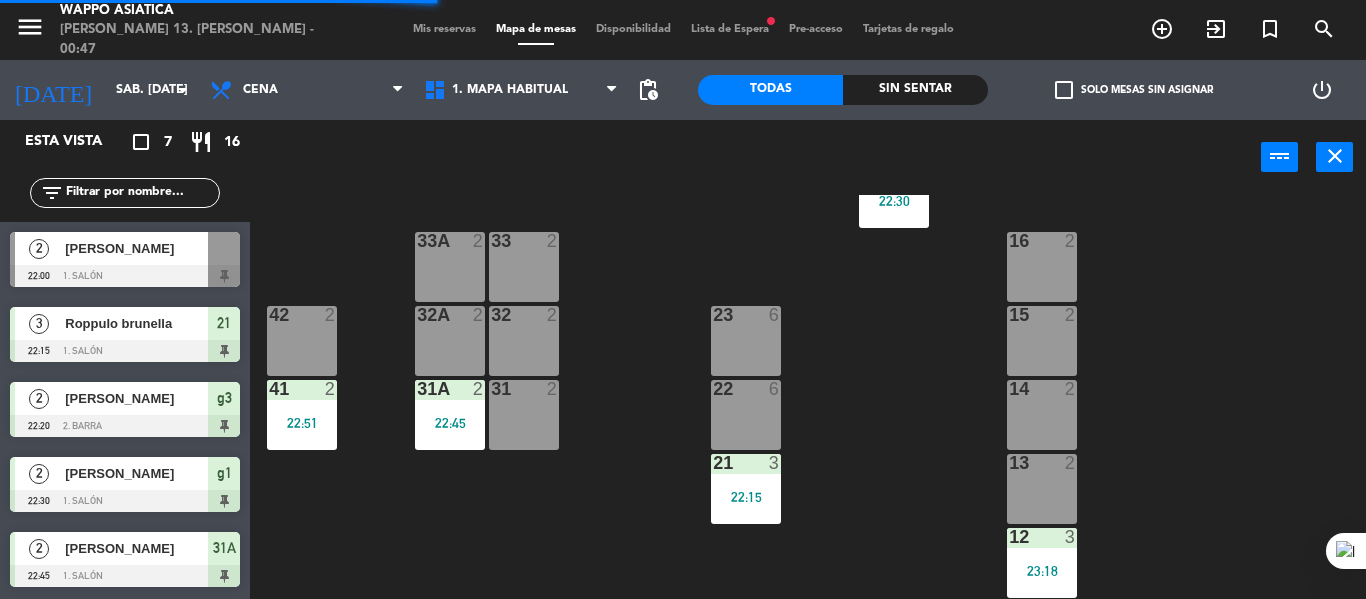 scroll, scrollTop: 0, scrollLeft: 0, axis: both 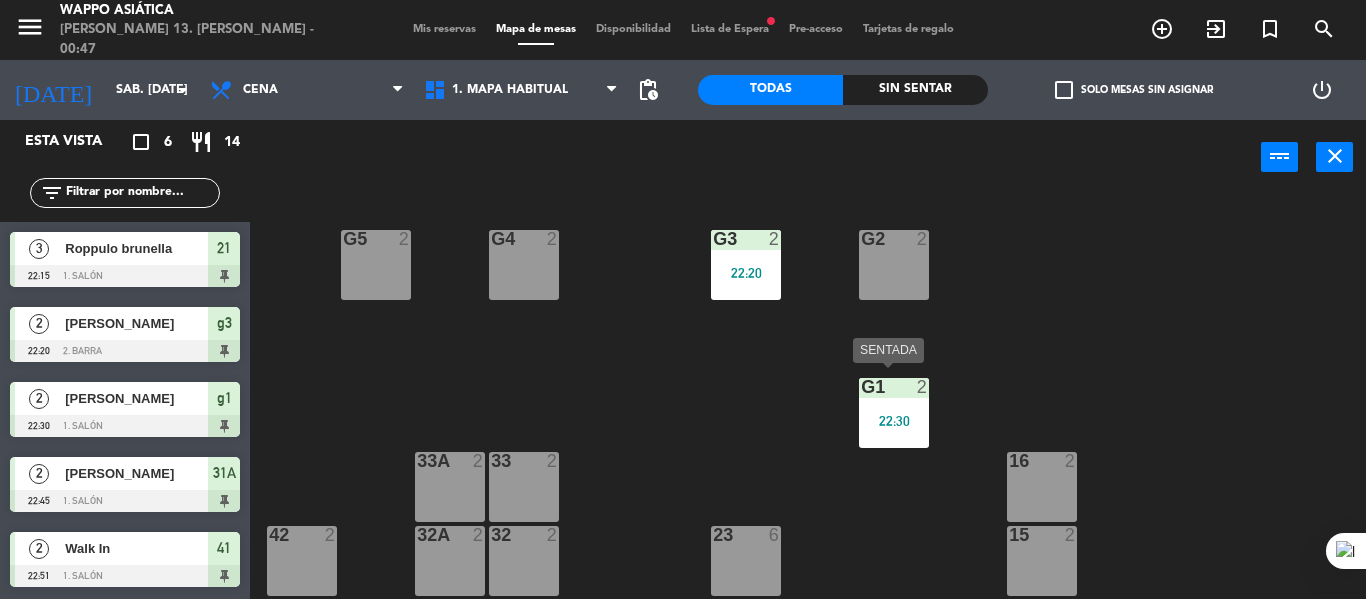 click on "g1  2   22:30" at bounding box center [894, 413] 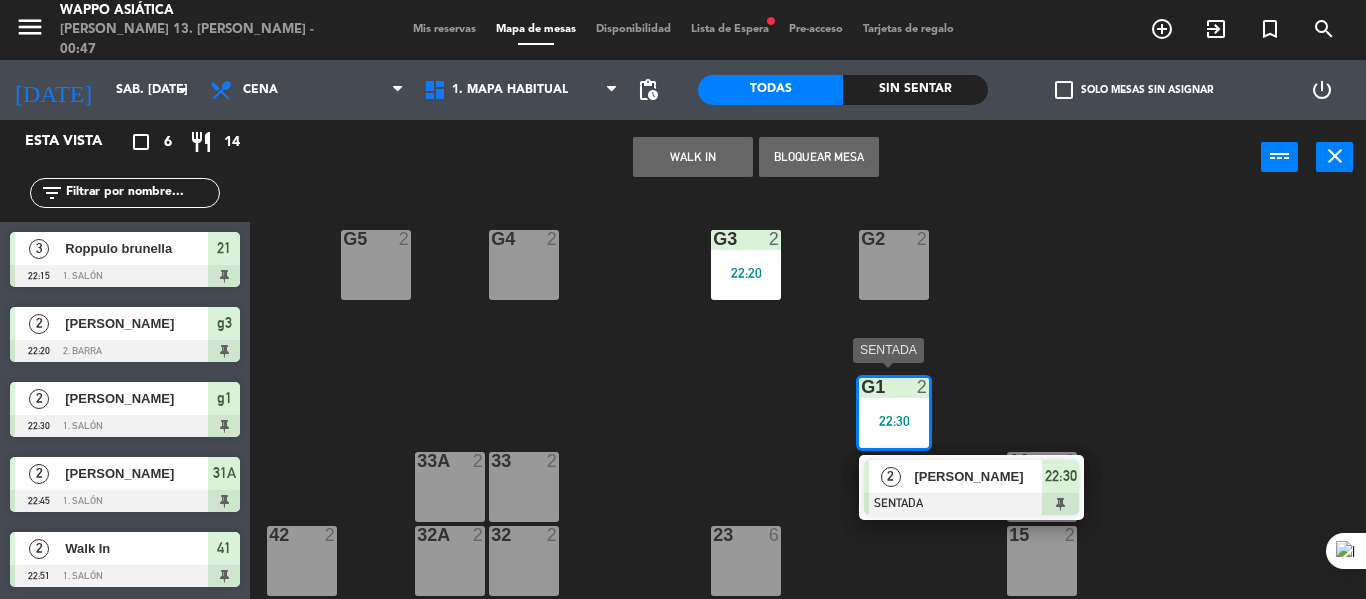 click on "[PERSON_NAME]" at bounding box center (978, 476) 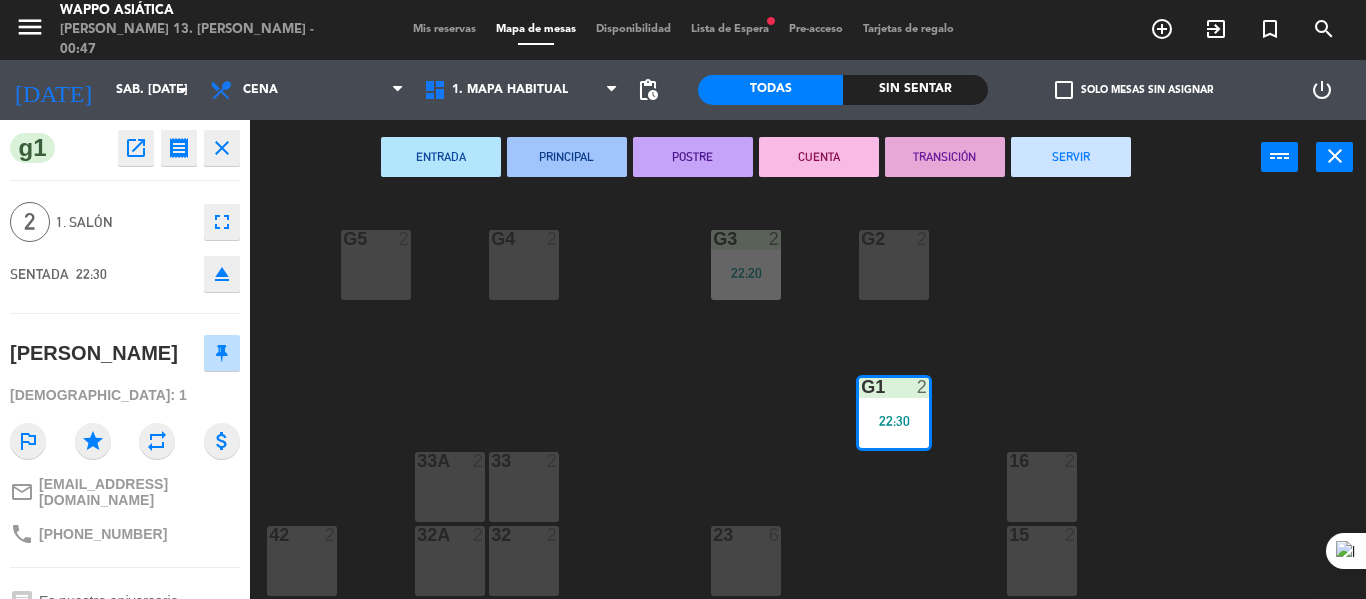 click on "SERVIR" at bounding box center (1071, 157) 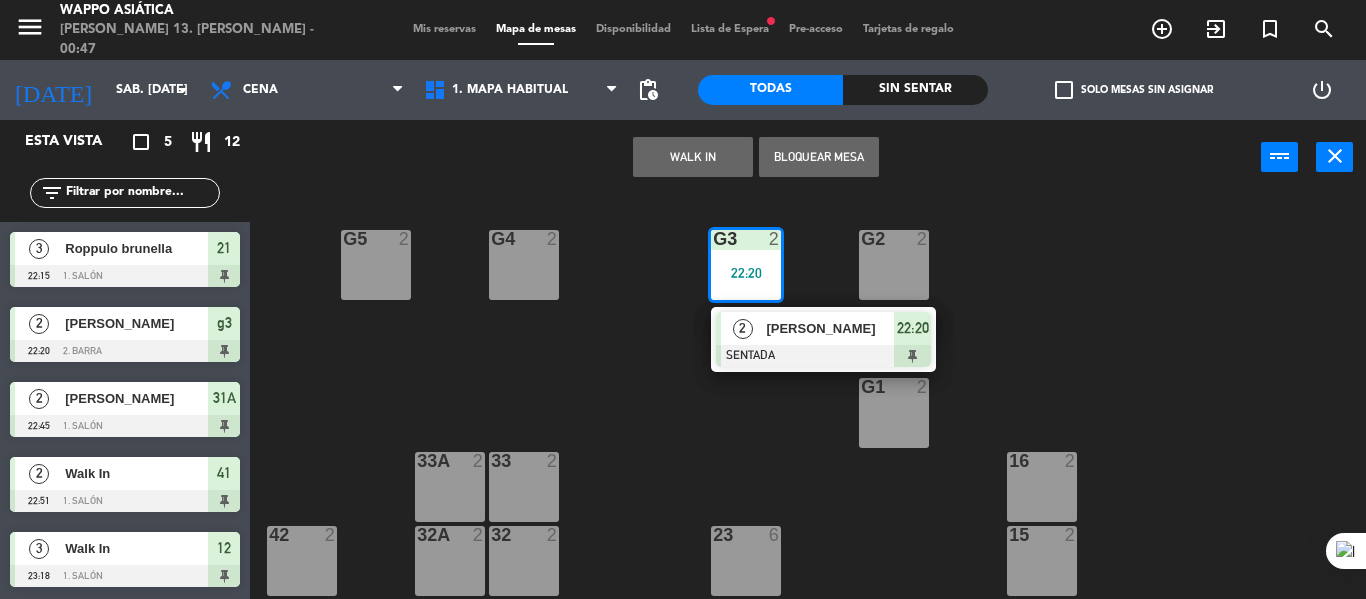 click on "2" at bounding box center (742, 328) 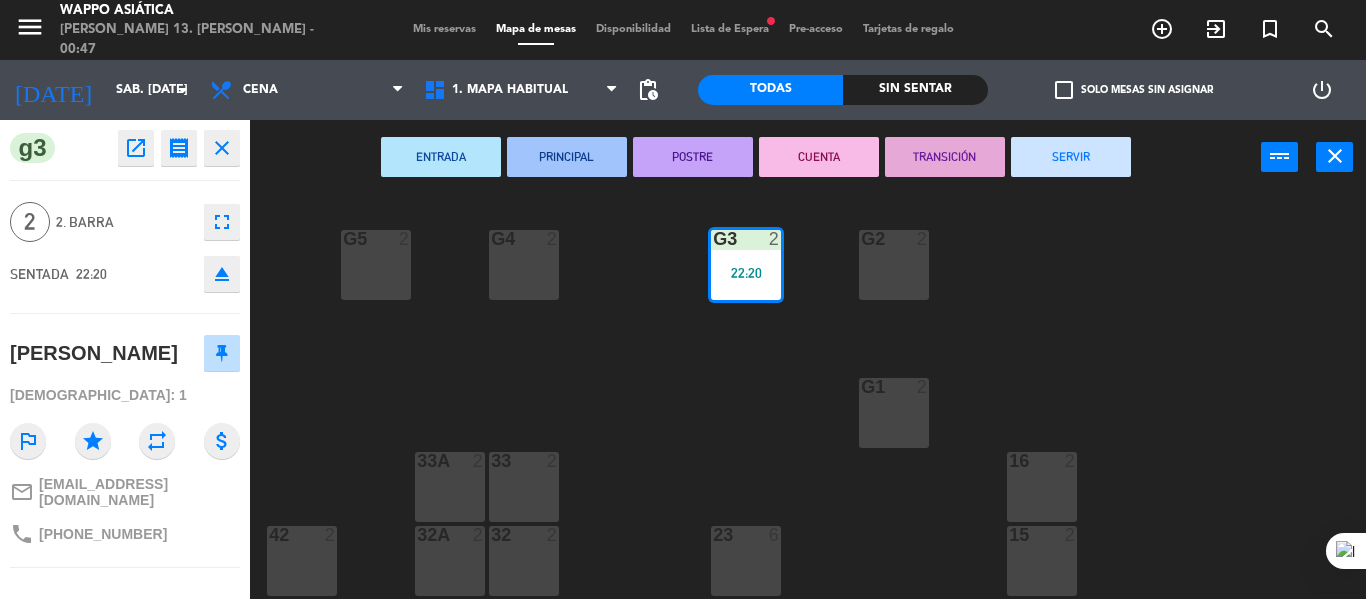 click on "SERVIR" at bounding box center (1071, 157) 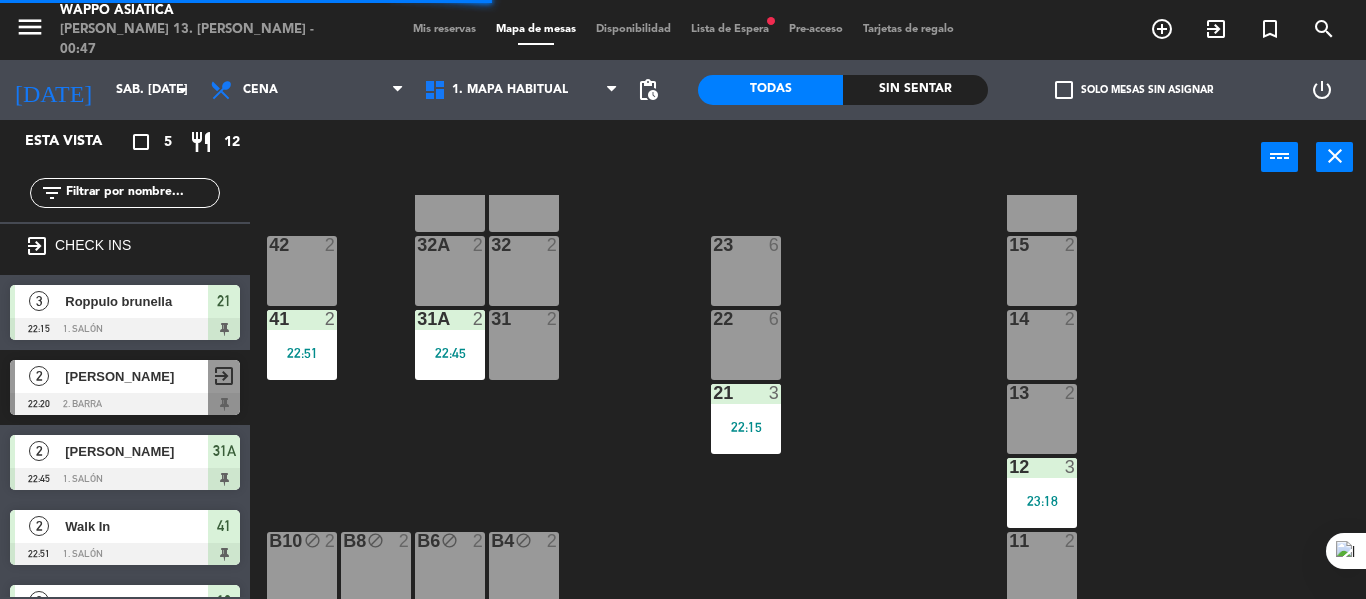 scroll, scrollTop: 291, scrollLeft: 0, axis: vertical 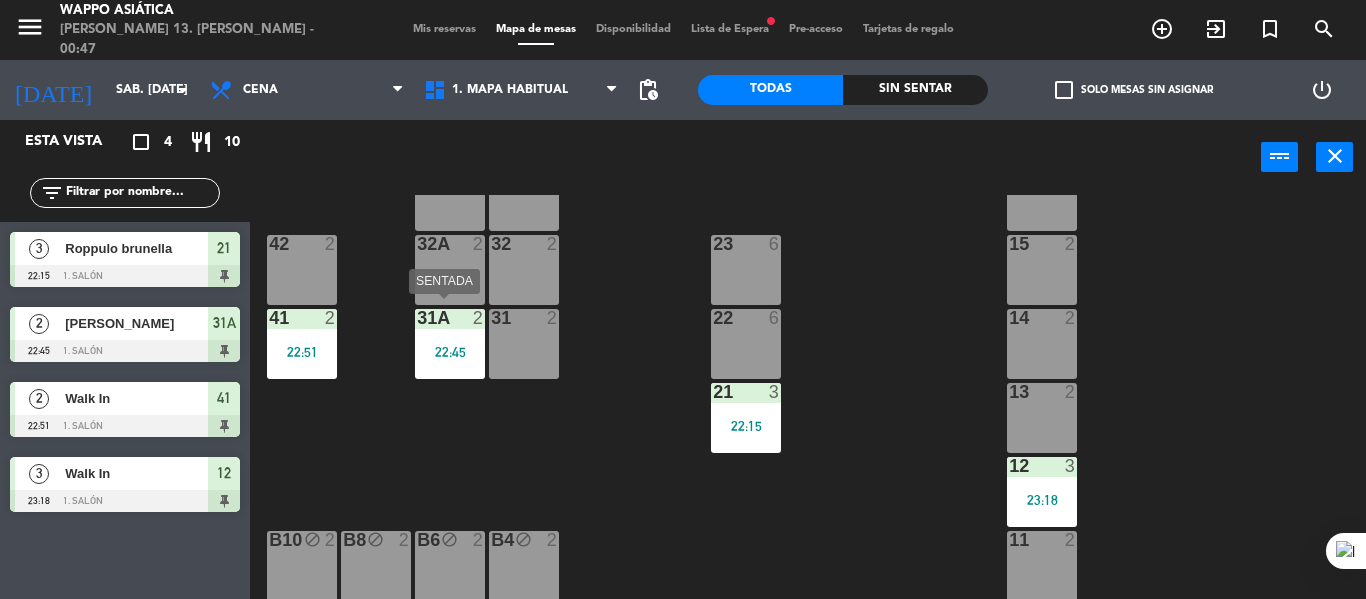 click on "31A  2   22:45" at bounding box center (450, 344) 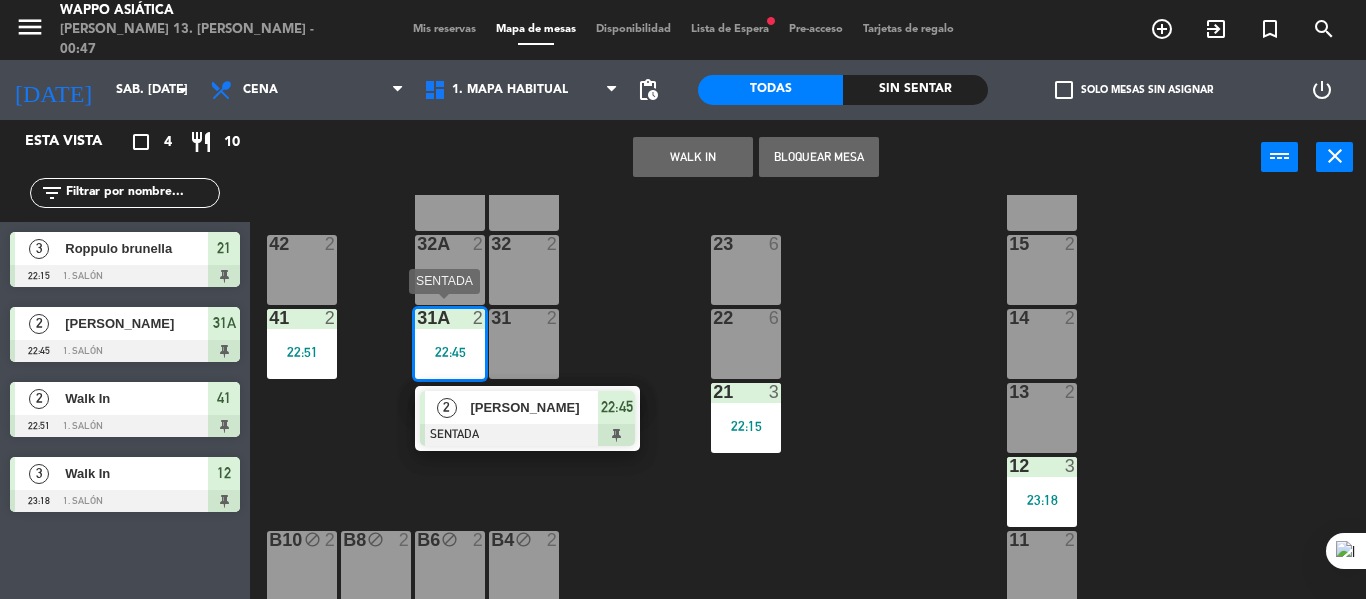 click on "[PERSON_NAME]" at bounding box center [534, 407] 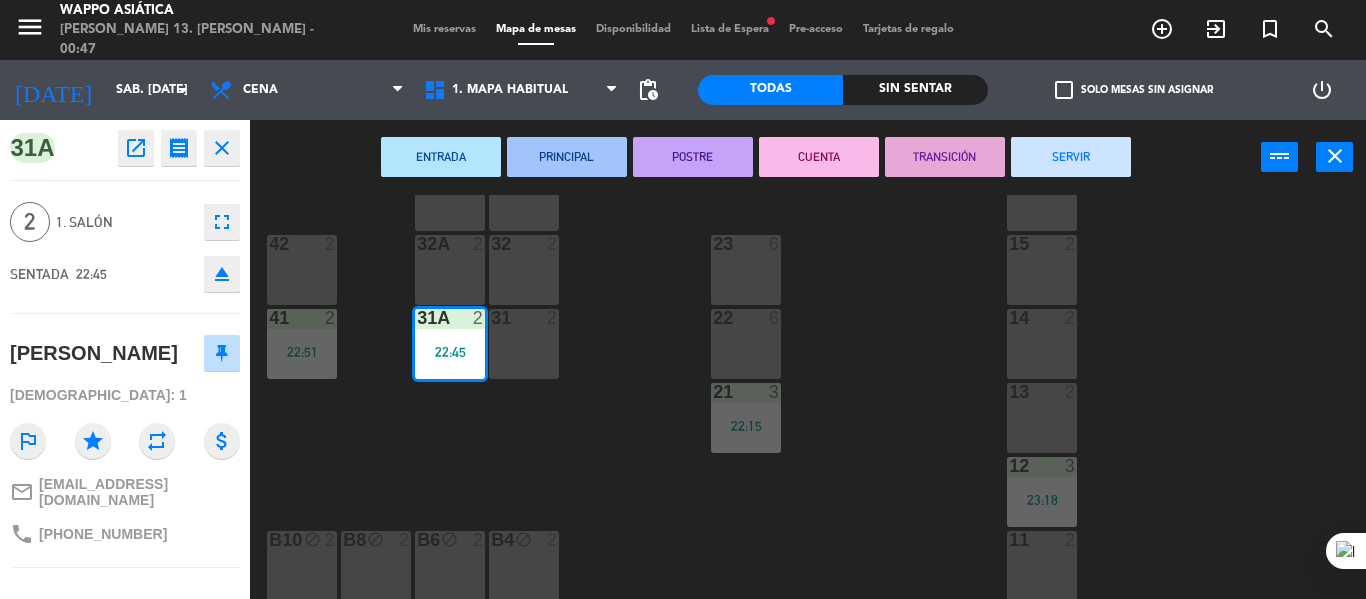 click on "SERVIR" at bounding box center [1071, 157] 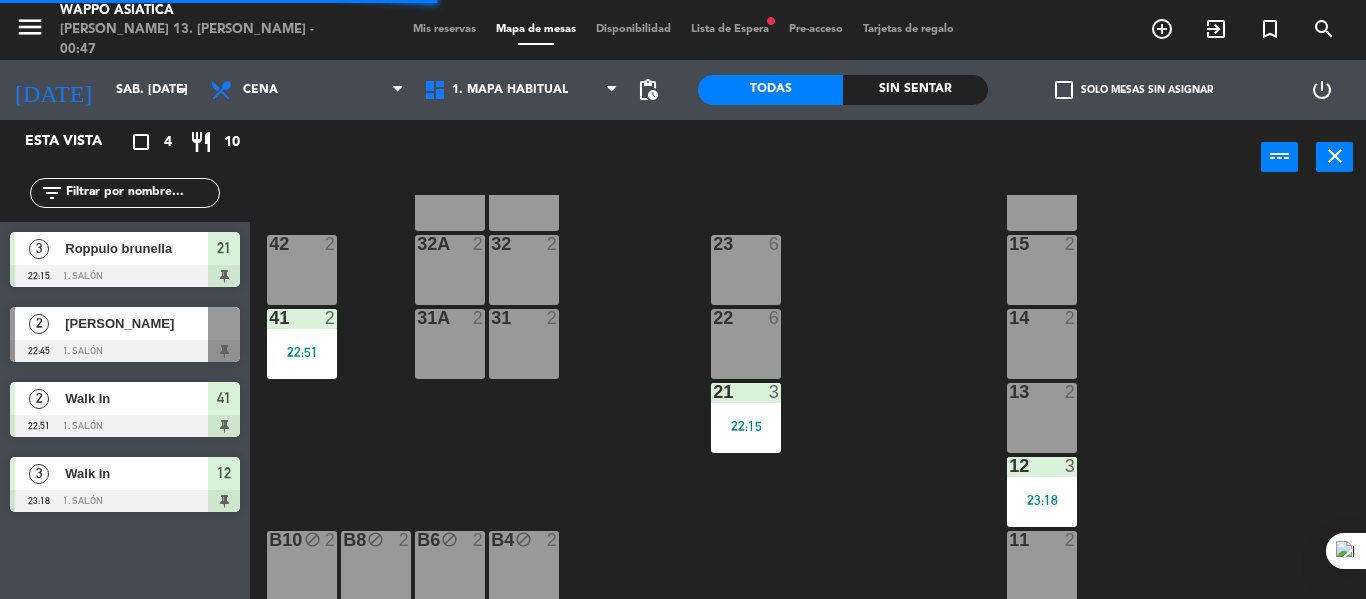 click on "22:51" at bounding box center (302, 352) 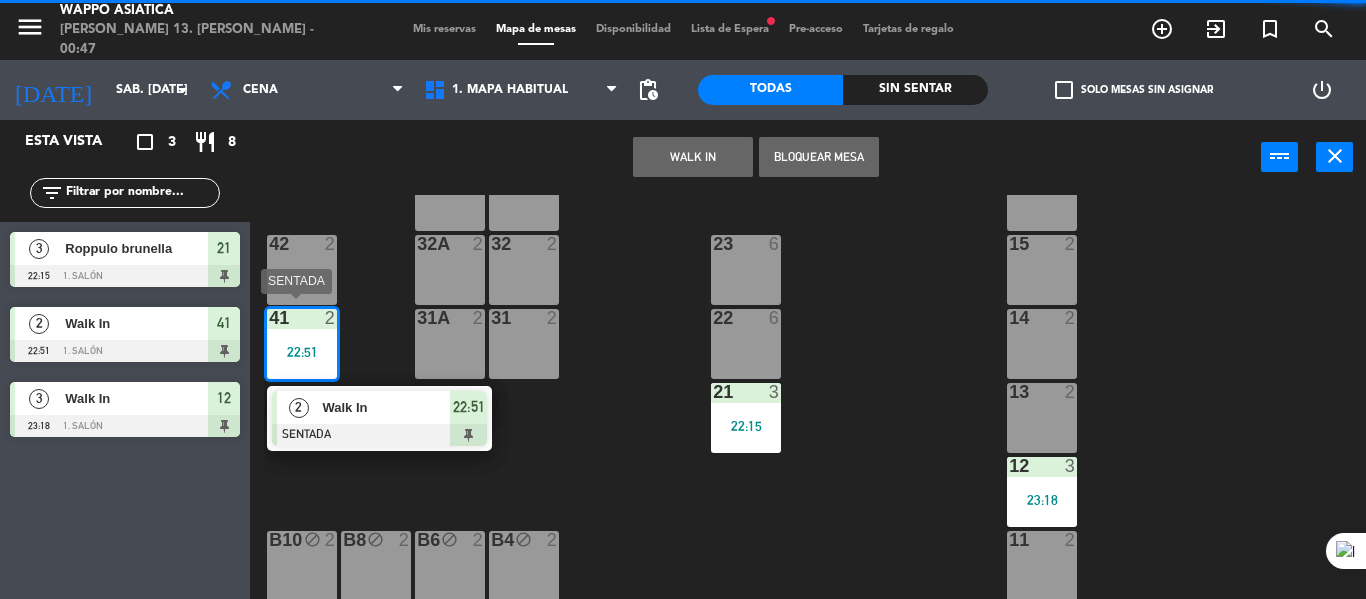 click on "Walk In" at bounding box center [386, 407] 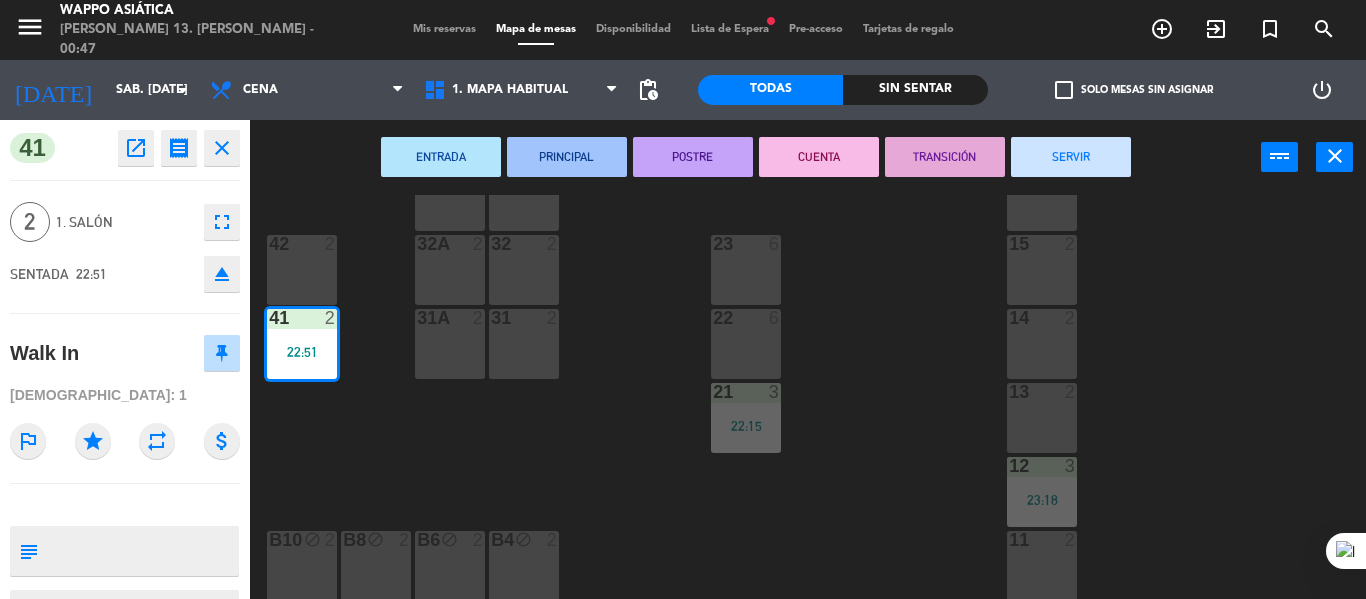 click on "SERVIR" at bounding box center (1071, 157) 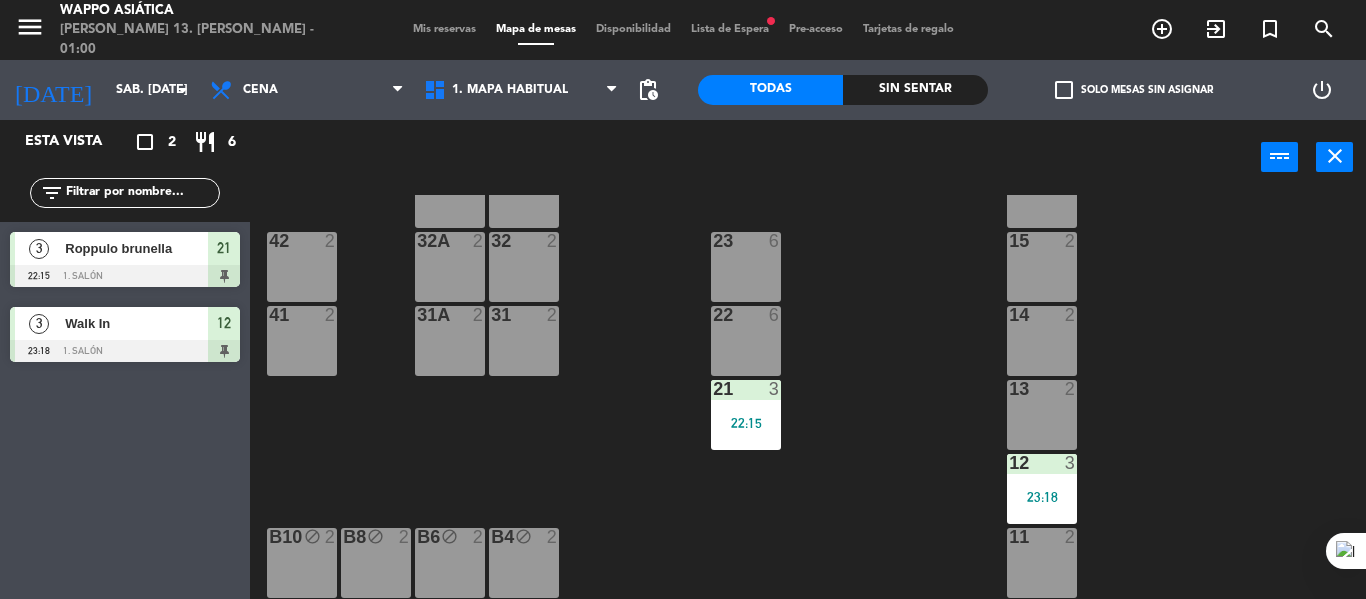 scroll, scrollTop: 297, scrollLeft: 0, axis: vertical 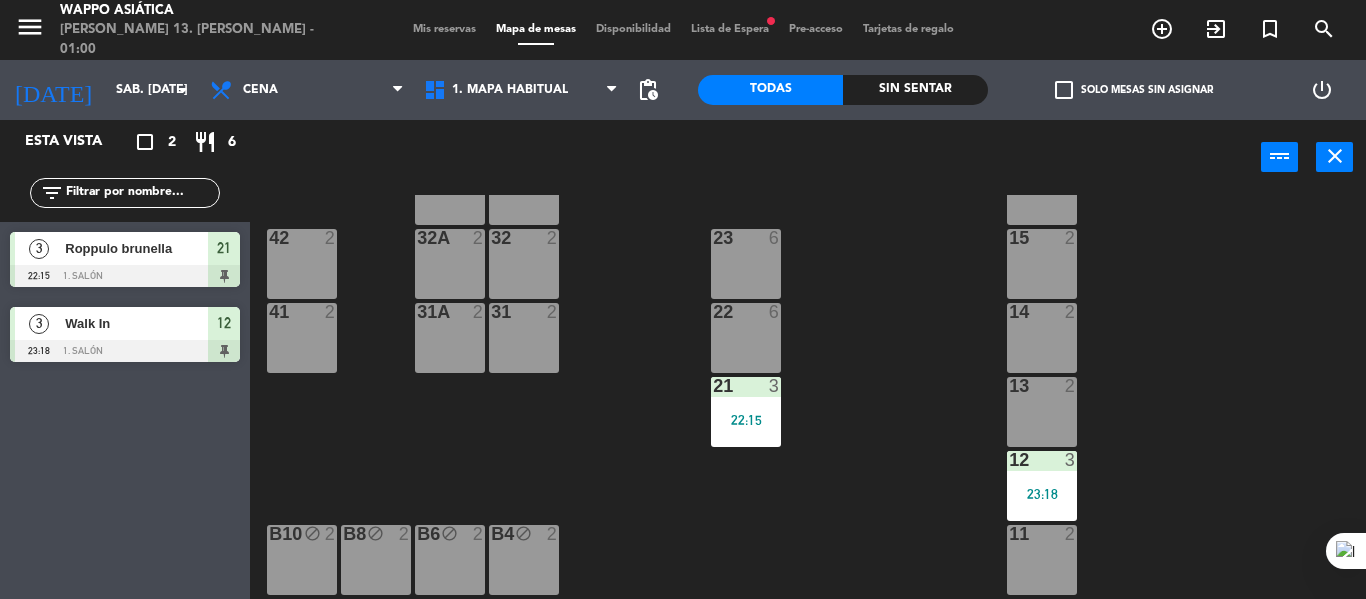 click on "22  6" at bounding box center (746, 338) 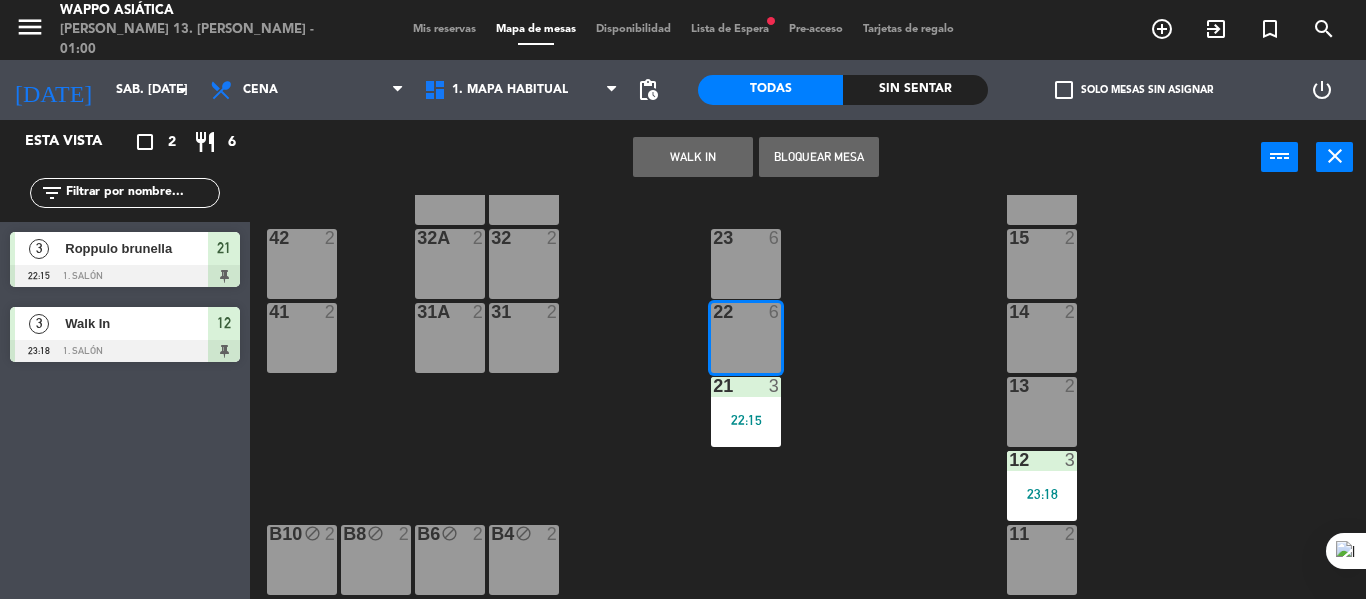 click on "g5  2  g4  2  g3  2  g2  2  g1  2  33  2  16  2  33A  2  42  2  32  2  23  6  15  2  32A  2  41  2  31  2  22  6  14  2  31A  2  21  3   22:15  13  2  12  3   23:18  11  2  B10 block  2  B8 block  2  B6 block  2  B4 block  2  B9 block  2  B7 block  2  B5 block  2  B3 block  2  B2 block  2  B1 block  2" 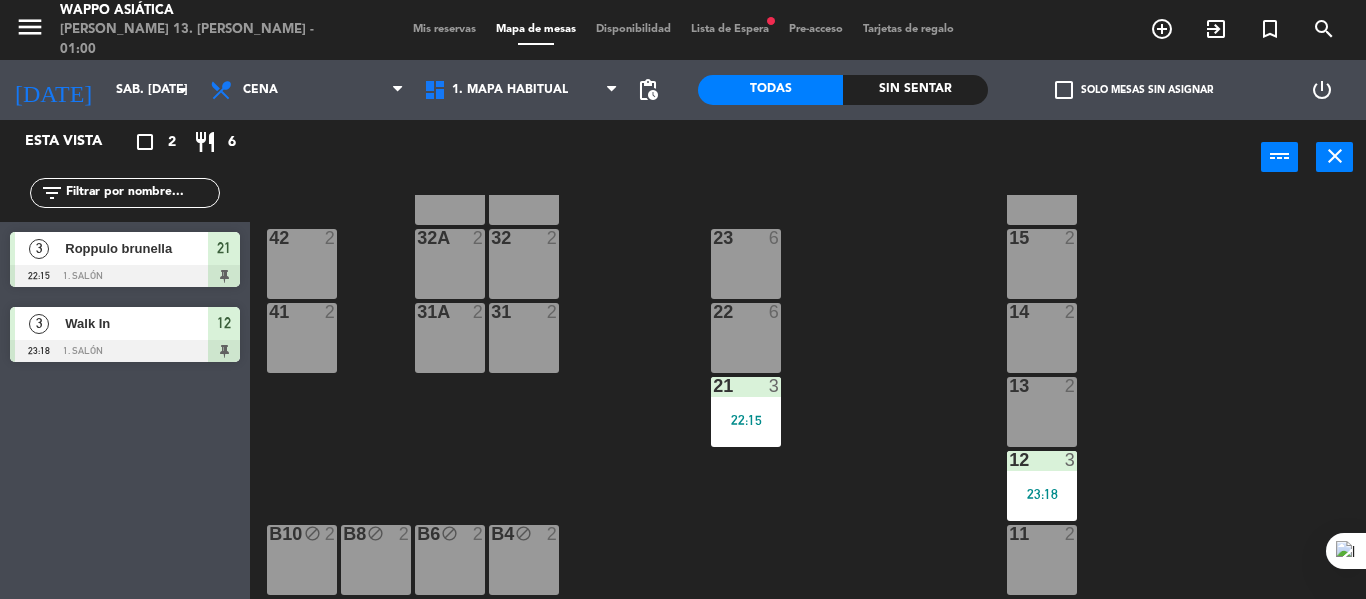 click on "22:15" at bounding box center (746, 420) 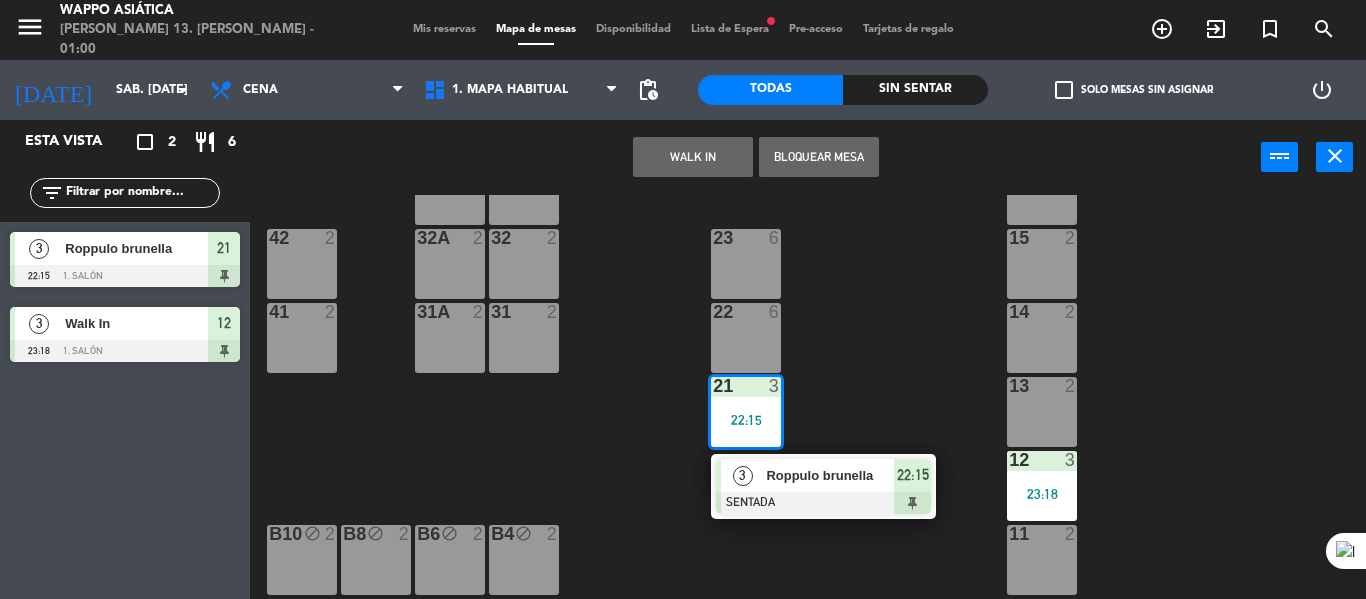 click on "Roppulo brunella" at bounding box center [830, 475] 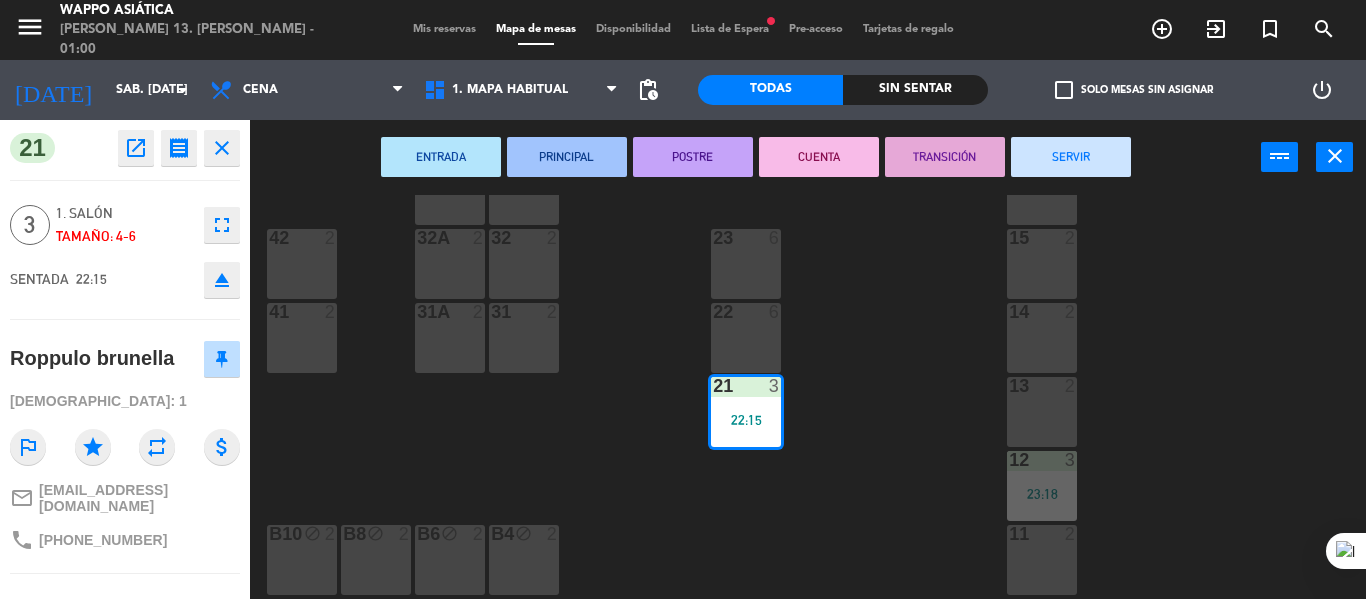 click on "SERVIR" at bounding box center (1071, 157) 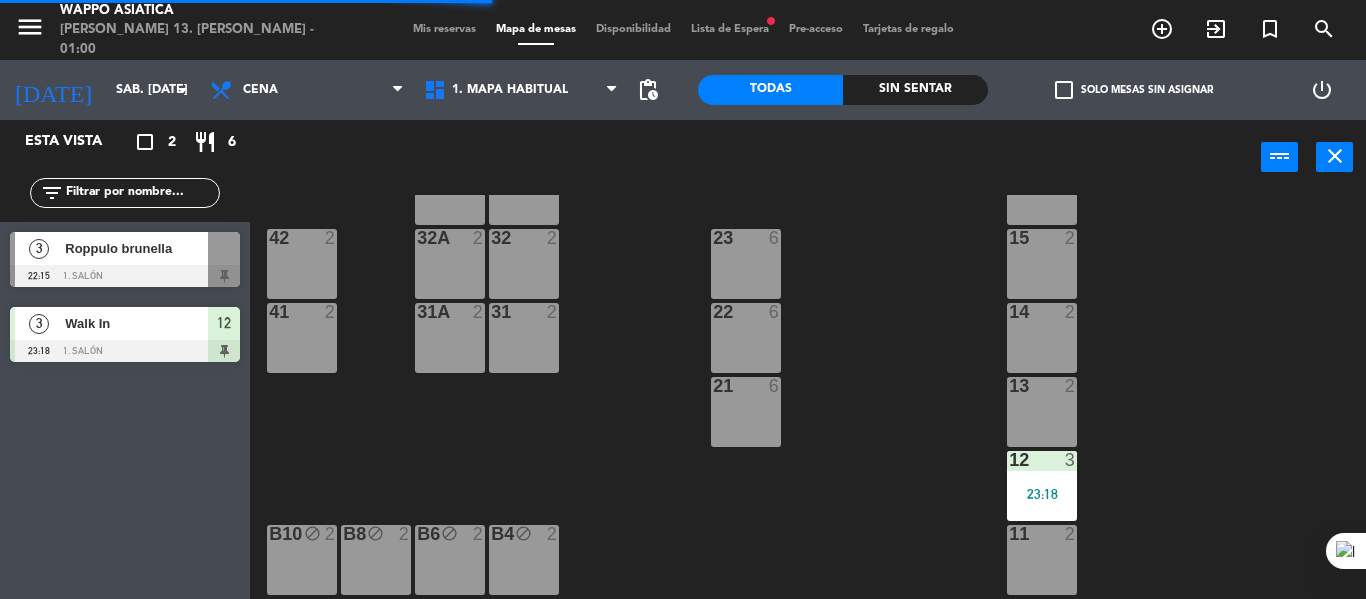 click at bounding box center (1041, 460) 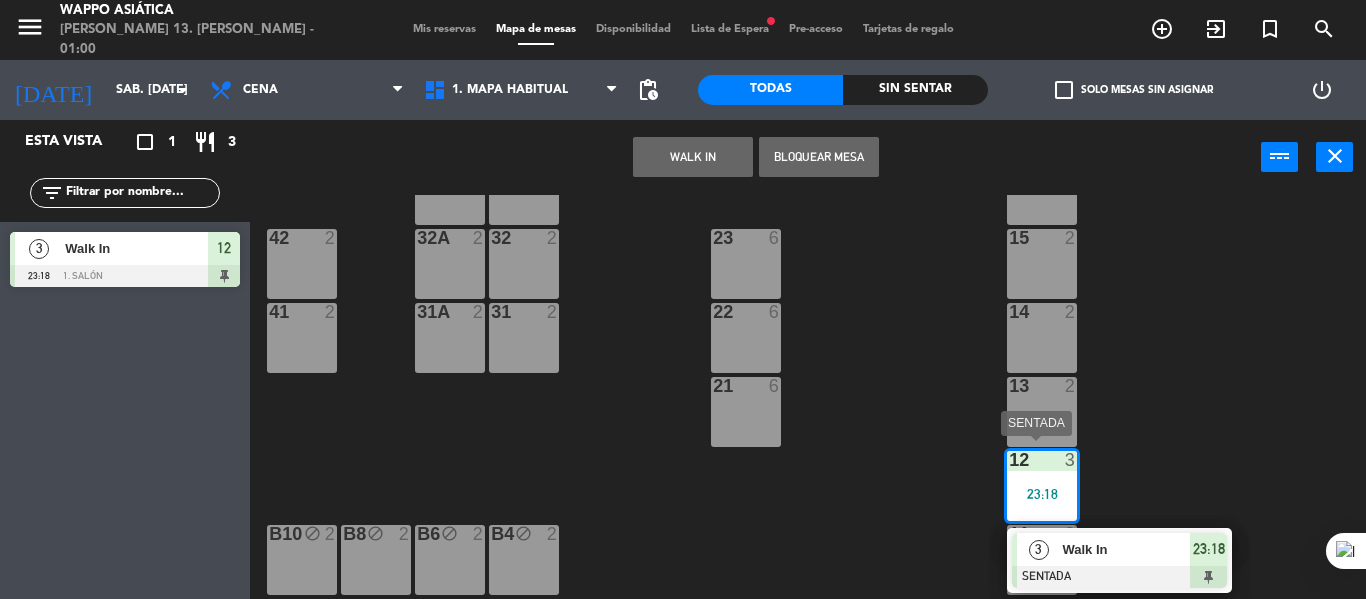 click on "Walk In" at bounding box center (1126, 549) 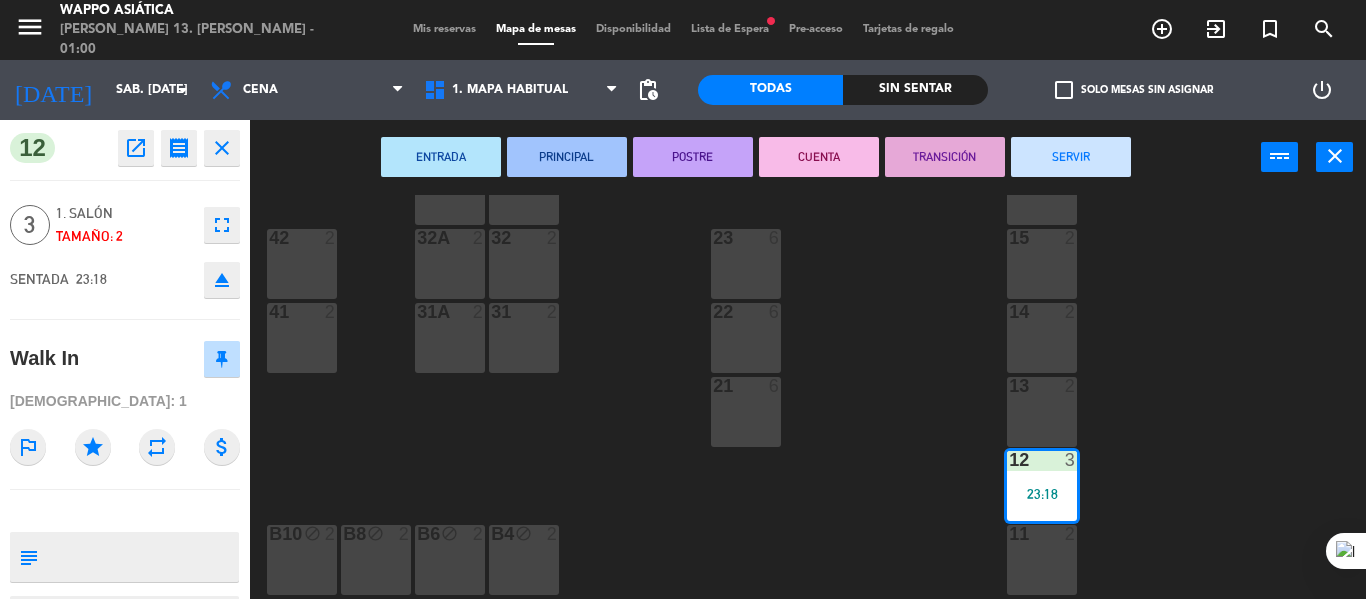 click on "SERVIR" at bounding box center [1071, 157] 